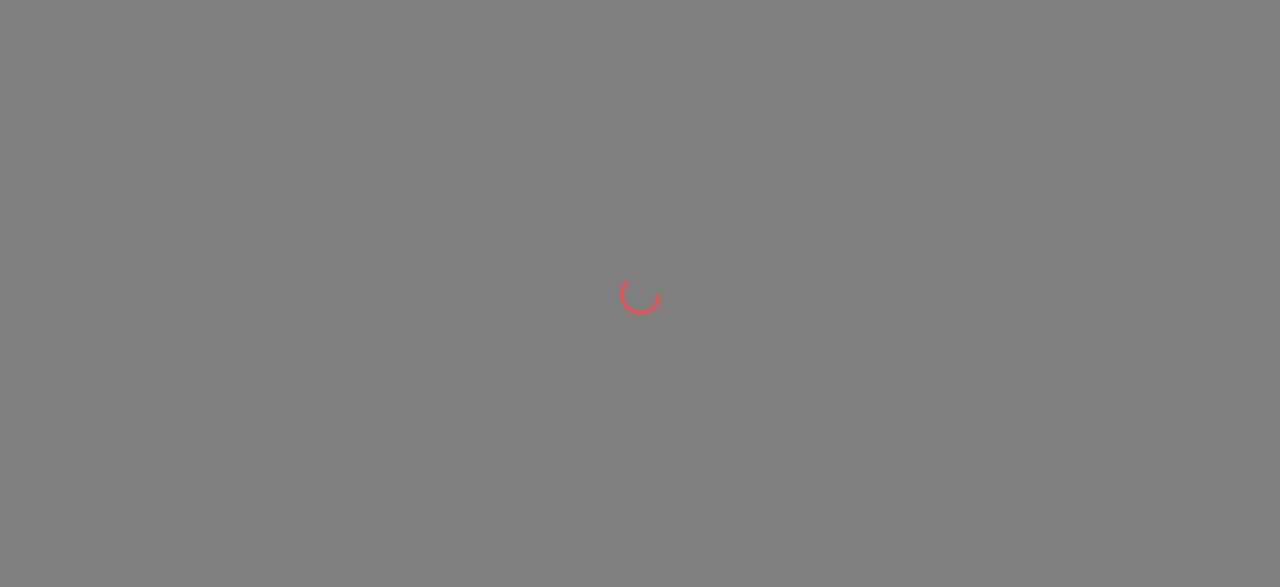 scroll, scrollTop: 0, scrollLeft: 0, axis: both 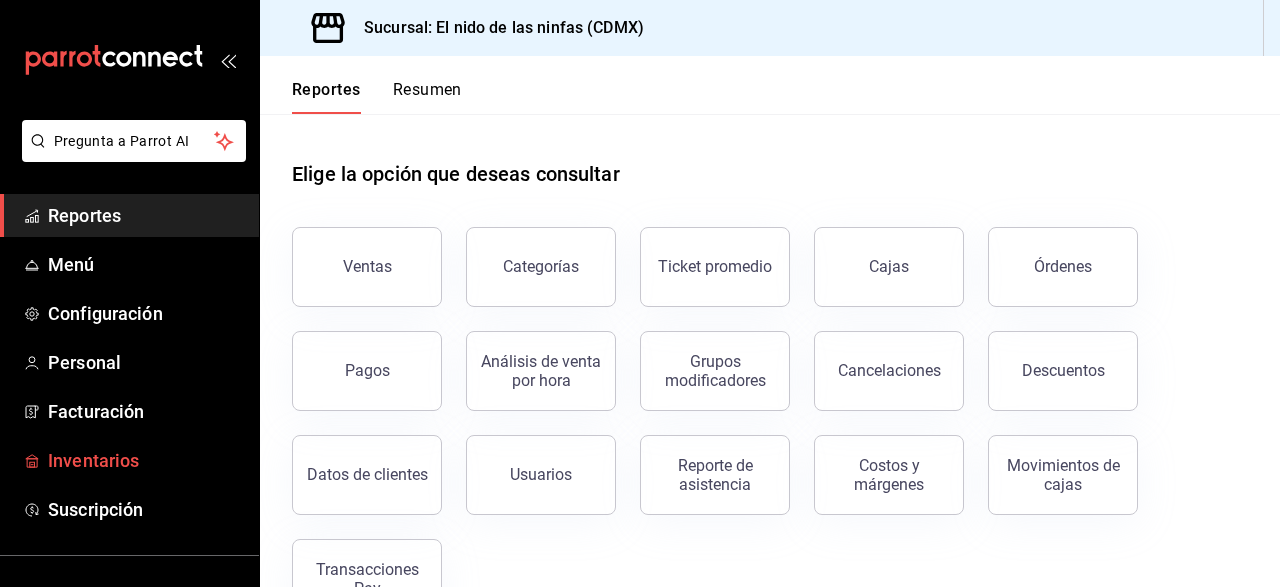 click on "Inventarios" at bounding box center [145, 460] 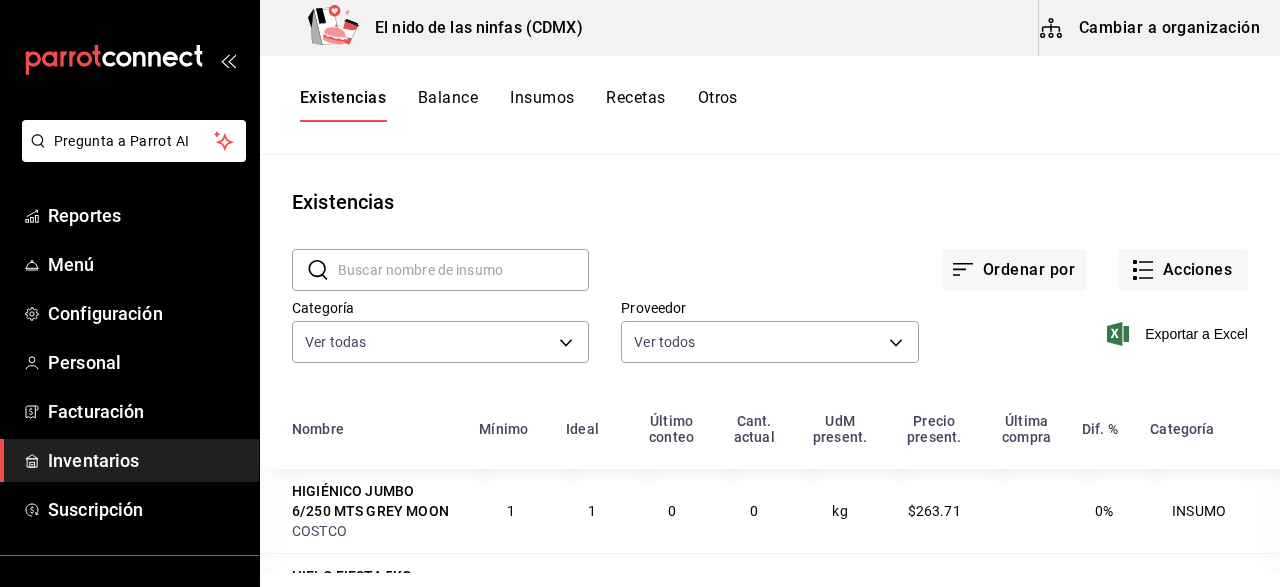 click at bounding box center (463, 270) 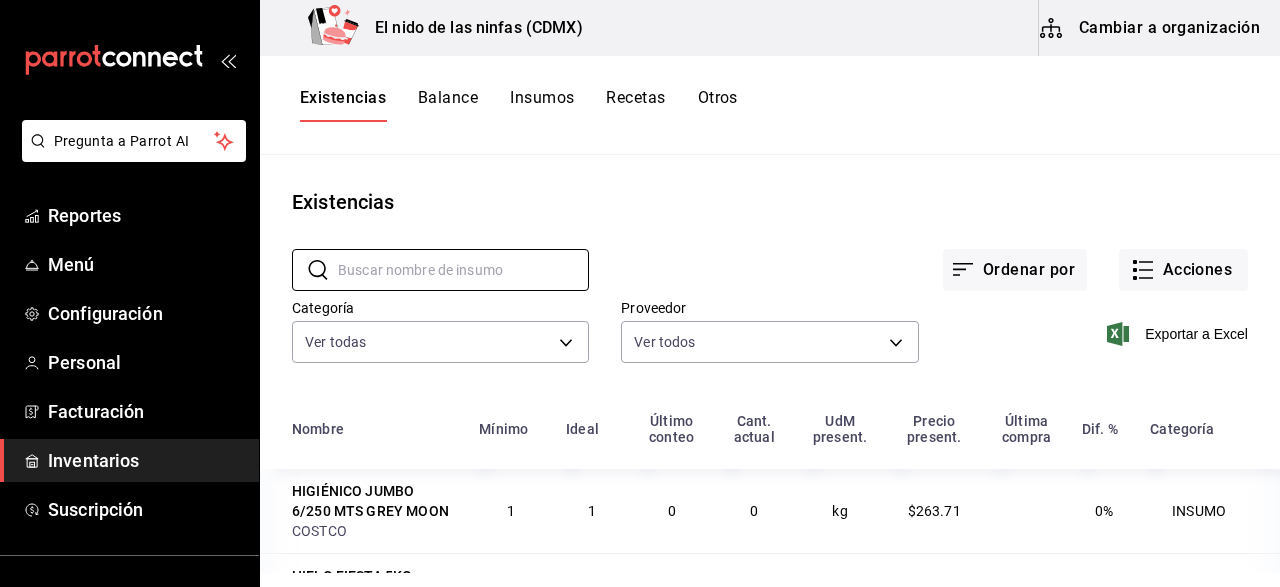 click on "Cambiar a organización" at bounding box center [1151, 28] 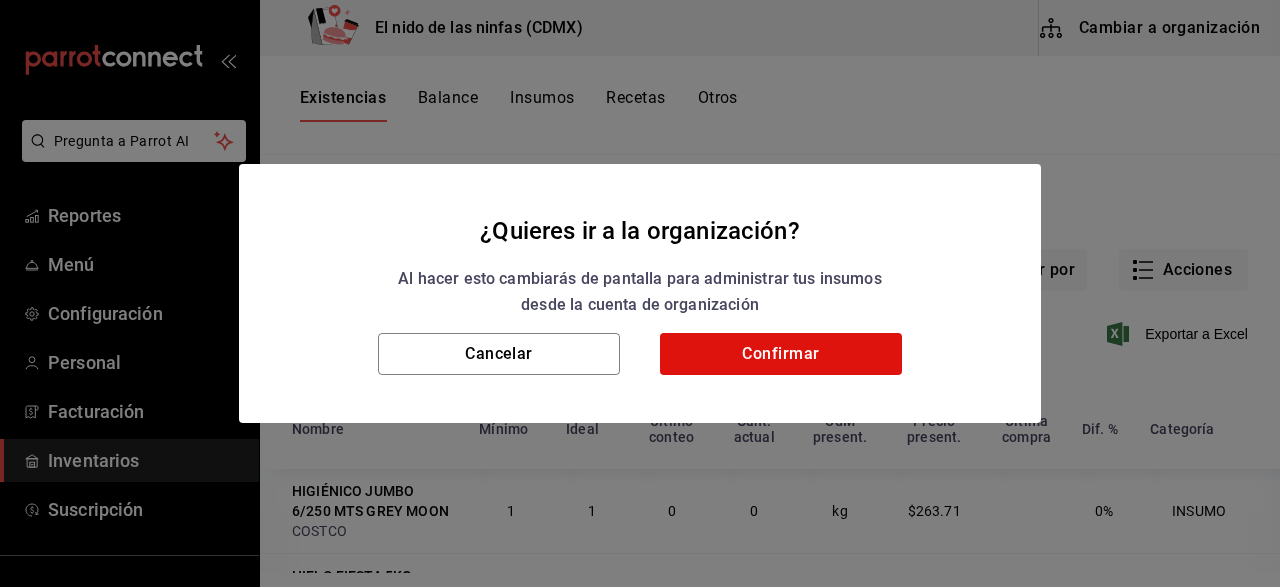 click on "¿Quieres ir a la organización? Al hacer esto cambiarás de pantalla para administrar tus insumos desde la cuenta de organización Cancelar Confirmar" at bounding box center [640, 293] 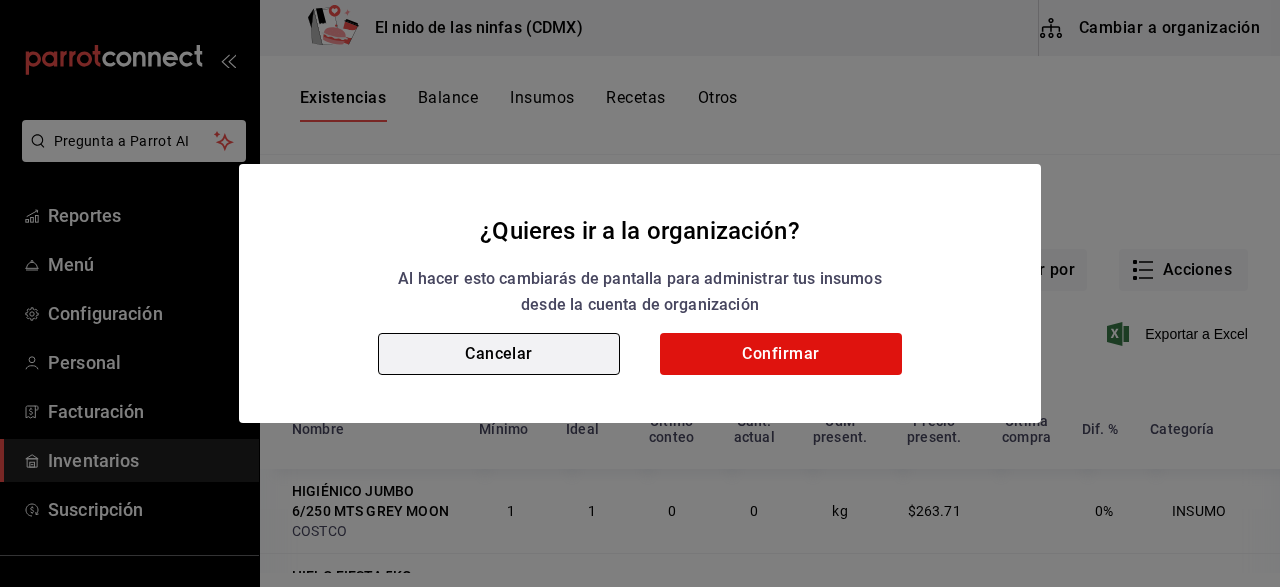click on "Cancelar" at bounding box center [499, 354] 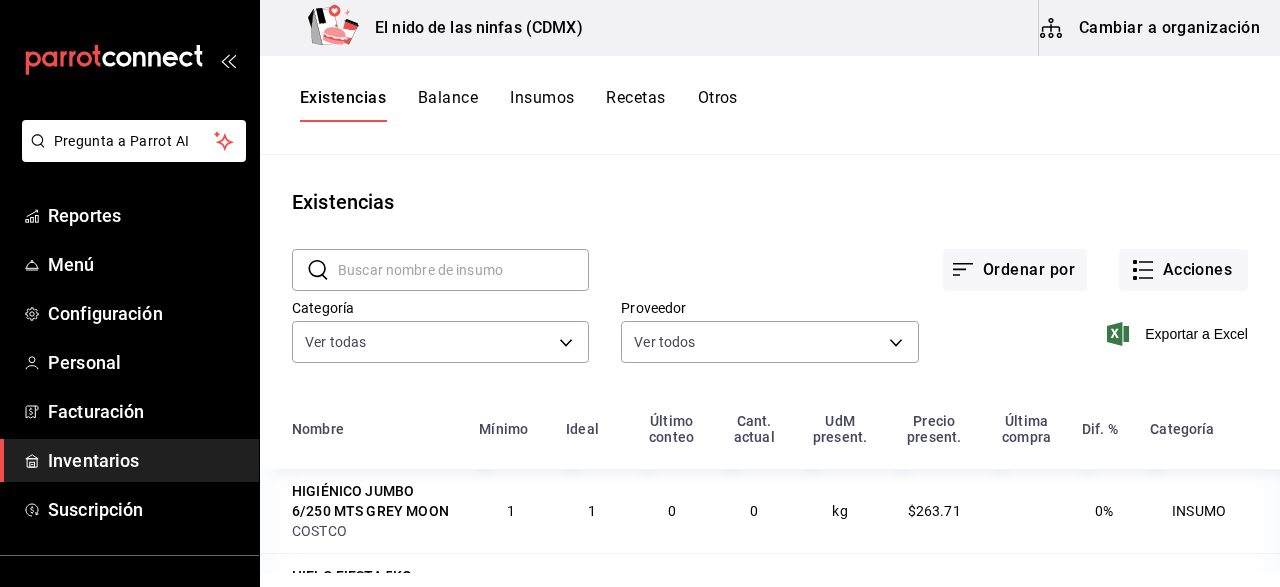 click on "Cambiar a organización" at bounding box center (1151, 28) 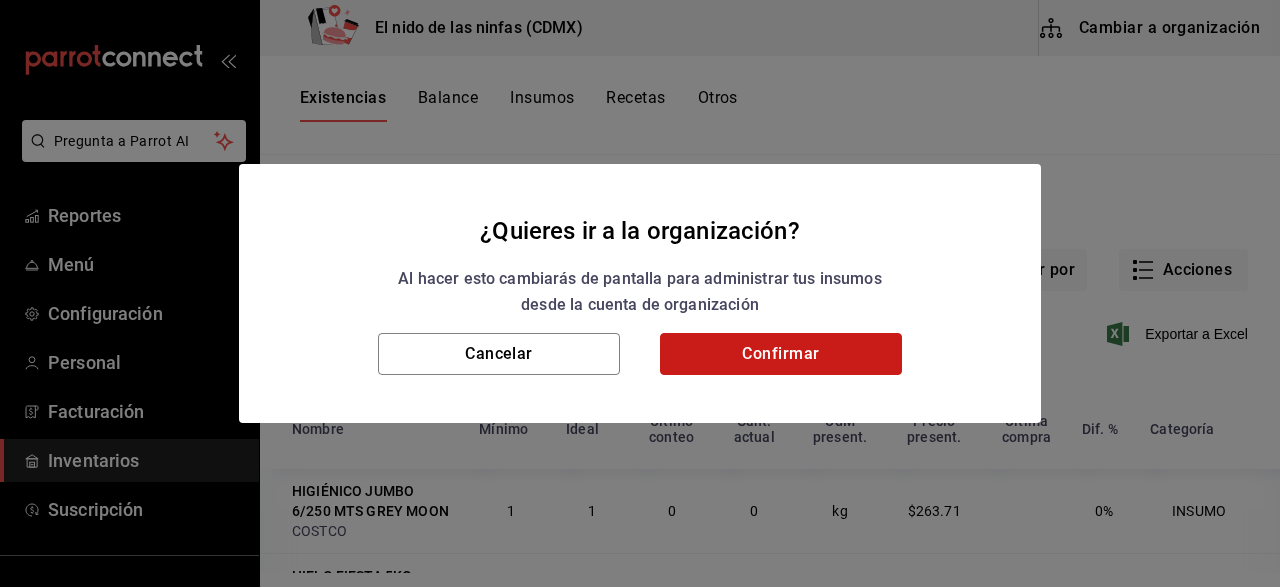 click on "Confirmar" at bounding box center [781, 354] 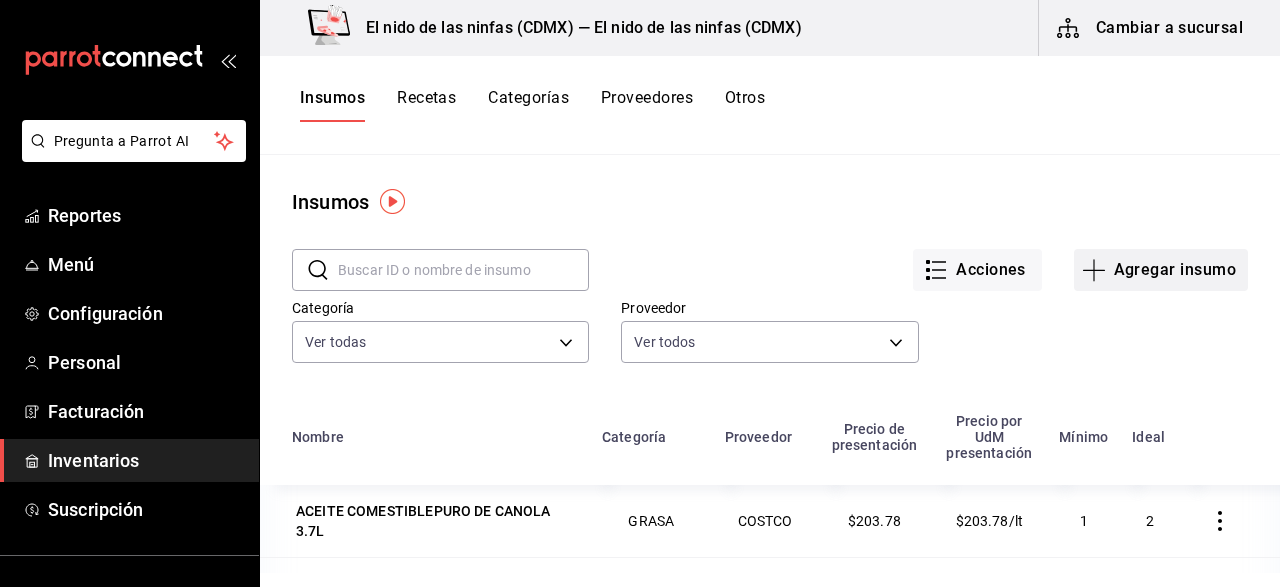 click on "Agregar insumo" at bounding box center [1161, 270] 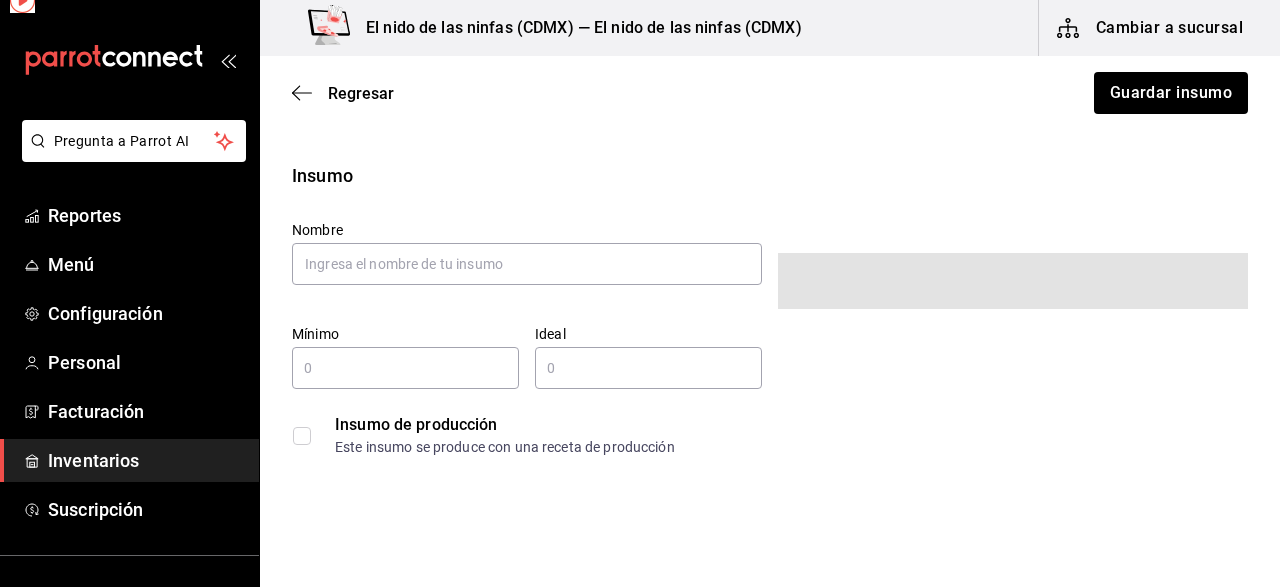 type on "$0.00" 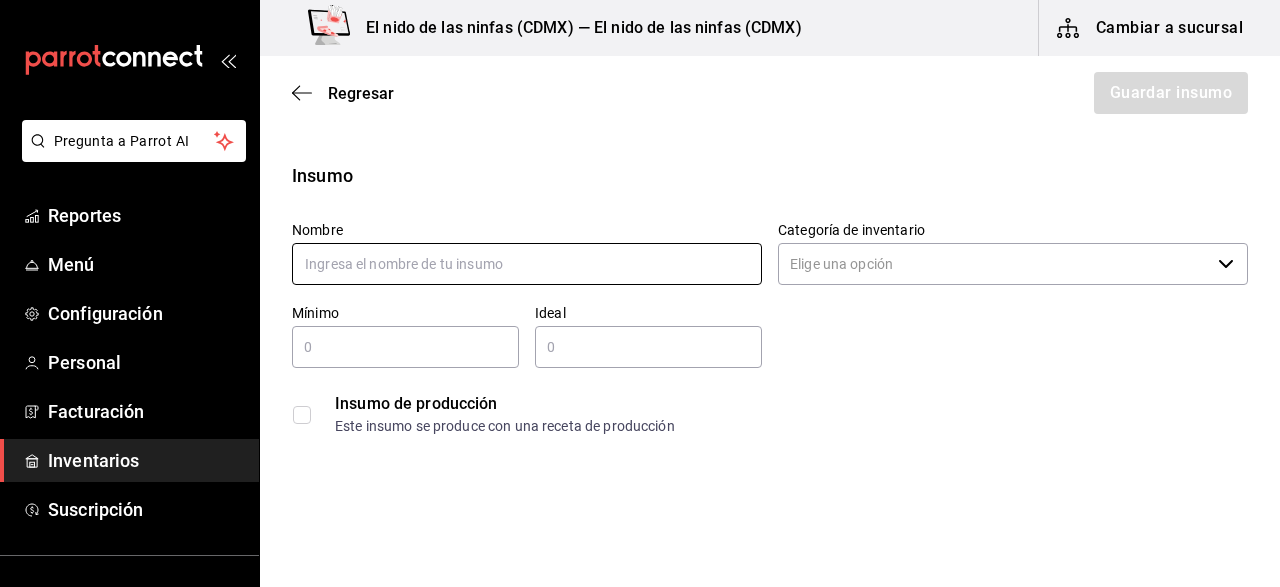 click at bounding box center (527, 264) 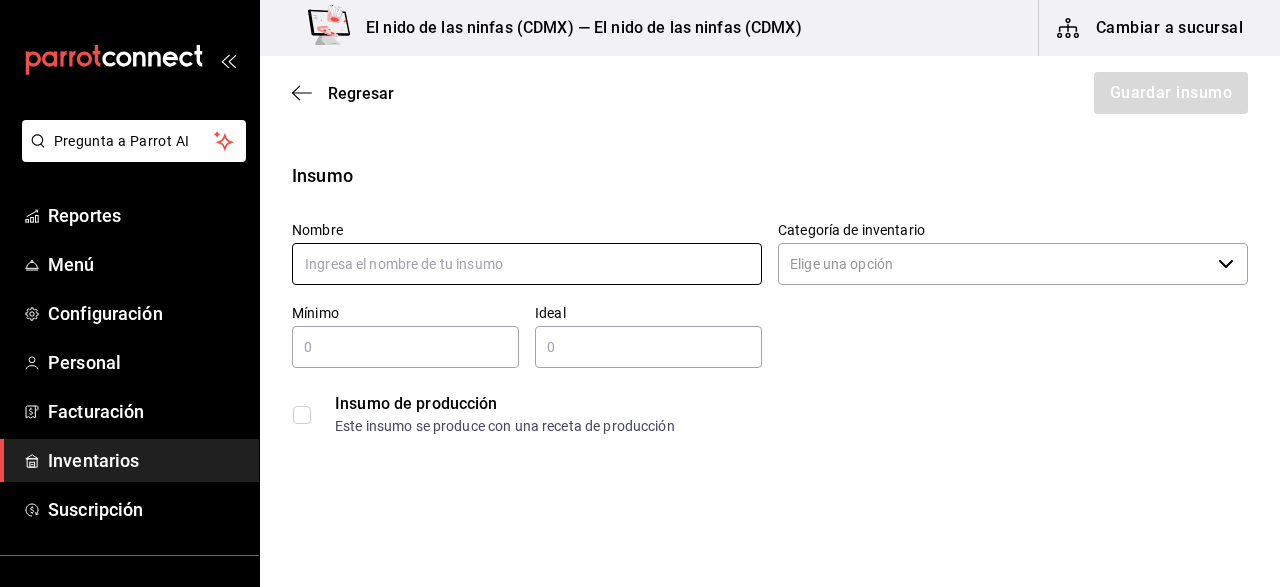 click at bounding box center (527, 264) 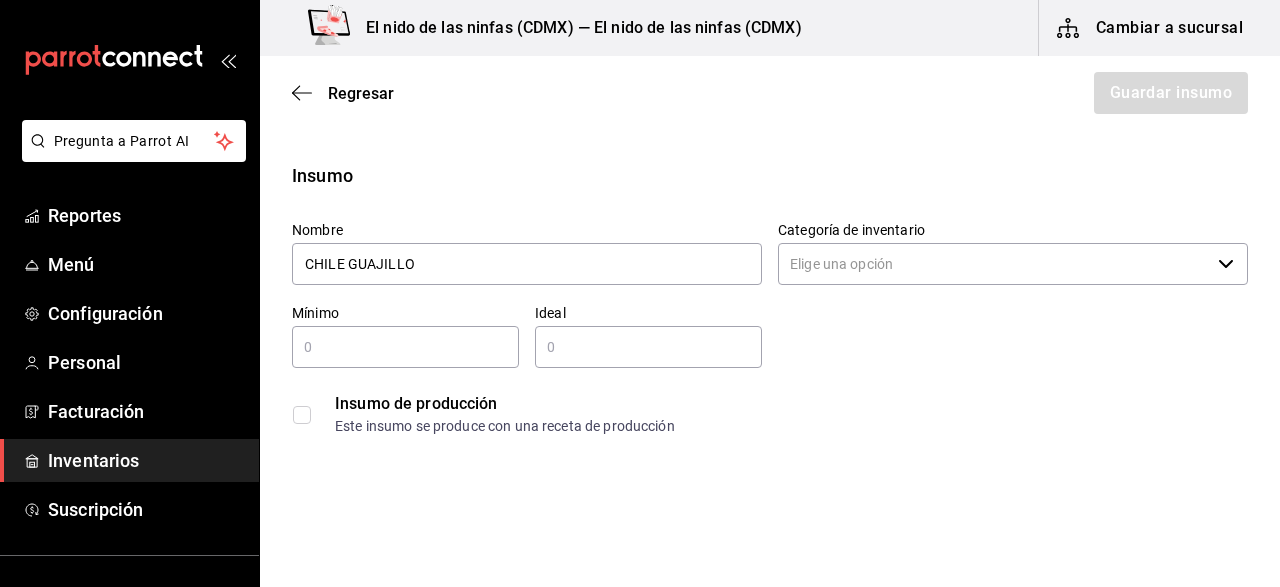 click 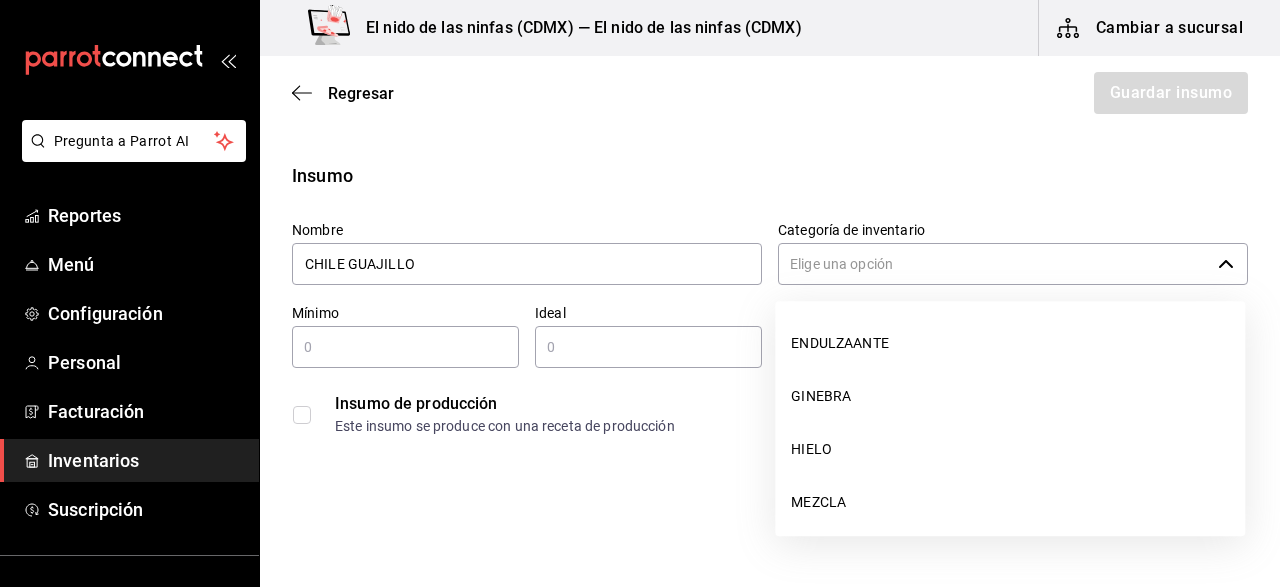 type on "CHILE GUAJILLO" 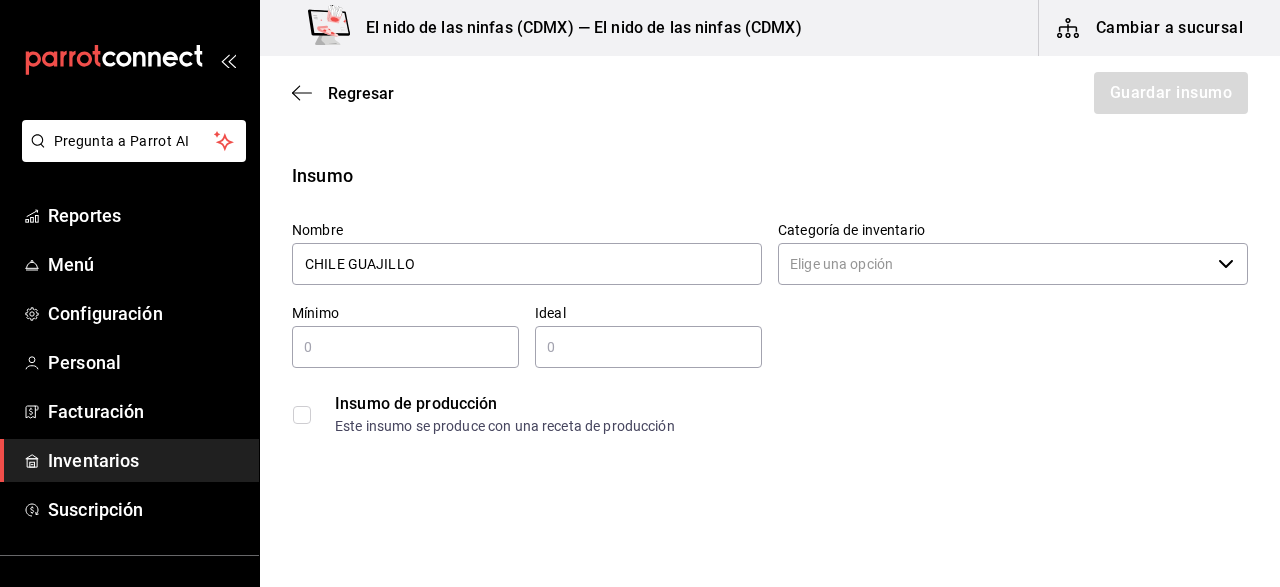click on "Categoría de inventario" at bounding box center [994, 264] 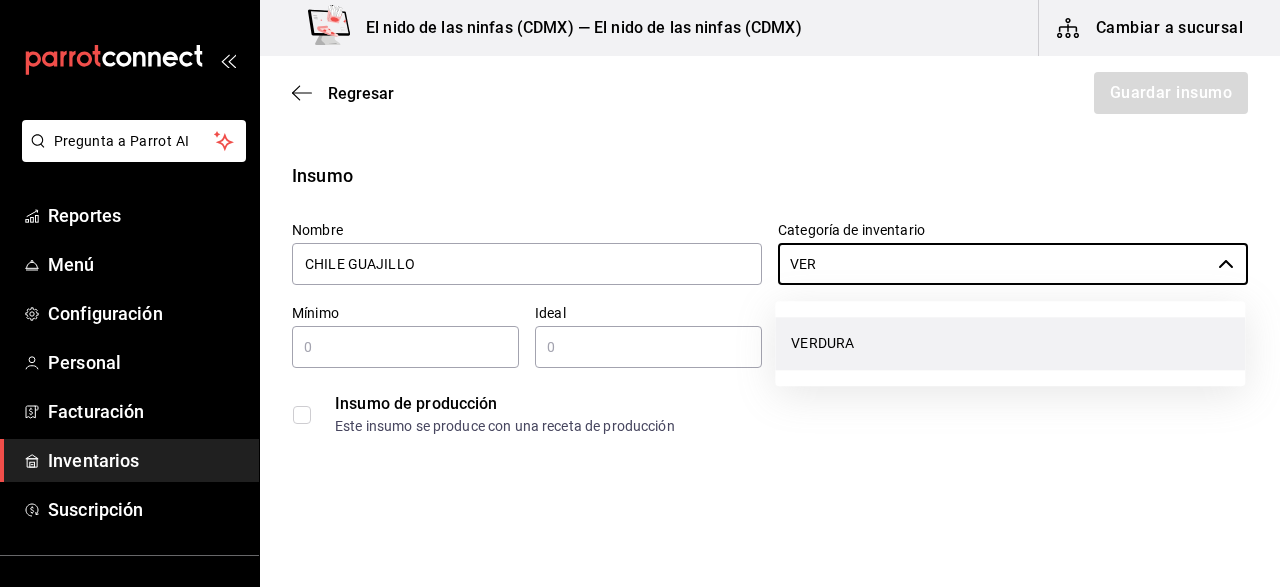click on "VERDURA" at bounding box center [1010, 343] 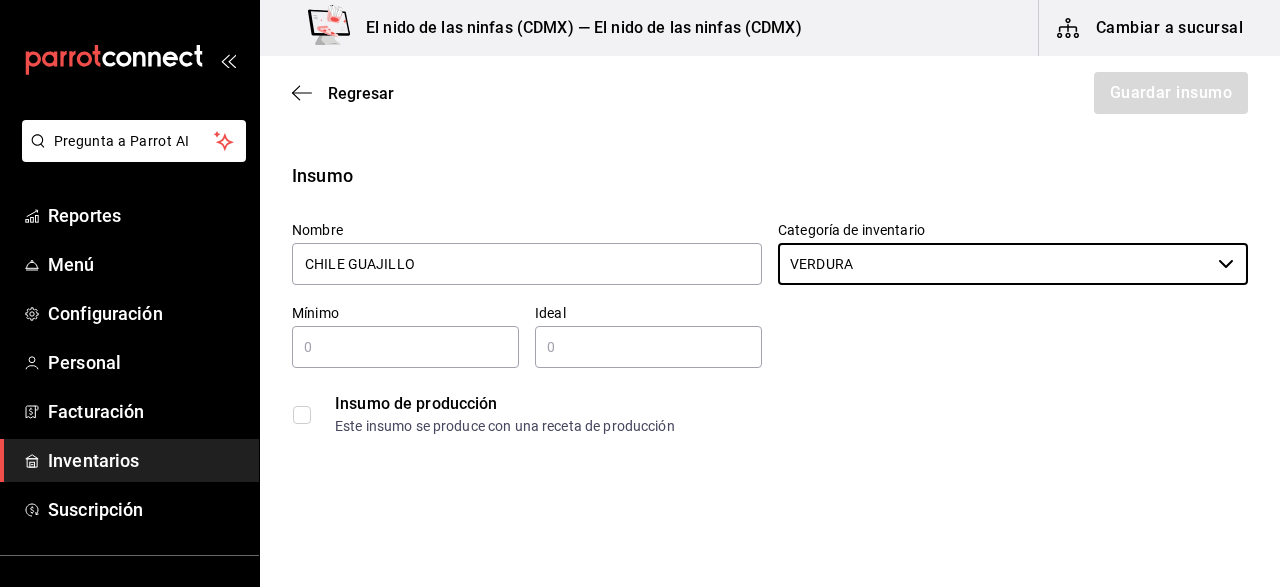 type on "VERDURA" 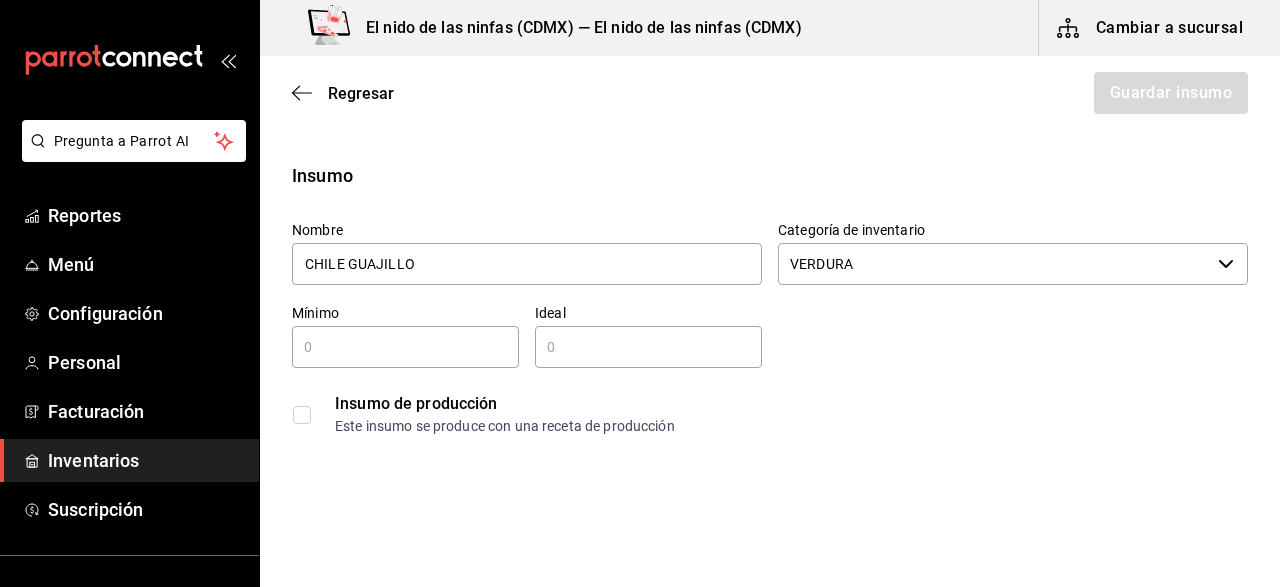 click at bounding box center [405, 347] 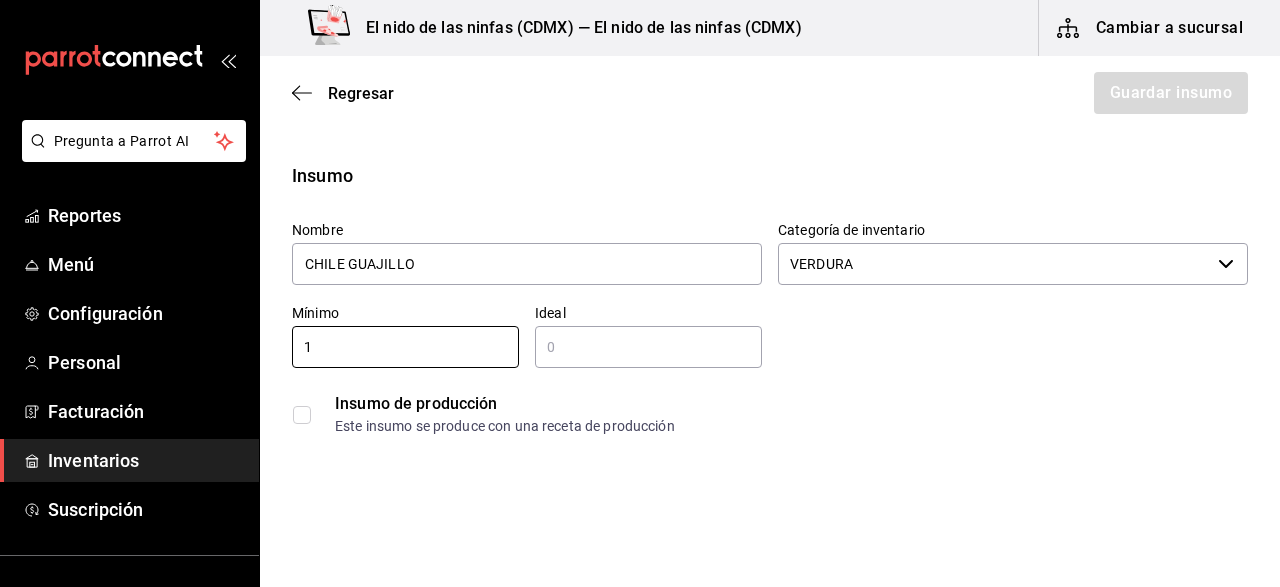type on "1" 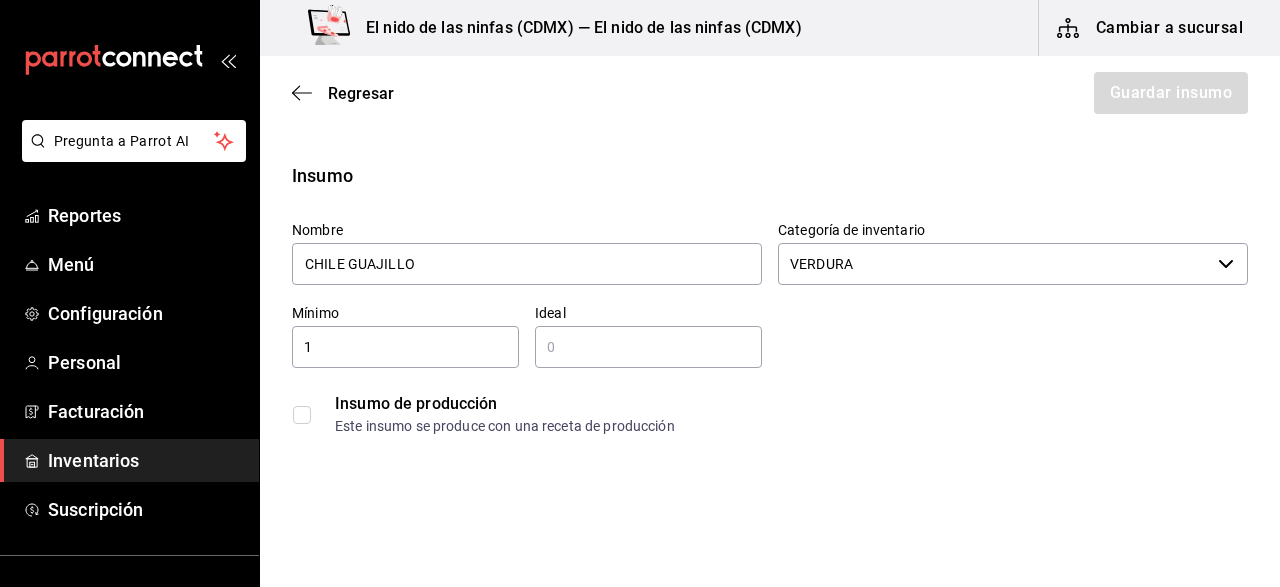 click at bounding box center (648, 347) 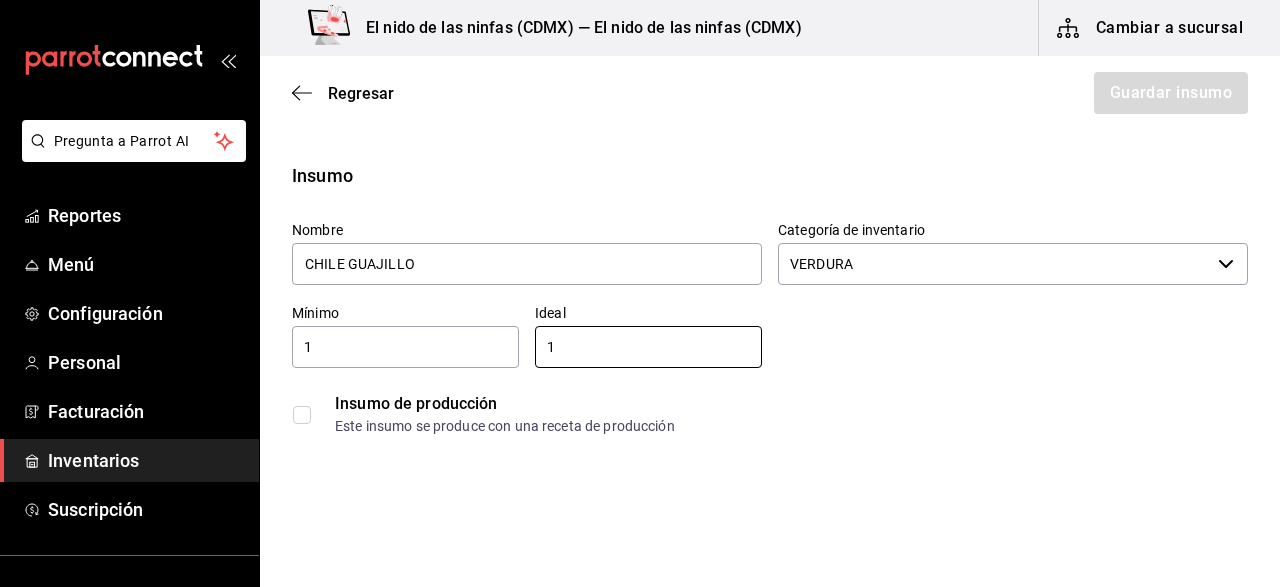 type on "1" 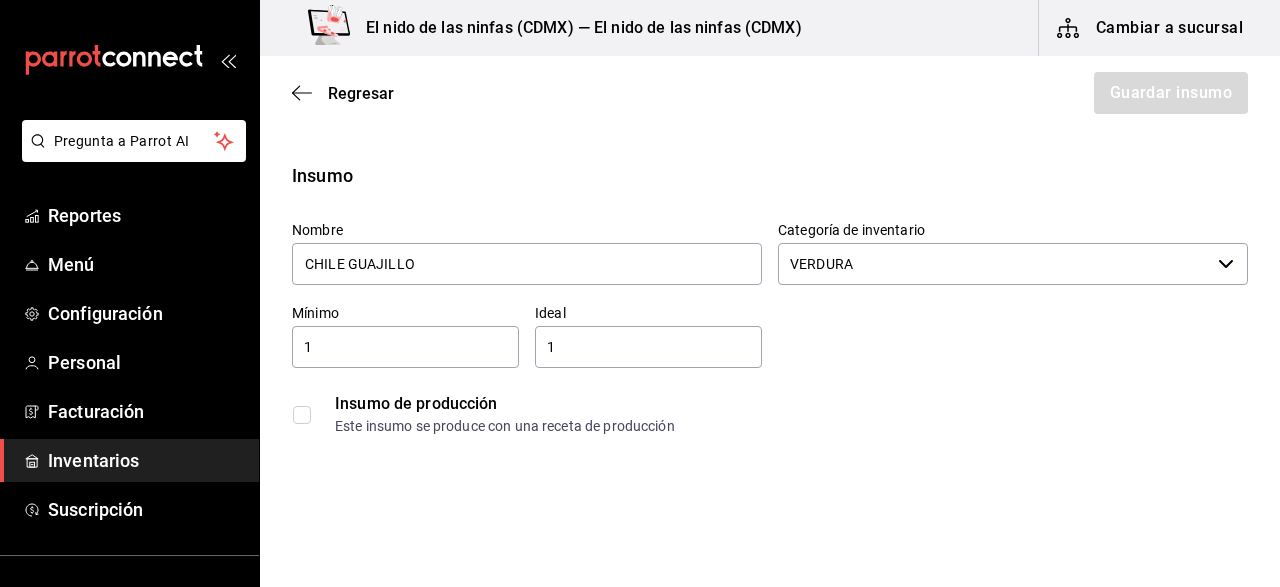 click at bounding box center [302, 415] 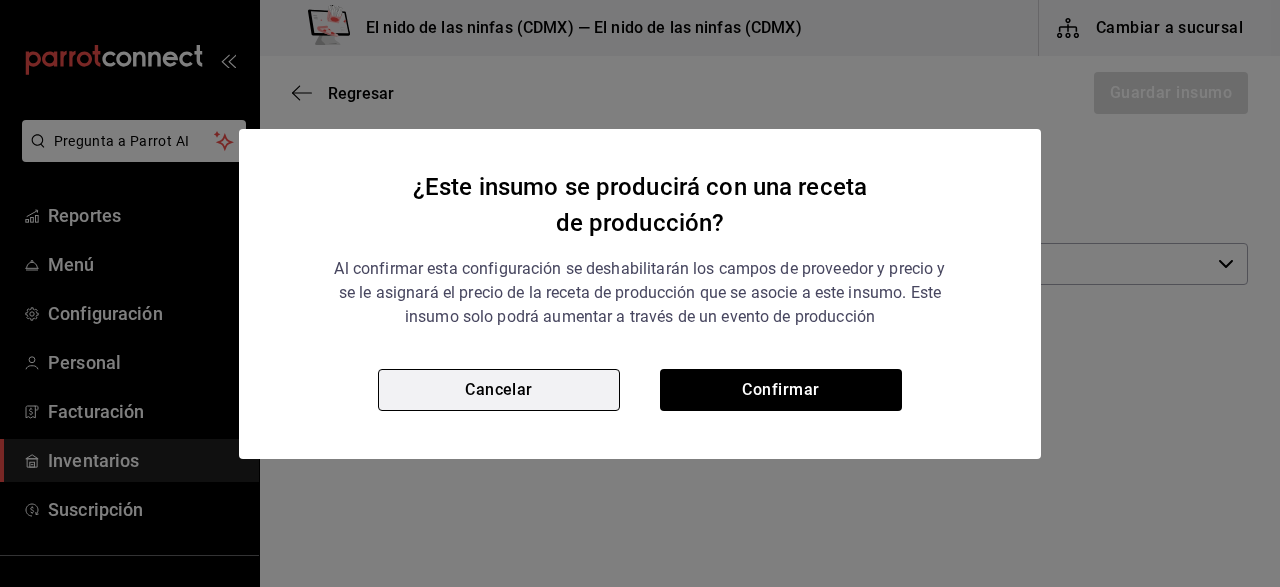 click on "Cancelar" at bounding box center (499, 390) 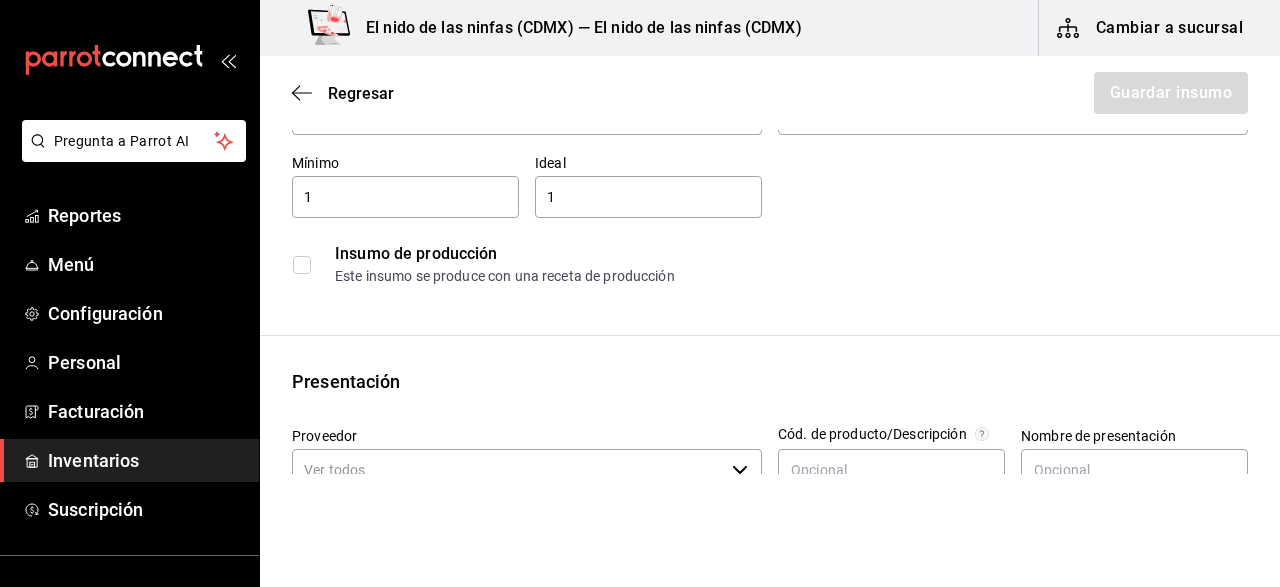 scroll, scrollTop: 200, scrollLeft: 0, axis: vertical 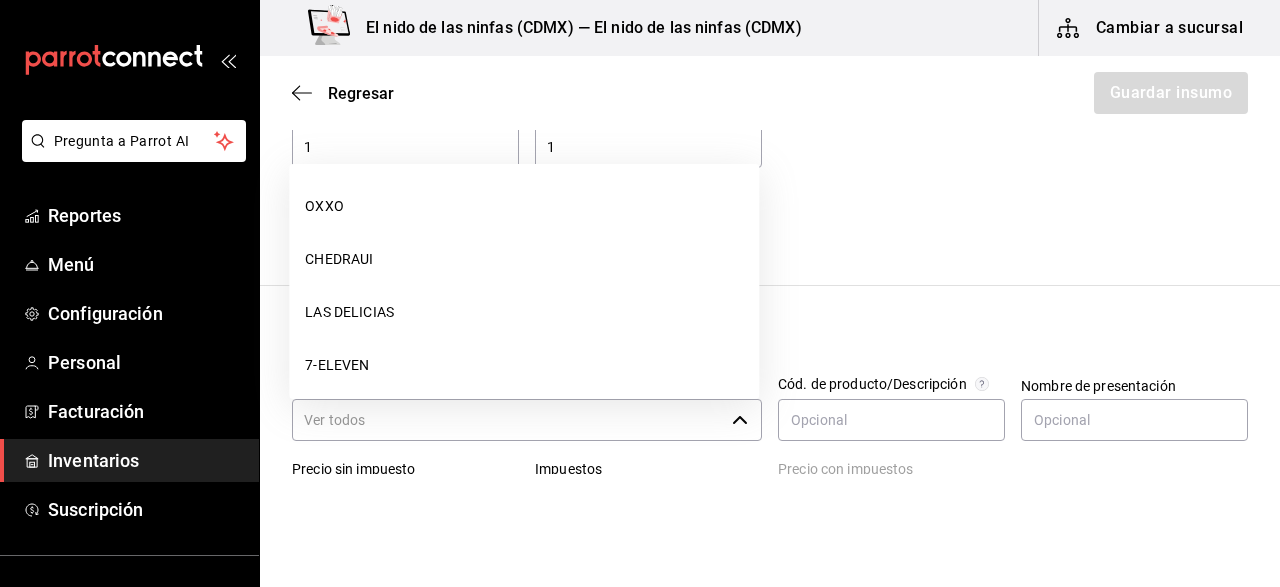 click on "Proveedor" at bounding box center [508, 420] 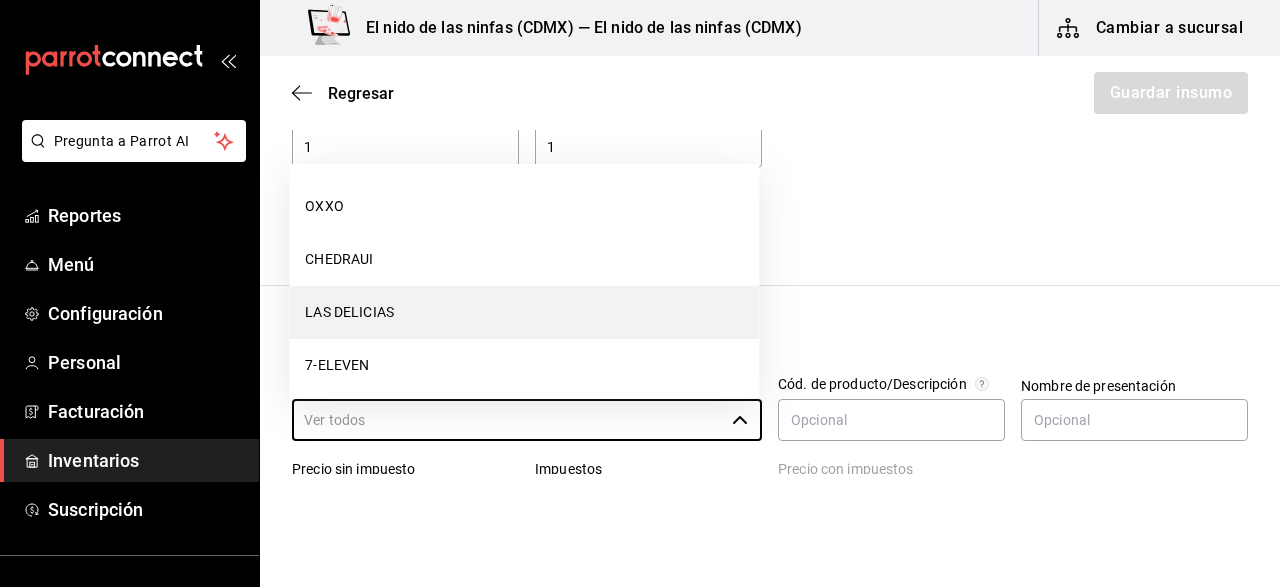 click on "LAS DELICIAS" at bounding box center [524, 312] 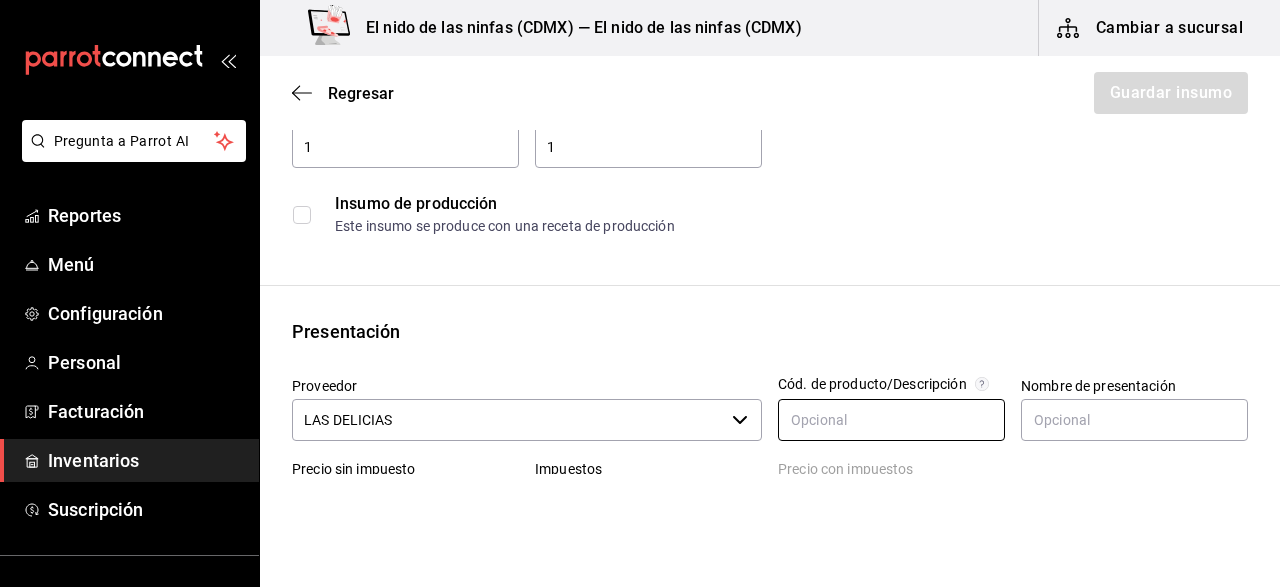 click at bounding box center (891, 420) 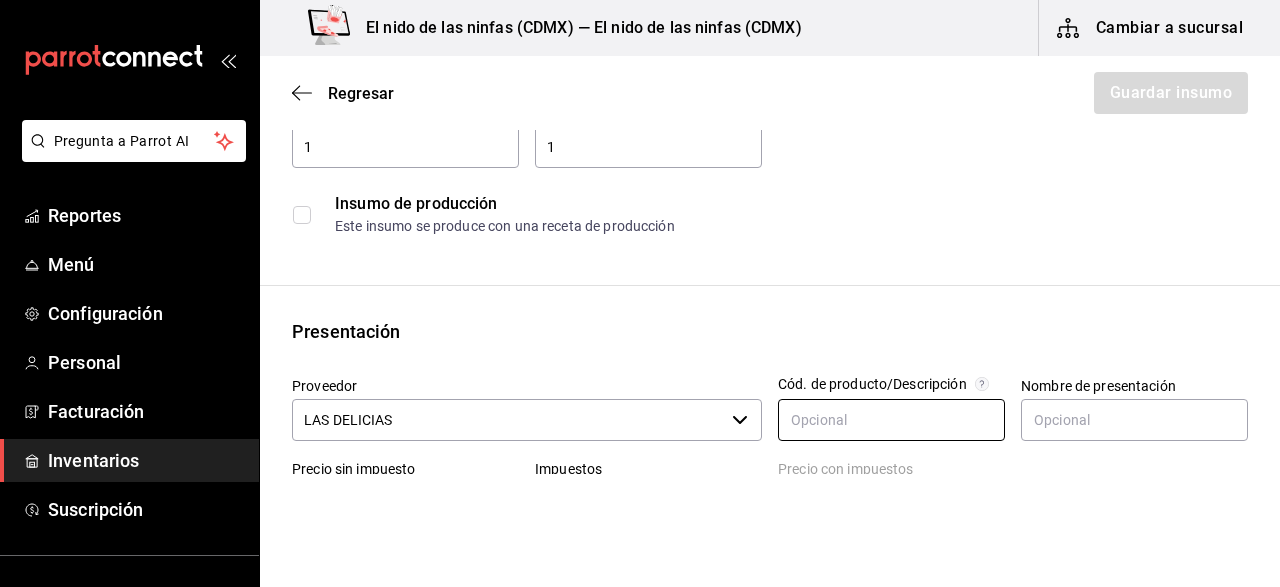 click at bounding box center [891, 420] 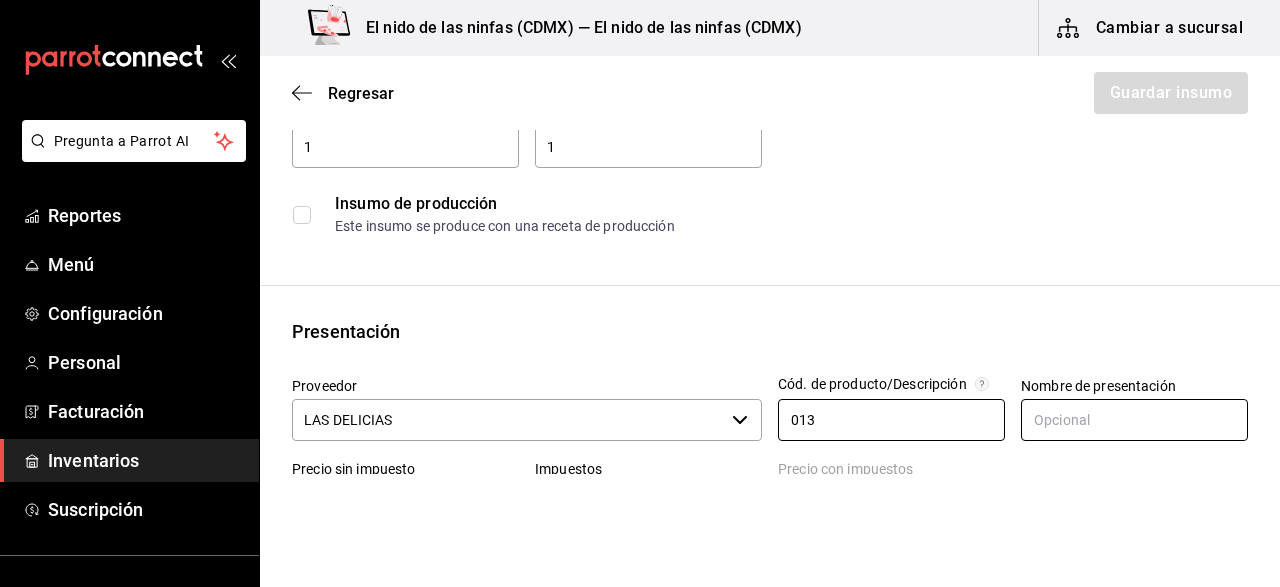 type on "013" 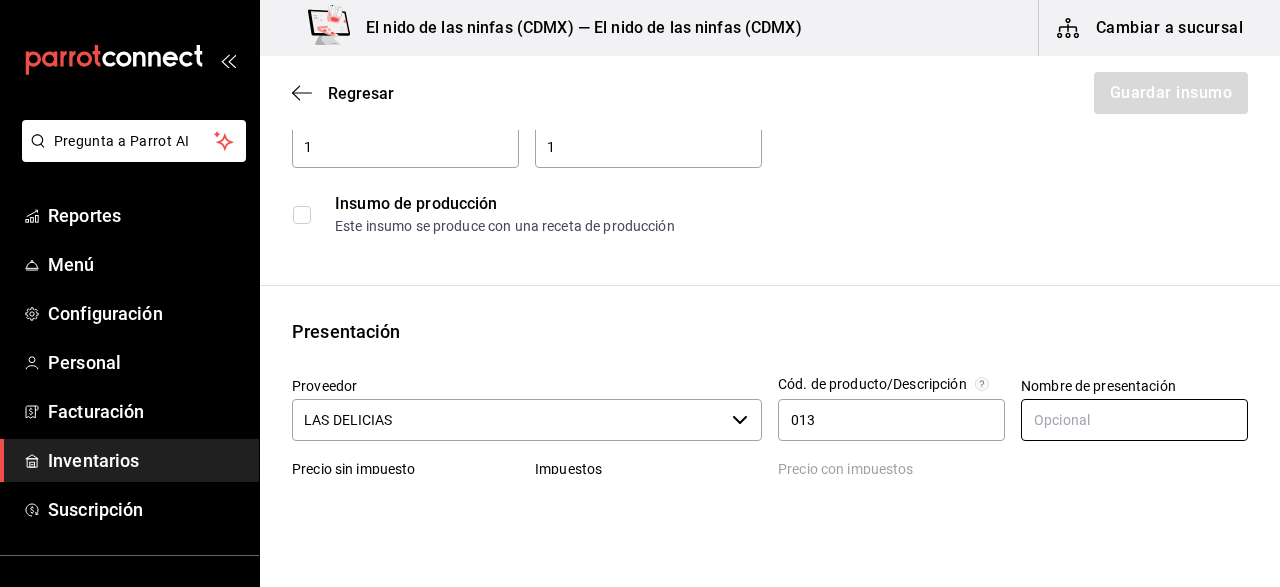 click at bounding box center (1134, 420) 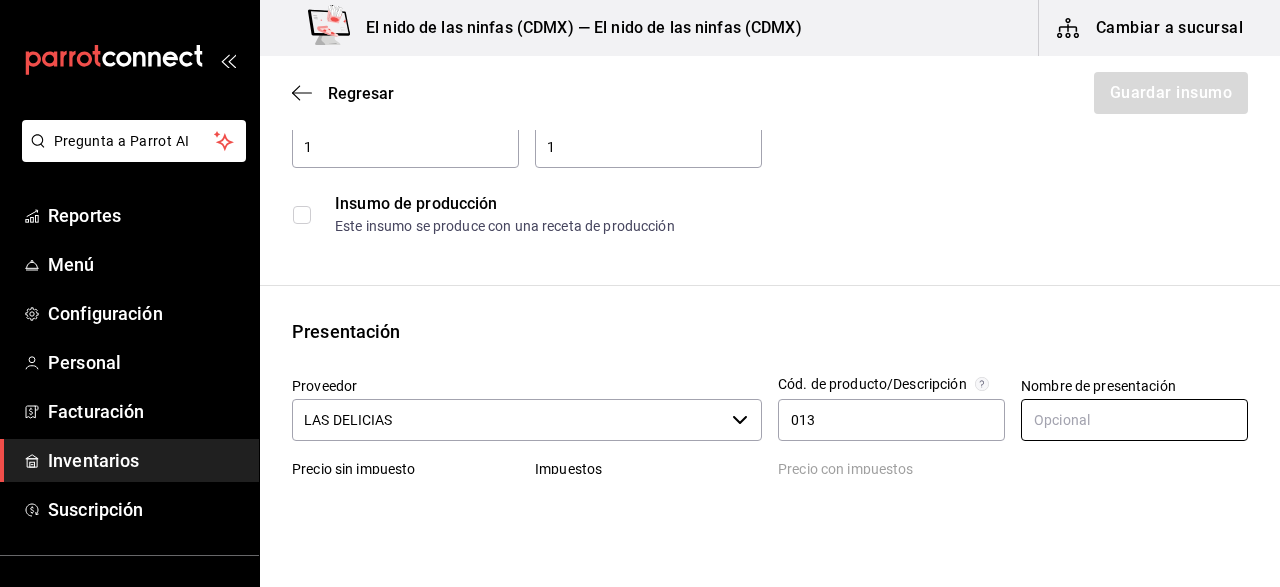 click at bounding box center [1134, 420] 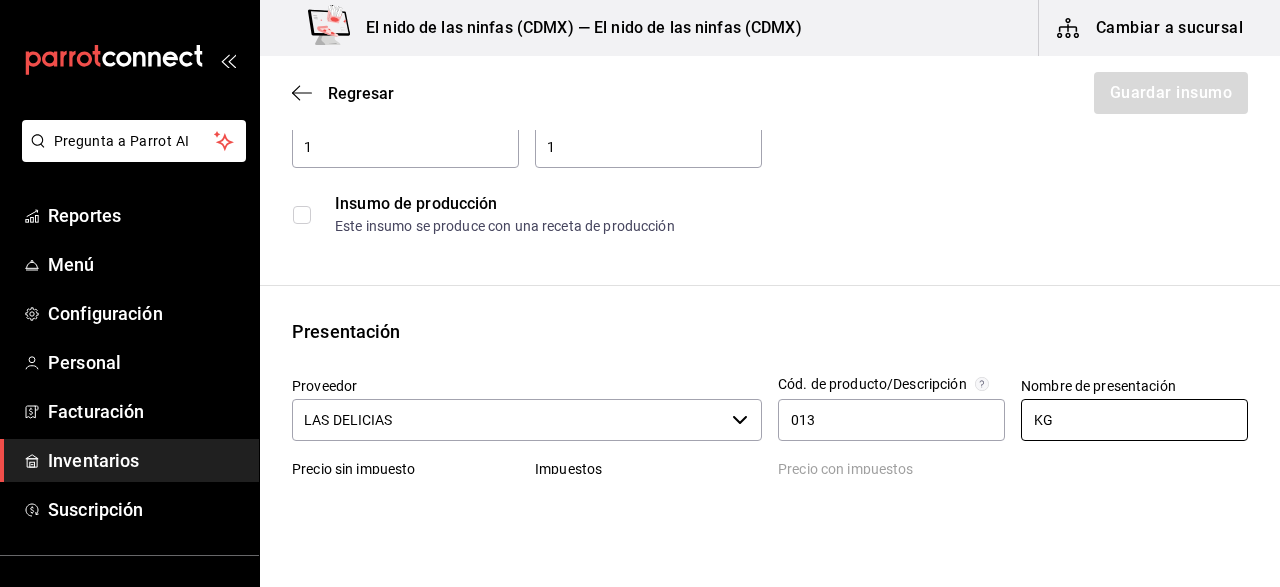 type on "KG" 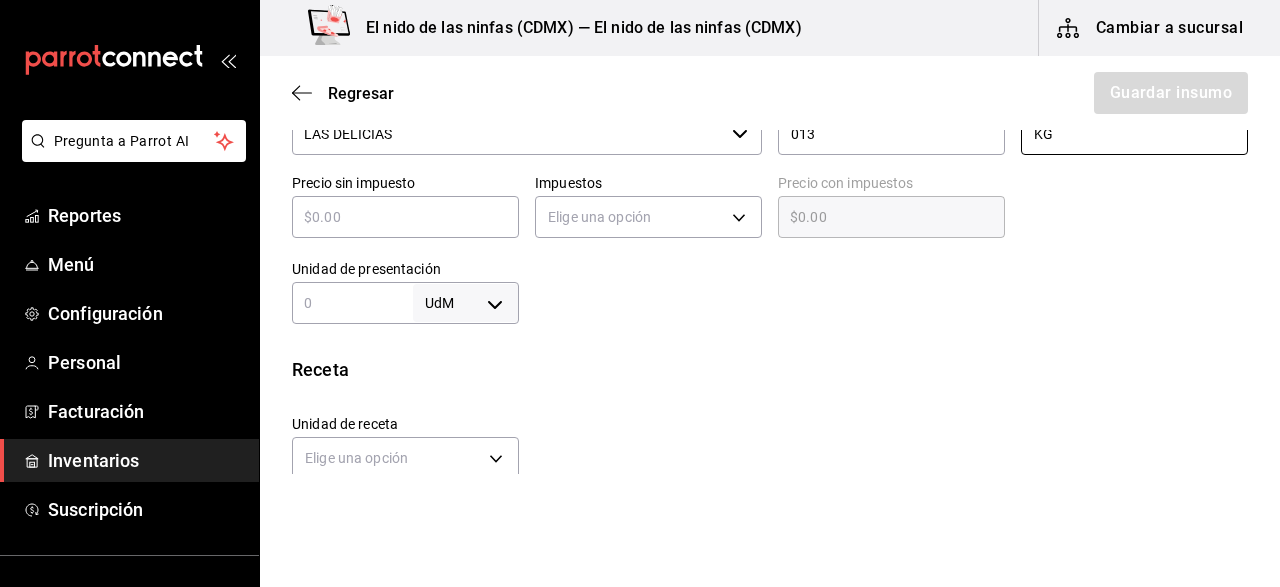 scroll, scrollTop: 488, scrollLeft: 0, axis: vertical 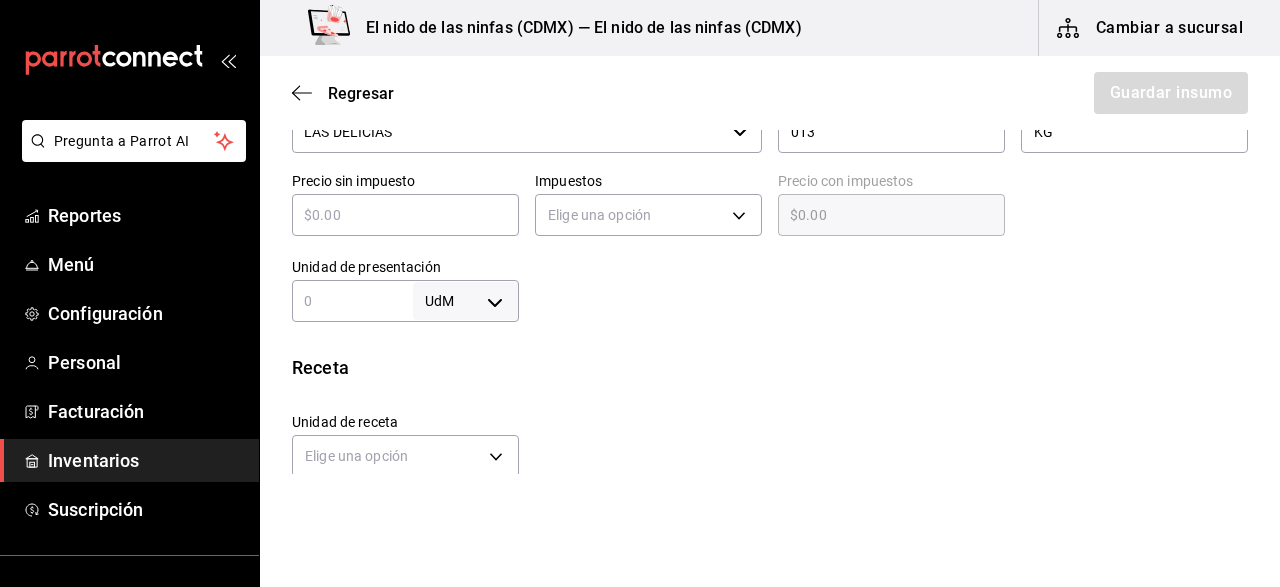 click at bounding box center (405, 215) 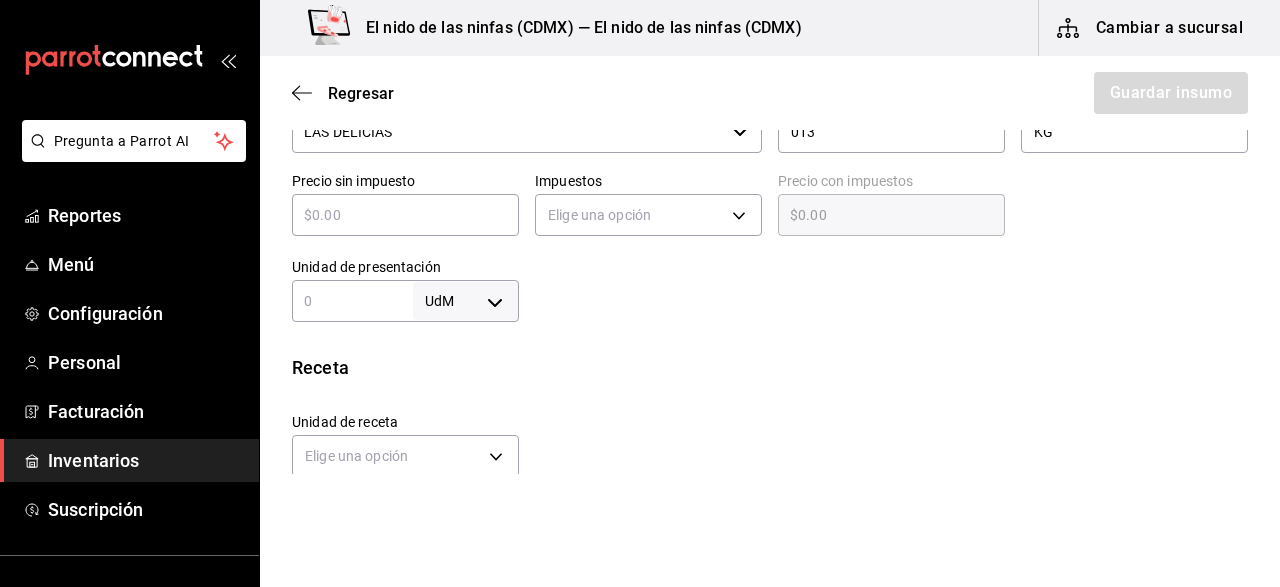 scroll, scrollTop: 519, scrollLeft: 0, axis: vertical 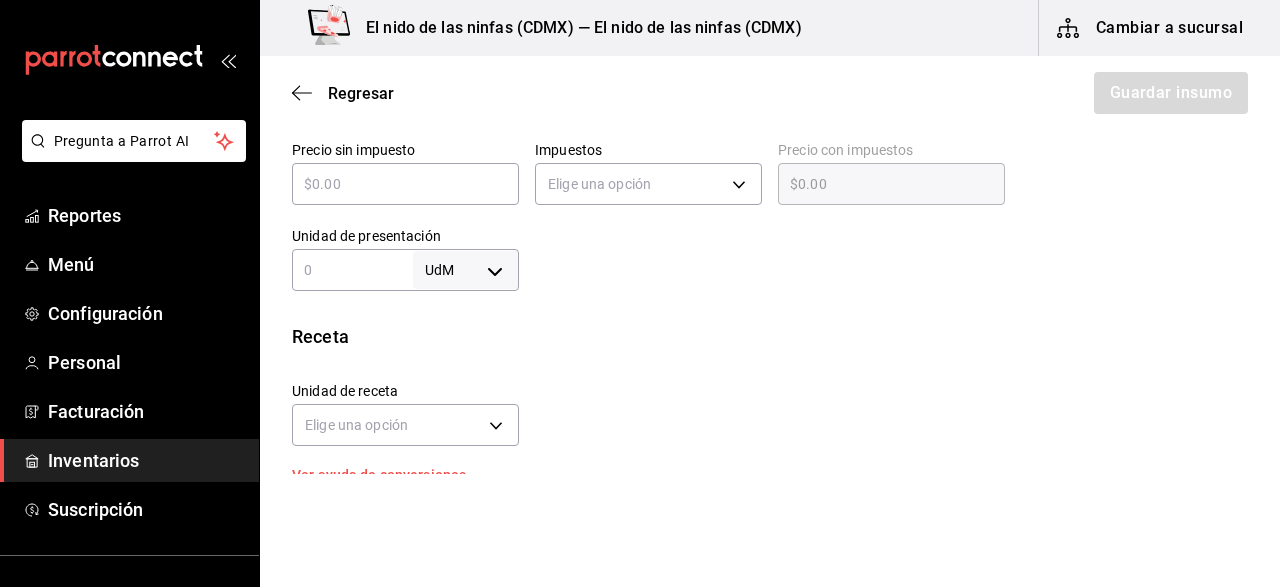 type on "$1" 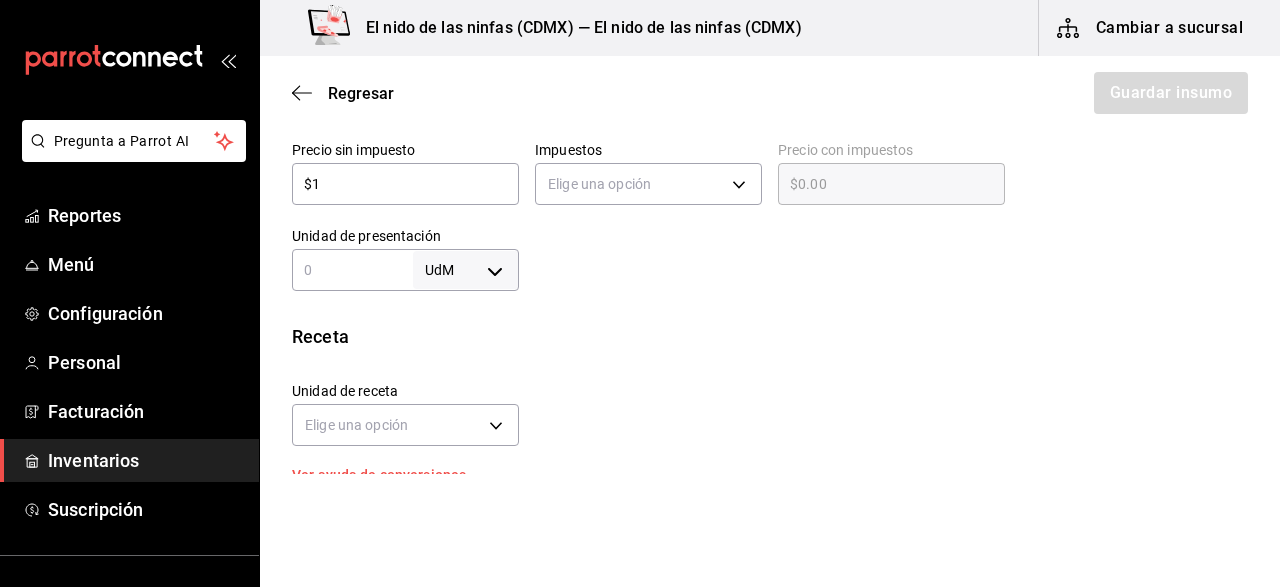 type on "$1.00" 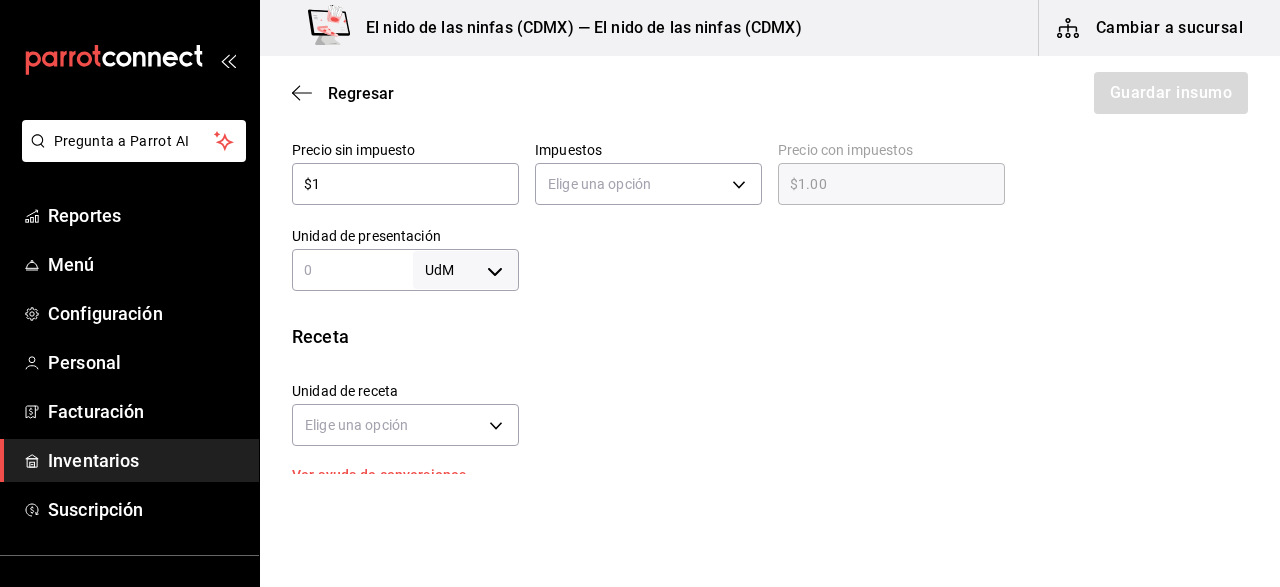 type on "$18" 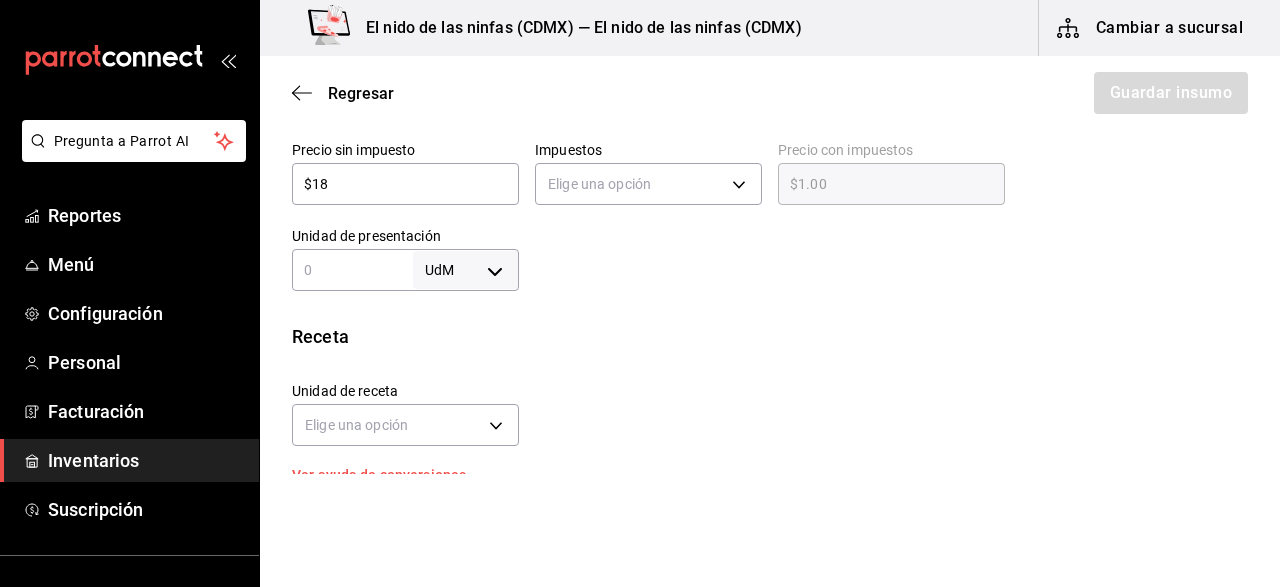 type on "$18.00" 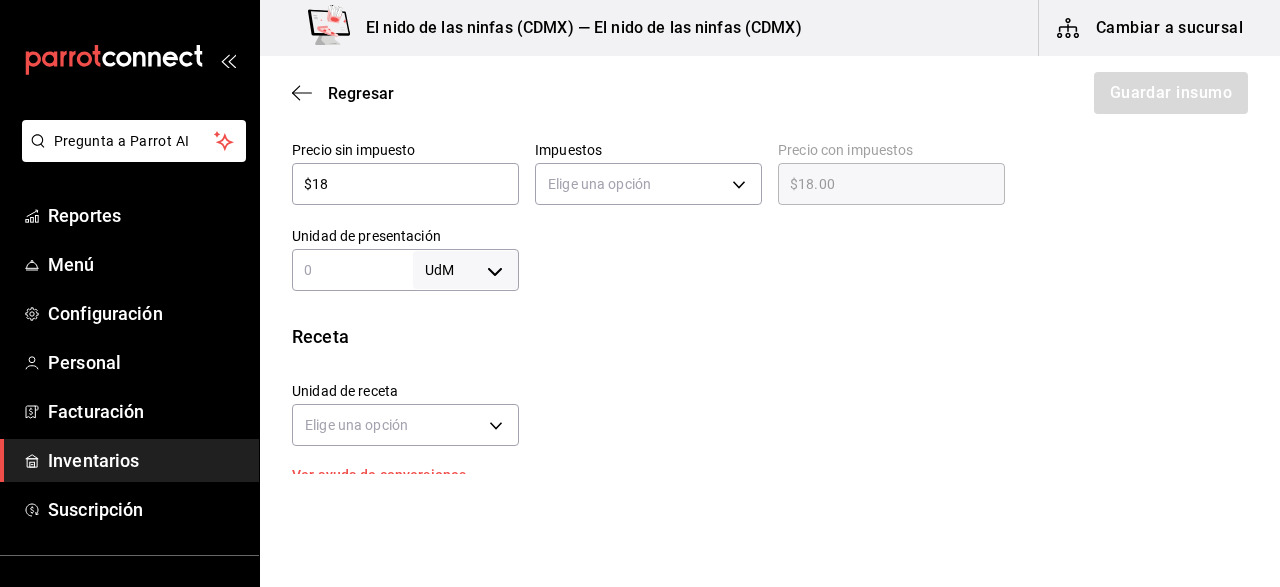 type on "$180" 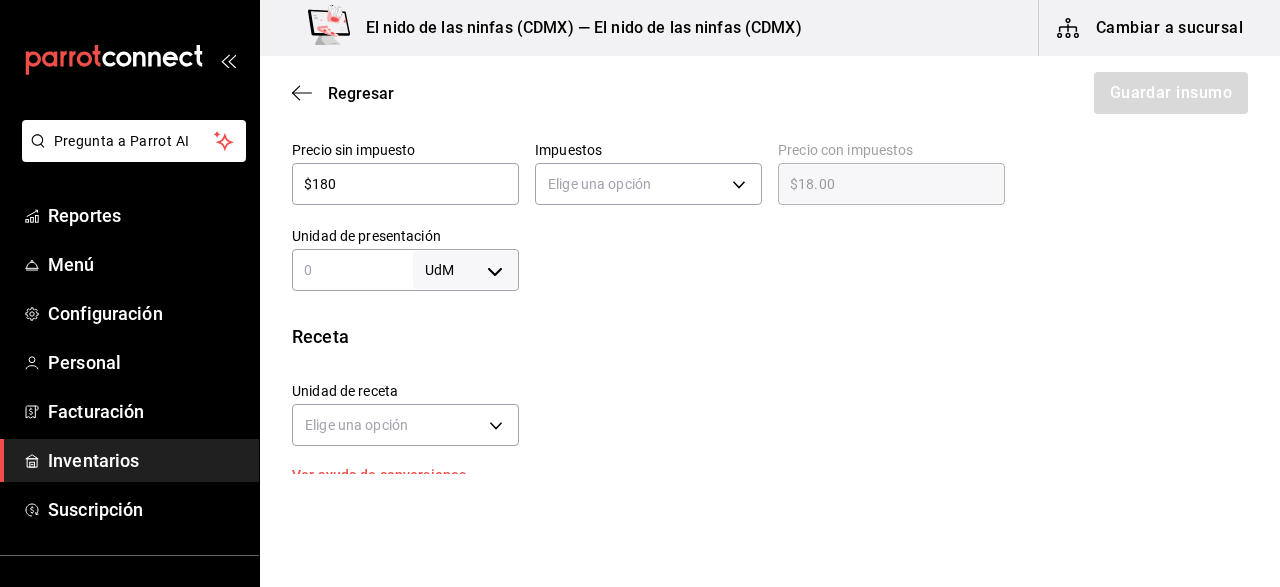 type on "$180.00" 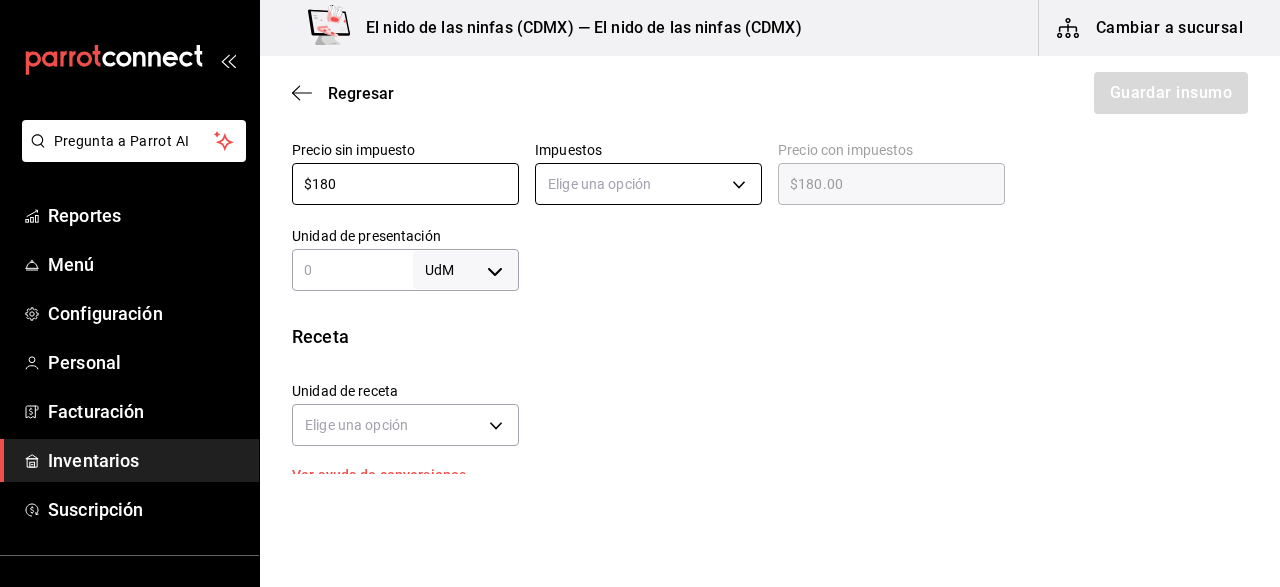 type on "$180" 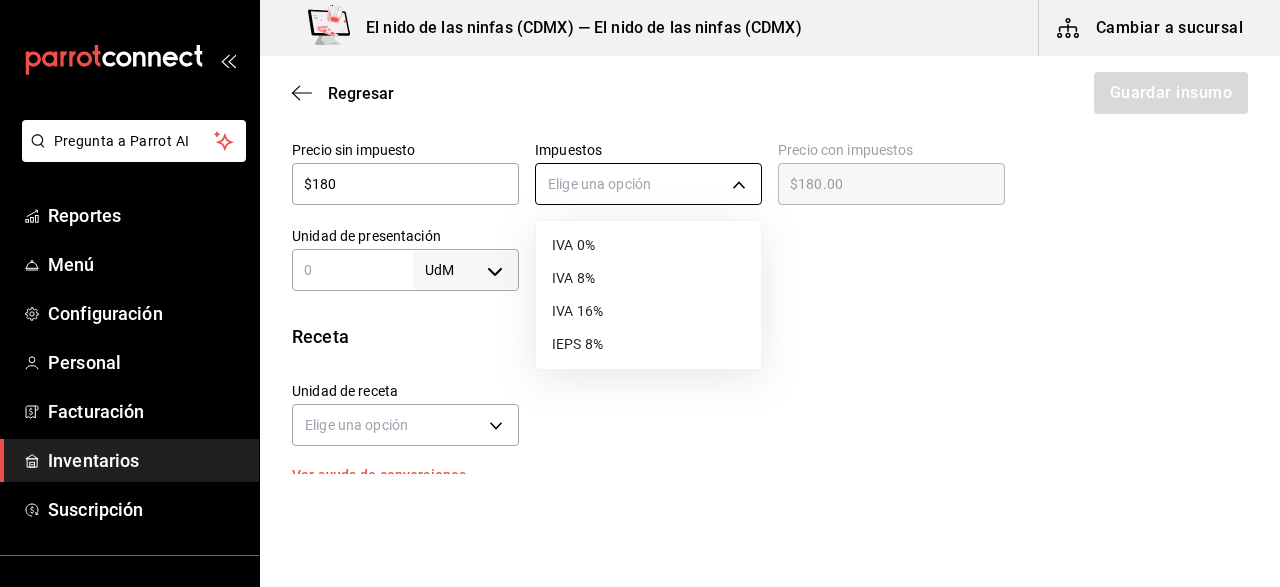 click on "Pregunta a Parrot AI Reportes   Menú   Configuración   Personal   Facturación   Inventarios   Suscripción   Ayuda Recomienda Parrot   [FIRST] [LAST]   Sugerir nueva función   El nido de las ninfas ([CITY]) — El nido de las ninfas ([CITY]) Cambiar a sucursal Regresar Guardar insumo Insumo Nombre CHILE GUAJILLO Categoría de inventario VERDURA ​ Mínimo 1 ​ Ideal 1 ​ Insumo de producción Este insumo se produce con una receta de producción Presentación Proveedor LAS DELICIAS ​ Cód. de producto/Descripción 013 Nombre de presentación KG Precio sin impuesto $180 ​ Impuestos Elige una opción Precio con impuestos $180.00 ​ Unidad de presentación UdM ​ Receta Unidad de receta Elige una opción Factor de conversión ​ Ver ayuda de conversiones ¿La presentación (KG) viene en otra caja? Si No Presentaciones por caja ​ Sin definir Unidades de conteo GANA 1 MES GRATIS EN TU SUSCRIPCIÓN AQUÍ Ver video tutorial Ir a video Pregunta a Parrot AI Reportes   Menú   Configuración   Personal" at bounding box center (640, 237) 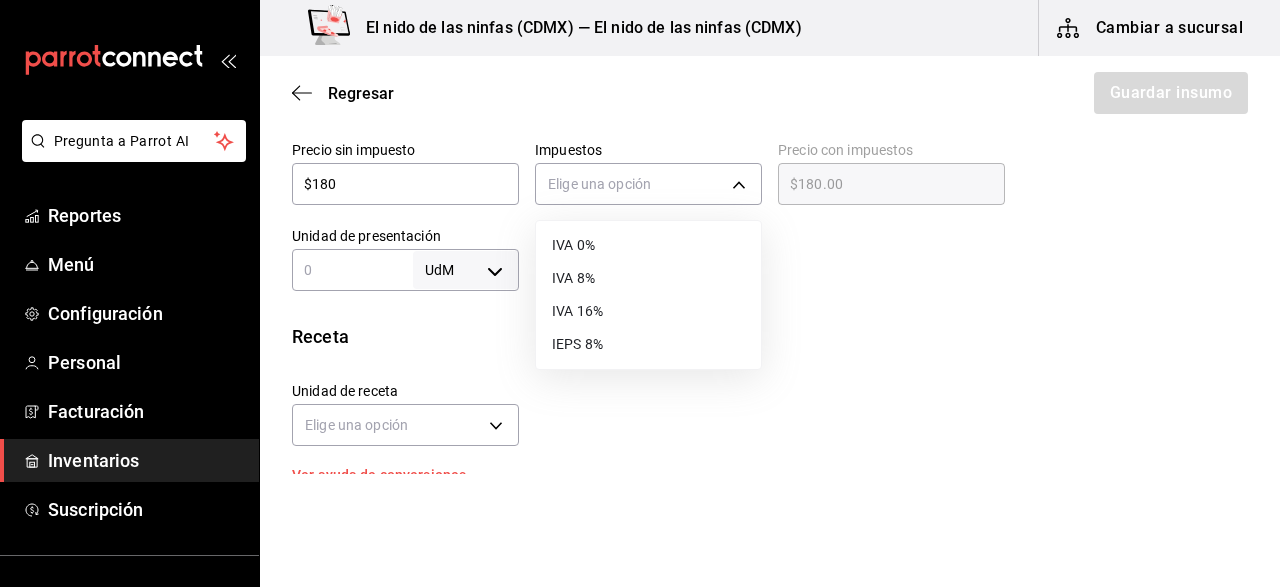 click on "IVA 0%" at bounding box center (648, 245) 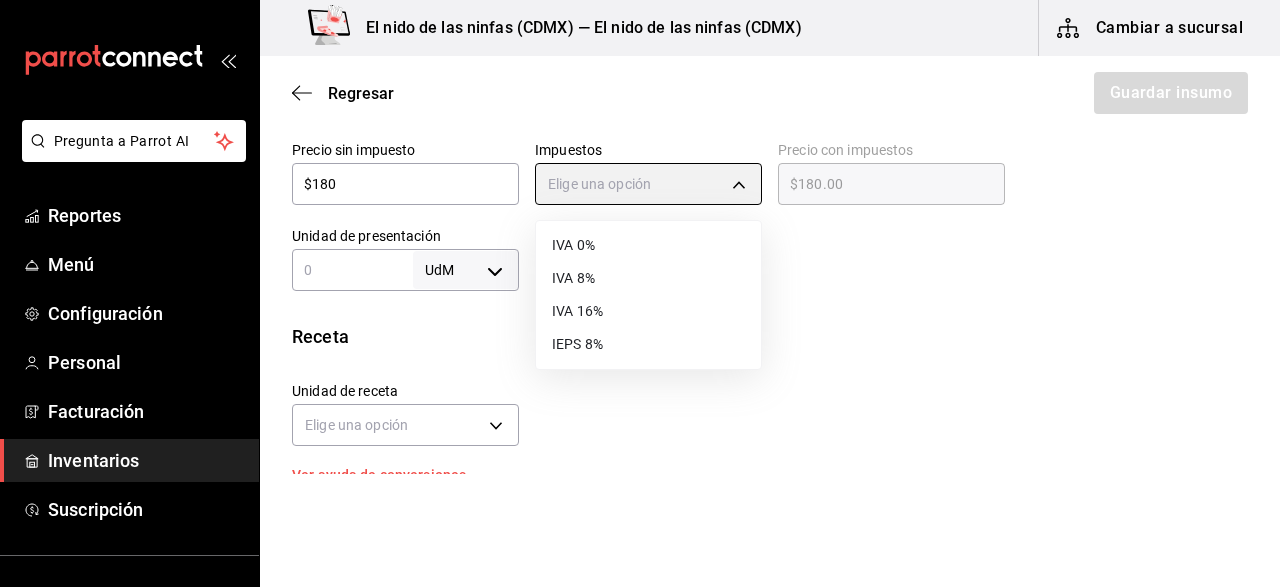 type on "IVA_0" 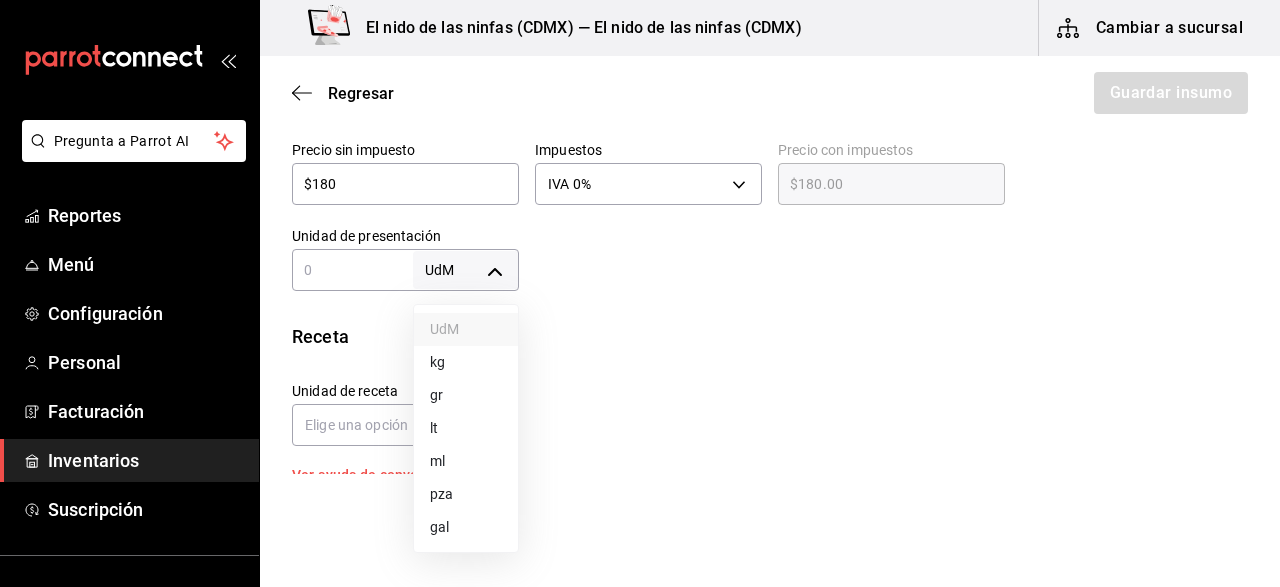 click on "Pregunta a Parrot AI Reportes   Menú   Configuración   Personal   Facturación   Inventarios   Suscripción   Ayuda Recomienda Parrot   [FIRST] [LAST]   Sugerir nueva función   El nido de las ninfas ([CITY]) — El nido de las ninfas ([CITY]) Cambiar a sucursal Regresar Guardar insumo Insumo Nombre CHILE GUAJILLO Categoría de inventario VERDURA ​ Mínimo 1 ​ Ideal 1 ​ Insumo de producción Este insumo se produce con una receta de producción Presentación Proveedor LAS DELICIAS ​ Cód. de producto/Descripción 013 Nombre de presentación KG Precio sin impuesto $180 ​ Impuestos IVA 0% IVA_0 Precio con impuestos $180.00 ​ Unidad de presentación UdM ​ Receta Unidad de receta Elige una opción Factor de conversión ​ Ver ayuda de conversiones ¿La presentación (KG) viene en otra caja? Si No Presentaciones por caja ​ Sin definir Unidades de conteo GANA 1 MES GRATIS EN TU SUSCRIPCIÓN AQUÍ Ver video tutorial Ir a video Pregunta a Parrot AI Reportes   Menú   Configuración   Personal" at bounding box center [640, 237] 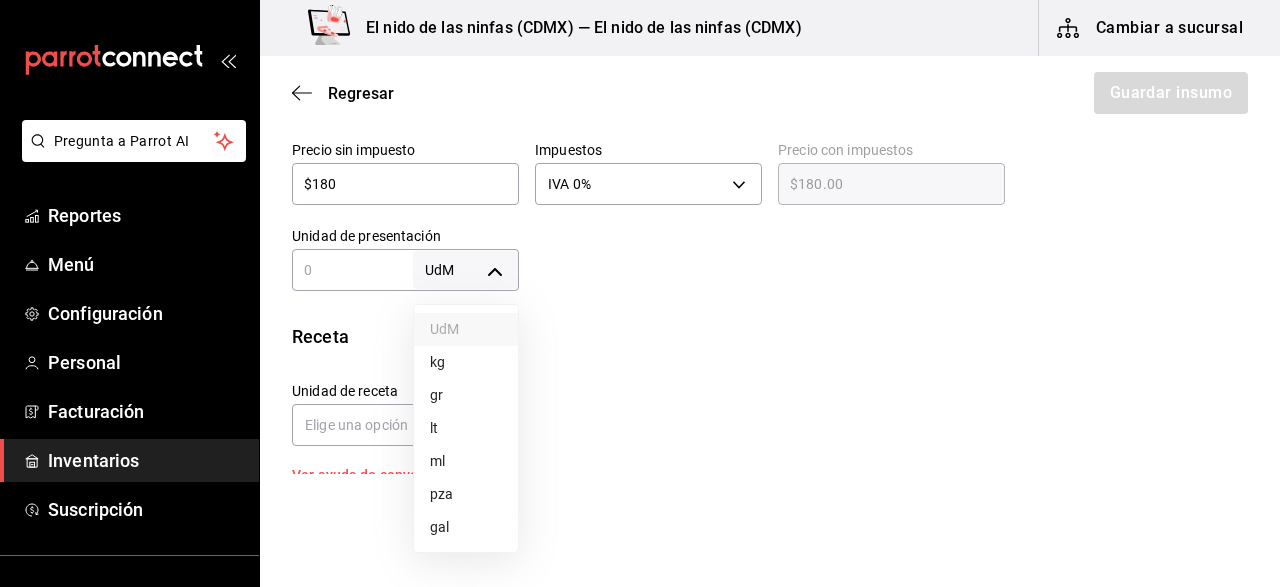 click on "gr" at bounding box center [466, 395] 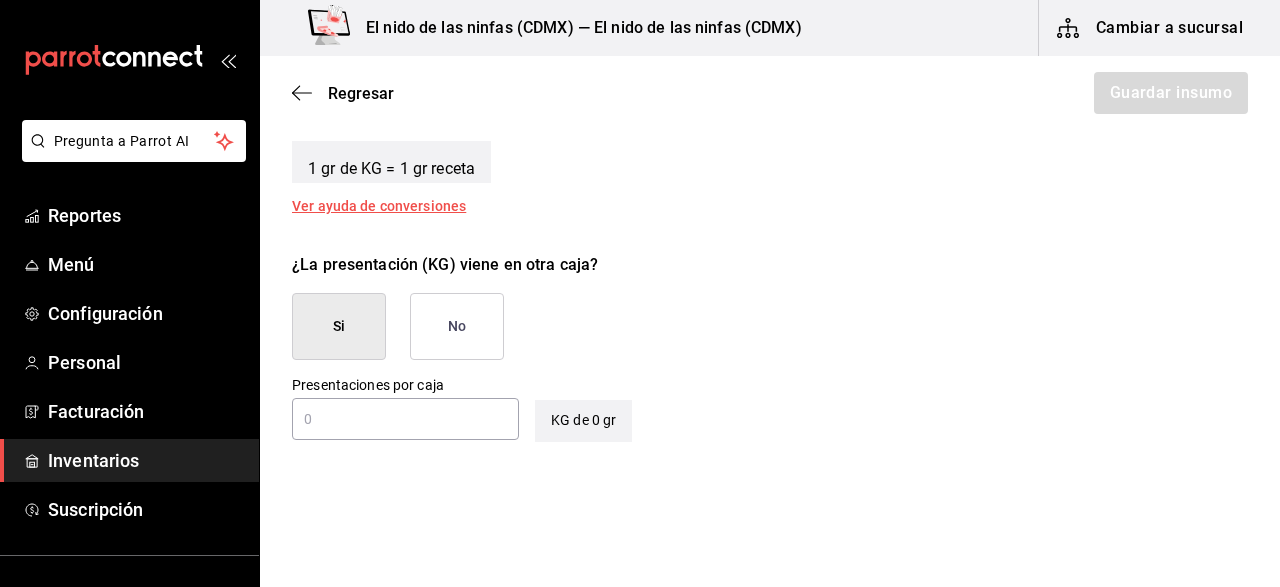 scroll, scrollTop: 840, scrollLeft: 0, axis: vertical 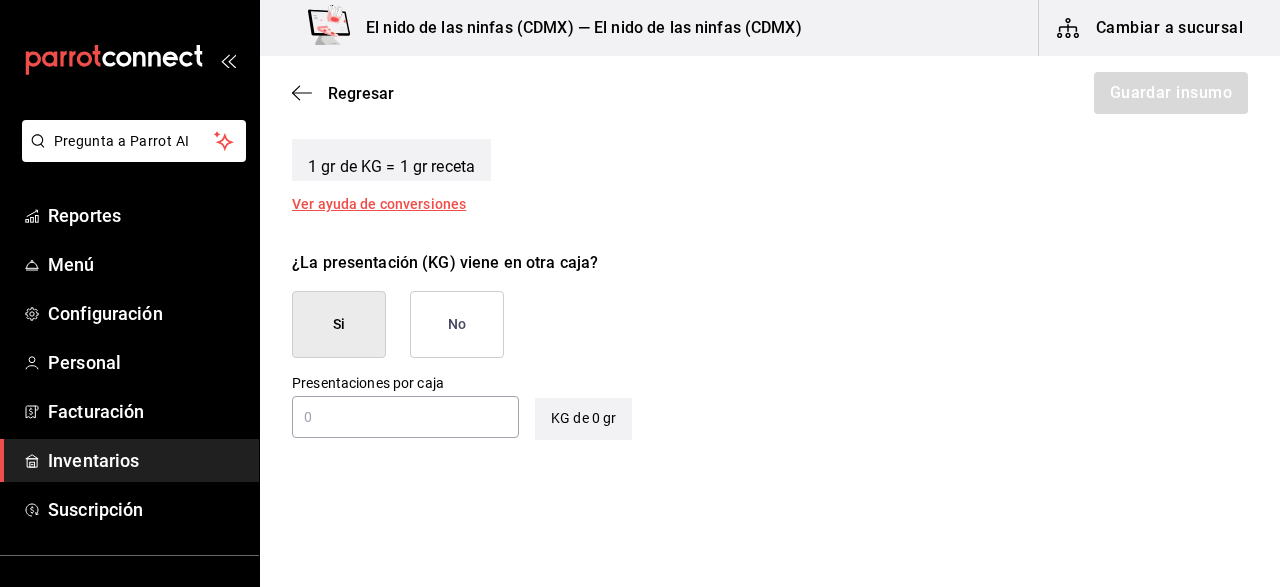 click on "No" at bounding box center (457, 324) 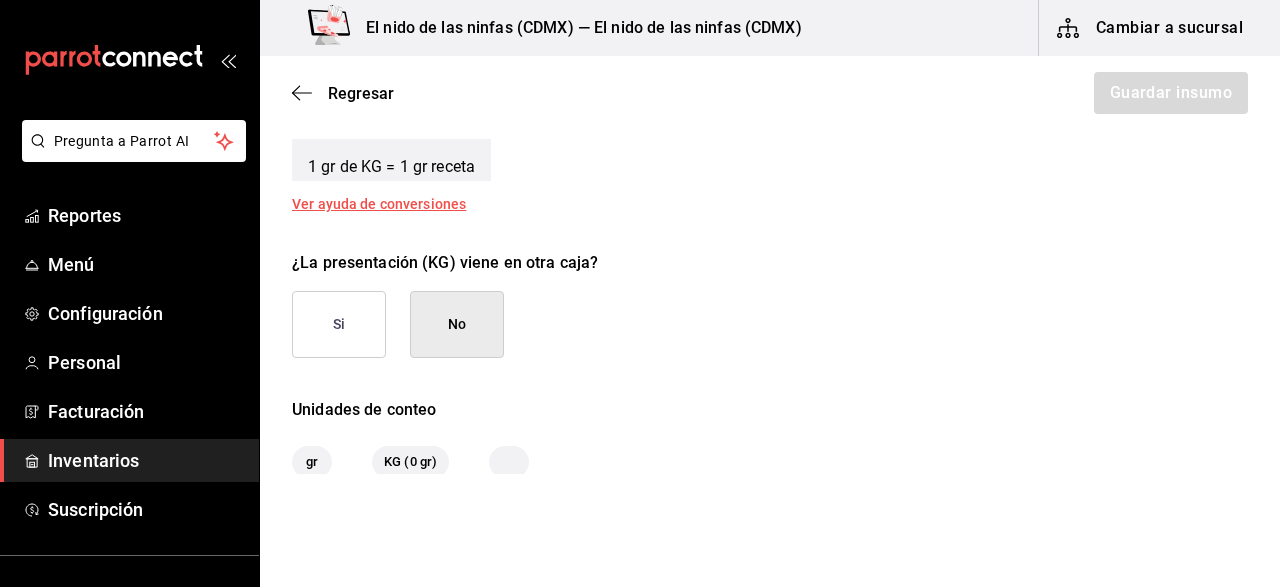 scroll, scrollTop: 938, scrollLeft: 0, axis: vertical 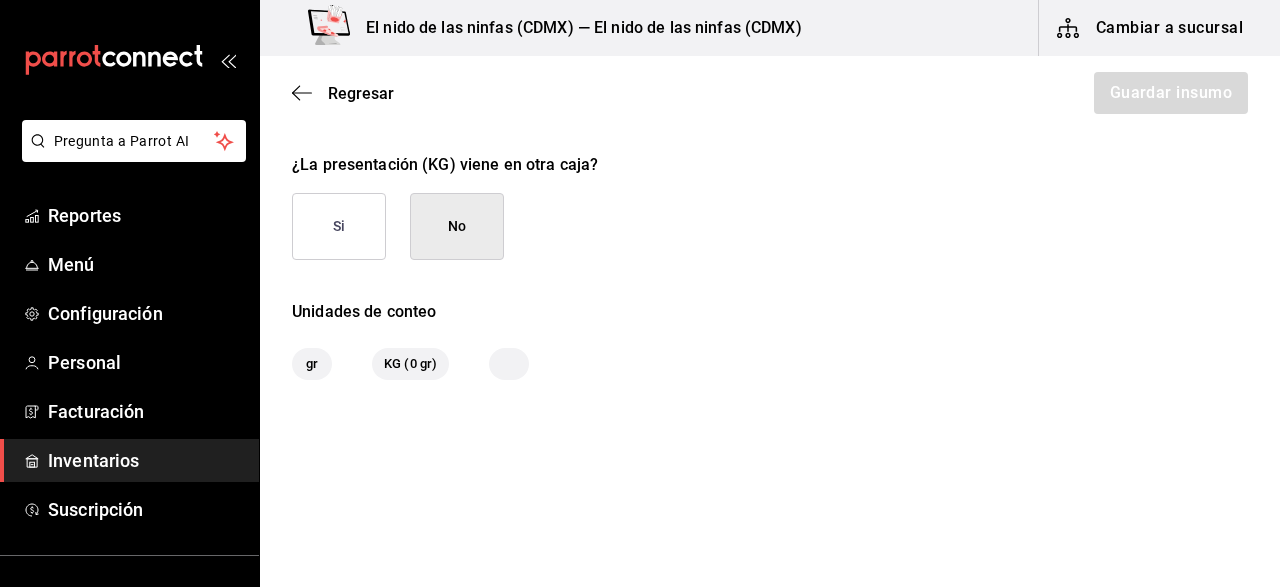 click on "Regresar Guardar insumo" at bounding box center (770, 93) 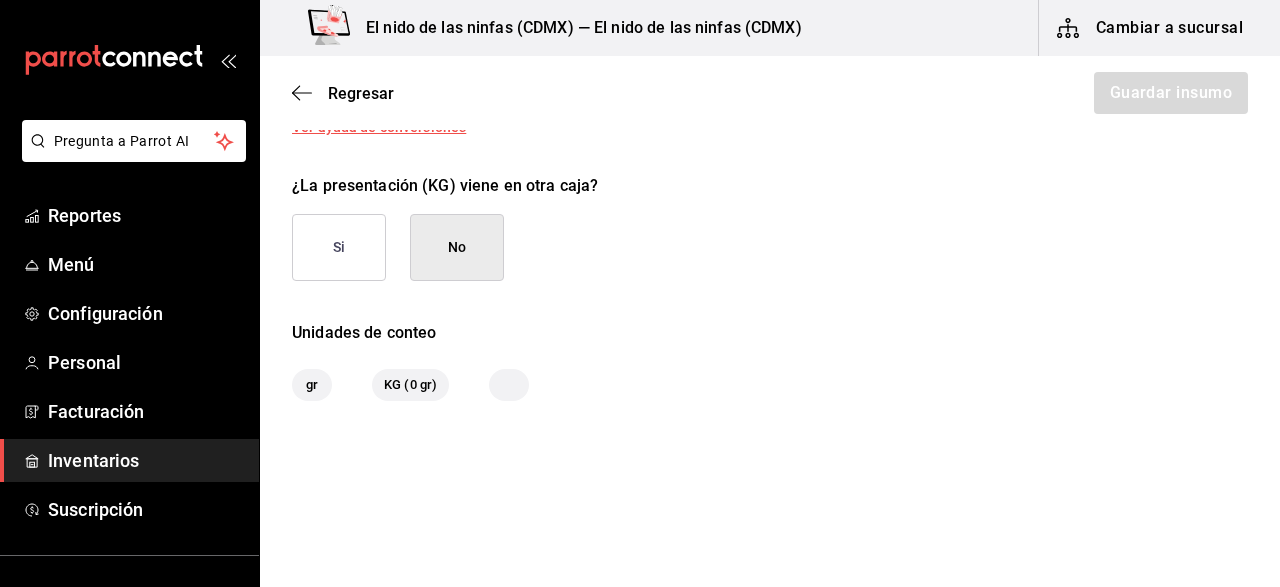 scroll, scrollTop: 913, scrollLeft: 0, axis: vertical 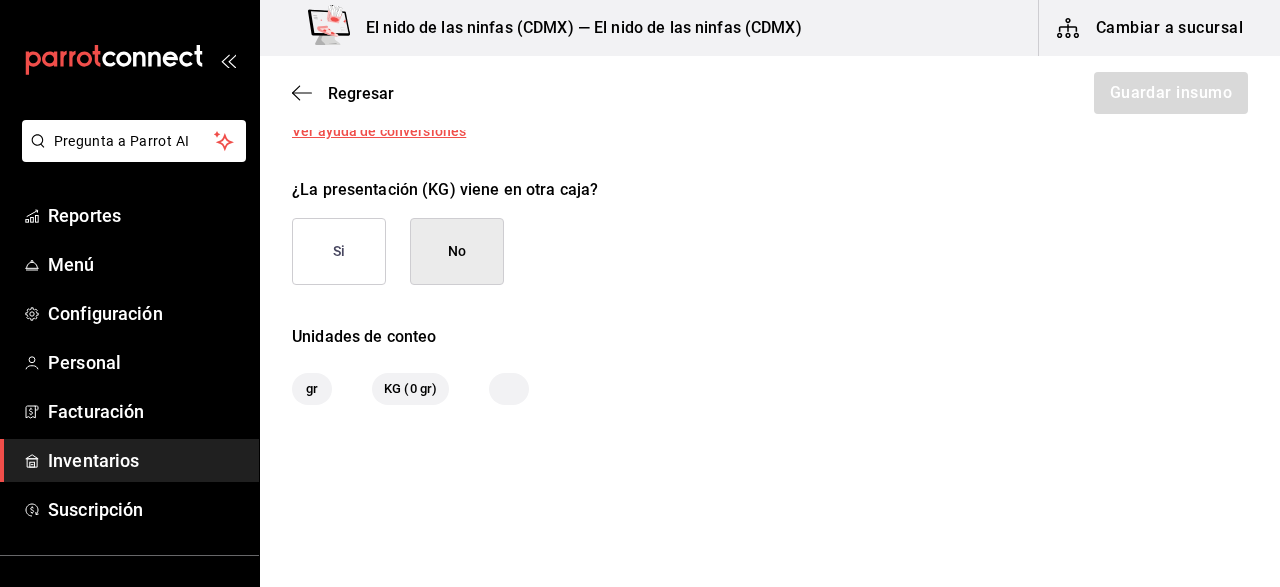click on "No" at bounding box center (457, 251) 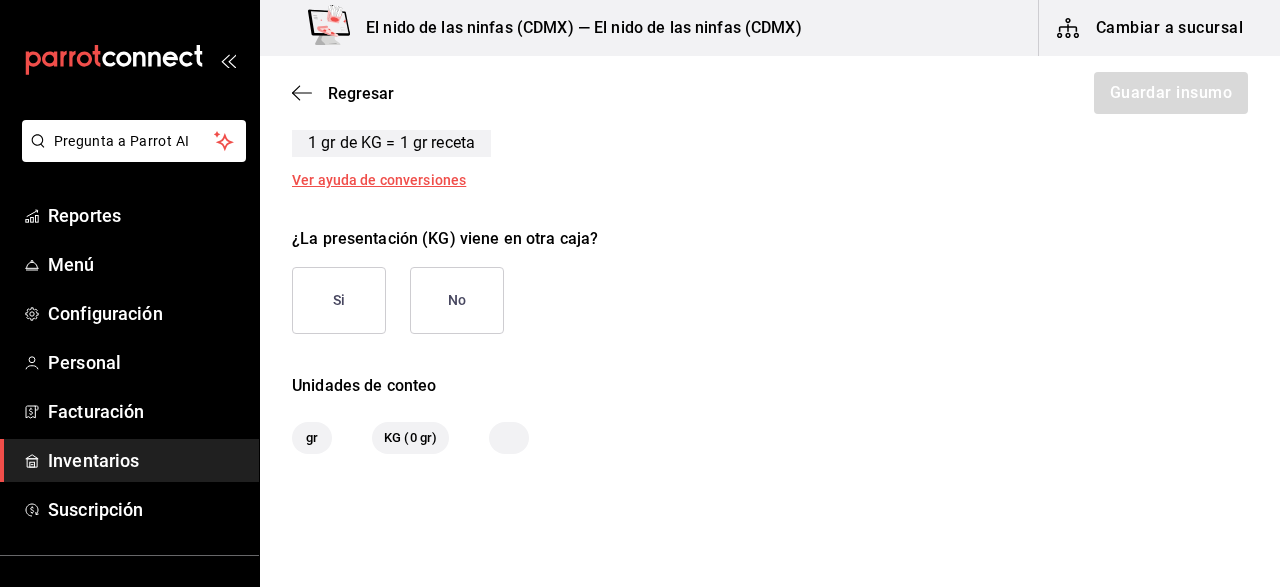 scroll, scrollTop: 854, scrollLeft: 0, axis: vertical 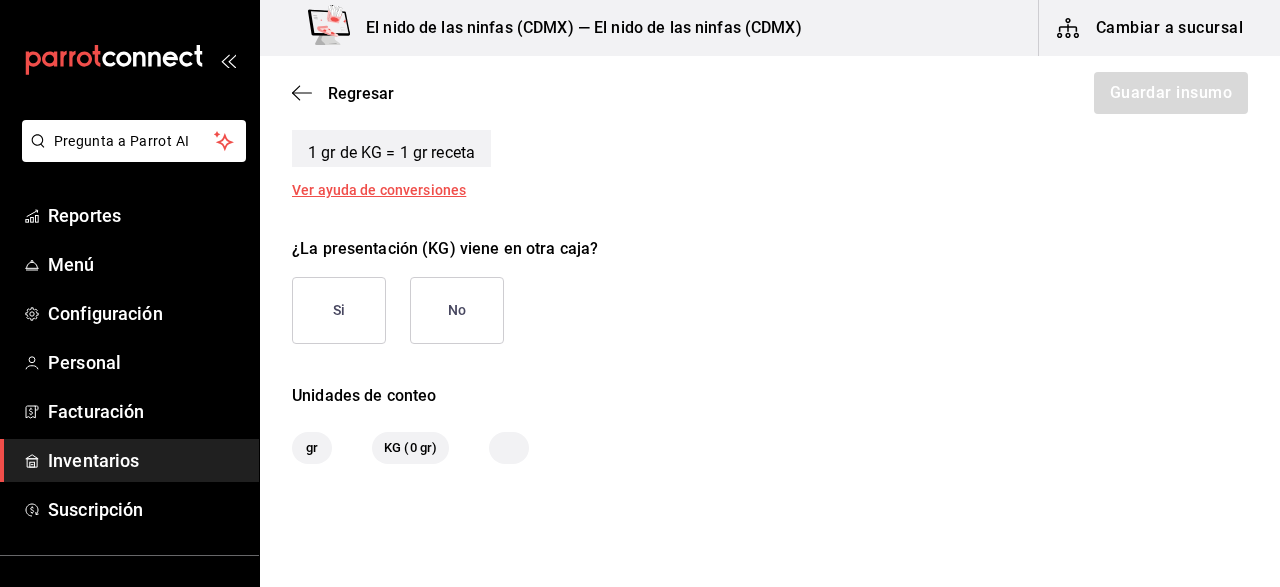 click on "No" at bounding box center (457, 310) 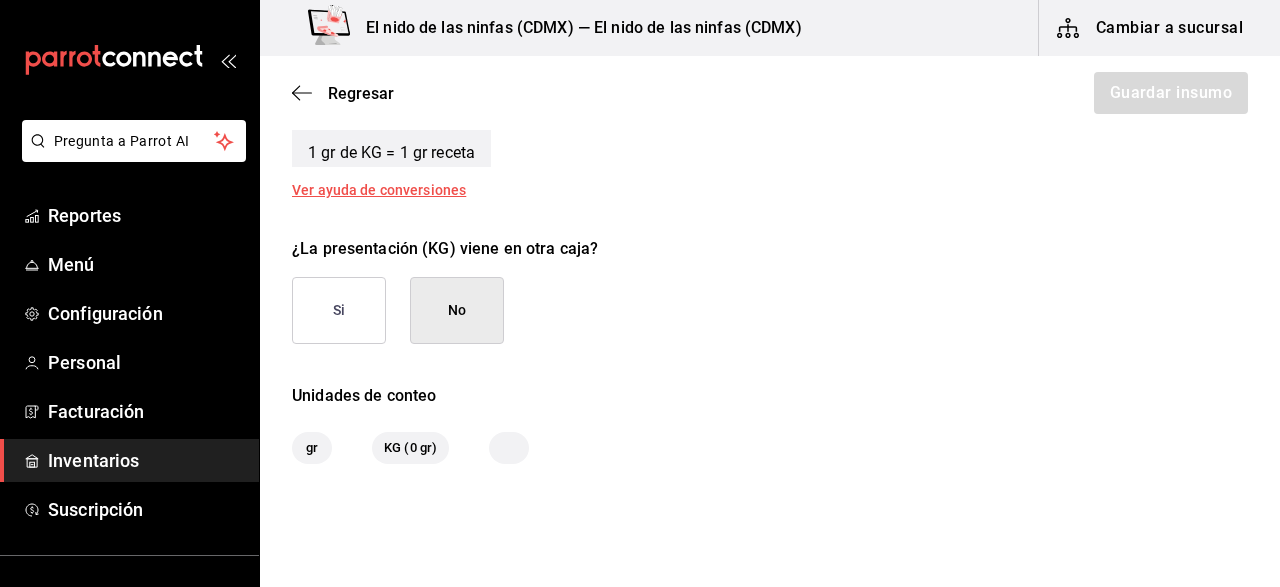 click on "Regresar Guardar insumo" at bounding box center [770, 93] 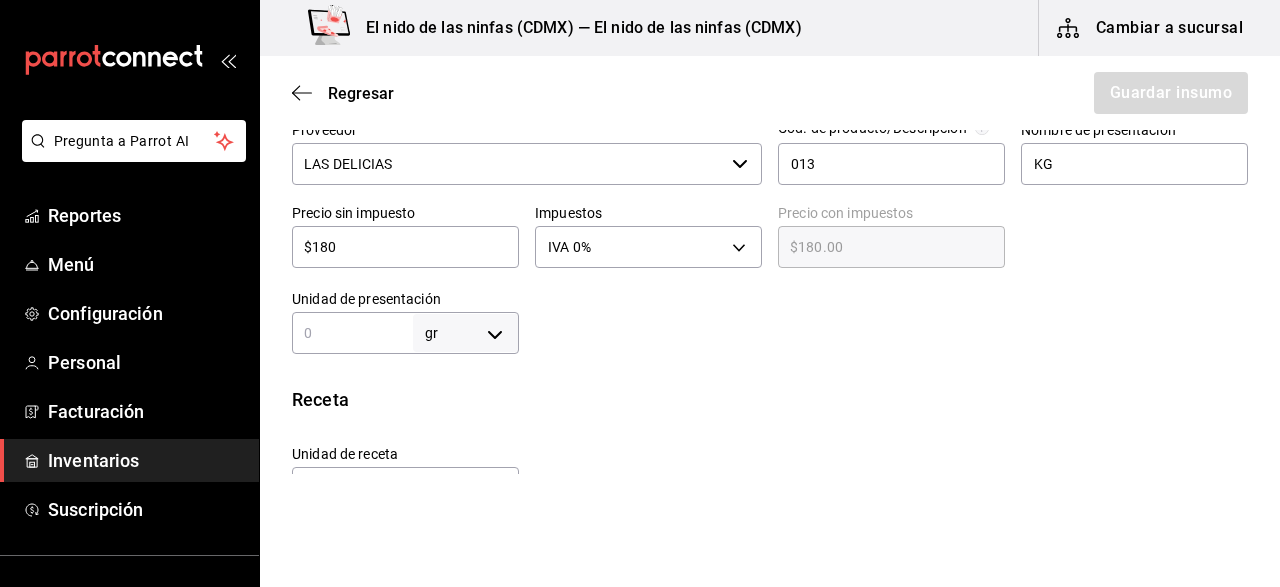 scroll, scrollTop: 450, scrollLeft: 0, axis: vertical 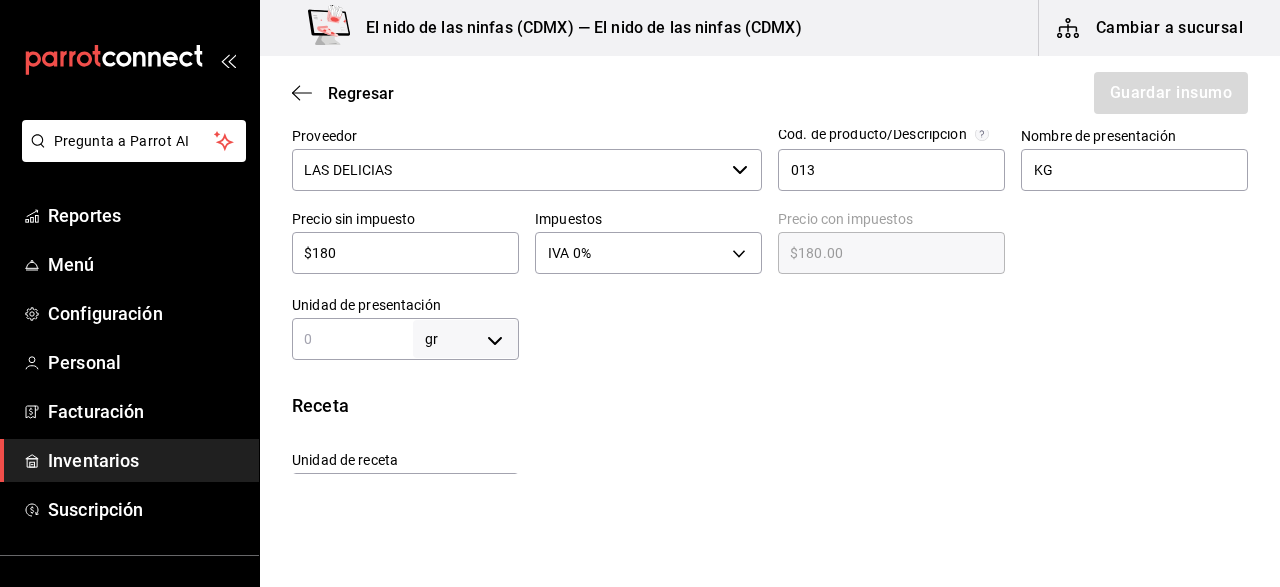 click on "Pregunta a Parrot AI Reportes   Menú   Configuración   Personal   Facturación   Inventarios   Suscripción   Ayuda Recomienda Parrot   [FIRST] [LAST]   Sugerir nueva función   El nido de las ninfas ([CITY]) — El nido de las ninfas ([CITY]) Cambiar a sucursal Regresar Guardar insumo Insumo Nombre CHILE GUAJILLO Categoría de inventario VERDURA ​ Mínimo 1 ​ Ideal 1 ​ Insumo de producción Este insumo se produce con una receta de producción Presentación Proveedor LAS DELICIAS ​ Cód. de producto/Descripción 013 Nombre de presentación KG Precio sin impuesto $180 ​ Impuestos IVA 0% IVA_0 Precio con impuestos $180.00 ​ Unidad de presentación gr GRAM ​ Receta Unidad de receta gr GRAM Factor de conversión ​ 1 gr de KG = 1 gr receta Ver ayuda de conversiones ¿La presentación (KG) viene en otra caja? Si No Unidades de conteo gr KG (0 gr) GANA 1 MES GRATIS EN TU SUSCRIPCIÓN AQUÍ Ver video tutorial Ir a video Pregunta a Parrot AI Reportes   Menú   Configuración   Personal   Facturación" at bounding box center (640, 237) 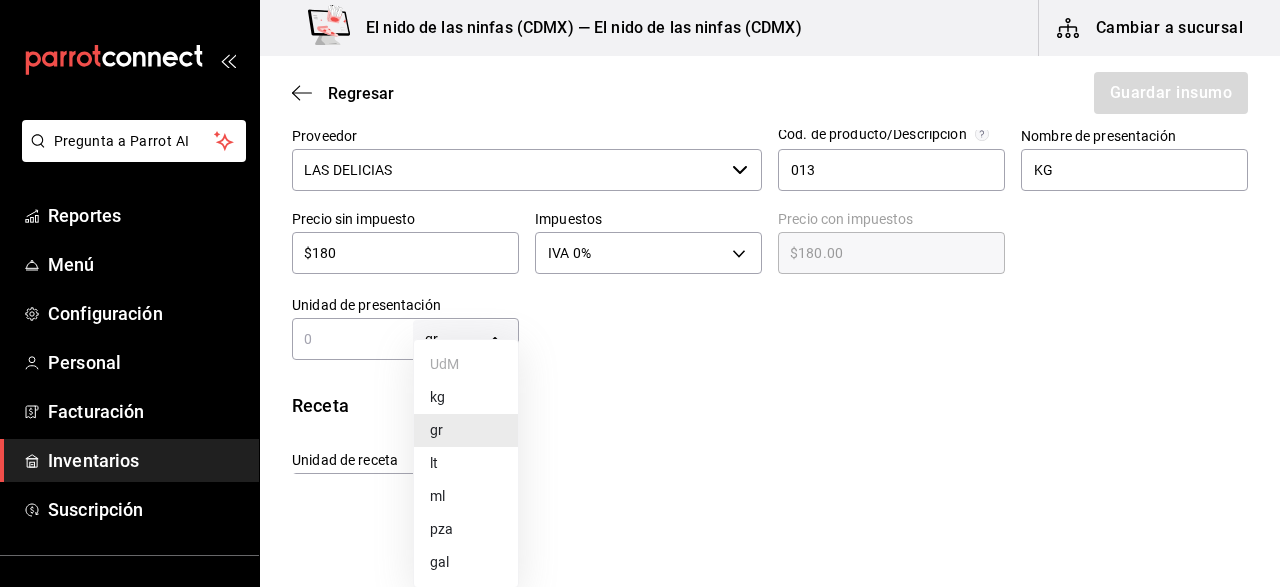 click at bounding box center (640, 293) 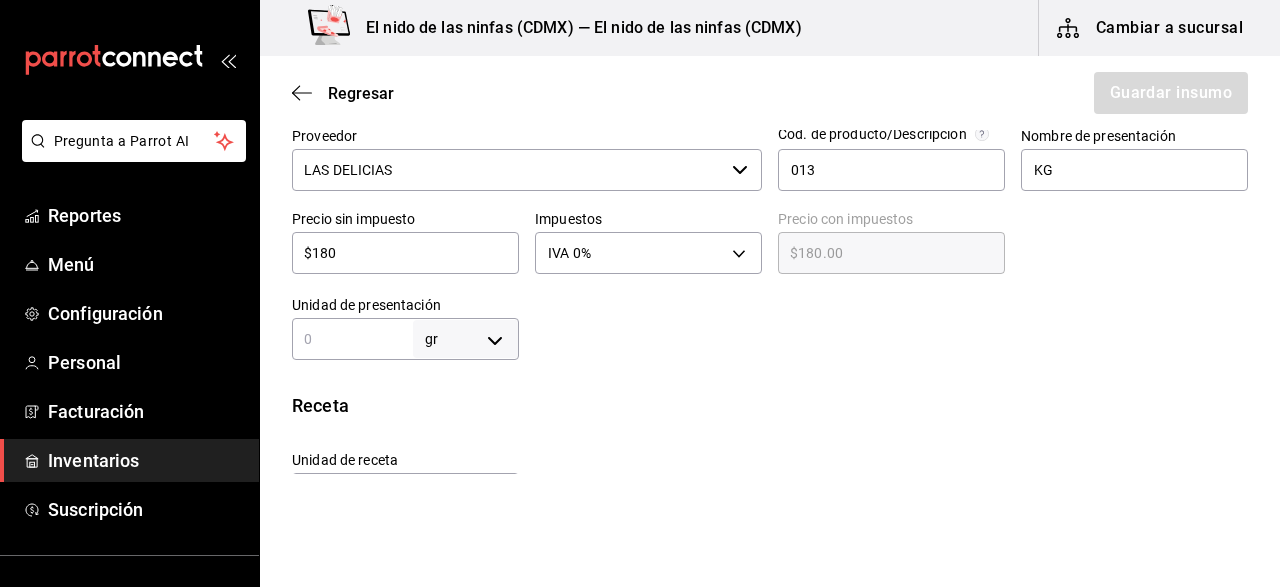 click at bounding box center (352, 339) 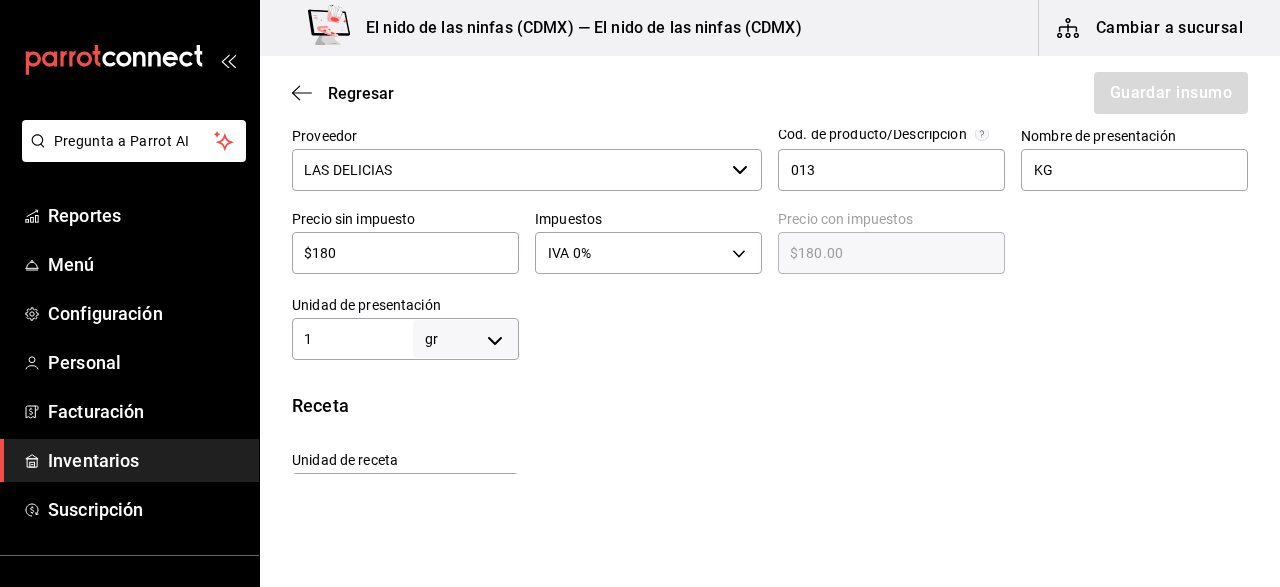 type on "1" 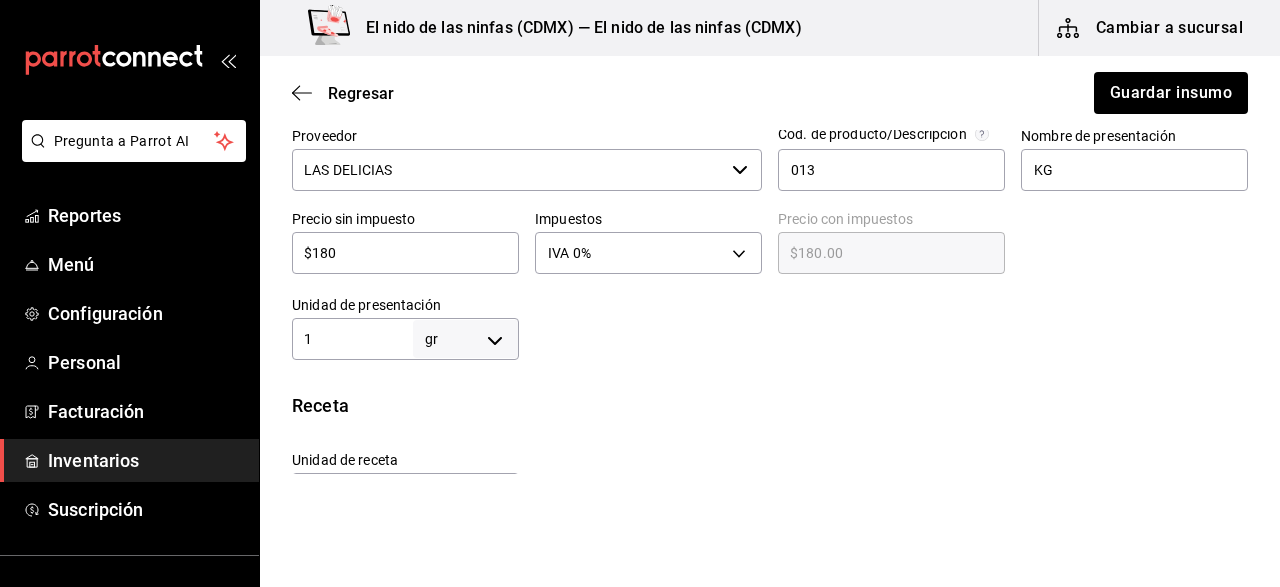 type on "10" 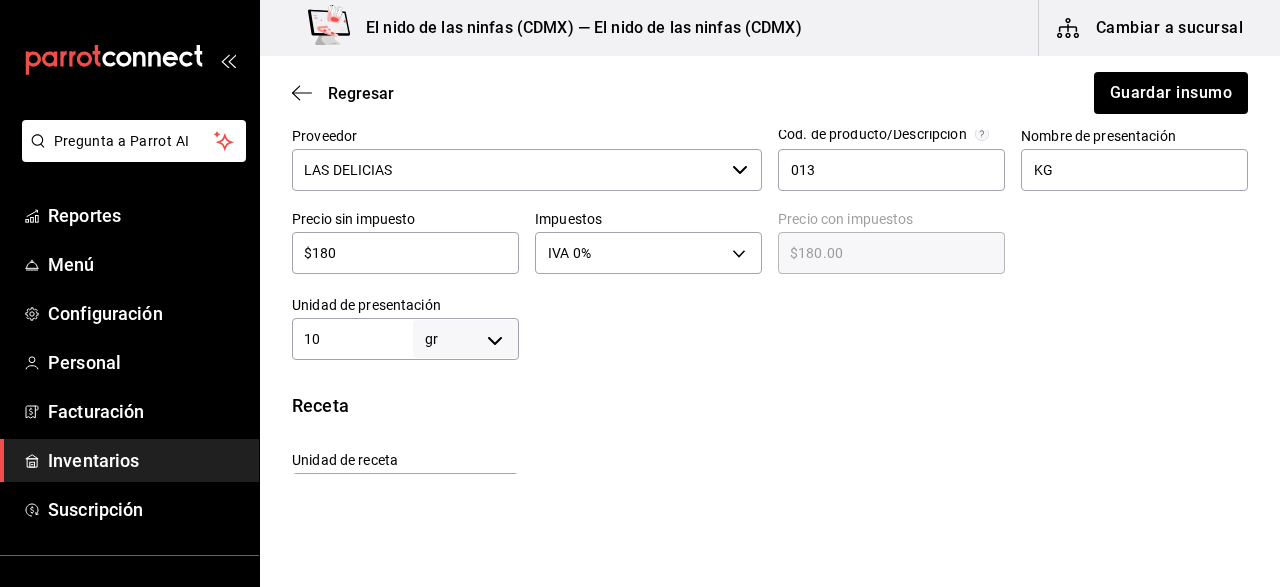 type on "10" 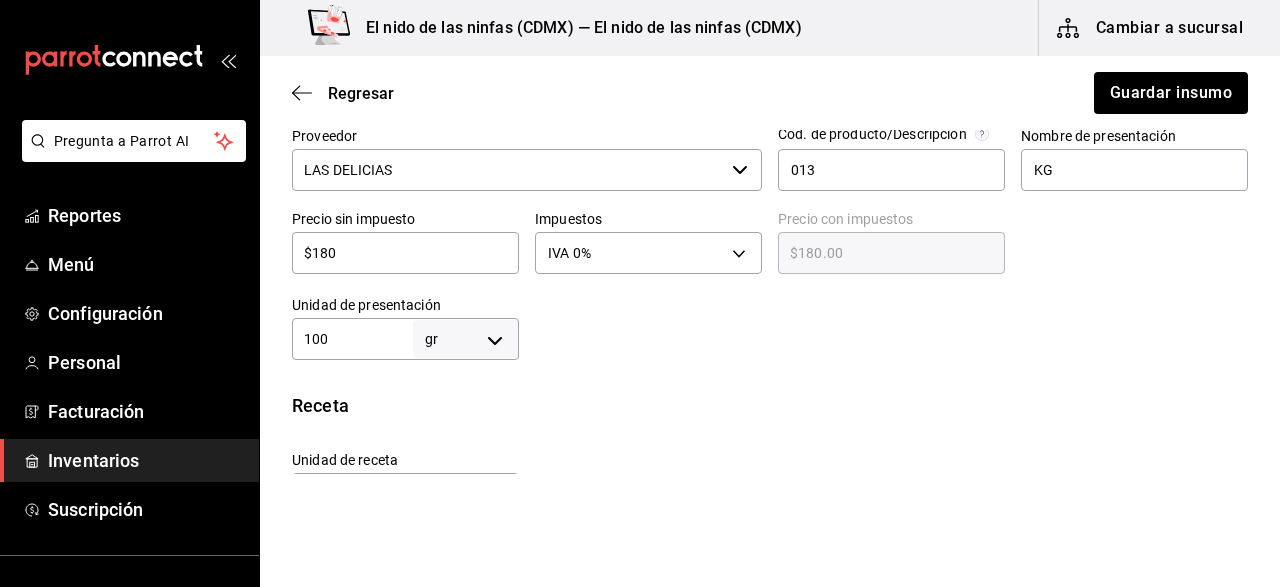 type on "100" 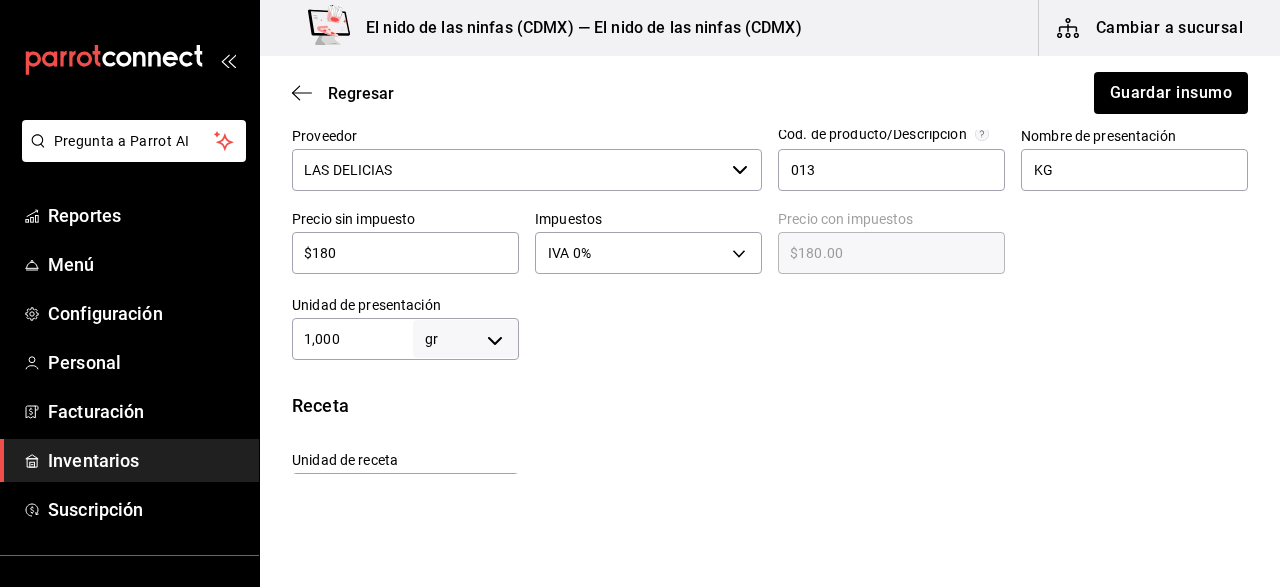 type on "1,000" 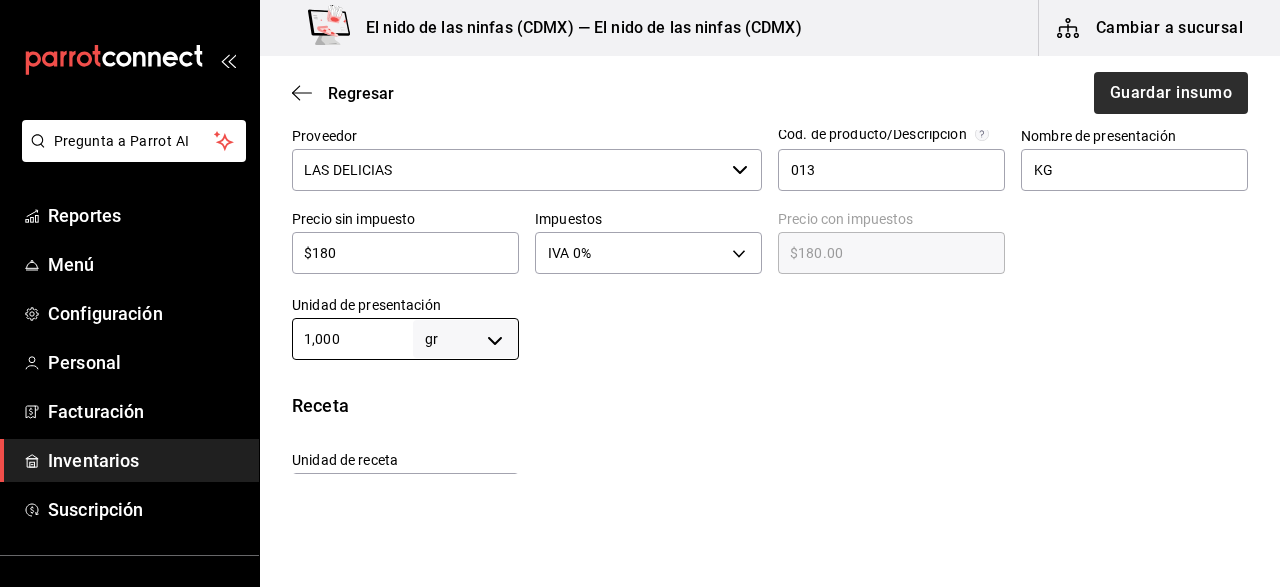 type on "1,000" 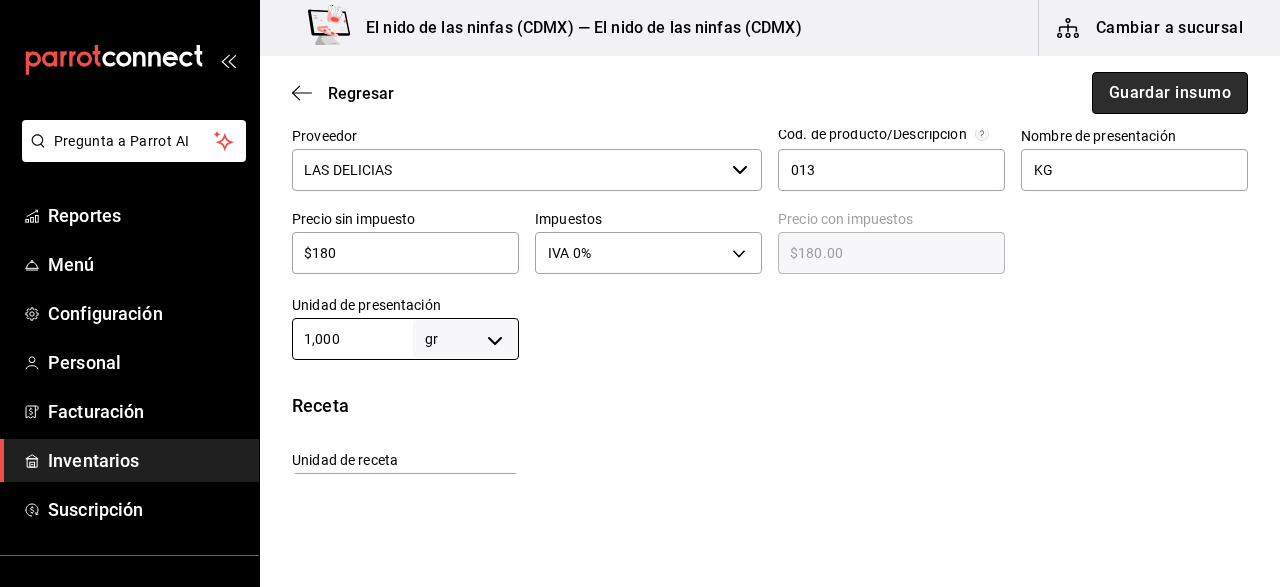 click on "Guardar insumo" at bounding box center [1170, 93] 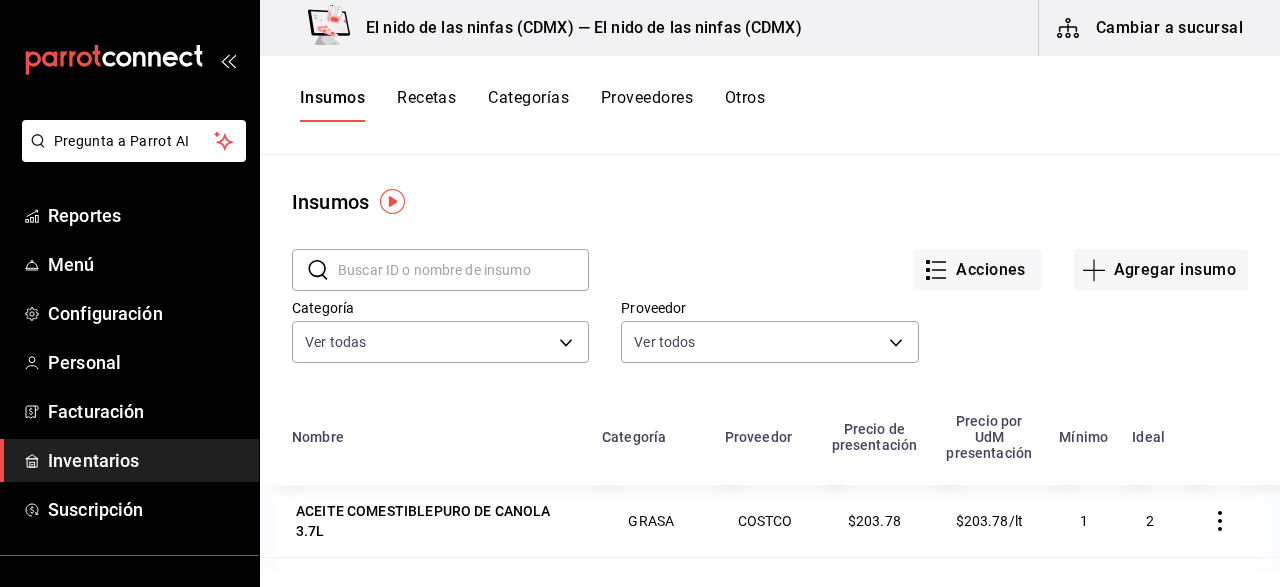 click at bounding box center (463, 270) 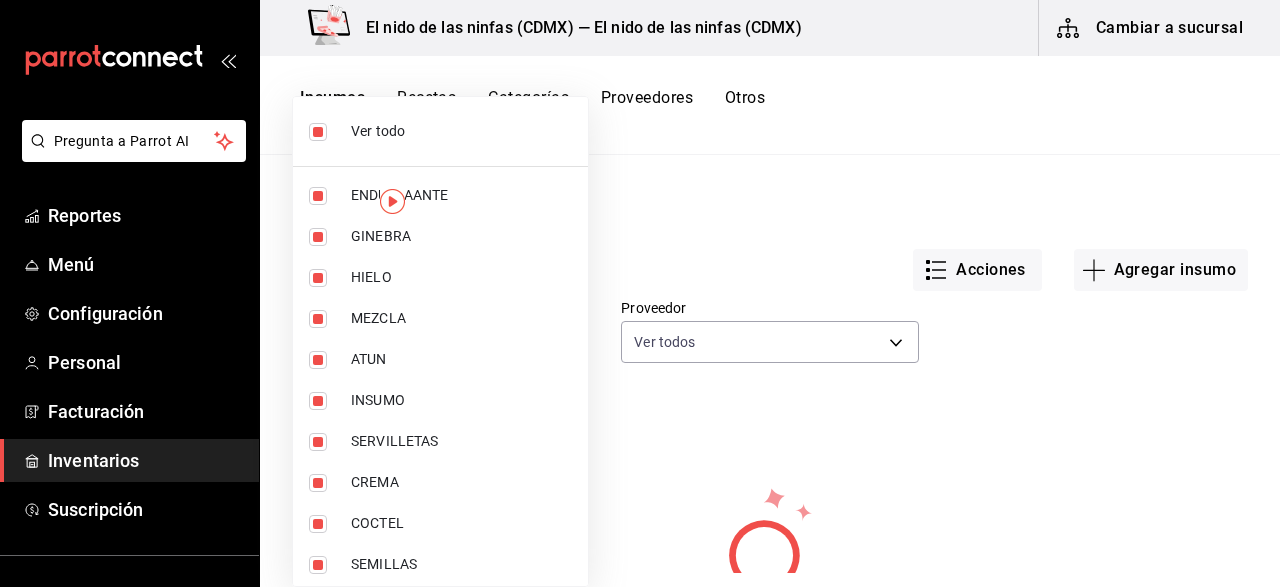 click on "Pregunta a Parrot AI Reportes   Menú   Configuración   Personal   Facturación   Inventarios   Suscripción   Ayuda Recomienda Parrot   [FIRST] [LAST]   Sugerir nueva función   El nido de las ninfas ([CITY]) — El nido de las ninfas ([CITY]) Cambiar a sucursal Insumos Recetas Categorías Proveedores Otros Insumos ​ CHILE MORITA ​ Acciones Agregar insumo Categoría Ver todas Proveedor Ver todos No se han encontrado resultados. Parece que no podemos encontrar ningún resultado basado en su búsqueda, intenta de nuevo. GANA 1 MES GRATIS EN TU SUSCRIPCIÓN AQUÍ ¿Recuerdas cómo empezó tu restaurante?
Hoy puedes ayudar a un colega a tener el mismo cambio que tú viviste.
Recomienda Parrot directamente desde tu Portal Administrador.
Es fácil y rápido.
🎁 Por cada restaurante que se una, ganas 1 mes gratis. Ver video tutorial Ir a video Pregunta a Parrot AI Reportes   Menú   Configuración   Personal   Facturación   Inventarios   Suscripción   Ayuda Recomienda Parrot   [FIRST] [LAST]     Eliminar ATUN" at bounding box center (640, 286) 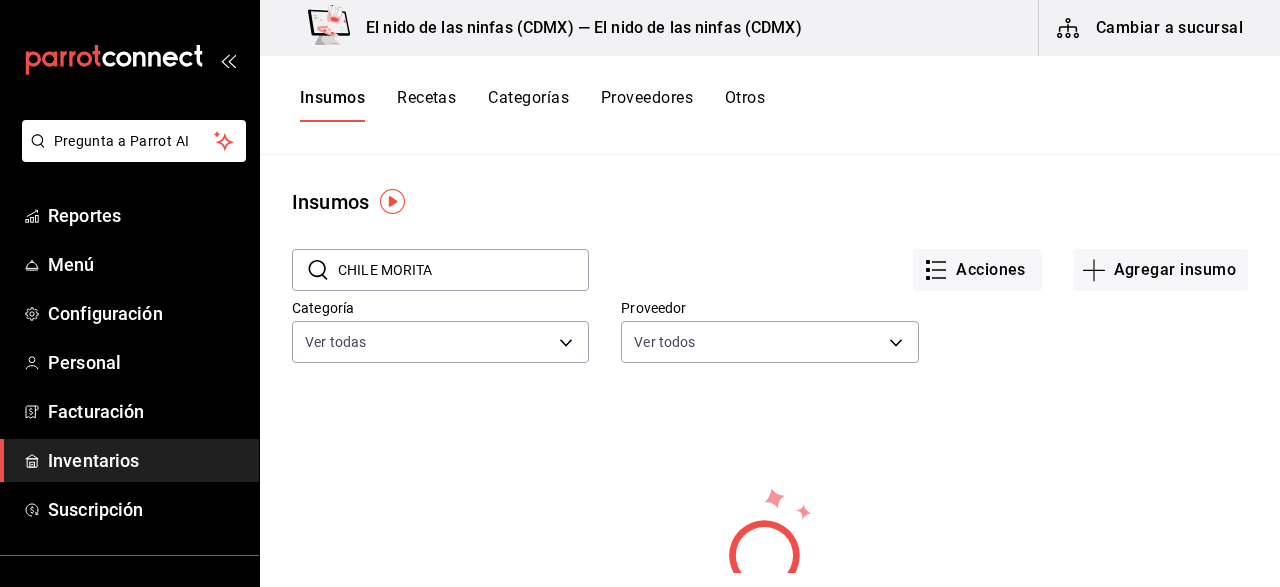 click on "​ CHILE MORITA ​ Acciones Agregar insumo Categoría Ver todas Proveedor Ver todos" at bounding box center (770, 309) 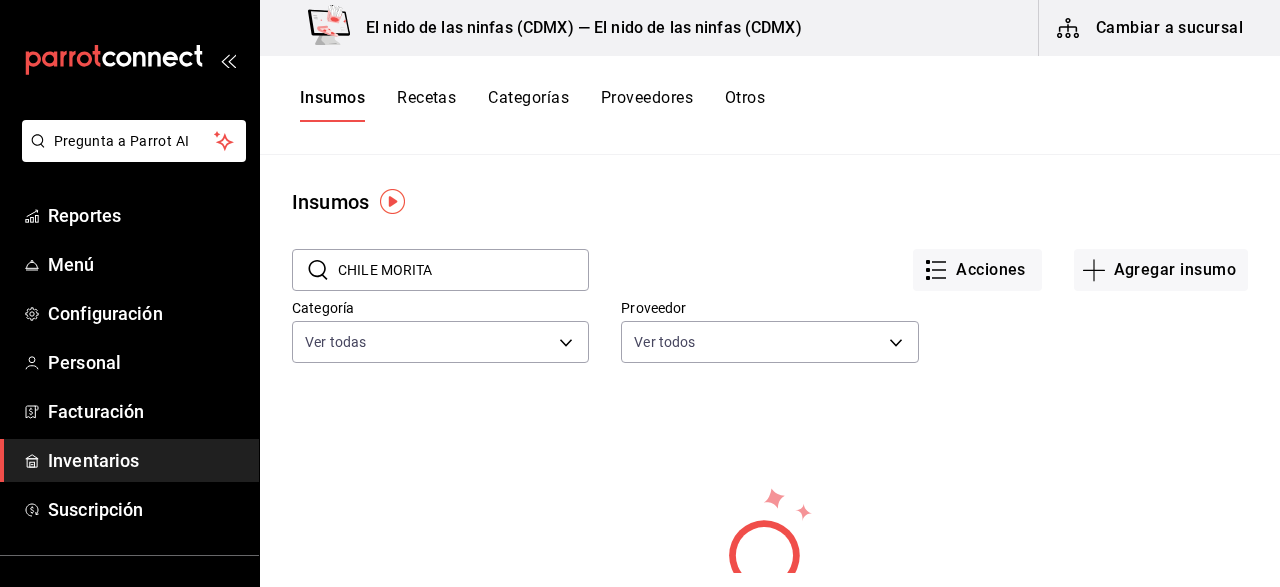 click on "Acciones Agregar insumo" at bounding box center (918, 254) 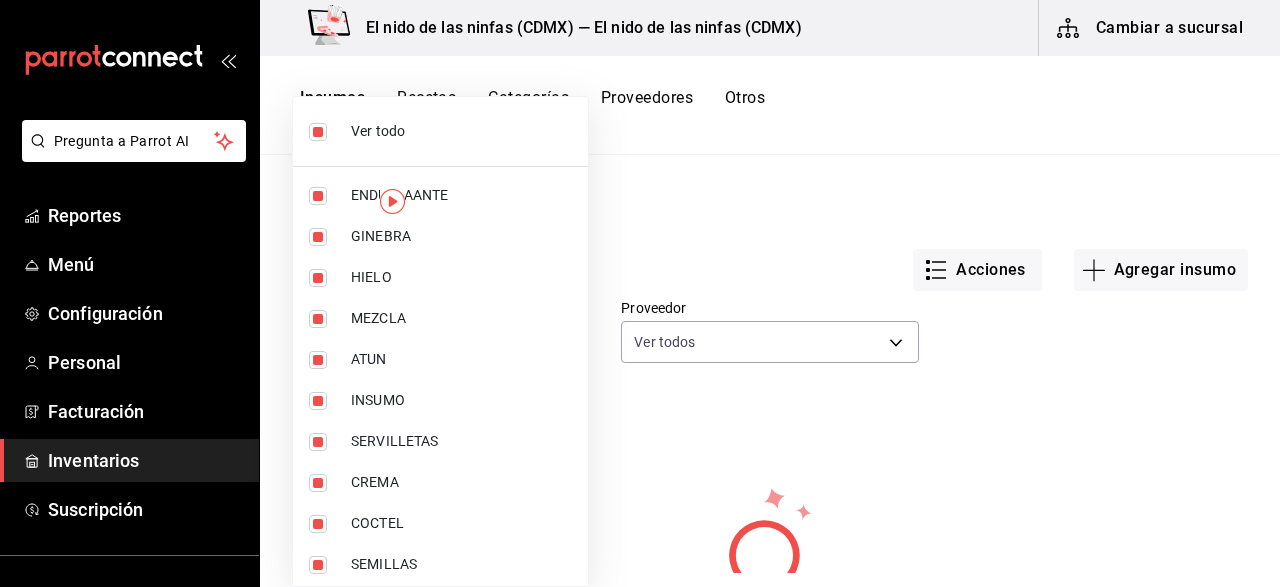 click on "Pregunta a Parrot AI Reportes   Menú   Configuración   Personal   Facturación   Inventarios   Suscripción   Ayuda Recomienda Parrot   [FIRST] [LAST]   Sugerir nueva función   El nido de las ninfas ([CITY]) — El nido de las ninfas ([CITY]) Cambiar a sucursal Insumos Recetas Categorías Proveedores Otros Insumos ​ CHILE MORITA ​ Acciones Agregar insumo Categoría Ver todas Proveedor Ver todos No se han encontrado resultados. Parece que no podemos encontrar ningún resultado basado en su búsqueda, intenta de nuevo. GANA 1 MES GRATIS EN TU SUSCRIPCIÓN AQUÍ ¿Recuerdas cómo empezó tu restaurante?
Hoy puedes ayudar a un colega a tener el mismo cambio que tú viviste.
Recomienda Parrot directamente desde tu Portal Administrador.
Es fácil y rápido.
🎁 Por cada restaurante que se una, ganas 1 mes gratis. Ver video tutorial Ir a video Pregunta a Parrot AI Reportes   Menú   Configuración   Personal   Facturación   Inventarios   Suscripción   Ayuda Recomienda Parrot   [FIRST] [LAST]     Eliminar ATUN" at bounding box center [640, 286] 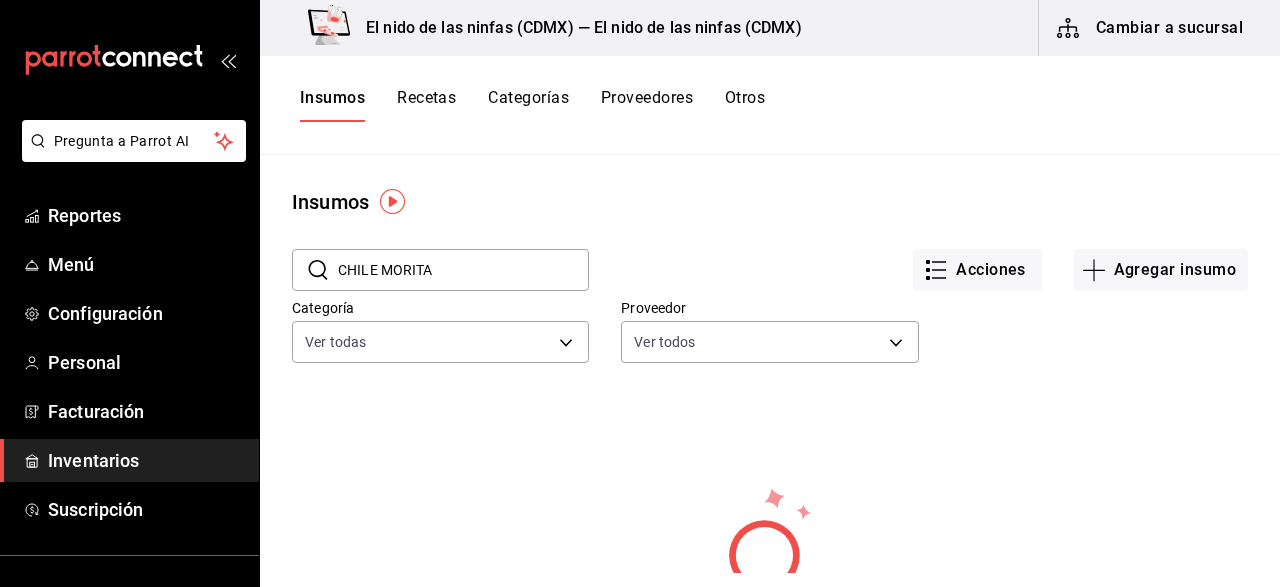 click on "Insumos" at bounding box center [770, 202] 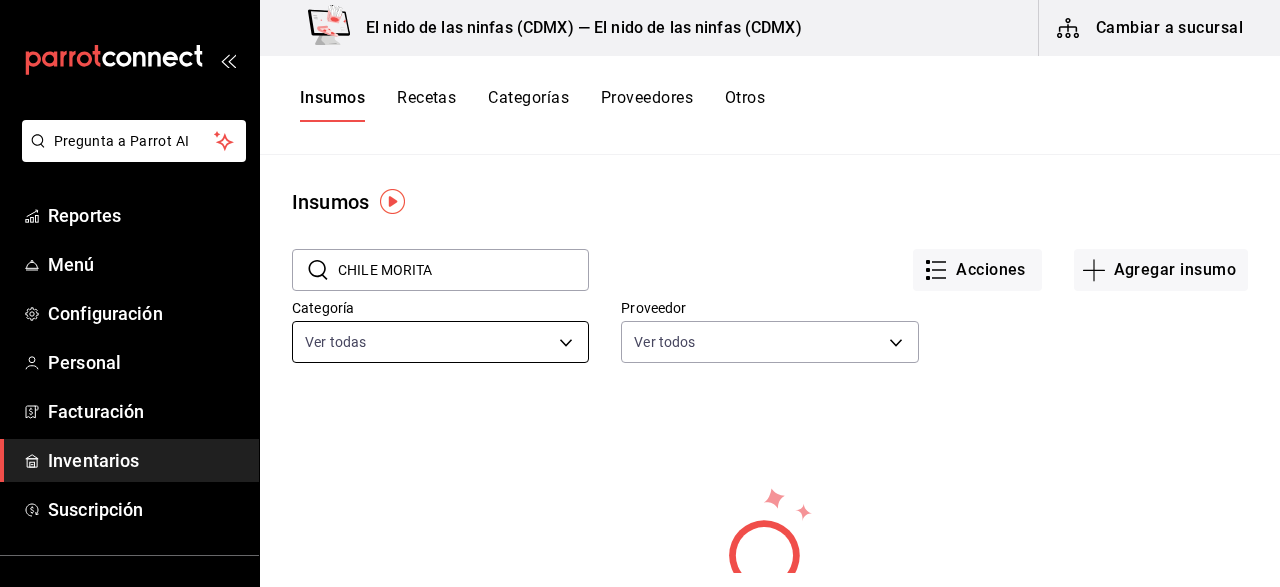 click on "Pregunta a Parrot AI Reportes   Menú   Configuración   Personal   Facturación   Inventarios   Suscripción   Ayuda Recomienda Parrot   [FIRST] [LAST]   Sugerir nueva función   El nido de las ninfas ([CITY]) — El nido de las ninfas ([CITY]) Cambiar a sucursal Insumos Recetas Categorías Proveedores Otros Insumos ​ CHILE MORITA ​ Acciones Agregar insumo Categoría Ver todas Proveedor Ver todos No se han encontrado resultados. Parece que no podemos encontrar ningún resultado basado en su búsqueda, intenta de nuevo. GANA 1 MES GRATIS EN TU SUSCRIPCIÓN AQUÍ ¿Recuerdas cómo empezó tu restaurante?
Hoy puedes ayudar a un colega a tener el mismo cambio que tú viviste.
Recomienda Parrot directamente desde tu Portal Administrador.
Es fácil y rápido.
🎁 Por cada restaurante que se una, ganas 1 mes gratis. Ver video tutorial Ir a video Pregunta a Parrot AI Reportes   Menú   Configuración   Personal   Facturación   Inventarios   Suscripción   Ayuda Recomienda Parrot   [FIRST] [LAST]     Eliminar" at bounding box center (640, 286) 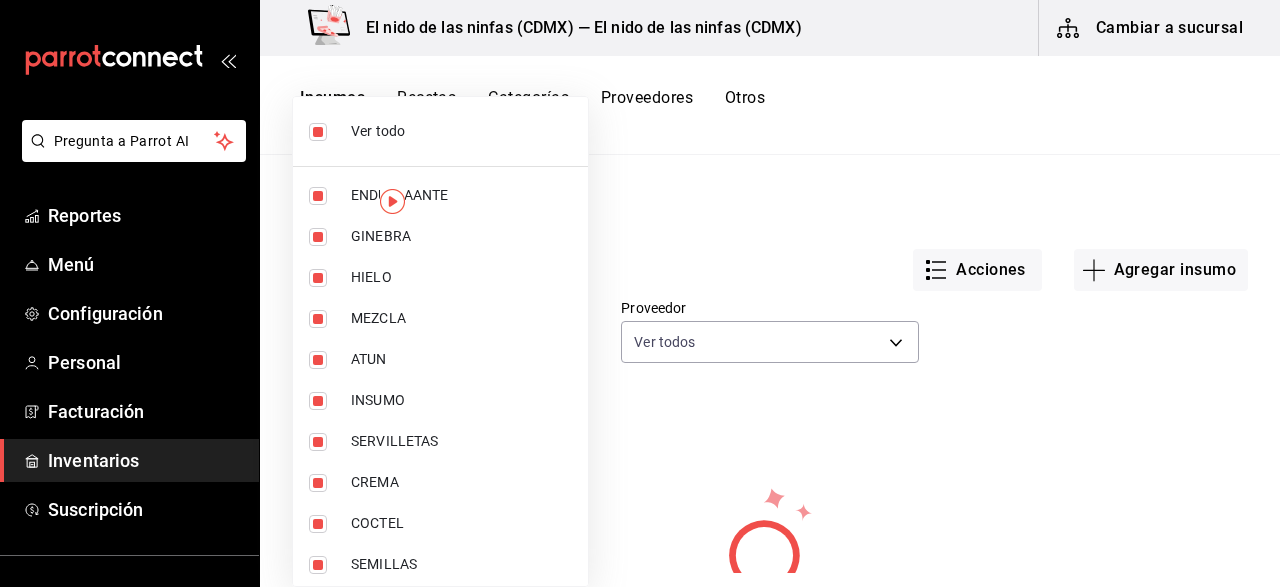 click at bounding box center (640, 293) 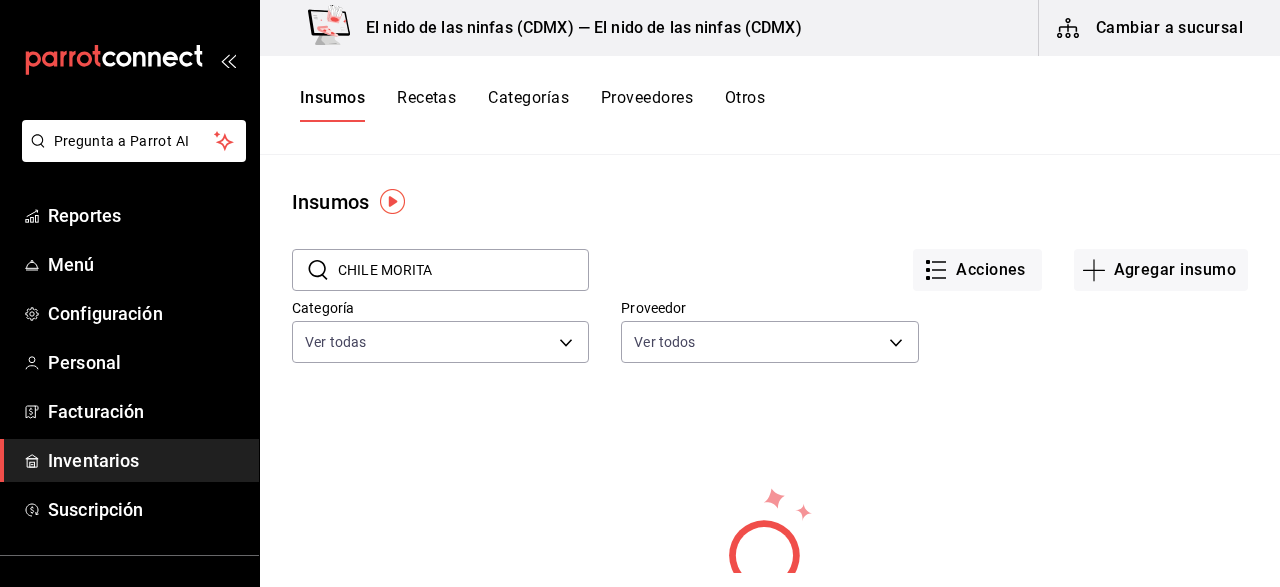 click on "CHILE MORITA" at bounding box center [463, 270] 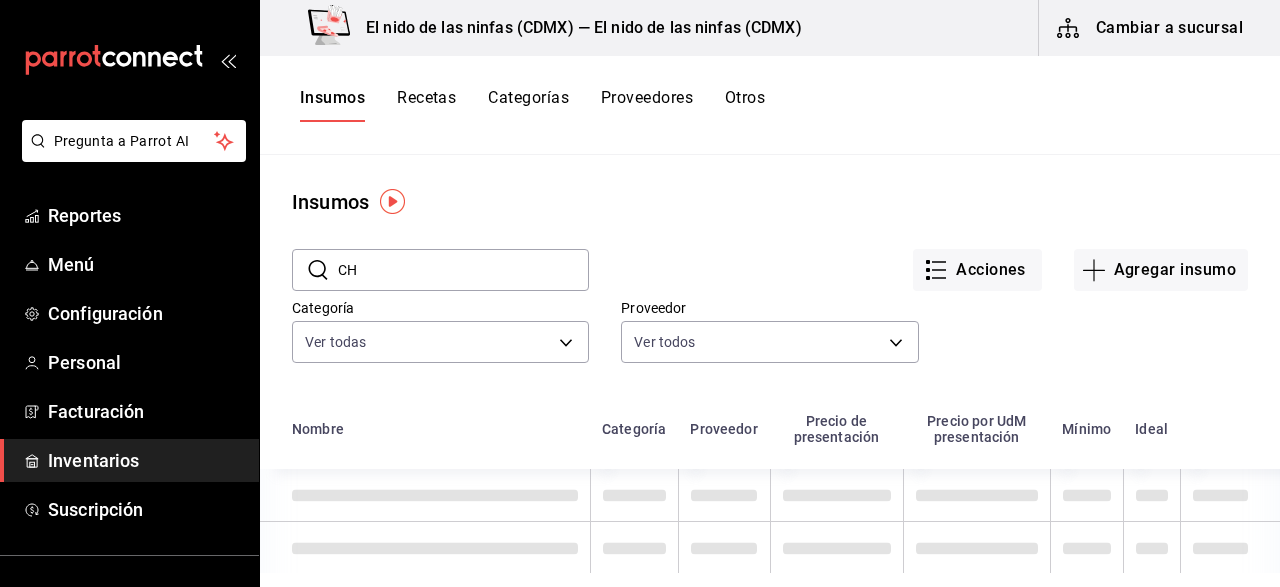 type on "C" 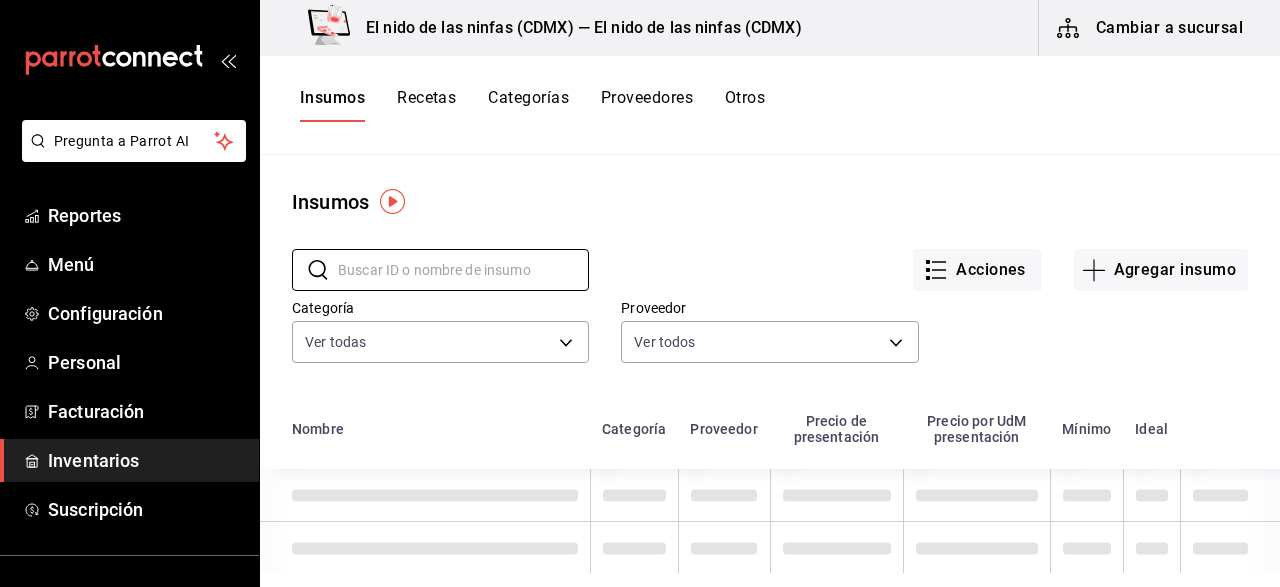 type 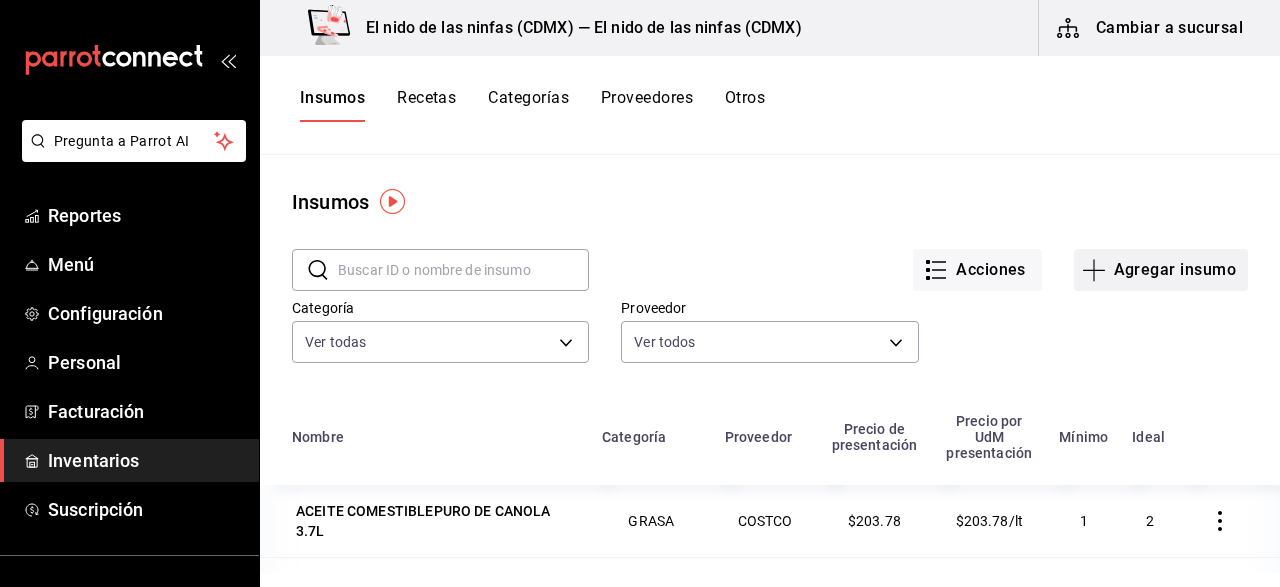 click on "Agregar insumo" at bounding box center (1161, 270) 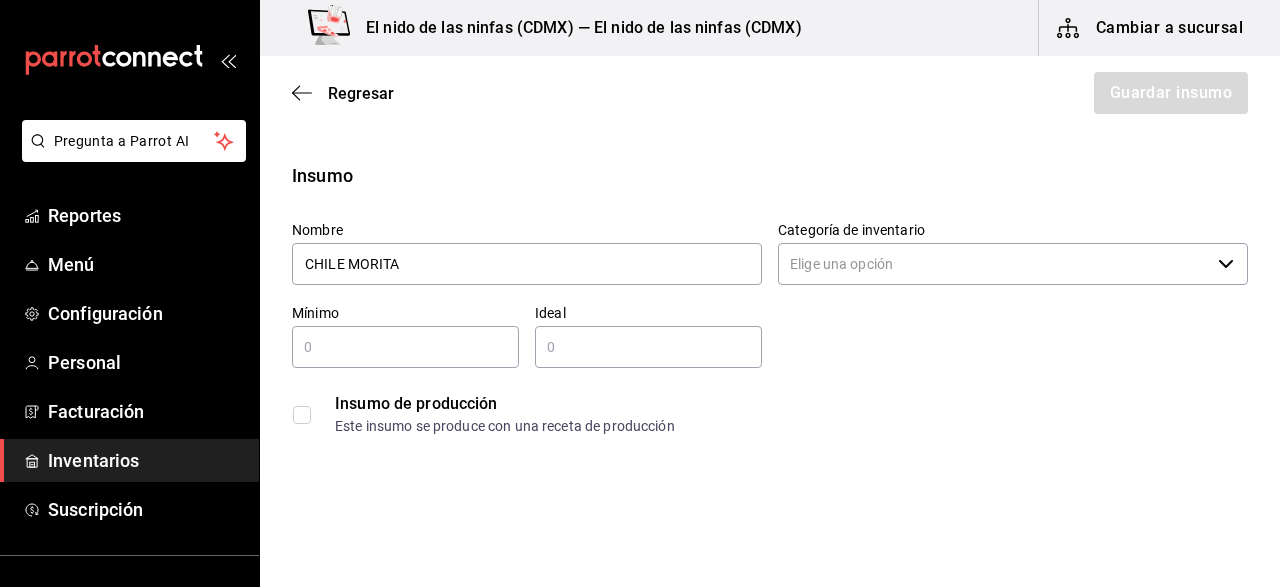 type on "CHILE MORITA" 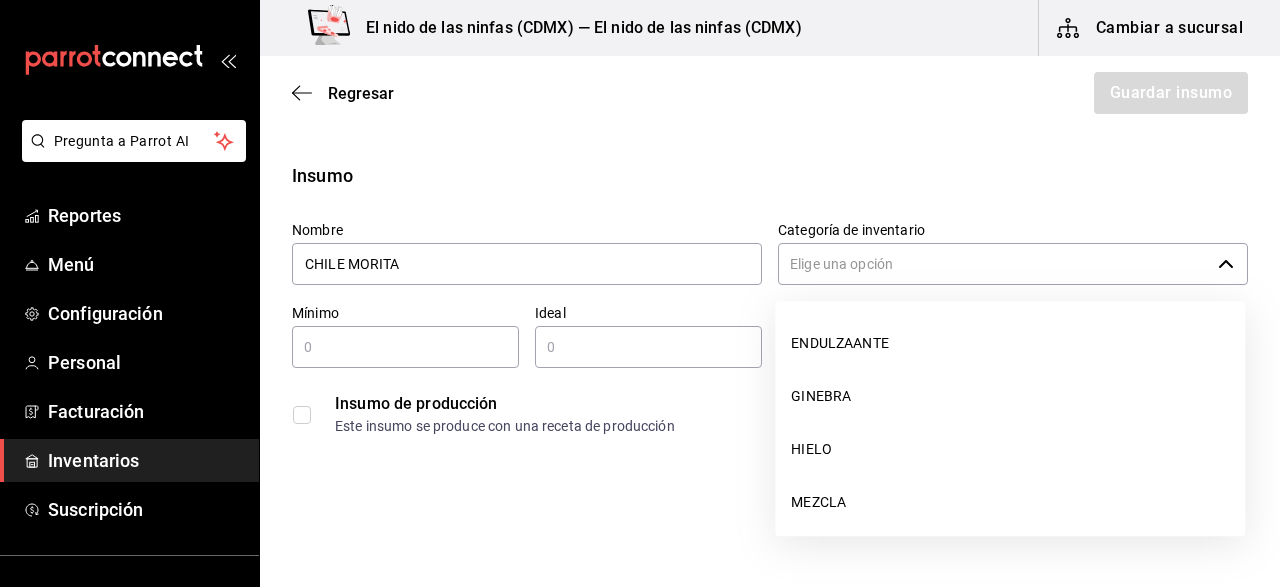 click on "Categoría de inventario" at bounding box center [994, 264] 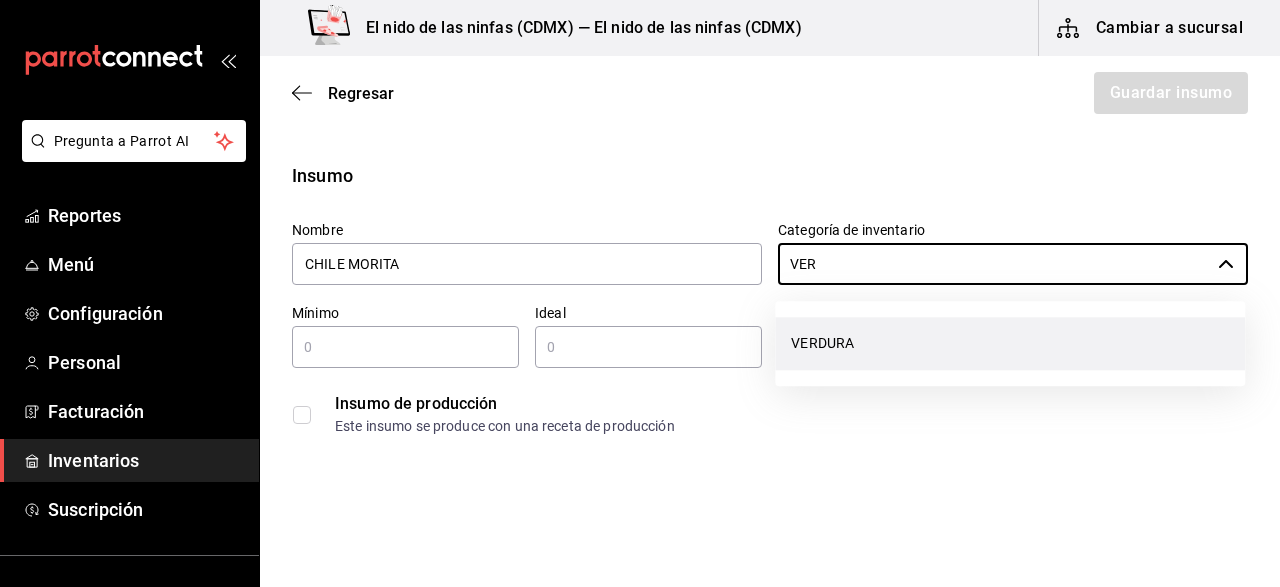 click on "VERDURA" at bounding box center (1010, 343) 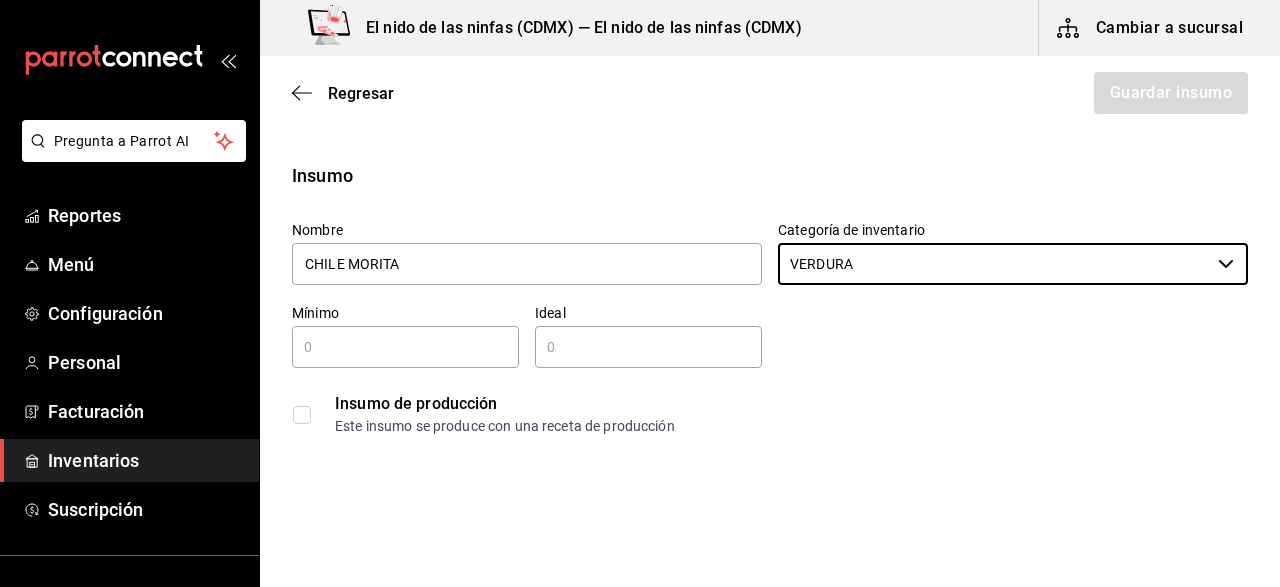 type on "VERDURA" 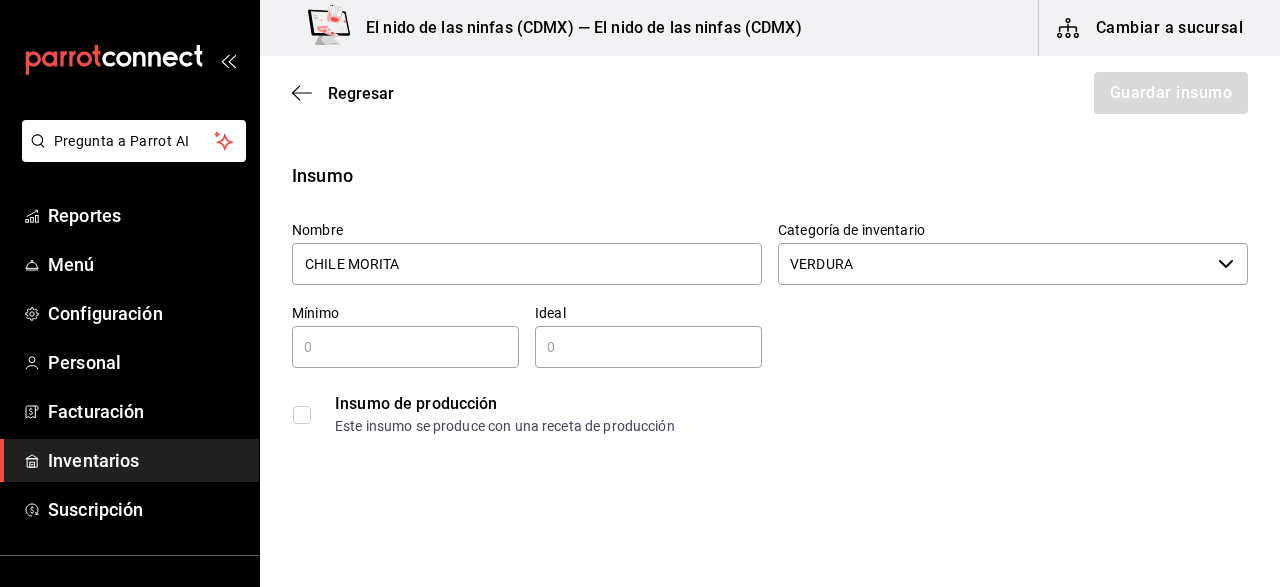 click at bounding box center (405, 347) 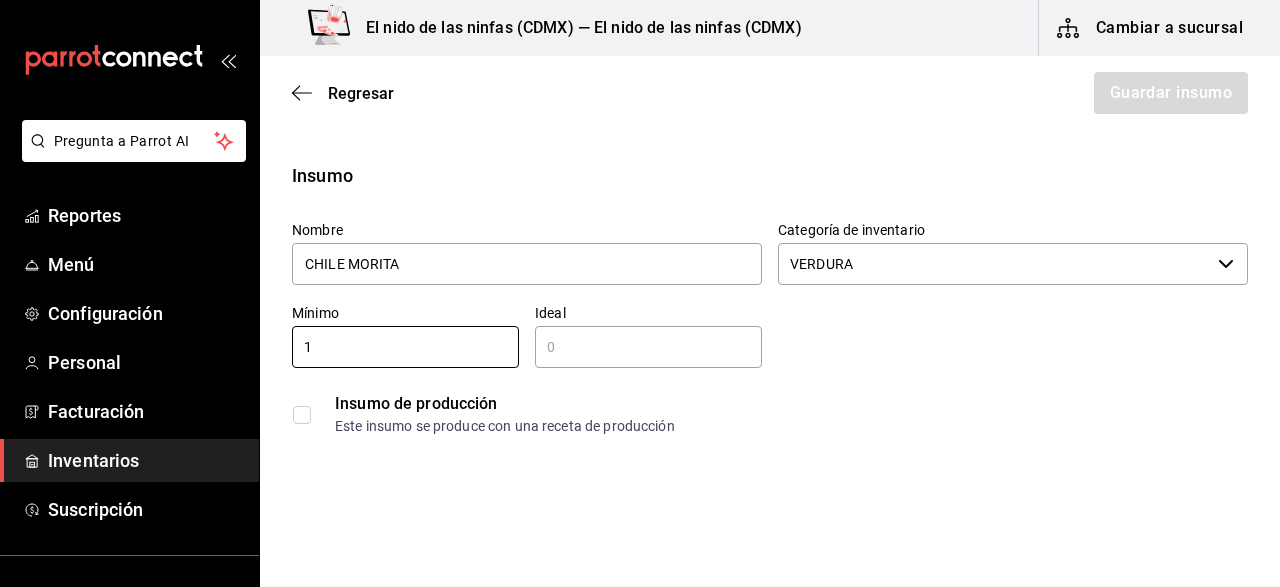 type on "1" 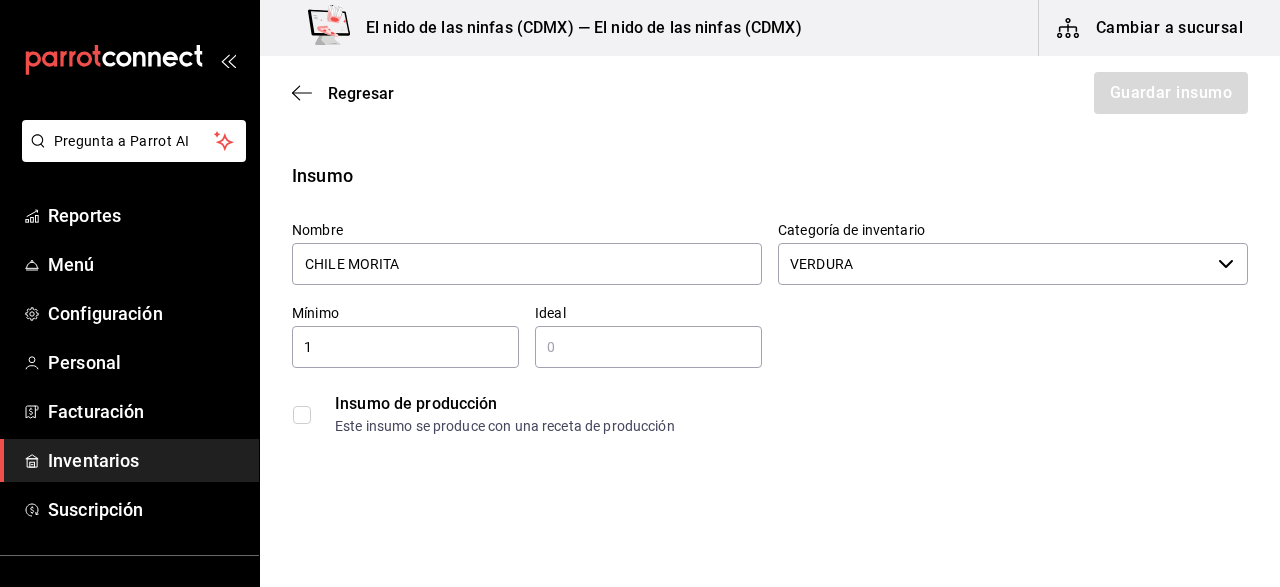 click at bounding box center (648, 347) 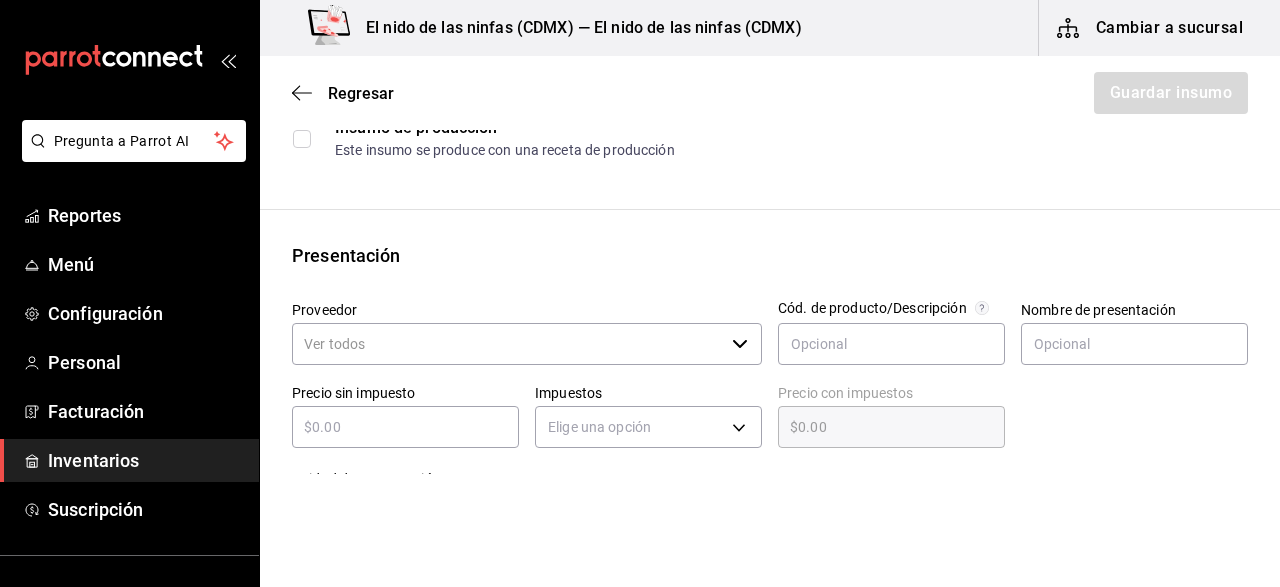 scroll, scrollTop: 285, scrollLeft: 0, axis: vertical 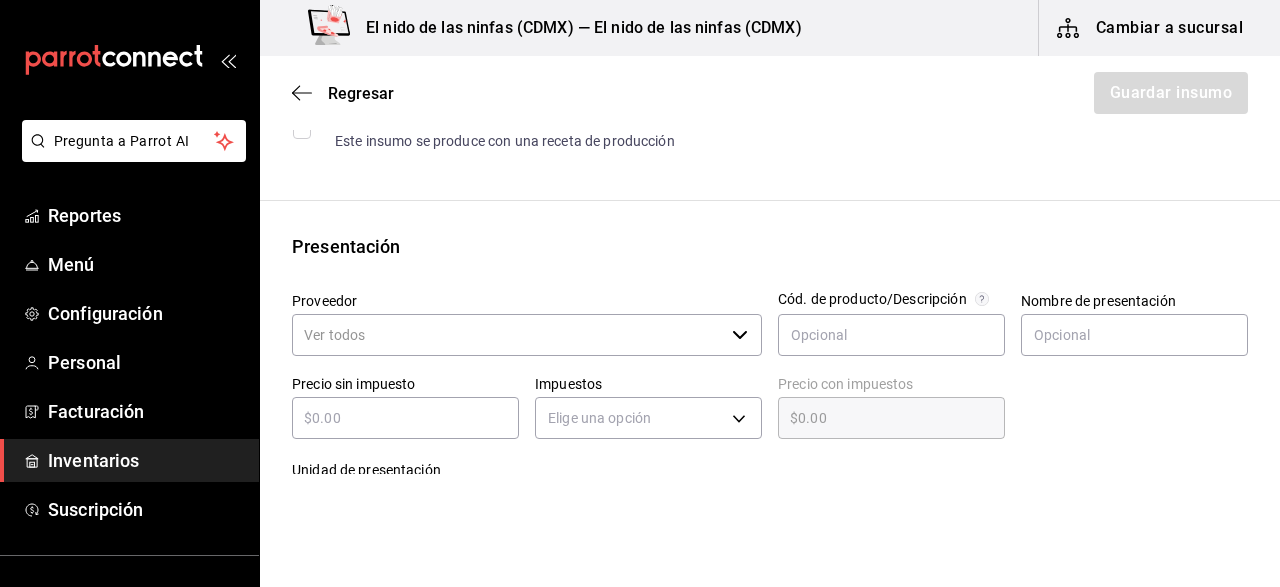 type on "1" 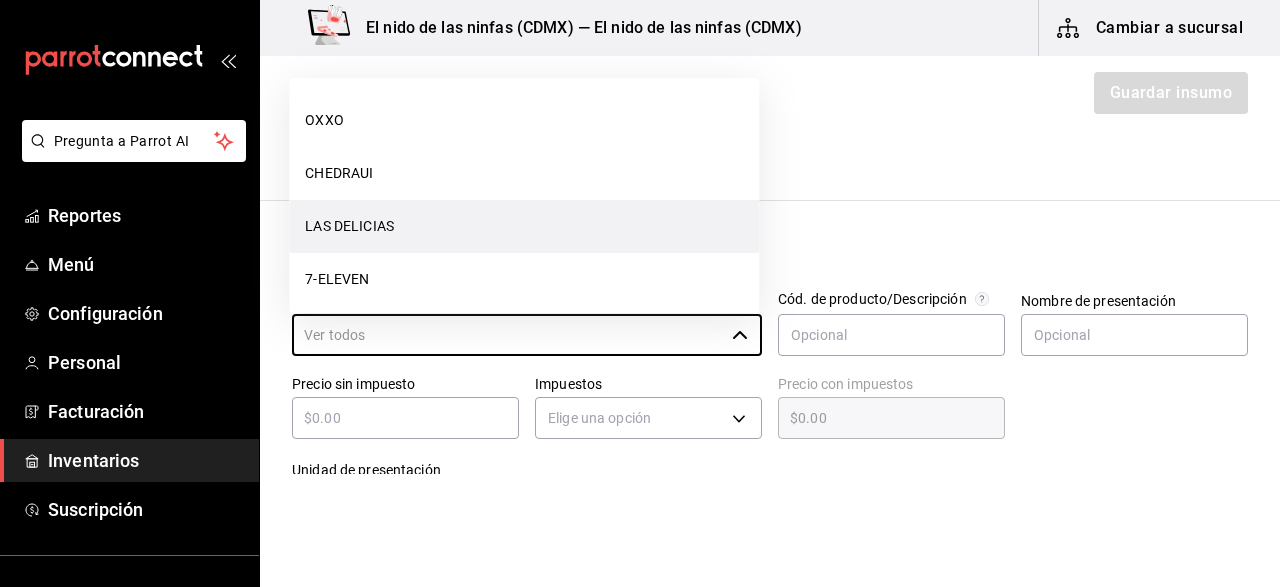 click on "LAS DELICIAS" at bounding box center (524, 226) 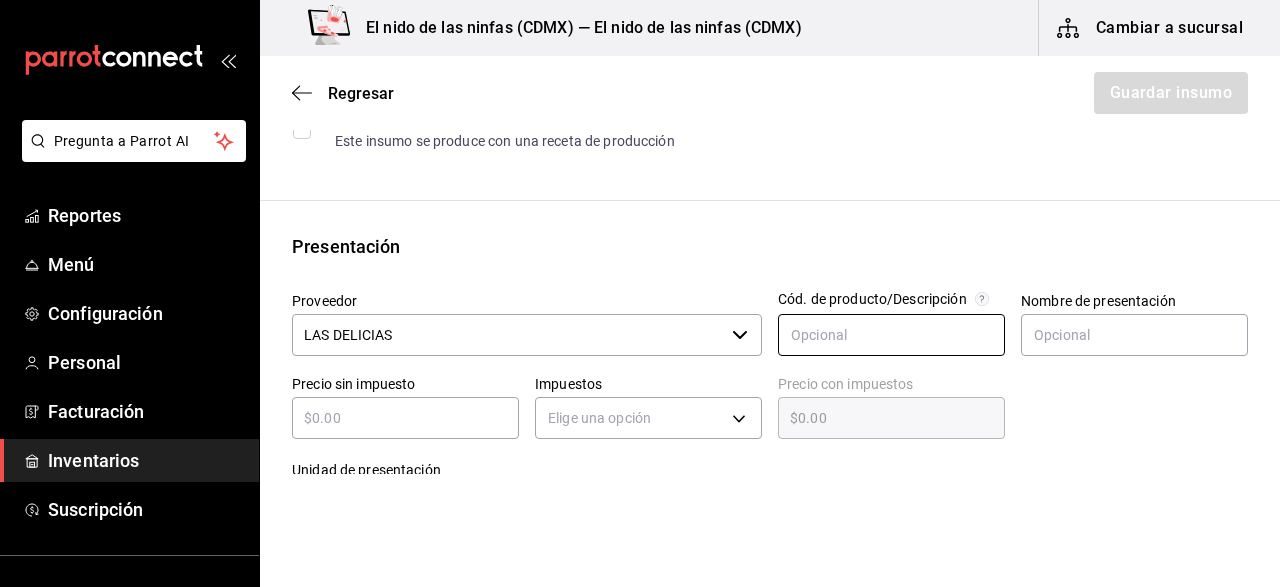 click at bounding box center (891, 335) 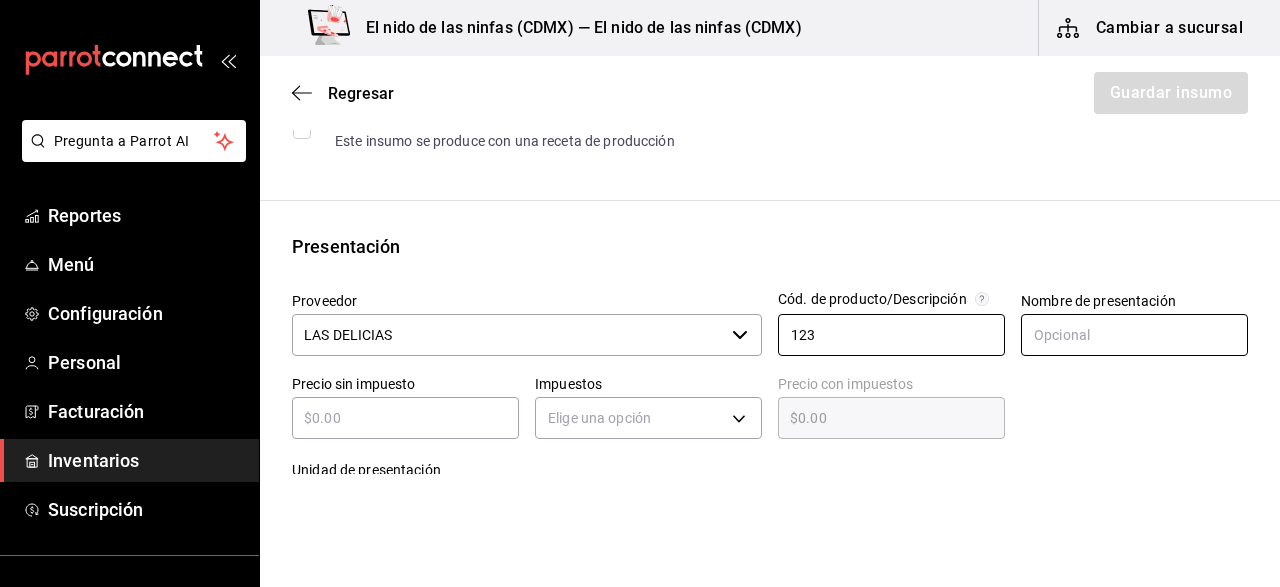 type on "123" 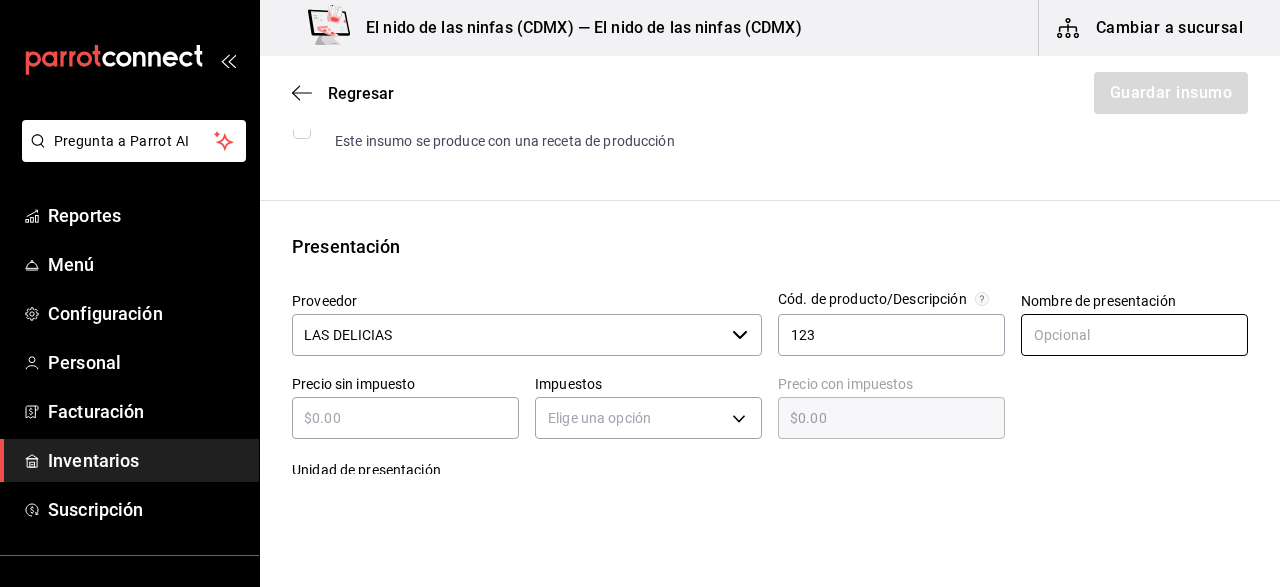 click at bounding box center [1134, 335] 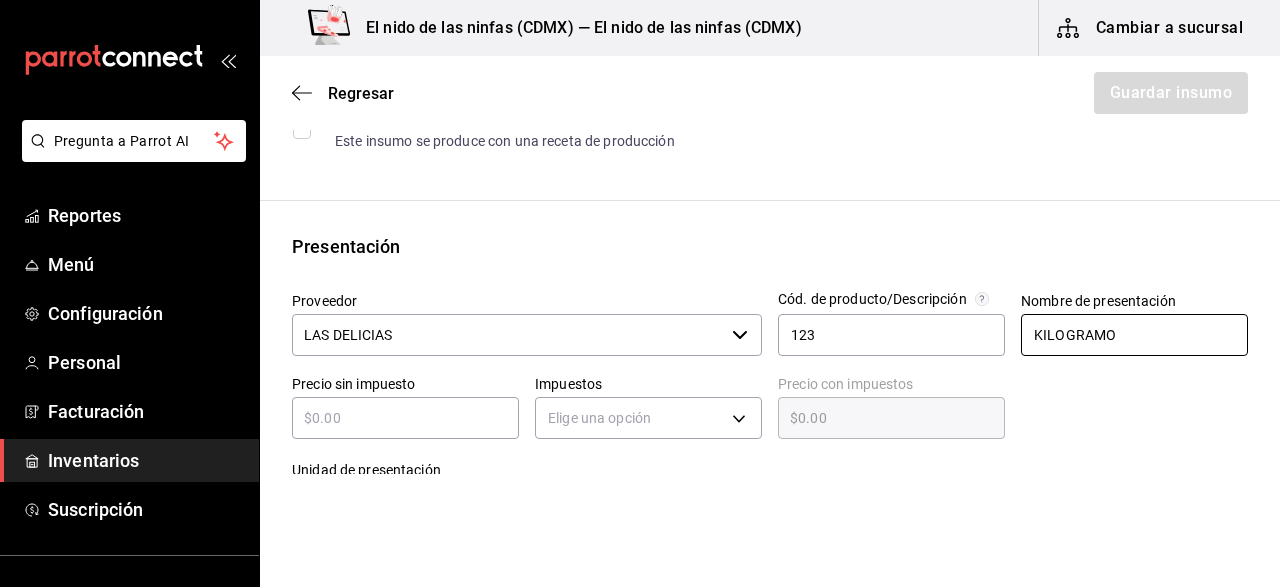 type on "KILOGRAMO" 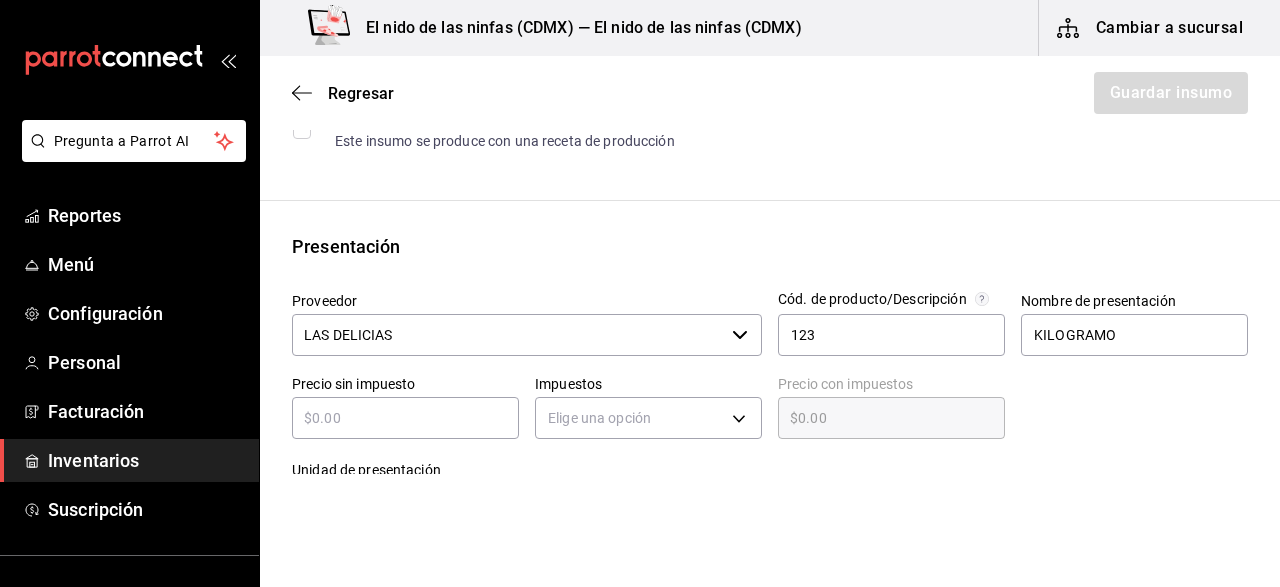 click at bounding box center (405, 418) 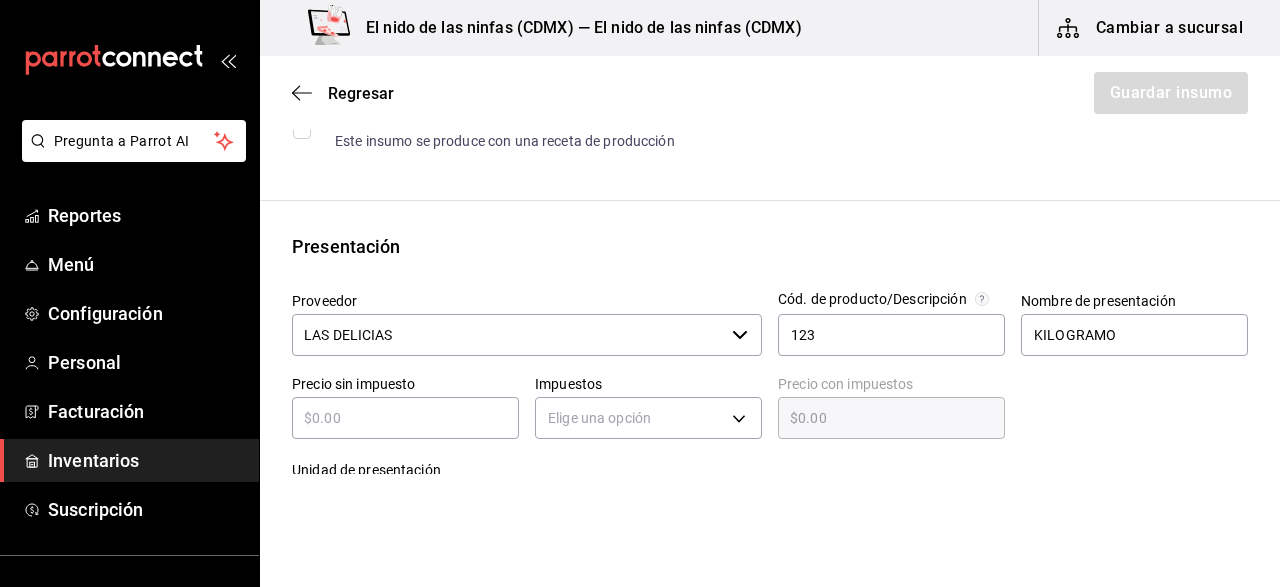type on "$1" 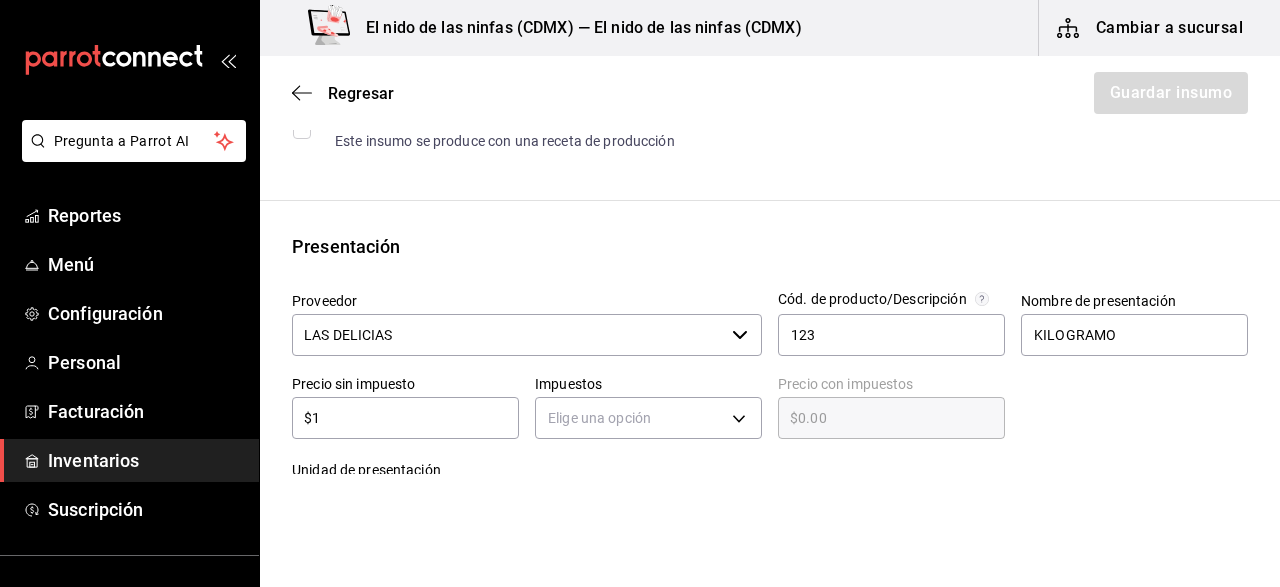 type on "$1.00" 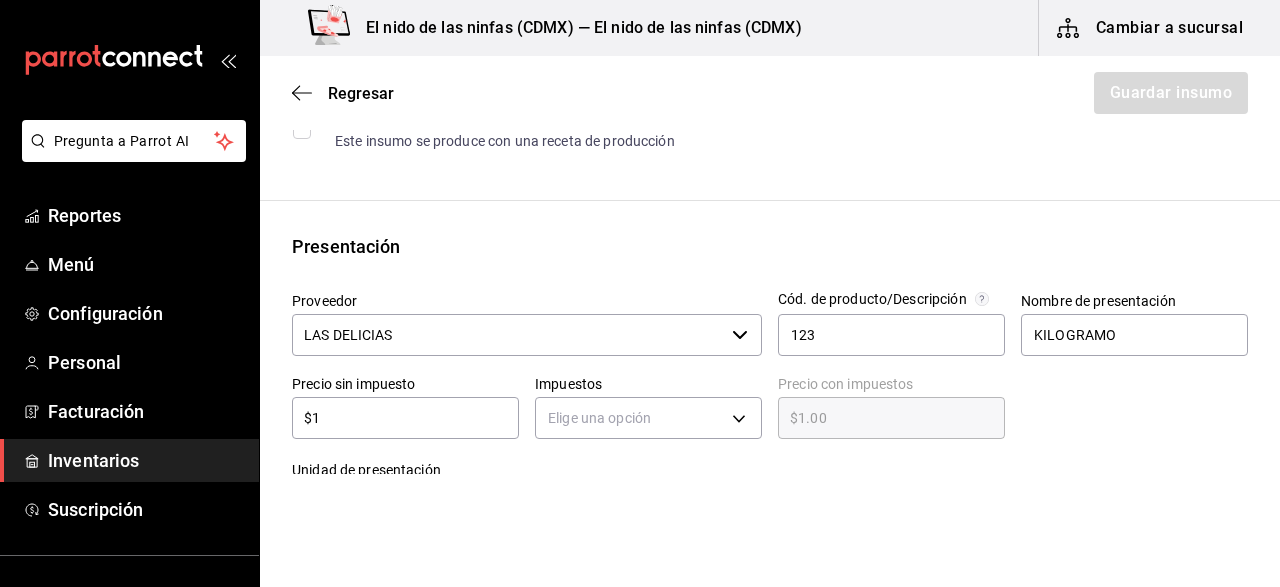 type on "$18" 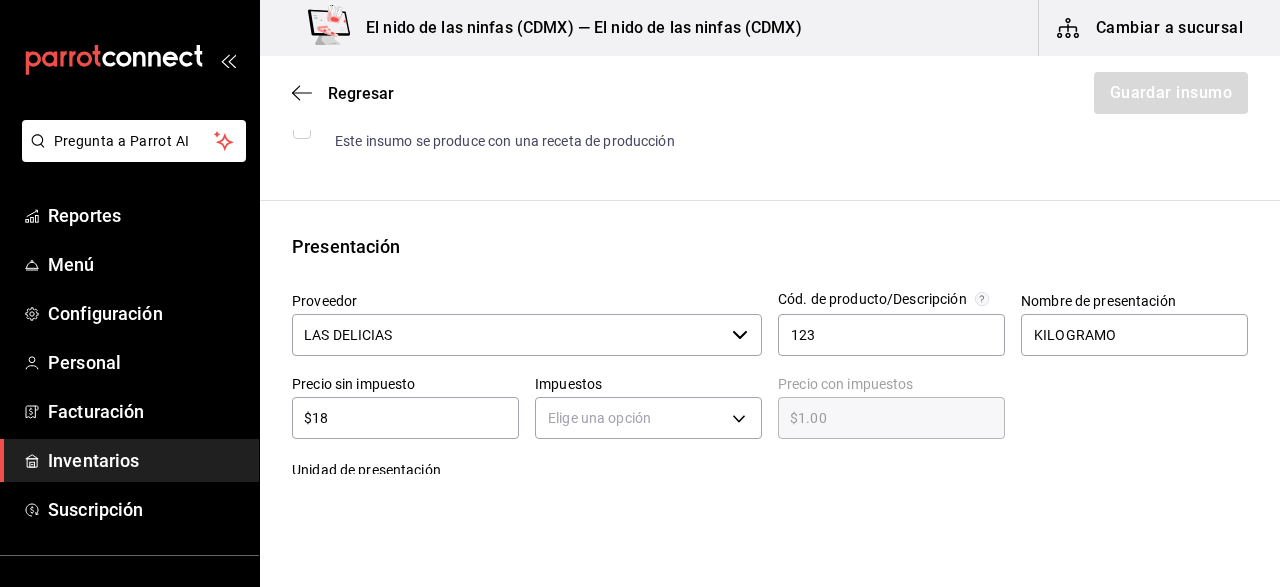 type on "$18.00" 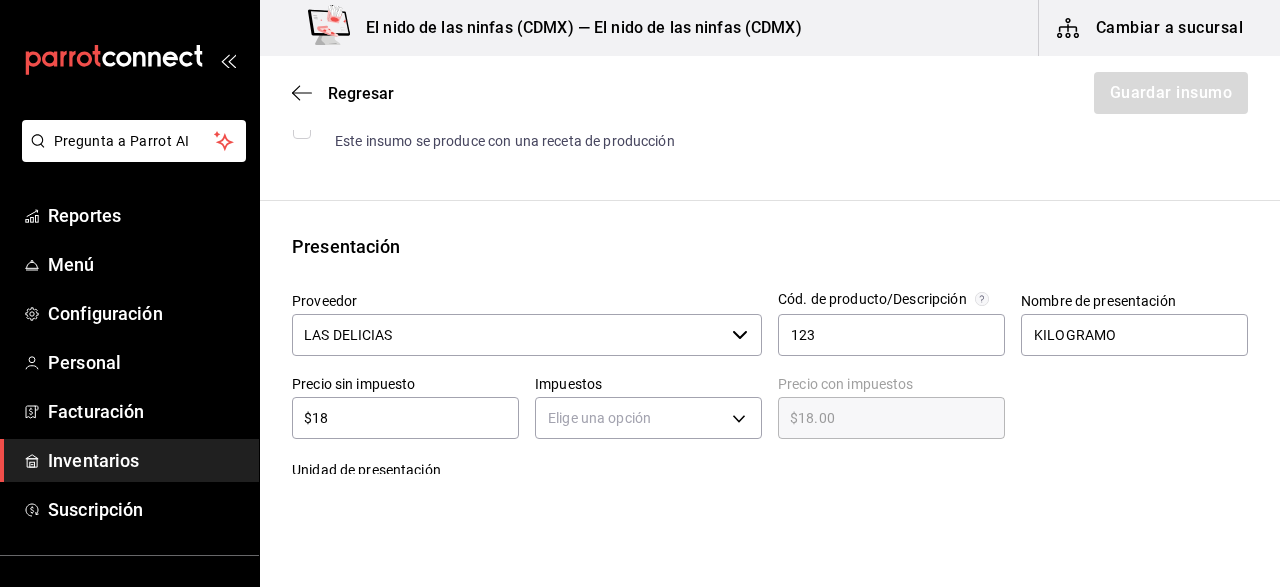 type on "$180" 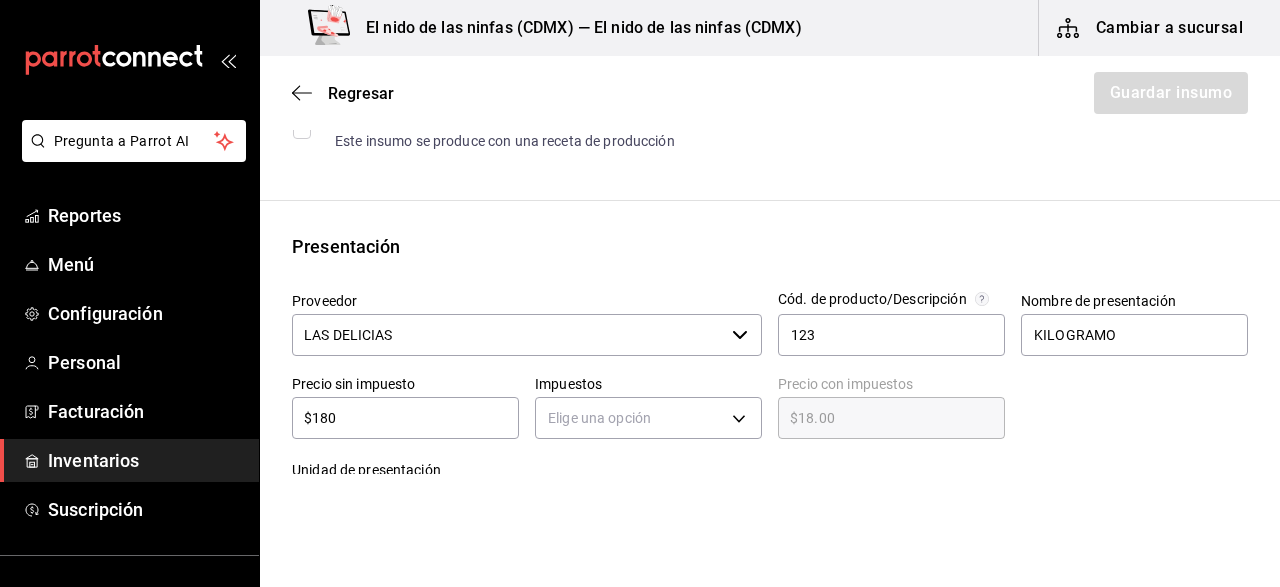 type on "$180.00" 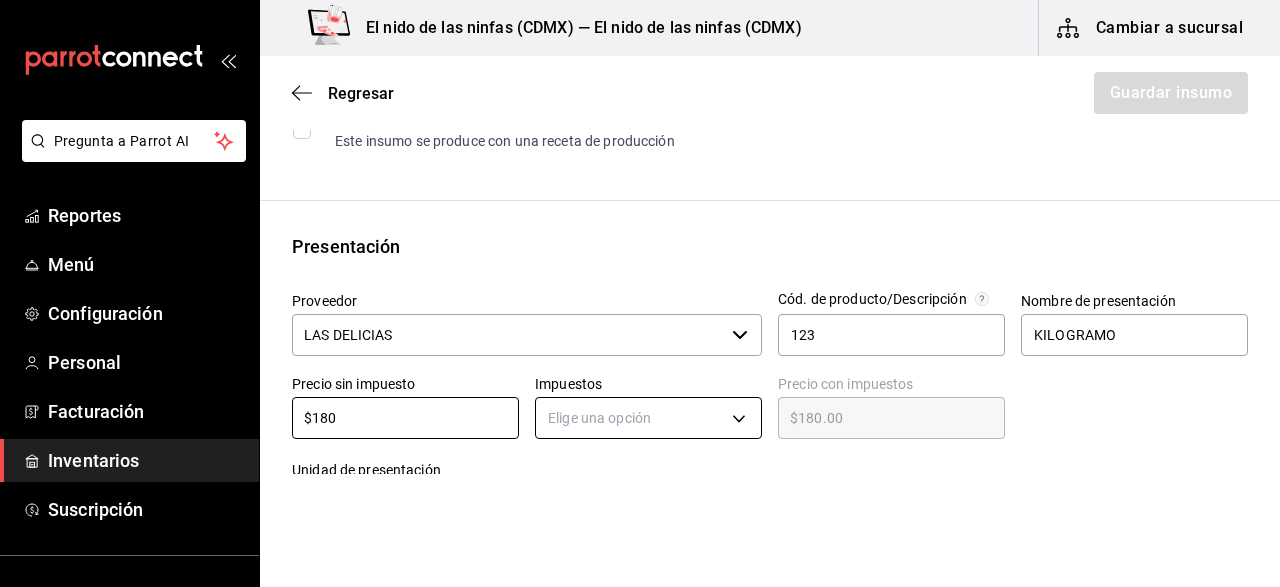 type on "$180" 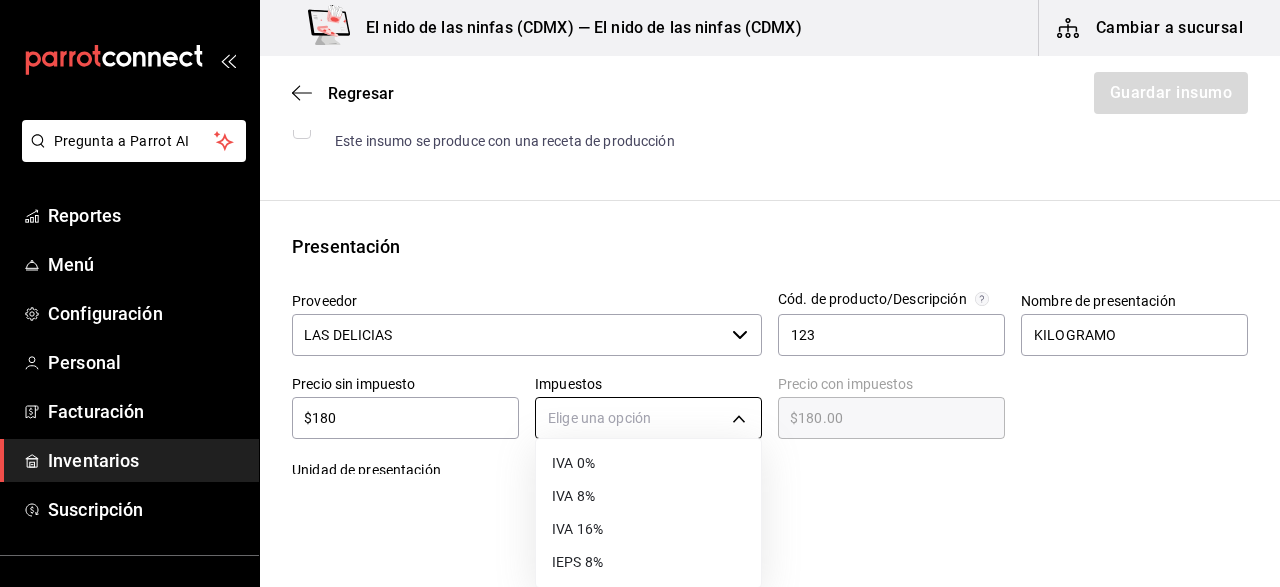 click on "Pregunta a Parrot AI Reportes   Menú   Configuración   Personal   Facturación   Inventarios   Suscripción   Ayuda Recomienda Parrot   [FIRST] [LAST]   Sugerir nueva función   El nido de las ninfas ([CITY]) — El nido de las ninfas ([CITY]) Cambiar a sucursal Regresar Guardar insumo Insumo Nombre CHILE MORITA Categoría de inventario VERDURA ​ Mínimo 1 ​ Ideal 1 ​ Insumo de producción Este insumo se produce con una receta de producción Presentación Proveedor LAS DELICIAS ​ Cód. de producto/Descripción 123 Nombre de presentación KILOGRAMO Precio sin impuesto $180 ​ Impuestos Elige una opción Precio con impuestos $180.00 ​ Unidad de presentación UdM ​ Receta Unidad de receta Elige una opción Factor de conversión ​ Ver ayuda de conversiones ¿La presentación (KILOGRAMO) viene en otra caja? Si No Presentaciones por caja ​ Sin definir Unidades de conteo GANA 1 MES GRATIS EN TU SUSCRIPCIÓN AQUÍ Pregunta a Parrot AI Reportes   Menú   Configuración   Personal   Facturación" at bounding box center [640, 237] 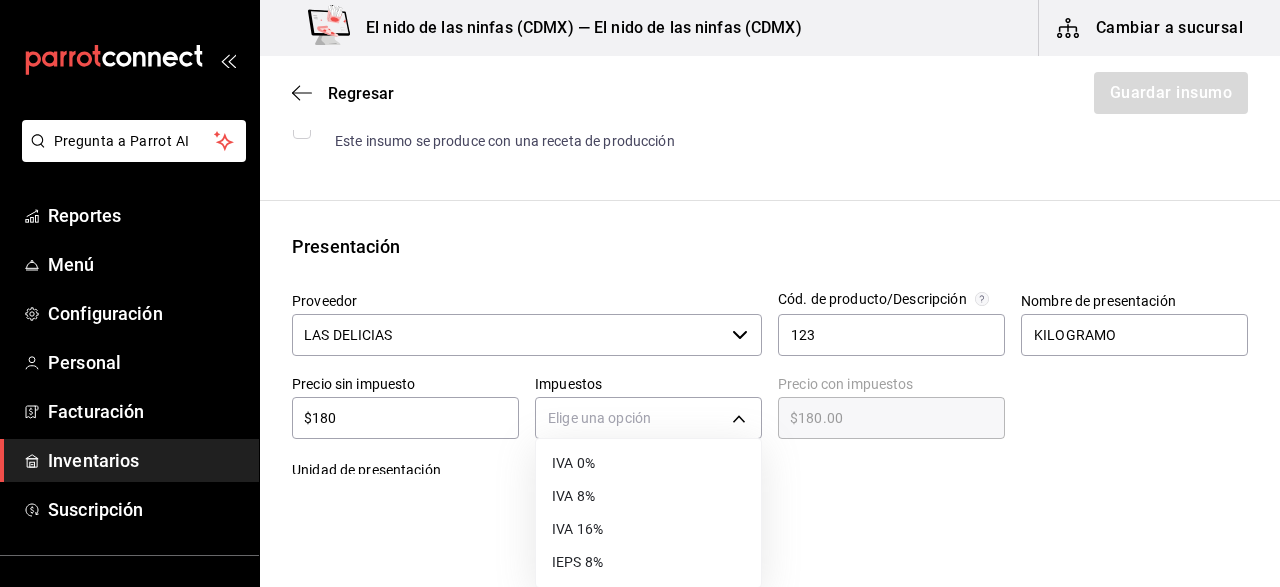click on "IVA 0%" at bounding box center [648, 463] 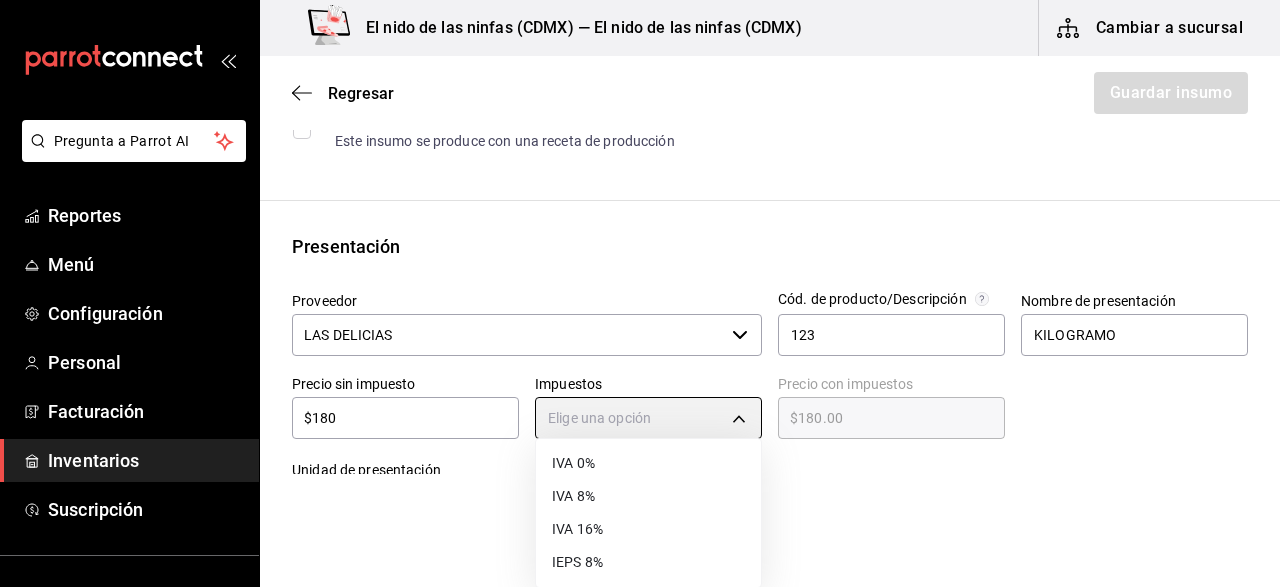 type on "IVA_0" 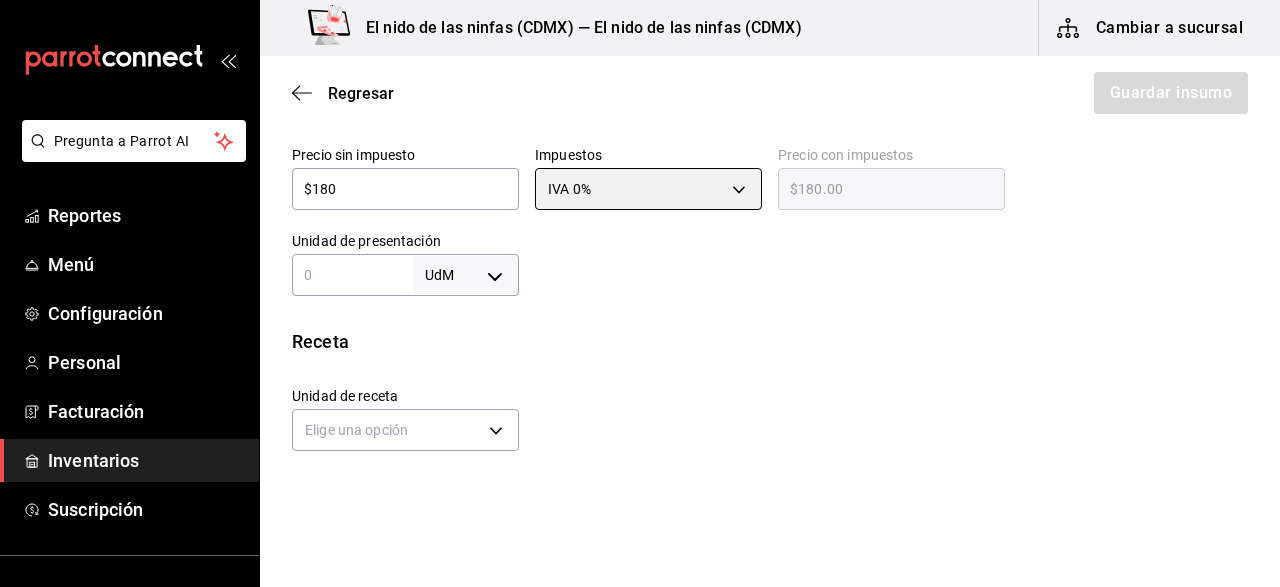 scroll, scrollTop: 519, scrollLeft: 0, axis: vertical 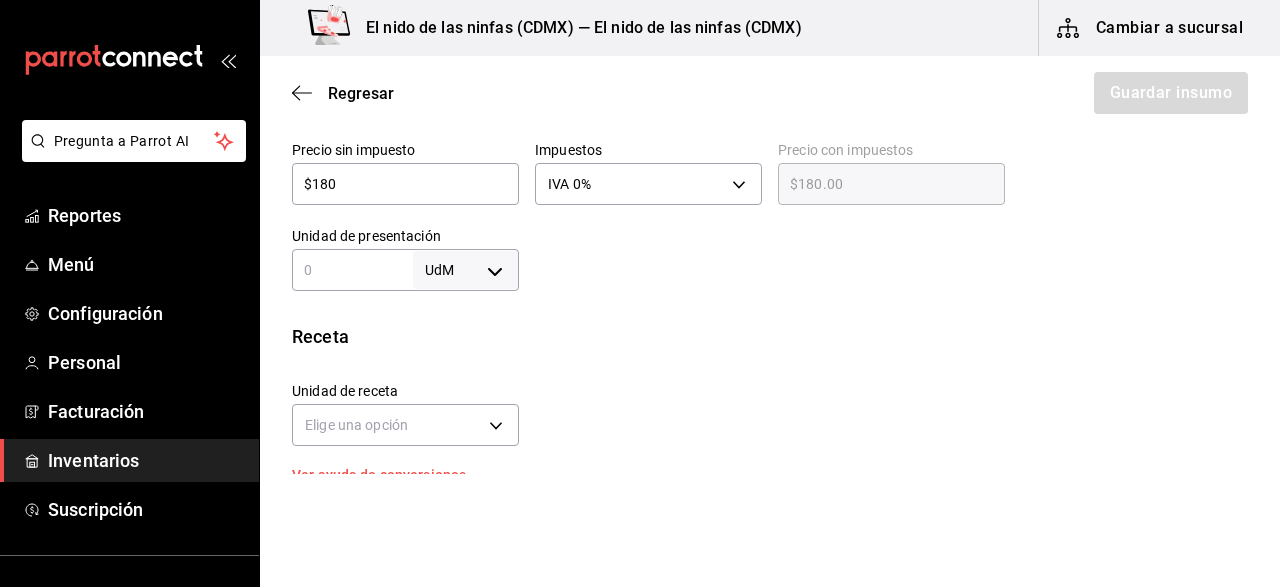click at bounding box center (352, 270) 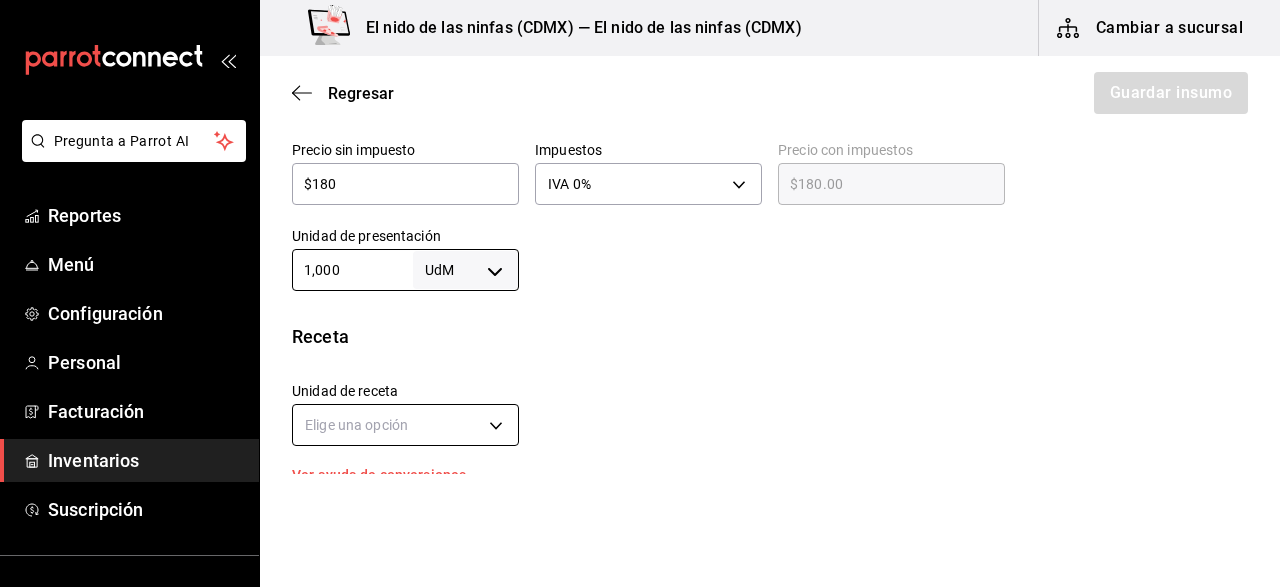 type on "1,000" 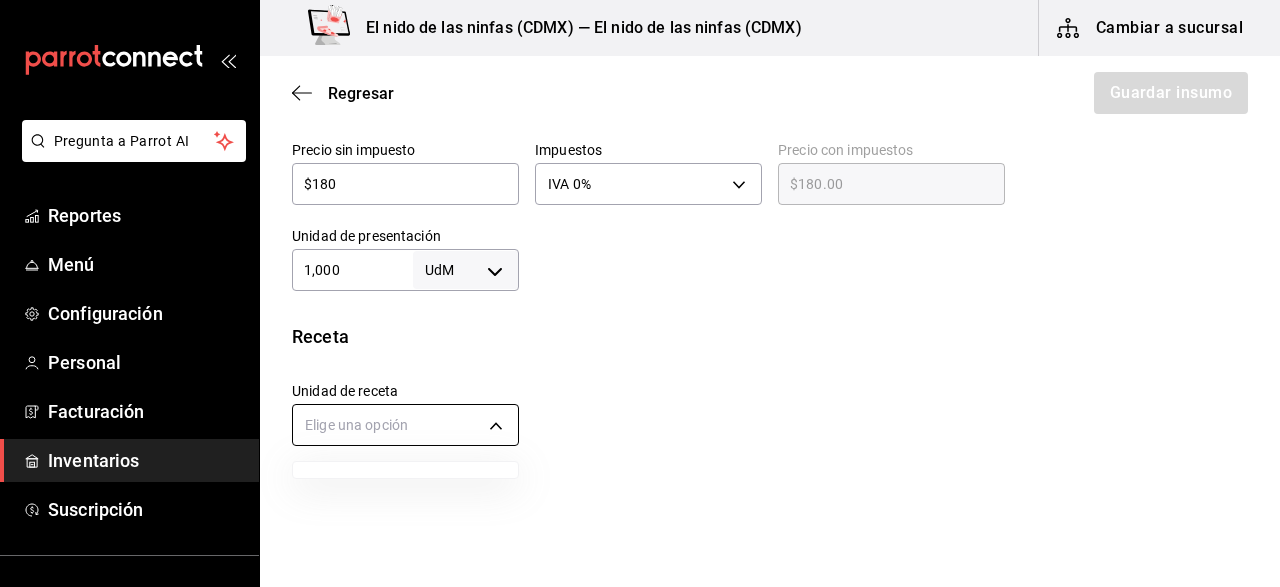 click on "Pregunta a Parrot AI Reportes   Menú   Configuración   Personal   Facturación   Inventarios   Suscripción   Ayuda Recomienda Parrot   [FIRST] [LAST]   Sugerir nueva función   El nido de las ninfas ([CITY]) — El nido de las ninfas ([CITY]) Cambiar a sucursal Regresar Guardar insumo Insumo Nombre CHILE MORITA Categoría de inventario VERDURA ​ Mínimo 1 ​ Ideal 1 ​ Insumo de producción Este insumo se produce con una receta de producción Presentación Proveedor LAS DELICIAS ​ Cód. de producto/Descripción 123 Nombre de presentación KILOGRAMO Precio sin impuesto $180 ​ Impuestos IVA 0% IVA_0 Precio con impuestos $180.00 ​ Unidad de presentación 1,000 UdM ​ Receta Unidad de receta Elige una opción Factor de conversión ​ Ver ayuda de conversiones ¿La presentación (KILOGRAMO) viene en otra caja? Si No Presentaciones por caja ​ Sin definir Unidades de conteo GANA 1 MES GRATIS EN TU SUSCRIPCIÓN AQUÍ Pregunta a Parrot AI Reportes   Menú   Configuración   Personal   Facturación" at bounding box center (640, 237) 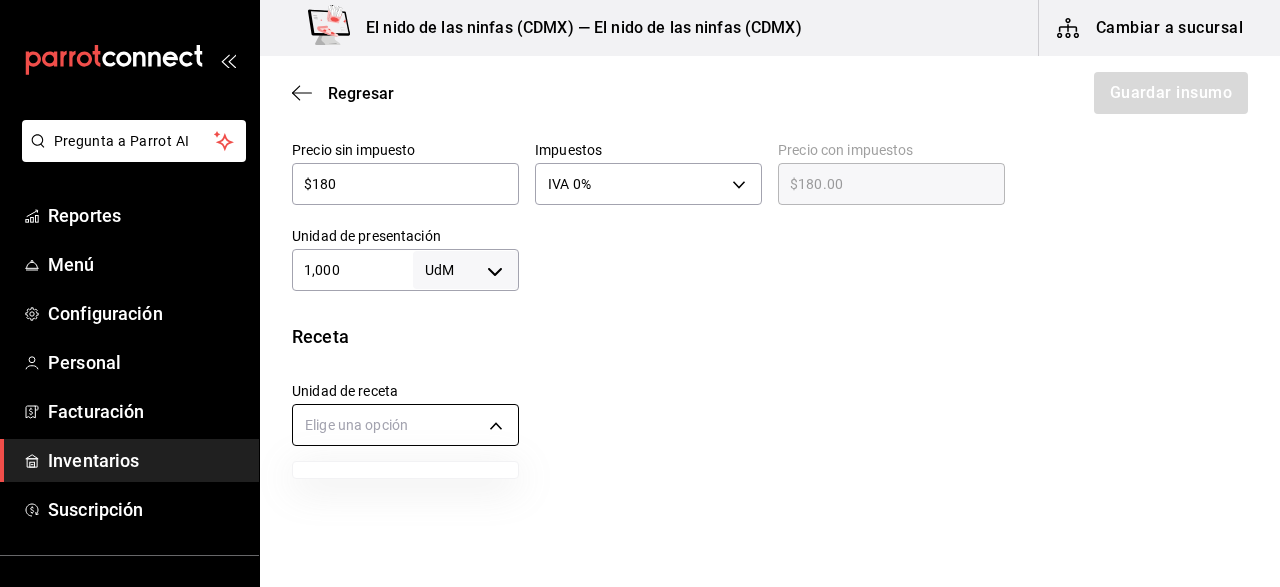 click at bounding box center [640, 293] 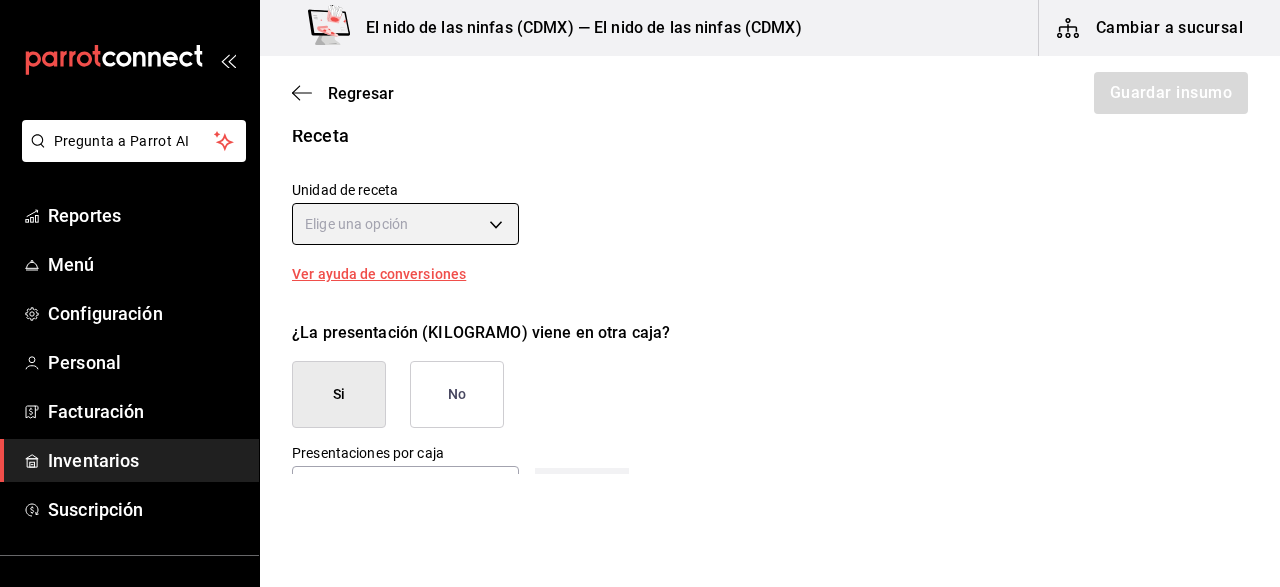 scroll, scrollTop: 726, scrollLeft: 0, axis: vertical 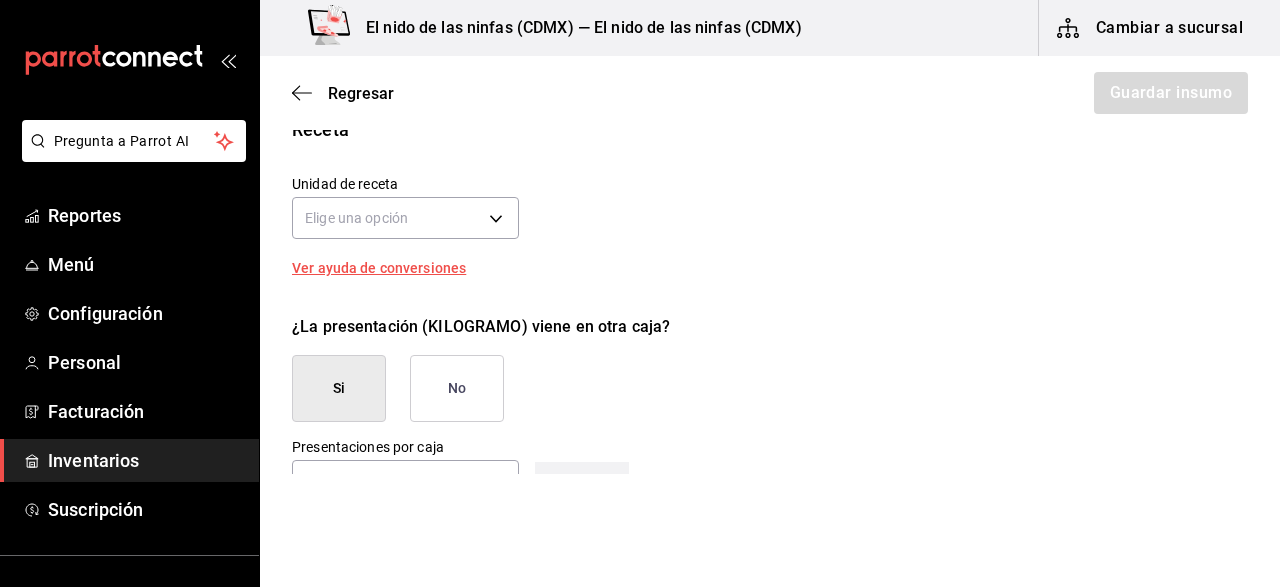 click on "Ver ayuda de conversiones" at bounding box center (391, 268) 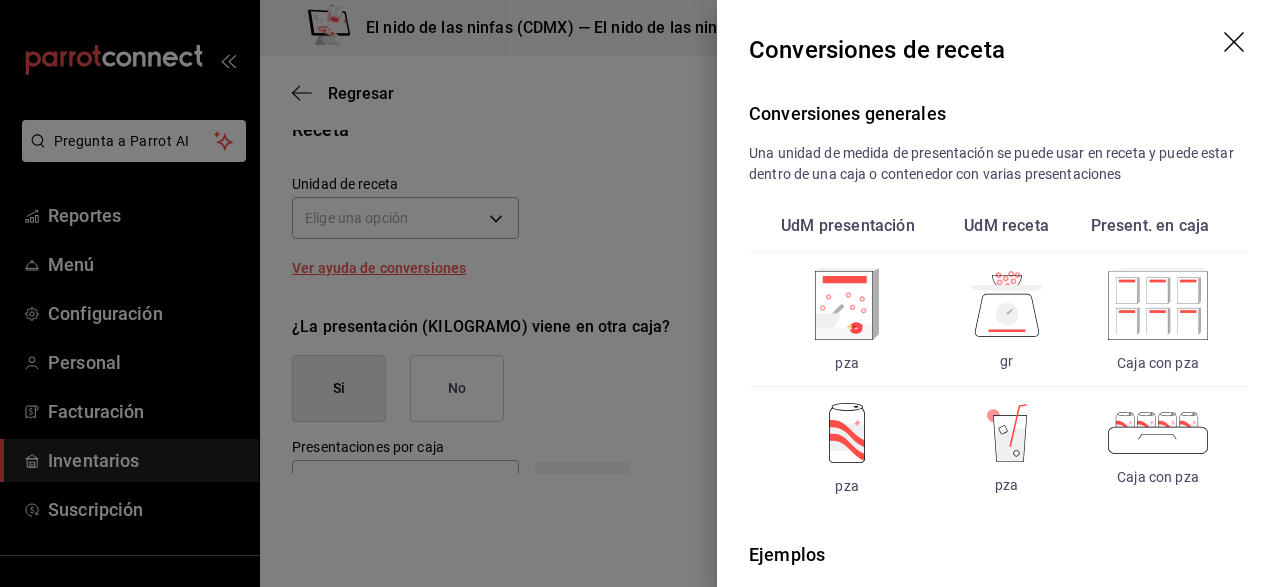 click at bounding box center [640, 293] 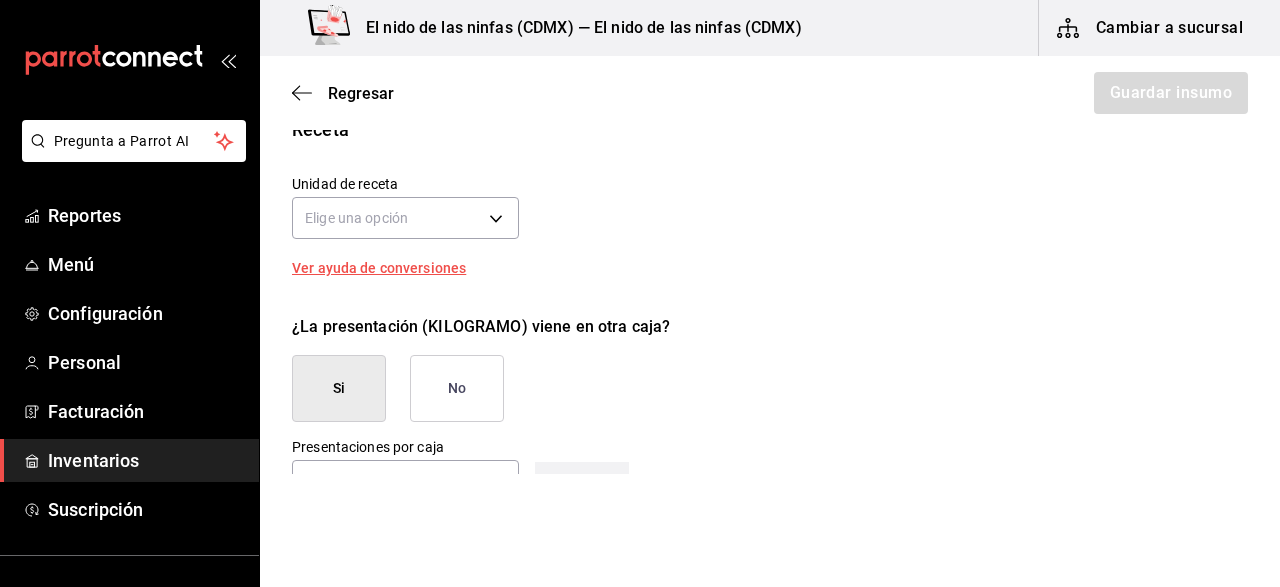 click on "No" at bounding box center [457, 388] 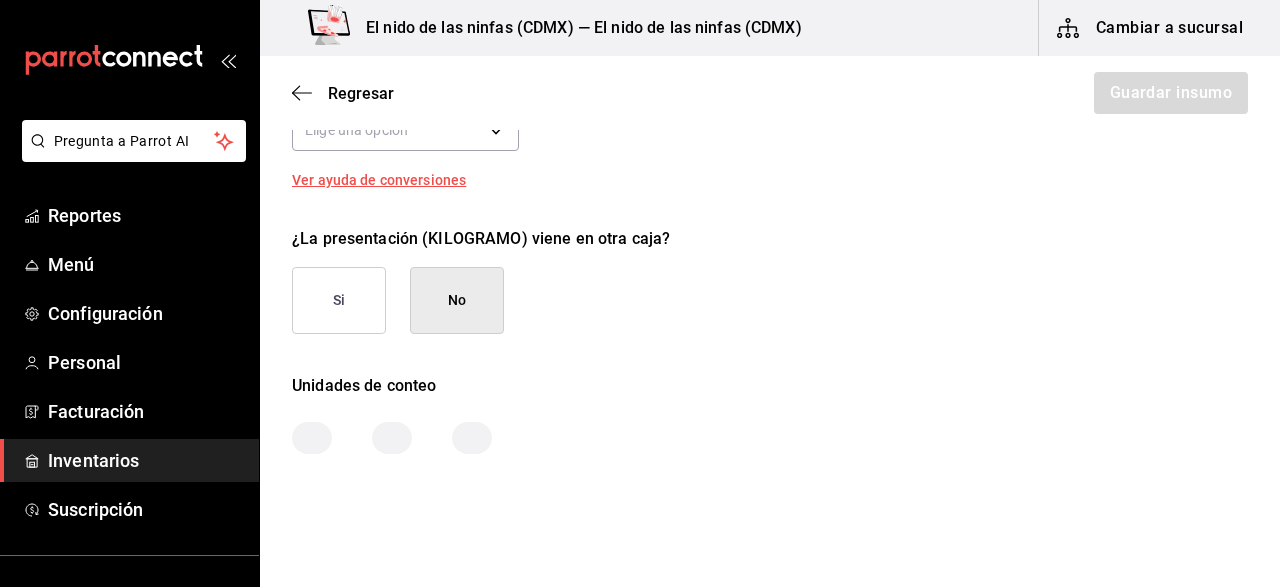 scroll, scrollTop: 888, scrollLeft: 0, axis: vertical 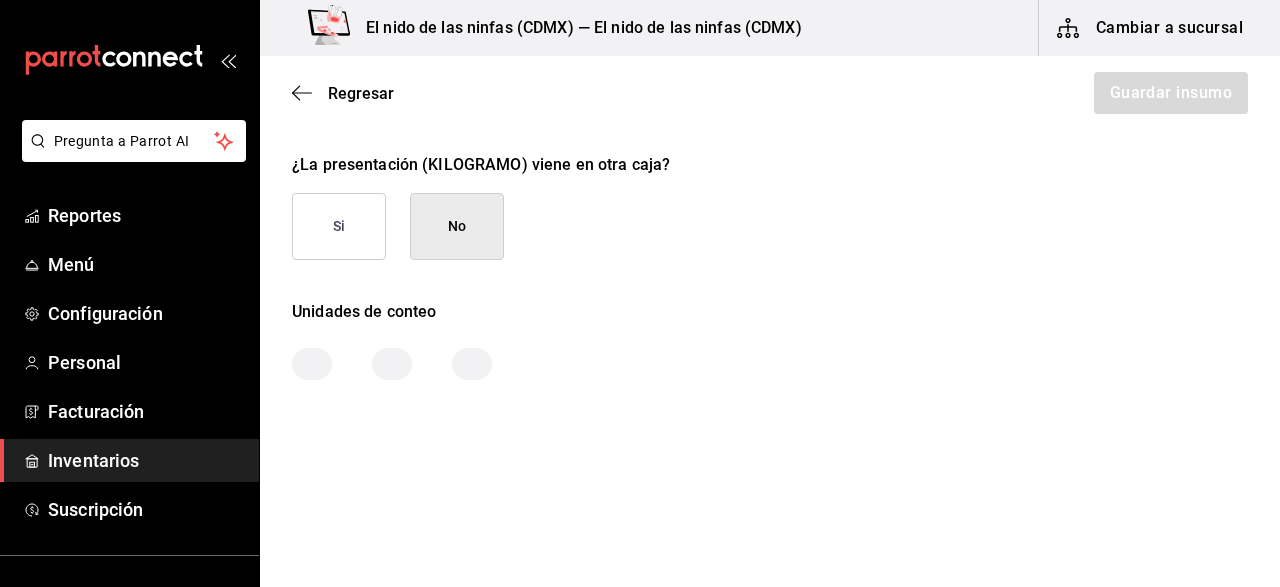 click on "Regresar Guardar insumo" at bounding box center (770, 93) 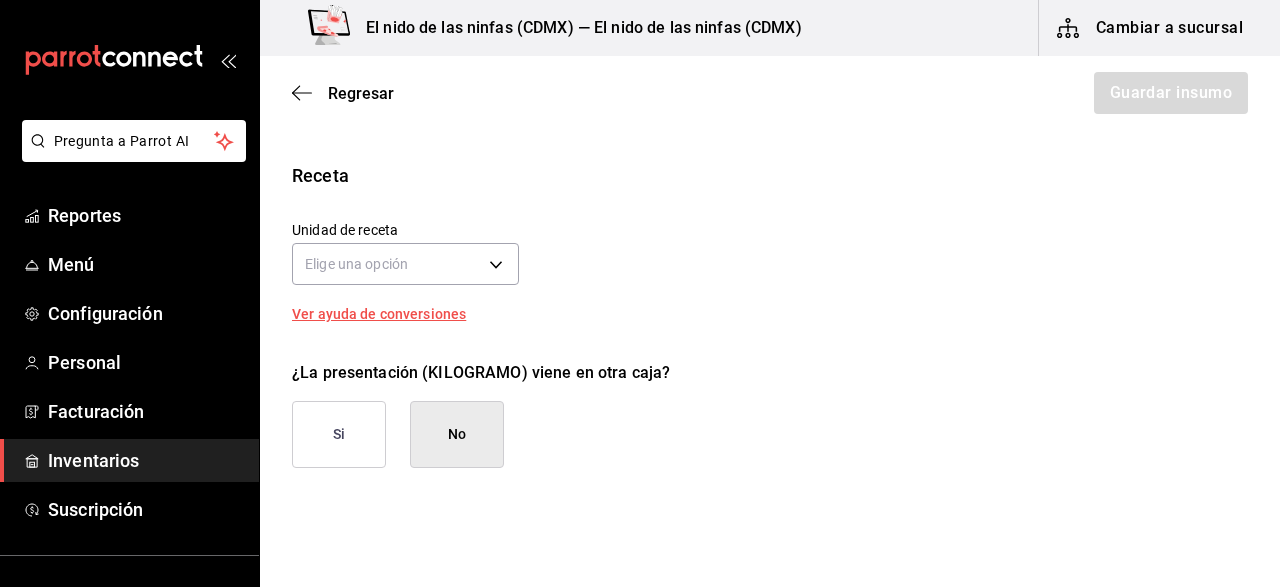 scroll, scrollTop: 703, scrollLeft: 0, axis: vertical 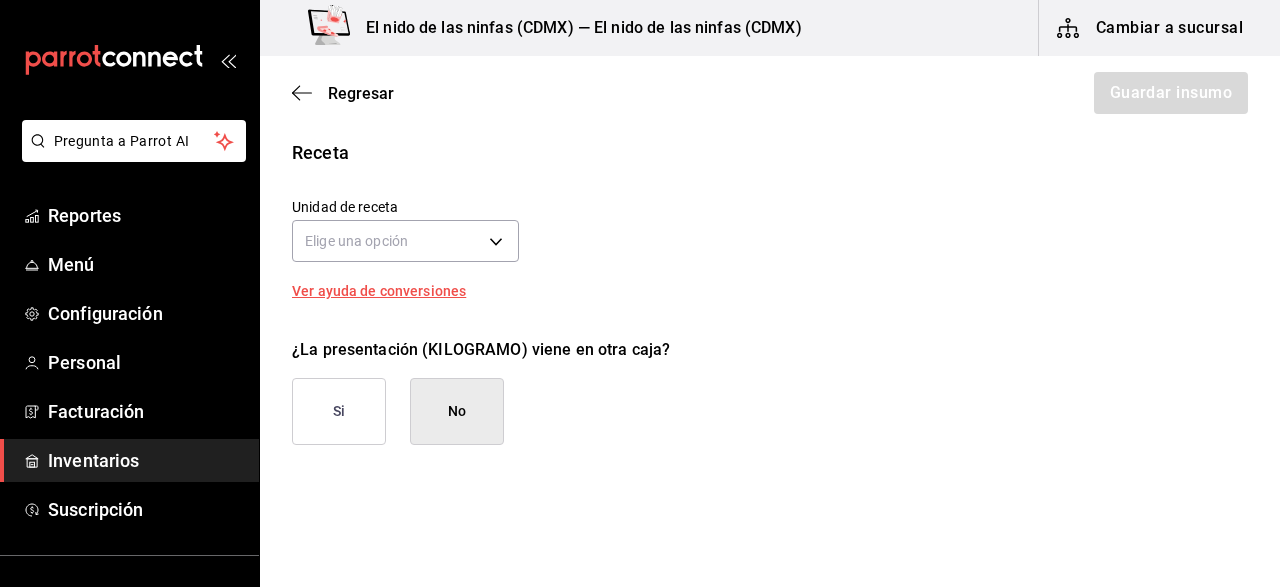 click on "No" at bounding box center (457, 411) 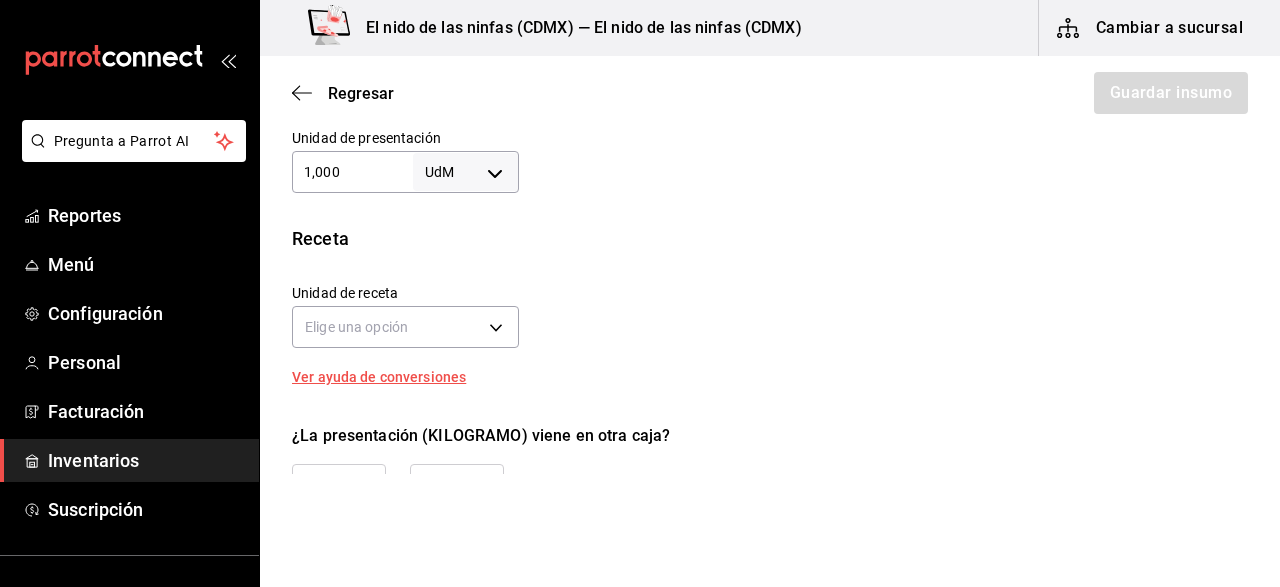 scroll, scrollTop: 630, scrollLeft: 0, axis: vertical 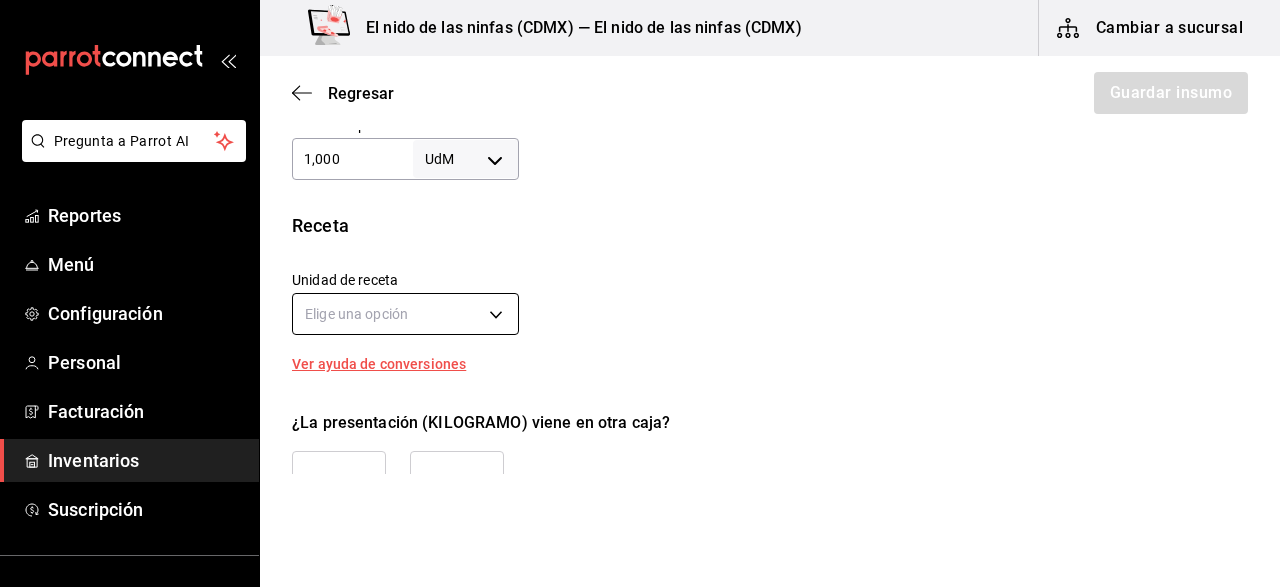 click on "Pregunta a Parrot AI Reportes   Menú   Configuración   Personal   Facturación   Inventarios   Suscripción   Ayuda Recomienda Parrot   [FIRST] [LAST]   Sugerir nueva función   El nido de las ninfas ([CITY]) — El nido de las ninfas ([CITY]) Cambiar a sucursal Regresar Guardar insumo Insumo Nombre CHILE MORITA Categoría de inventario VERDURA ​ Mínimo 1 ​ Ideal 1 ​ Insumo de producción Este insumo se produce con una receta de producción Presentación Proveedor LAS DELICIAS ​ Cód. de producto/Descripción 123 Nombre de presentación KILOGRAMO Precio sin impuesto $180 ​ Impuestos IVA 0% IVA_0 Precio con impuestos $180.00 ​ Unidad de presentación 1,000 UdM ​ Receta Unidad de receta Elige una opción Factor de conversión ​ Ver ayuda de conversiones ¿La presentación (KILOGRAMO) viene en otra caja? Si No Unidades de conteo GANA 1 MES GRATIS EN TU SUSCRIPCIÓN AQUÍ Pregunta a Parrot AI Reportes   Menú   Configuración   Personal   Facturación   Inventarios   Suscripción   Ayuda" at bounding box center (640, 237) 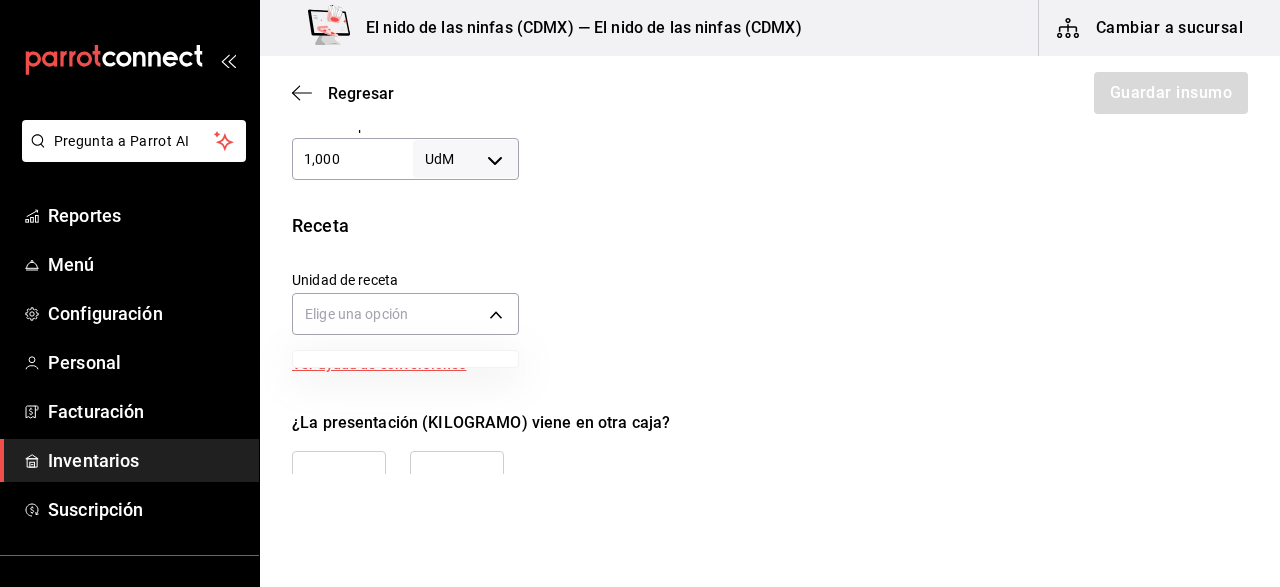 click at bounding box center (640, 293) 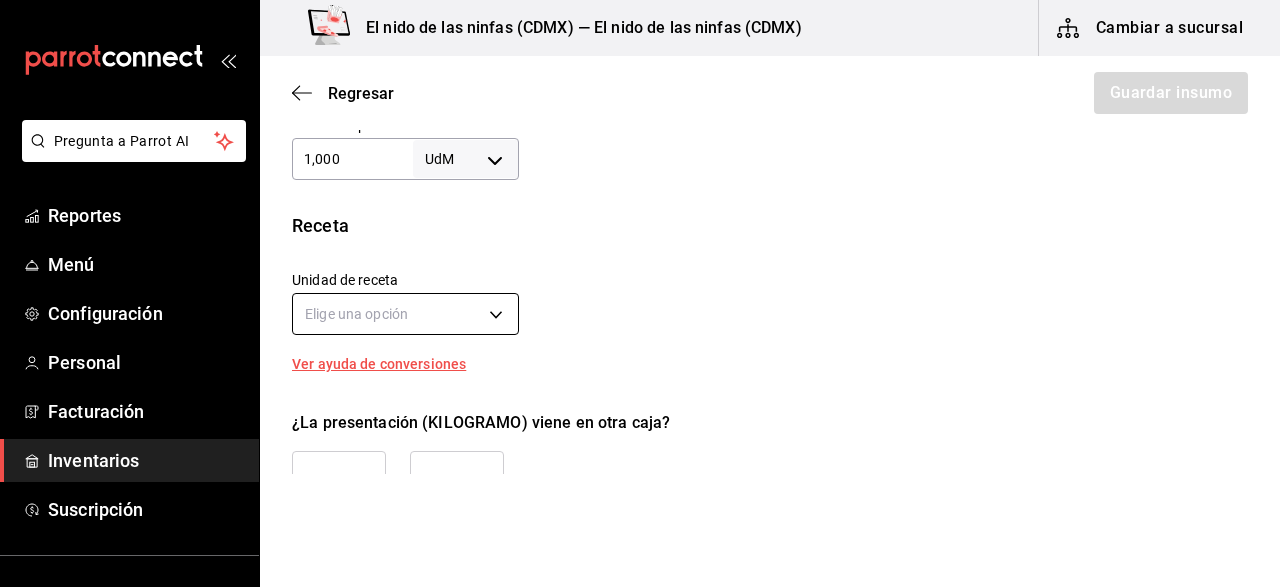 click on "Pregunta a Parrot AI Reportes   Menú   Configuración   Personal   Facturación   Inventarios   Suscripción   Ayuda Recomienda Parrot   [FIRST] [LAST]   Sugerir nueva función   El nido de las ninfas ([CITY]) — El nido de las ninfas ([CITY]) Cambiar a sucursal Regresar Guardar insumo Insumo Nombre CHILE MORITA Categoría de inventario VERDURA ​ Mínimo 1 ​ Ideal 1 ​ Insumo de producción Este insumo se produce con una receta de producción Presentación Proveedor LAS DELICIAS ​ Cód. de producto/Descripción 123 Nombre de presentación KILOGRAMO Precio sin impuesto $180 ​ Impuestos IVA 0% IVA_0 Precio con impuestos $180.00 ​ Unidad de presentación 1,000 UdM ​ Receta Unidad de receta Elige una opción Factor de conversión ​ Ver ayuda de conversiones ¿La presentación (KILOGRAMO) viene en otra caja? Si No Unidades de conteo GANA 1 MES GRATIS EN TU SUSCRIPCIÓN AQUÍ Pregunta a Parrot AI Reportes   Menú   Configuración   Personal   Facturación   Inventarios   Suscripción   Ayuda" at bounding box center [640, 237] 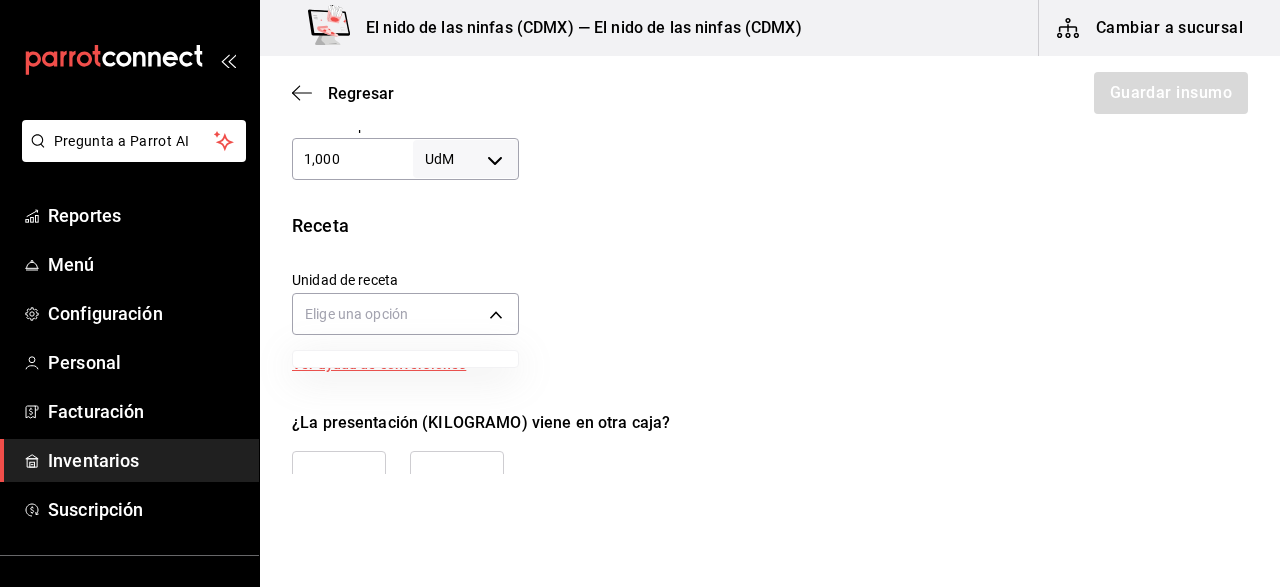 click at bounding box center [640, 293] 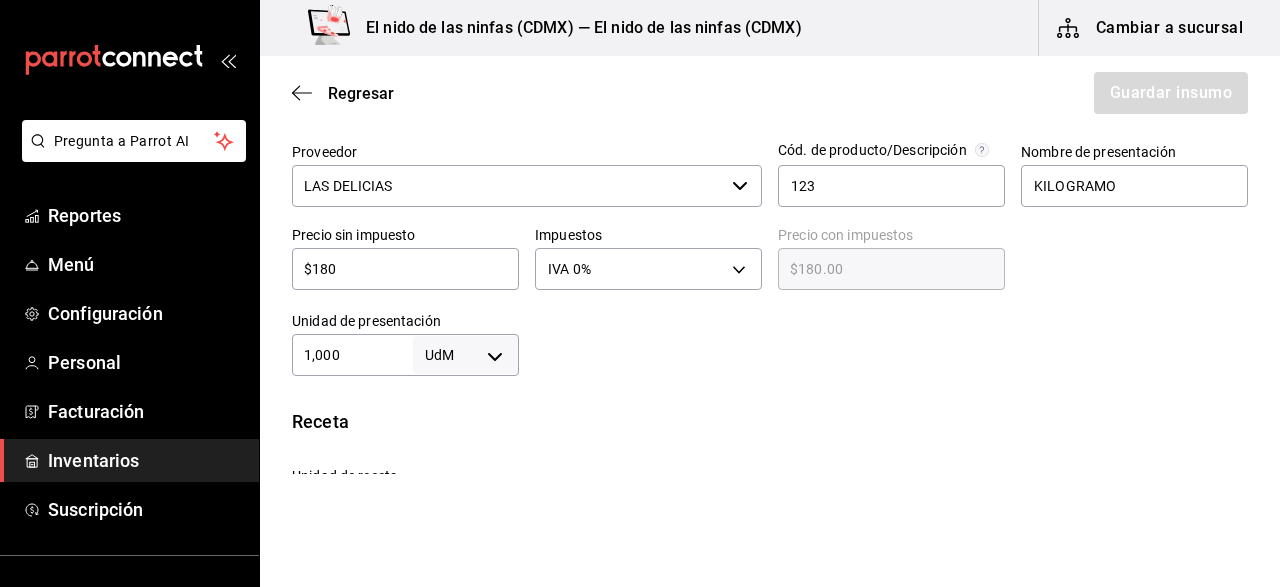 scroll, scrollTop: 430, scrollLeft: 0, axis: vertical 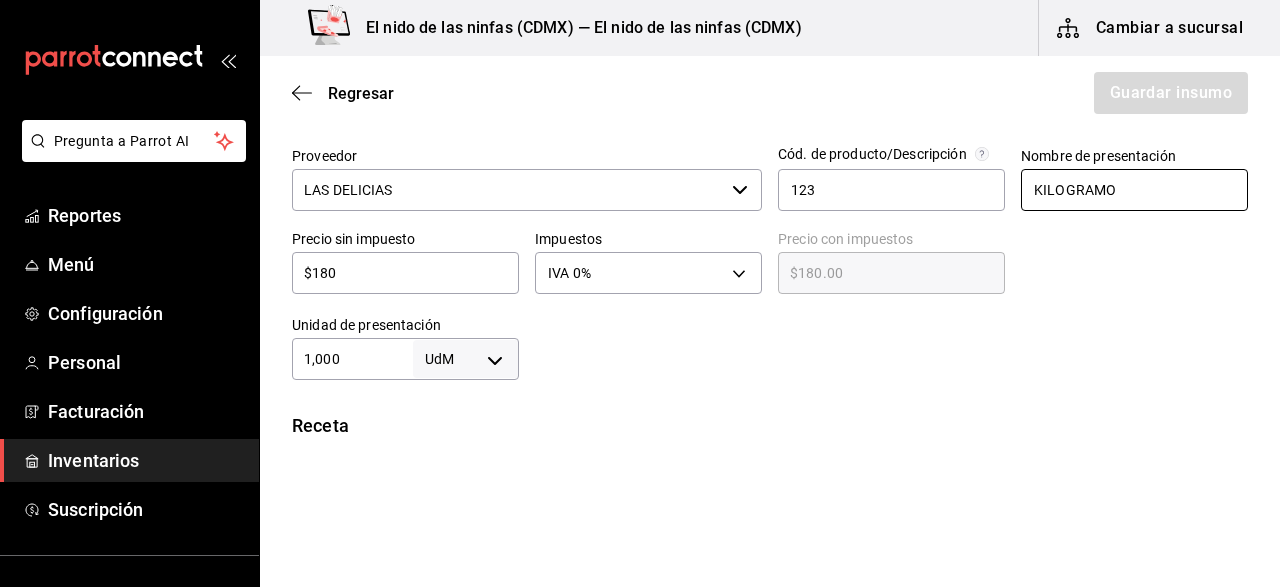 click on "KILOGRAMO" at bounding box center [1134, 190] 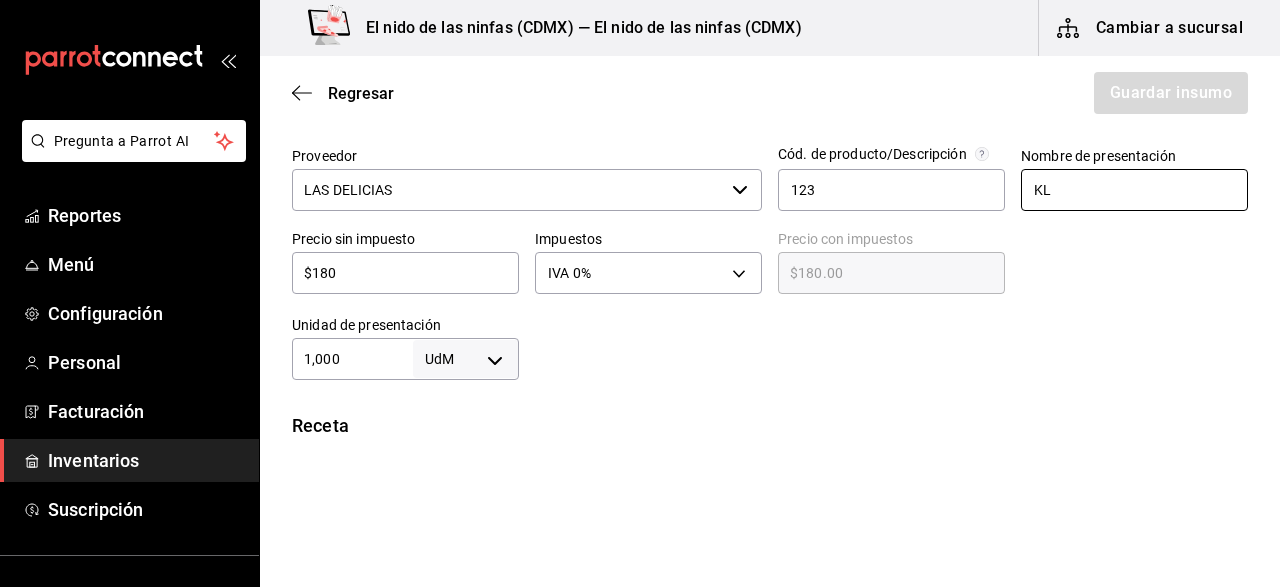 type on "K" 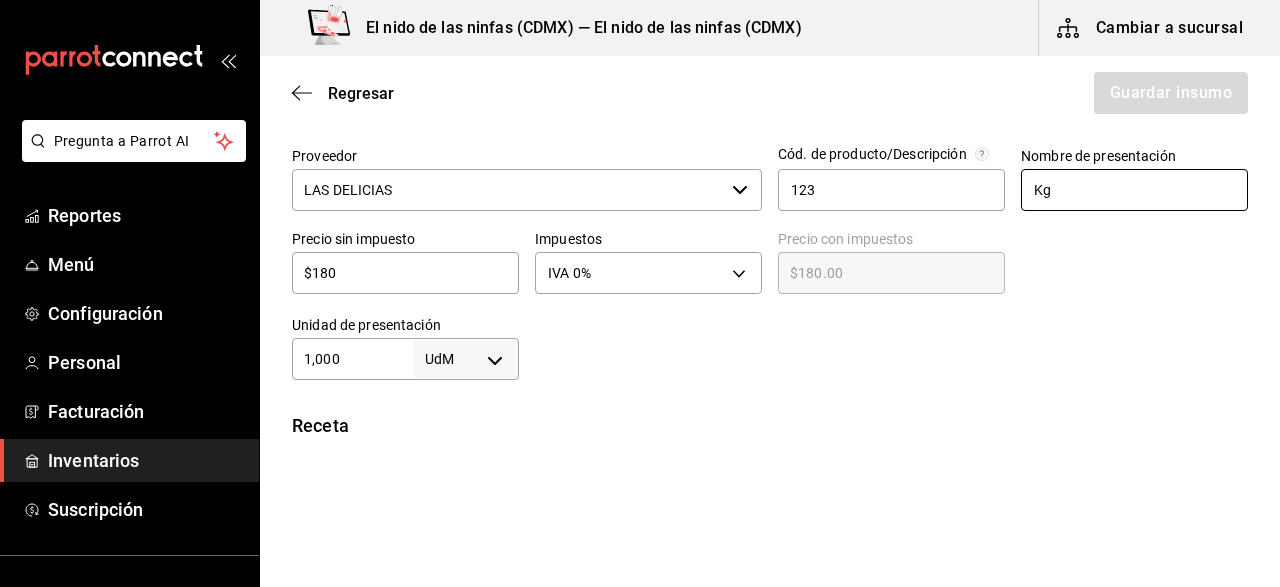 type on "Kg" 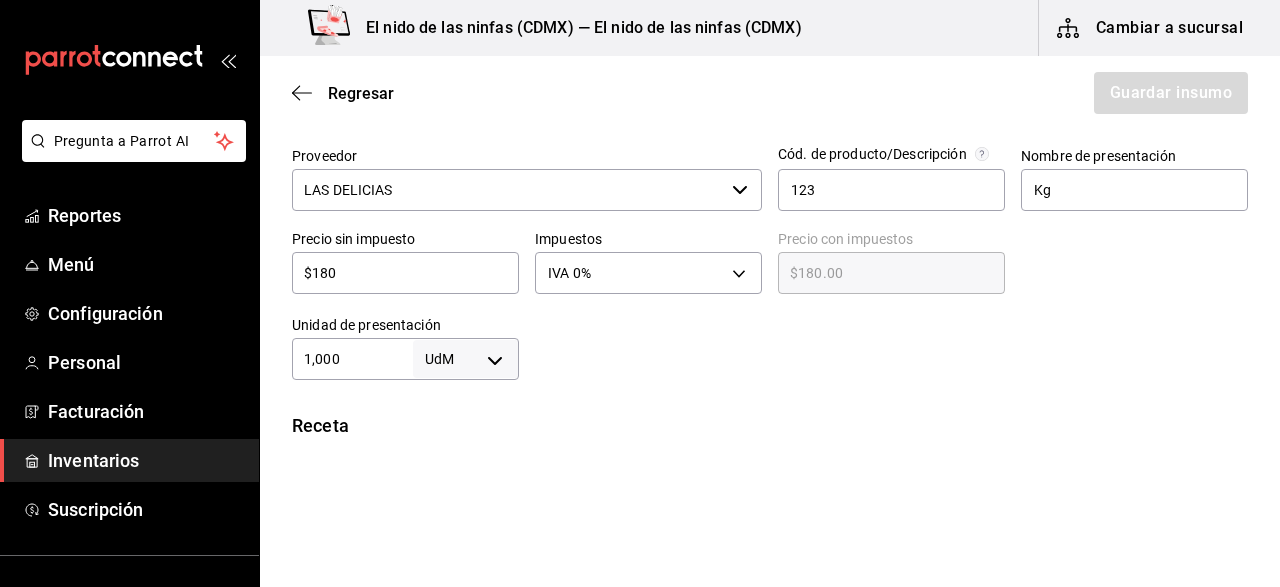 click on "Insumo Nombre CHILE MORITA Categoría de inventario VERDURA ​ Mínimo 1 ​ Ideal 1 ​ Insumo de producción Este insumo se produce con una receta de producción Presentación Proveedor LAS DELICIAS ​ Cód. de producto/Descripción 123 Nombre de presentación Kg Precio sin impuesto $180 ​ Impuestos IVA 0% IVA_0 Precio con impuestos $180.00 ​ Unidad de presentación 1,000 UdM ​ Receta Unidad de receta Elige una opción Factor de conversión ​ Ver ayuda de conversiones ¿La presentación (Kg) viene en otra caja? Si No Unidades de conteo" at bounding box center [770, 285] 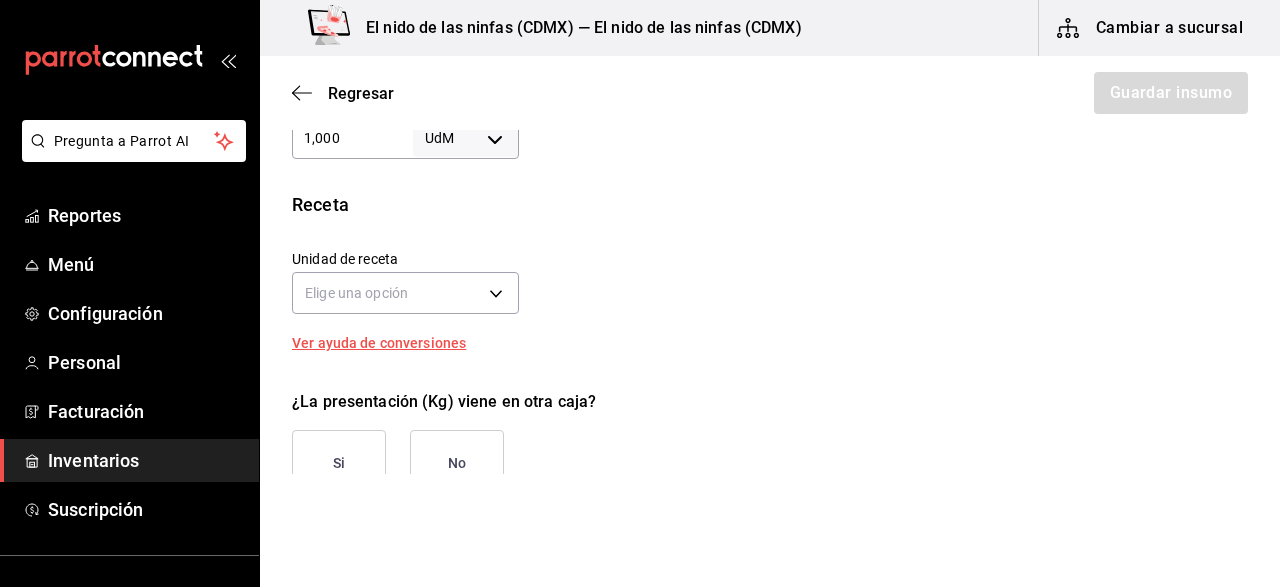 scroll, scrollTop: 677, scrollLeft: 0, axis: vertical 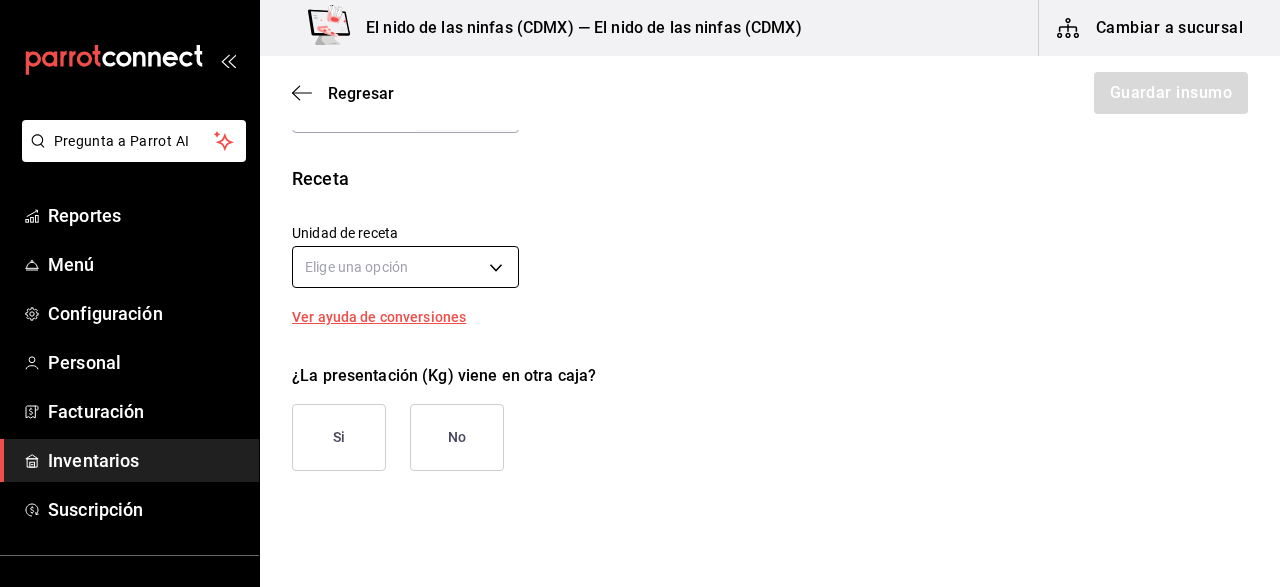 click on "Pregunta a Parrot AI Reportes   Menú   Configuración   Personal   Facturación   Inventarios   Suscripción   Ayuda Recomienda Parrot   [FIRST] [LAST]   Sugerir nueva función   El nido de las ninfas ([CITY]) — El nido de las ninfas ([CITY]) Cambiar a sucursal Regresar Guardar insumo Insumo Nombre CHILE MORITA Categoría de inventario VERDURA ​ Mínimo 1 ​ Ideal 1 ​ Insumo de producción Este insumo se produce con una receta de producción Presentación Proveedor LAS DELICIAS ​ Cód. de producto/Descripción 123 Nombre de presentación Kg Precio sin impuesto $180 ​ Impuestos IVA 0% IVA_0 Precio con impuestos $180.00 ​ Unidad de presentación 1,000 UdM ​ Receta Unidad de receta Elige una opción Factor de conversión ​ Ver ayuda de conversiones ¿La presentación (Kg) viene en otra caja? Si No Unidades de conteo GANA 1 MES GRATIS EN TU SUSCRIPCIÓN AQUÍ Pregunta a Parrot AI Reportes   Menú   Configuración   Personal   Facturación   Inventarios   Suscripción   Ayuda Recomienda Parrot" at bounding box center (640, 237) 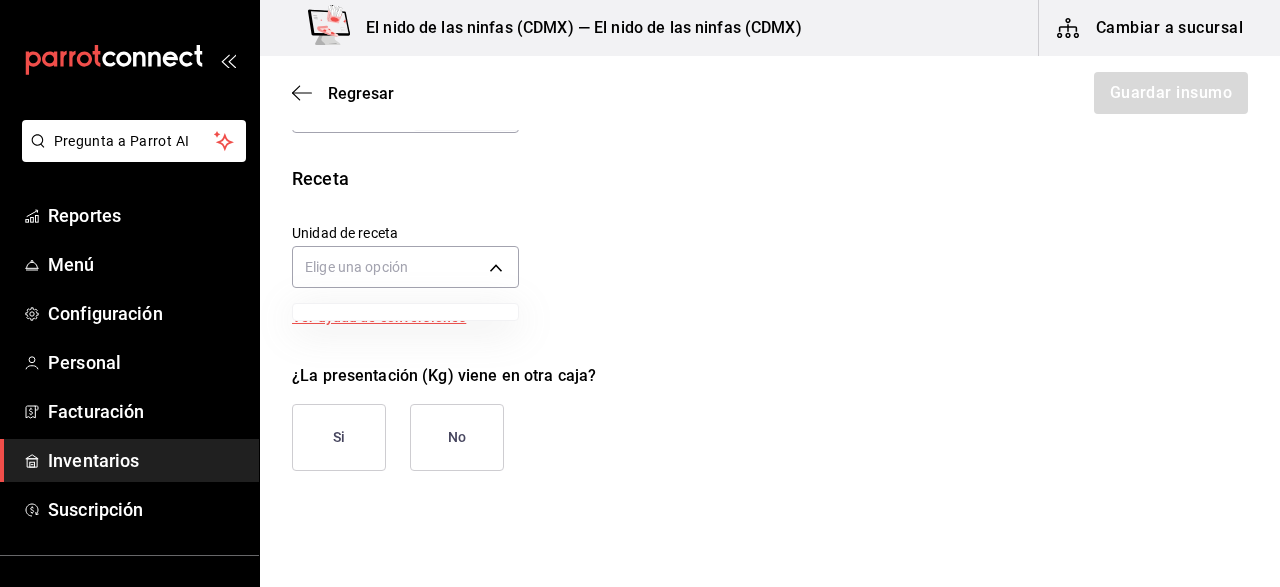 click at bounding box center (640, 293) 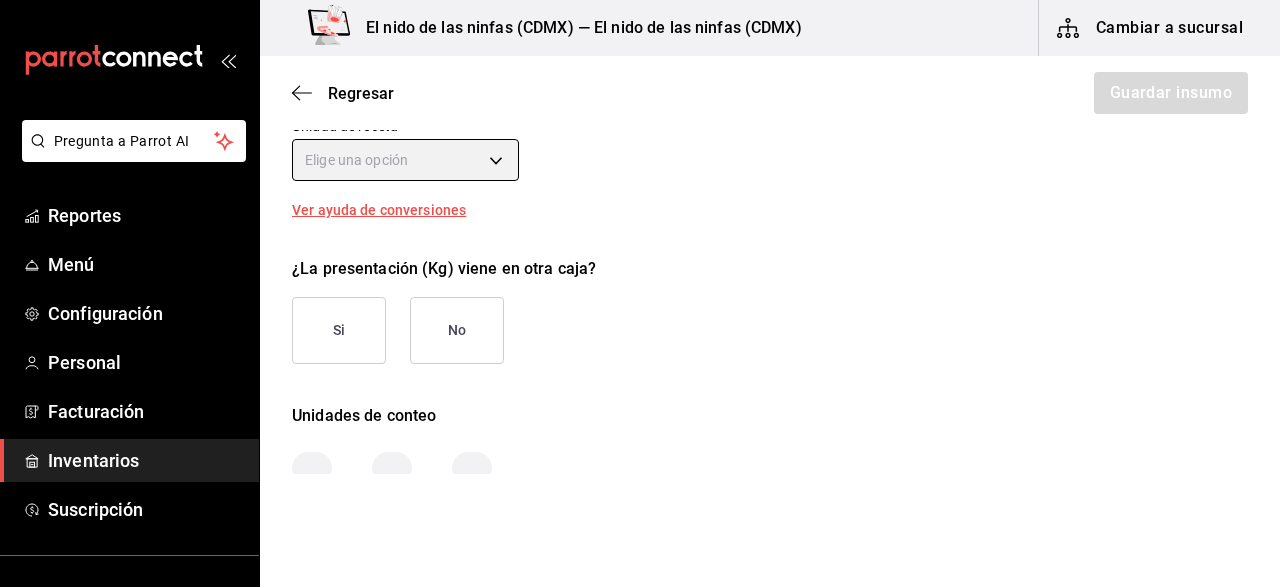 scroll, scrollTop: 797, scrollLeft: 0, axis: vertical 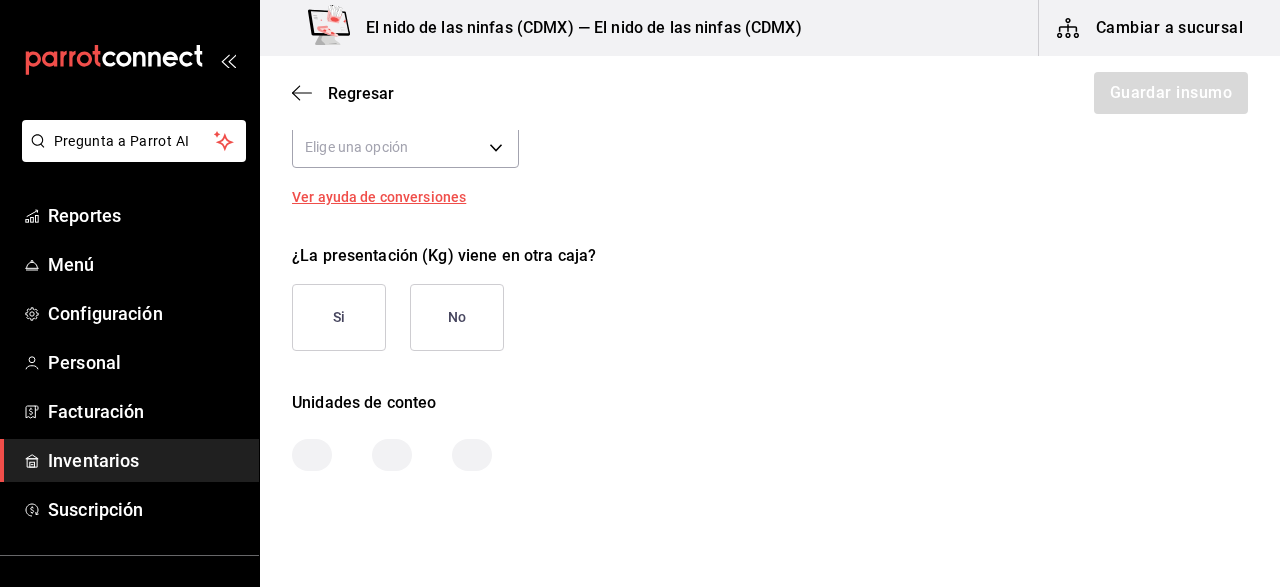 click on "No" at bounding box center [457, 317] 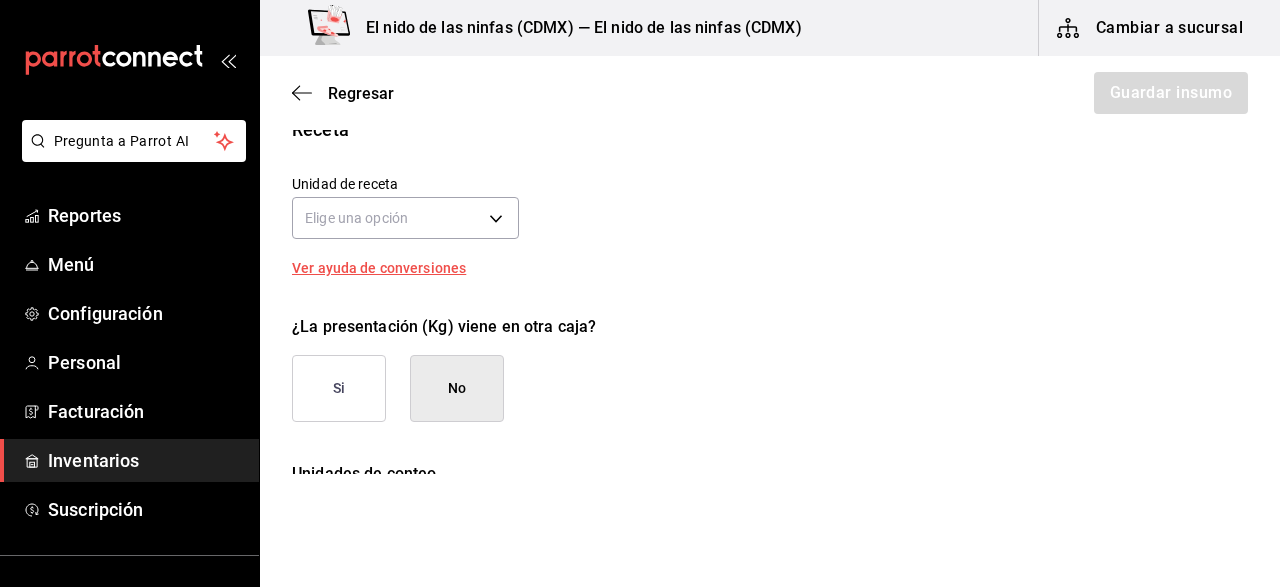 scroll, scrollTop: 660, scrollLeft: 0, axis: vertical 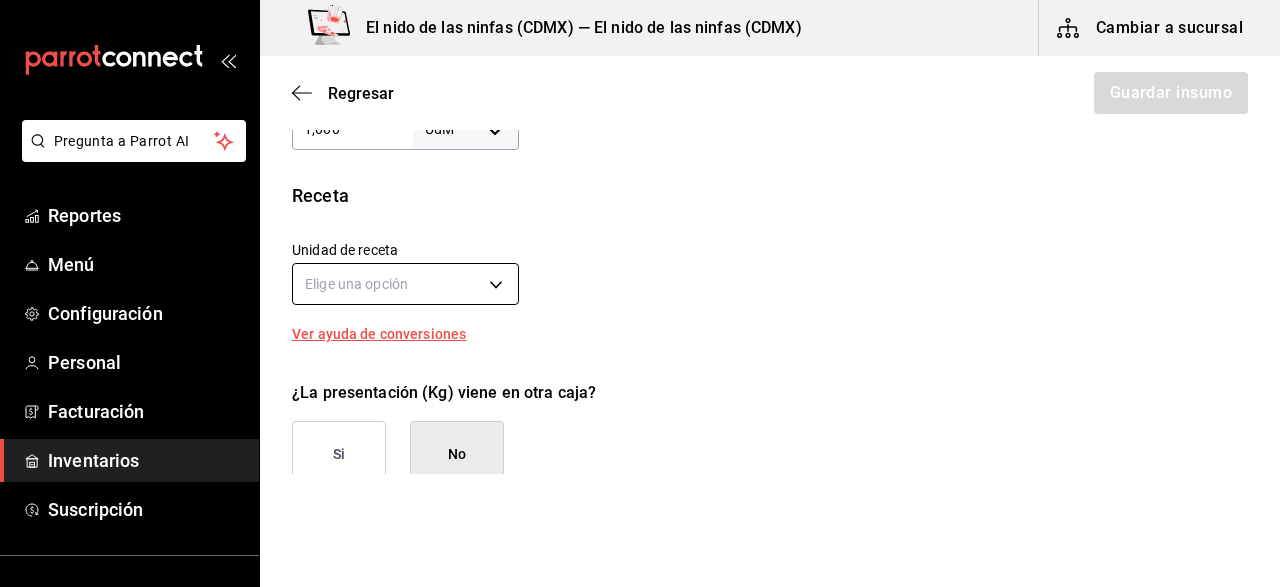 click on "Pregunta a Parrot AI Reportes   Menú   Configuración   Personal   Facturación   Inventarios   Suscripción   Ayuda Recomienda Parrot   [FIRST] [LAST]   Sugerir nueva función   El nido de las ninfas ([CITY]) — El nido de las ninfas ([CITY]) Cambiar a sucursal Regresar Guardar insumo Insumo Nombre CHILE MORITA Categoría de inventario VERDURA ​ Mínimo 1 ​ Ideal 1 ​ Insumo de producción Este insumo se produce con una receta de producción Presentación Proveedor LAS DELICIAS ​ Cód. de producto/Descripción 123 Nombre de presentación Kg Precio sin impuesto $180 ​ Impuestos IVA 0% IVA_0 Precio con impuestos $180.00 ​ Unidad de presentación 1,000 UdM ​ Receta Unidad de receta Elige una opción Factor de conversión ​ Ver ayuda de conversiones ¿La presentación (Kg) viene en otra caja? Si No Unidades de conteo GANA 1 MES GRATIS EN TU SUSCRIPCIÓN AQUÍ Pregunta a Parrot AI Reportes   Menú   Configuración   Personal   Facturación   Inventarios   Suscripción   Ayuda Recomienda Parrot" at bounding box center [640, 237] 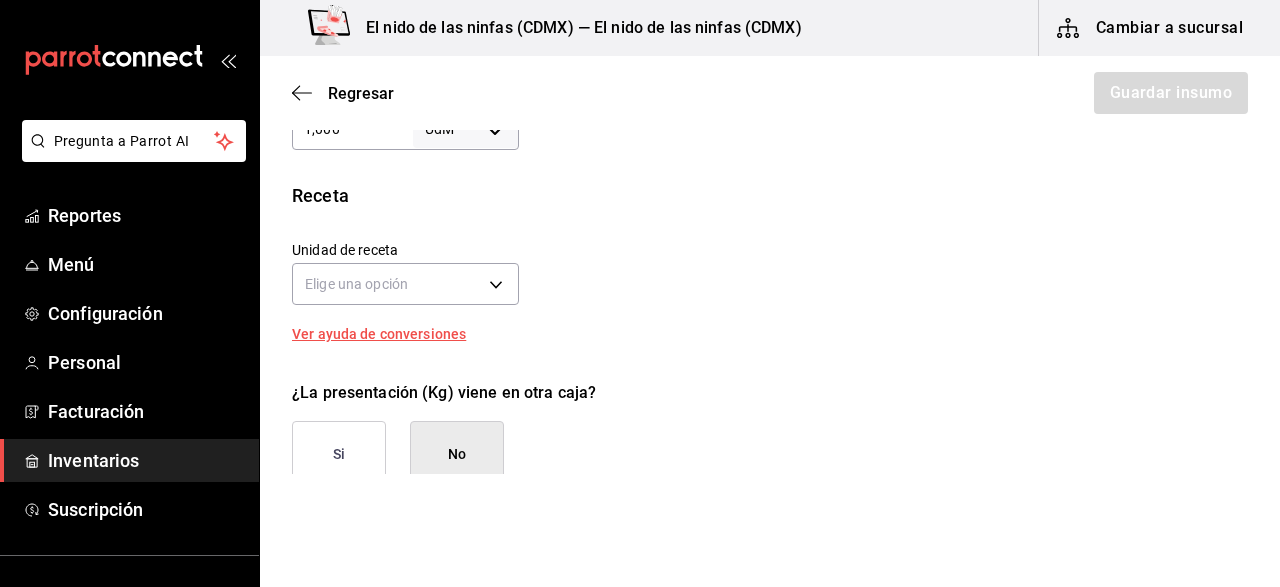 click on "Insumo Nombre CHILE MORITA Categoría de inventario VERDURA ​ Mínimo 1 ​ Ideal 1 ​ Insumo de producción Este insumo se produce con una receta de producción Presentación Proveedor LAS DELICIAS ​ Cód. de producto/Descripción 123 Nombre de presentación Kg Precio sin impuesto $180 ​ Impuestos IVA 0% IVA_0 Precio con impuestos $180.00 ​ Unidad de presentación 1,000 UdM ​ Receta Unidad de receta Elige una opción Factor de conversión ​ Ver ayuda de conversiones ¿La presentación (Kg) viene en otra caja? Si No Unidades de conteo" at bounding box center [770, 55] 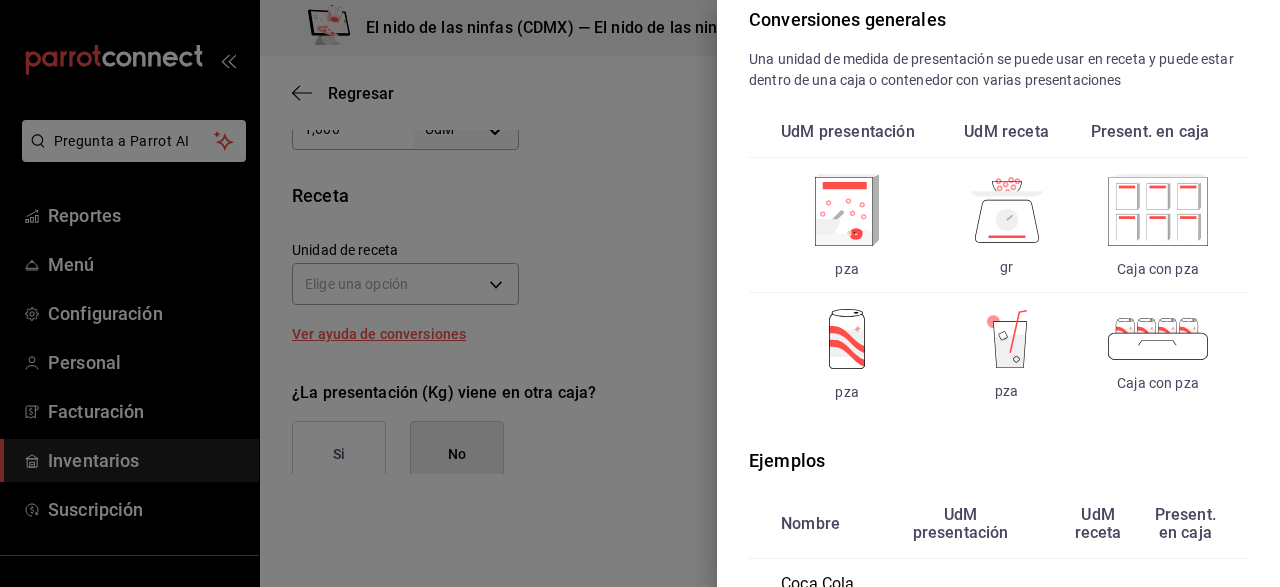 scroll, scrollTop: 86, scrollLeft: 0, axis: vertical 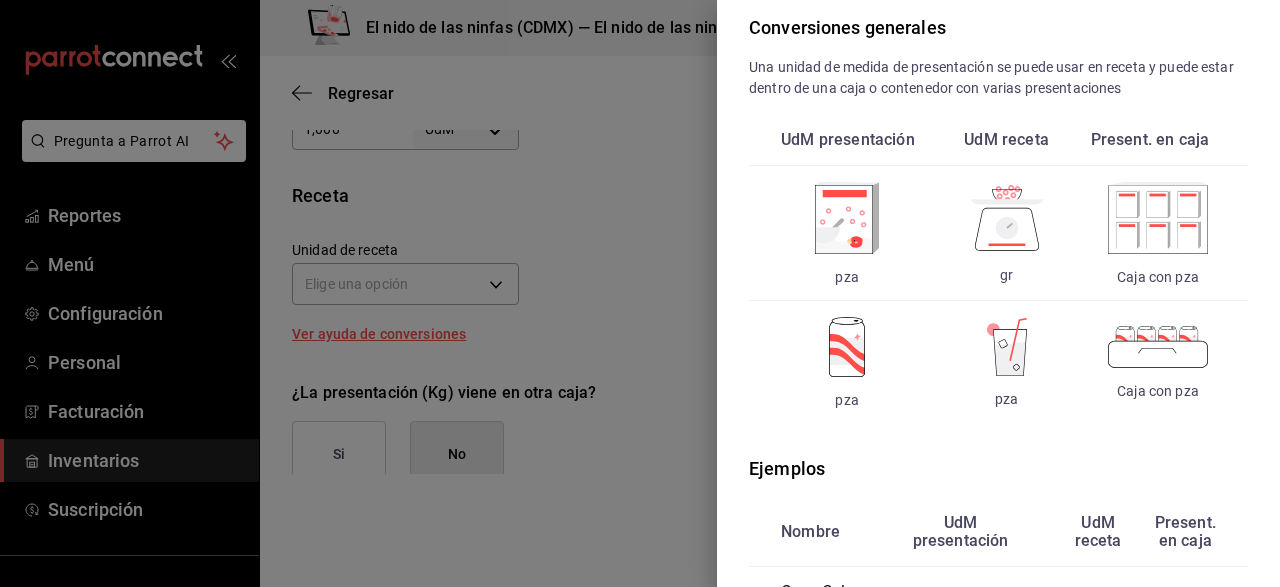 click at bounding box center [640, 293] 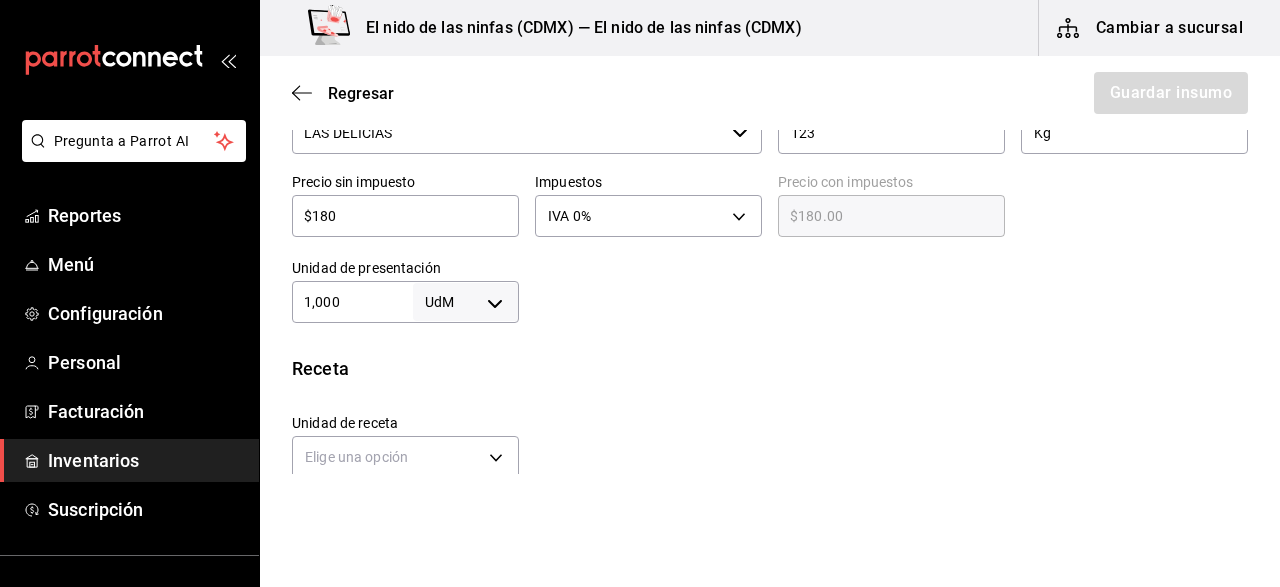 scroll, scrollTop: 474, scrollLeft: 0, axis: vertical 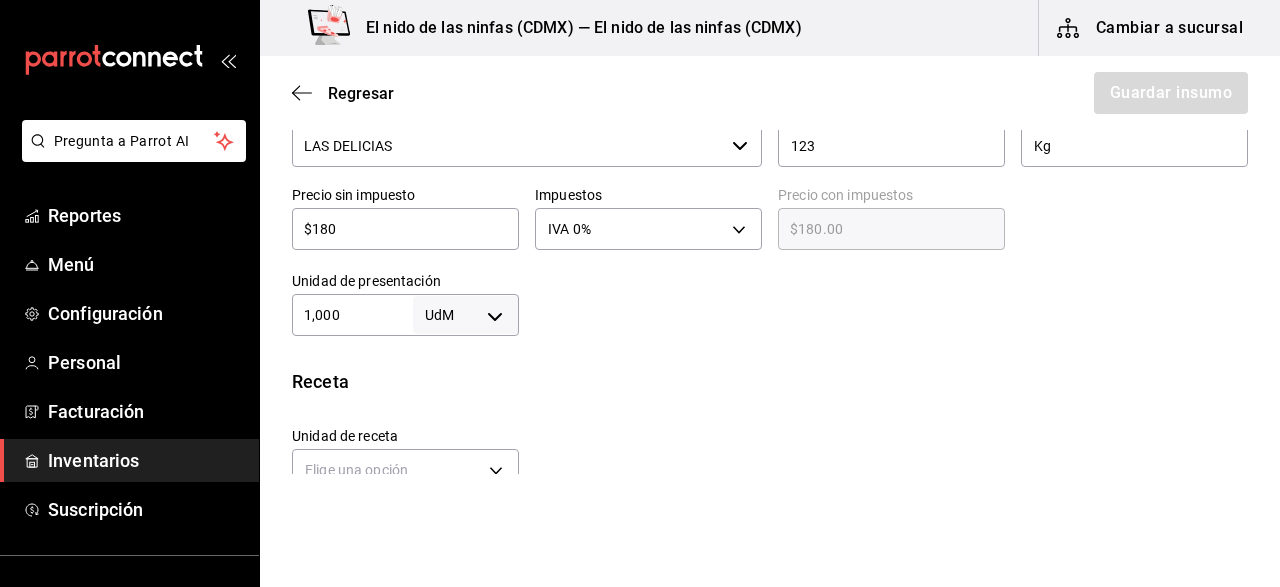 click on "1,000 UdM ​" at bounding box center (405, 315) 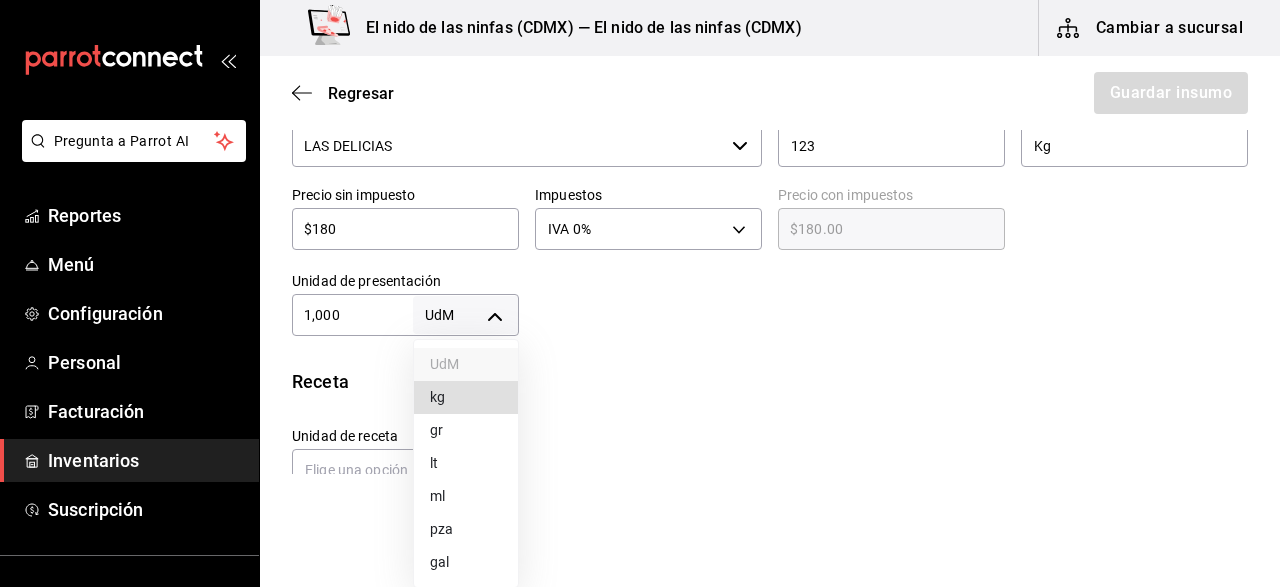 click on "kg" at bounding box center (466, 397) 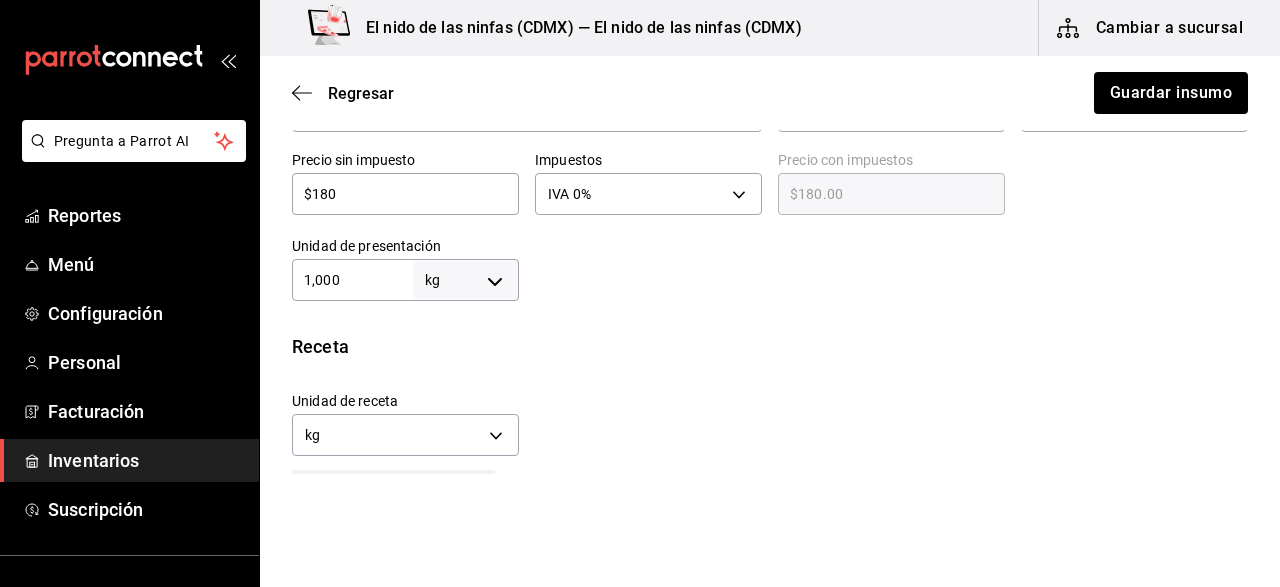scroll, scrollTop: 504, scrollLeft: 0, axis: vertical 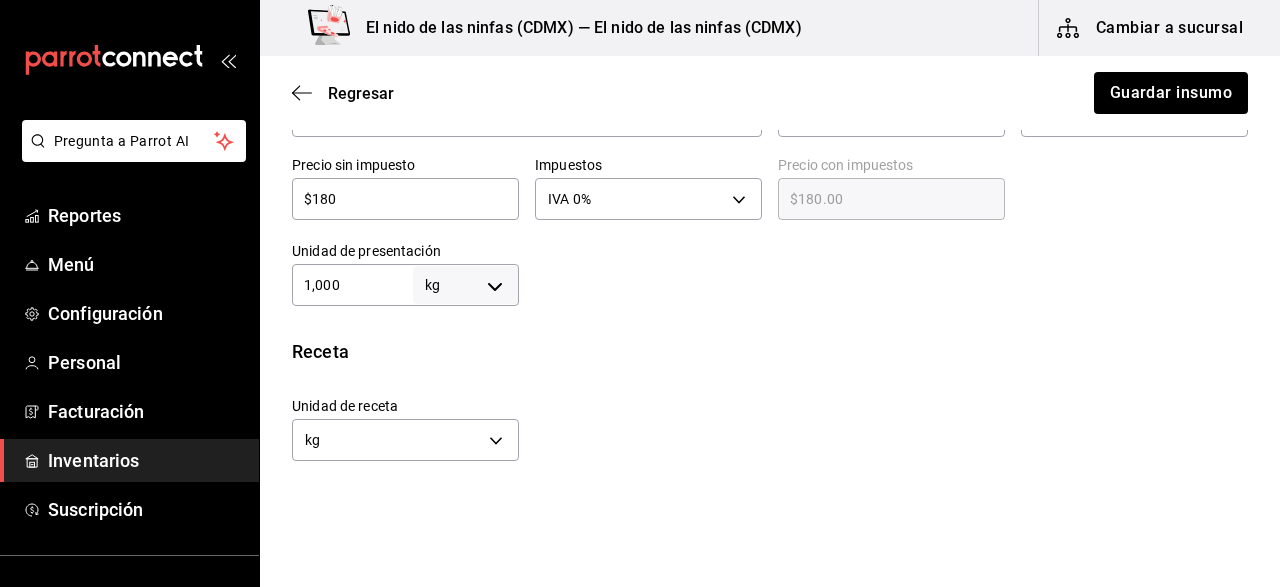 click on "Pregunta a Parrot AI Reportes   Menú   Configuración   Personal   Facturación   Inventarios   Suscripción   Ayuda Recomienda Parrot   [FIRST] [LAST]   Sugerir nueva función   El nido de las ninfas ([CITY]) — El nido de las ninfas ([CITY]) Cambiar a sucursal Regresar Guardar insumo Insumo Nombre CHILE MORITA Categoría de inventario VERDURA ​ Mínimo 1 ​ Ideal 1 ​ Insumo de producción Este insumo se produce con una receta de producción Presentación Proveedor LAS DELICIAS ​ Cód. de producto/Descripción 123 Nombre de presentación Kg Precio sin impuesto $180 ​ Impuestos IVA 0% IVA_0 Precio con impuestos $180.00 ​ Unidad de presentación 1,000 kg KILOGRAM ​ Receta Unidad de receta kg KILOGRAM Factor de conversión 1,000 ​ 1 kg de Kg = 1 kg receta Ver ayuda de conversiones ¿La presentación (Kg) viene en otra caja? Si No Unidades de conteo kg Kg (1,000 kg) GANA 1 MES GRATIS EN TU SUSCRIPCIÓN AQUÍ Pregunta a Parrot AI Reportes   Menú   Configuración   Personal   Facturación       Ayuda" at bounding box center [640, 237] 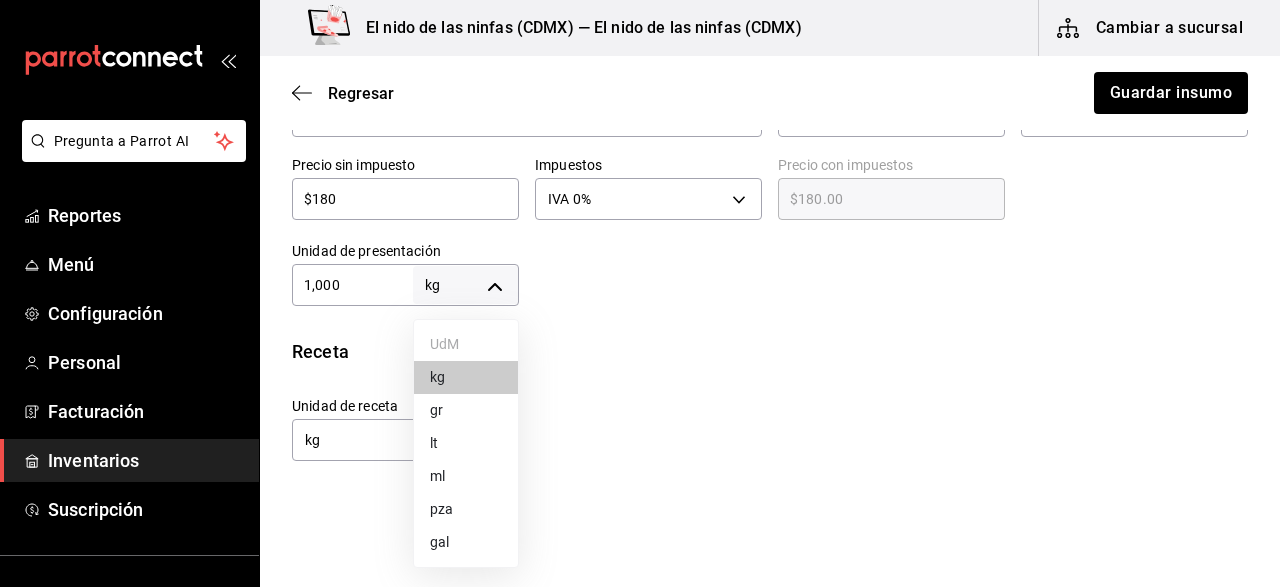 click on "UdM kg gr lt ml pza gal" at bounding box center (466, 443) 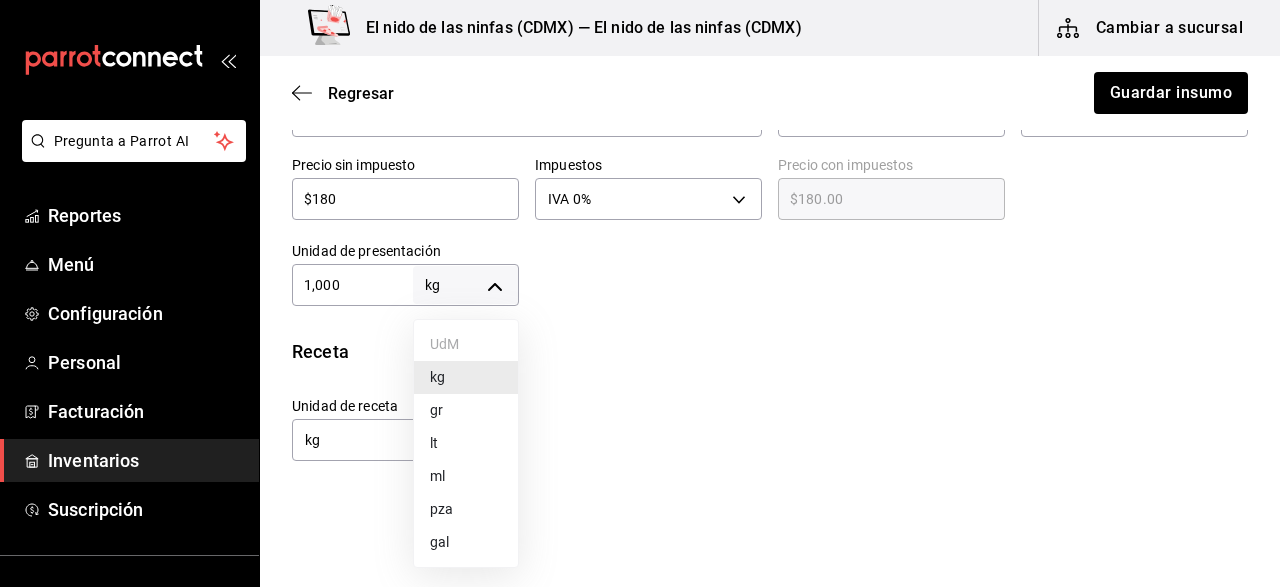 click on "kg" at bounding box center [466, 377] 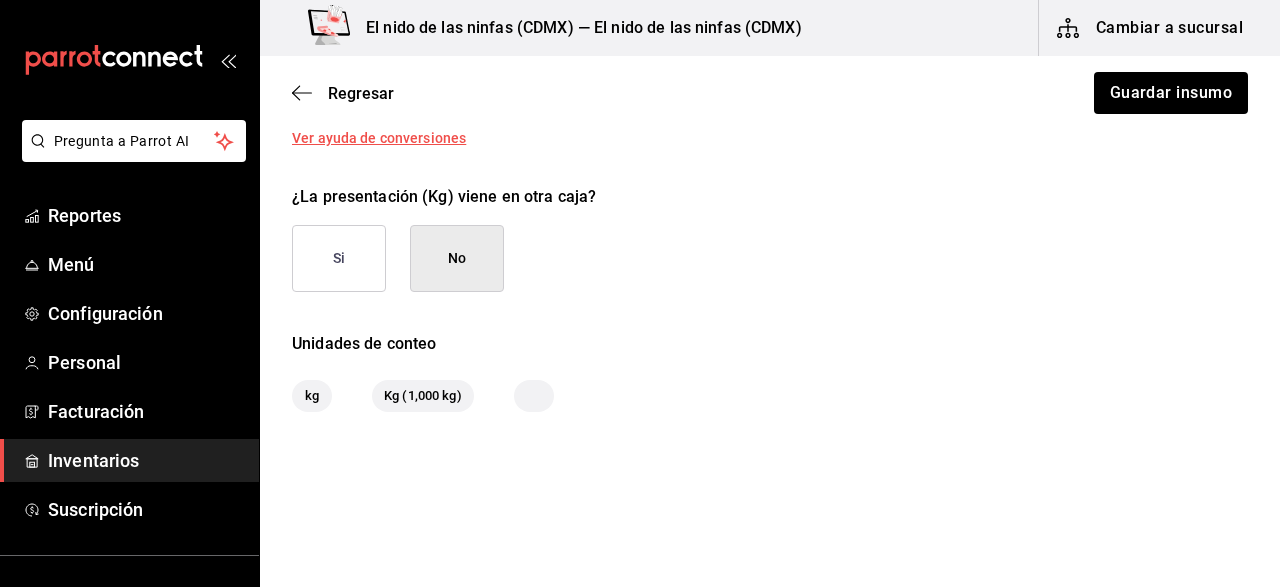 scroll, scrollTop: 938, scrollLeft: 0, axis: vertical 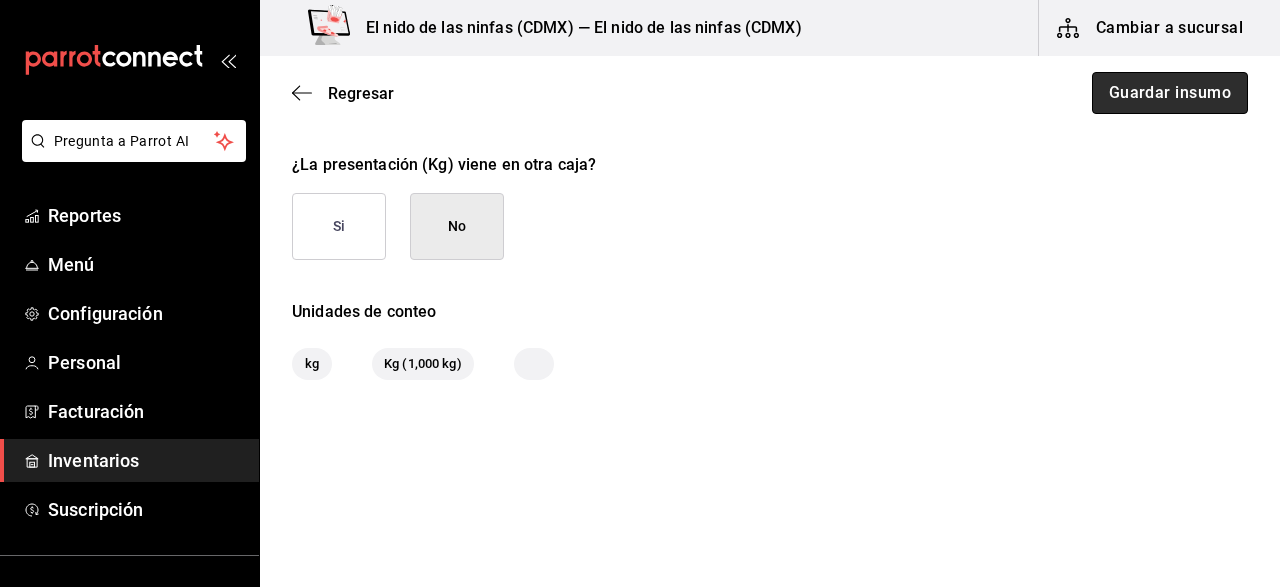 click on "Guardar insumo" at bounding box center [1170, 93] 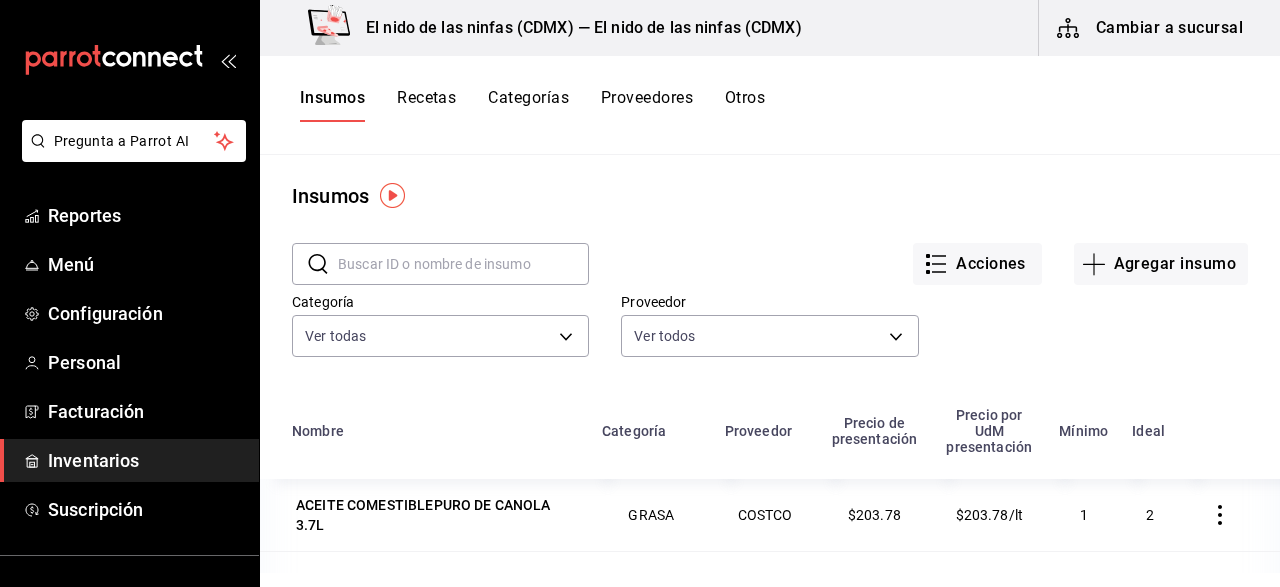 scroll, scrollTop: 7, scrollLeft: 0, axis: vertical 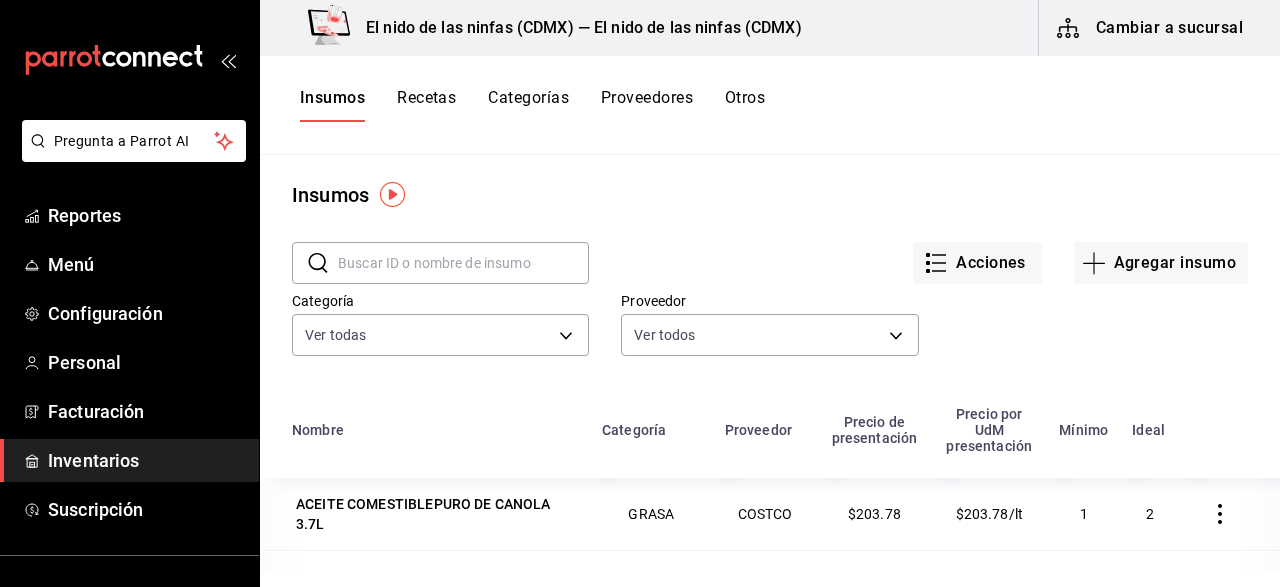 click at bounding box center [463, 263] 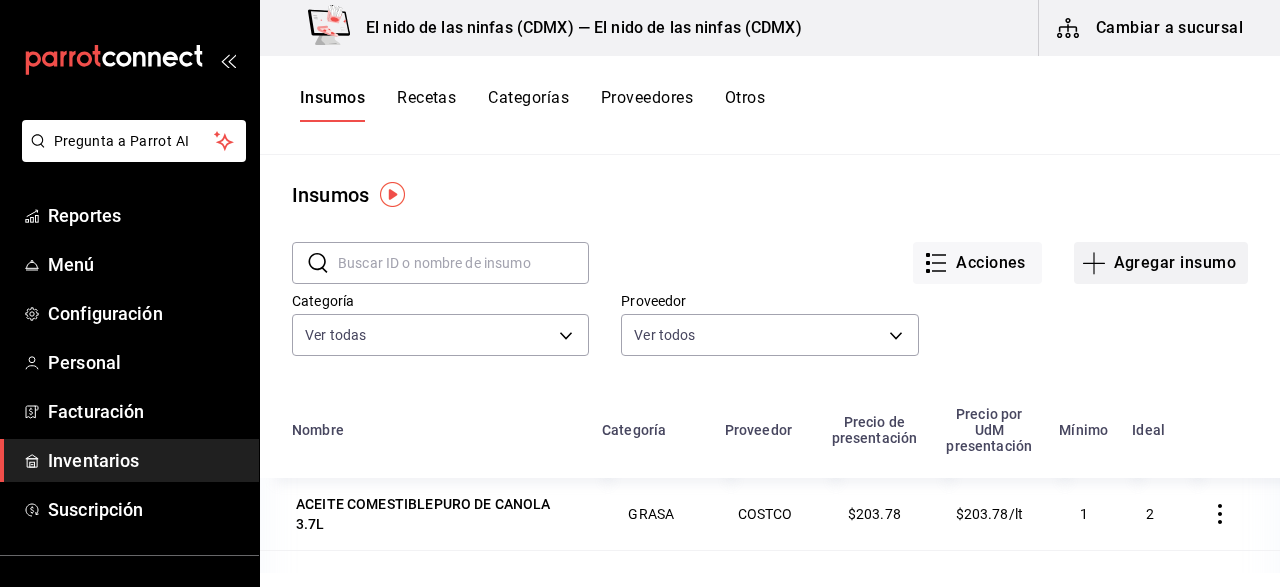 click on "Agregar insumo" at bounding box center (1161, 263) 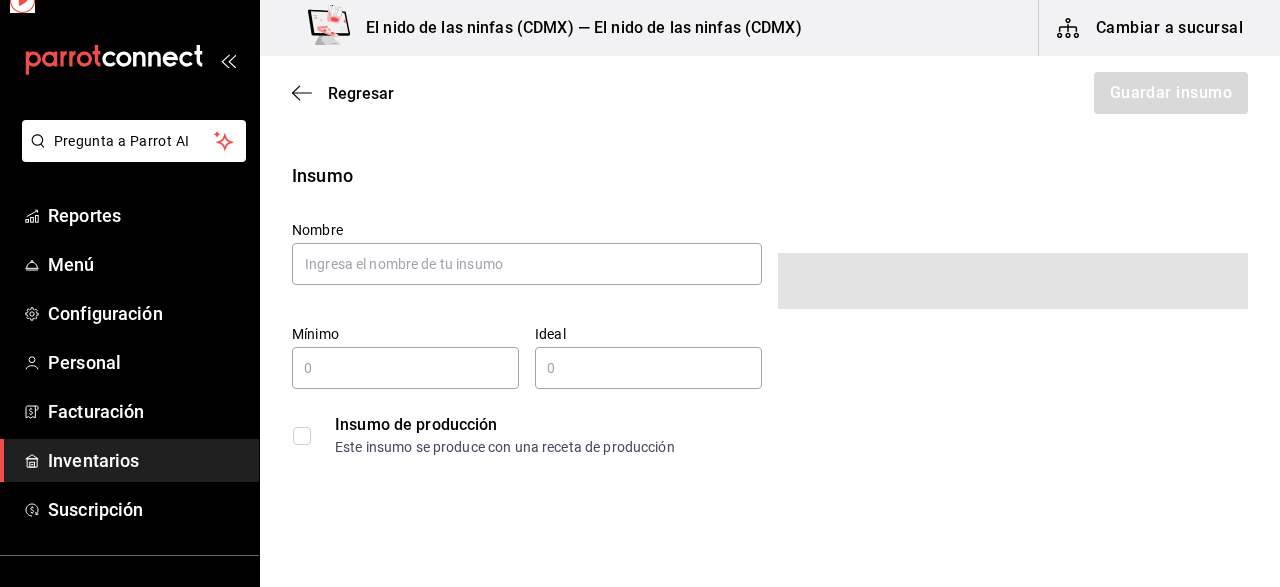 type on "$0.00" 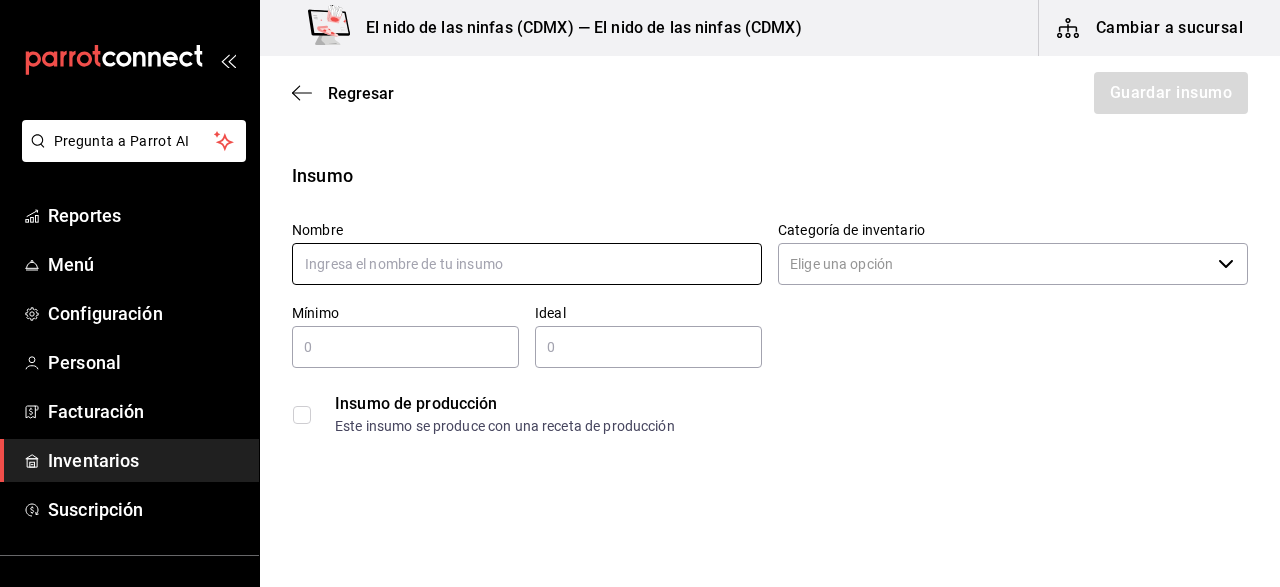 click at bounding box center [527, 264] 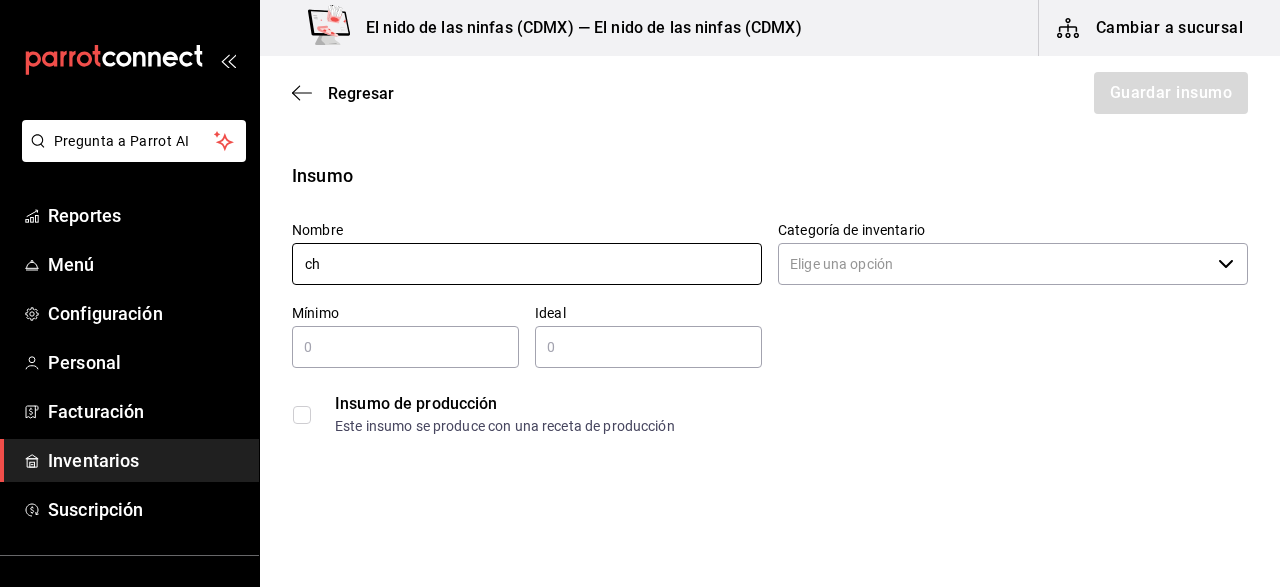 type on "c" 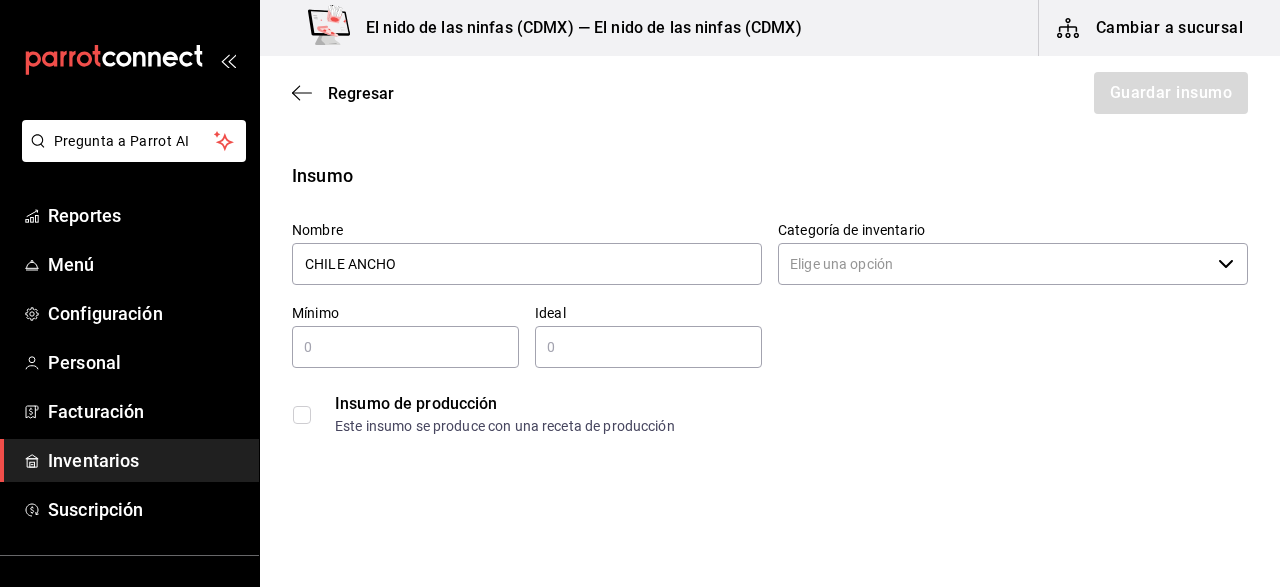 type on "CHILE ANCHO" 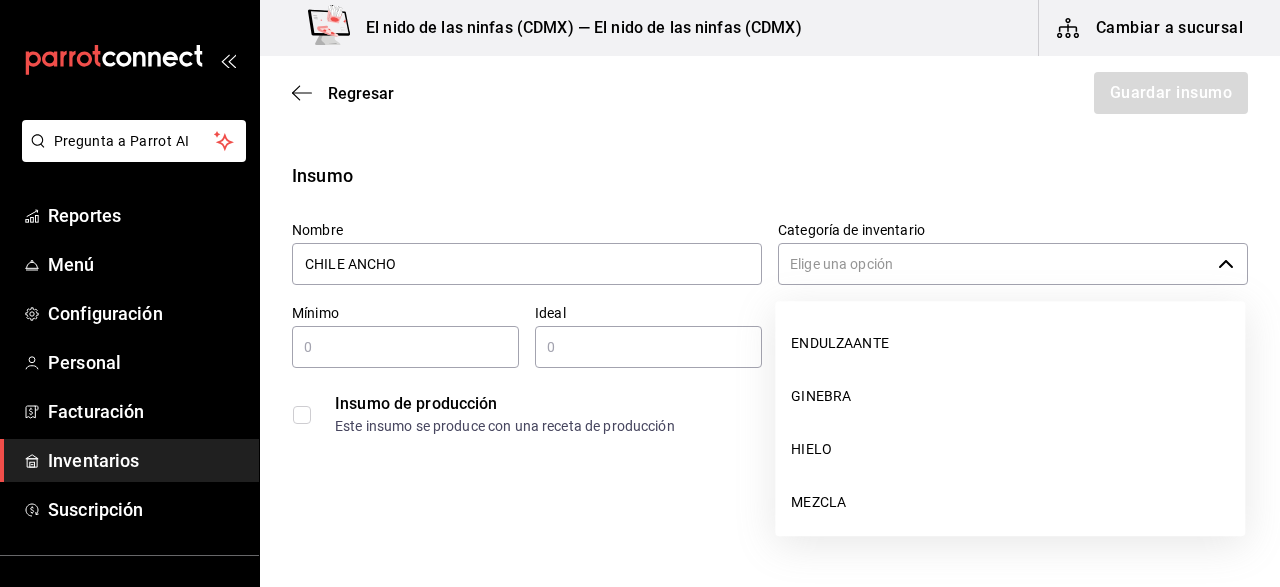 click on "Categoría de inventario" at bounding box center [994, 264] 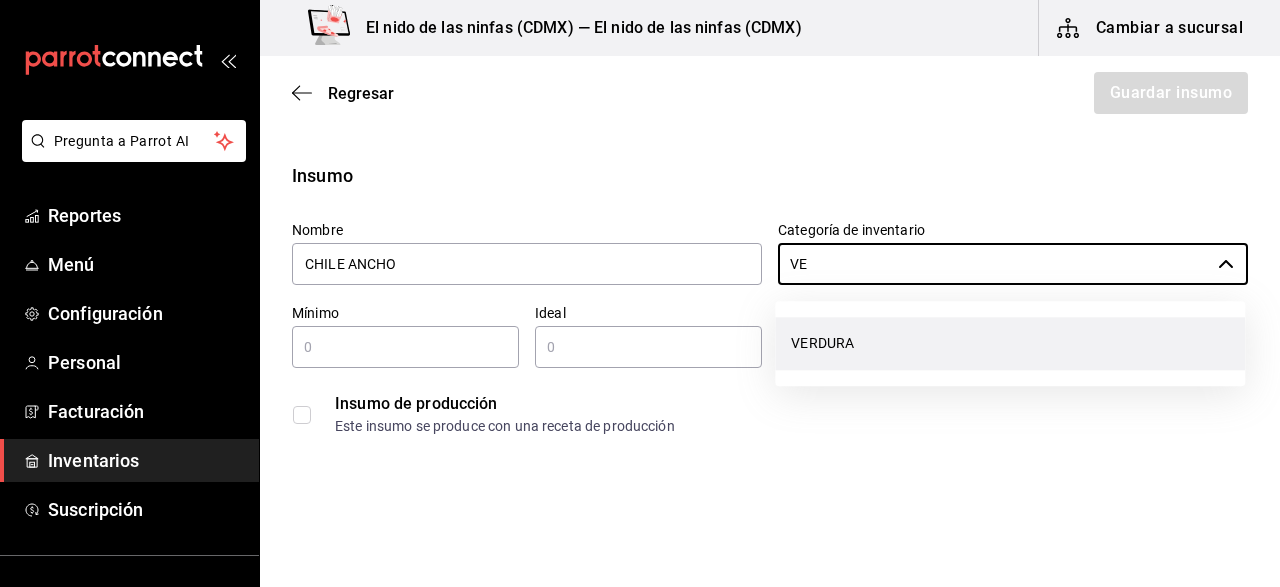 click on "VERDURA" at bounding box center [1010, 343] 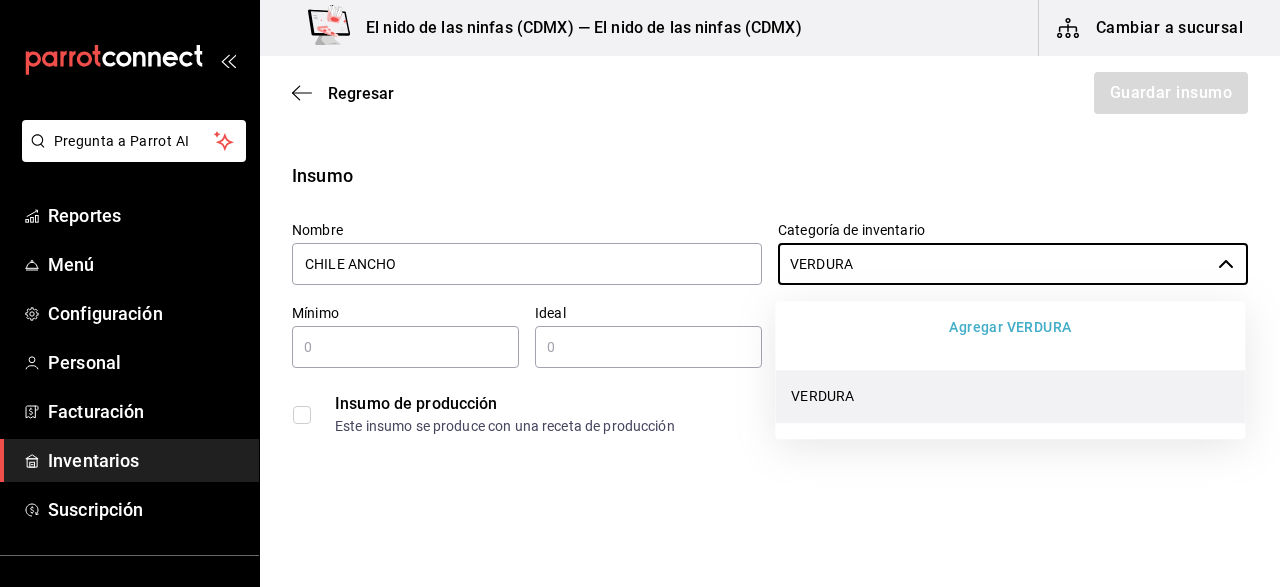 type on "VERDURA" 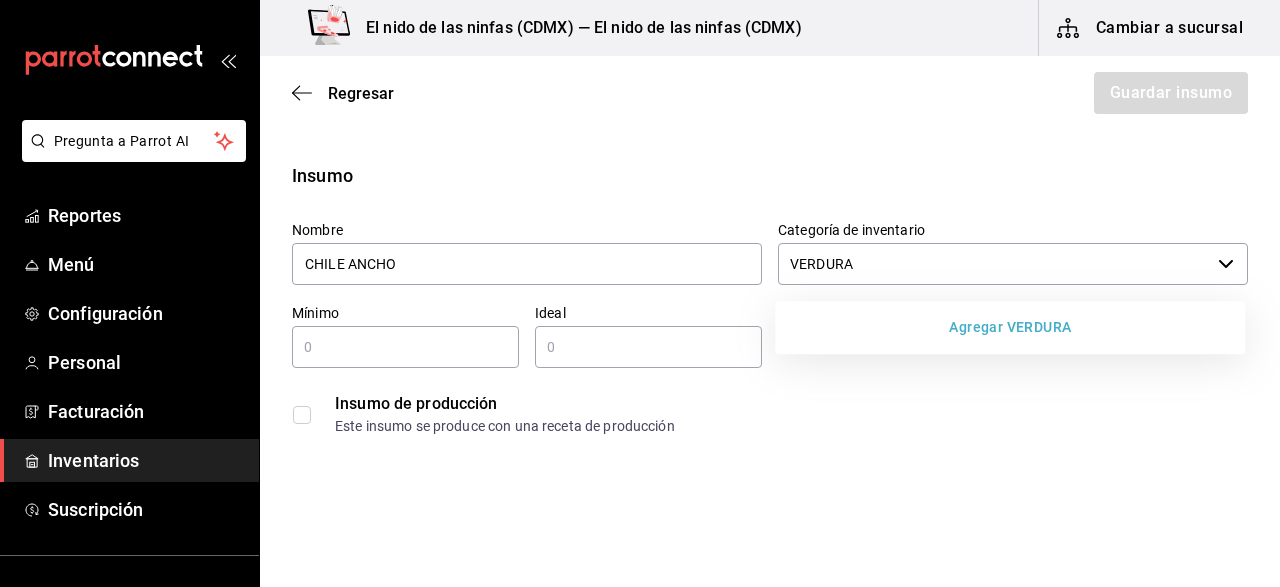 click at bounding box center (405, 347) 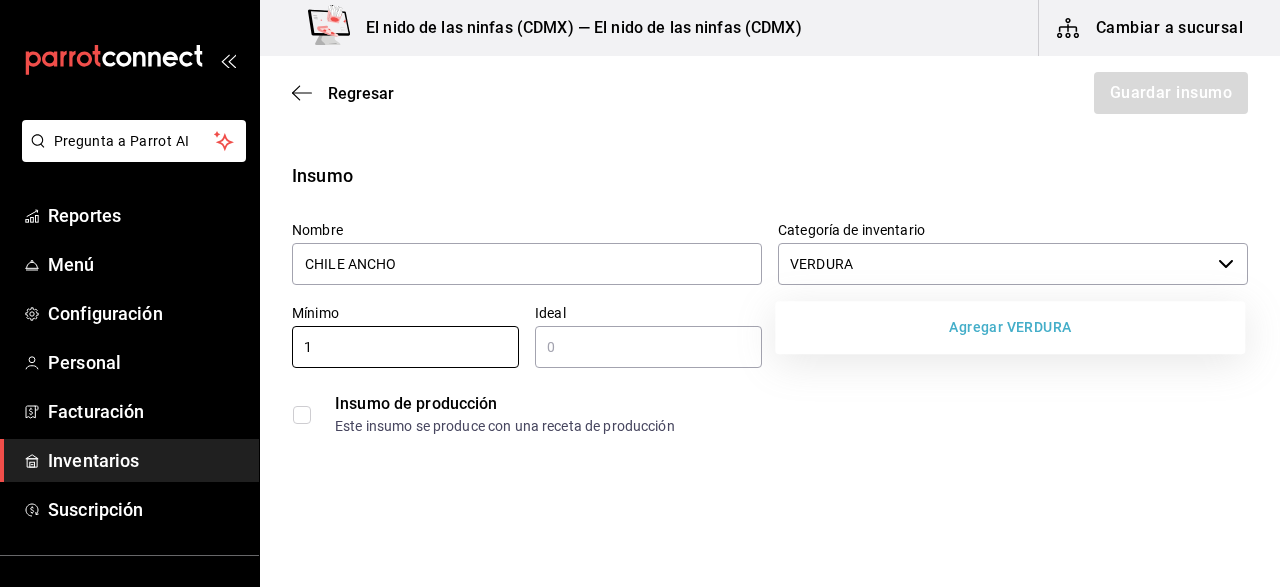 type on "1" 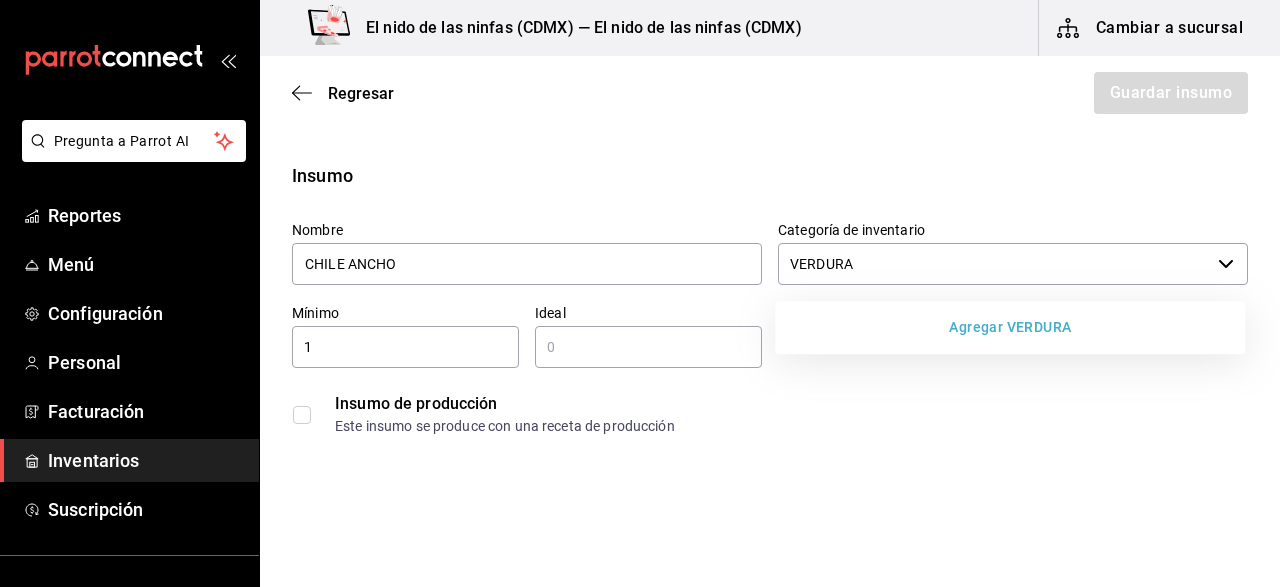 click at bounding box center (648, 347) 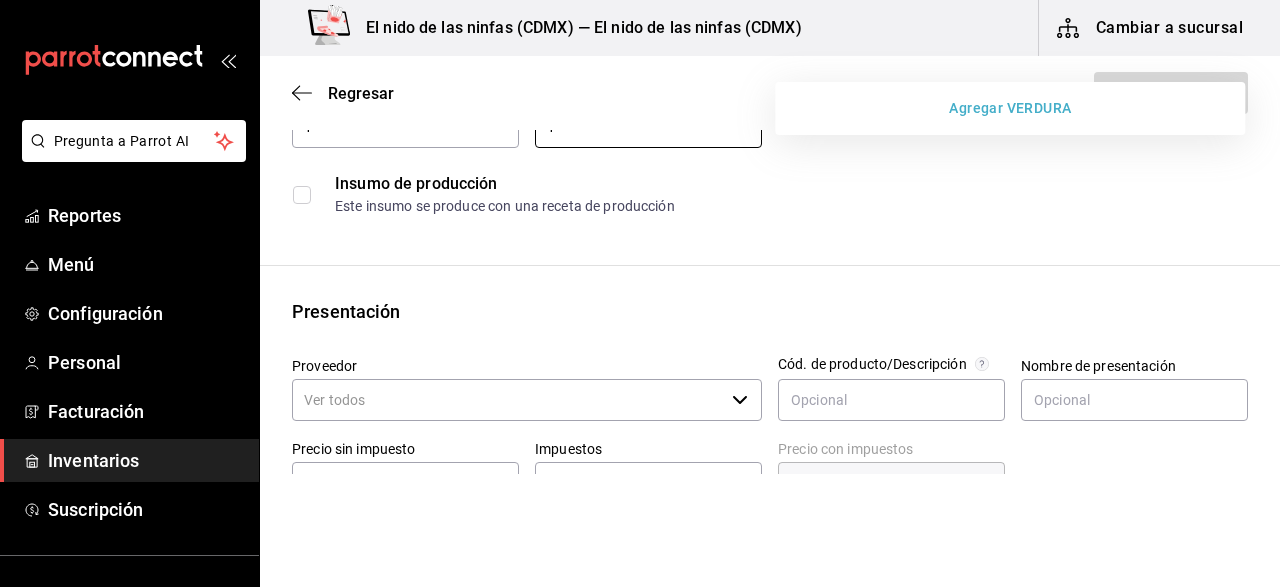 scroll, scrollTop: 221, scrollLeft: 0, axis: vertical 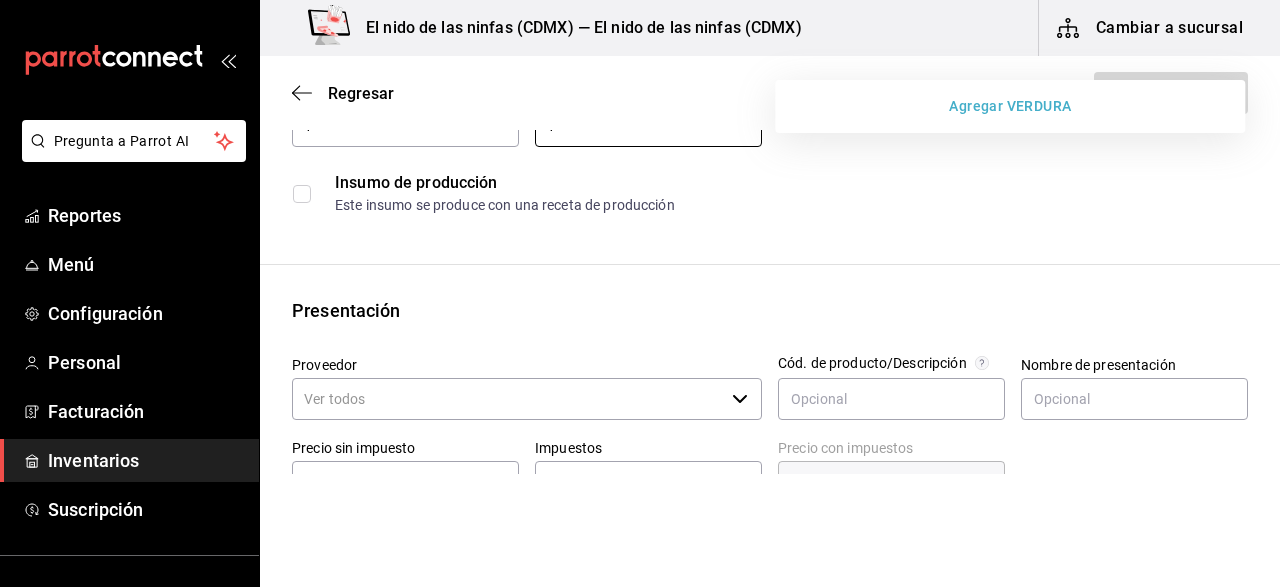 type on "1" 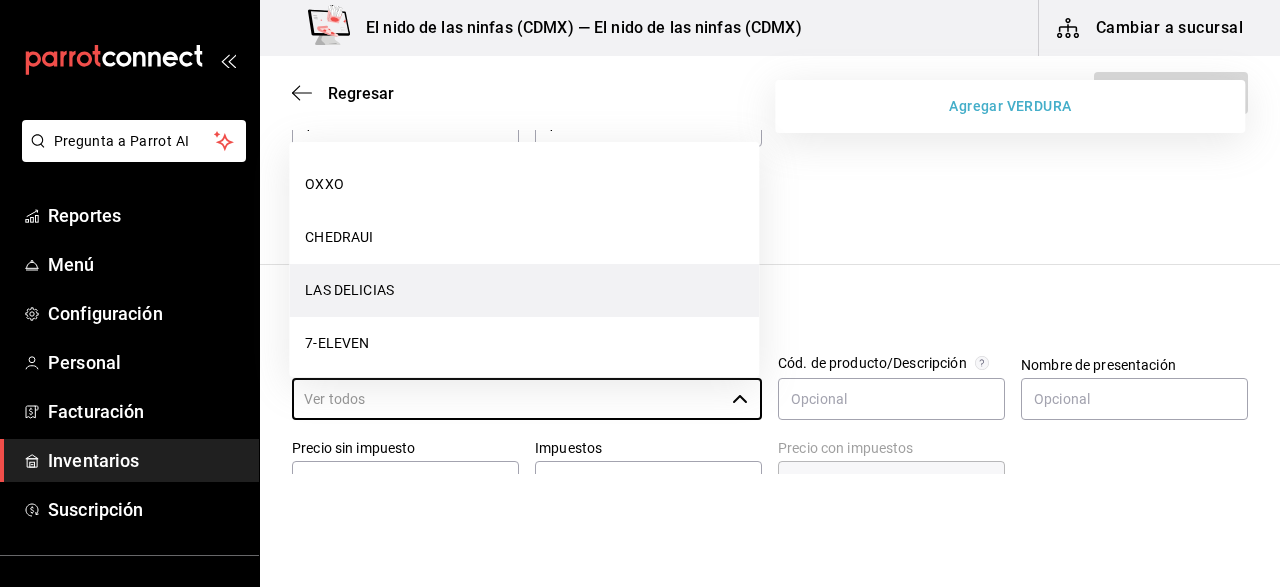 click on "LAS DELICIAS" at bounding box center (524, 290) 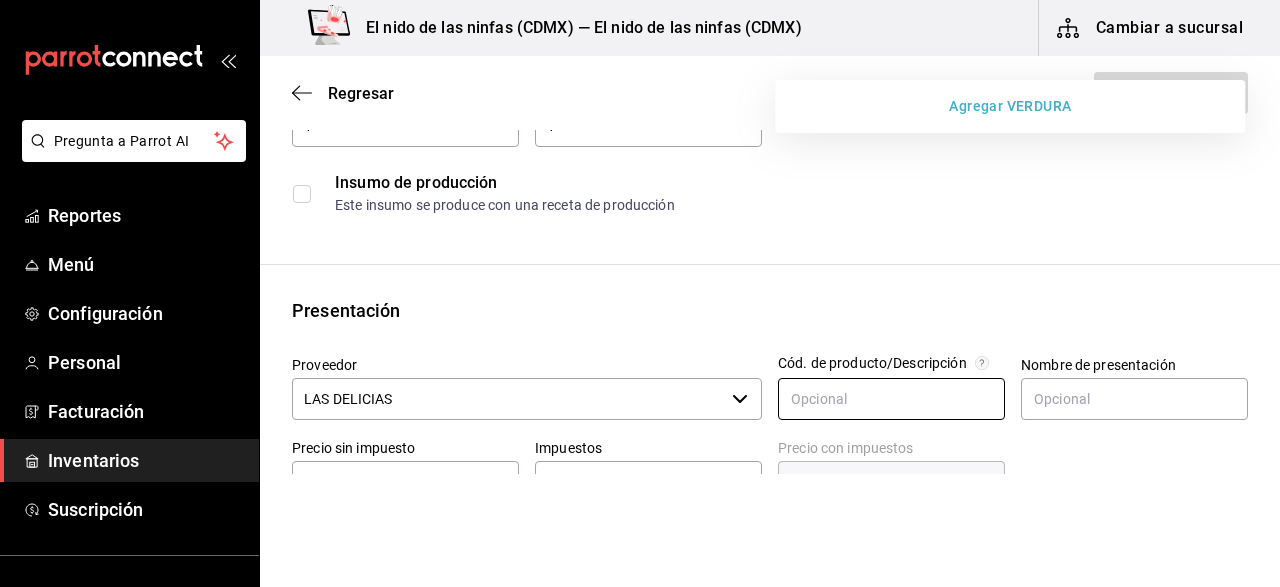 click at bounding box center (891, 399) 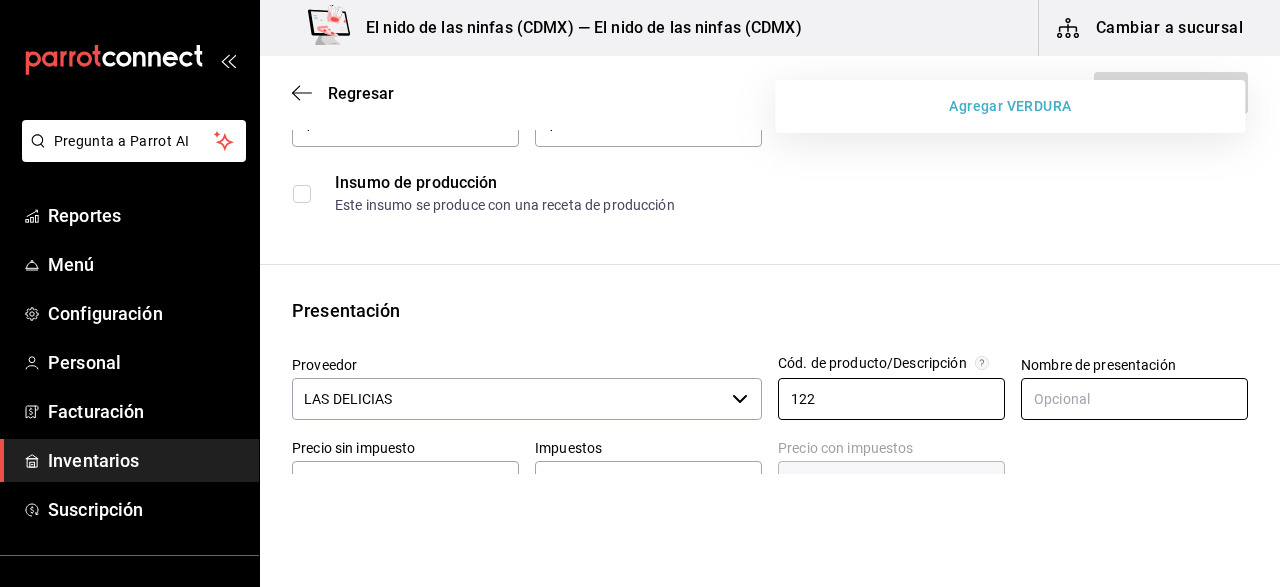 type on "122" 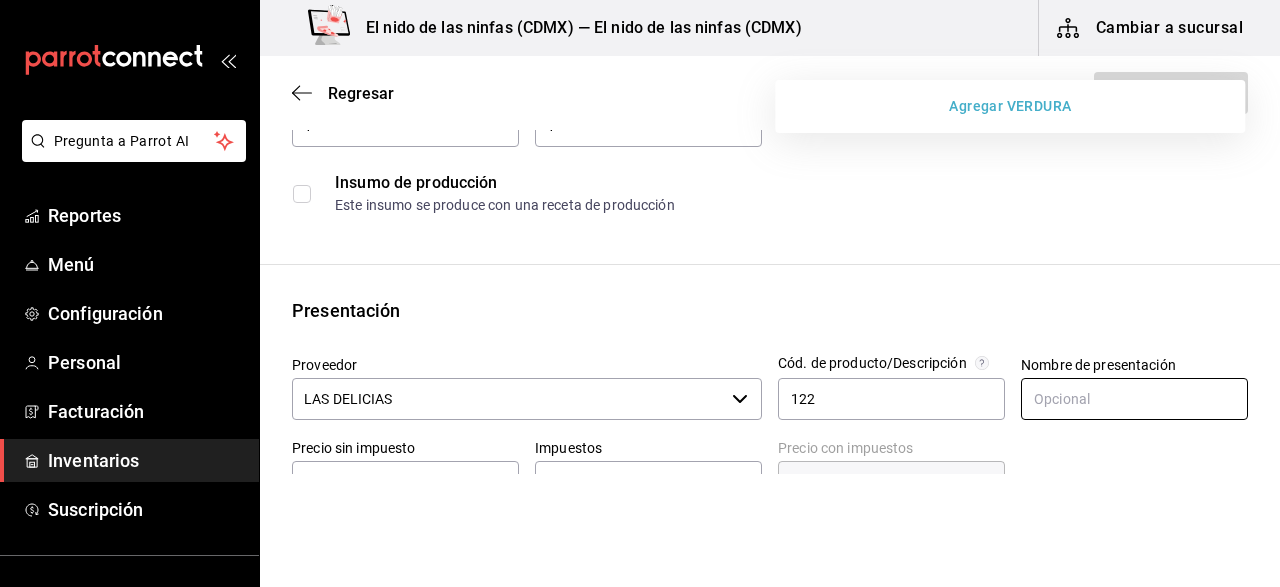 click at bounding box center [1134, 399] 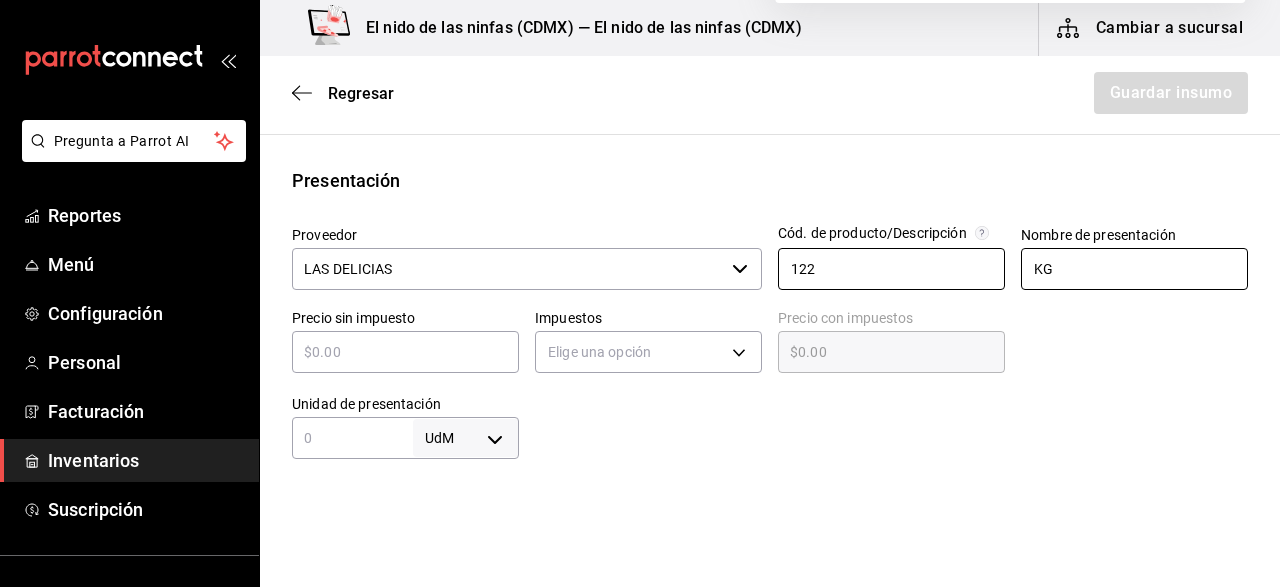 scroll, scrollTop: 354, scrollLeft: 0, axis: vertical 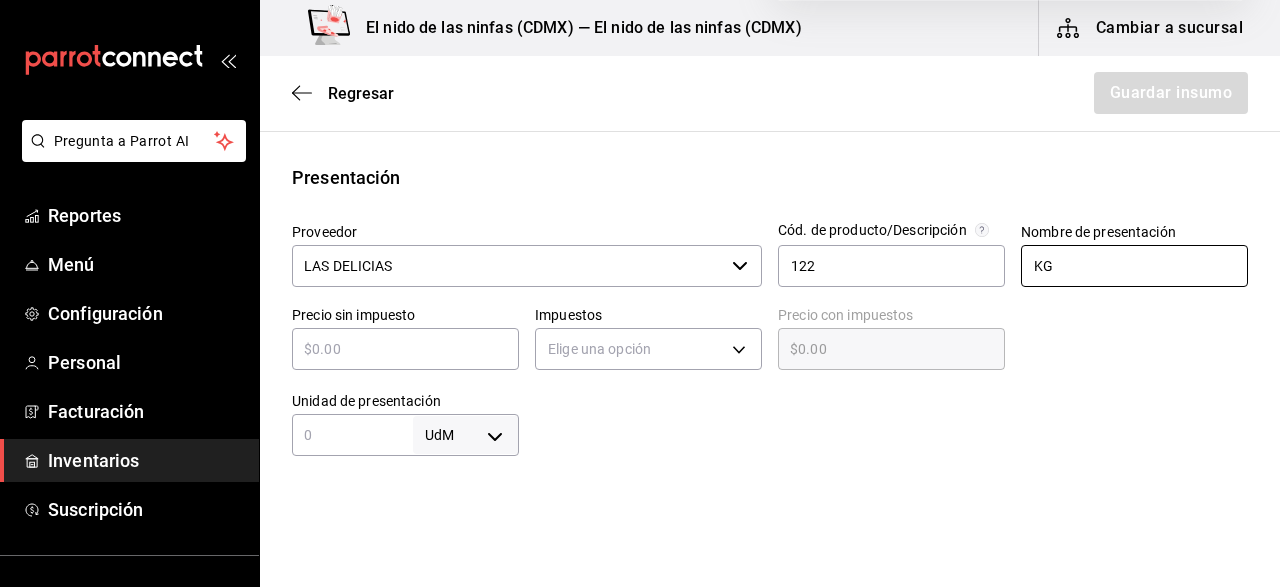 type on "KG" 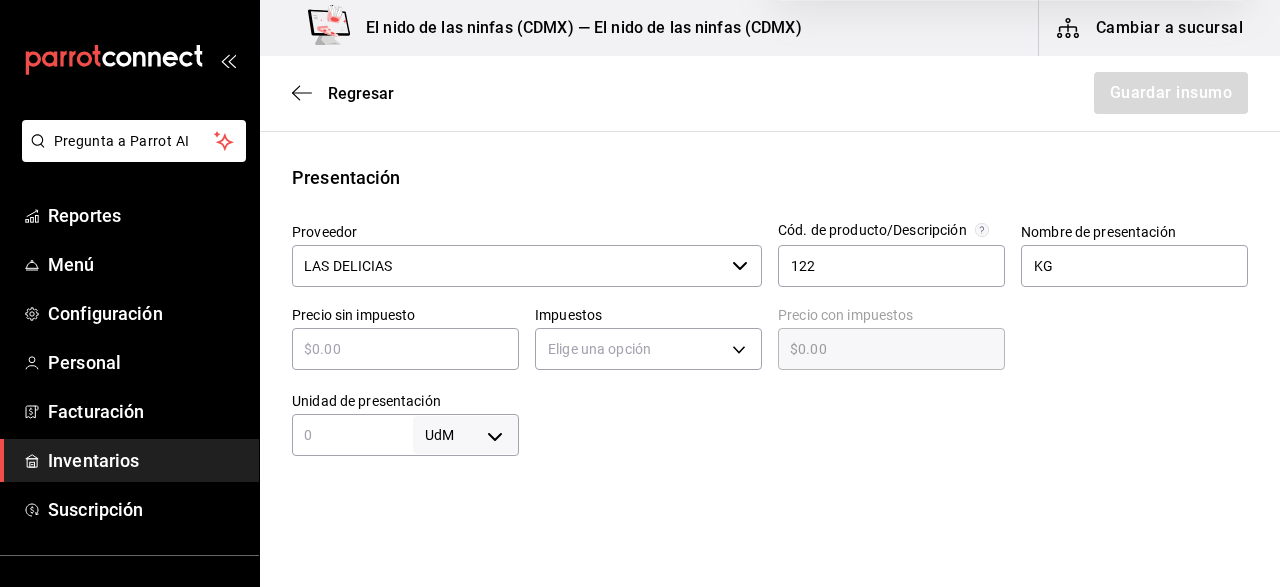 click at bounding box center [405, 349] 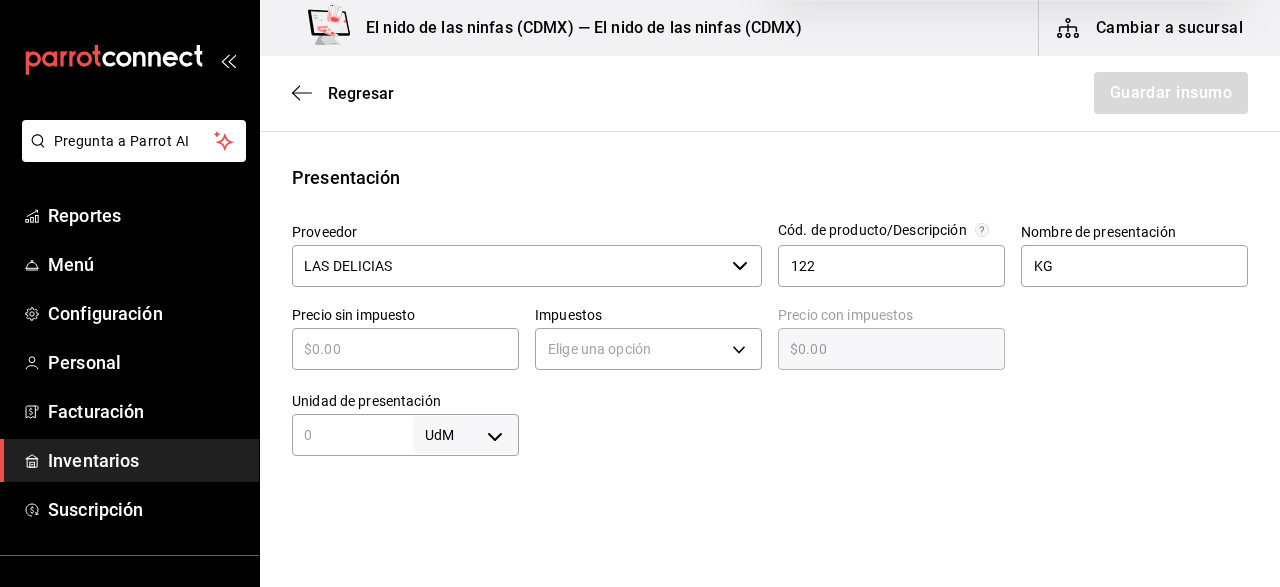 type on "$1" 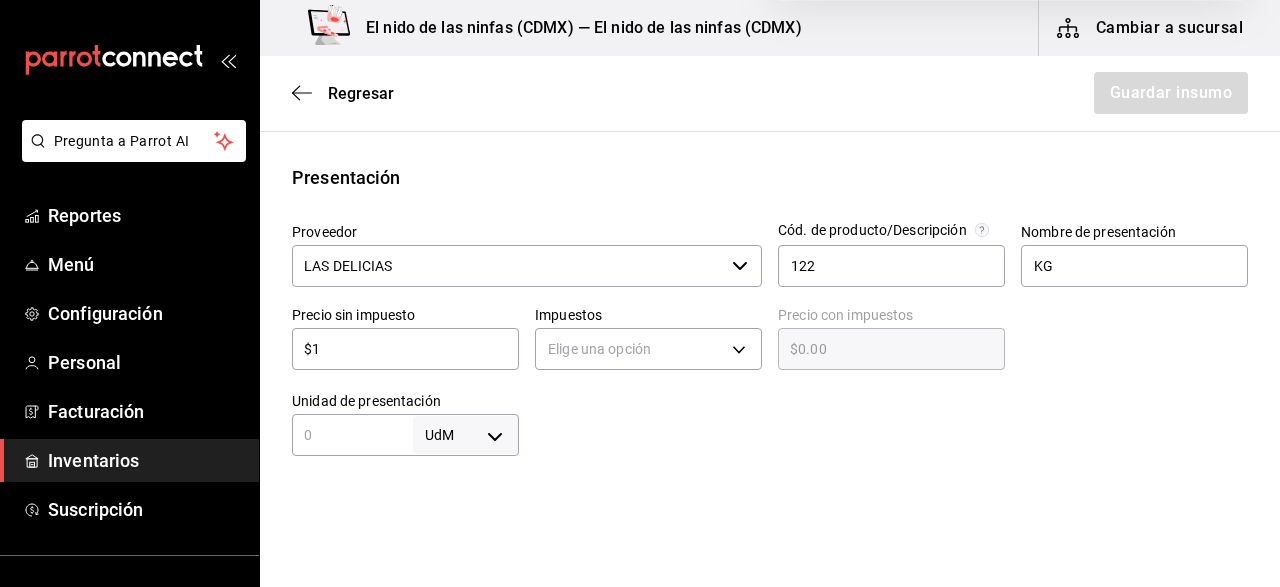 type on "$1.00" 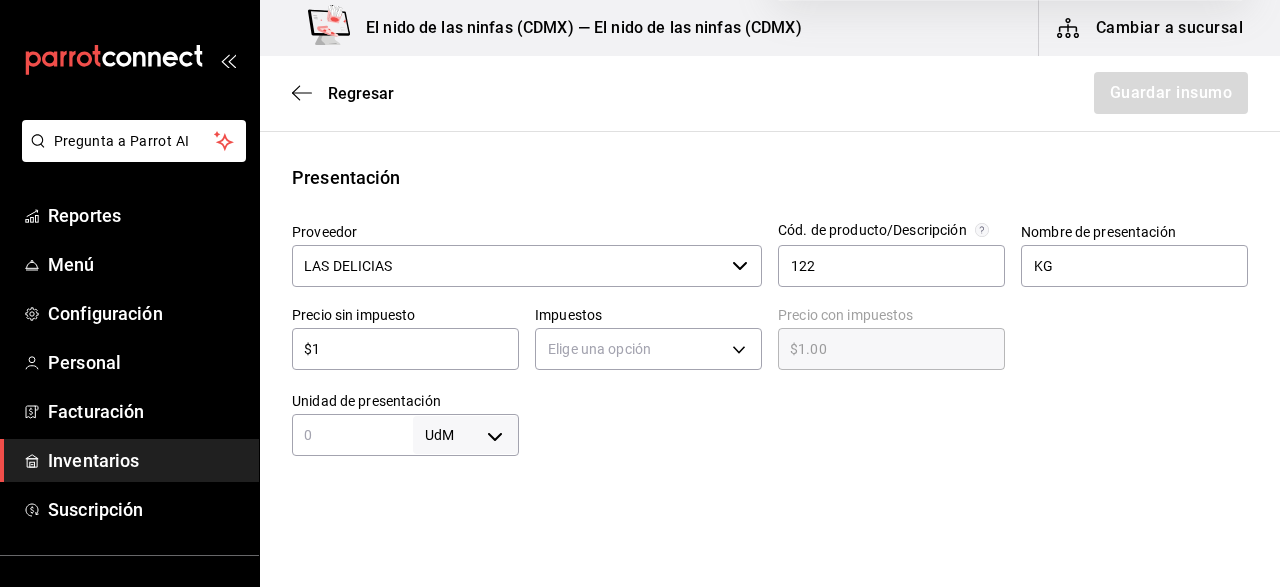type on "$14" 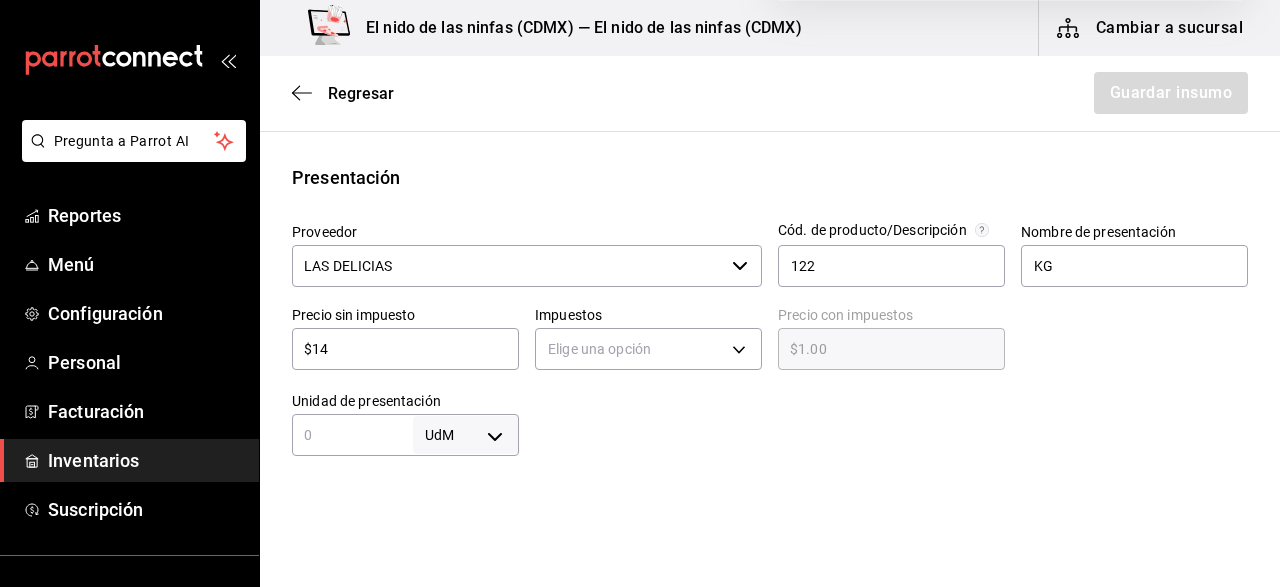 type on "$14.00" 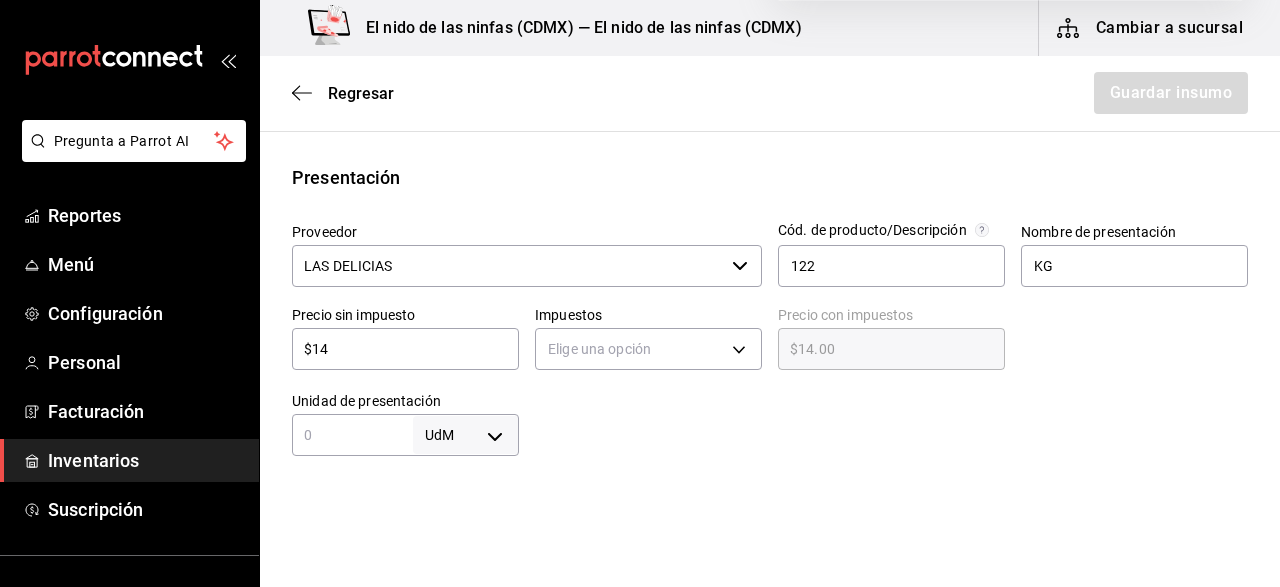 type on "$140" 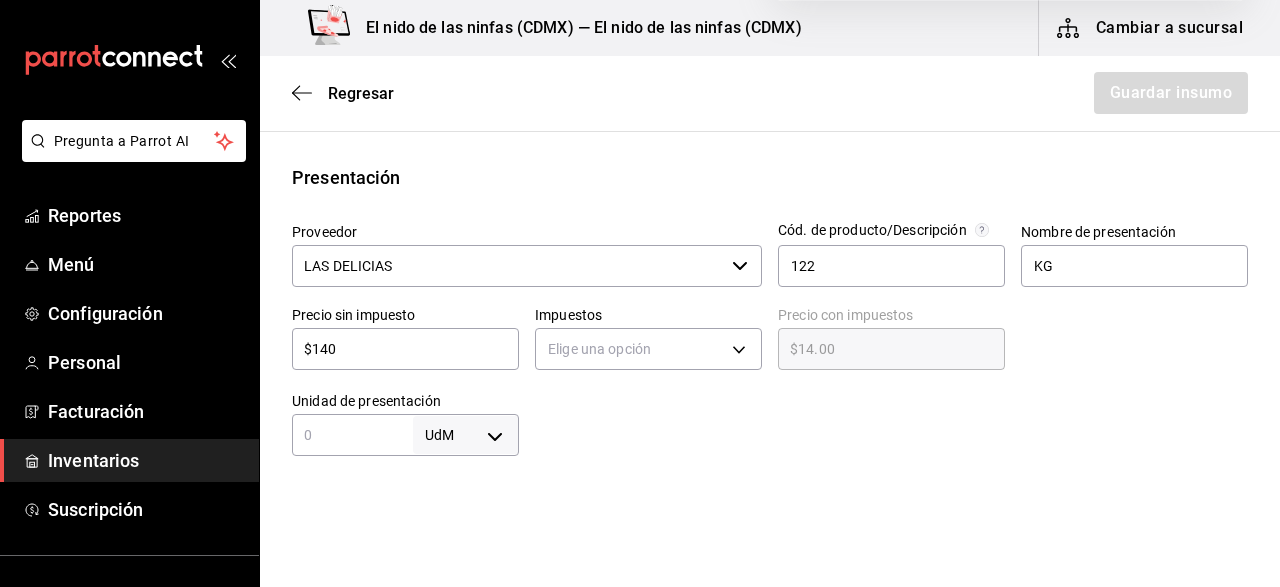 type on "$140.00" 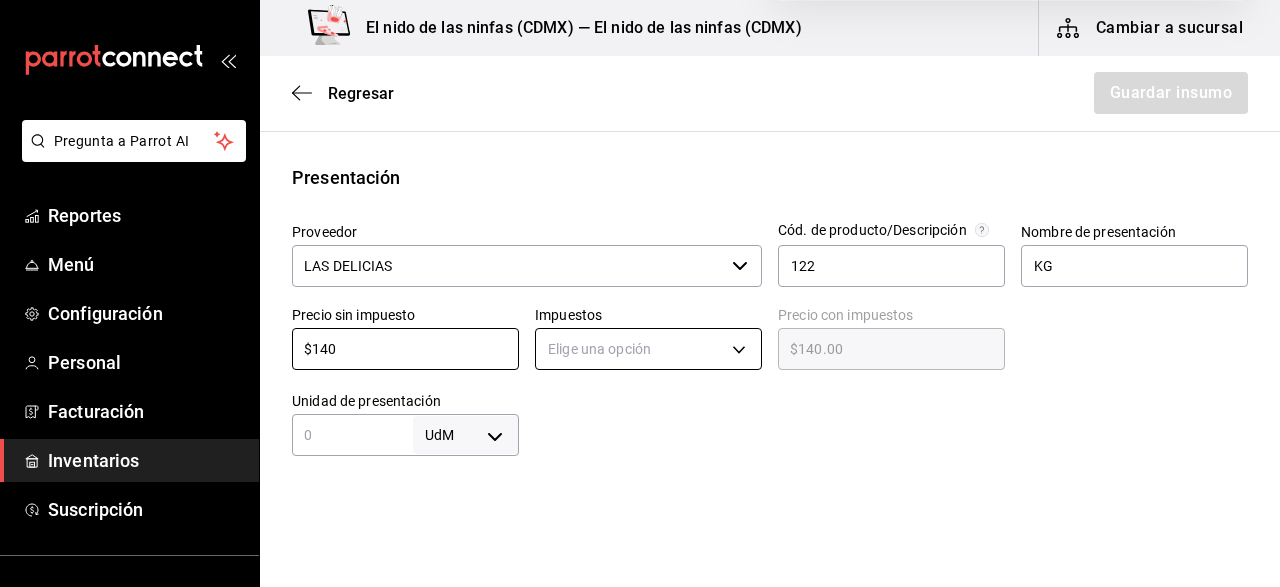 type on "$140" 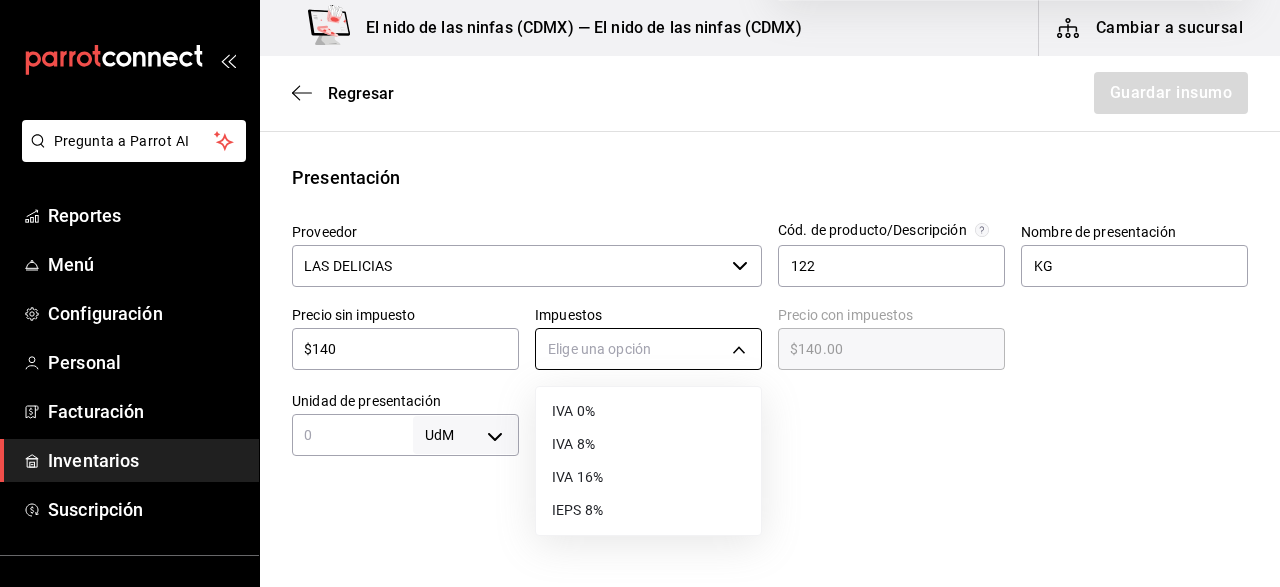 click on "Pregunta a Parrot AI Reportes   Menú   Configuración   Personal   Facturación   Inventarios     Ayuda" at bounding box center [640, 237] 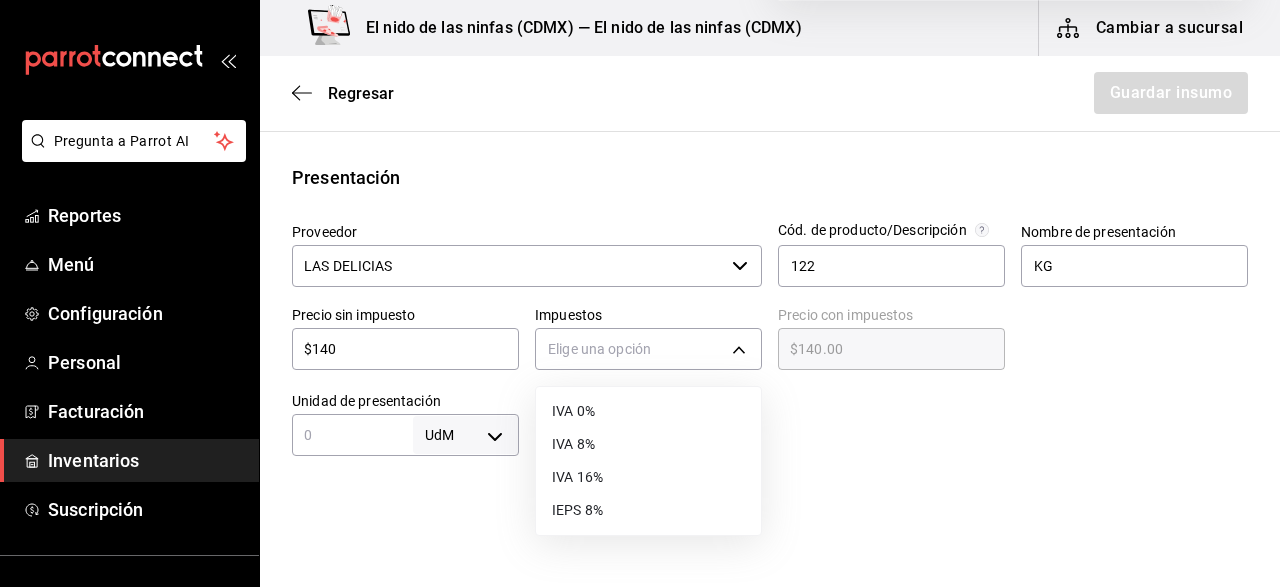 click on "IVA 0%" at bounding box center [648, 411] 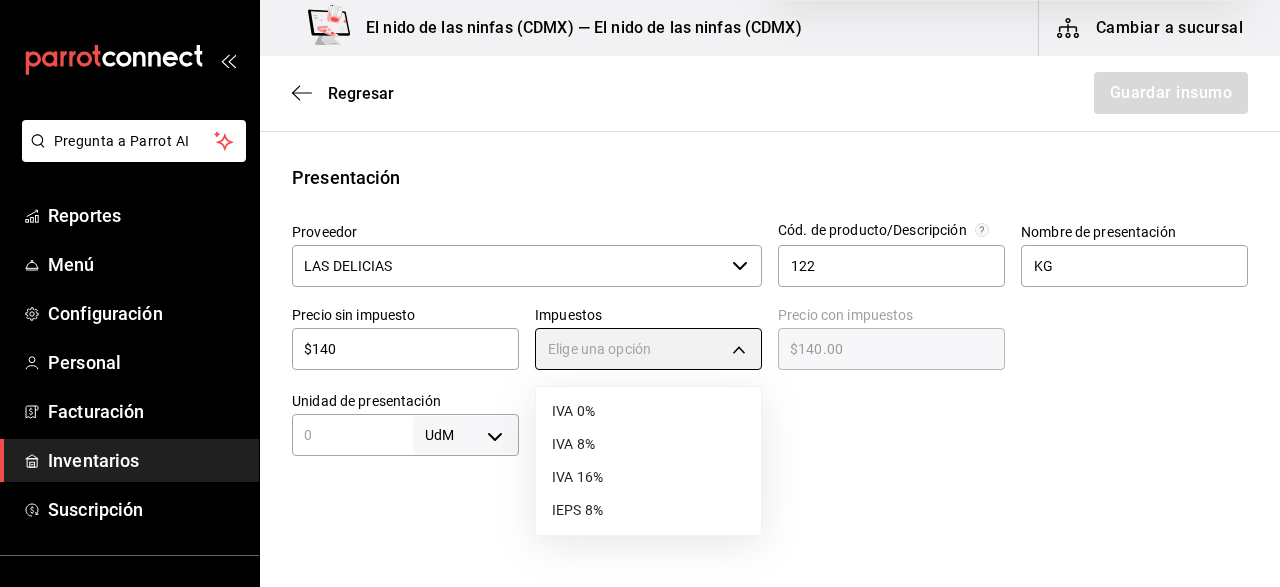 type on "IVA_0" 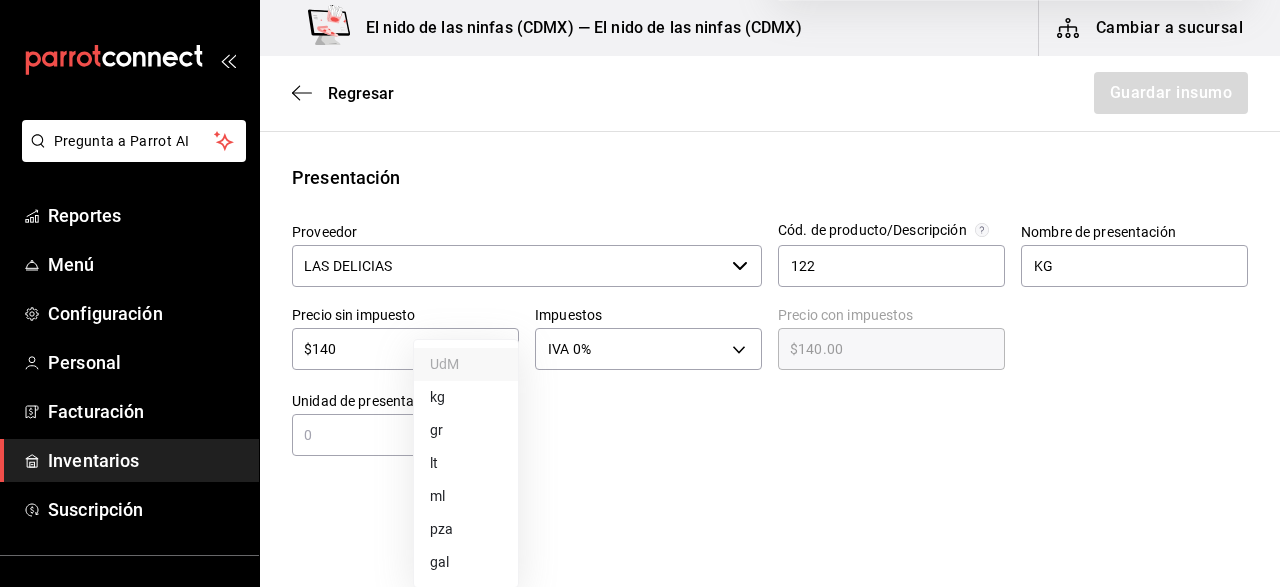 click on "Pregunta a Parrot AI Reportes   Menú   Configuración   Personal   Facturación   Inventarios   Suscripción   Ayuda Recomienda Parrot   [FIRST] [LAST]   Sugerir nueva función   El nido de las ninfas ([CITY]) — El nido de las ninfas ([CITY]) Cambiar a sucursal Regresar Guardar insumo Insumo Nombre CHILE ANCHO Categoría de inventario VERDURA ​ Mínimo 1 ​ Ideal 1 ​ Insumo de producción Este insumo se produce con una receta de producción Presentación Proveedor LAS DELICIAS ​ Cód. de producto/Descripción 122 Nombre de presentación KG Precio sin impuesto $140 ​ Impuestos IVA 0% IVA_0 Precio con impuestos $140.00 ​ Unidad de presentación UdM ​ Receta Unidad de receta Elige una opción Factor de conversión ​ Ver ayuda de conversiones ¿La presentación (KG) viene en otra caja? Si No Presentaciones por caja ​ Sin definir Unidades de conteo GANA 1 MES GRATIS EN TU SUSCRIPCIÓN AQUÍ Pregunta a Parrot AI Reportes   Menú   Configuración   Personal   Facturación   Inventarios     Ayuda" at bounding box center [640, 237] 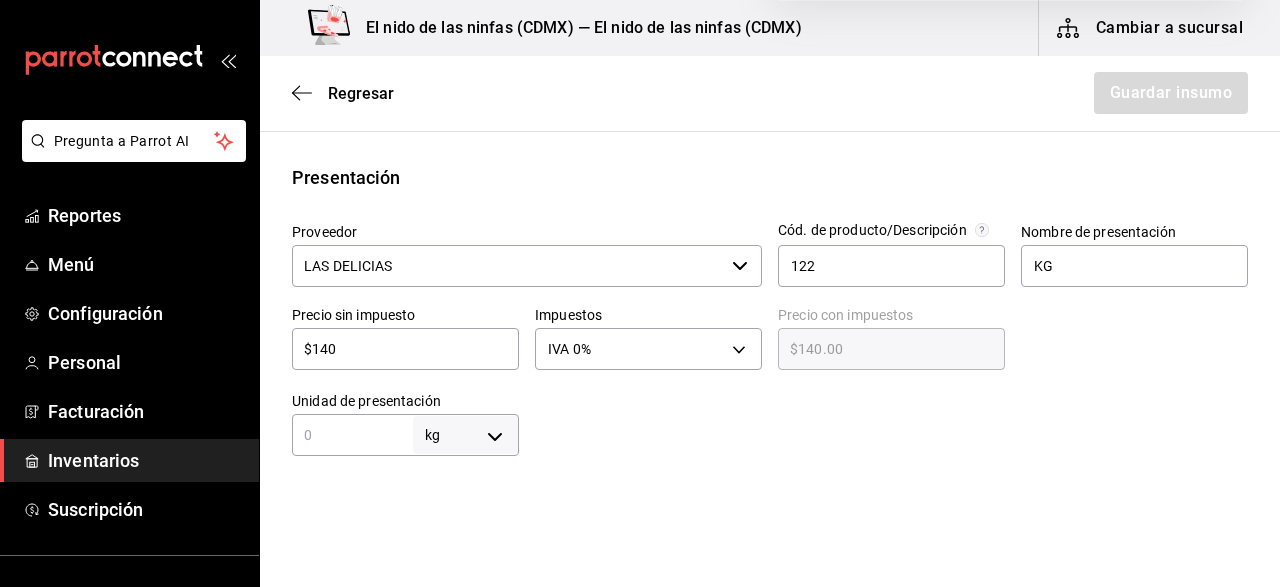 click at bounding box center (352, 435) 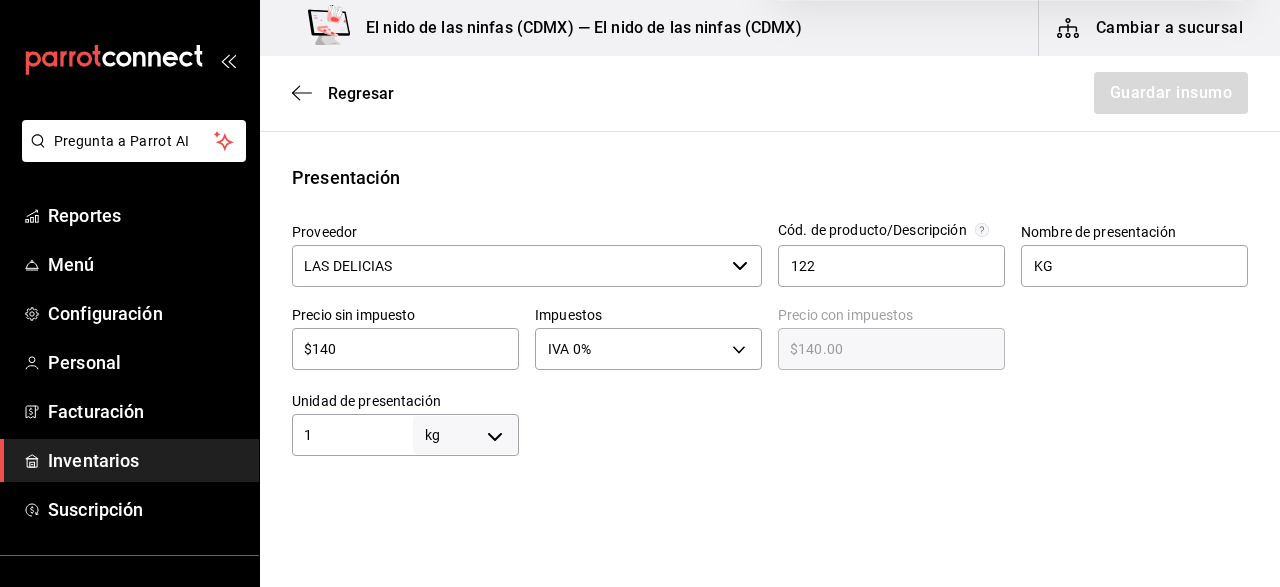 type on "1" 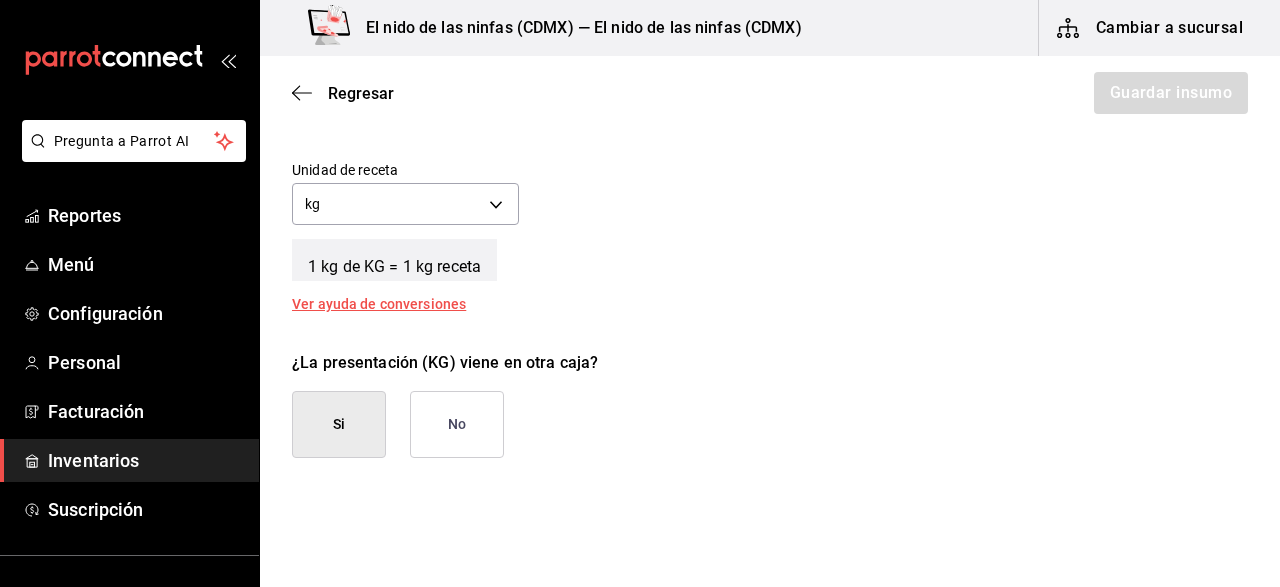 scroll, scrollTop: 754, scrollLeft: 0, axis: vertical 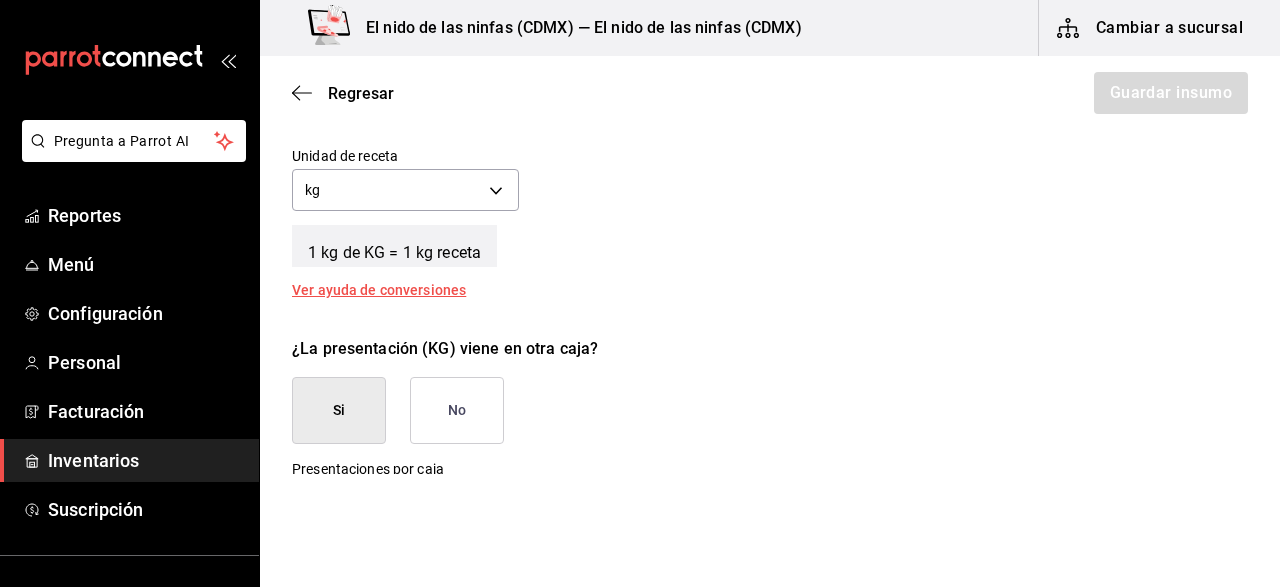 type on "1" 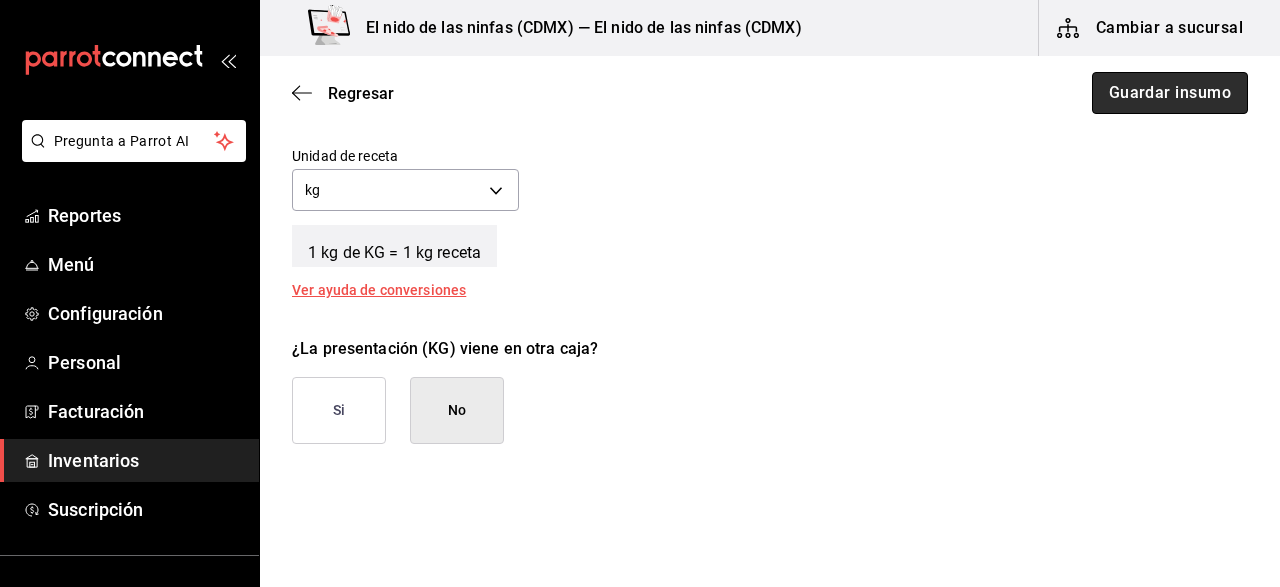 click on "Guardar insumo" at bounding box center (1170, 93) 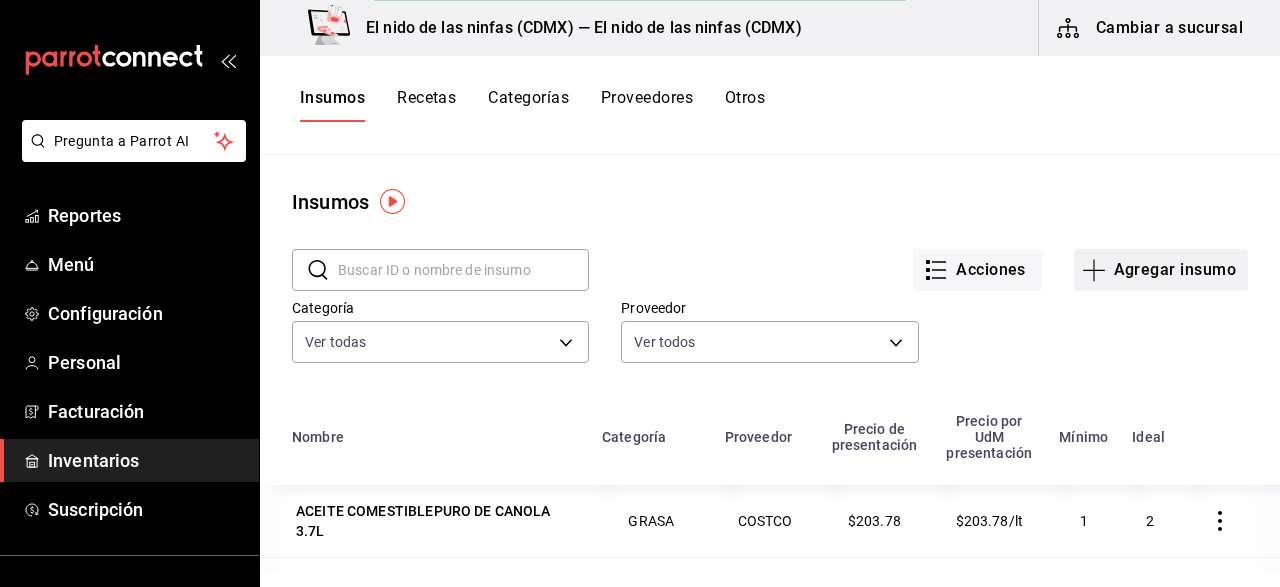 click on "Agregar insumo" at bounding box center (1161, 270) 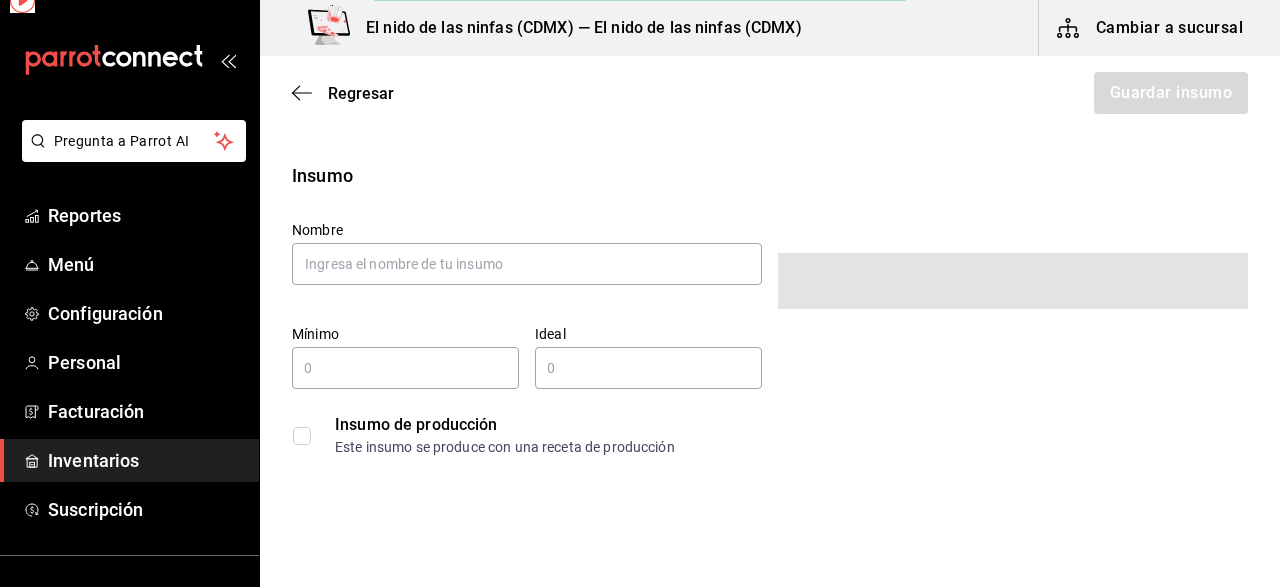 type on "$0.00" 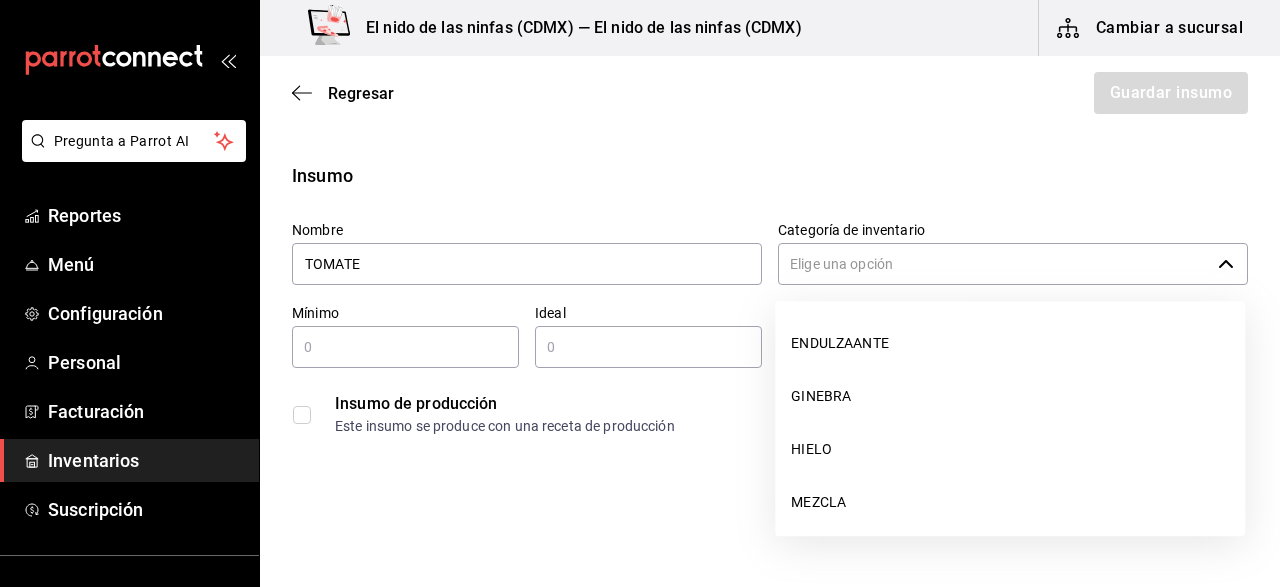 click 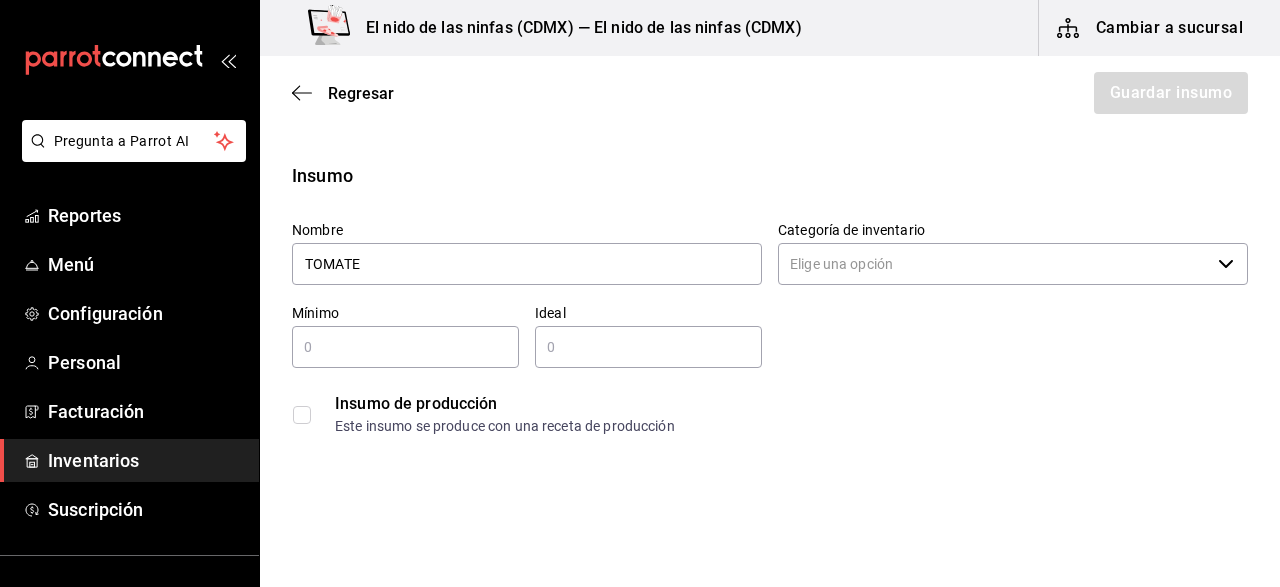 click on "Categoría de inventario" at bounding box center [994, 264] 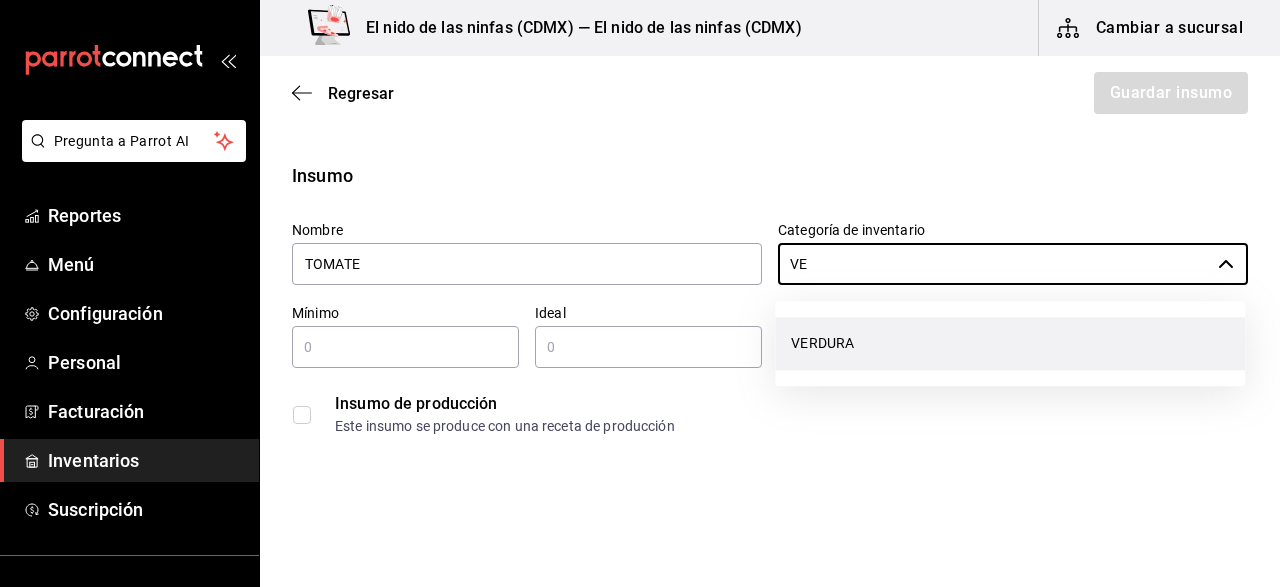 click on "VERDURA" at bounding box center (1010, 343) 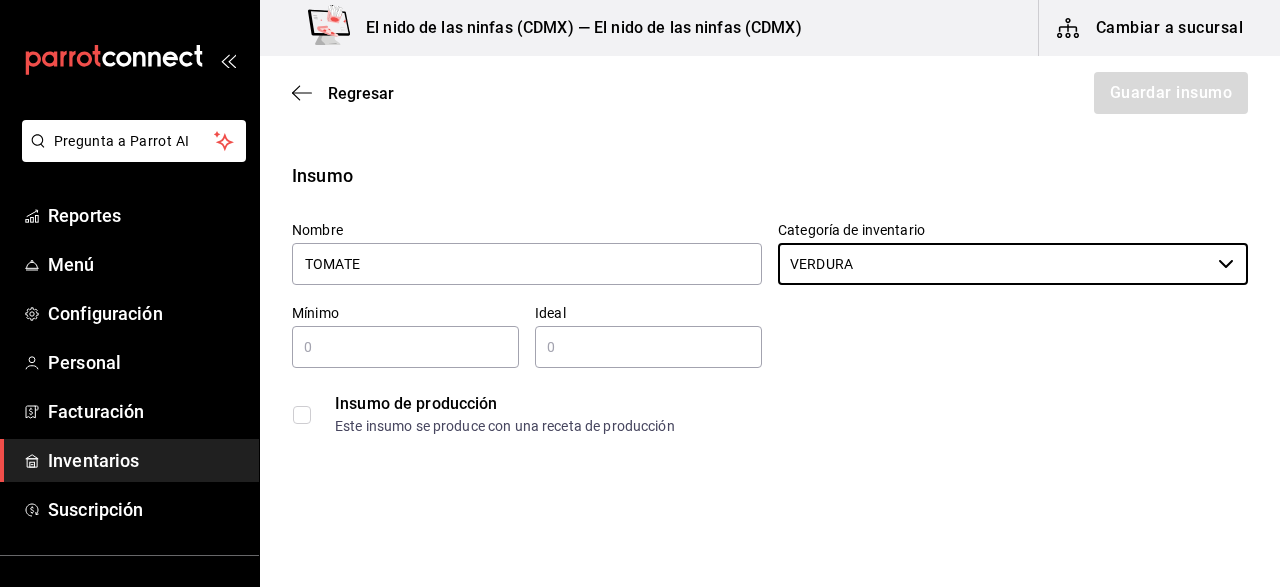 type on "VERDURA" 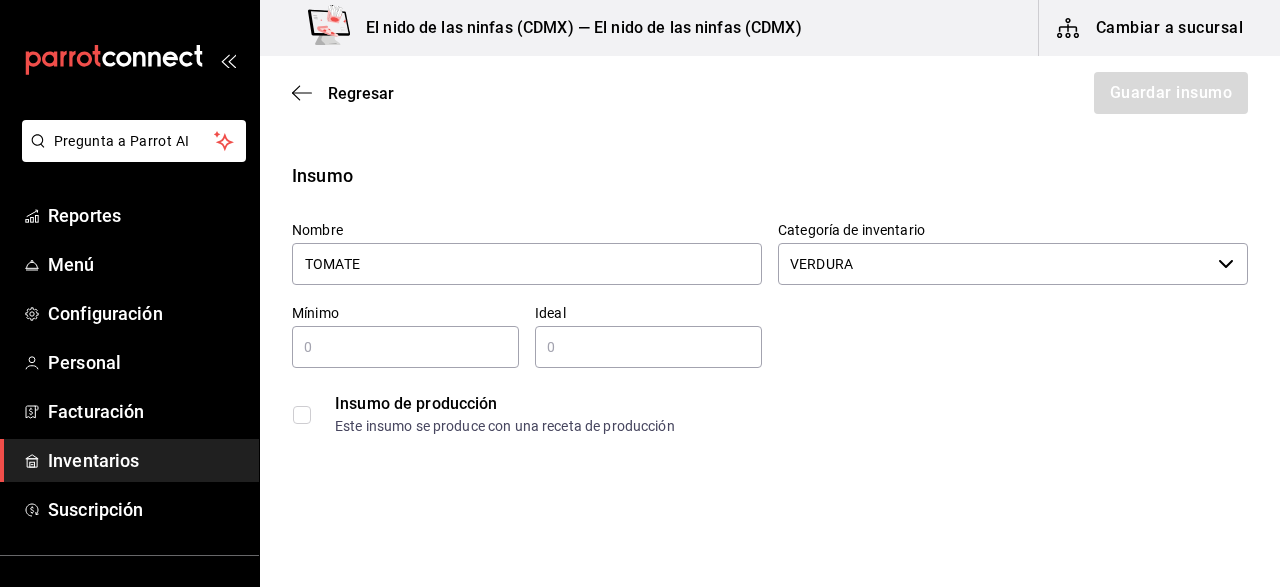 click at bounding box center [405, 347] 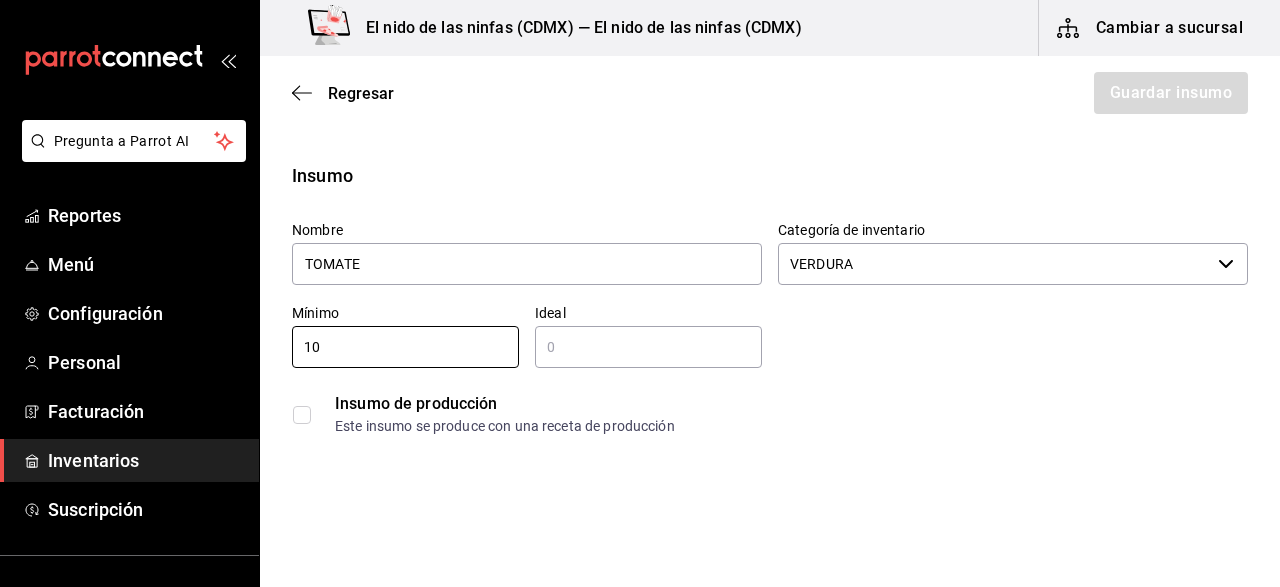 type on "10" 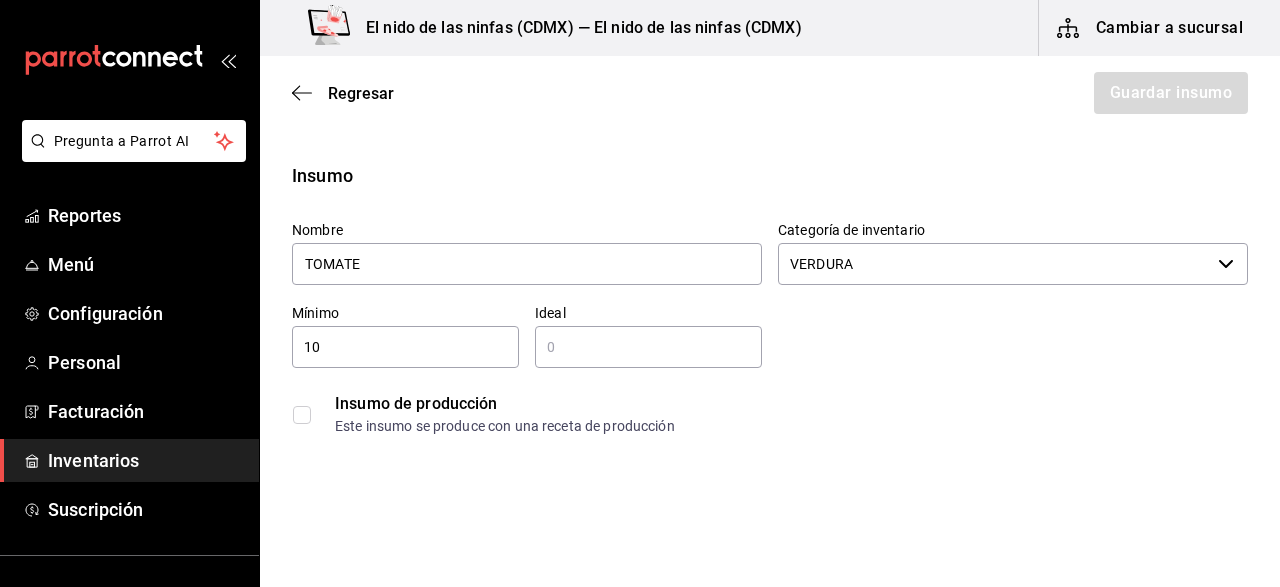 click on "​" at bounding box center [648, 347] 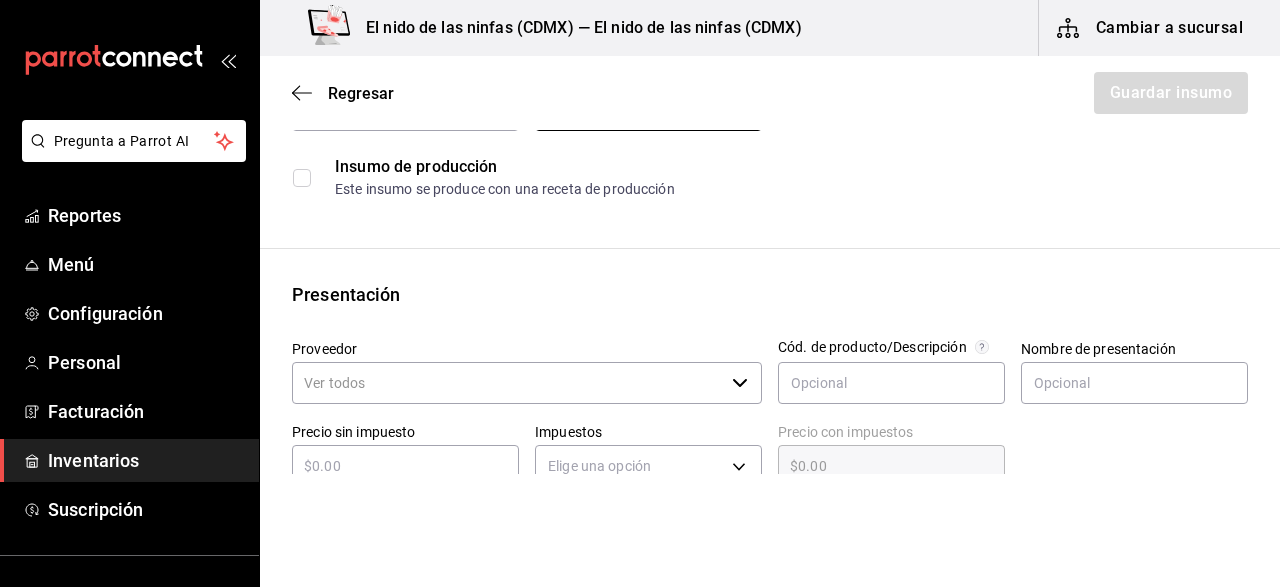 scroll, scrollTop: 241, scrollLeft: 0, axis: vertical 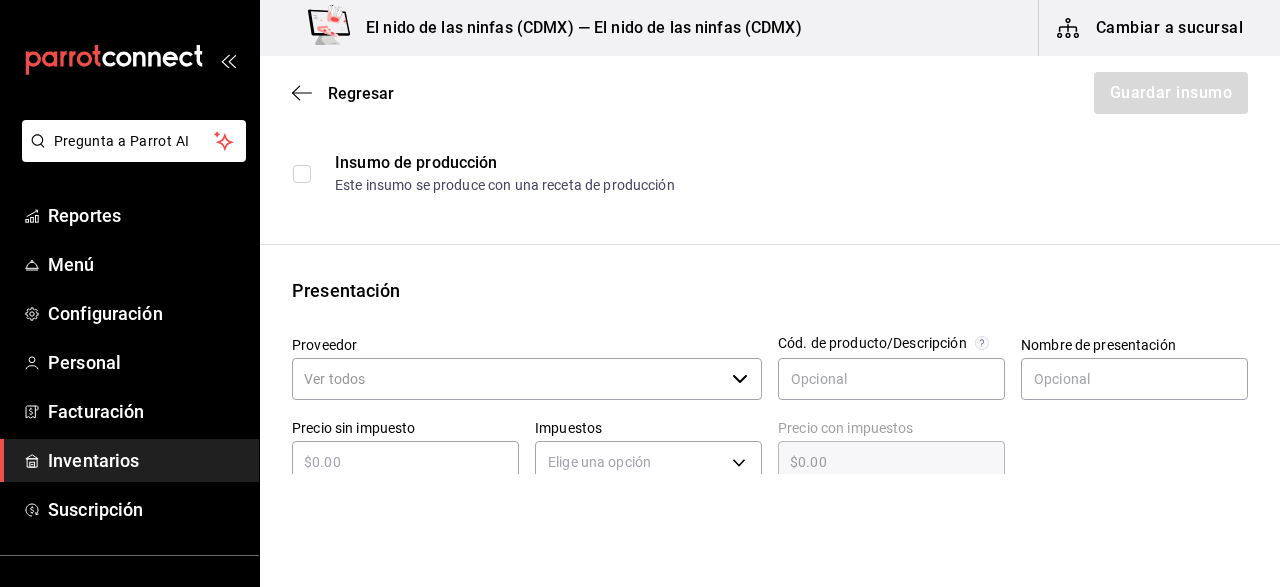type on "30" 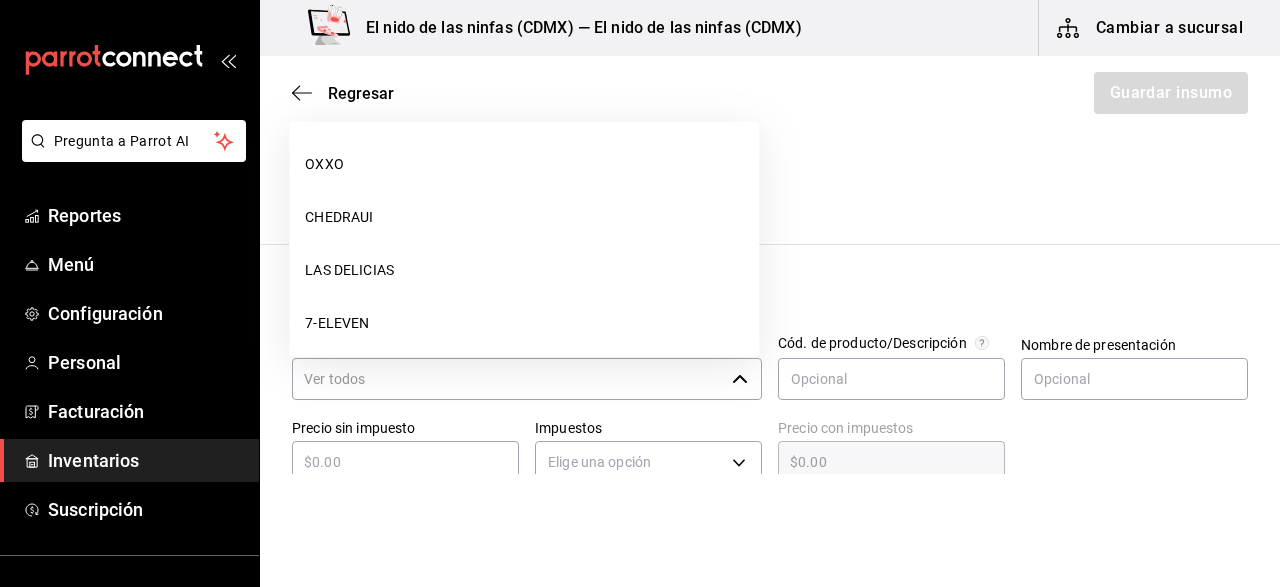 click on "Proveedor" at bounding box center (508, 379) 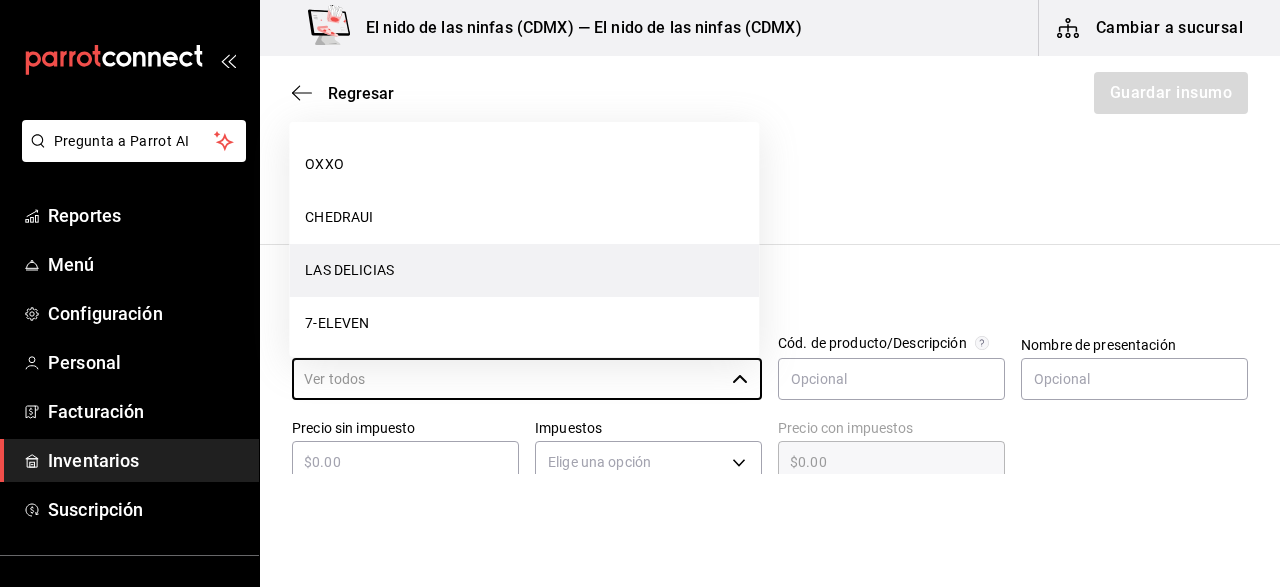 click on "LAS DELICIAS" at bounding box center (524, 270) 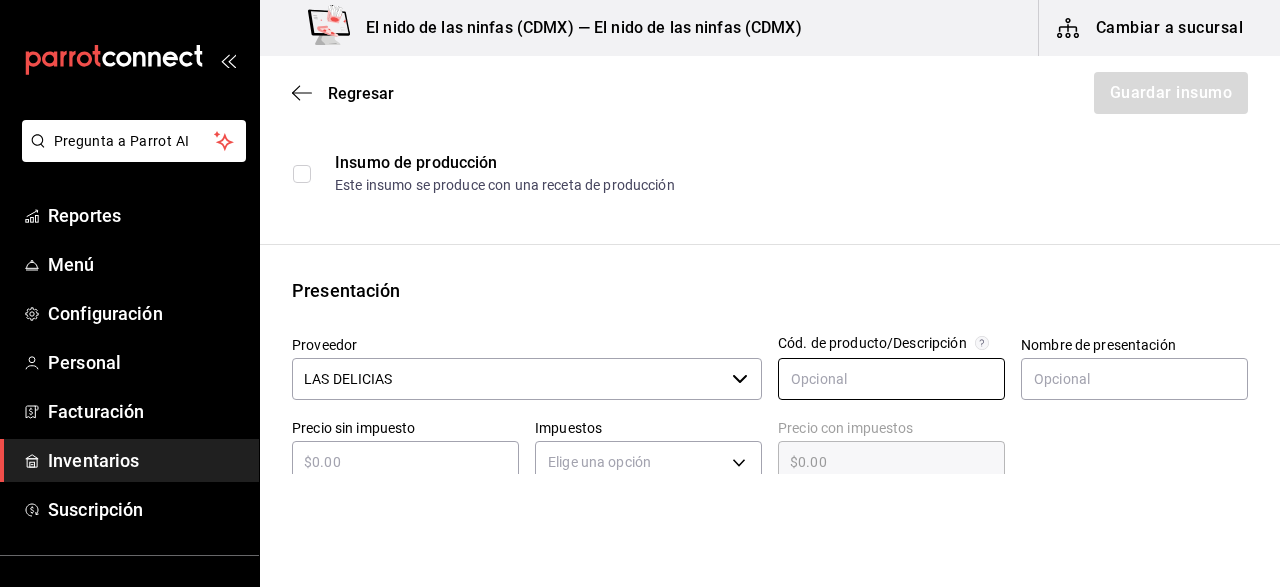 click at bounding box center (891, 379) 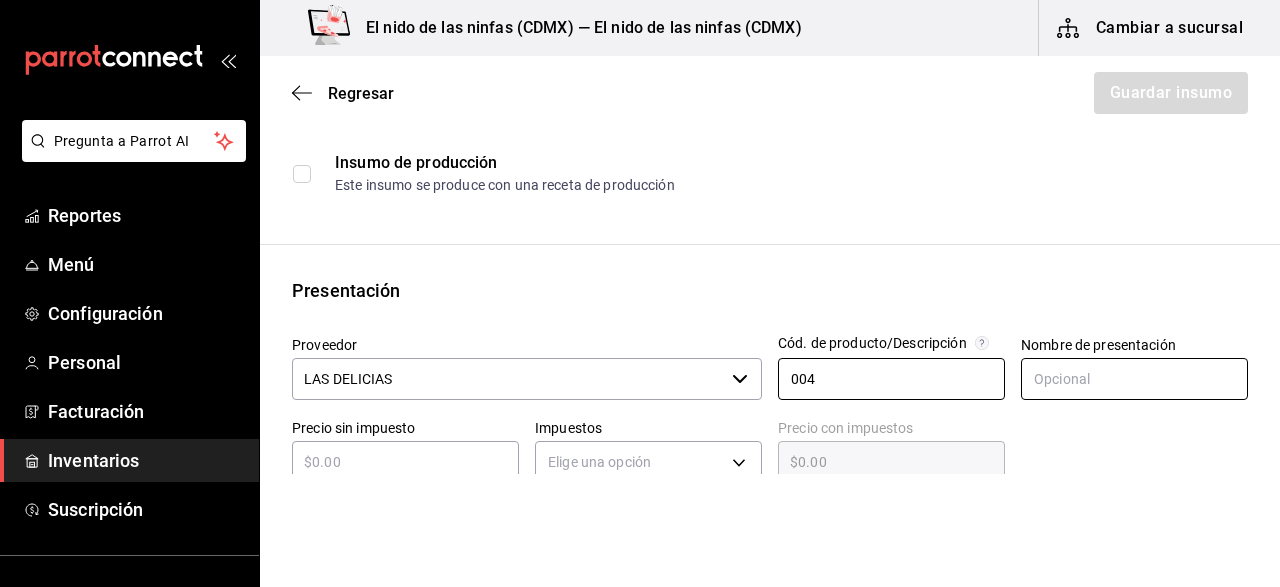 type on "004" 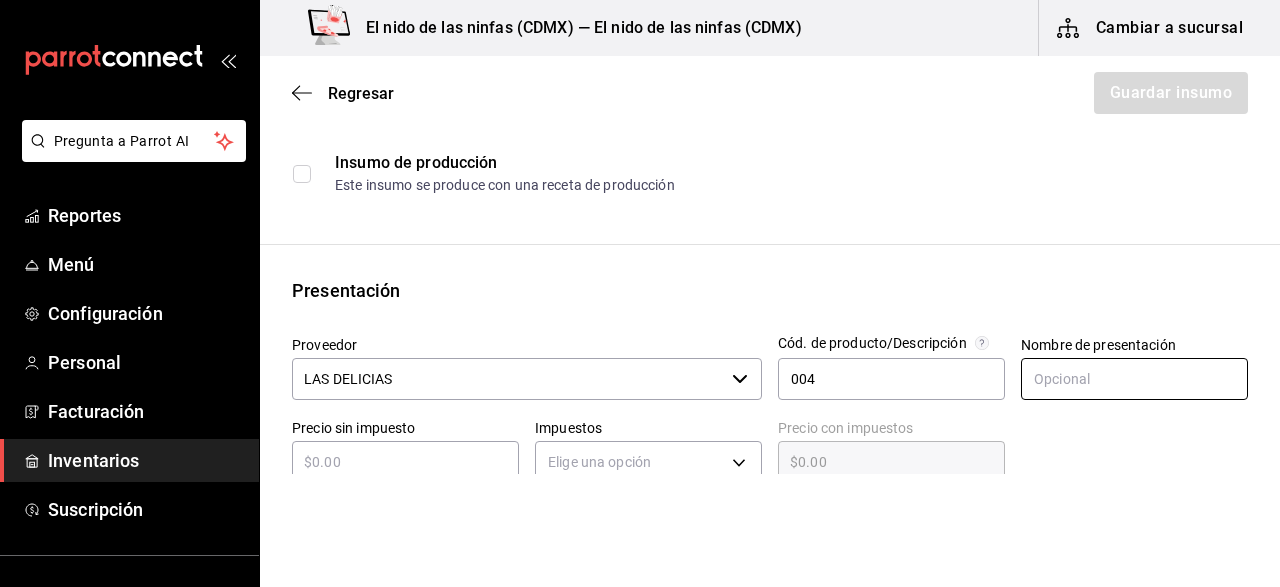 click at bounding box center [1134, 379] 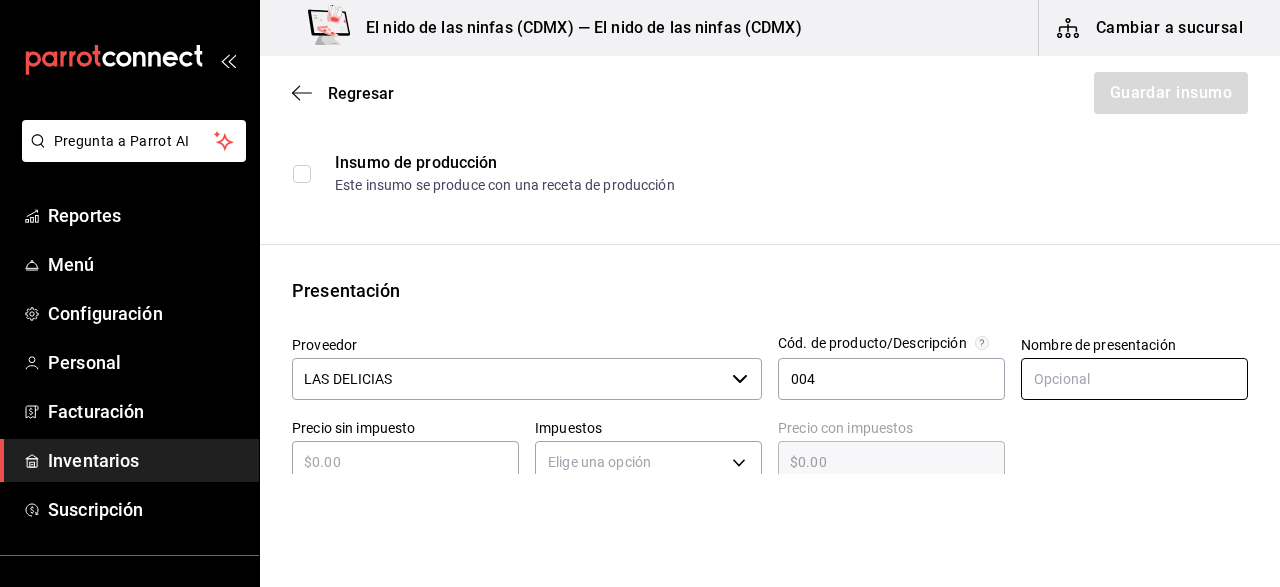click at bounding box center (1134, 379) 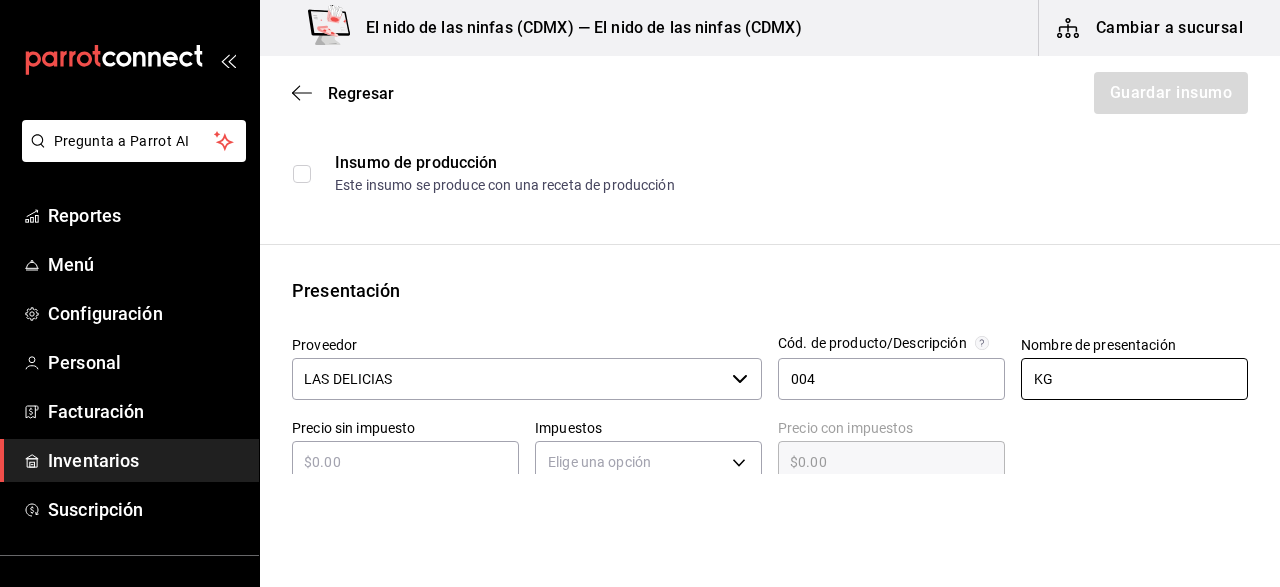 type on "KG" 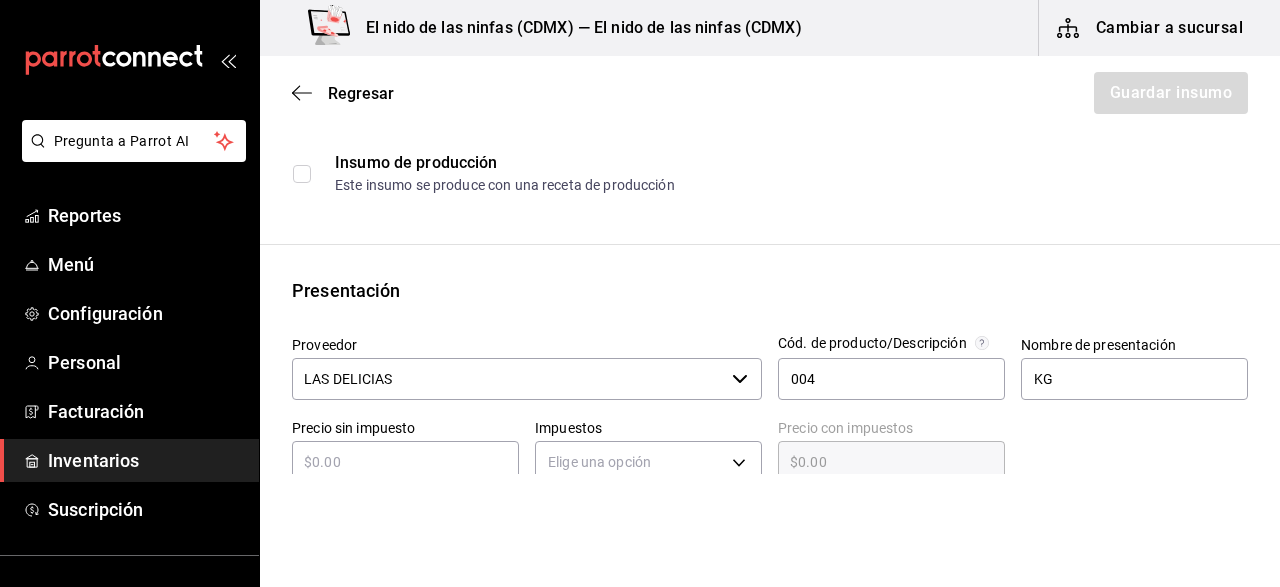click on "​" at bounding box center (405, 462) 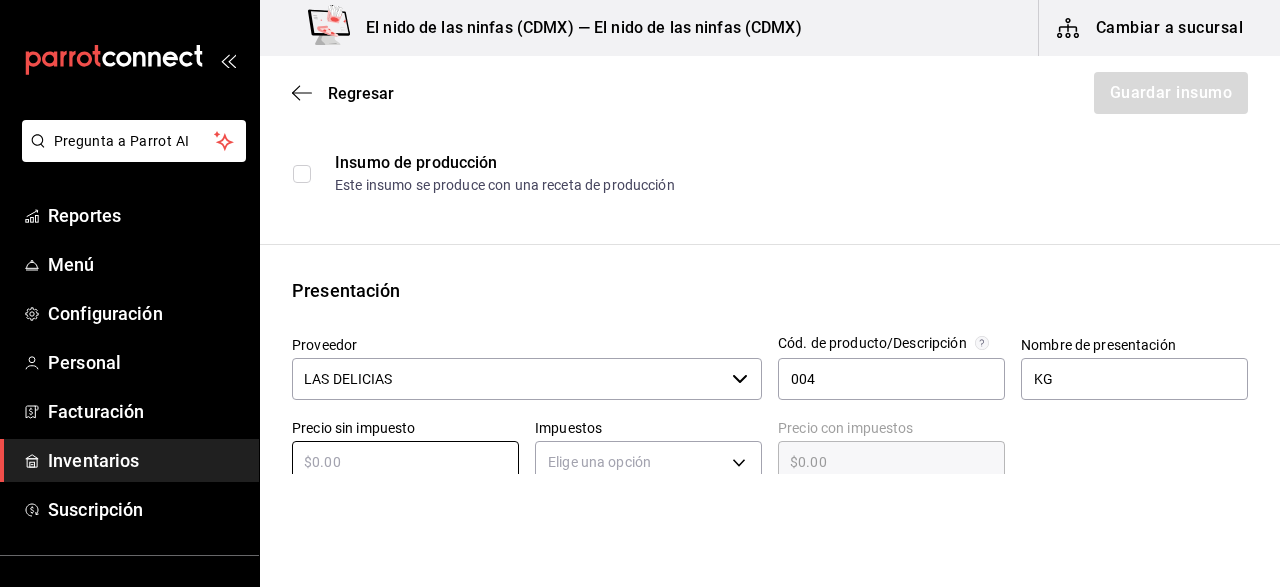 type on "$2" 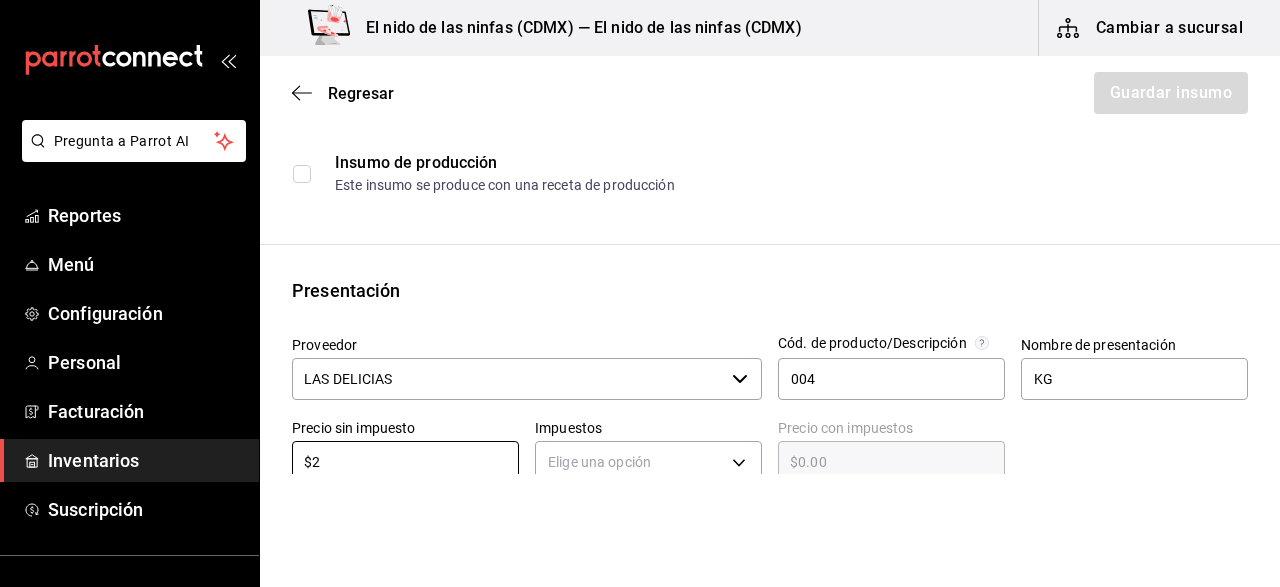 type on "$2.00" 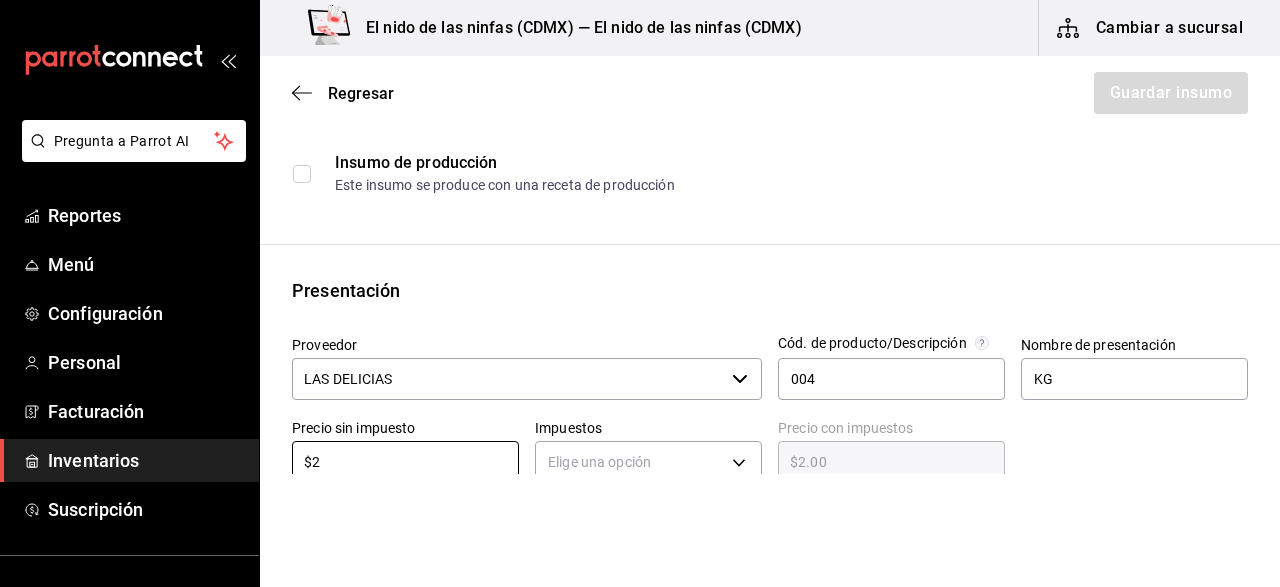 type on "$22" 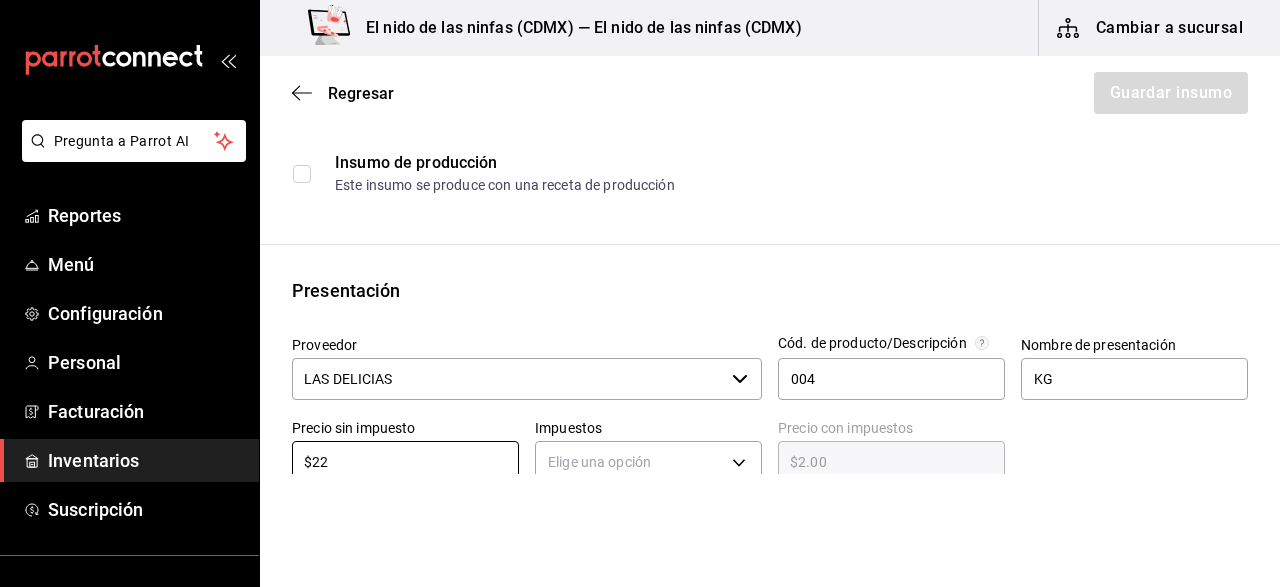 type on "$22.00" 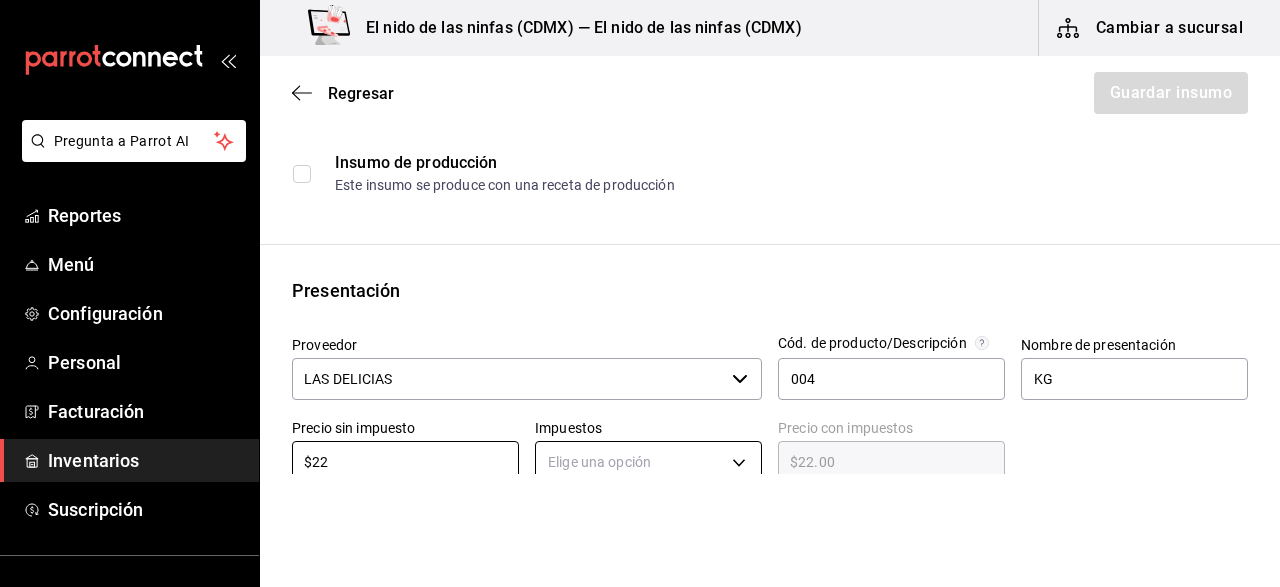 type on "$22" 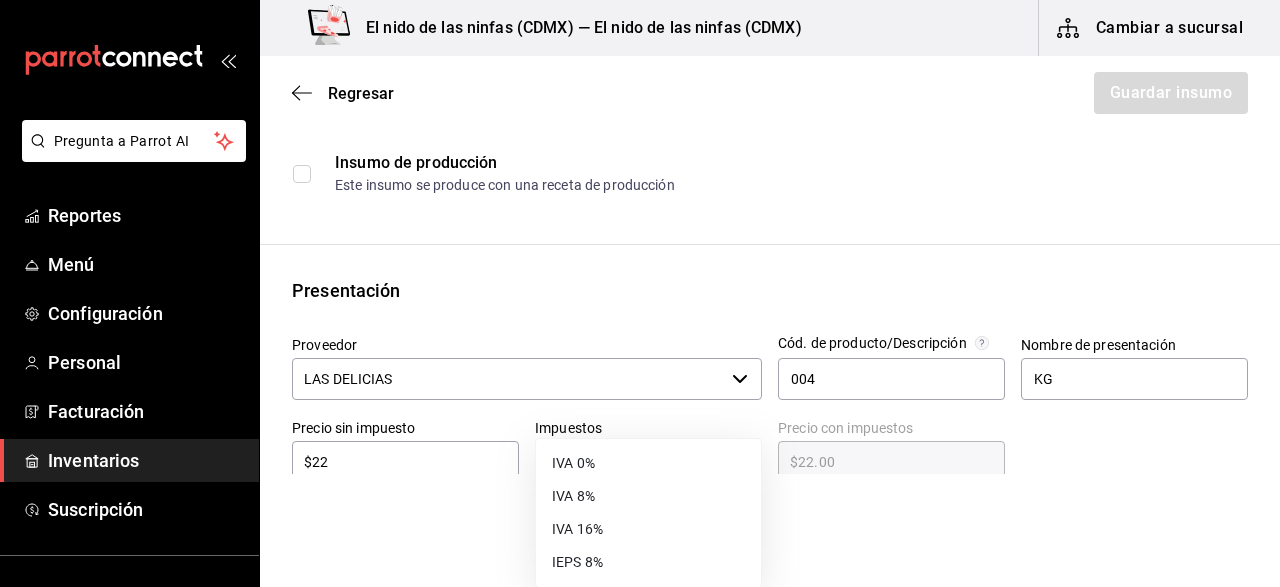 click on "Pregunta a Parrot AI Reportes   Menú   Configuración   Personal   Facturación   Inventarios   Suscripción   Ayuda Recomienda Parrot   [FIRST] [LAST]   Sugerir nueva función   El nido de las ninfas ([CITY]) — El nido de las ninfas ([CITY]) Cambiar a sucursal Regresar Guardar insumo Insumo Nombre TOMATE Categoría de inventario VERDURA ​ Mínimo 10 ​ Ideal 30 ​ Insumo de producción Este insumo se produce con una receta de producción Presentación Proveedor LAS DELICIAS ​ Cód. de producto/Descripción 004 Nombre de presentación KG Precio sin impuesto $22 ​ Impuestos Elige una opción Precio con impuestos $22.00 ​ Unidad de presentación UdM ​ Receta Unidad de receta Elige una opción Factor de conversión ​ Ver ayuda de conversiones ¿La presentación (KG) viene en otra caja? Si No Presentaciones por caja ​ Sin definir Unidades de conteo GANA 1 MES GRATIS EN TU SUSCRIPCIÓN AQUÍ Pregunta a Parrot AI Reportes   Menú   Configuración   Personal   Facturación   Inventarios   Suscripción" at bounding box center (640, 237) 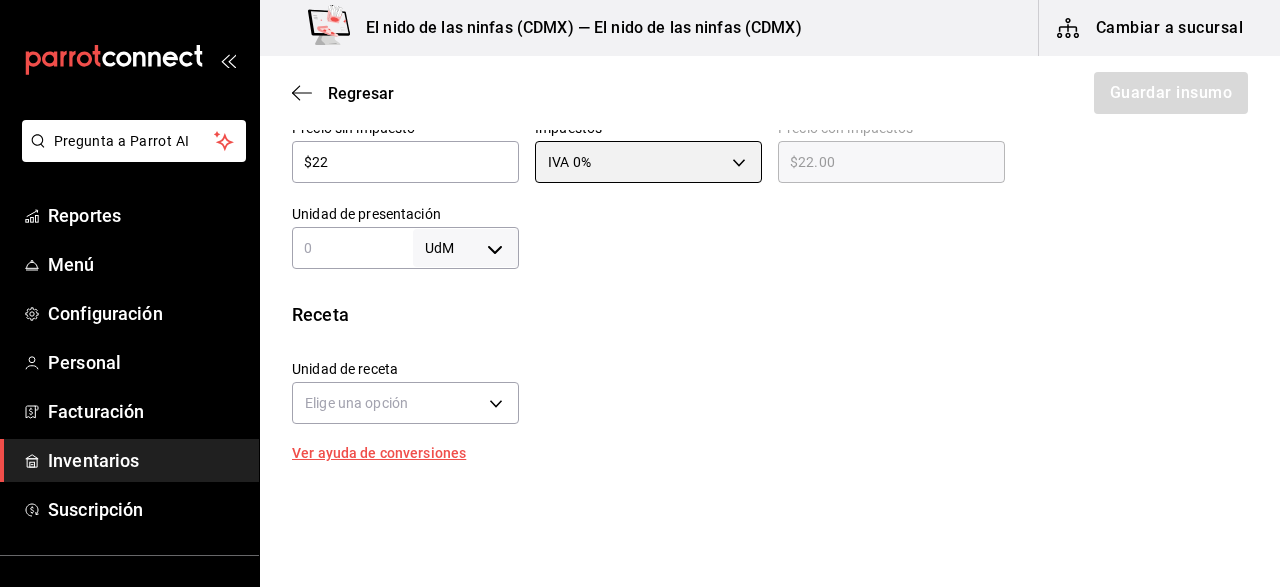 scroll, scrollTop: 441, scrollLeft: 0, axis: vertical 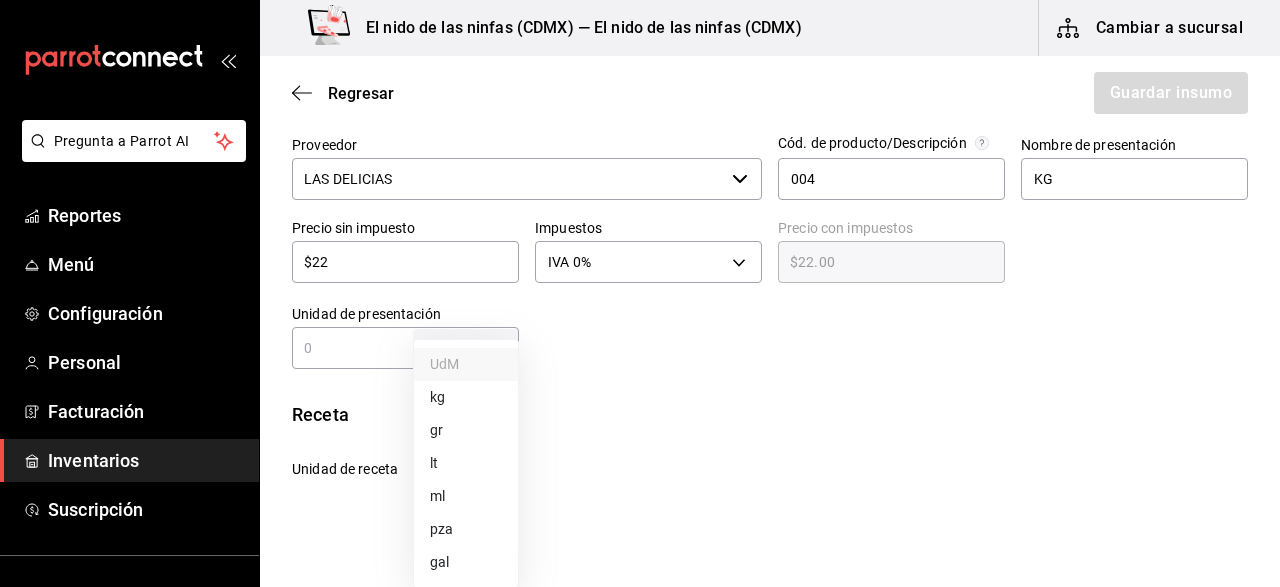 click on "Pregunta a Parrot AI Reportes   Menú   Configuración   Personal   Facturación   Inventarios   Suscripción   Ayuda Recomienda Parrot   [FIRST] [LAST]   Sugerir nueva función   El nido de las ninfas ([CITY]) — El nido de las ninfas ([CITY]) Cambiar a sucursal Regresar Guardar insumo Insumo Nombre TOMATE Categoría de inventario VERDURA ​ Mínimo 10 ​ Ideal 30 ​ Insumo de producción Este insumo se produce con una receta de producción Presentación Proveedor LAS DELICIAS ​ Cód. de producto/Descripción 004 Nombre de presentación KG Precio sin impuesto $22 ​ Impuestos IVA 0% IVA_0 Precio con impuestos $22.00 ​ Unidad de presentación UdM ​ Receta Unidad de receta Elige una opción Factor de conversión ​ Ver ayuda de conversiones ¿La presentación (KG) viene en otra caja? Si No Presentaciones por caja ​ Sin definir Unidades de conteo GANA 1 MES GRATIS EN TU SUSCRIPCIÓN AQUÍ Pregunta a Parrot AI Reportes   Menú   Configuración   Personal   Facturación   Inventarios   Suscripción" at bounding box center (640, 237) 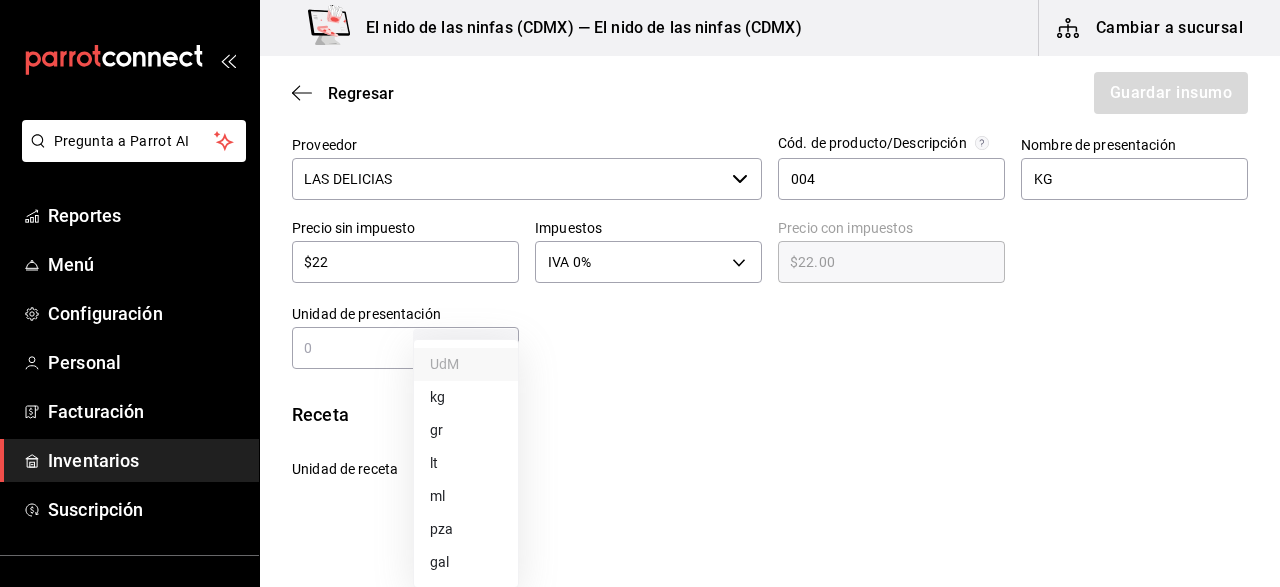 click on "kg" at bounding box center [466, 397] 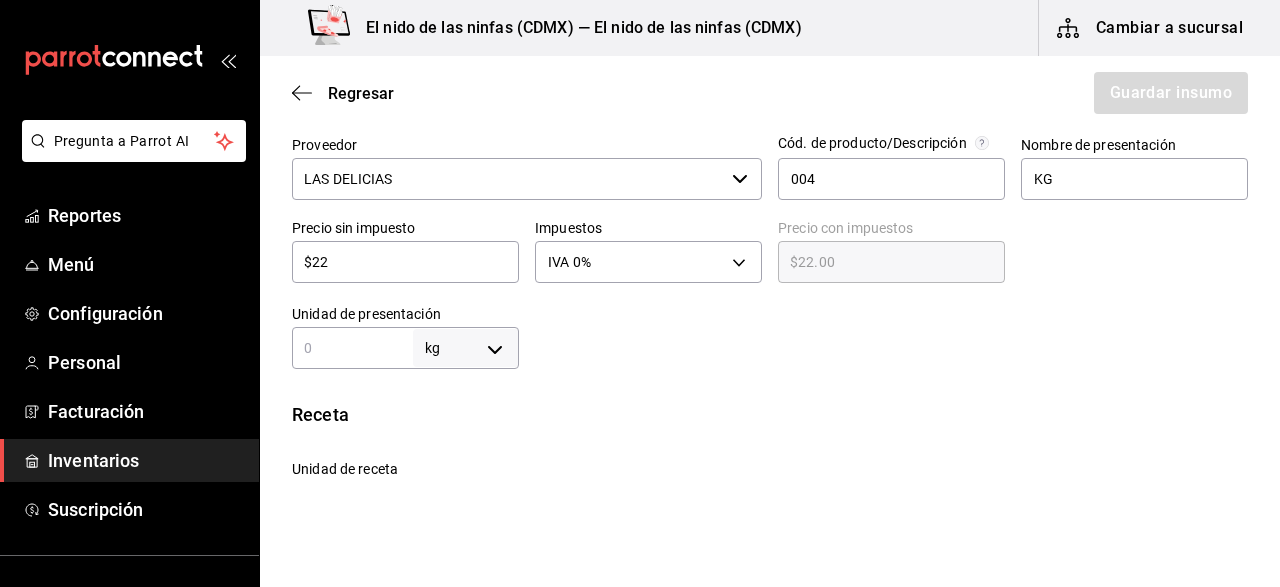 type on "KILOGRAM" 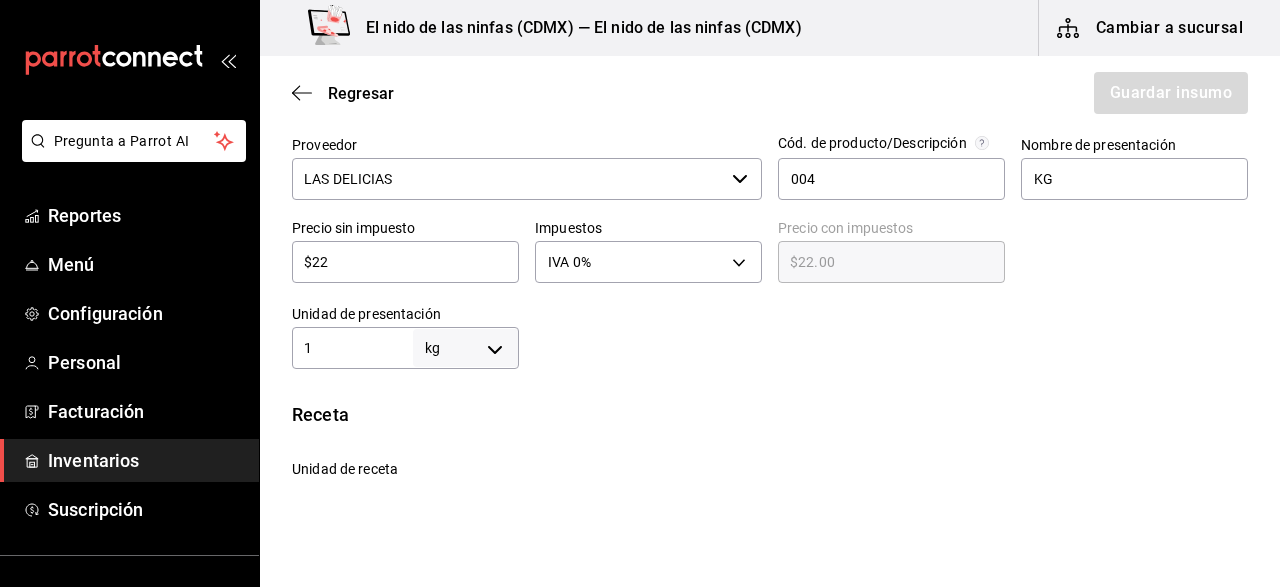 type on "1" 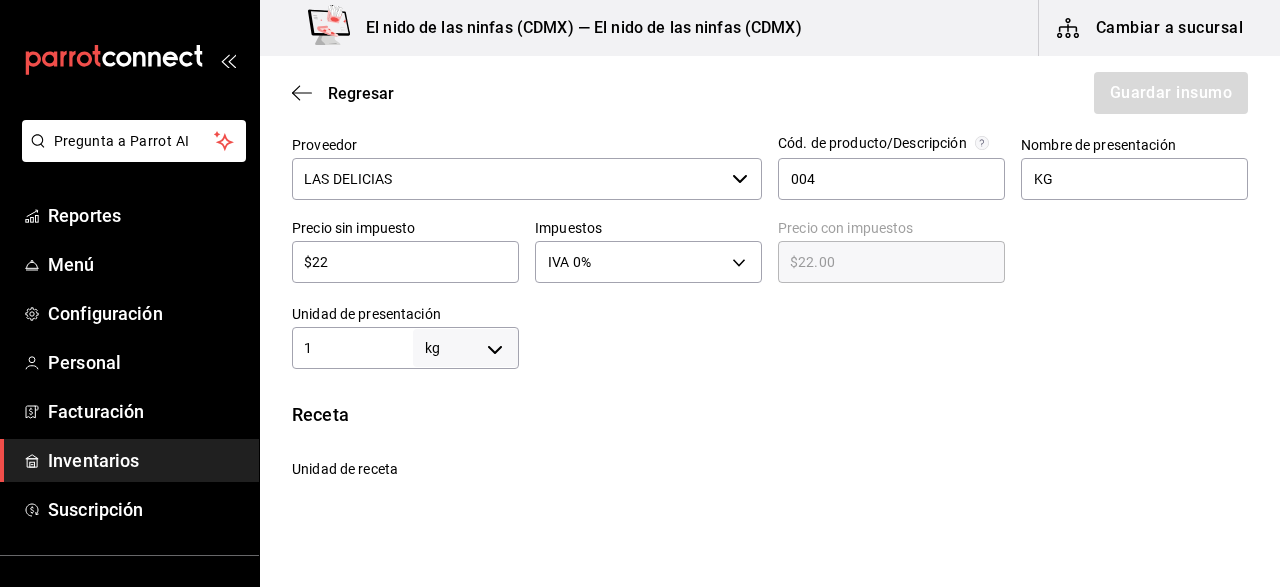 type on "10" 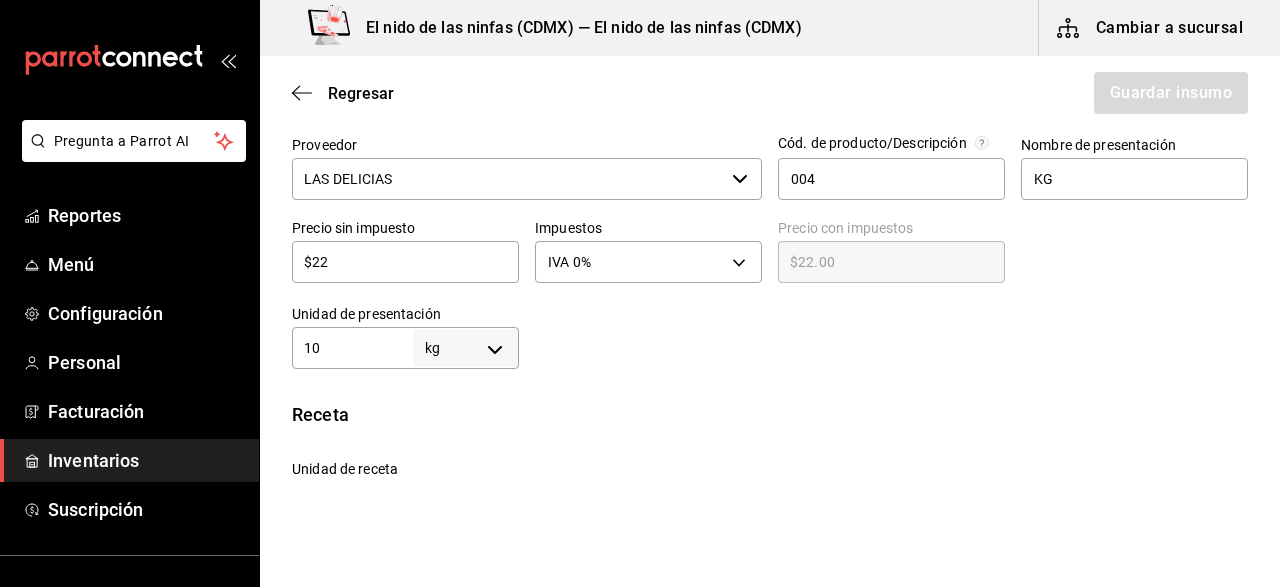 type on "10" 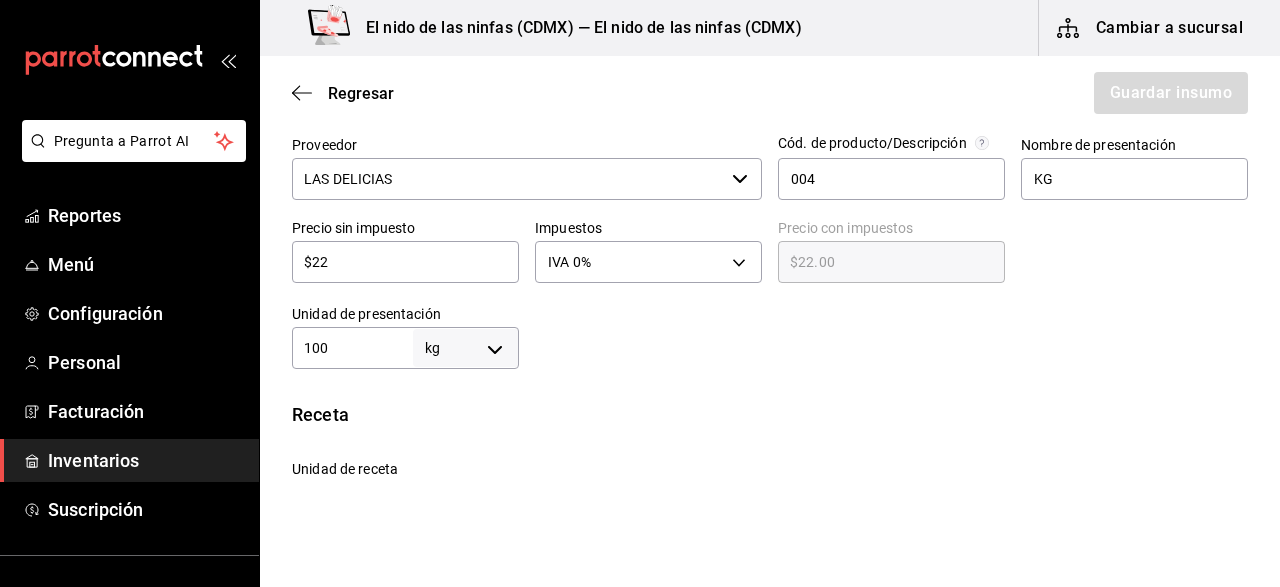 type on "100" 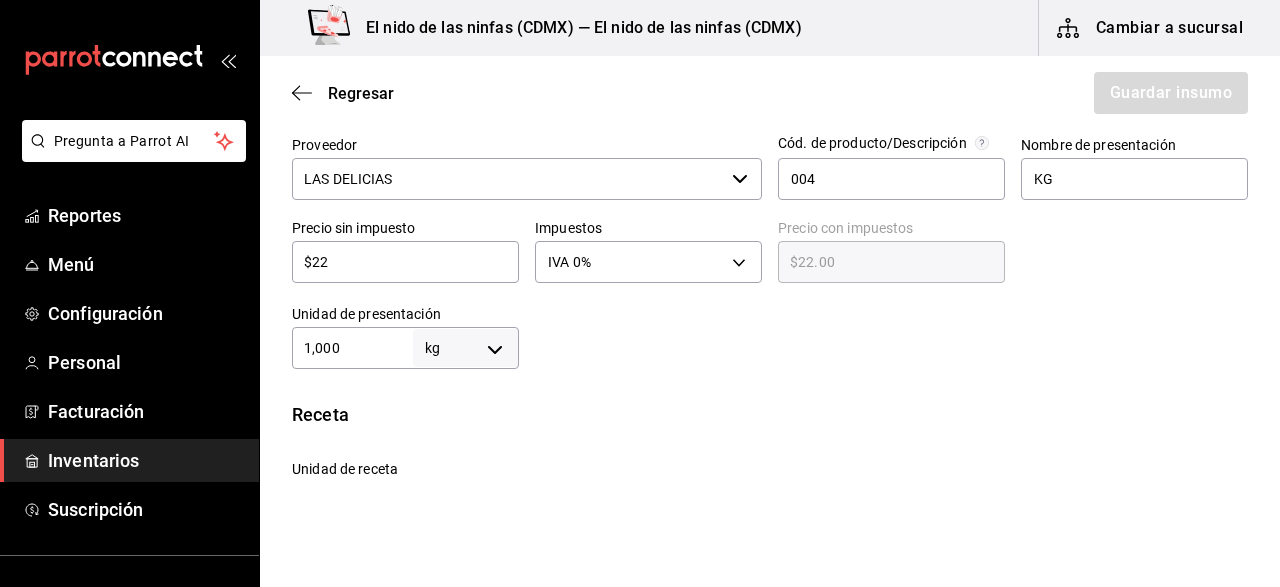 type on "1,000" 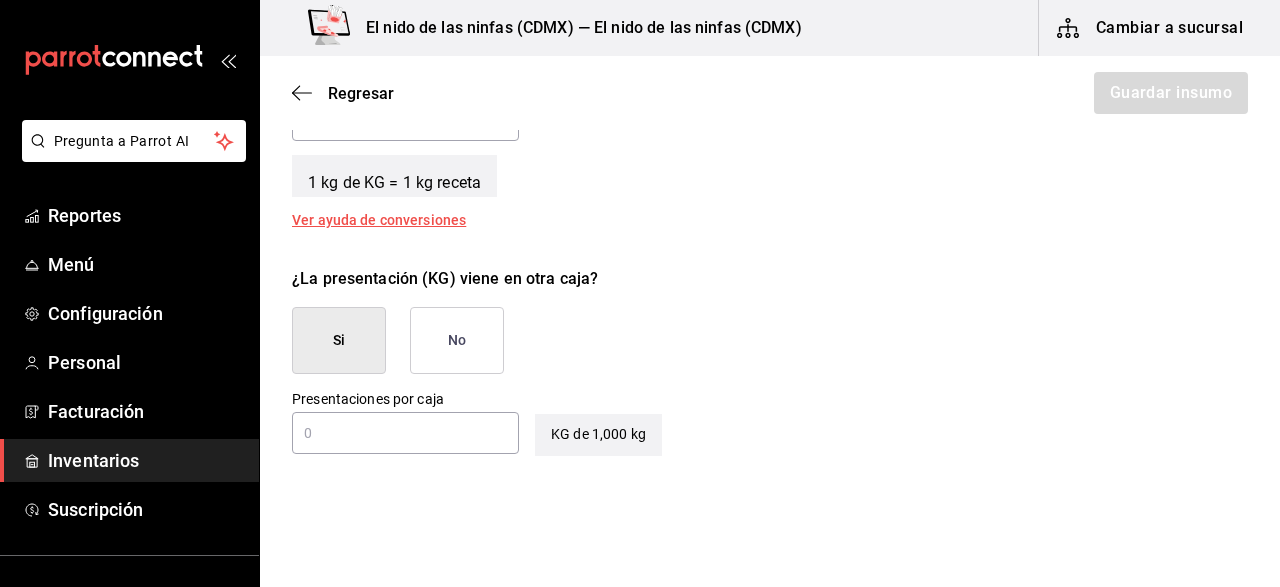 scroll, scrollTop: 841, scrollLeft: 0, axis: vertical 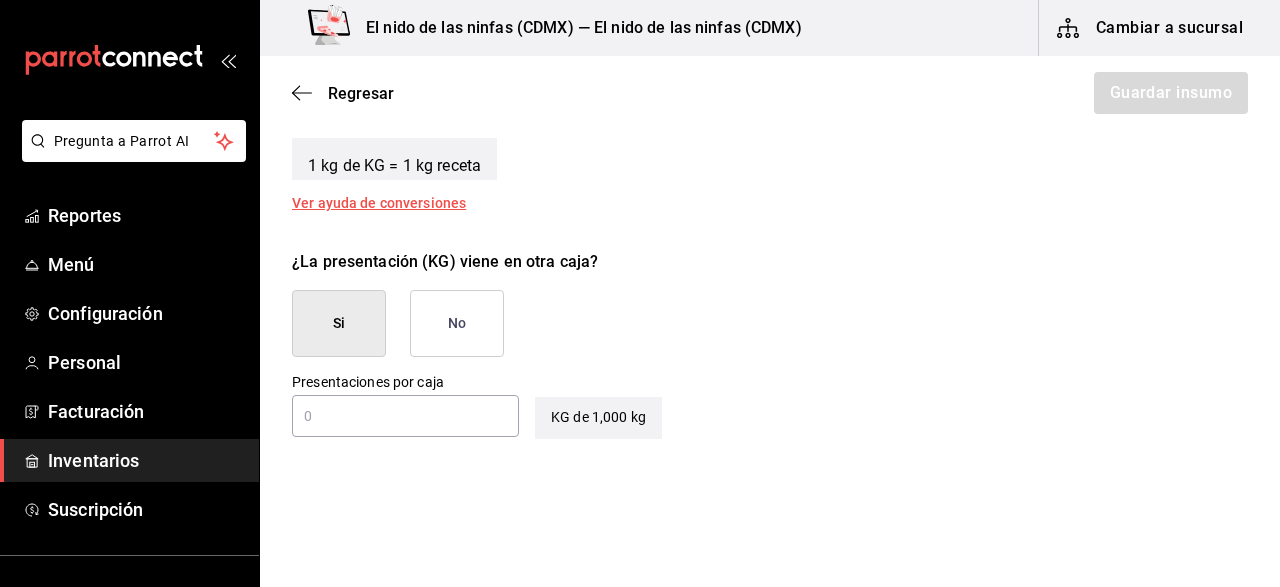type on "1,000" 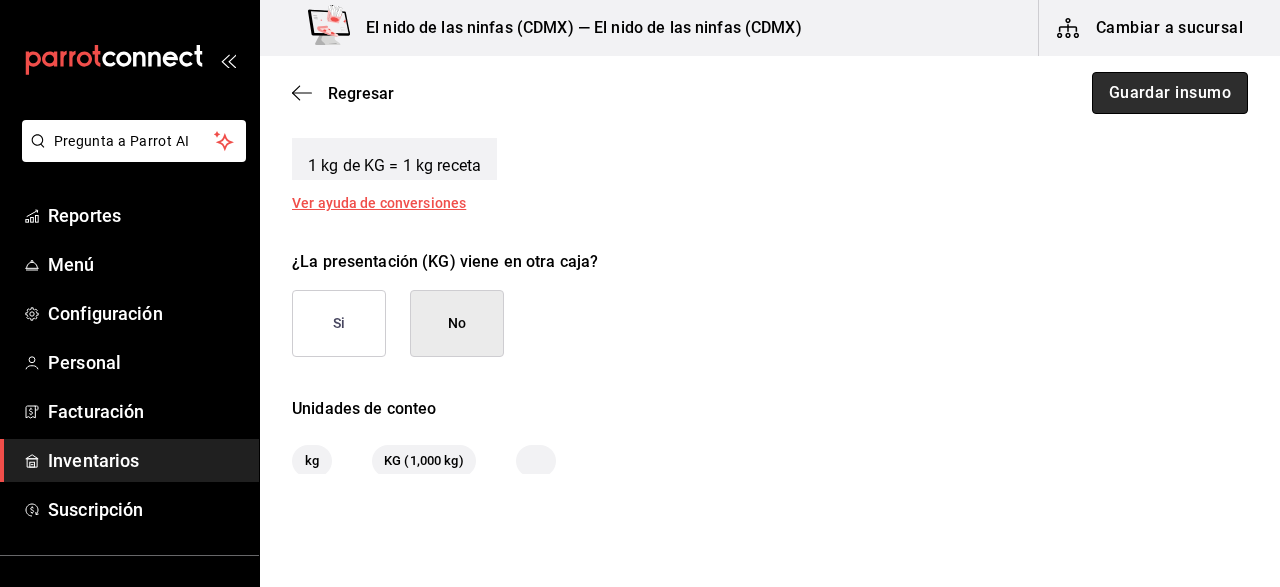 click on "Guardar insumo" at bounding box center [1170, 93] 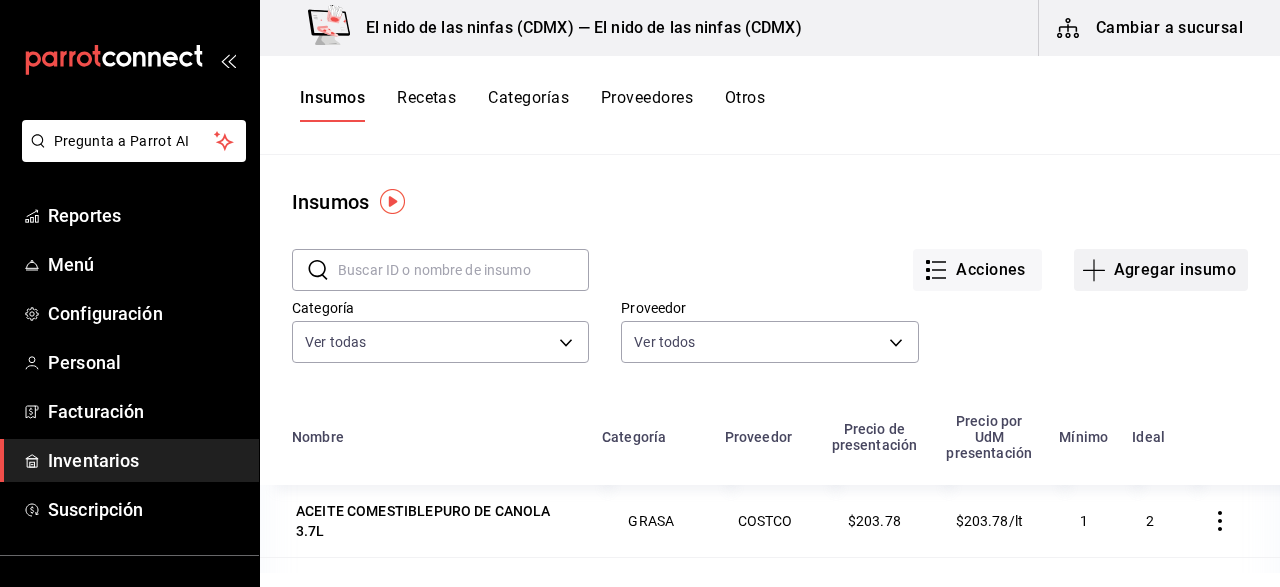 click on "Agregar insumo" at bounding box center [1161, 270] 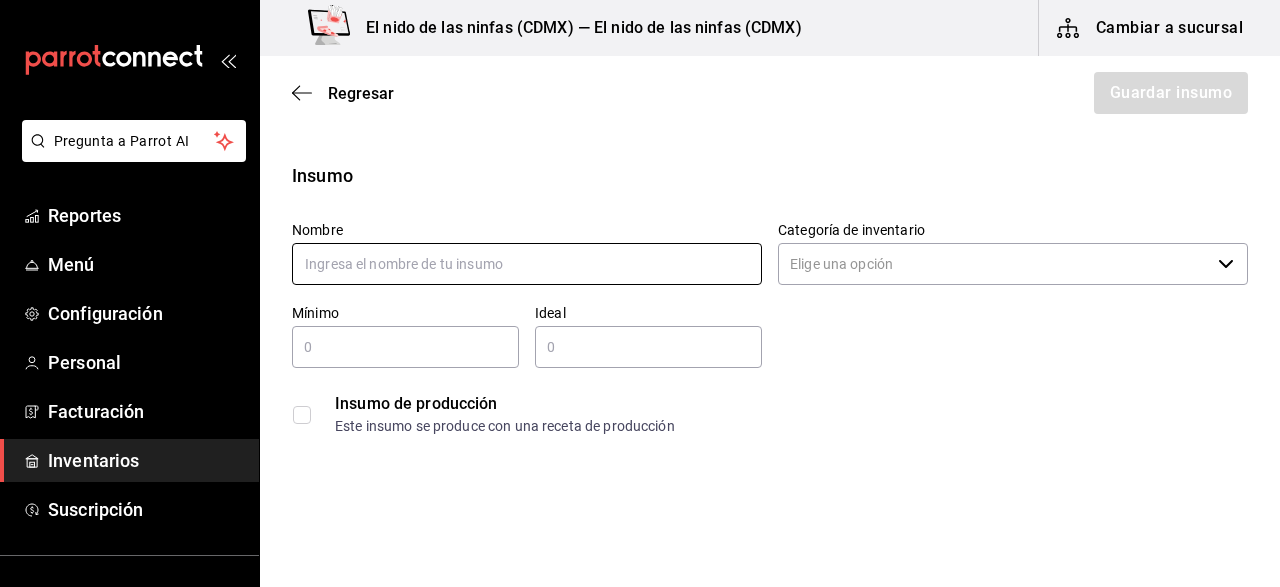 click at bounding box center (527, 264) 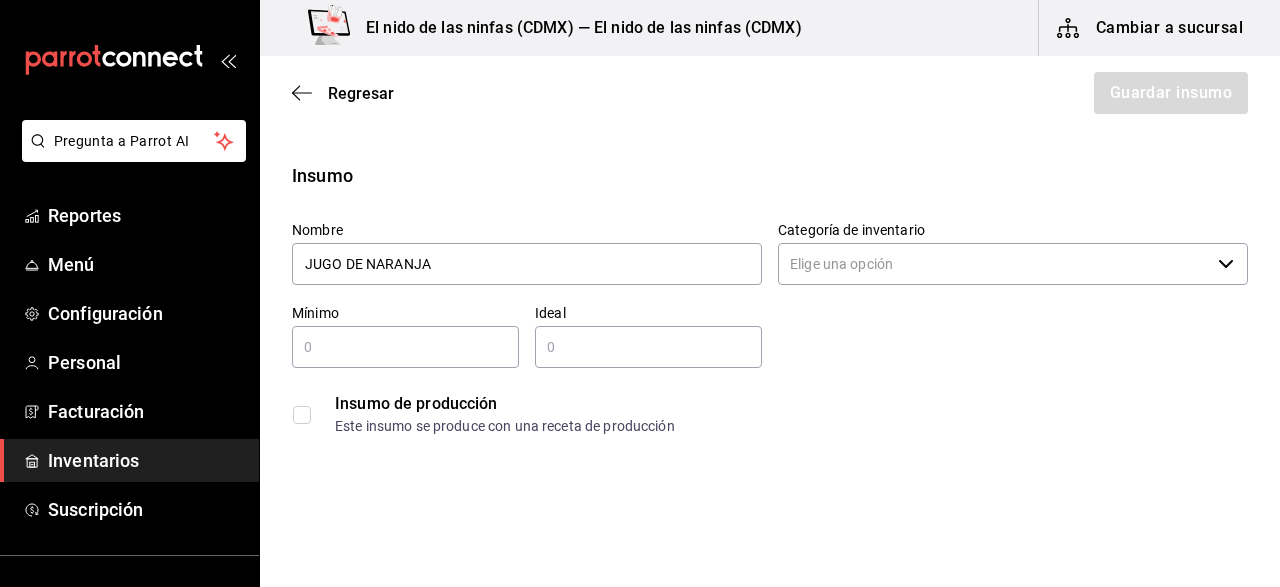 type on "JUGO DE NARANJA" 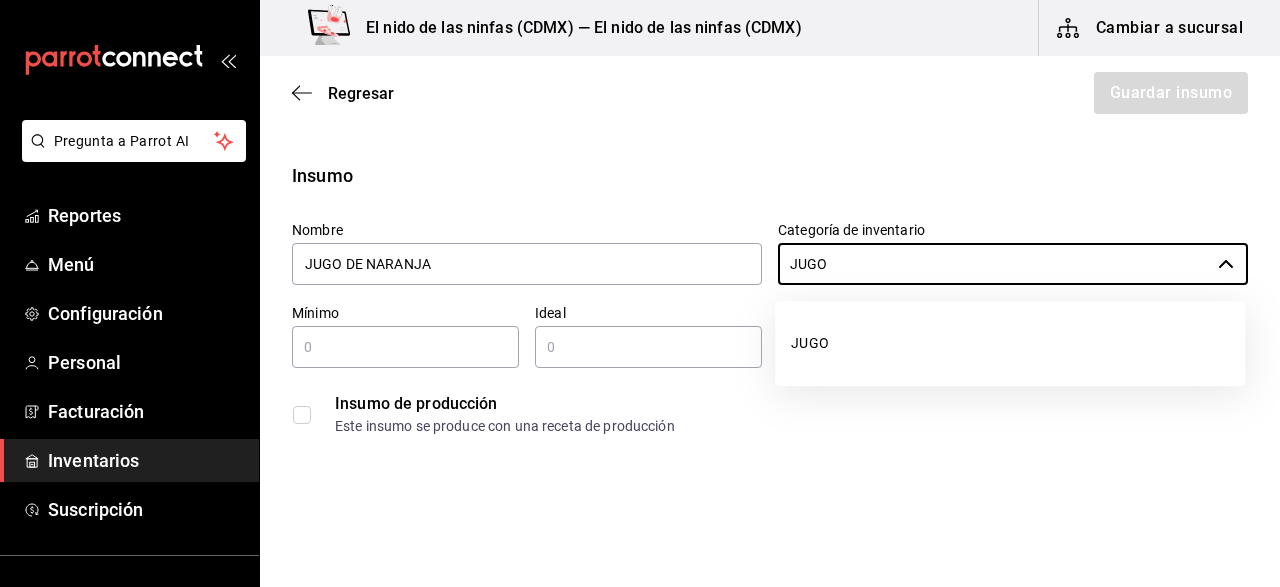 type on "JUGO" 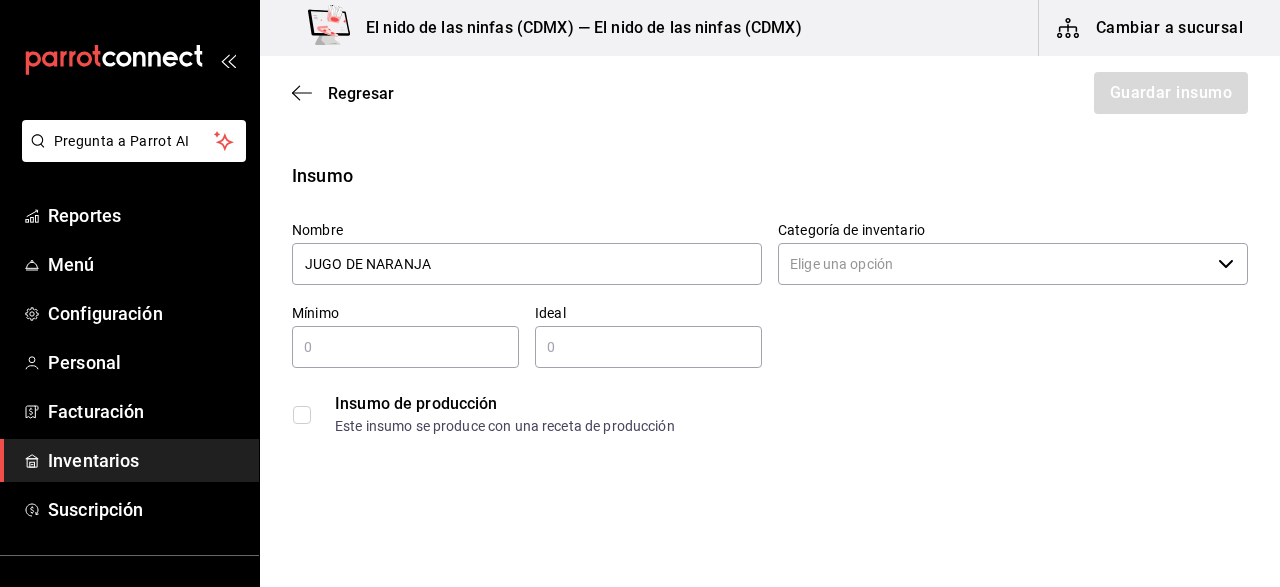click at bounding box center (405, 347) 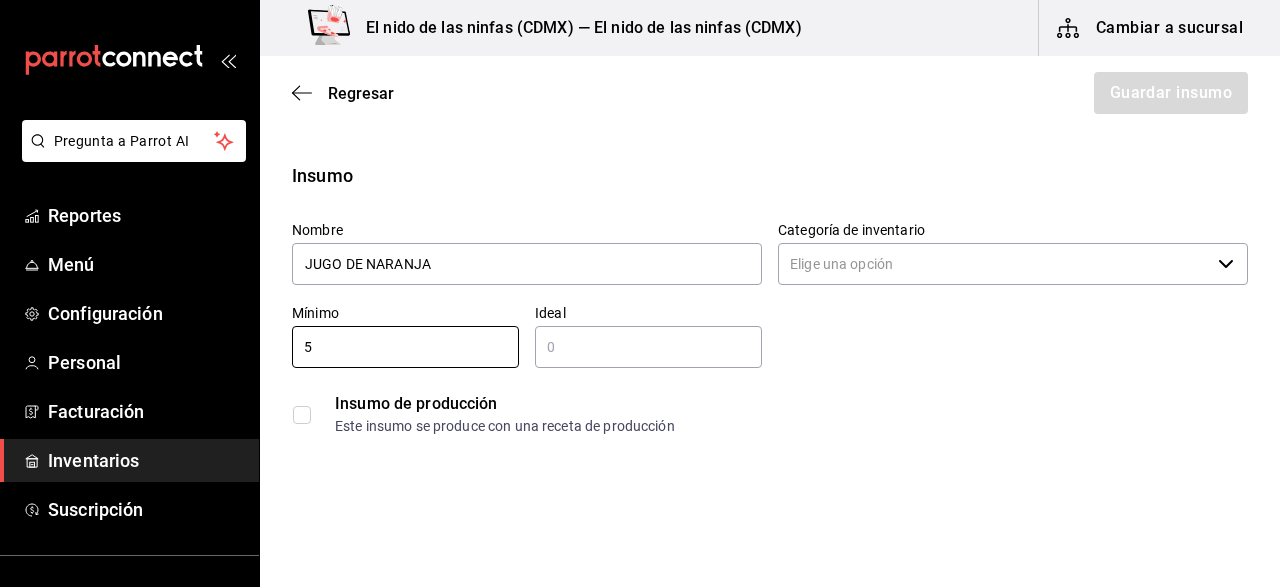 type on "5" 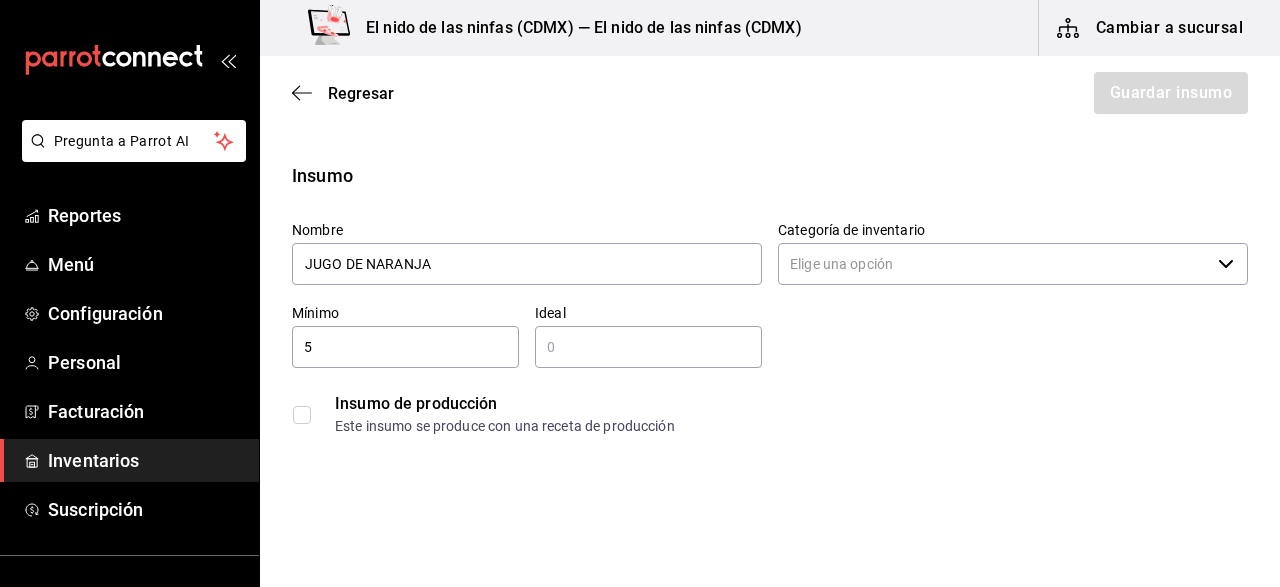click at bounding box center [648, 347] 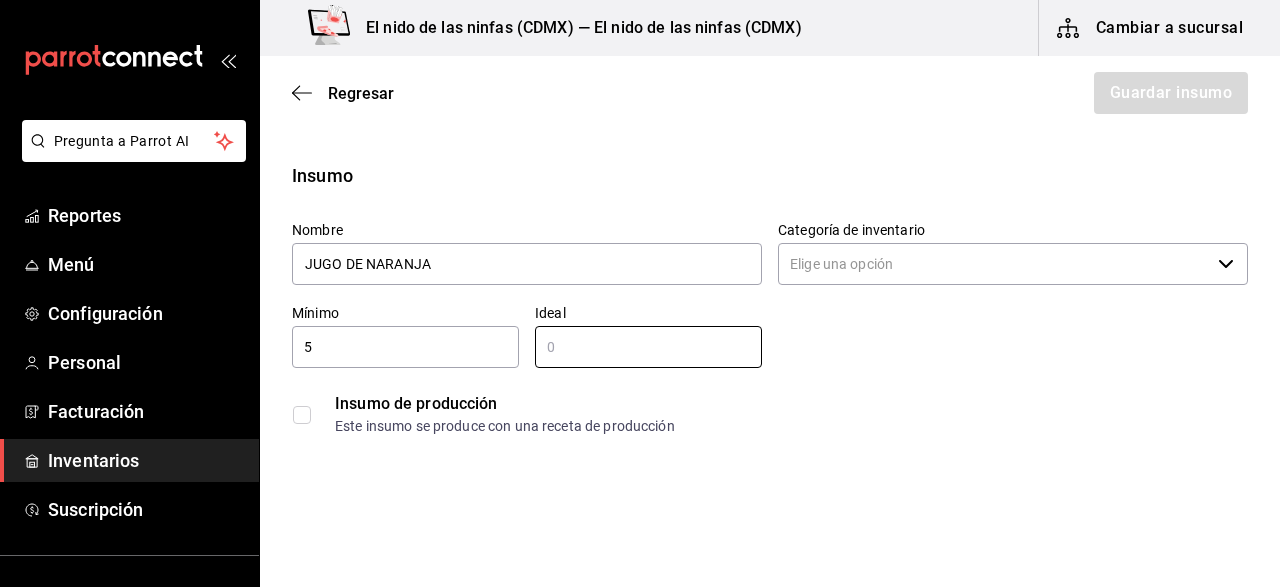 click on "5" at bounding box center [405, 347] 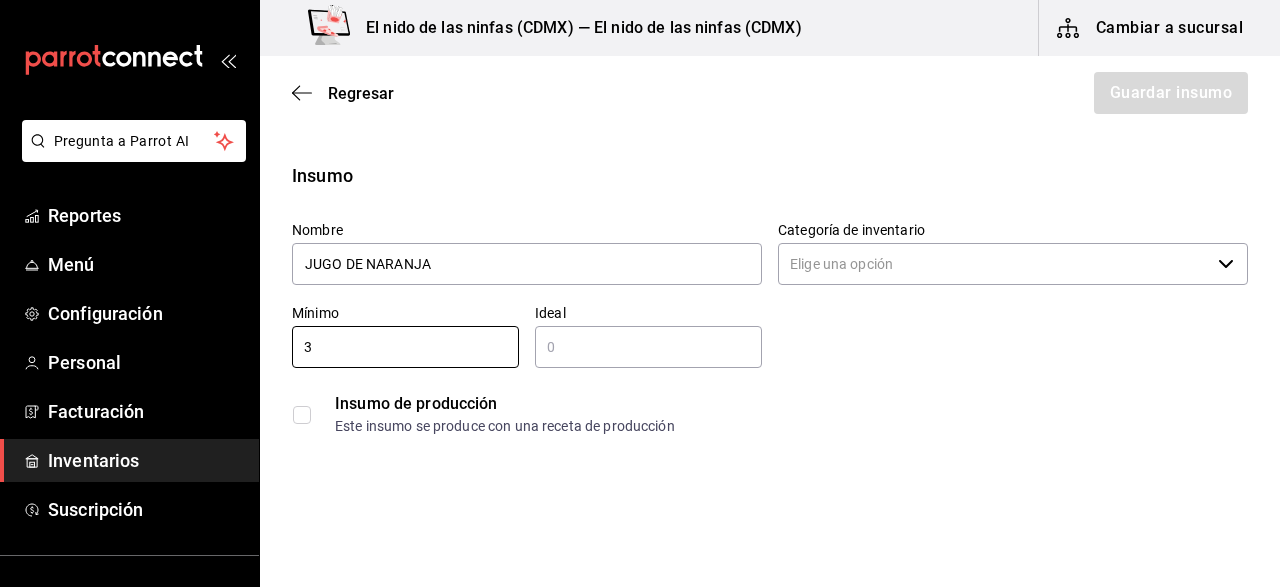 type on "3" 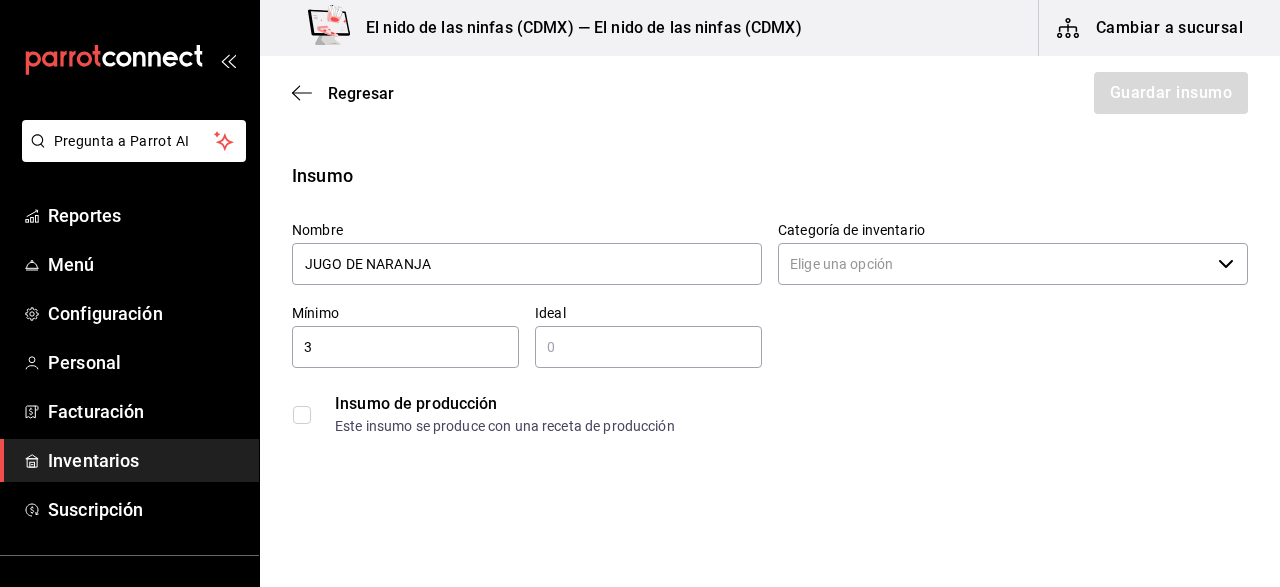 drag, startPoint x: 563, startPoint y: 345, endPoint x: 551, endPoint y: 346, distance: 12.0415945 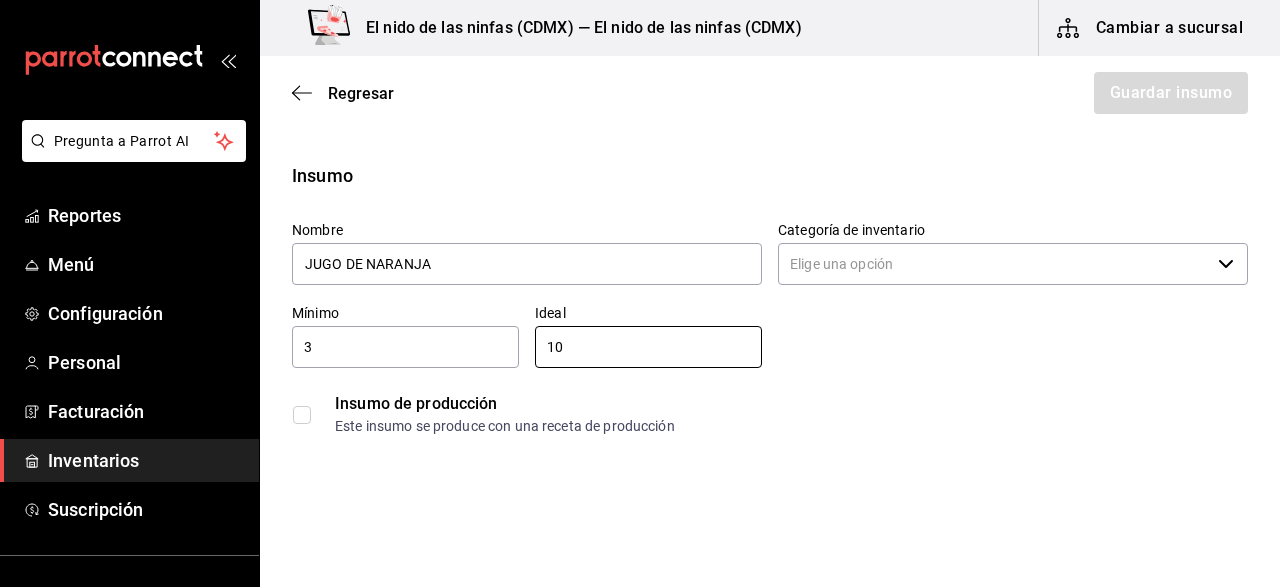 scroll, scrollTop: 200, scrollLeft: 0, axis: vertical 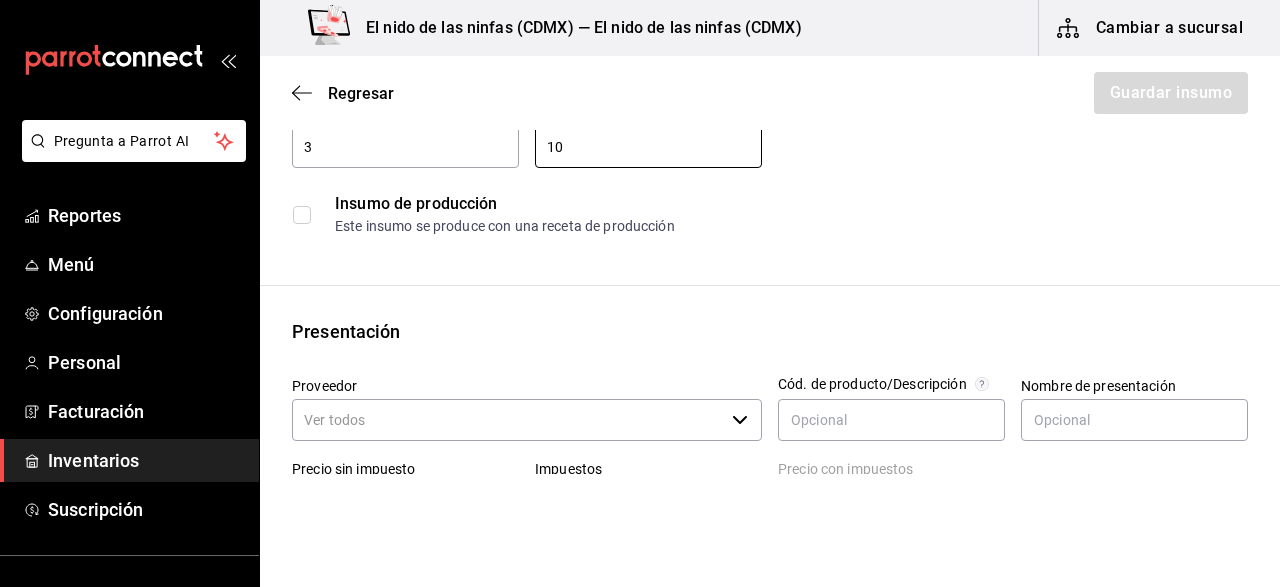 type on "10" 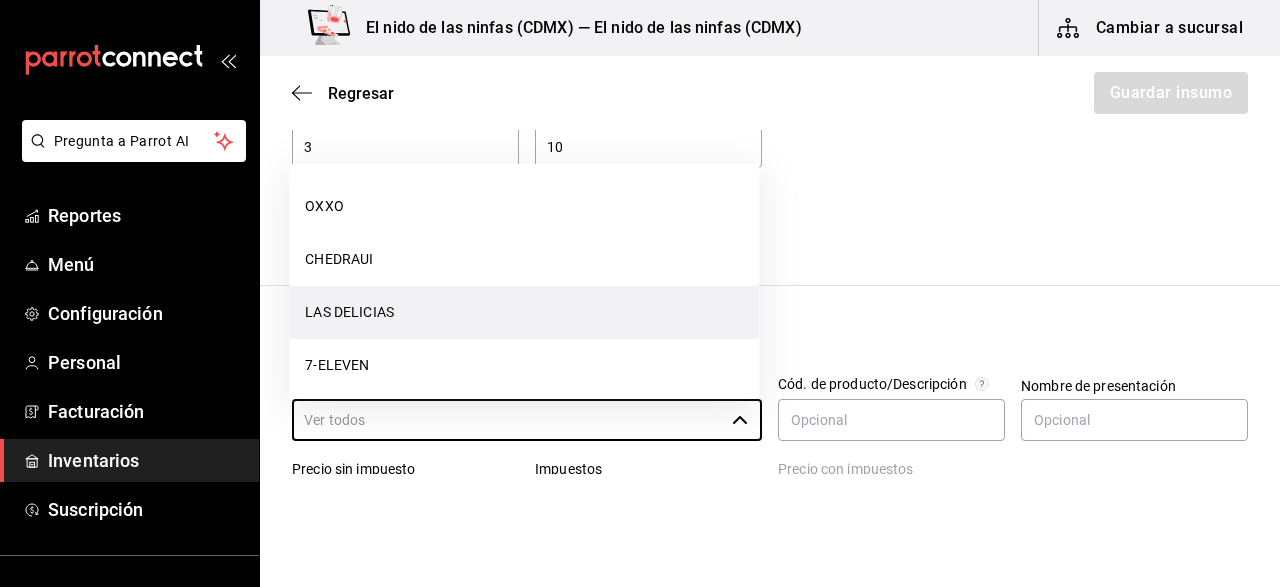 click on "LAS DELICIAS" at bounding box center [524, 312] 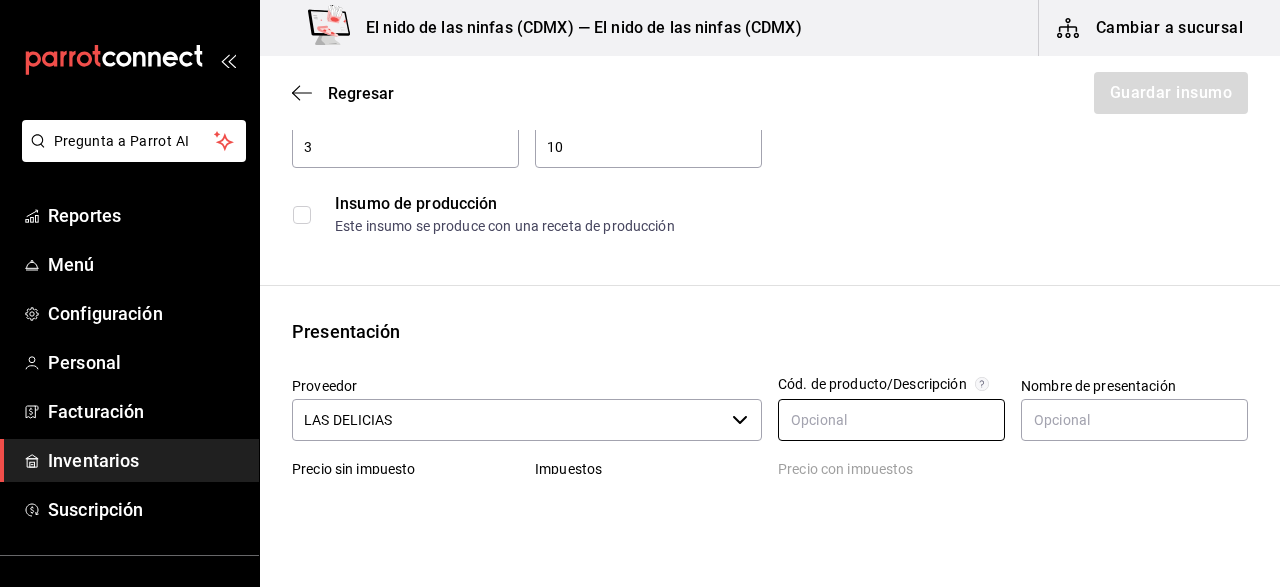 click at bounding box center (891, 420) 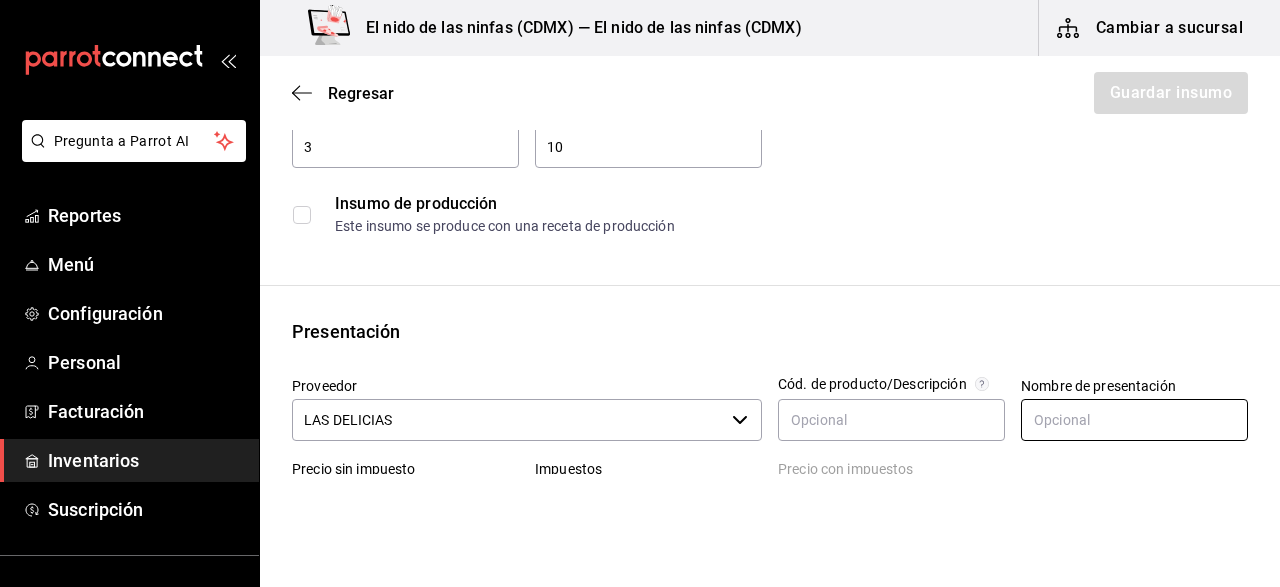 click at bounding box center [1134, 420] 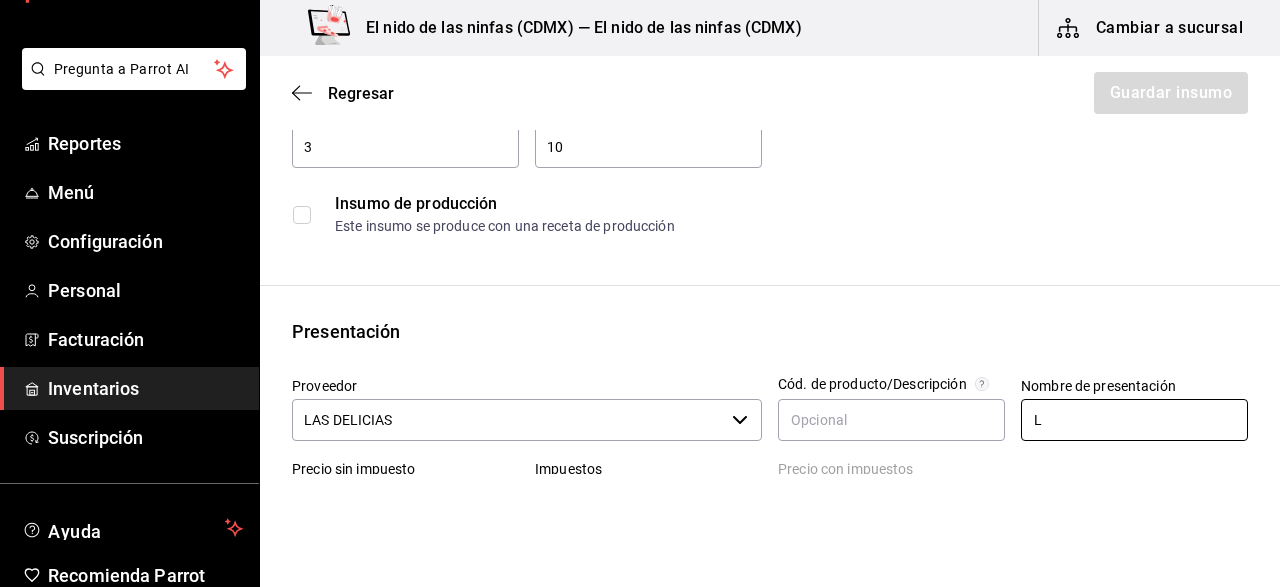 scroll, scrollTop: 100, scrollLeft: 0, axis: vertical 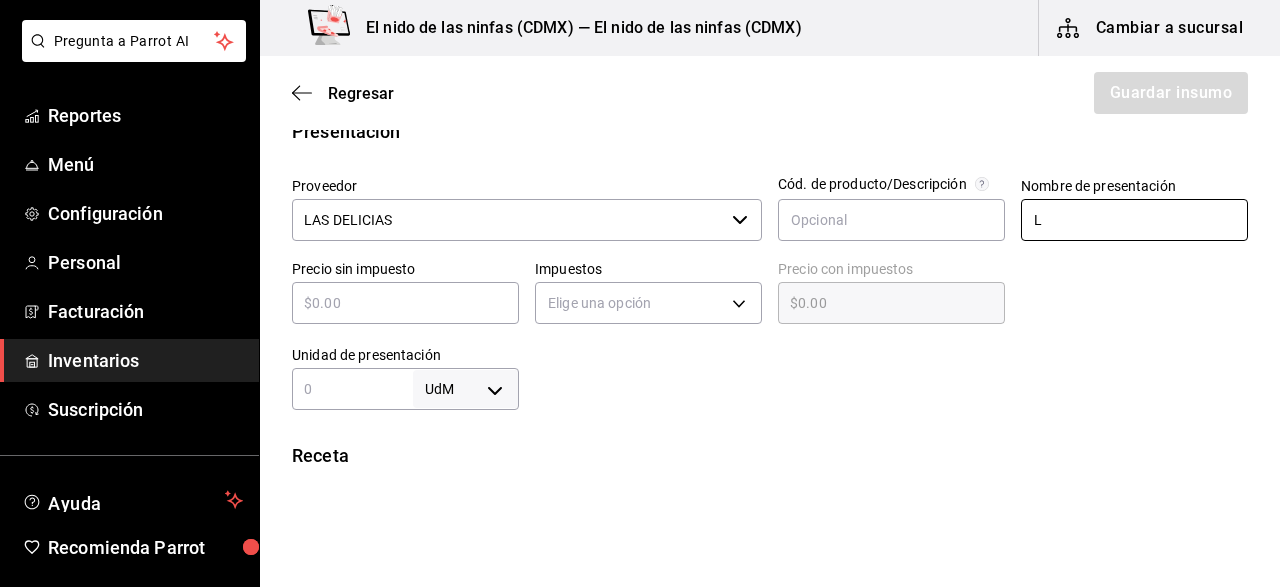 type on "L" 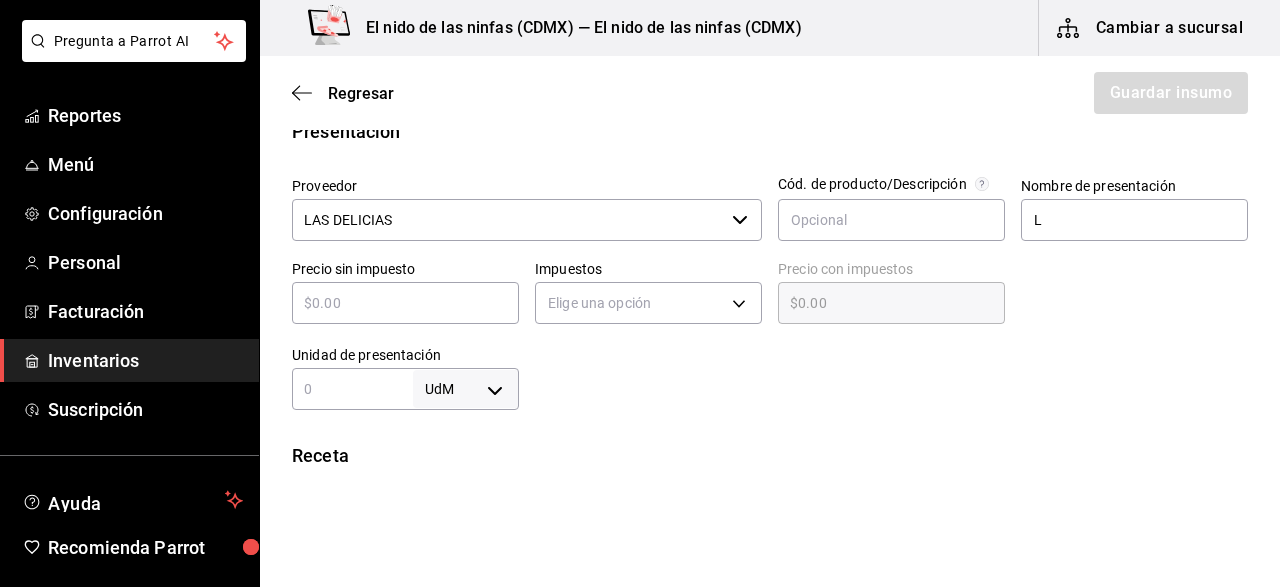 click at bounding box center [405, 303] 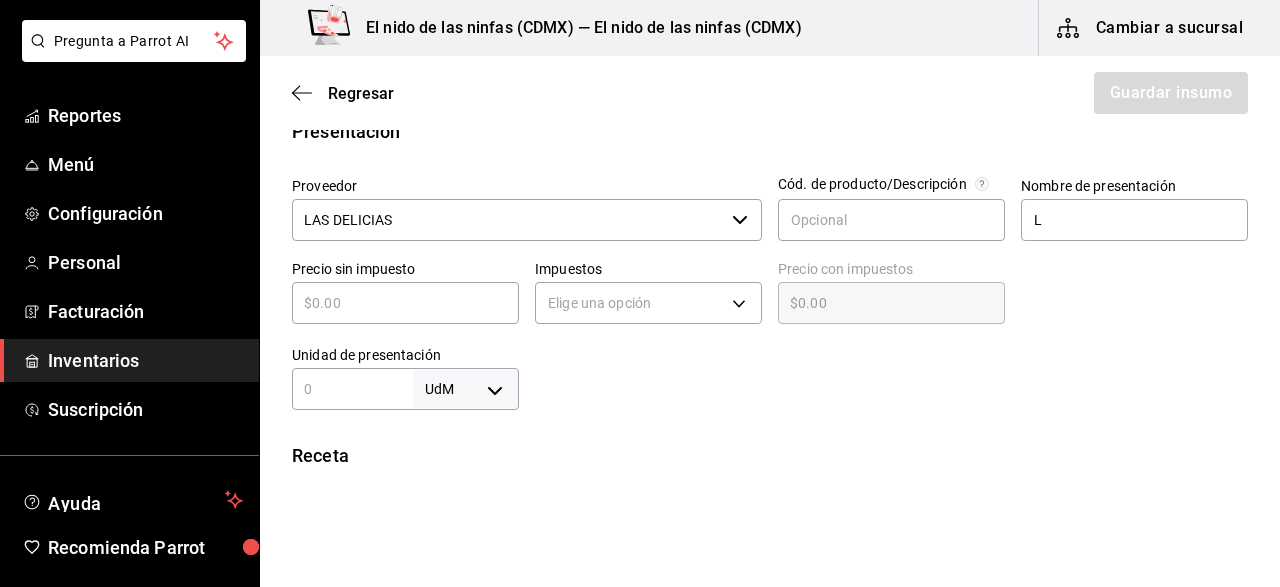 type on "$6" 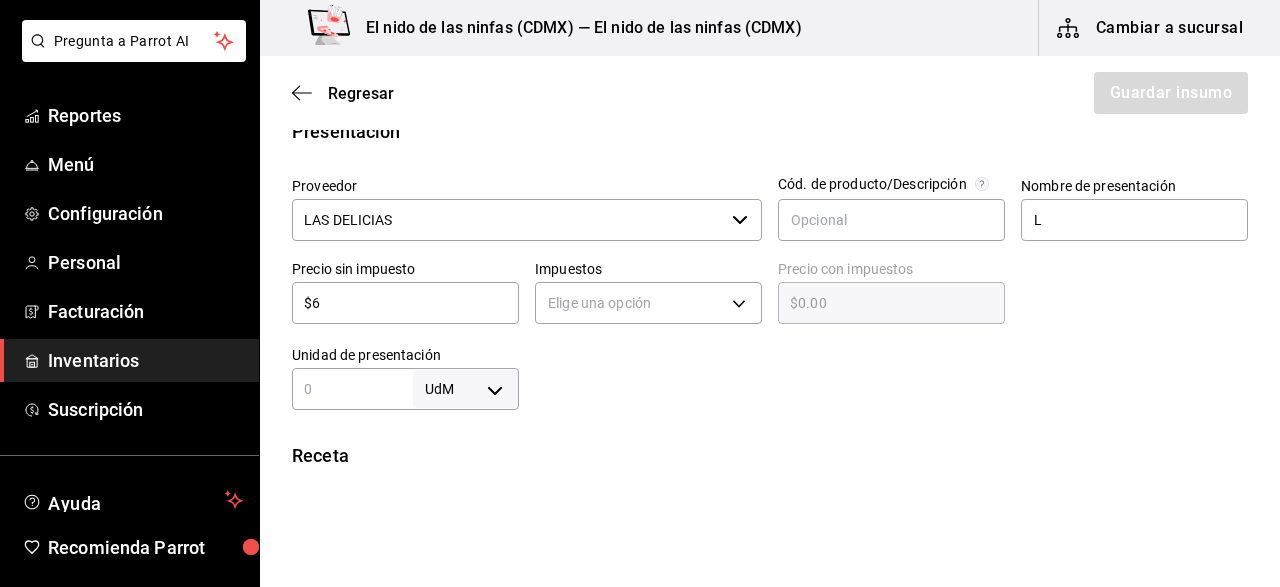type on "$6.00" 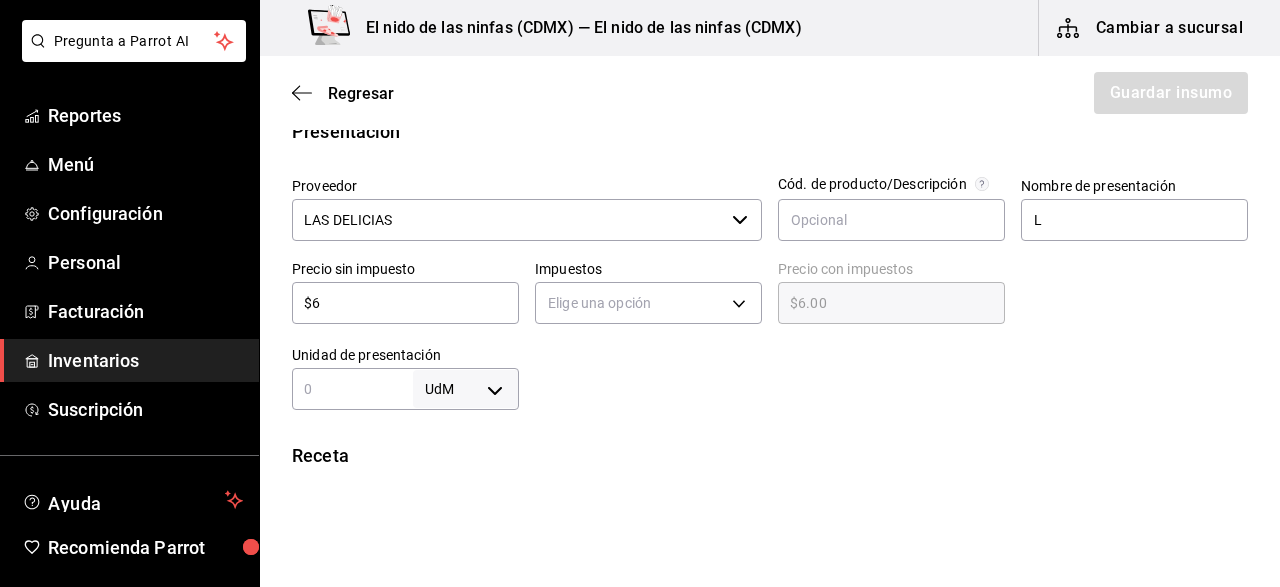 type on "$60" 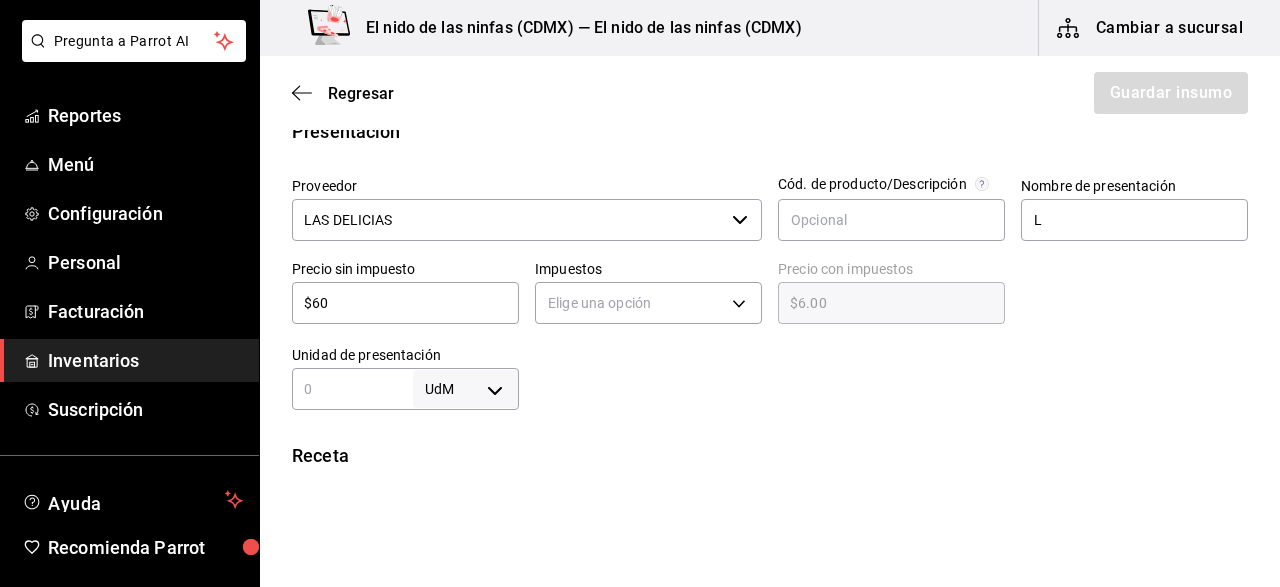 type on "$60.00" 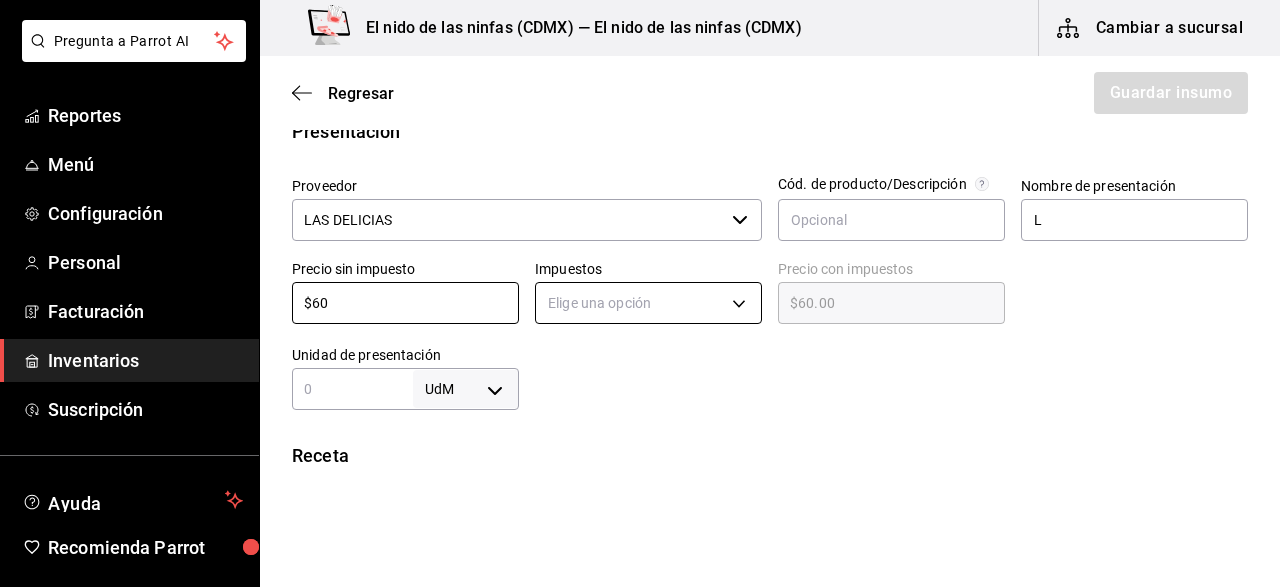type on "$60" 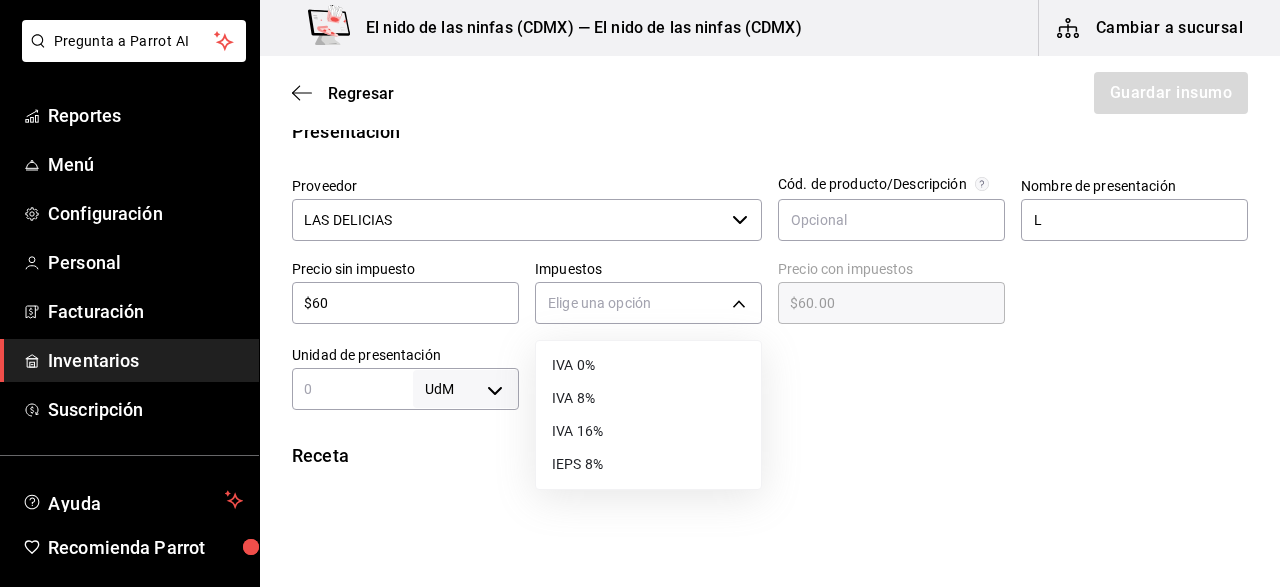 click on "IVA 0%" at bounding box center [648, 365] 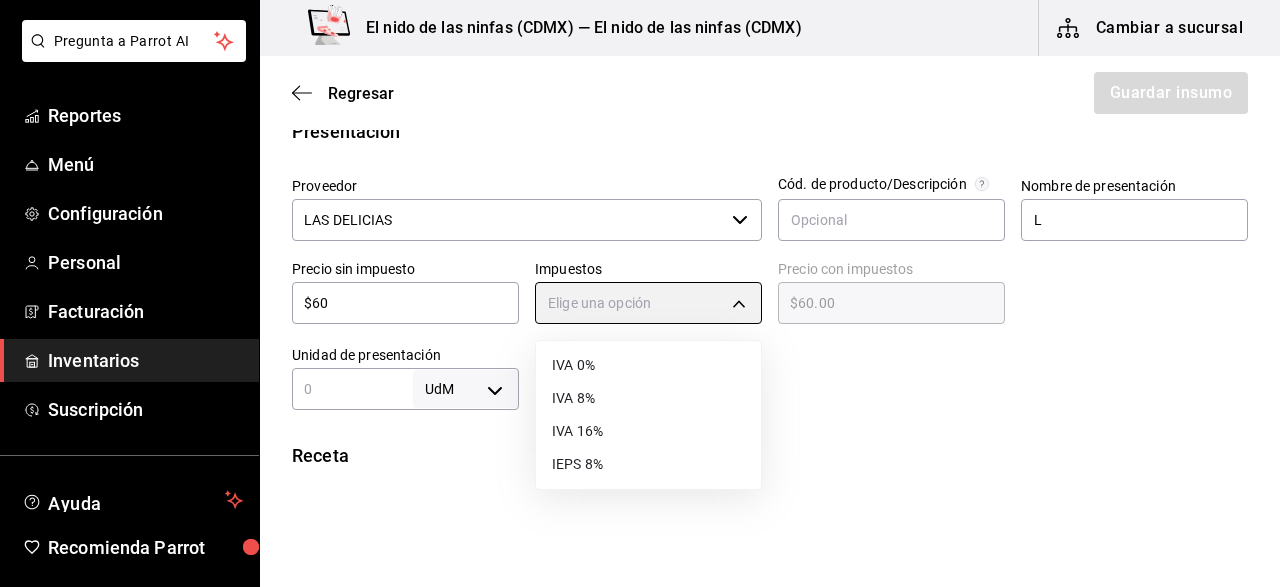 type on "IVA_0" 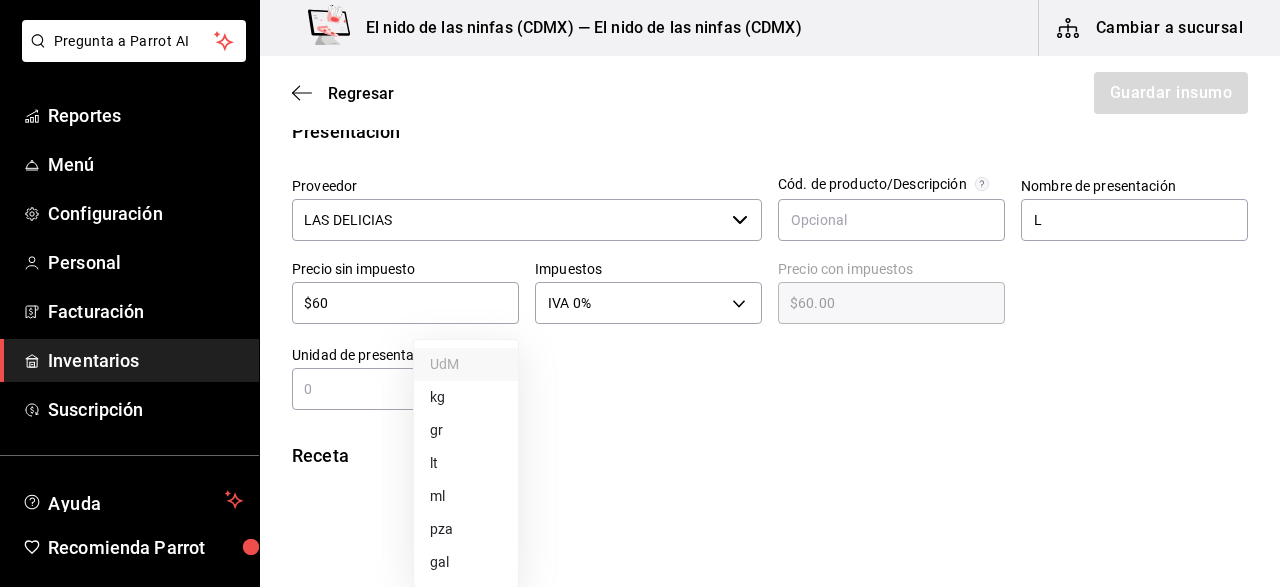 click on "Pregunta a Parrot AI Reportes   Menú   Configuración   Personal   Facturación   Inventarios   Suscripción   Ayuda Recomienda Parrot   [FIRST] [LAST]   Sugerir nueva función   El nido de las ninfas ([CITY]) — El nido de las ninfas ([CITY]) Cambiar a sucursal Regresar Guardar insumo Insumo Nombre JUGO DE NARANJA Categoría de inventario ​ Mínimo 3 ​ Ideal 10 ​ Insumo de producción Este insumo se produce con una receta de producción Presentación Proveedor LAS DELICIAS ​ Cód. de producto/Descripción Nombre de presentación L Precio sin impuesto $60 ​ Impuestos IVA 0% IVA_0 Precio con impuestos $60.00 ​ Unidad de presentación UdM ​ Receta Unidad de receta Elige una opción Factor de conversión ​ Ver ayuda de conversiones ¿La presentación (L) viene en otra caja? Si No Presentaciones por caja ​ Sin definir Unidades de conteo GANA 1 MES GRATIS EN TU SUSCRIPCIÓN AQUÍ Pregunta a Parrot AI Reportes   Menú   Configuración   Personal   Facturación   Inventarios   Suscripción   Ayuda" at bounding box center (640, 237) 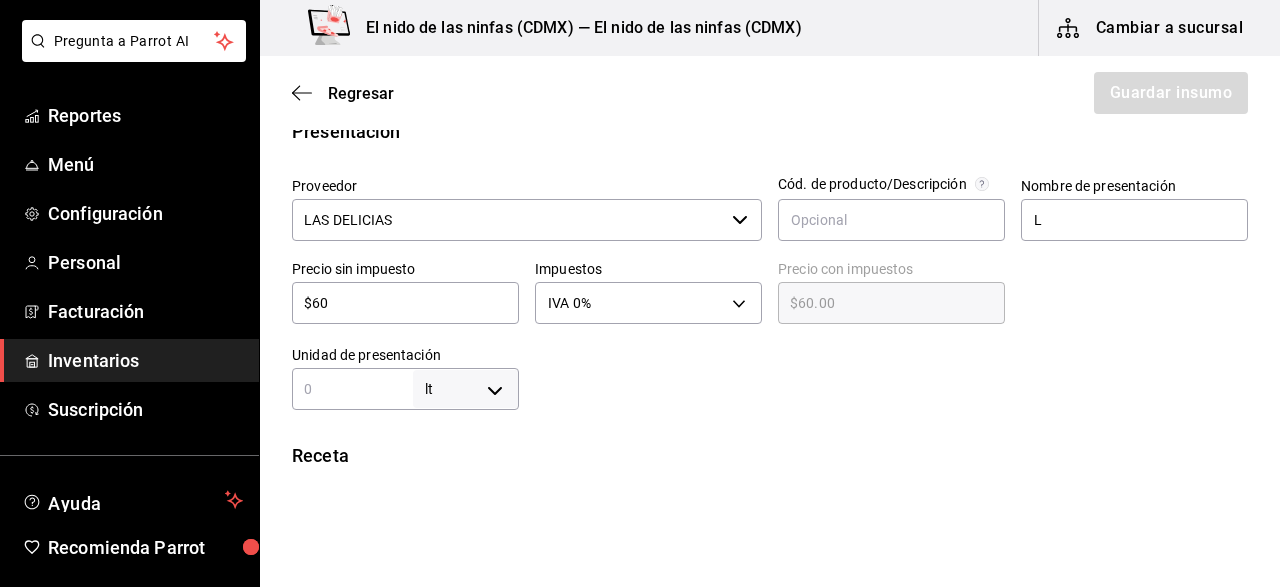 click at bounding box center (352, 389) 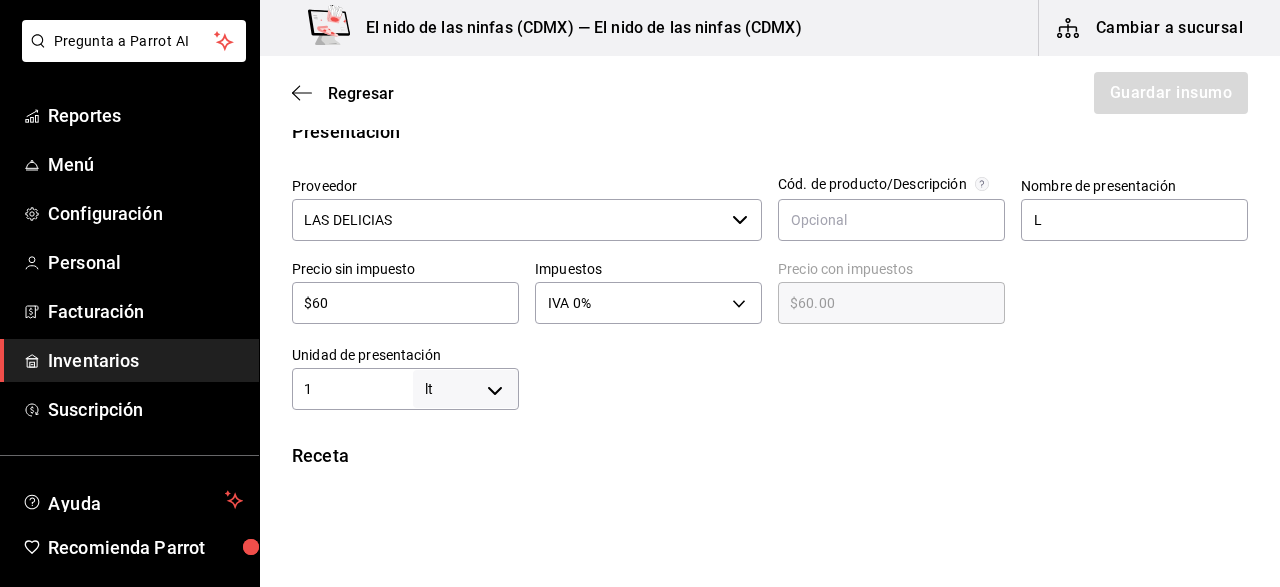 type on "1" 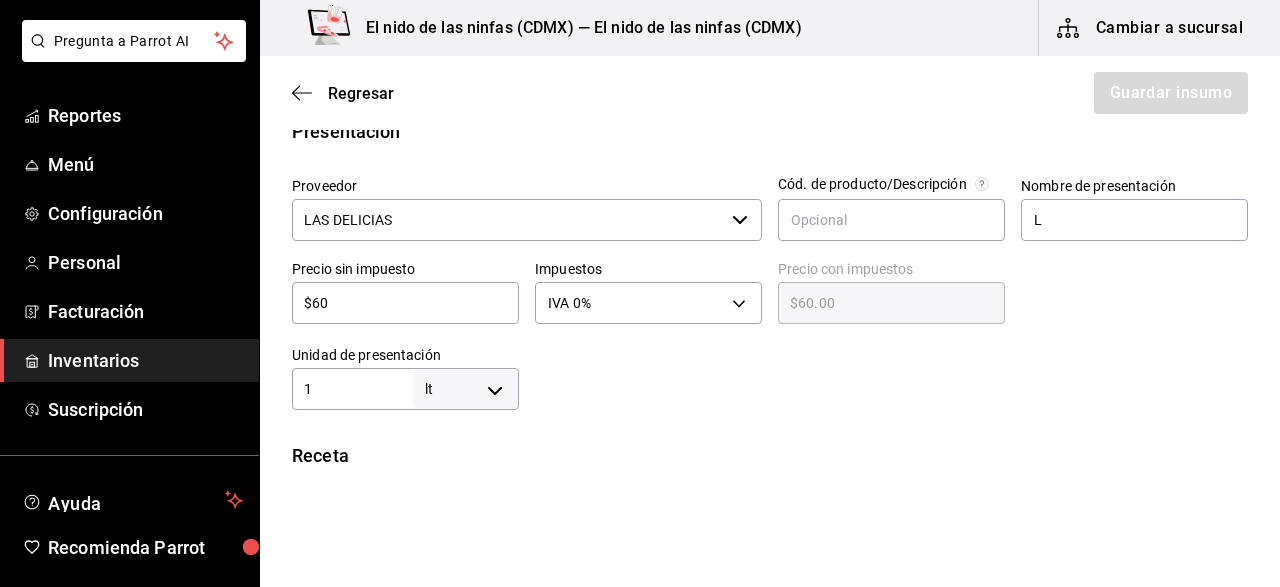 type on "10" 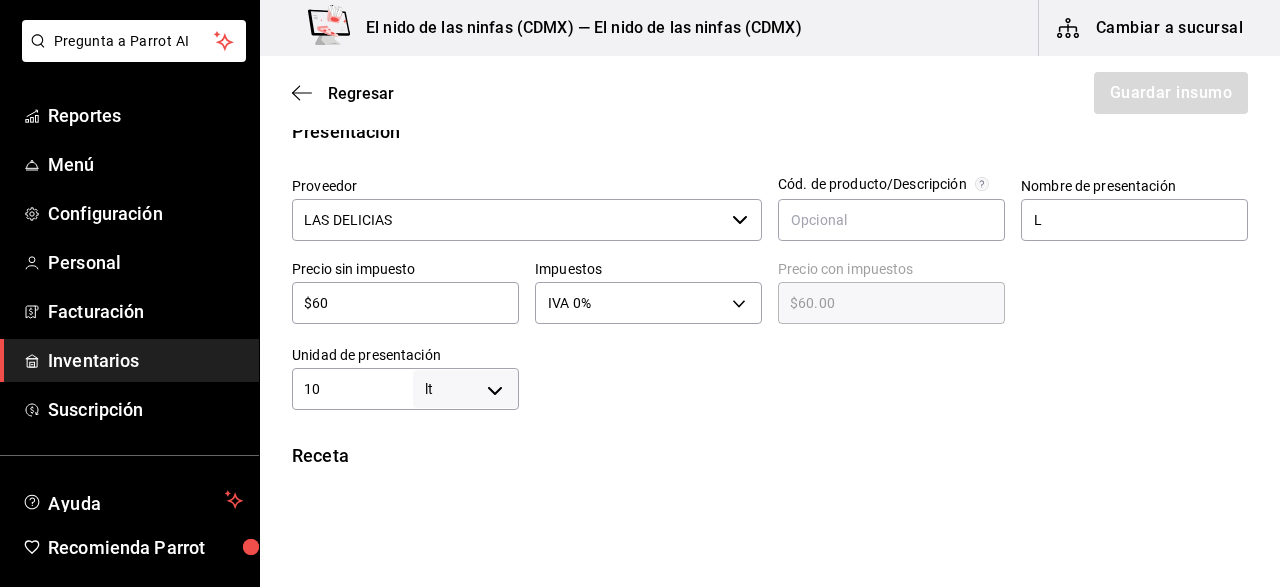 type on "10" 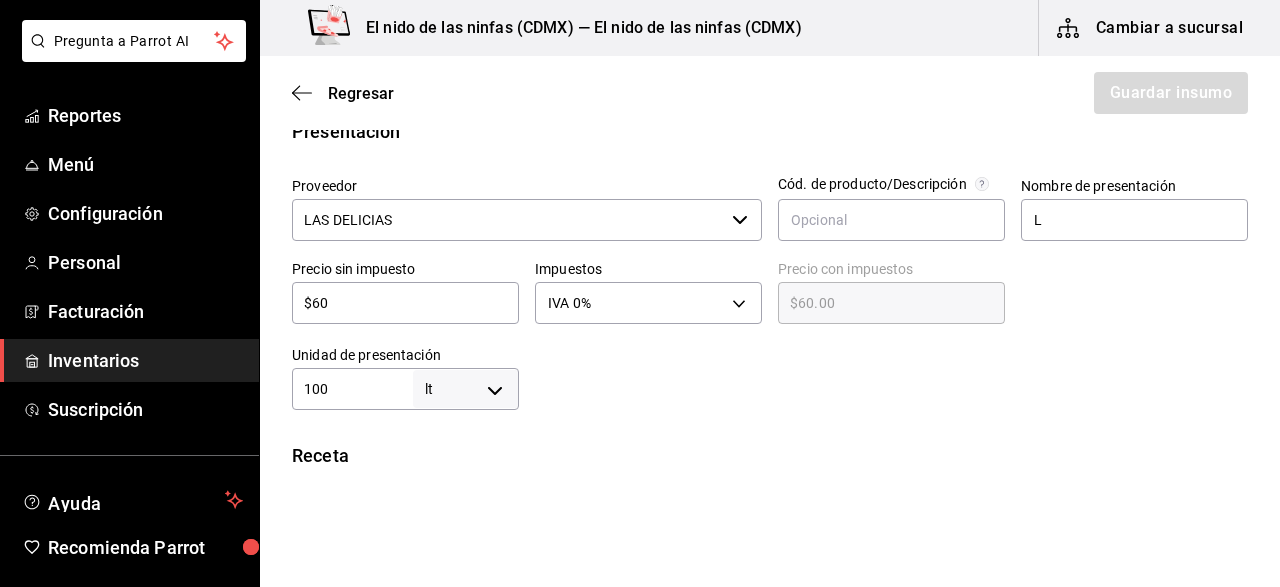 type on "100" 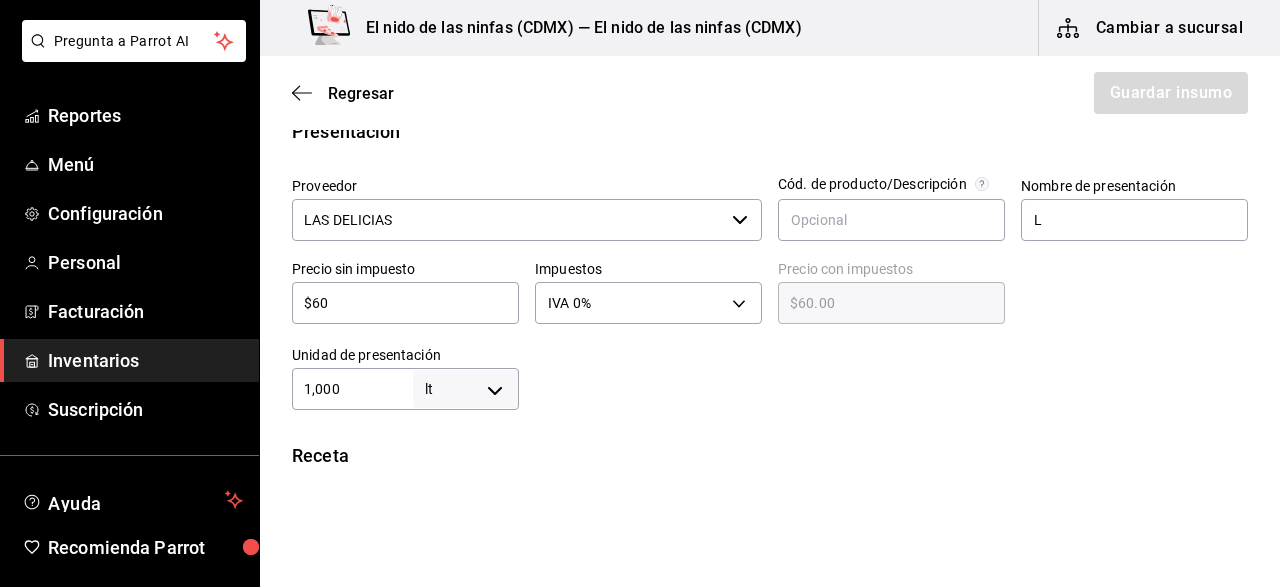 type on "1,000" 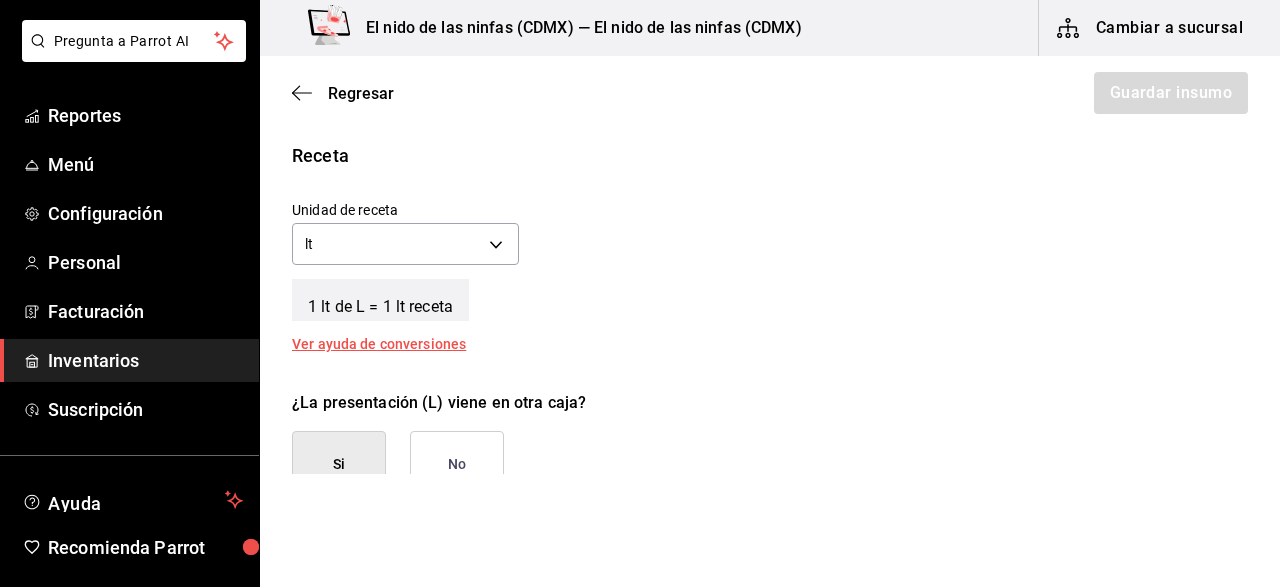 scroll, scrollTop: 800, scrollLeft: 0, axis: vertical 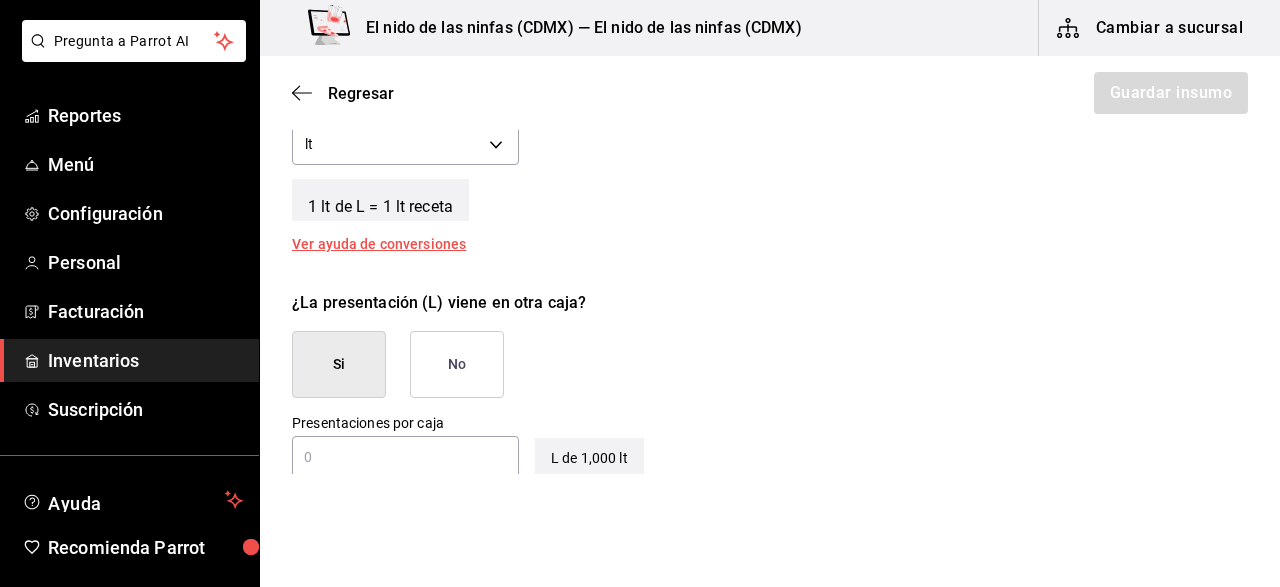 type on "1,000" 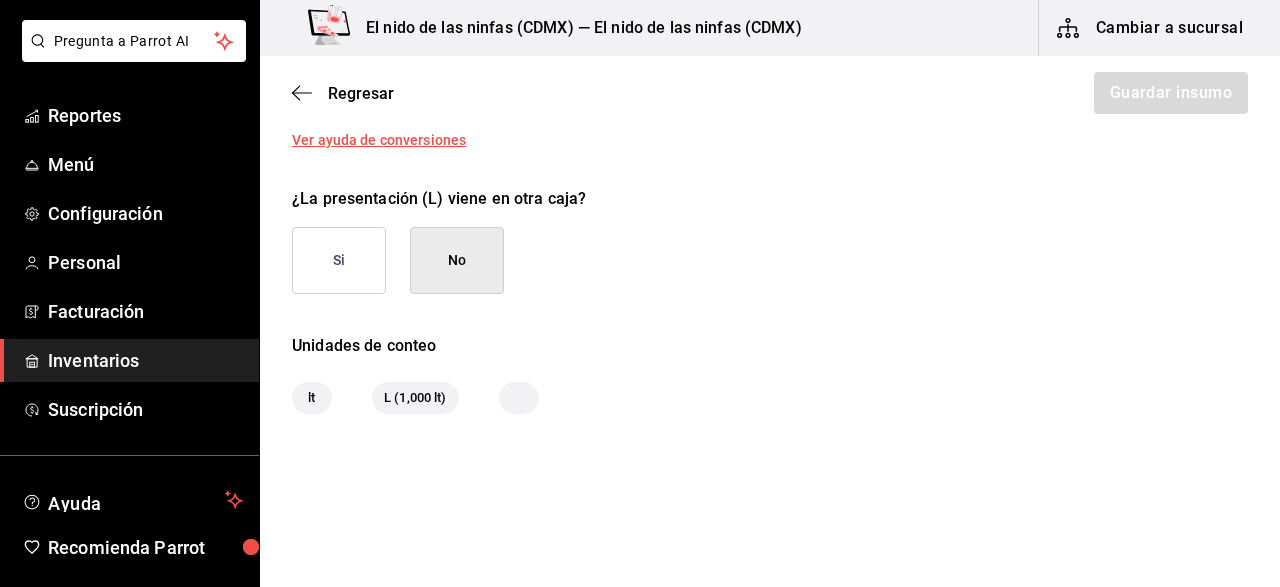 scroll, scrollTop: 938, scrollLeft: 0, axis: vertical 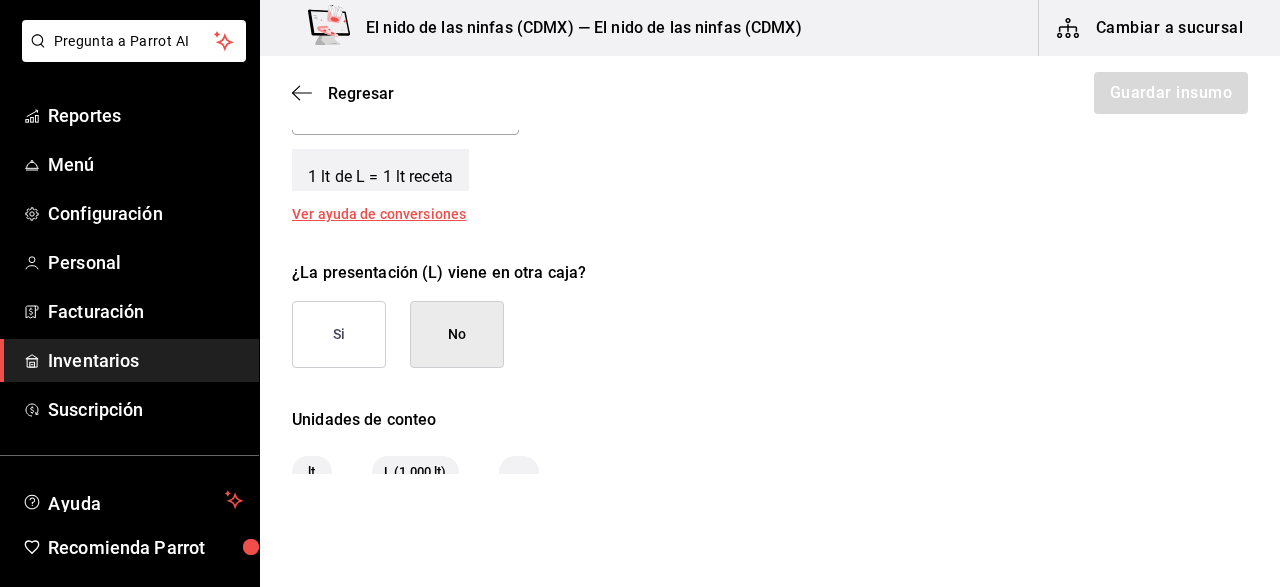 click on "Regresar Guardar insumo" at bounding box center [770, 93] 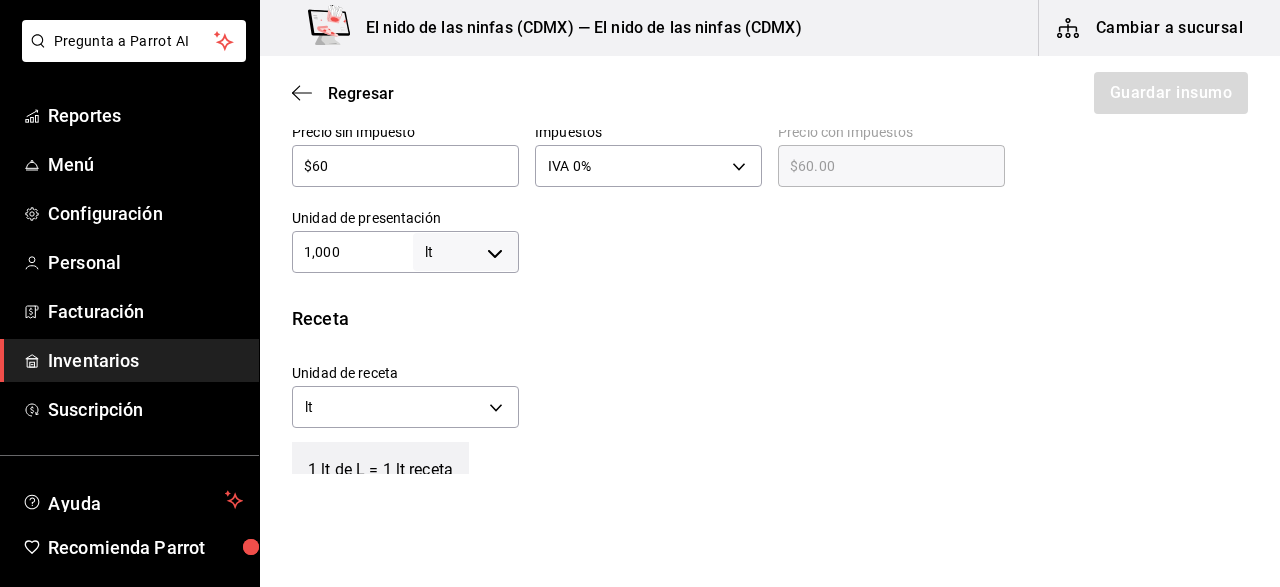 scroll, scrollTop: 737, scrollLeft: 0, axis: vertical 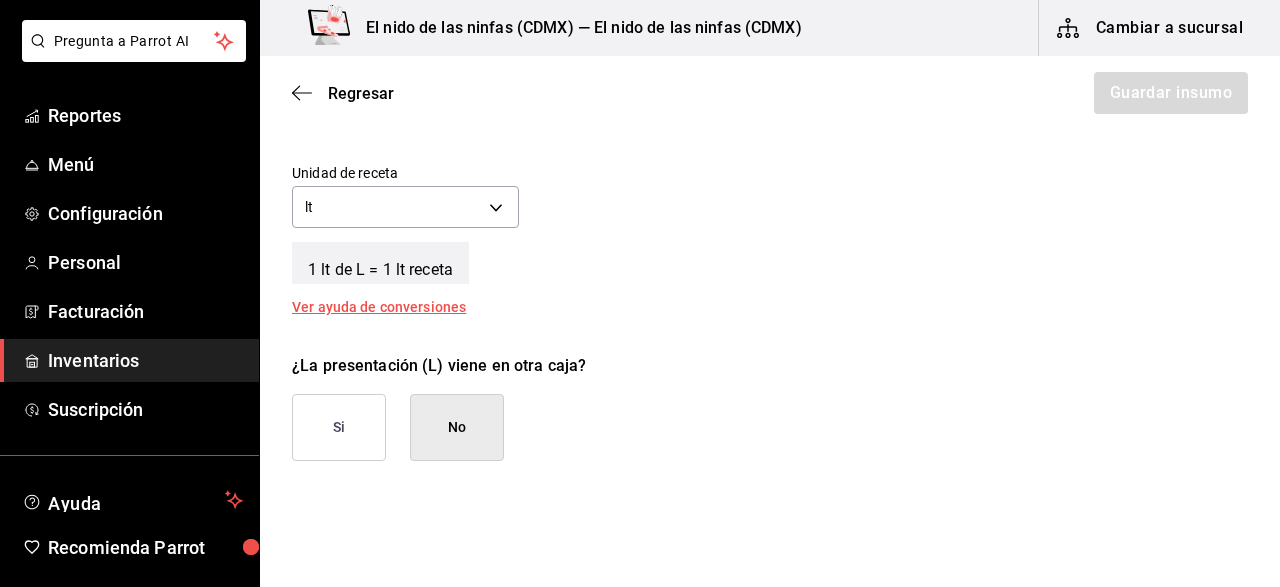 click on "No" at bounding box center [457, 427] 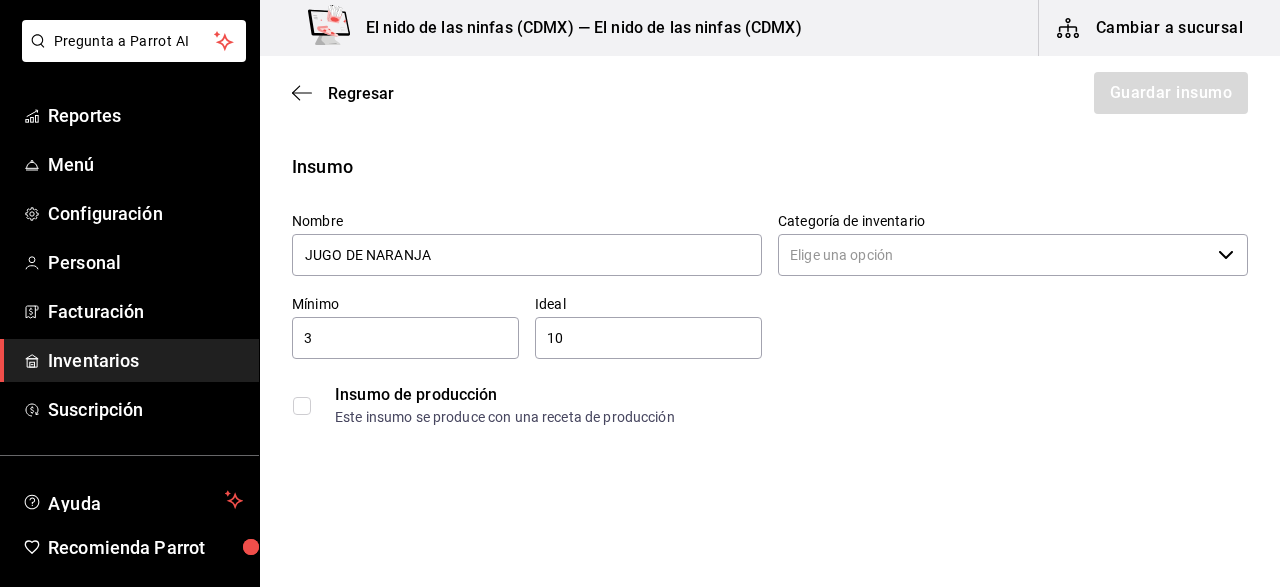 scroll, scrollTop: 0, scrollLeft: 0, axis: both 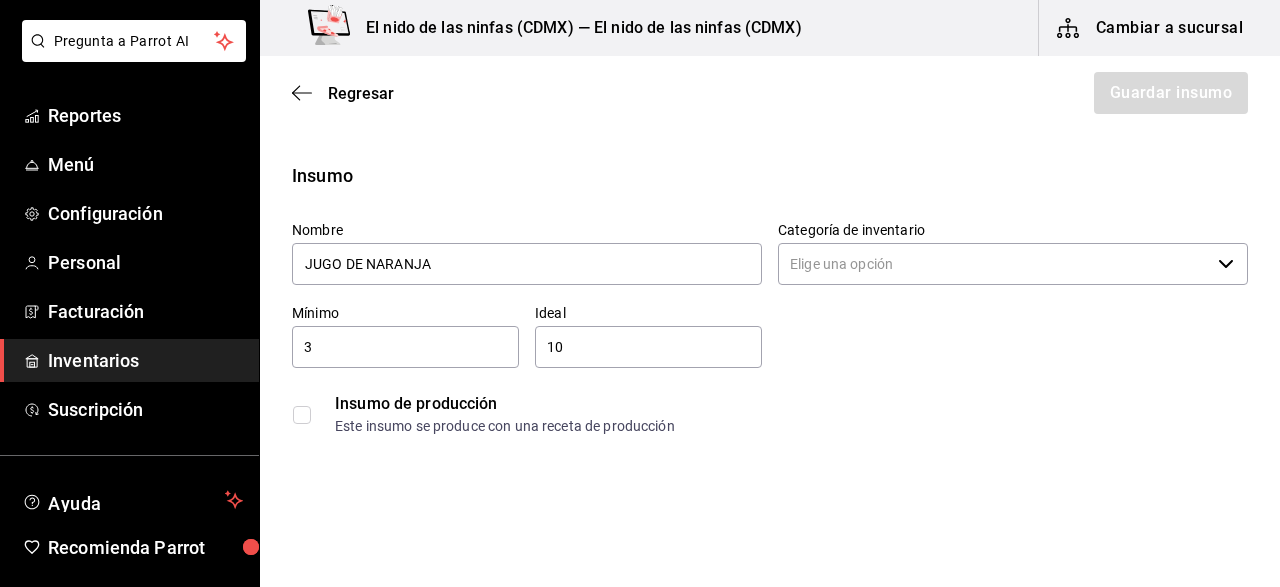 click on "Categoría de inventario" at bounding box center [994, 264] 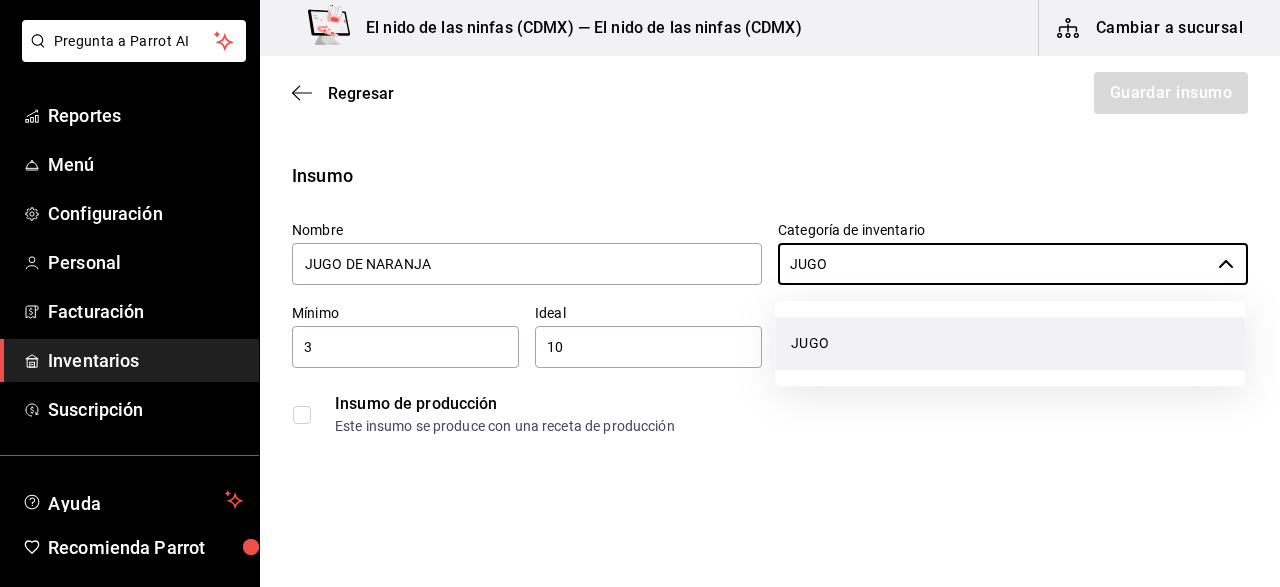 click on "JUGO" at bounding box center (1010, 343) 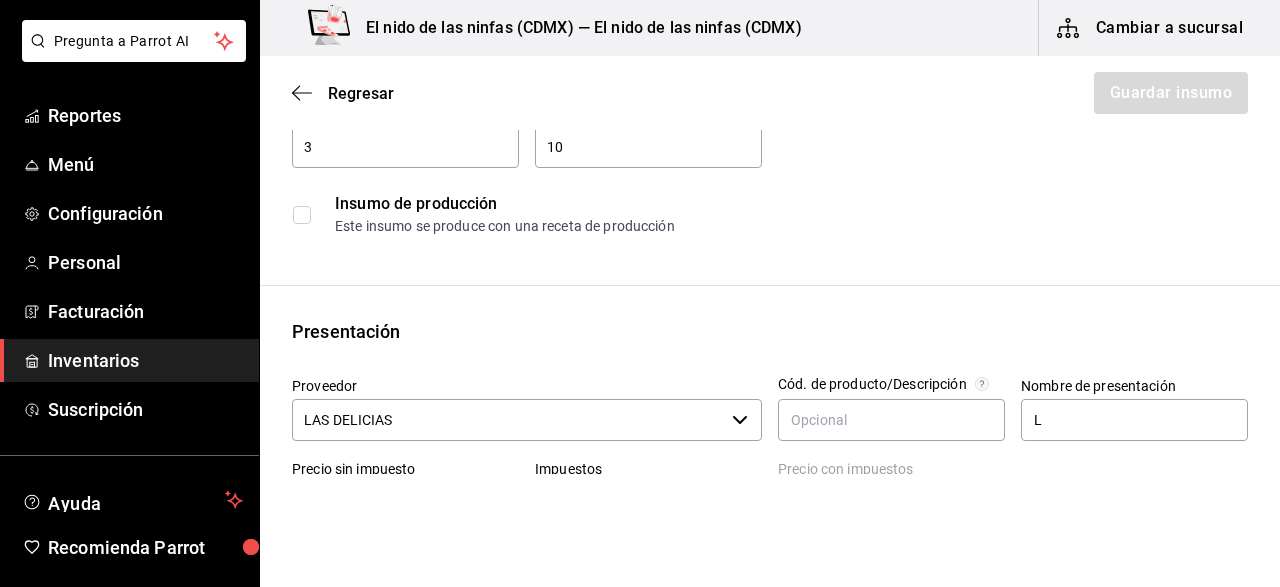scroll, scrollTop: 300, scrollLeft: 0, axis: vertical 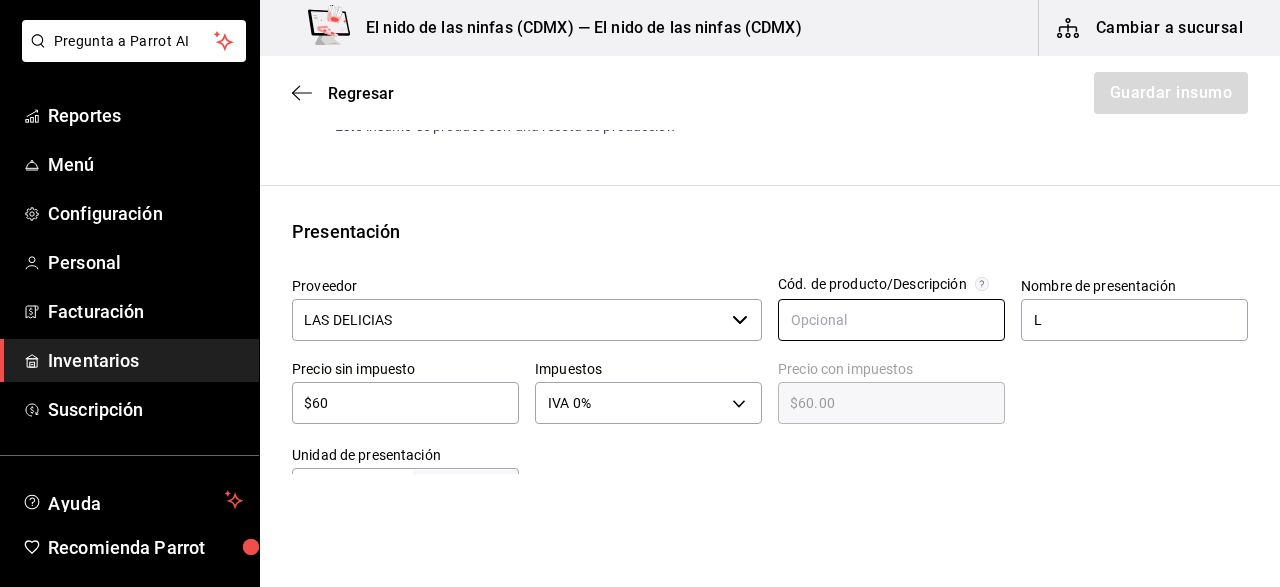 type on "JUGO" 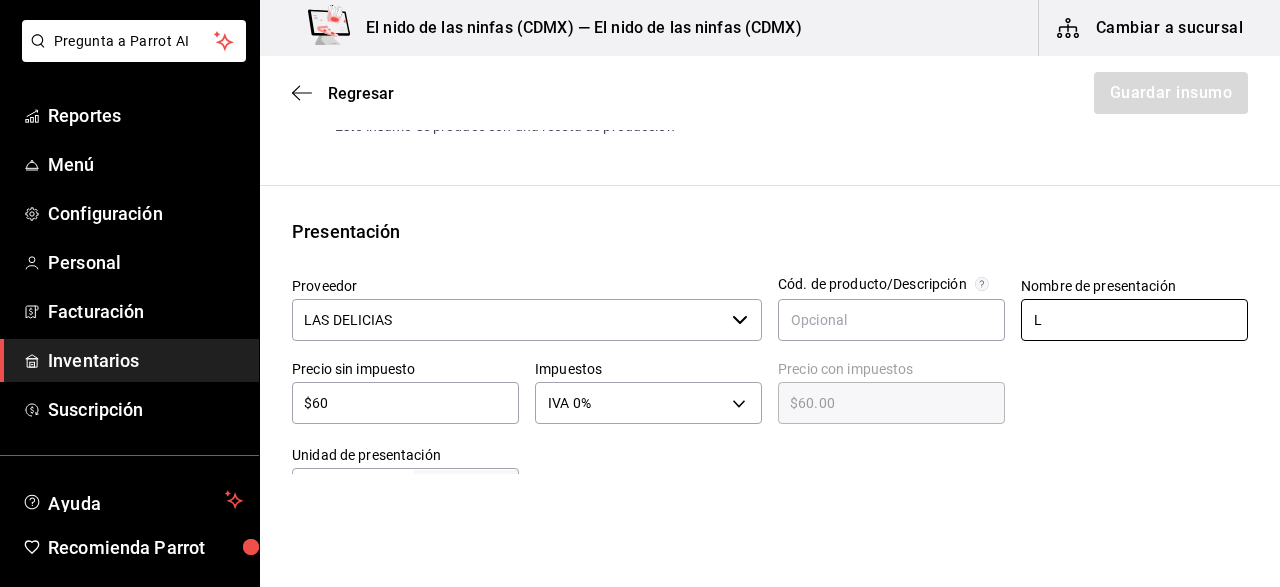 click on "L" at bounding box center (1134, 320) 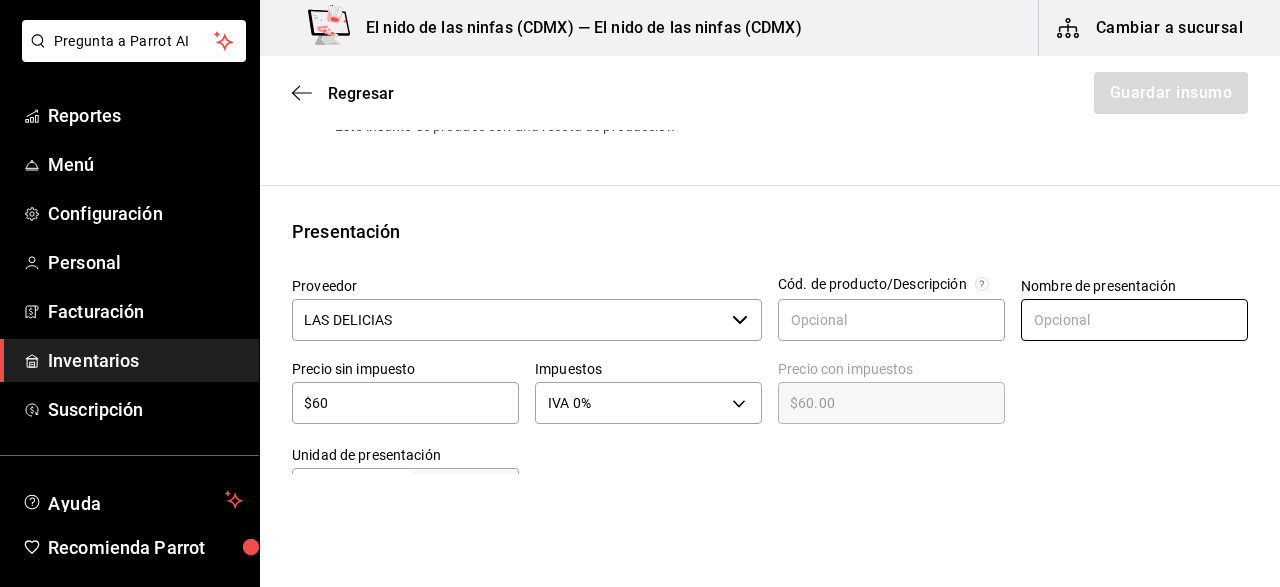 type on "L" 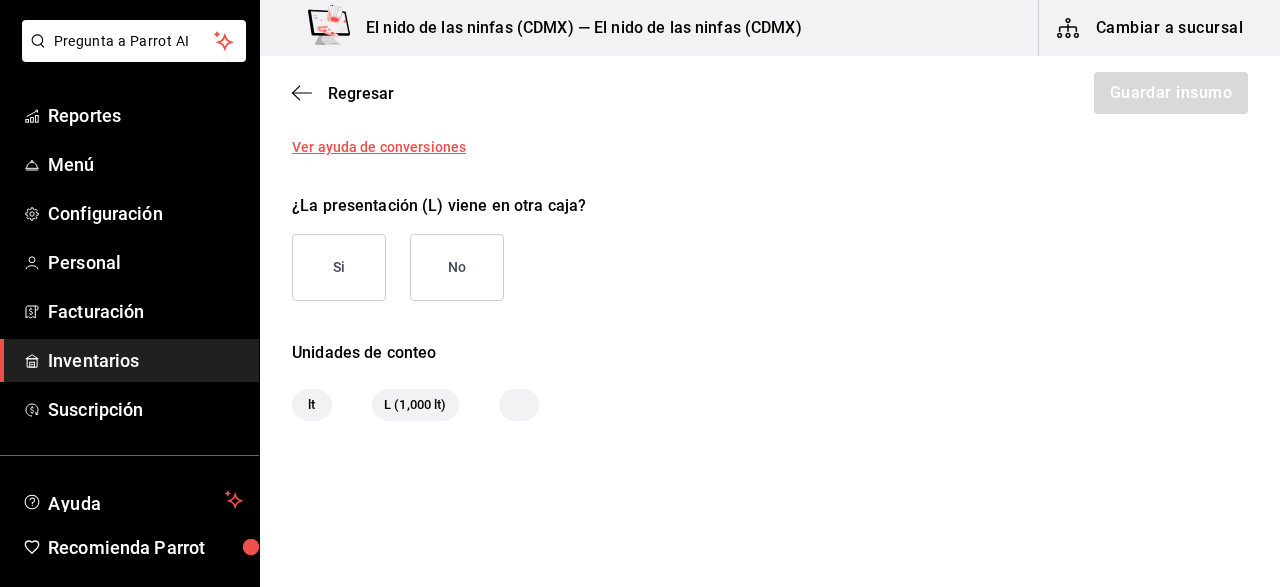 scroll, scrollTop: 900, scrollLeft: 0, axis: vertical 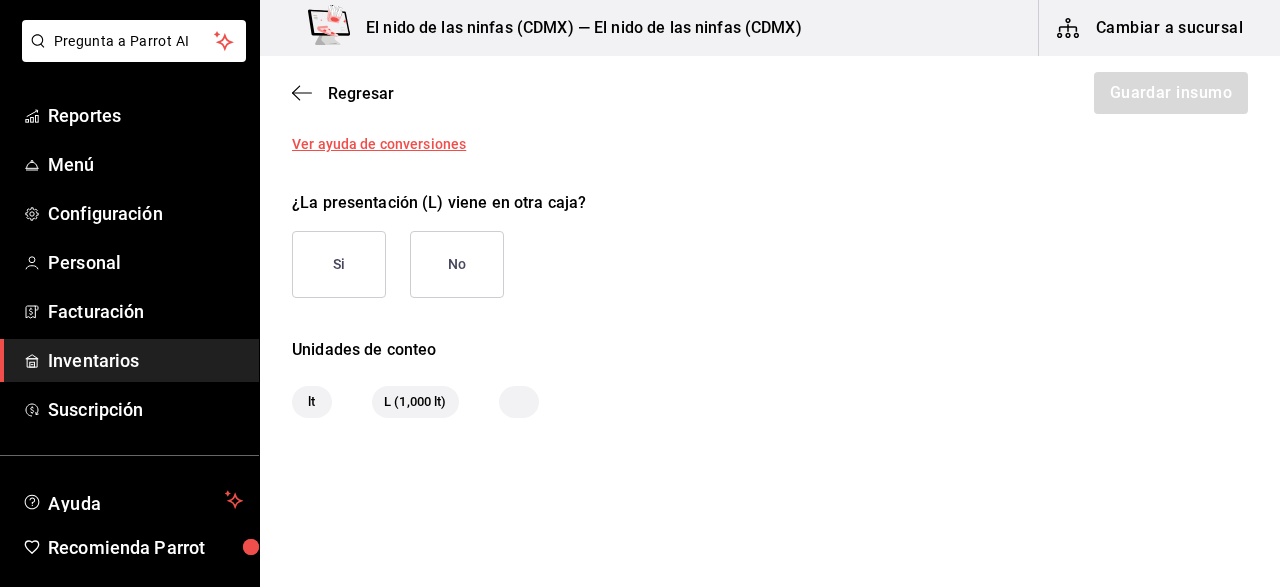 click on "No" at bounding box center [457, 264] 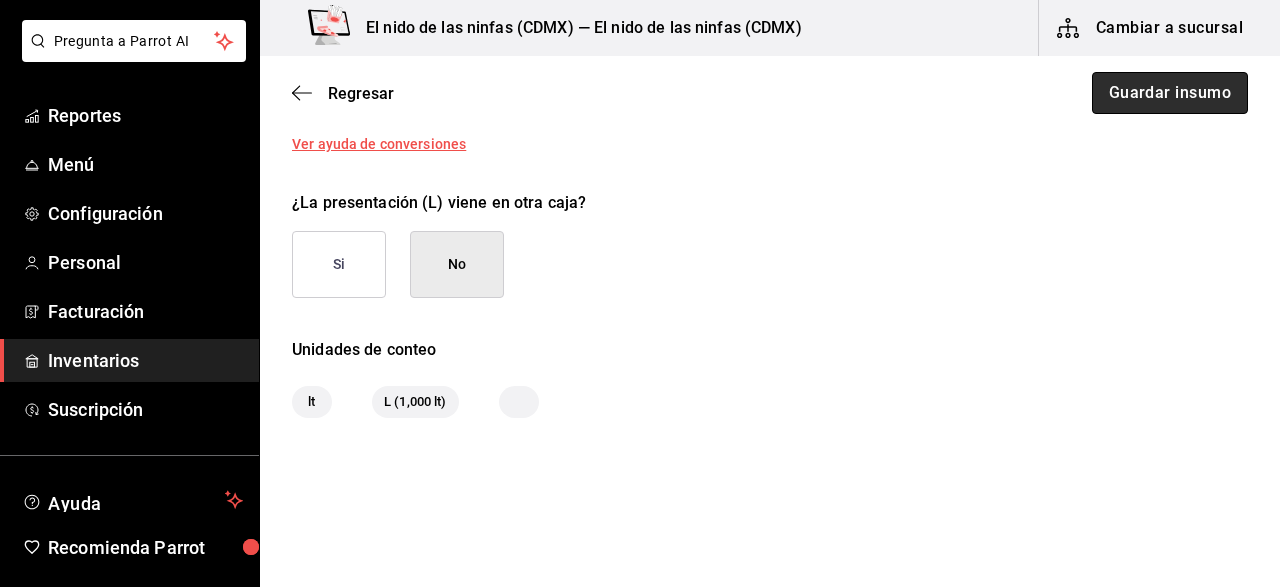 click on "Guardar insumo" at bounding box center (1170, 93) 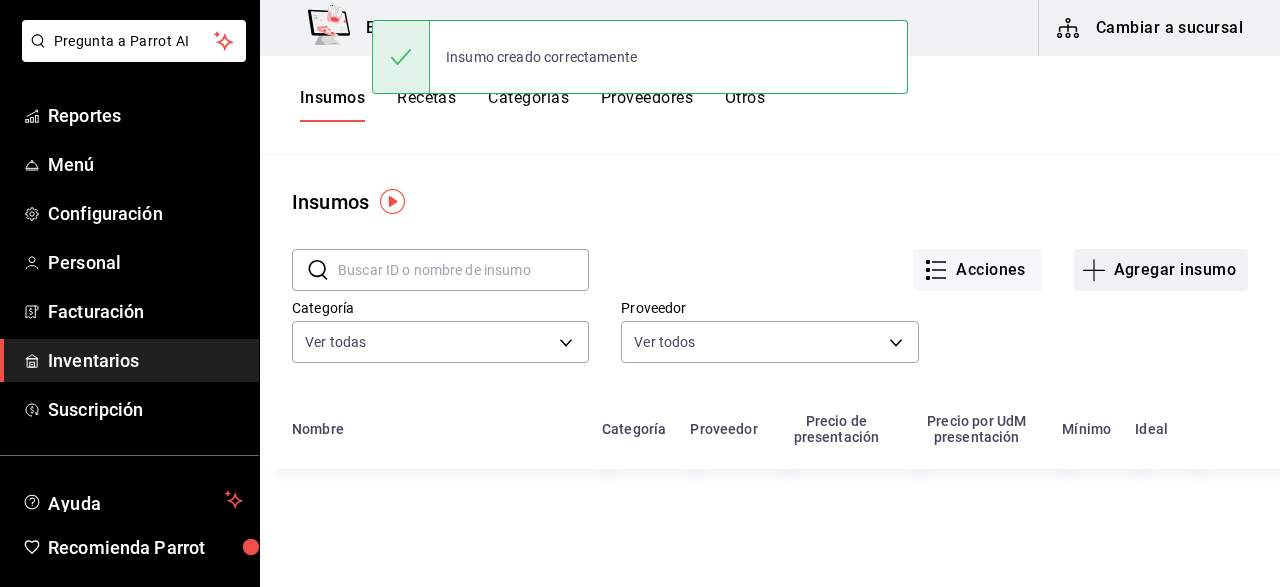 click on "Agregar insumo" at bounding box center [1161, 270] 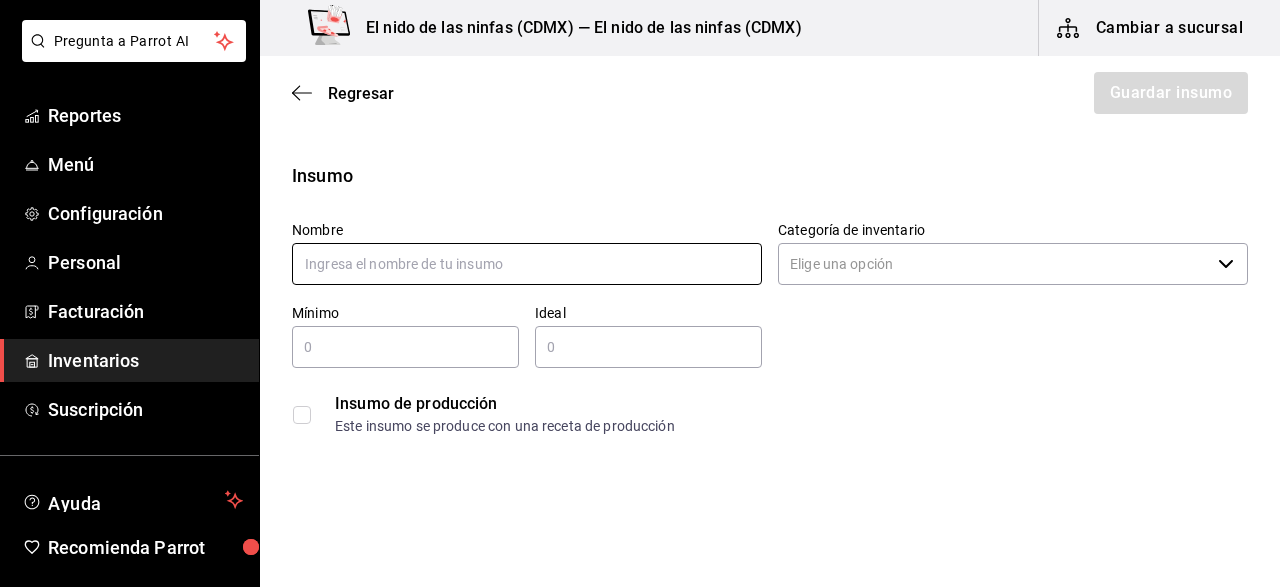 click at bounding box center [527, 264] 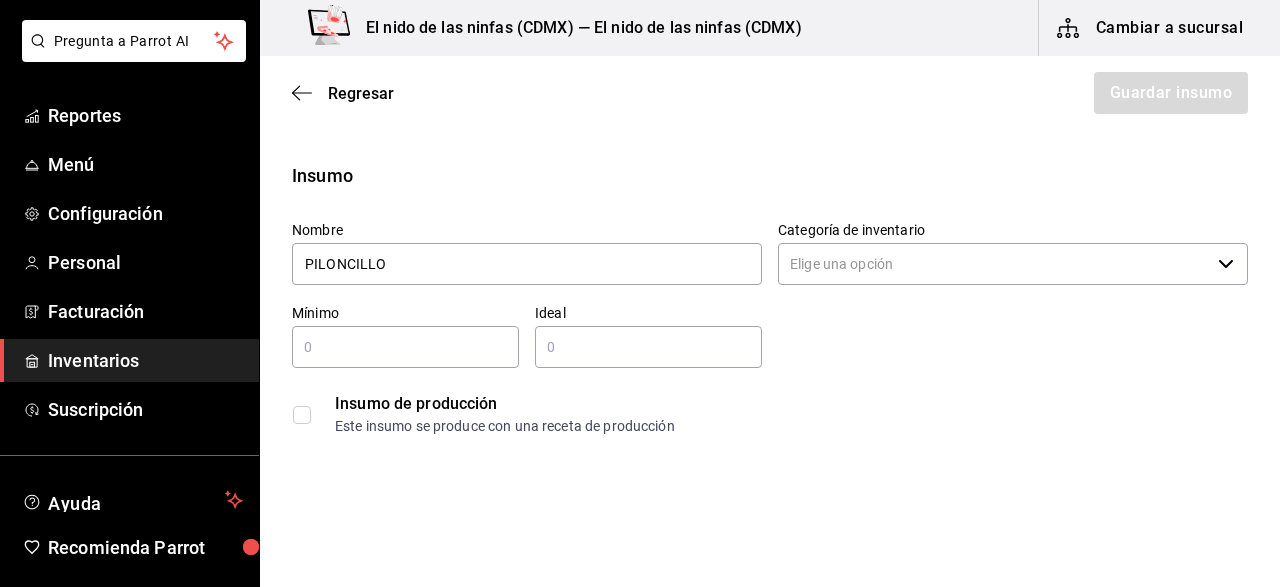 type on "PILONCILLO" 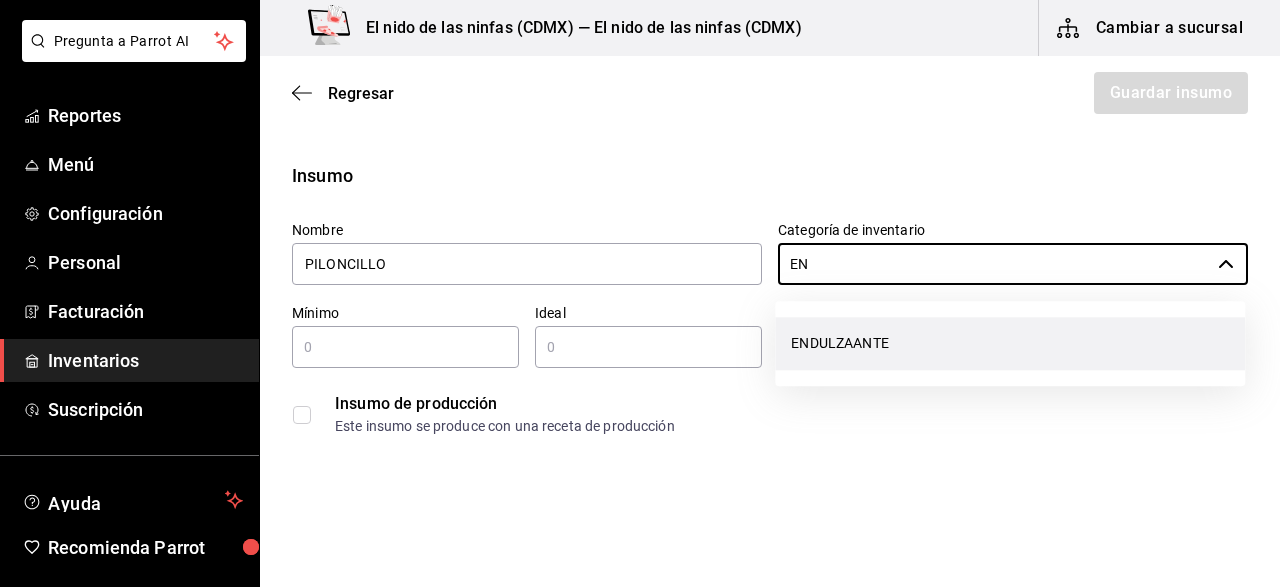 click on "ENDULZAANTE" at bounding box center [1010, 343] 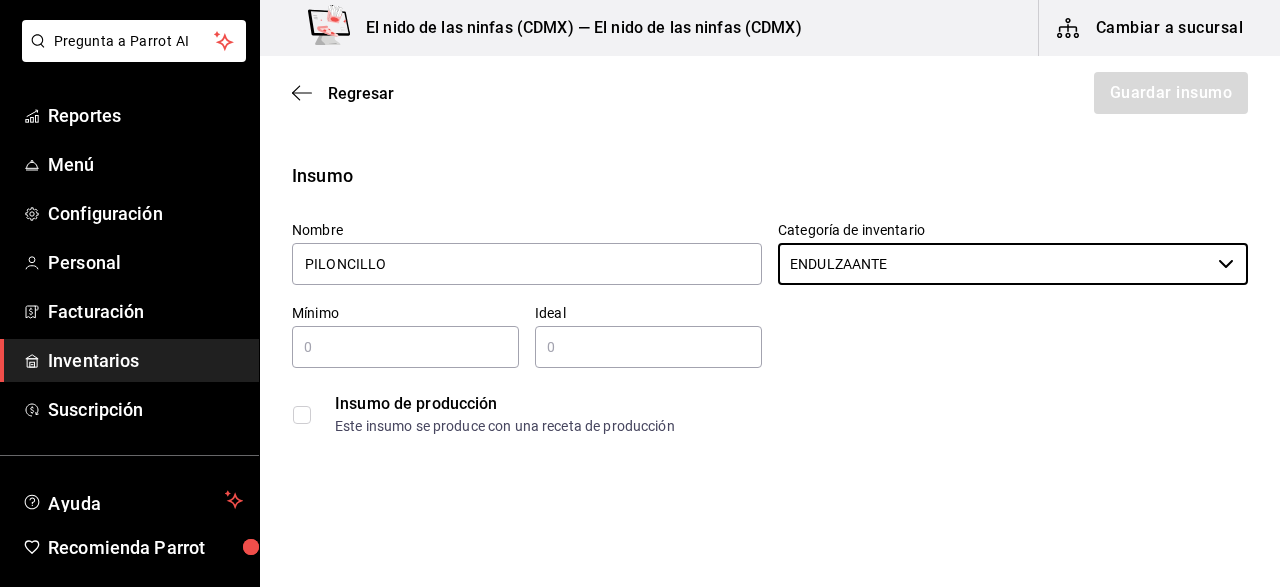 type on "ENDULZAANTE" 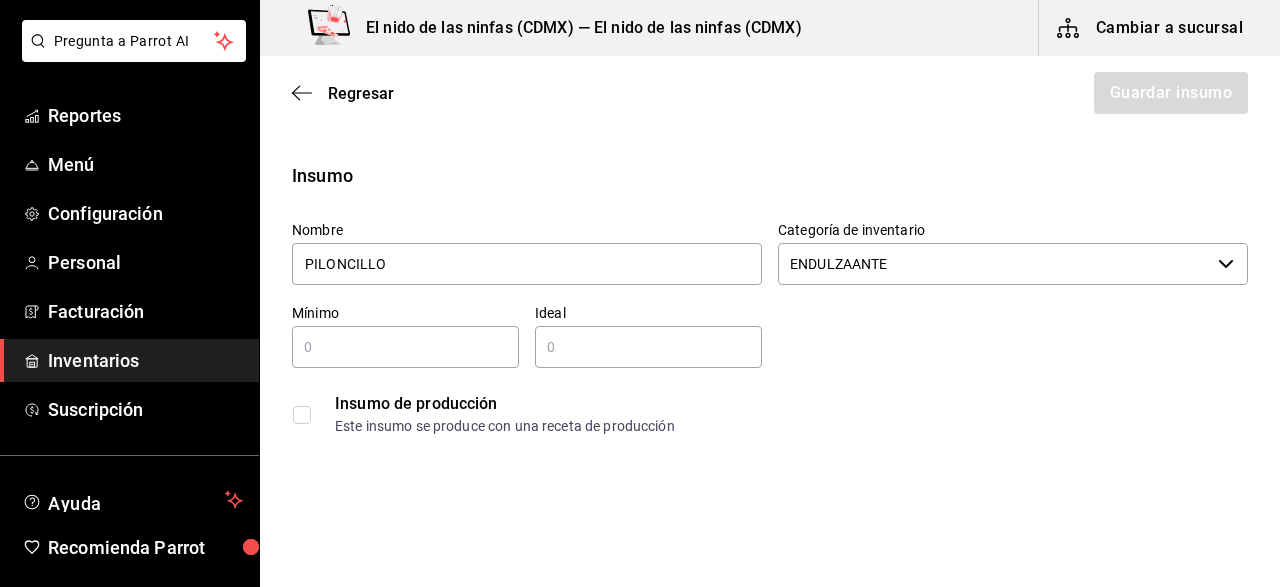 click at bounding box center (405, 347) 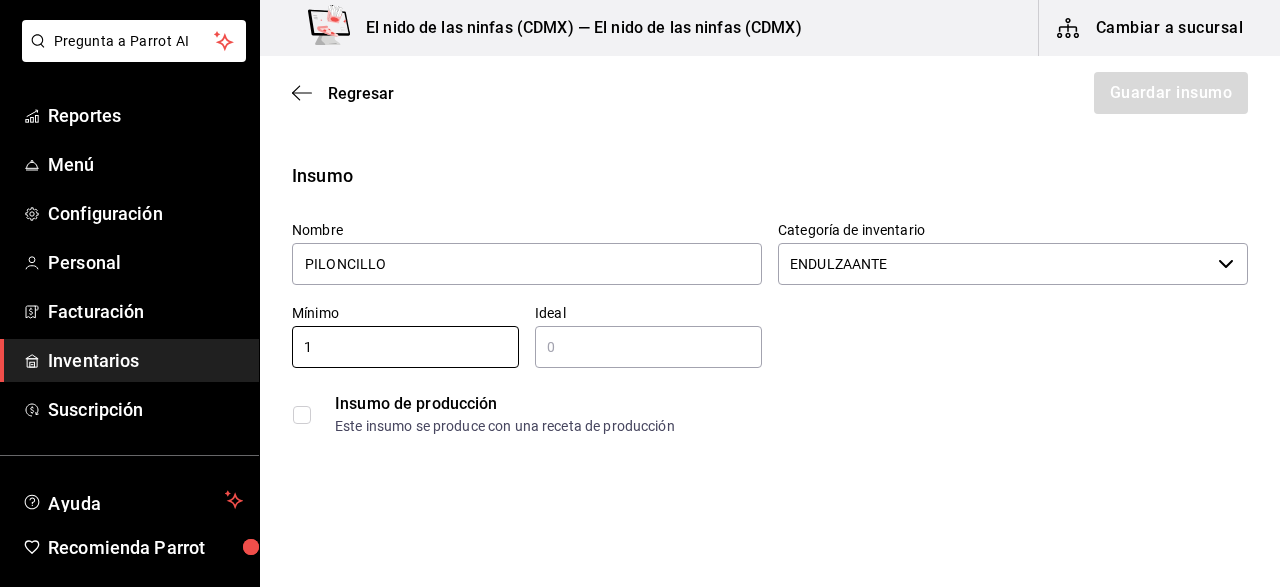 type on "1" 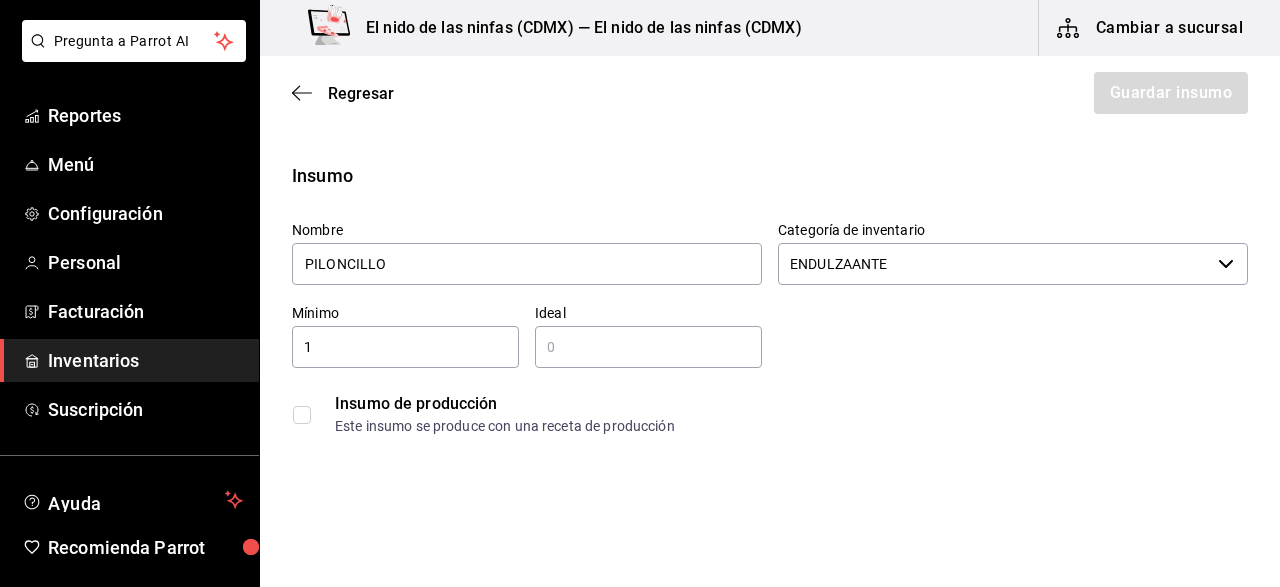 click at bounding box center [648, 347] 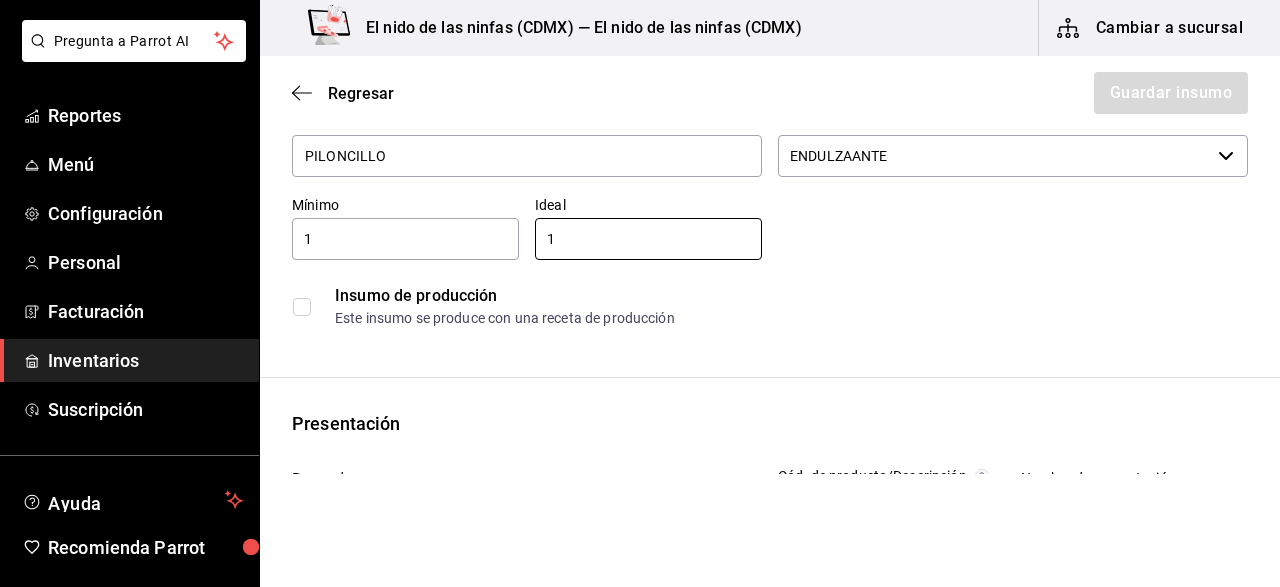 scroll, scrollTop: 200, scrollLeft: 0, axis: vertical 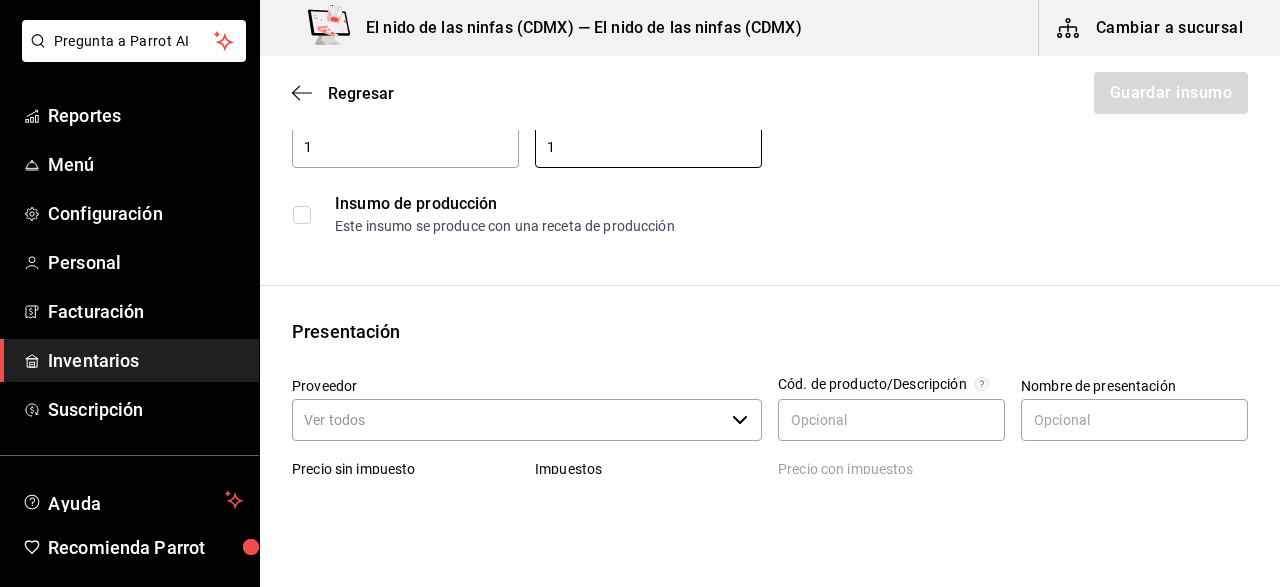 type on "1" 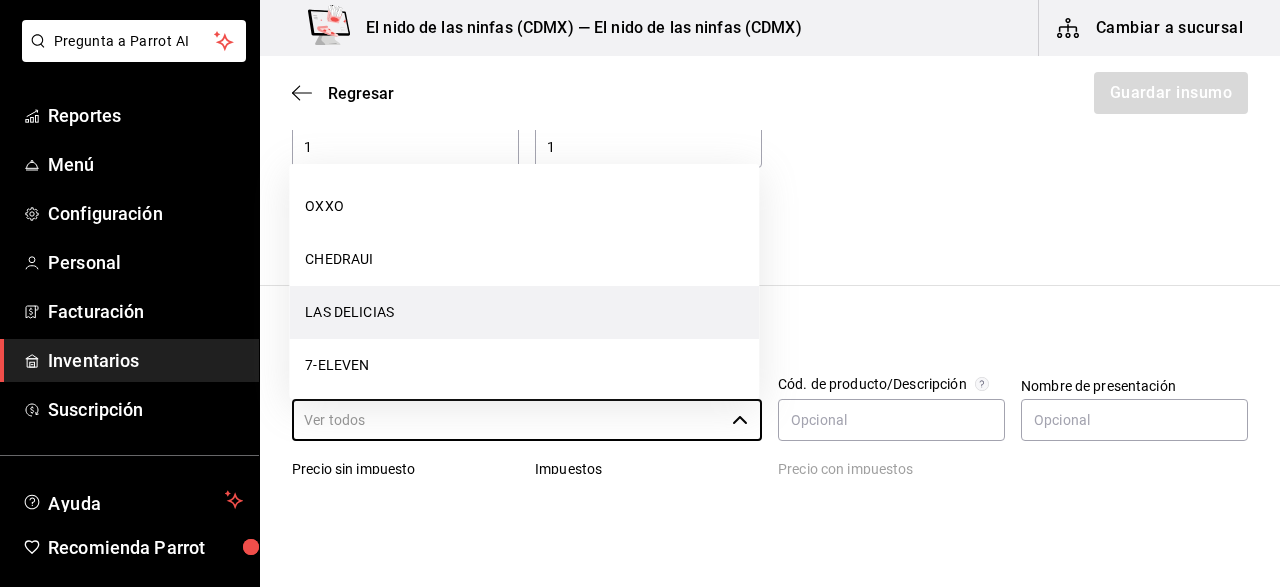 click on "LAS DELICIAS" at bounding box center (524, 312) 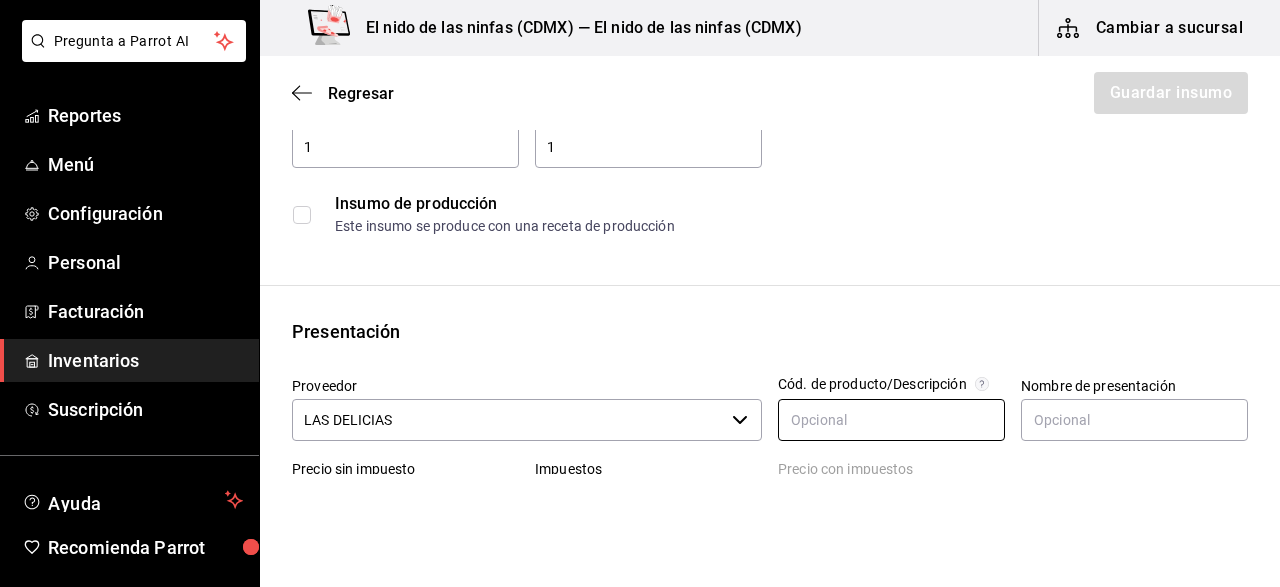 click at bounding box center [891, 420] 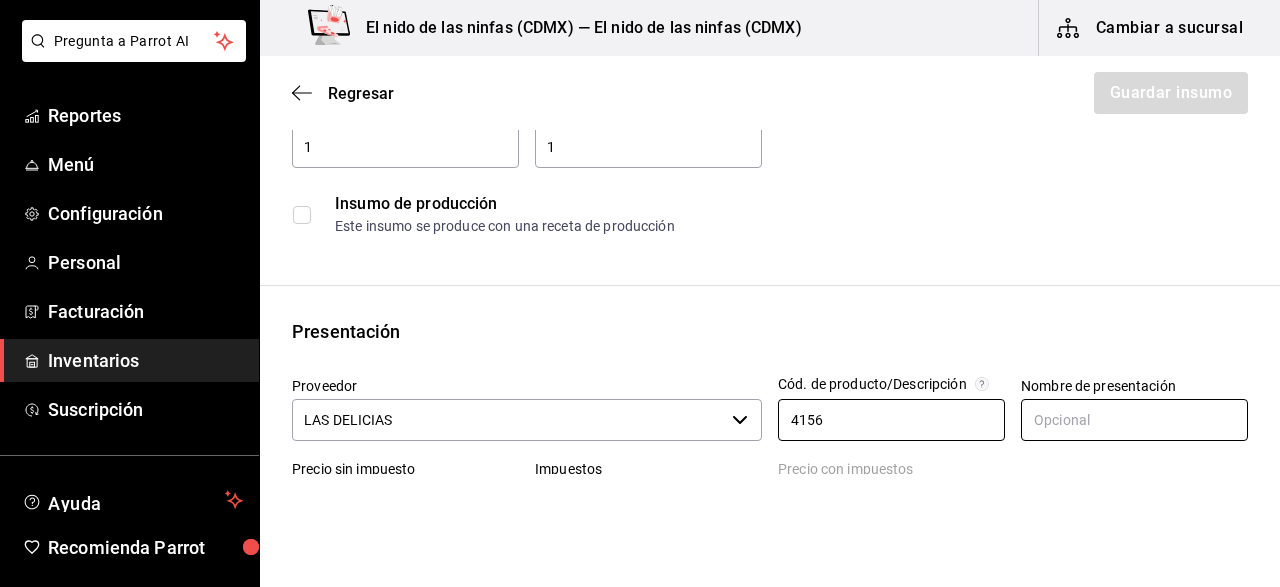 type on "4156" 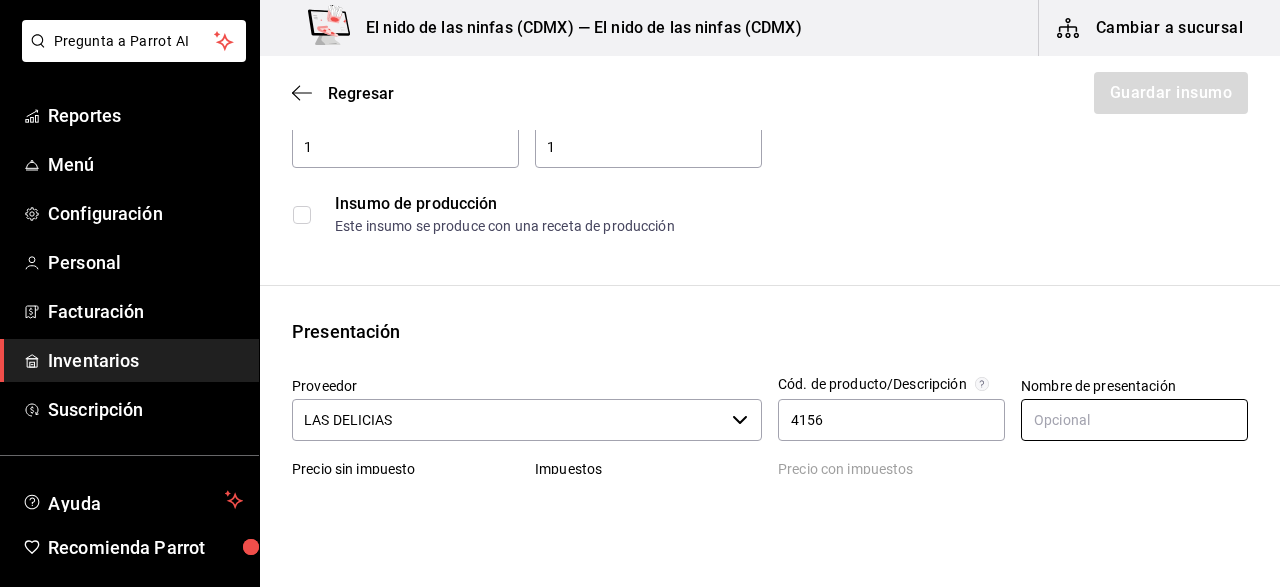 click at bounding box center [1134, 420] 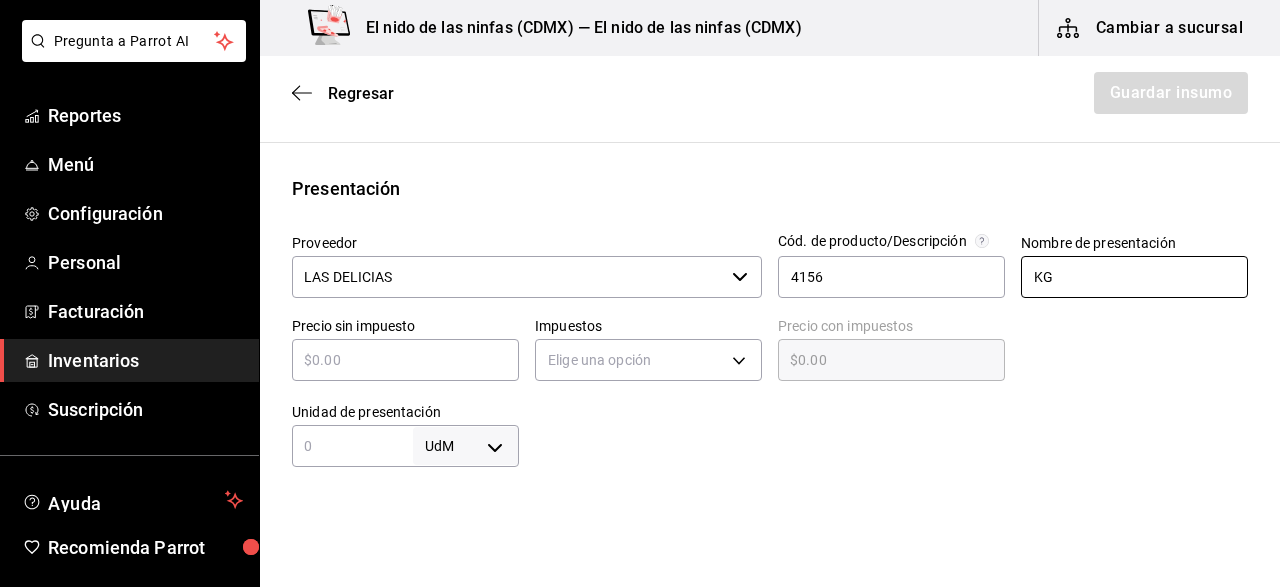 scroll, scrollTop: 400, scrollLeft: 0, axis: vertical 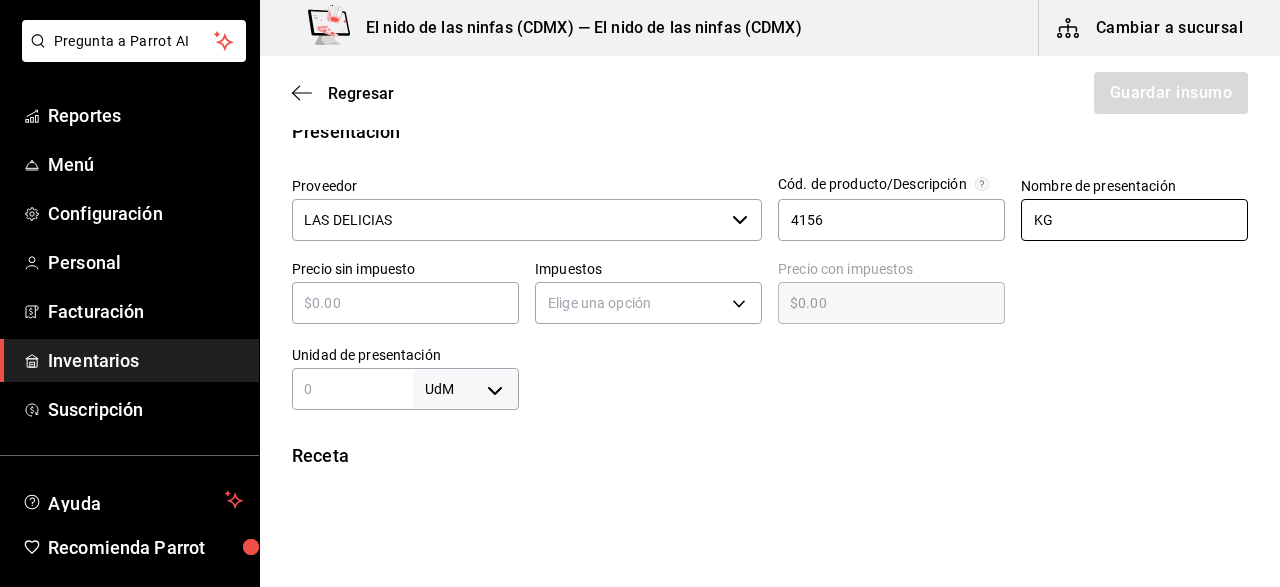 type on "KG" 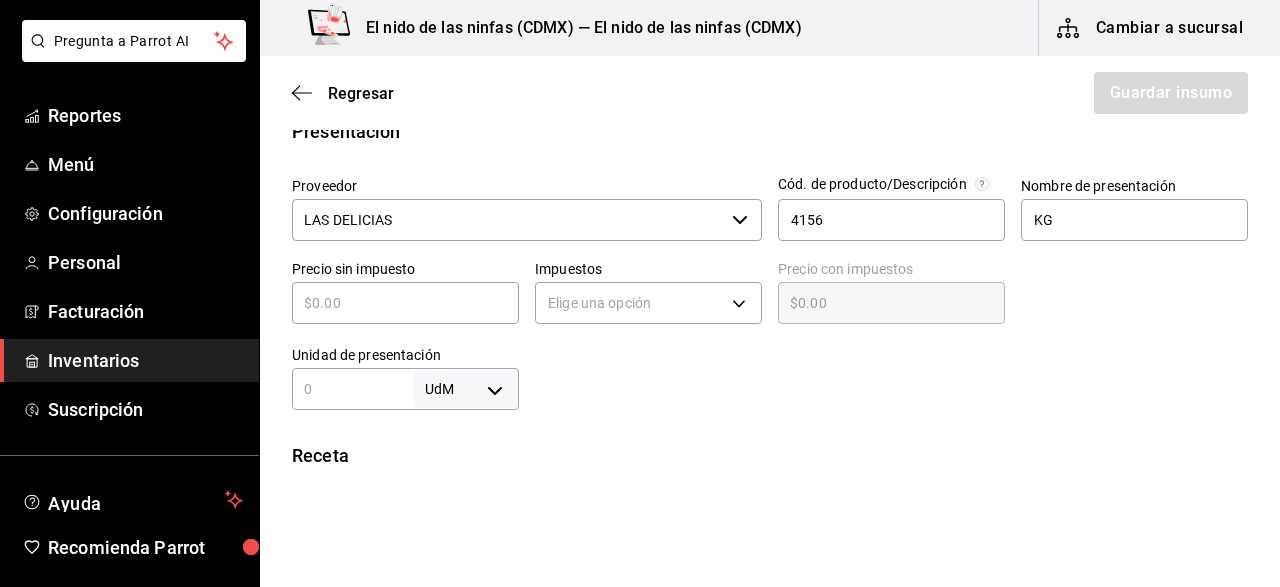 click at bounding box center [405, 303] 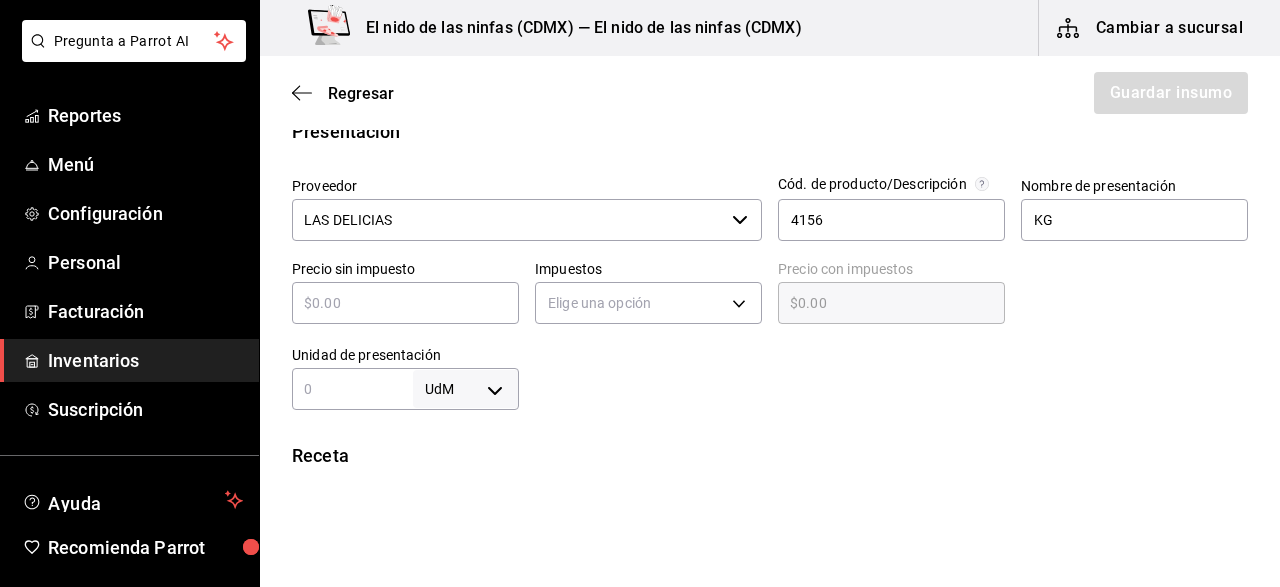 type on "$5" 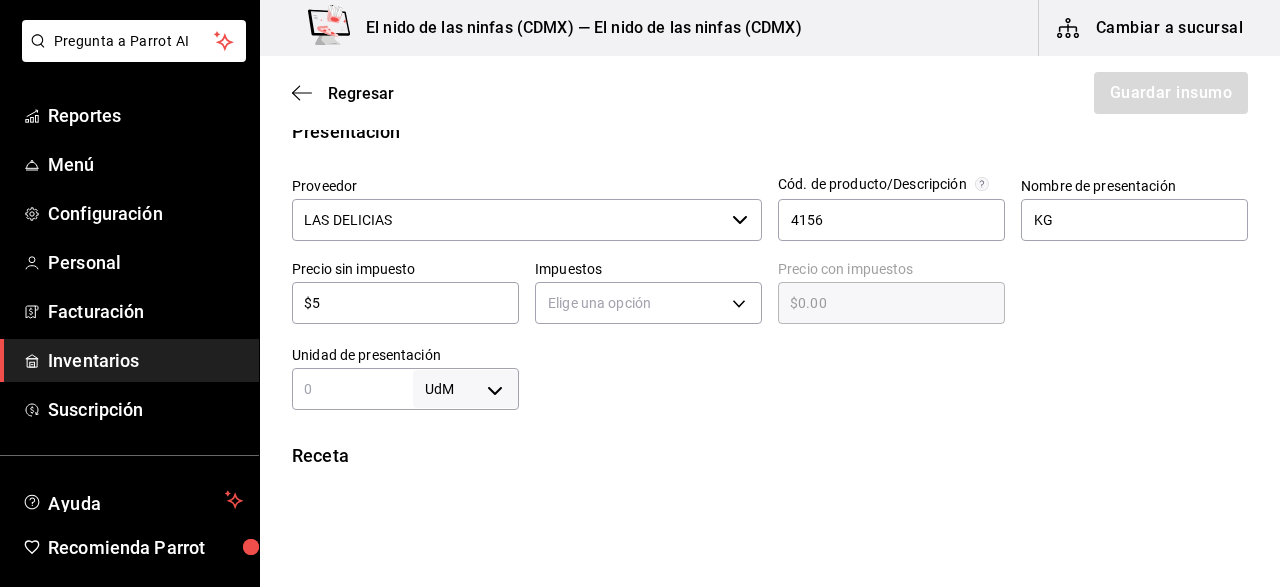type on "$5.00" 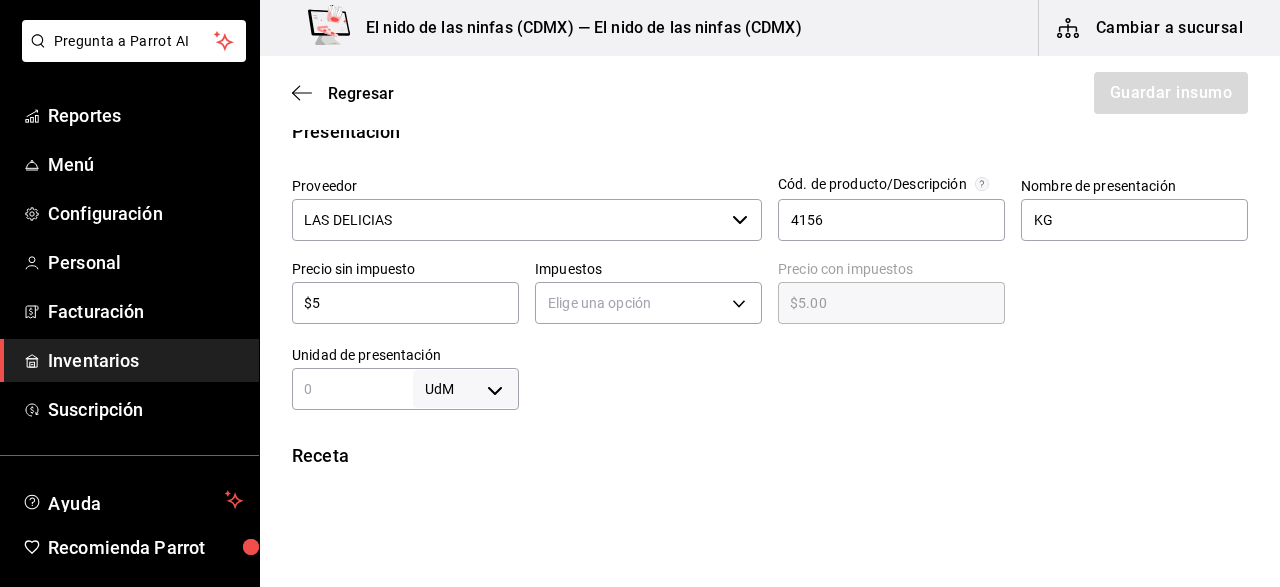 type on "$50" 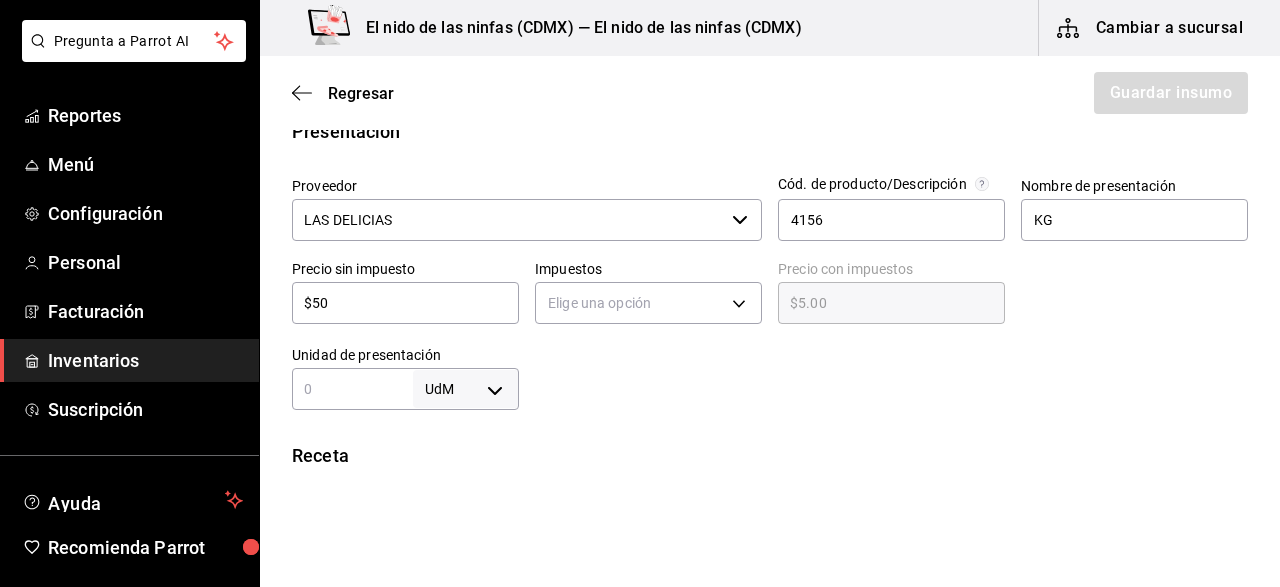 type on "$50.00" 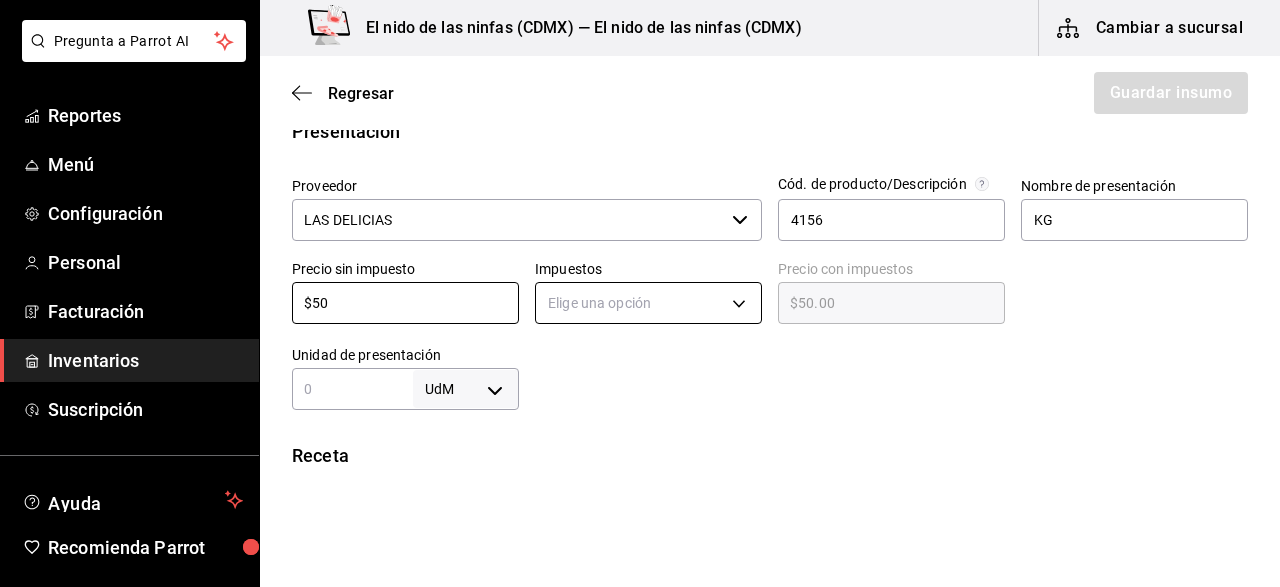 type on "$50" 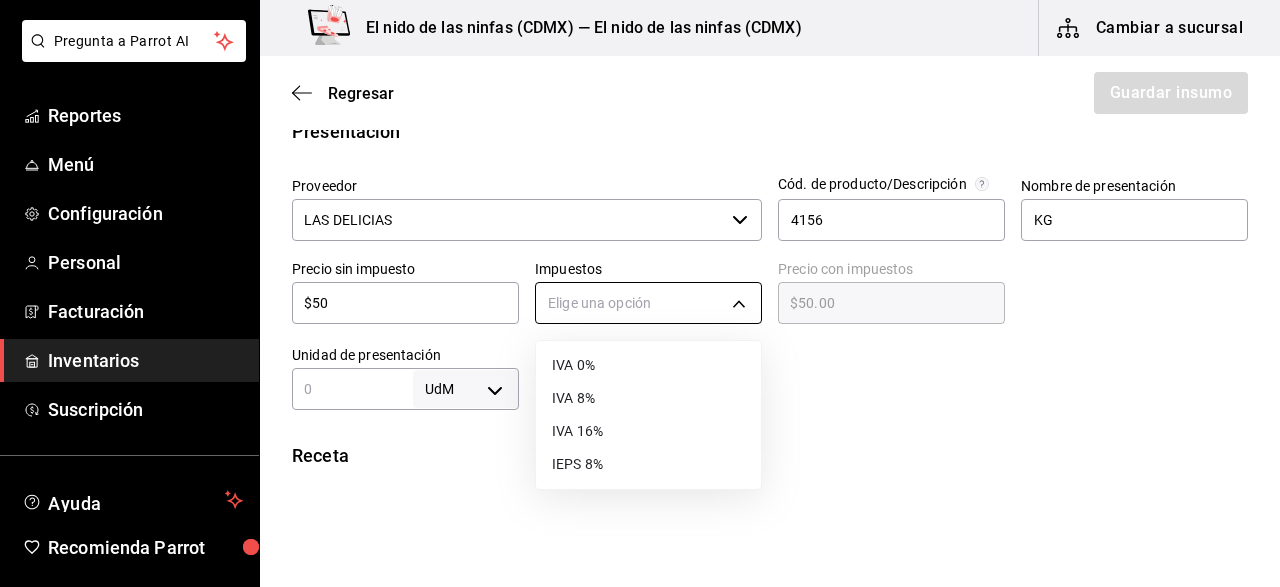 click on "Pregunta a Parrot AI Reportes   Menú   Configuración   Personal   Facturación   Inventarios   Suscripción   Ayuda Recomienda Parrot   [FIRST] [LAST]   Sugerir nueva función   El nido de las ninfas ([CITY]) — El nido de las ninfas ([CITY]) Cambiar a sucursal Regresar Guardar insumo Insumo Nombre PILONCILLO Categoría de inventario ENDULZAANTE ​ Mínimo 1 ​ Ideal 1 ​ Insumo de producción Este insumo se produce con una receta de producción Presentación Proveedor LAS DELICIAS ​ Cód. de producto/Descripción 4156 Nombre de presentación KG Precio sin impuesto $50 ​ Impuestos Elige una opción Precio con impuestos $50.00 ​ Unidad de presentación UdM ​ Receta Unidad de receta Elige una opción Factor de conversión ​ Ver ayuda de conversiones ¿La presentación (KG) viene en otra caja? Si No Presentaciones por caja ​ Sin definir Unidades de conteo GANA 1 MES GRATIS EN TU SUSCRIPCIÓN AQUÍ Pregunta a Parrot AI Reportes   Menú   Configuración   Personal   Facturación   Inventarios" at bounding box center [640, 237] 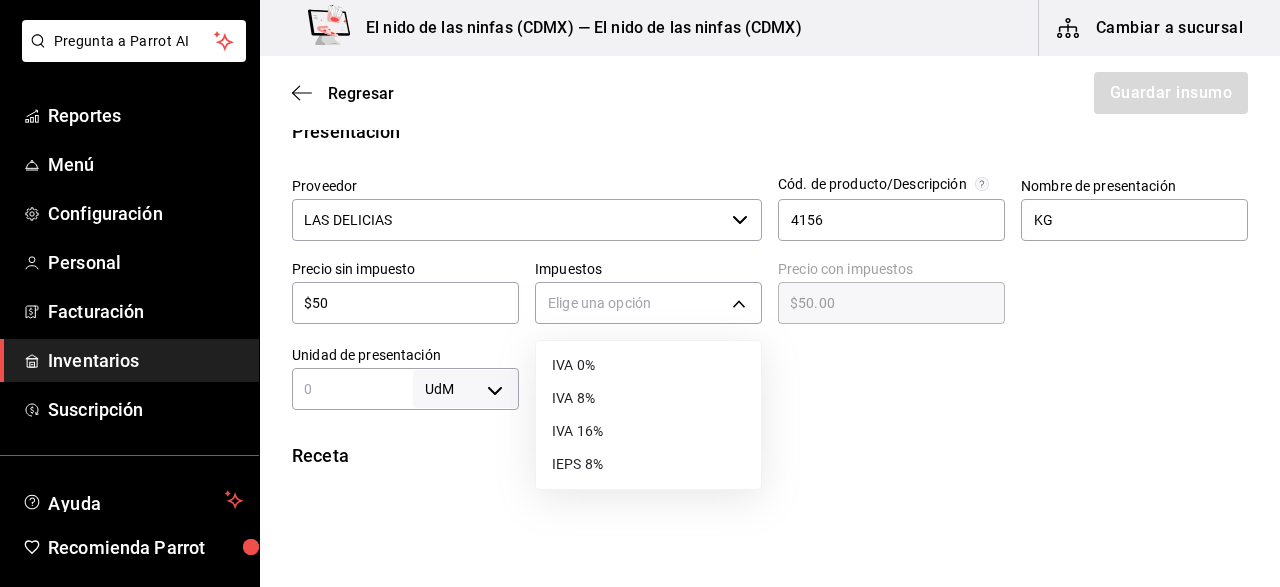 click on "IVA 0%" at bounding box center (648, 365) 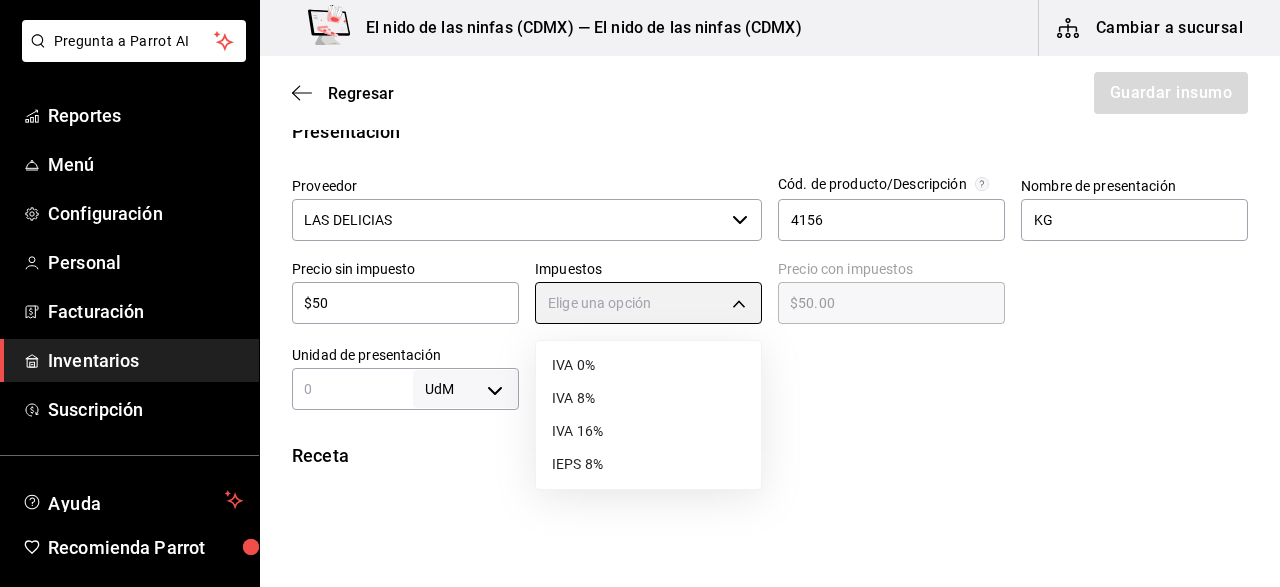 type on "IVA_0" 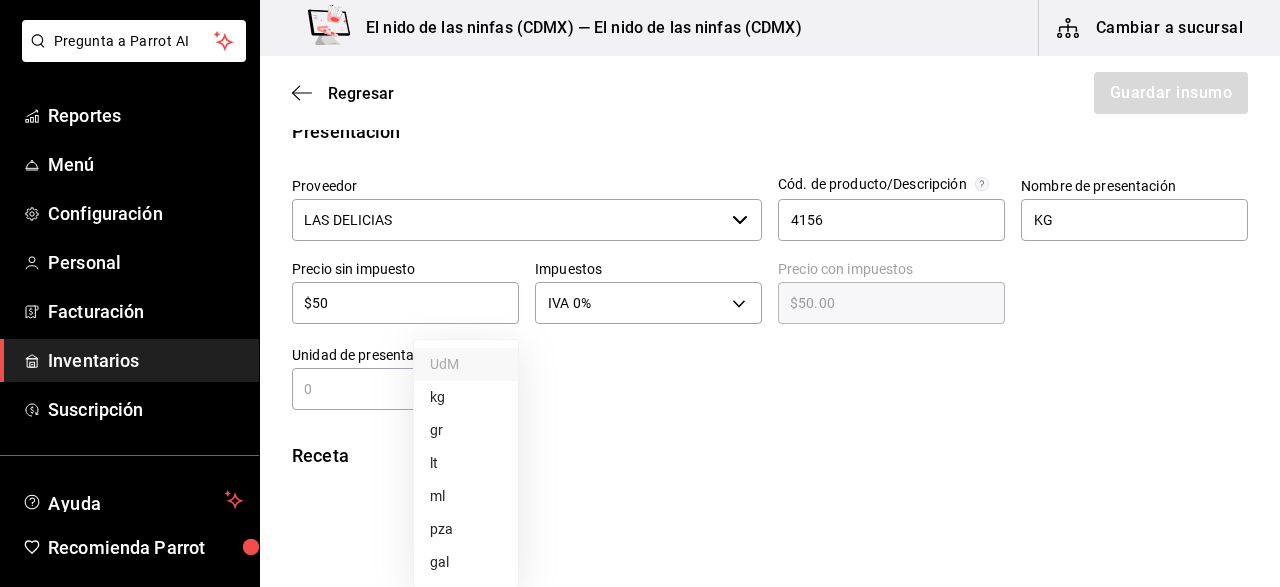 click on "Pregunta a Parrot AI Reportes   Menú   Configuración   Personal   Facturación   Inventarios   Suscripción   Ayuda Recomienda Parrot   [FIRST] [LAST]   Sugerir nueva función   El nido de las ninfas ([CITY]) — El nido de las ninfas ([CITY]) Cambiar a sucursal Regresar Guardar insumo Insumo Nombre PILONCILLO Categoría de inventario ENDULZAANTE ​ Mínimo 1 ​ Ideal 1 ​ Insumo de producción Este insumo se produce con una receta de producción Presentación Proveedor LAS DELICIAS ​ Cód. de producto/Descripción 4156 Nombre de presentación KG Precio sin impuesto $50 ​ Impuestos IVA 0% IVA_0 Precio con impuestos $50.00 ​ Unidad de presentación UdM ​ Receta Unidad de receta Elige una opción Factor de conversión ​ Ver ayuda de conversiones ¿La presentación (KG) viene en otra caja? Si No Presentaciones por caja ​ Sin definir Unidades de conteo GANA 1 MES GRATIS EN TU SUSCRIPCIÓN AQUÍ Pregunta a Parrot AI Reportes   Menú   Configuración   Personal   Facturación   Inventarios     Ayuda" at bounding box center (640, 237) 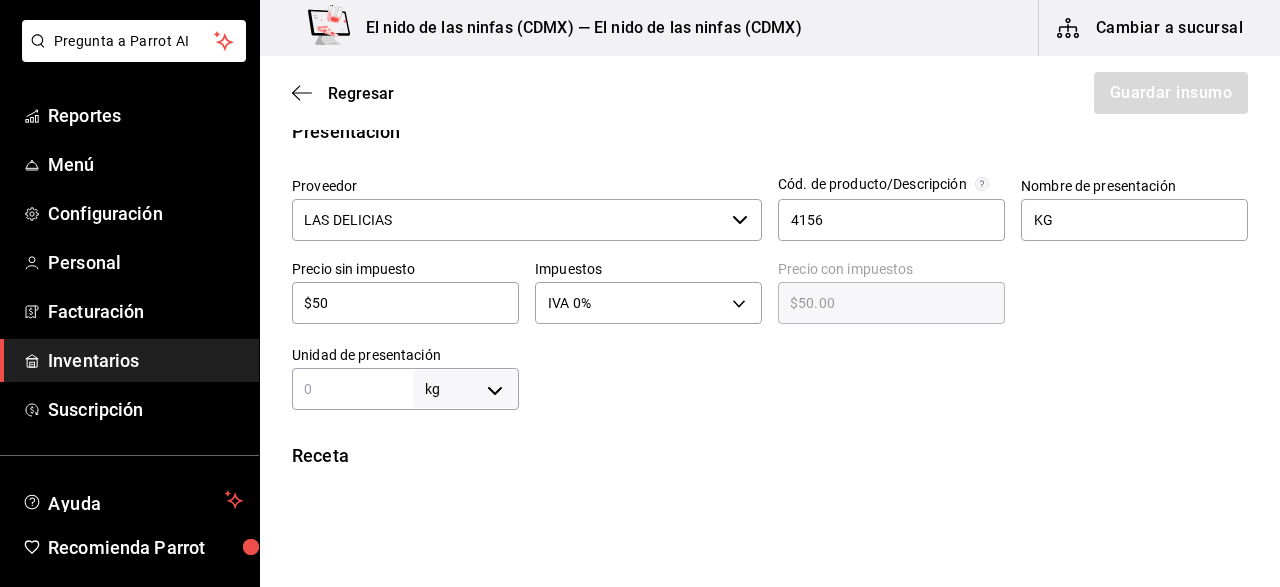 click at bounding box center (352, 389) 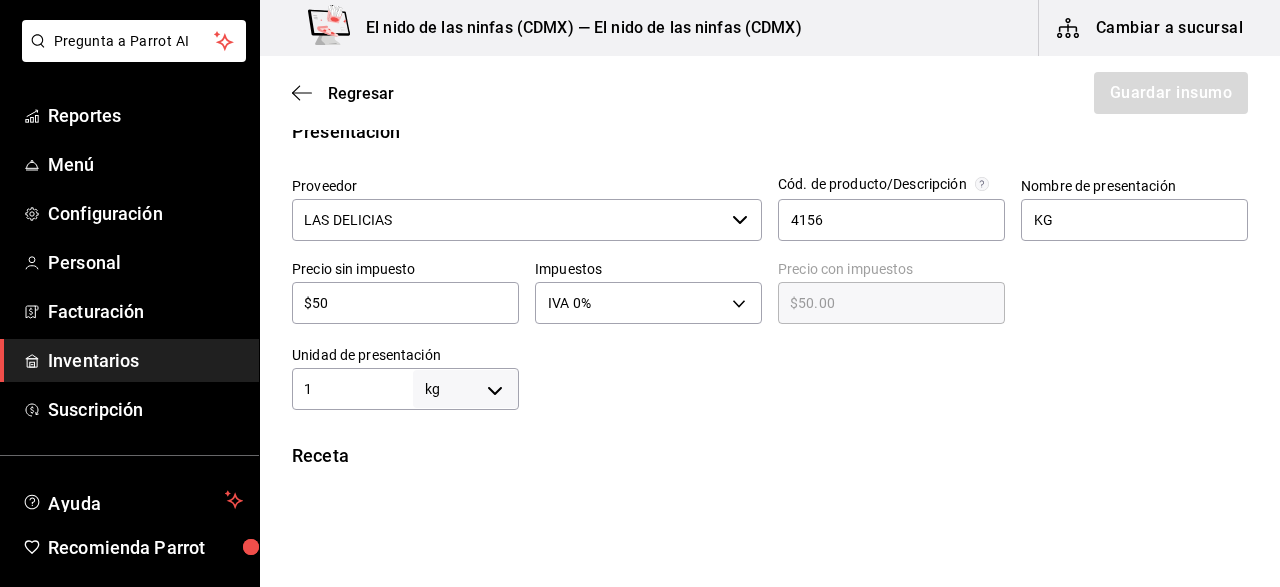 type on "1" 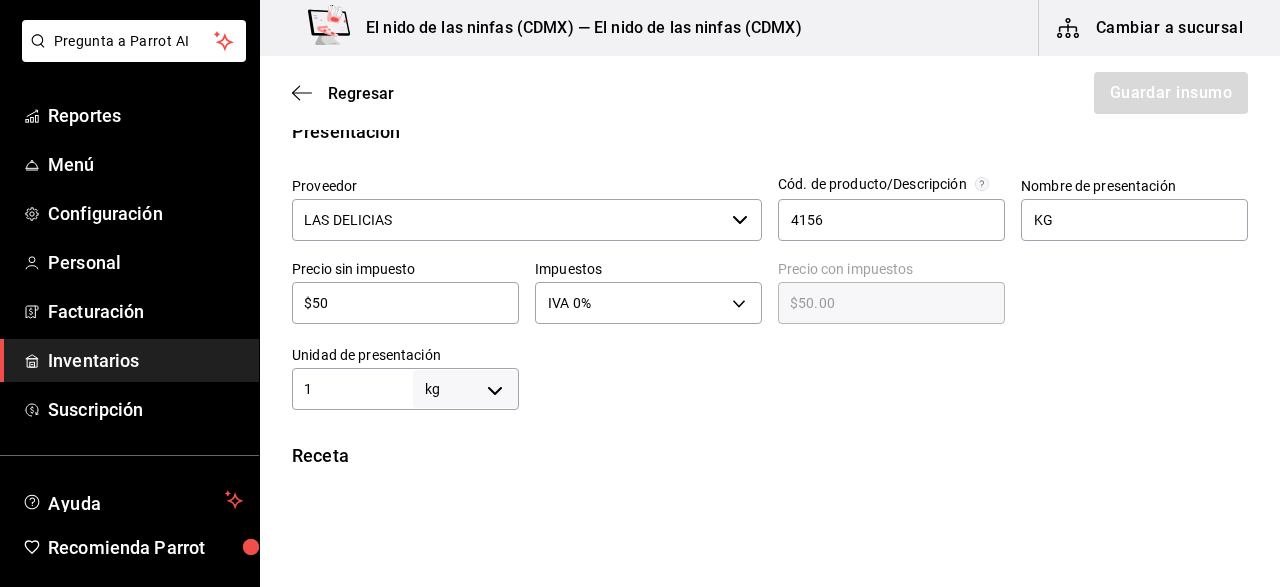 type on "10" 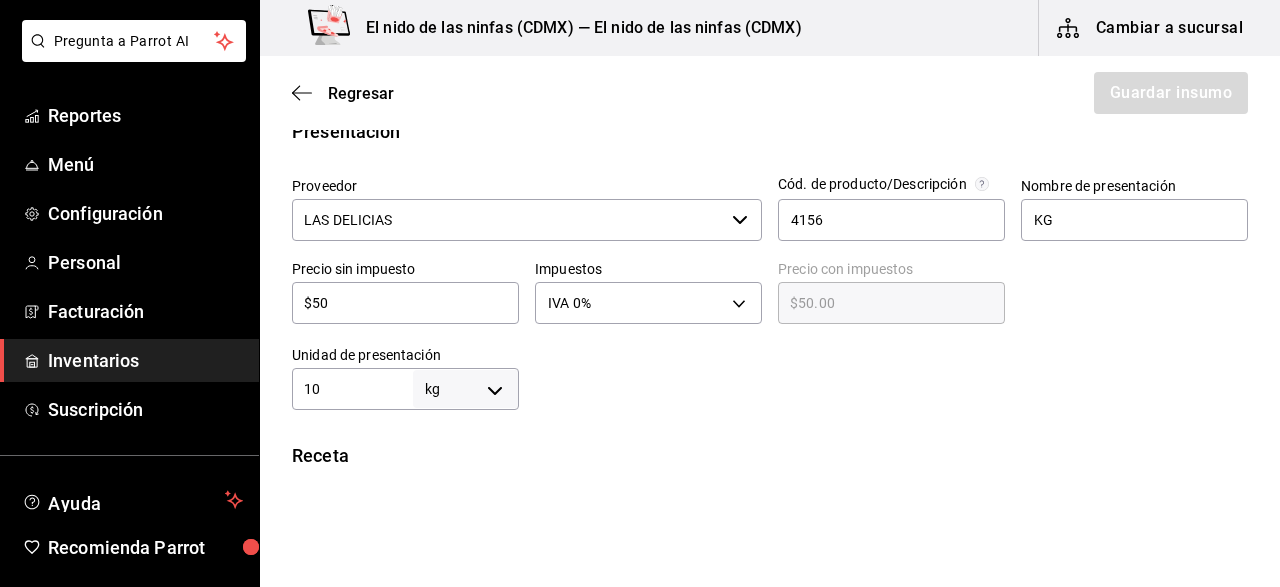type on "10" 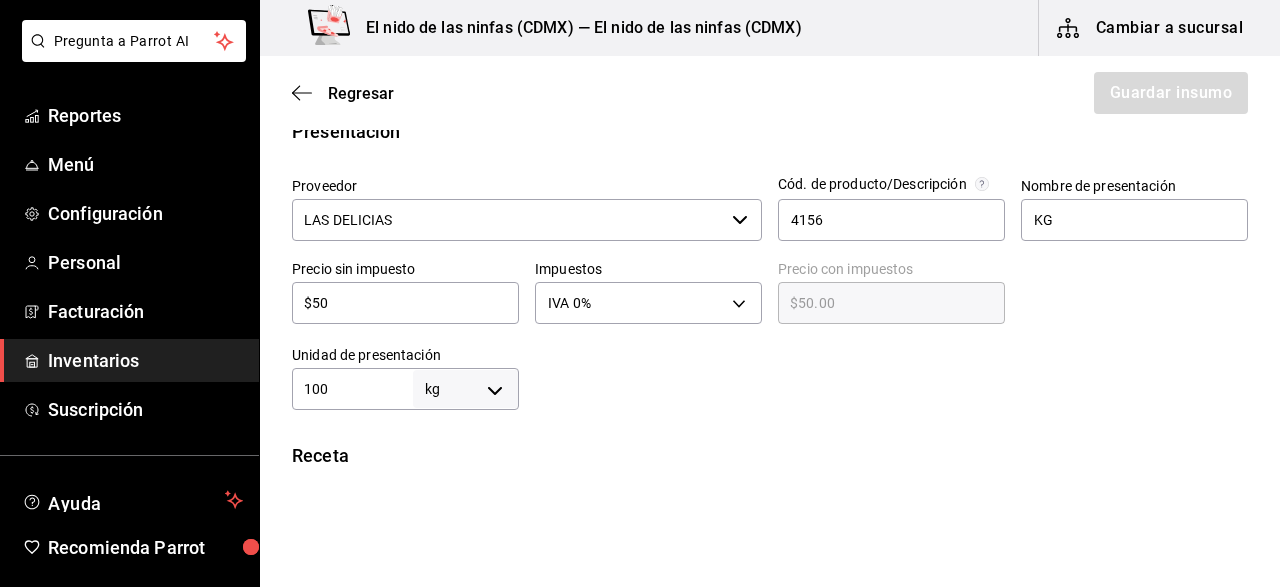 type on "100" 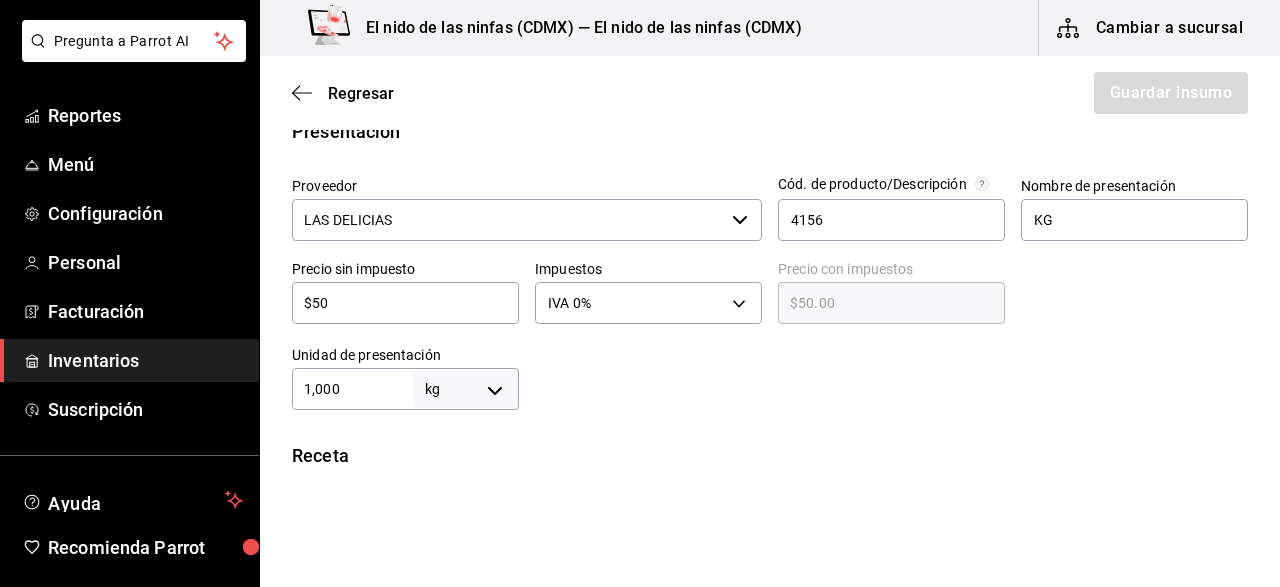 type on "1,000" 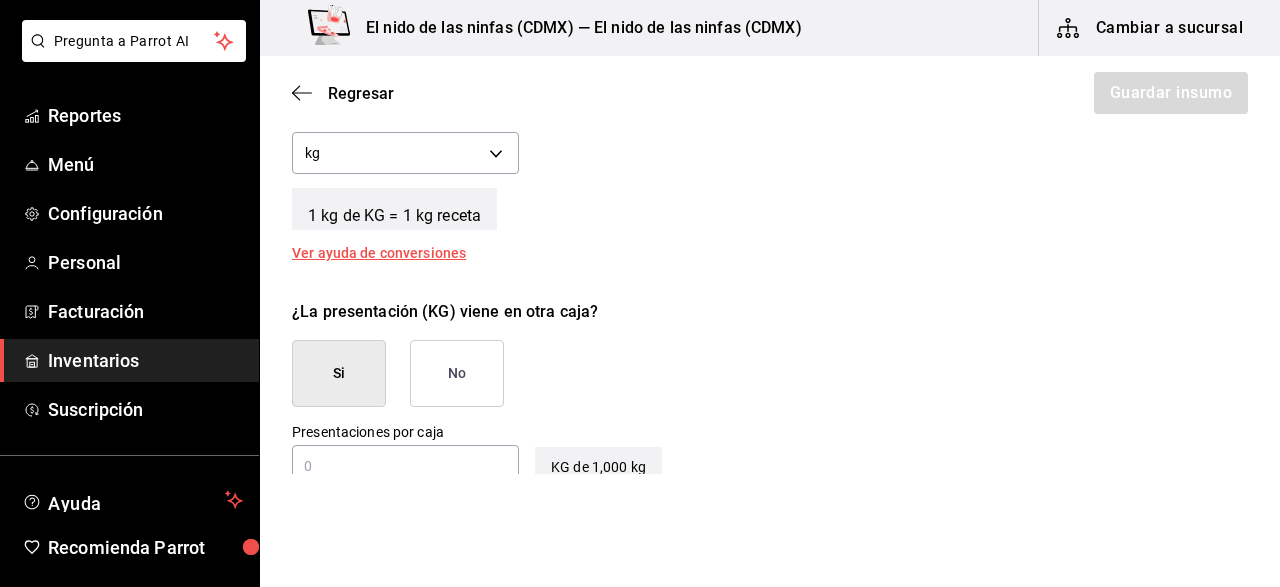 scroll, scrollTop: 800, scrollLeft: 0, axis: vertical 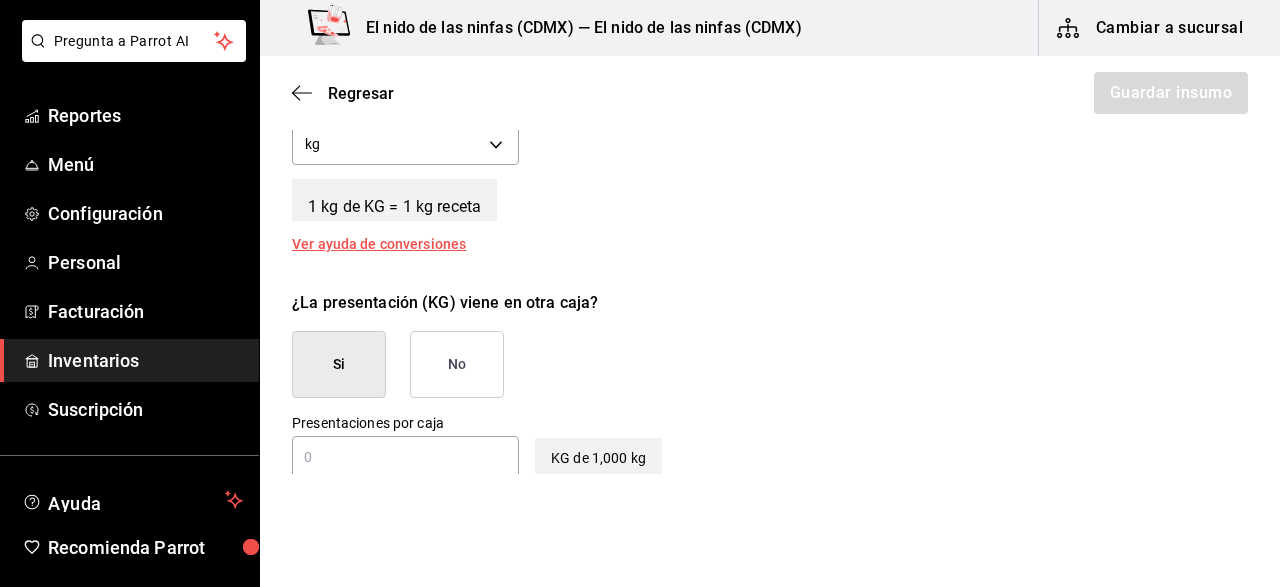 type on "1,000" 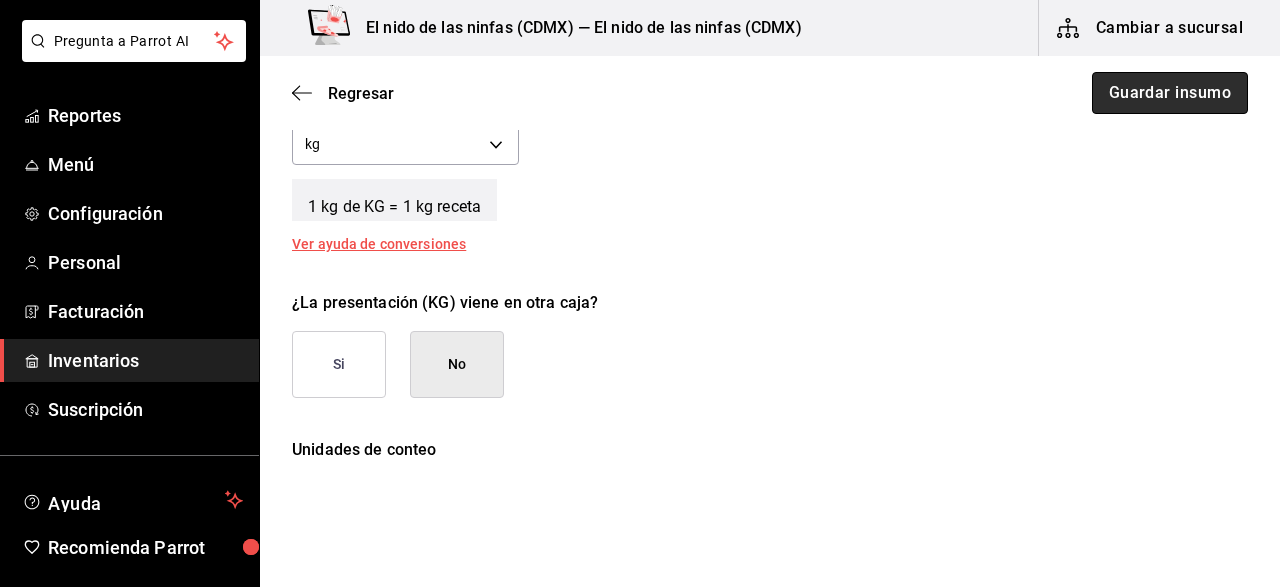 click on "Guardar insumo" at bounding box center (1170, 93) 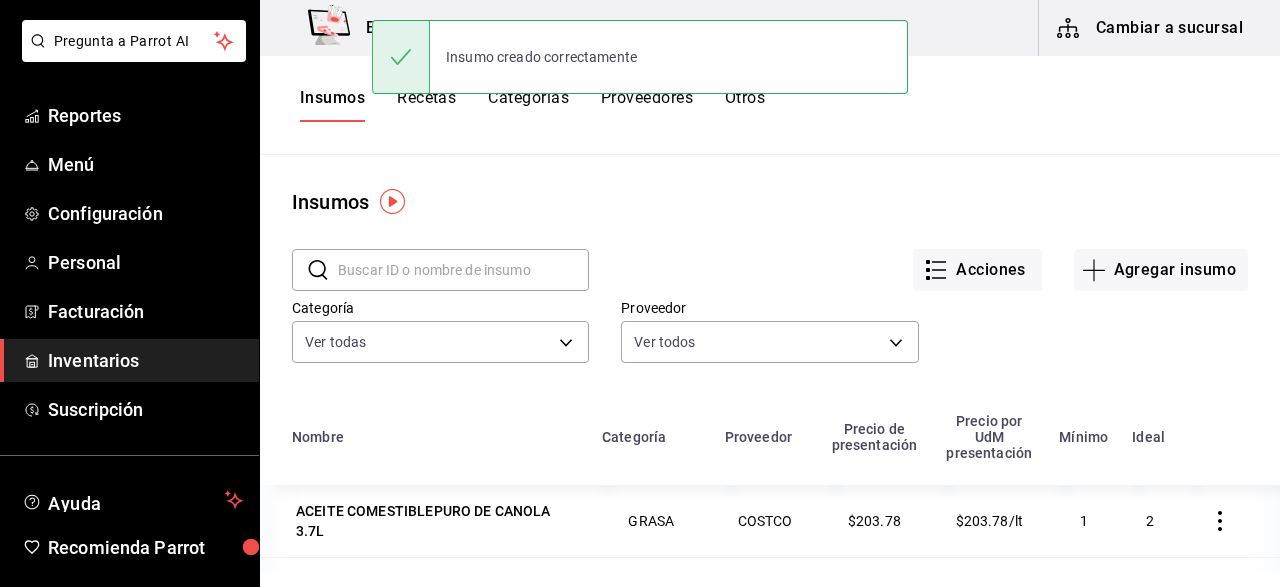 click at bounding box center [463, 270] 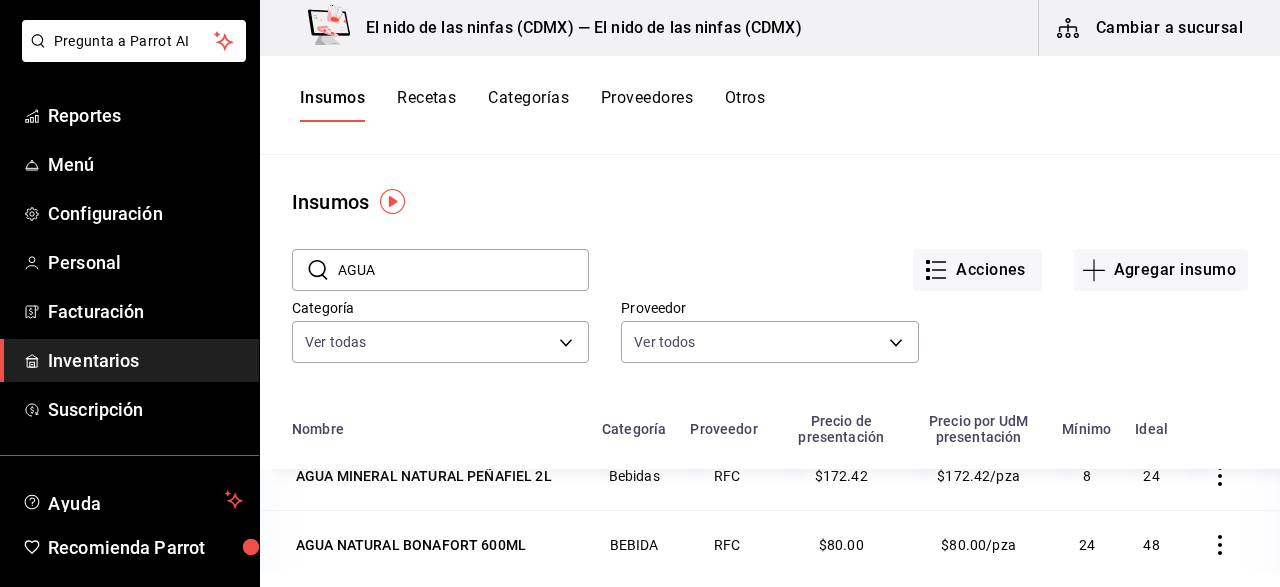 scroll, scrollTop: 0, scrollLeft: 0, axis: both 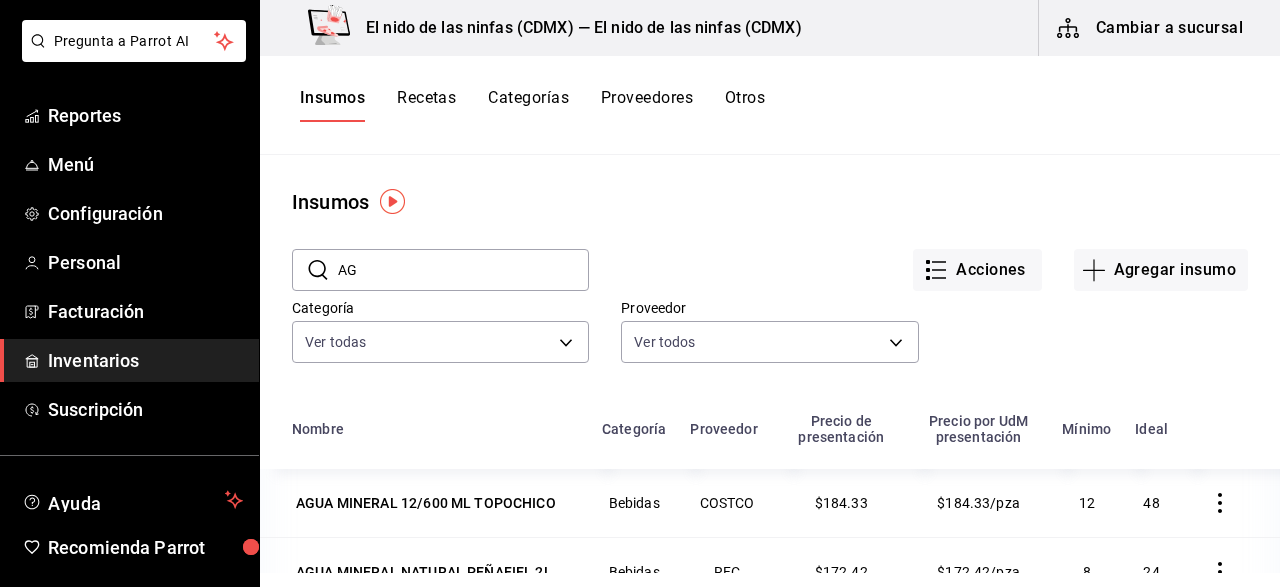 type on "A" 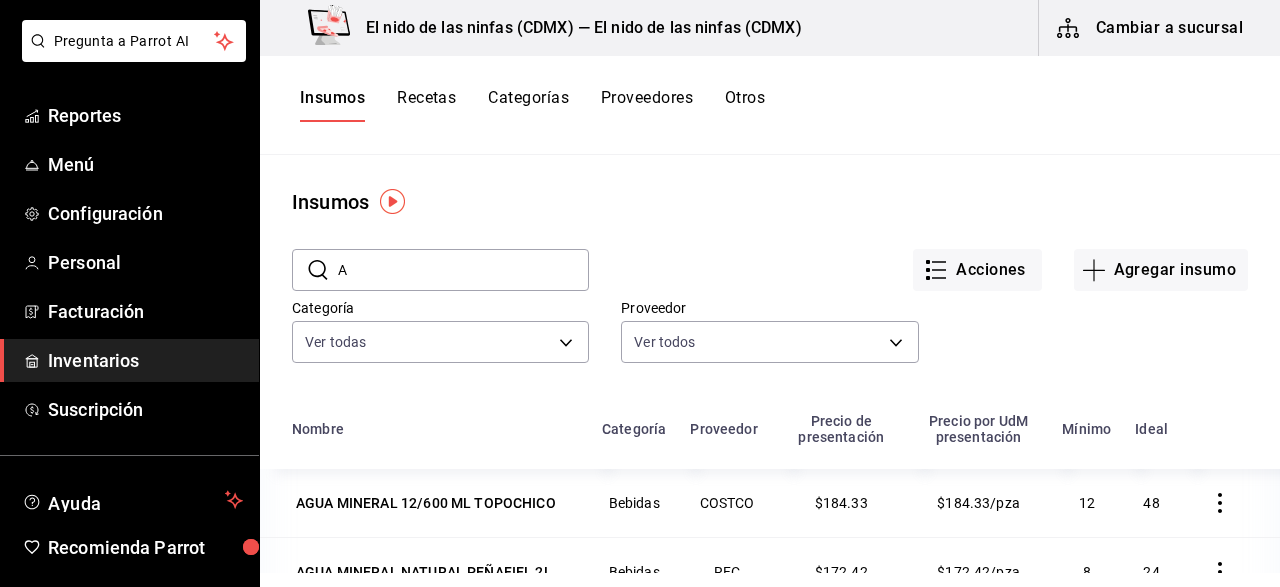 type 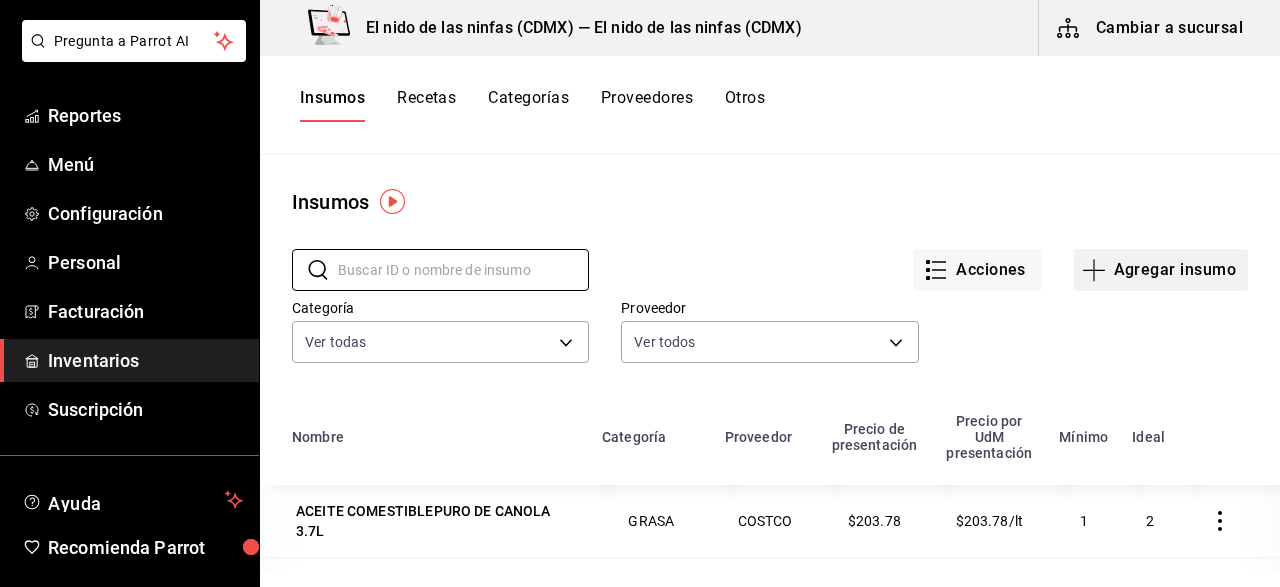 click on "Agregar insumo" at bounding box center [1161, 270] 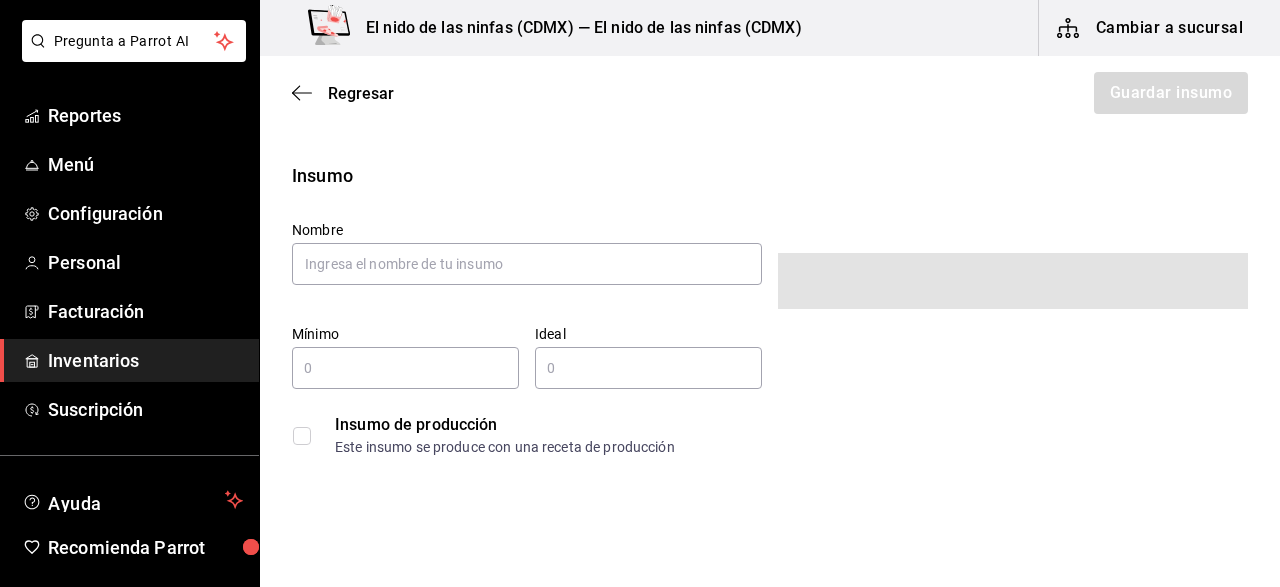 type on "$0.00" 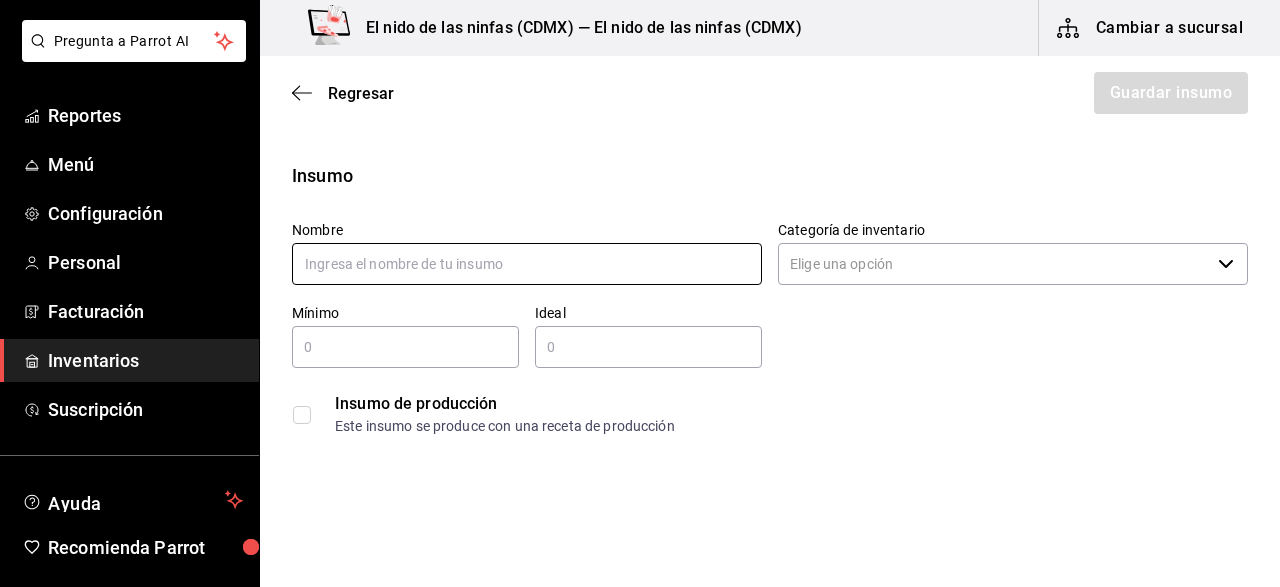 click at bounding box center (527, 264) 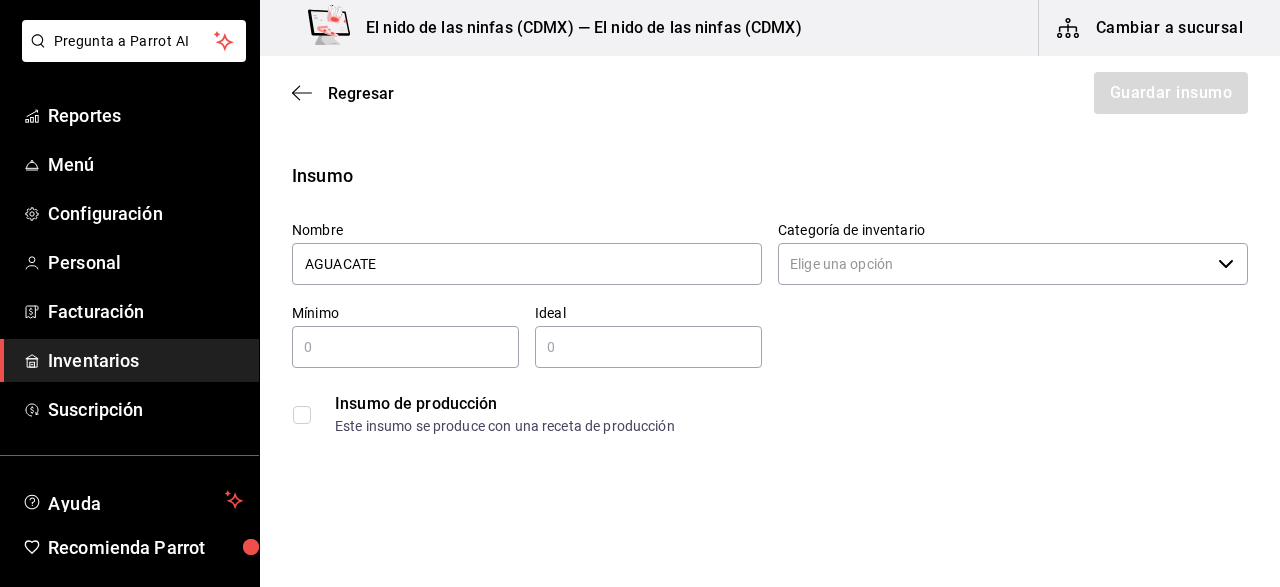 type on "AGUACATE" 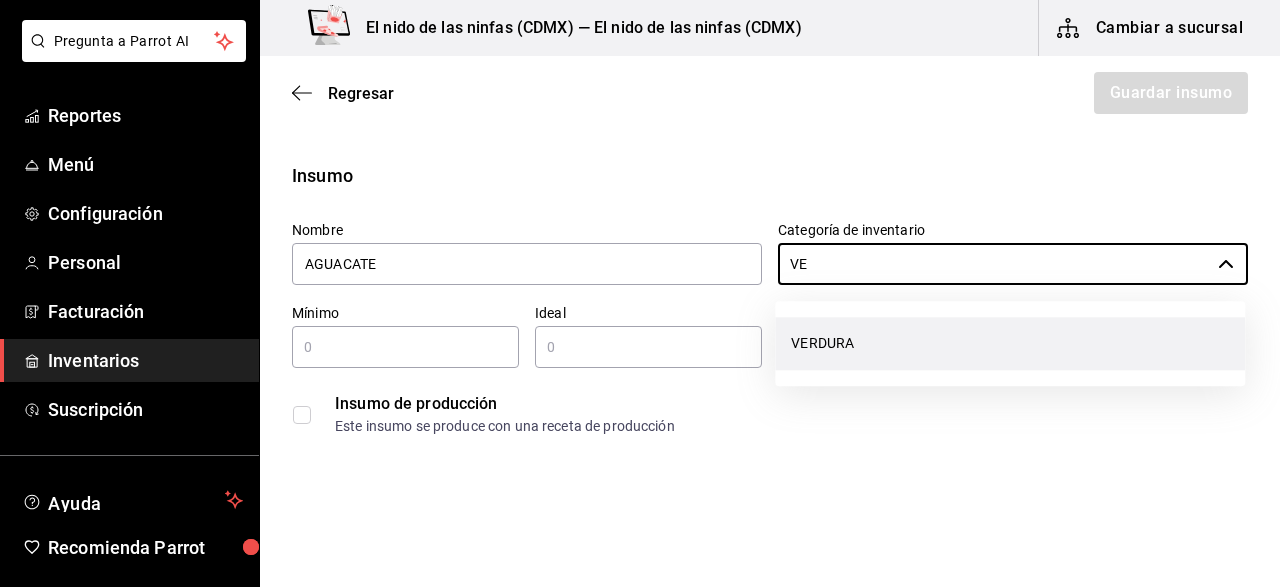 click on "VERDURA" at bounding box center [1010, 343] 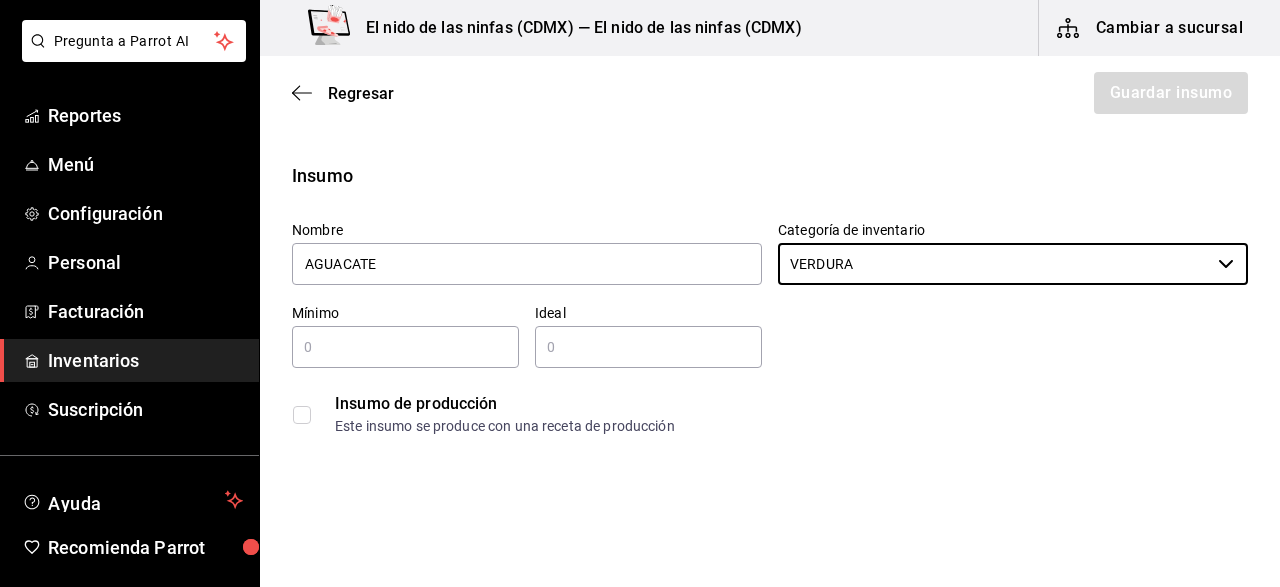 type on "VERDURA" 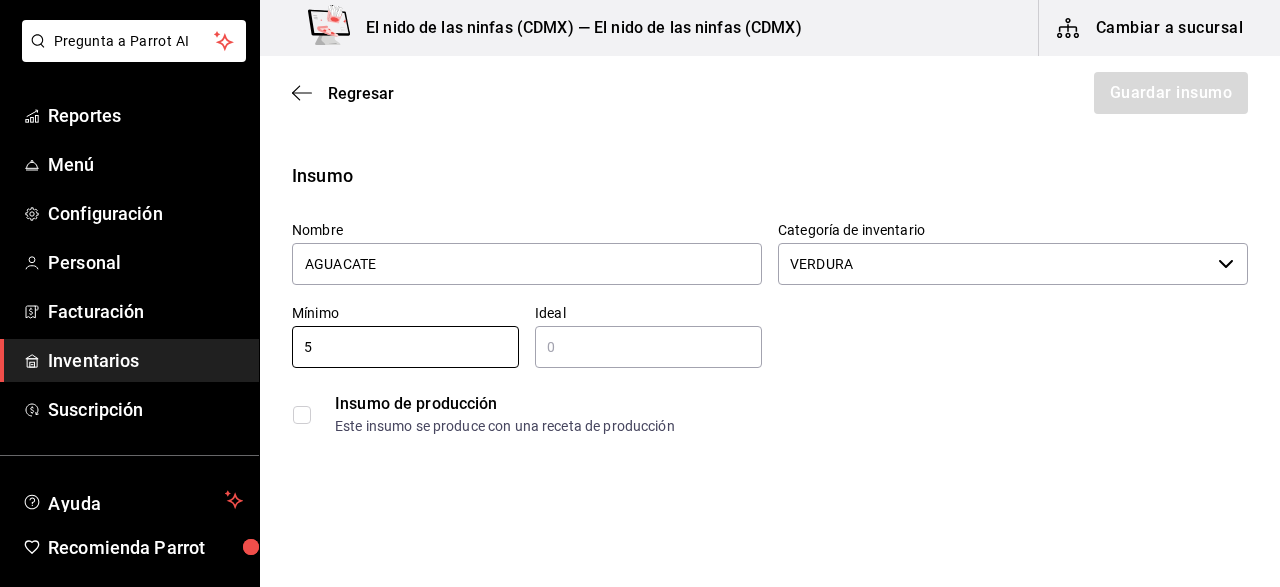 type on "5" 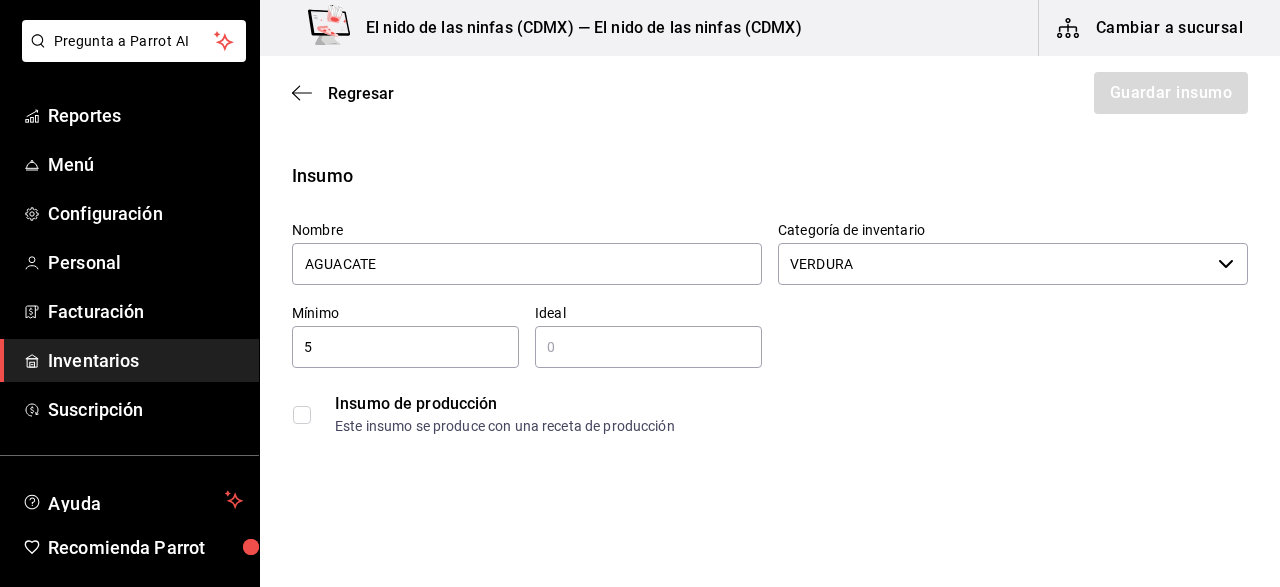 click at bounding box center [648, 347] 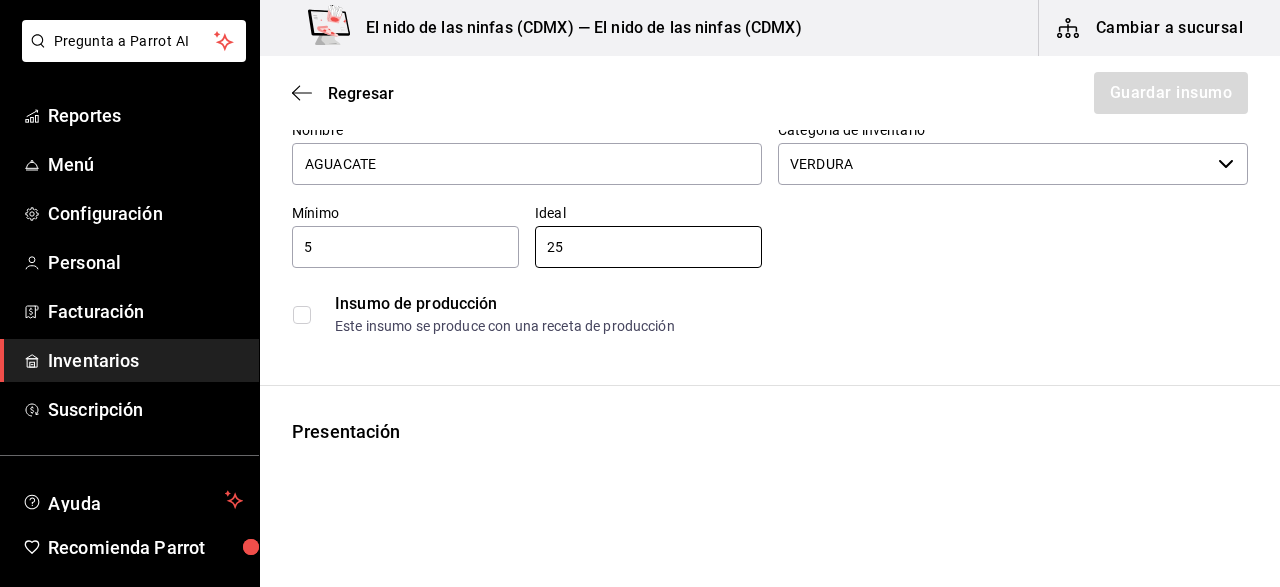 scroll, scrollTop: 400, scrollLeft: 0, axis: vertical 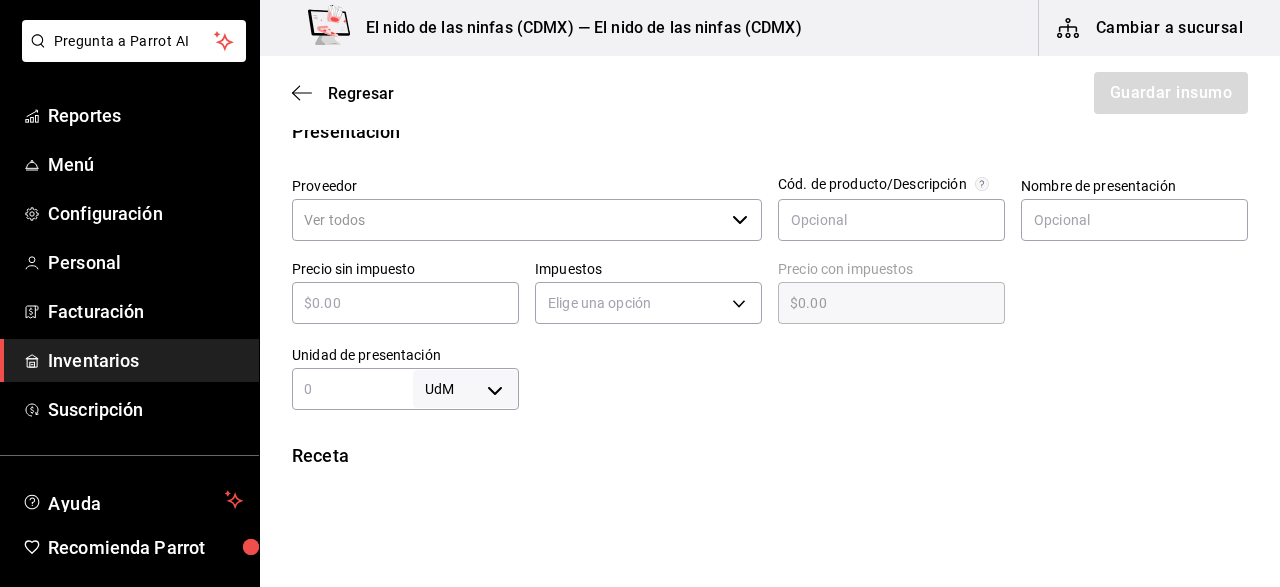 type on "25" 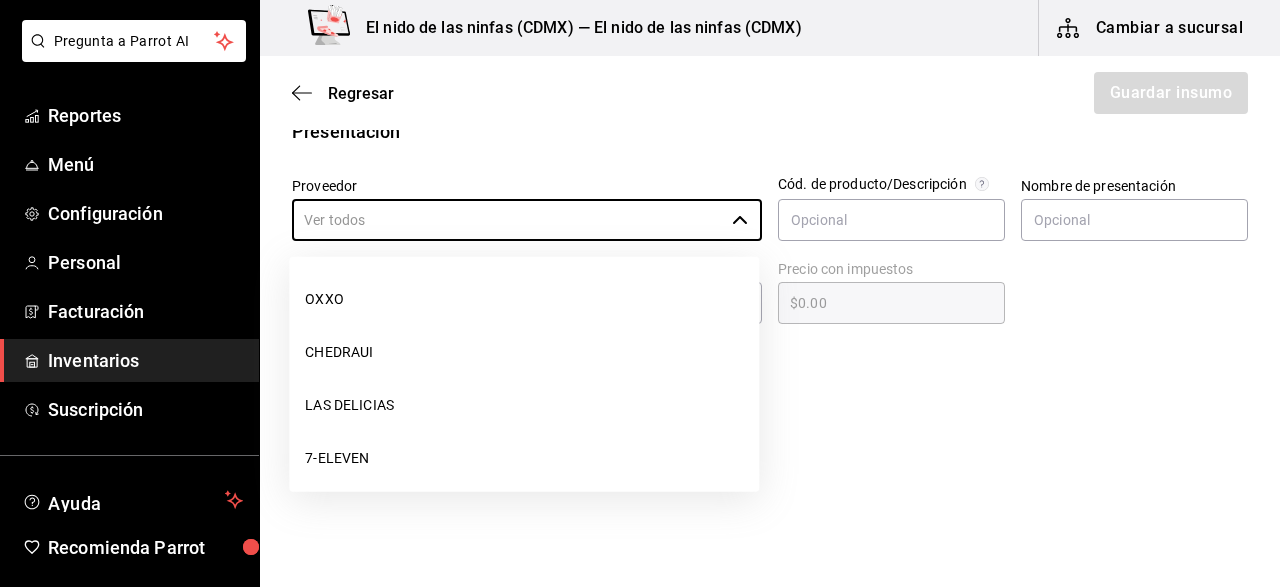 click on "LAS DELICIAS" at bounding box center (524, 405) 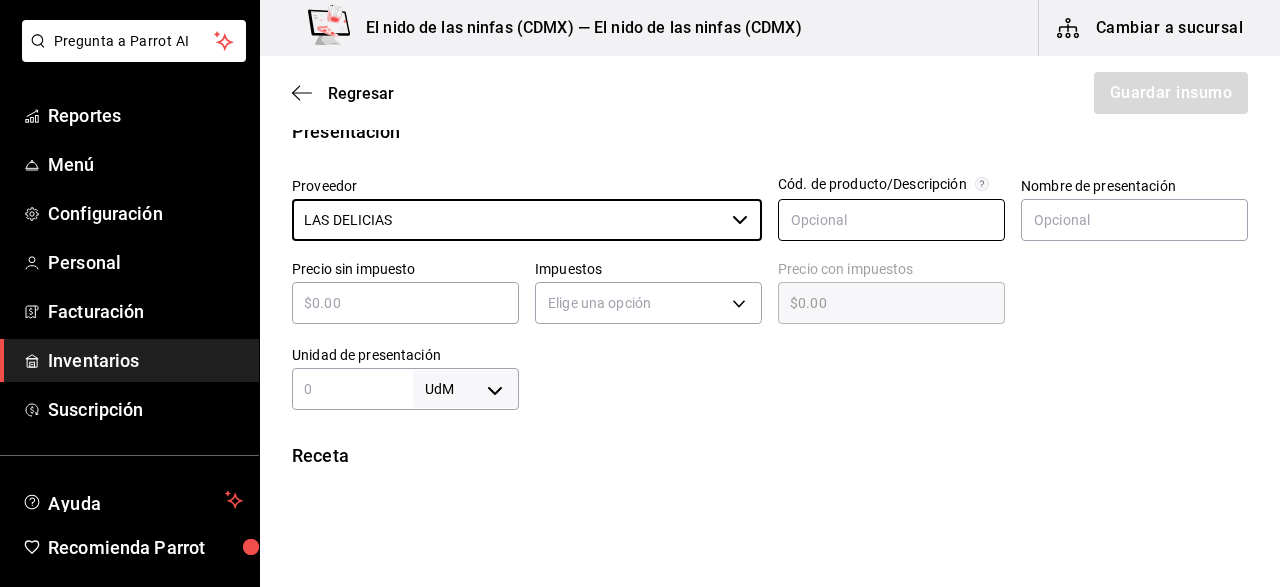 click at bounding box center (891, 220) 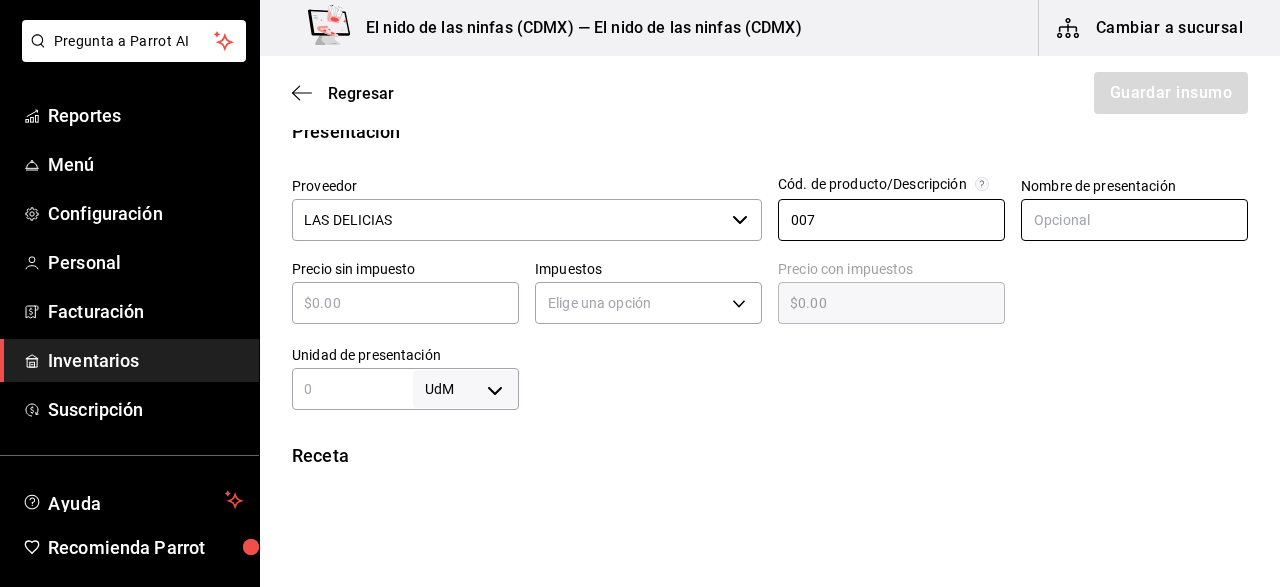 type on "007" 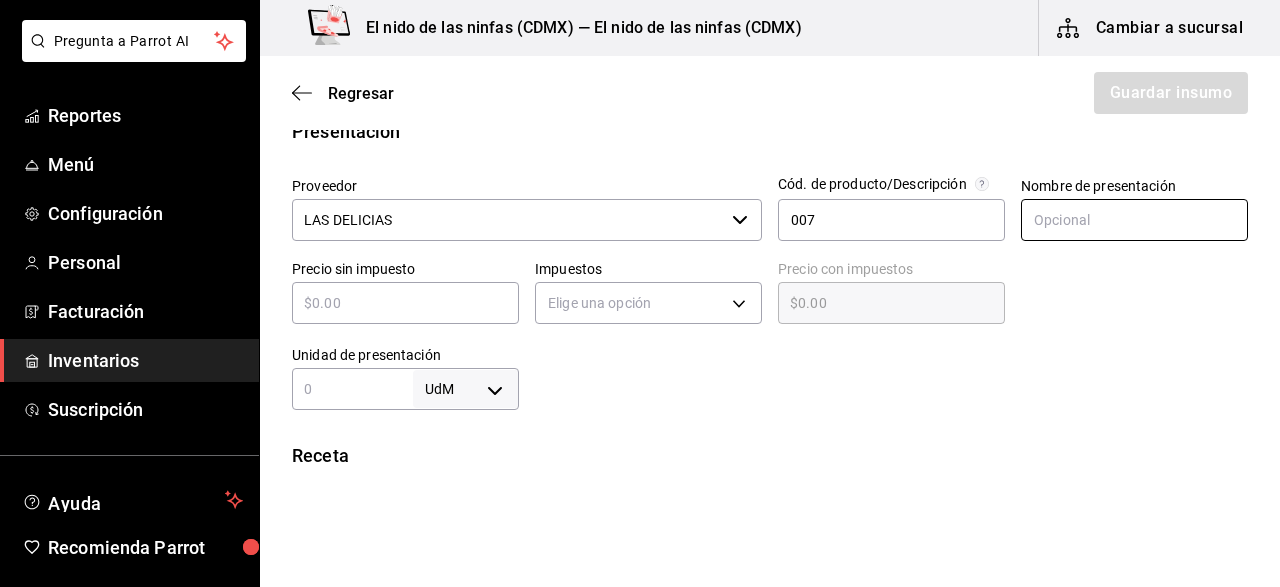 click at bounding box center [1134, 220] 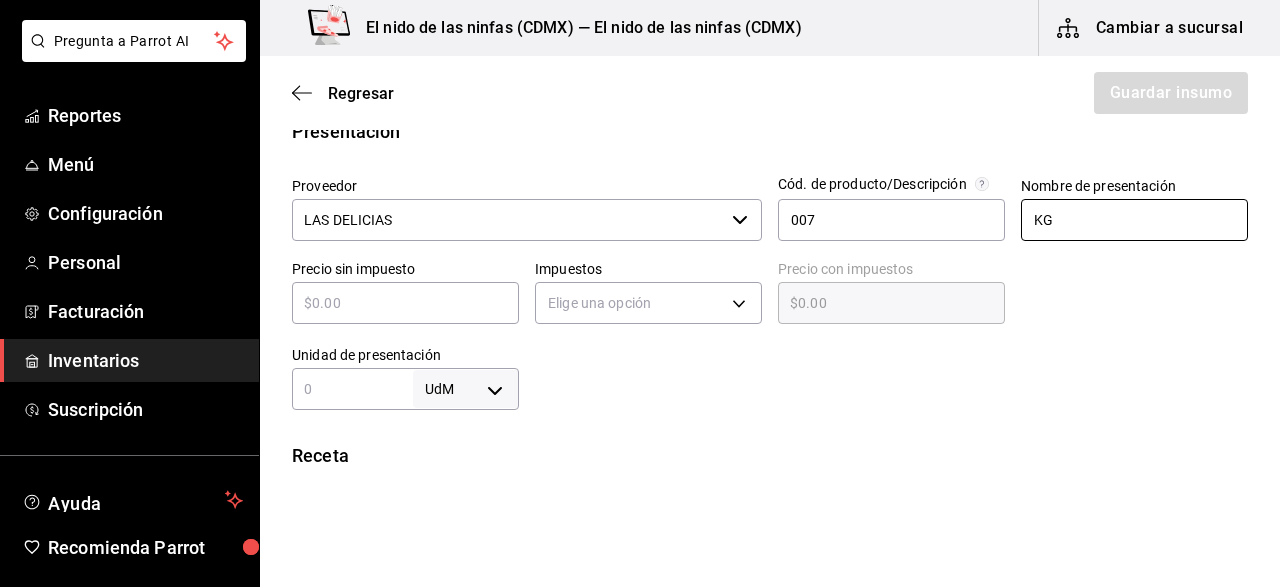 type on "KG" 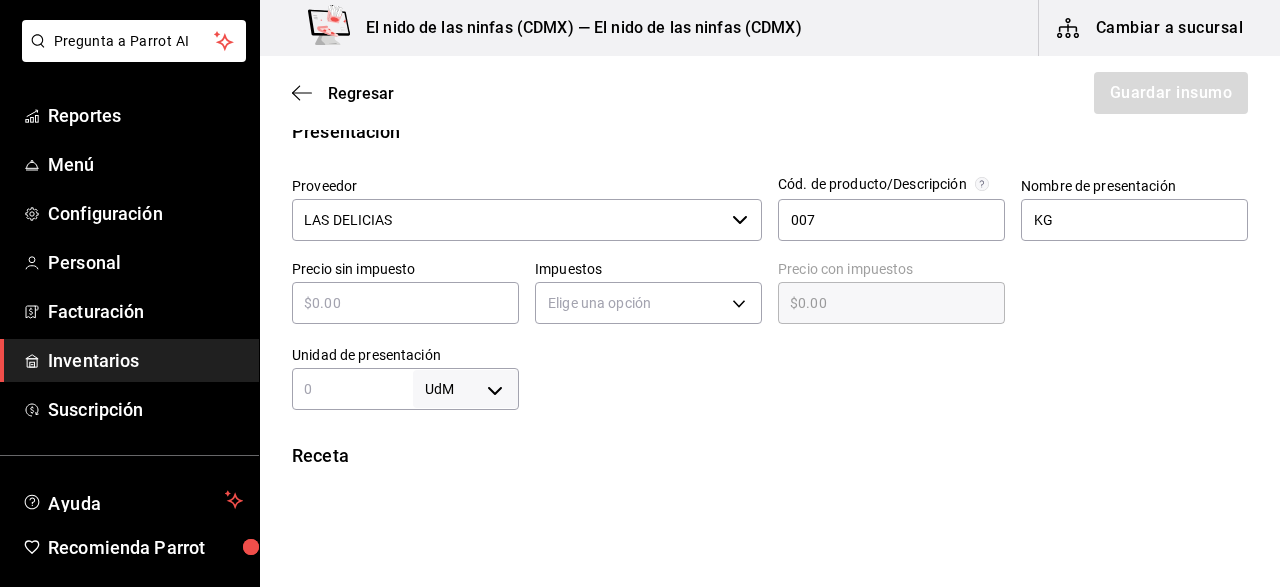 click at bounding box center (405, 303) 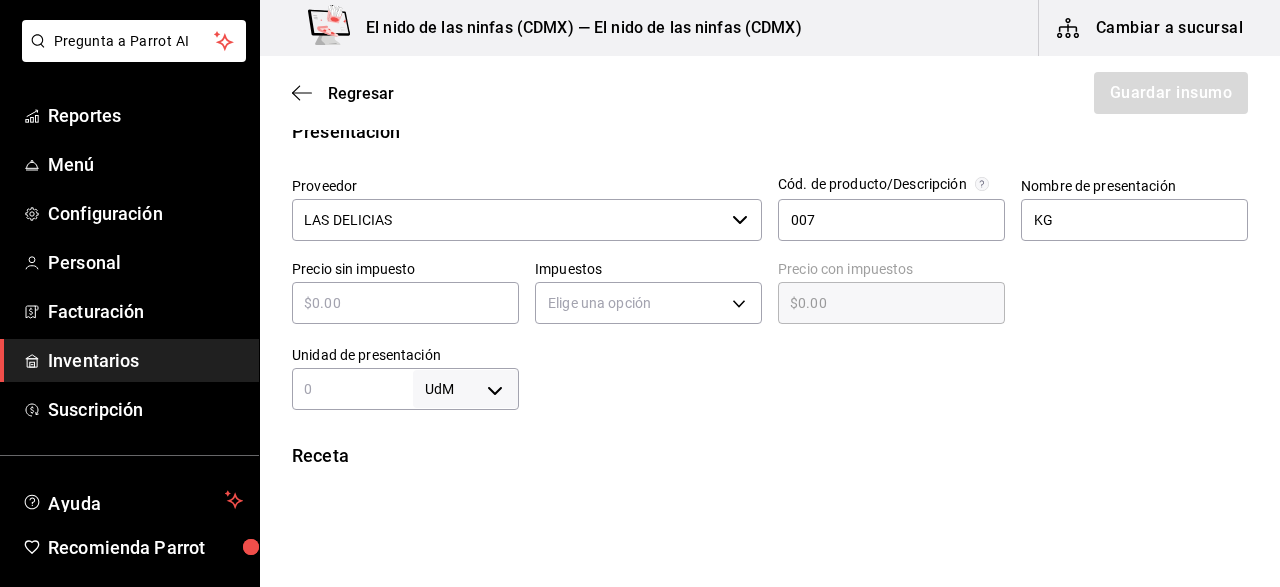 type on "$1" 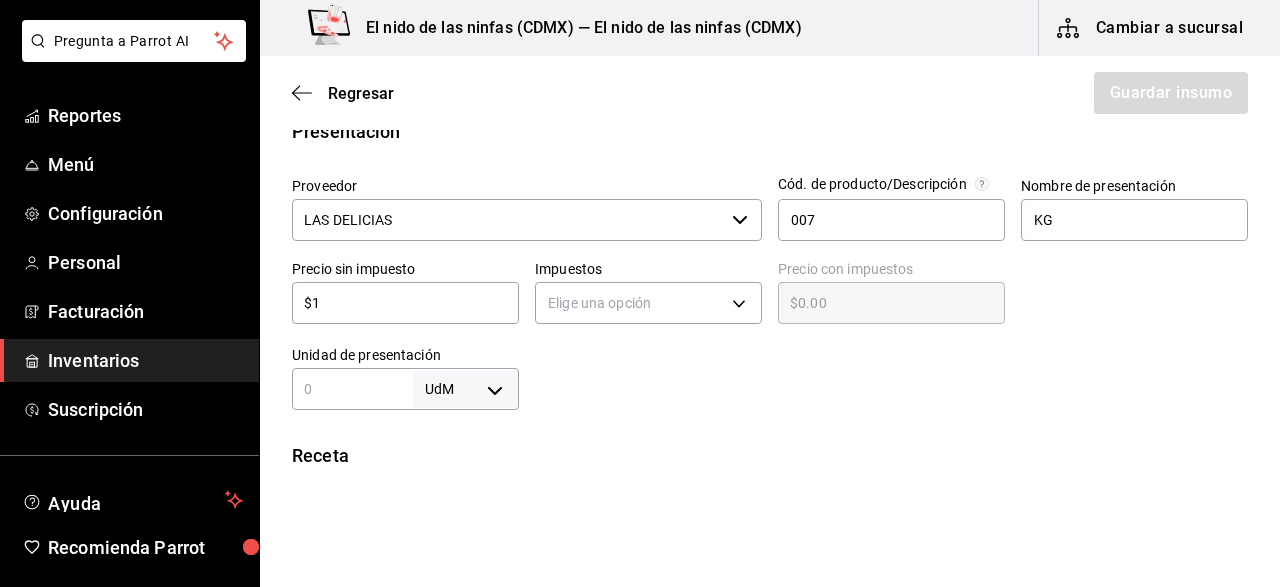 type on "$1.00" 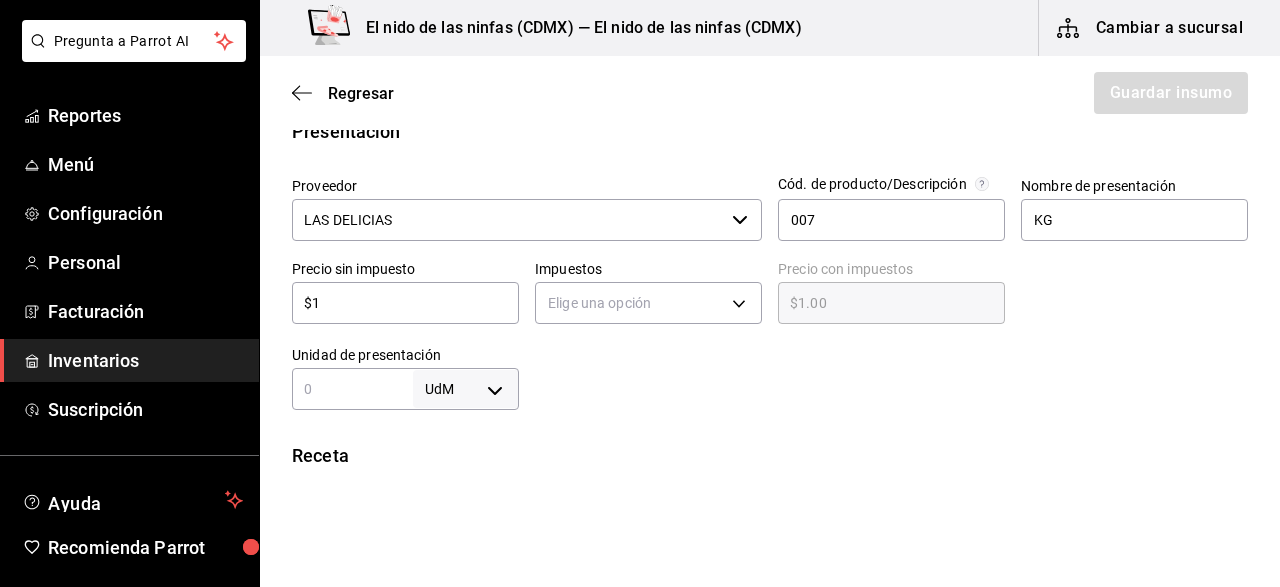 type on "$12" 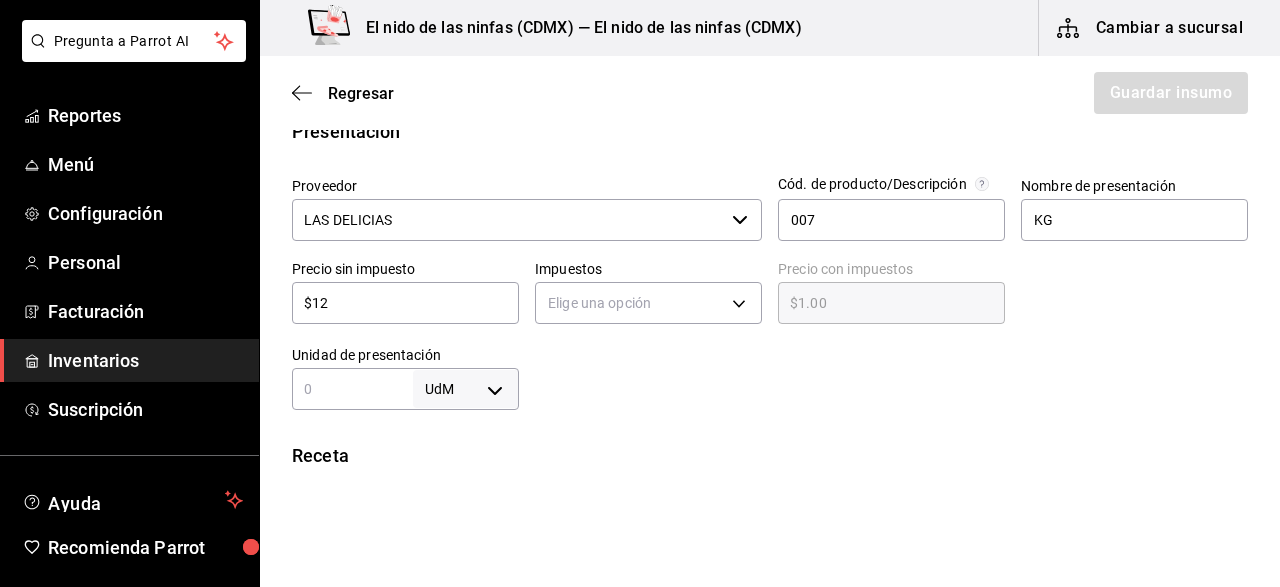 type on "$12.00" 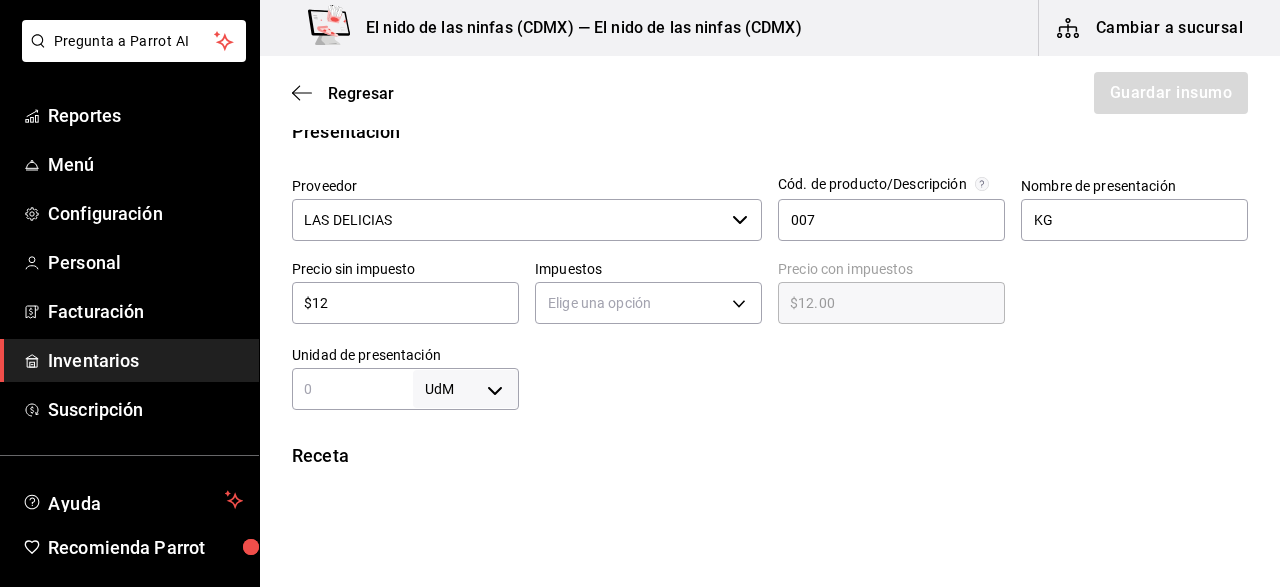 type on "$120" 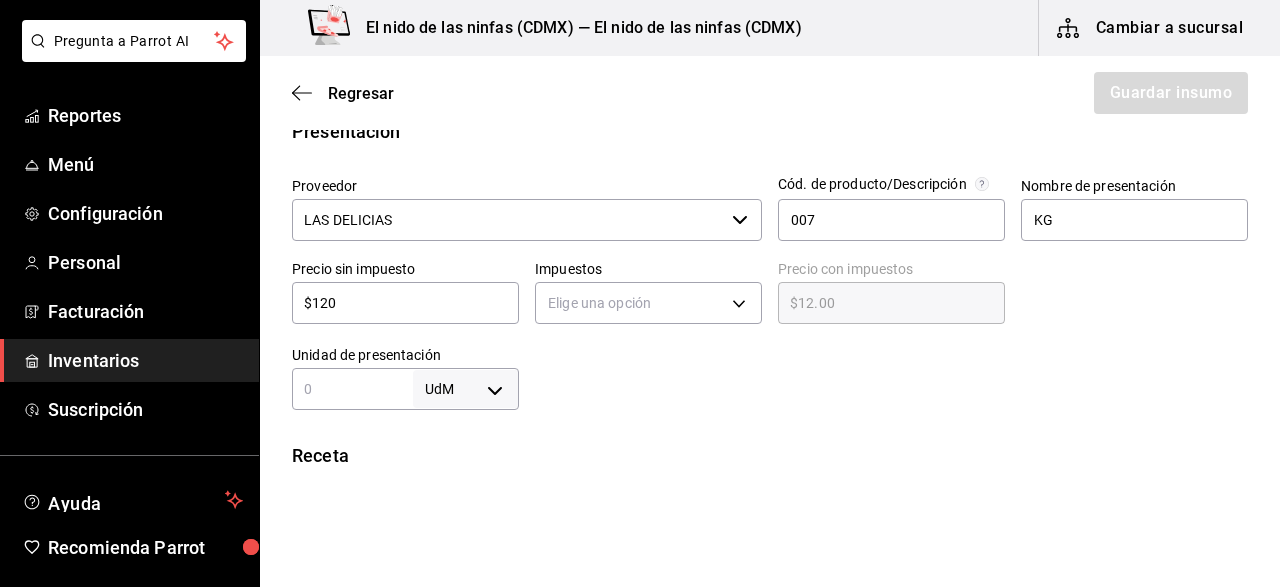 type on "$120.00" 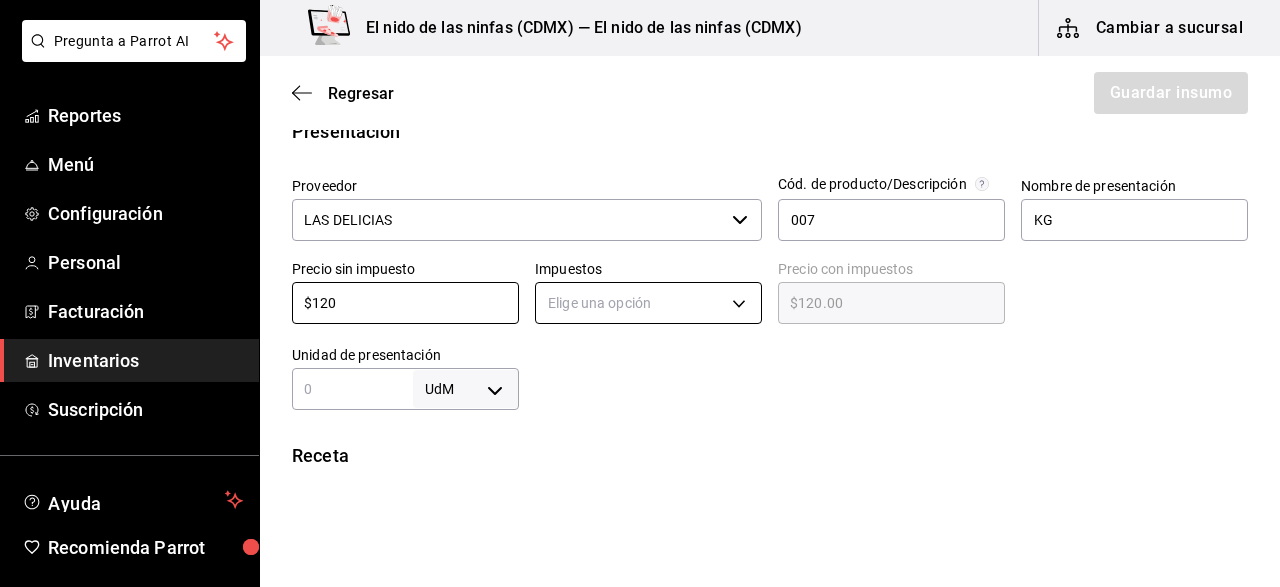 type on "$120" 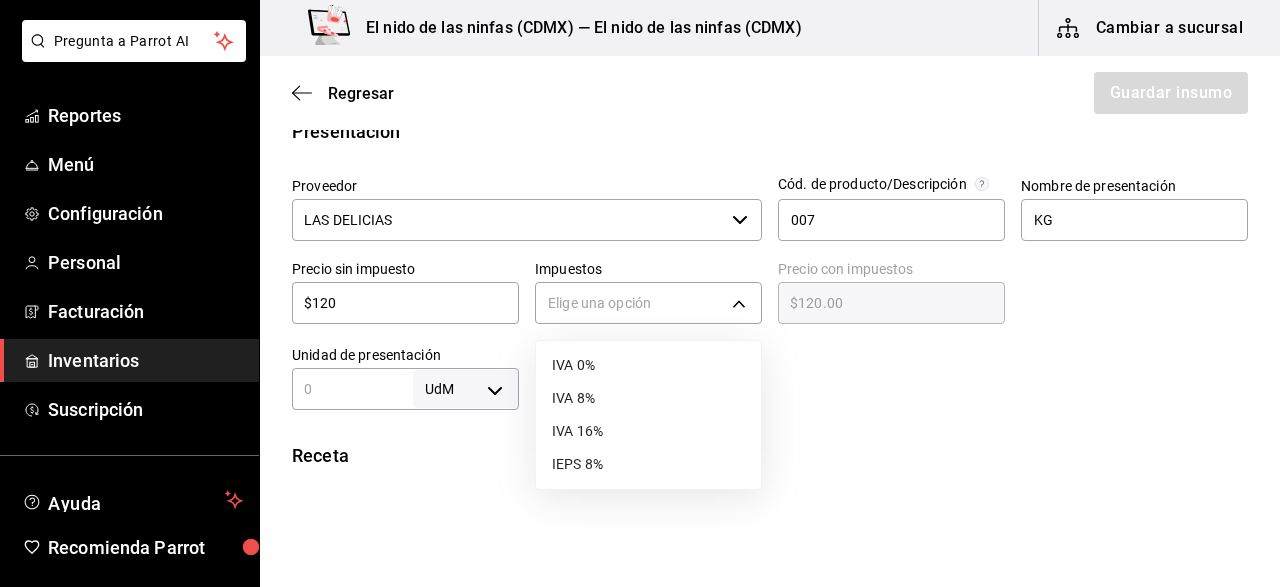 click on "IVA 0%" at bounding box center [648, 365] 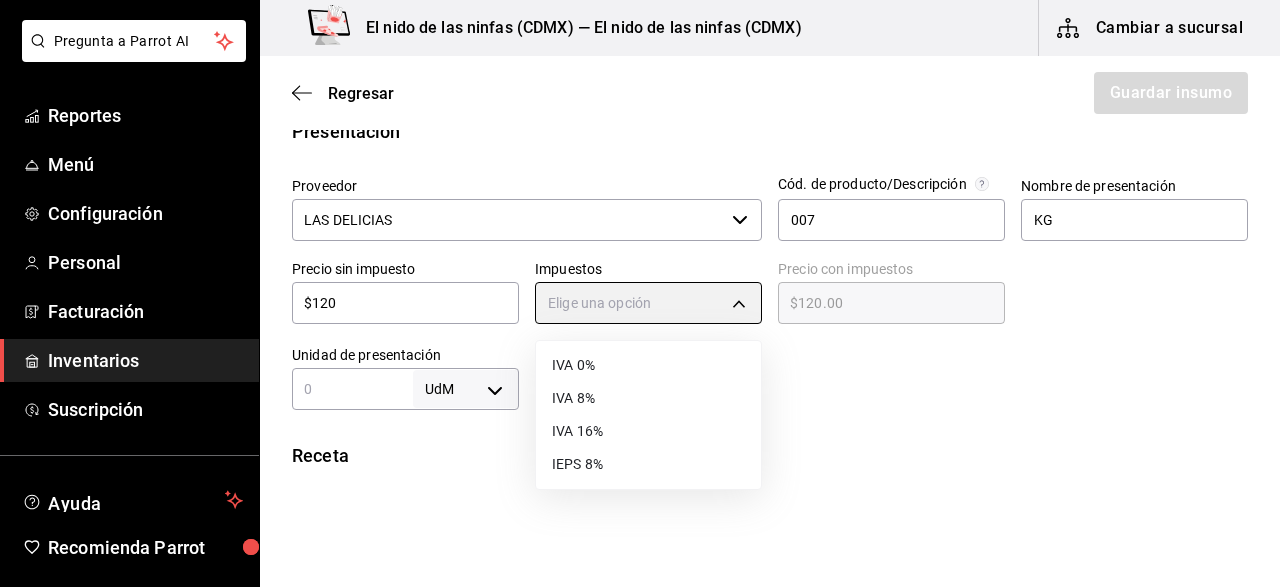 type on "IVA_0" 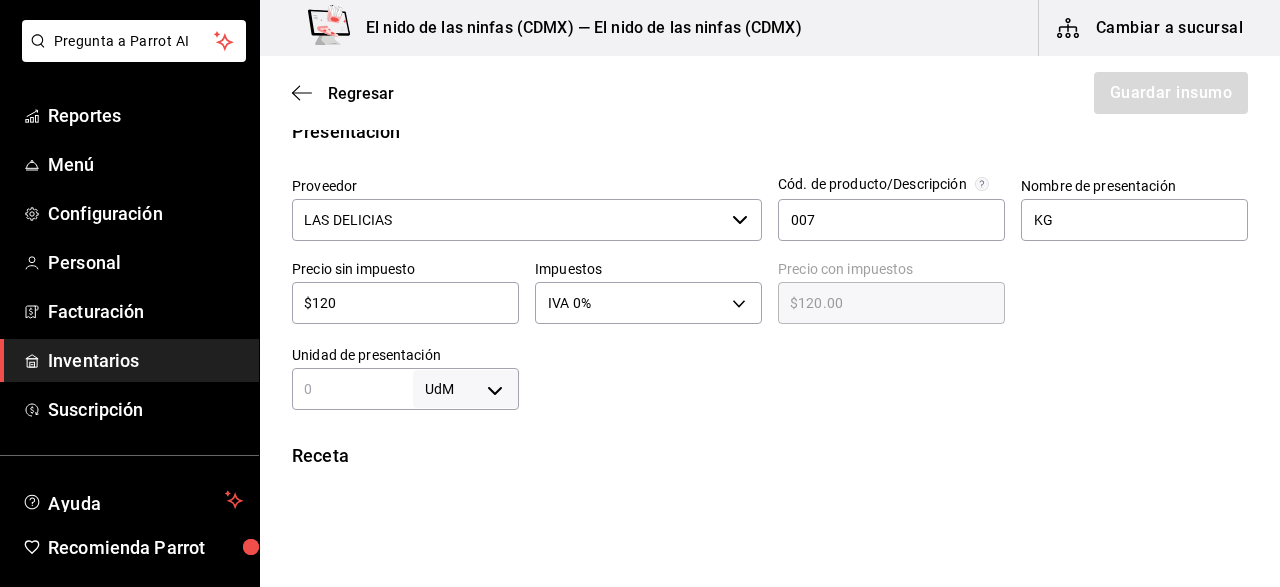 click on "Pregunta a Parrot AI Reportes   Menú   Configuración   Personal   Facturación   Inventarios   Suscripción   Ayuda Recomienda Parrot   [FIRST] [LAST]   Sugerir nueva función   El nido de las ninfas ([CITY]) — El nido de las ninfas ([CITY]) Cambiar a sucursal Regresar Guardar insumo Insumo Nombre AGUACATE Categoría de inventario VERDURA ​ Mínimo 5 ​ Ideal 25 ​ Insumo de producción Este insumo se produce con una receta de producción Presentación Proveedor LAS DELICIAS ​ Cód. de producto/Descripción 007 Nombre de presentación KG Precio sin impuesto $120 ​ Impuestos IVA 0% IVA_0 Precio con impuestos $120.00 ​ Unidad de presentación UdM ​ Receta Unidad de receta Elige una opción Factor de conversión ​ Ver ayuda de conversiones ¿La presentación (KG) viene en otra caja? Si No Presentaciones por caja ​ Sin definir Unidades de conteo GANA 1 MES GRATIS EN TU SUSCRIPCIÓN AQUÍ Pregunta a Parrot AI Reportes   Menú   Configuración   Personal   Facturación   Inventarios   Suscripción" at bounding box center (640, 237) 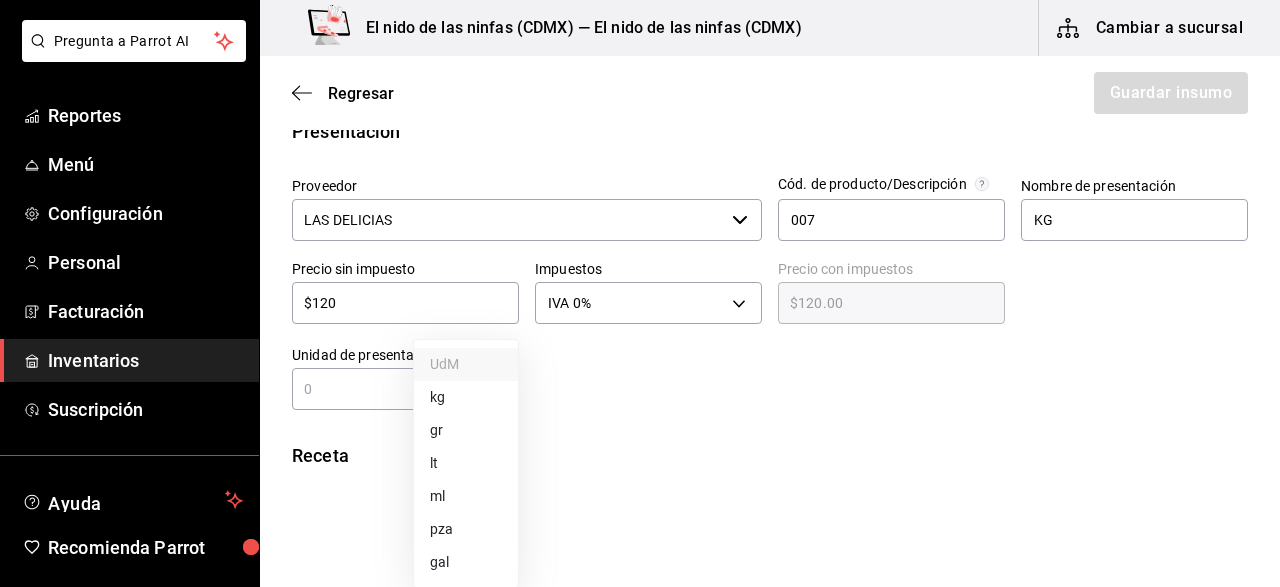 click on "kg" at bounding box center [466, 397] 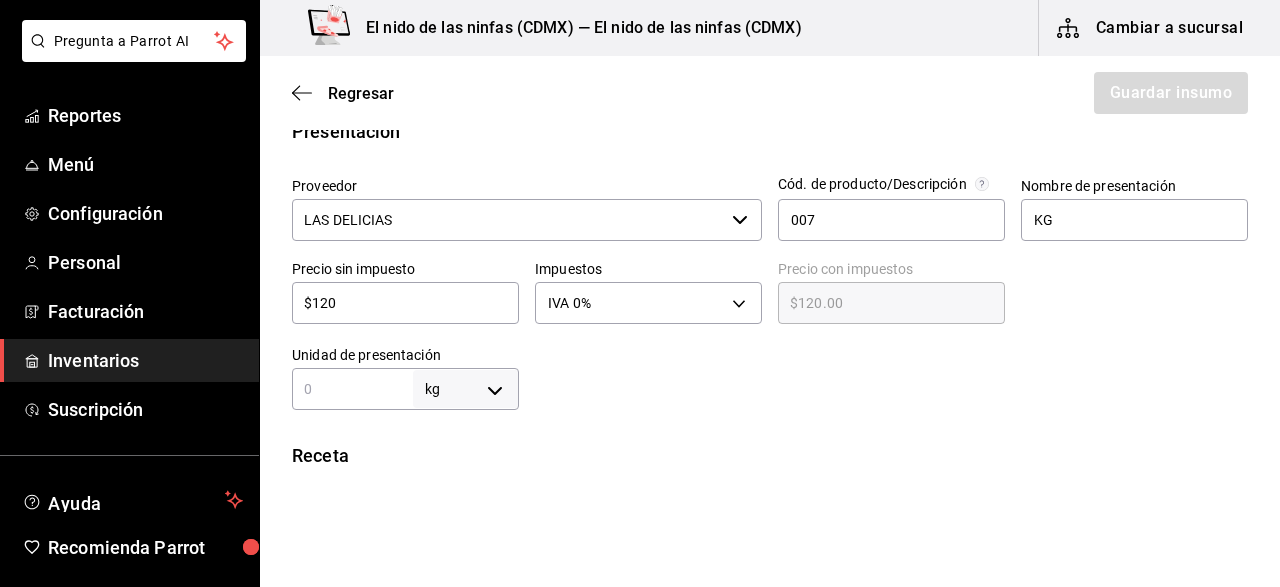 click at bounding box center (352, 389) 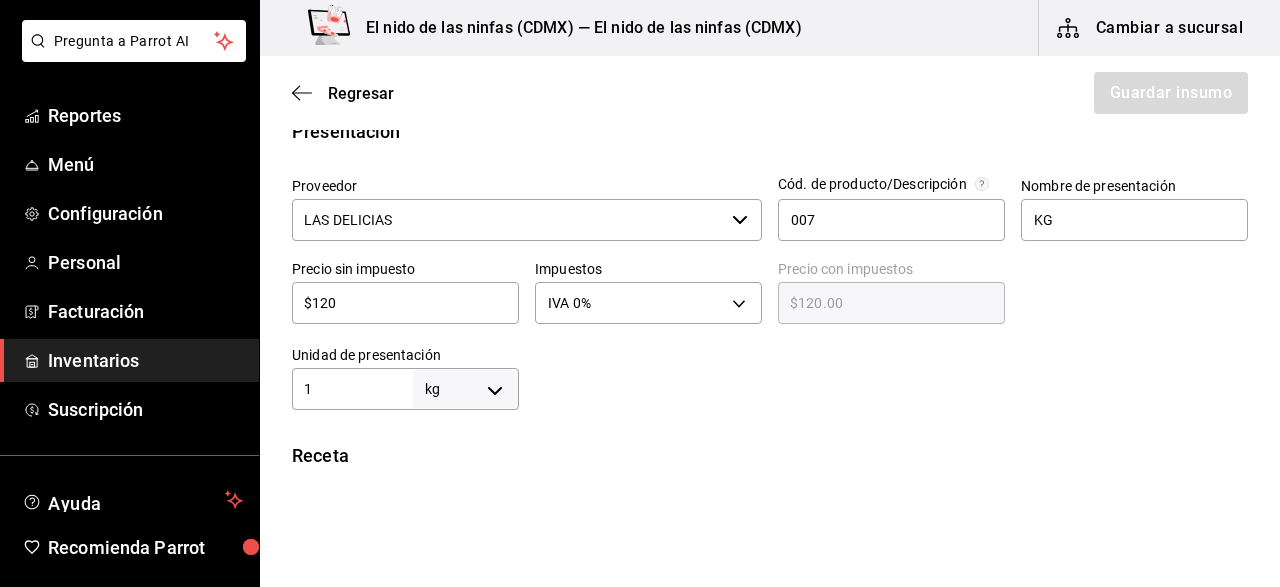 type on "1" 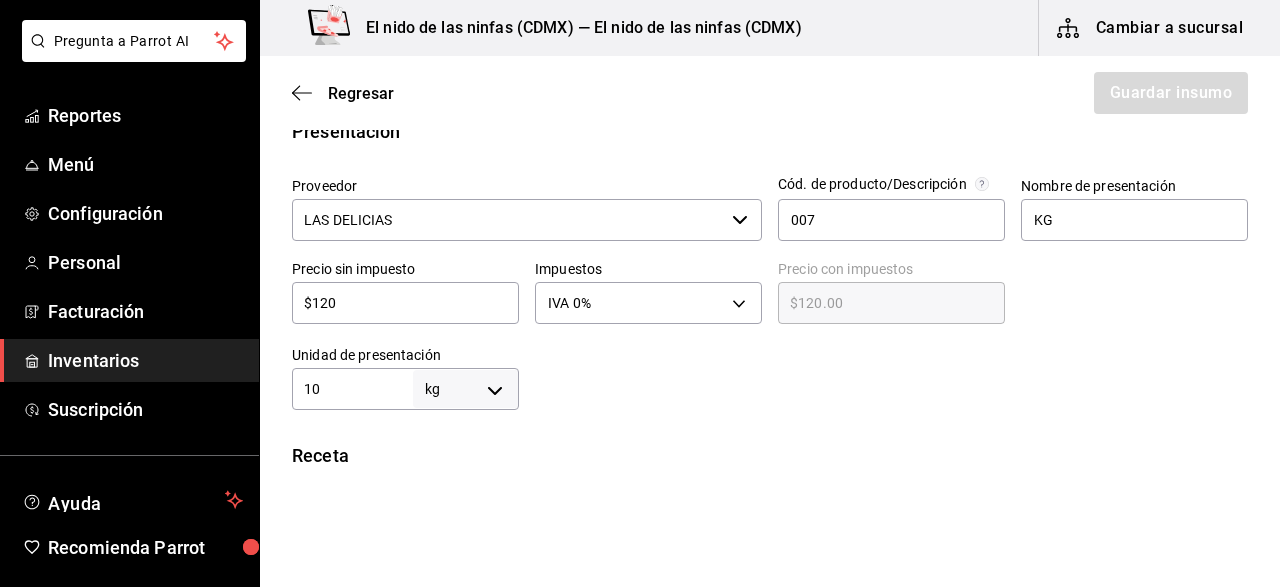 type on "10" 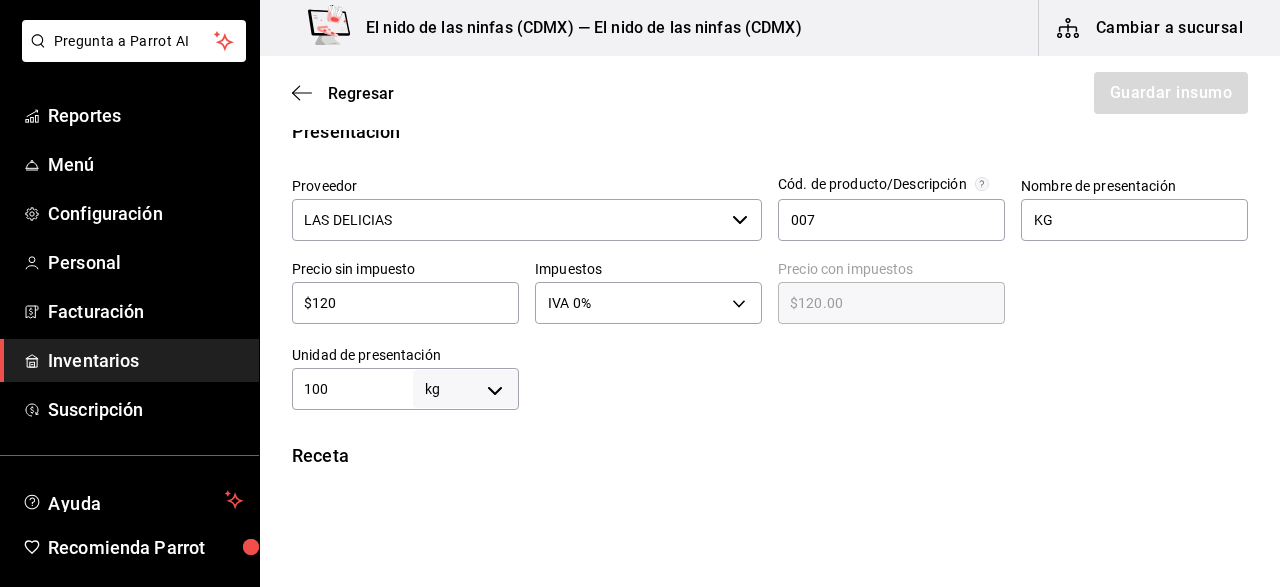 type on "100" 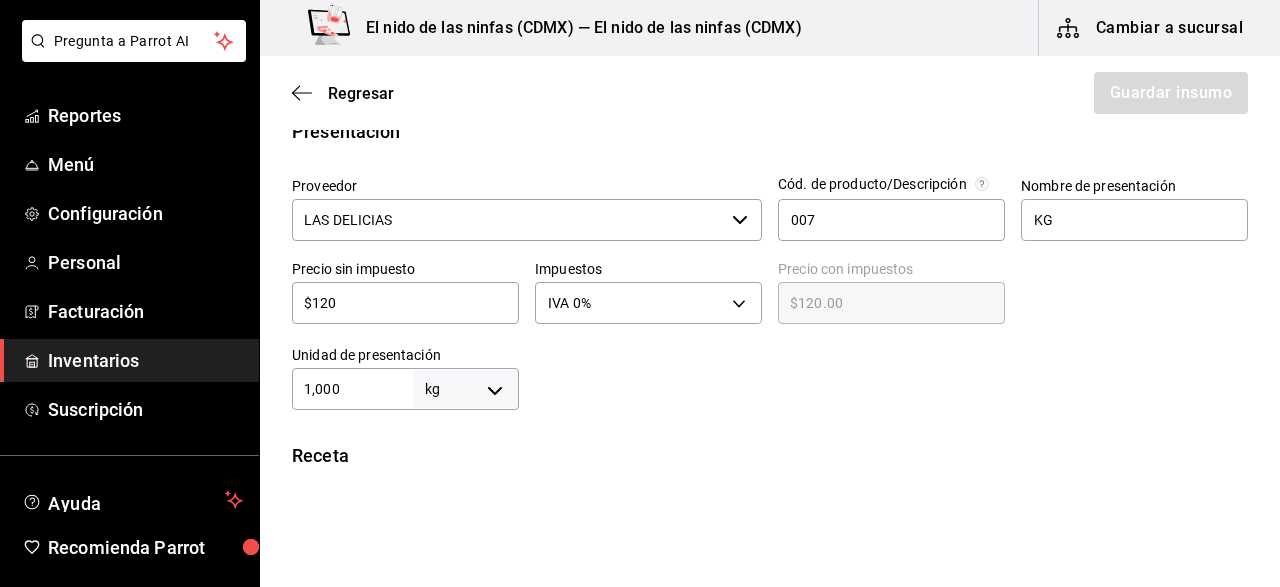 type on "1,000" 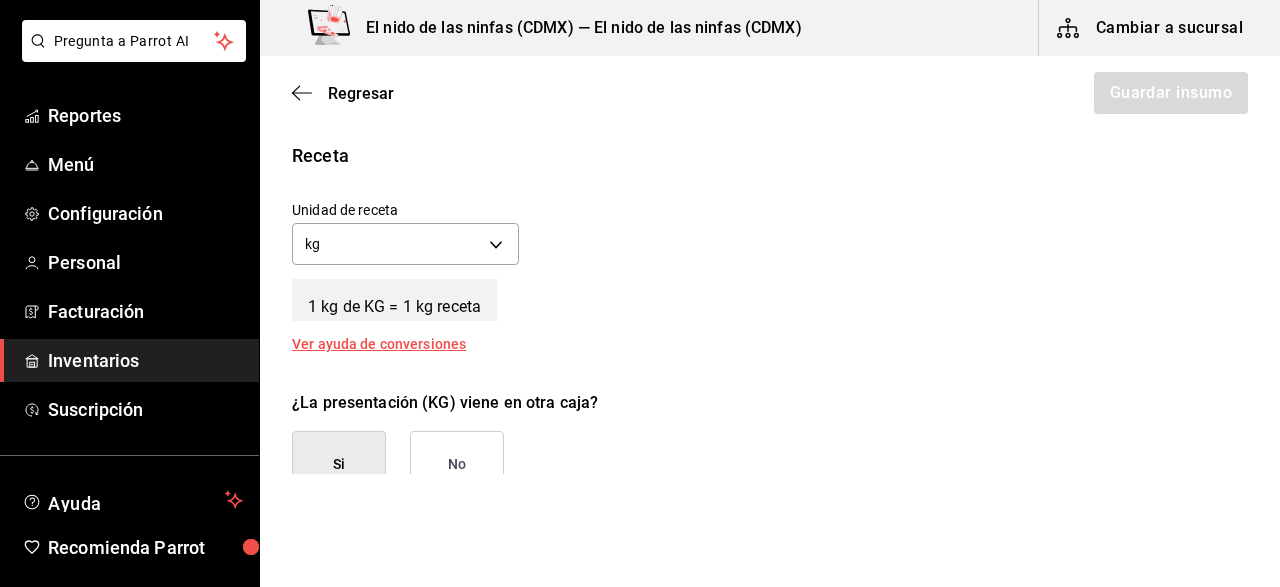 scroll, scrollTop: 800, scrollLeft: 0, axis: vertical 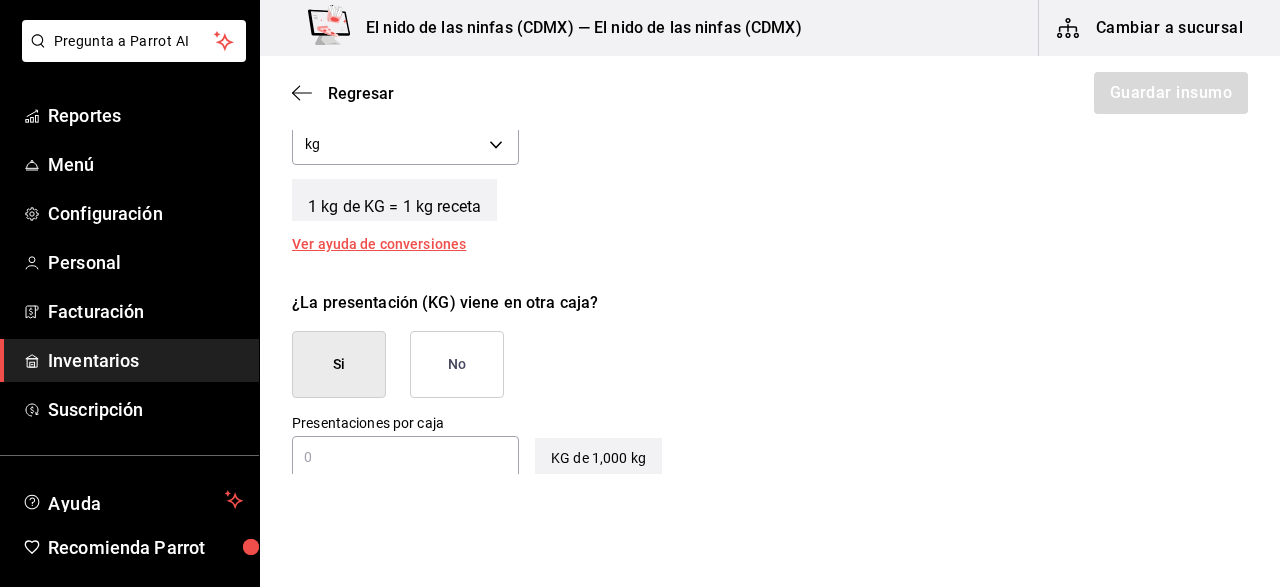 type on "1,000" 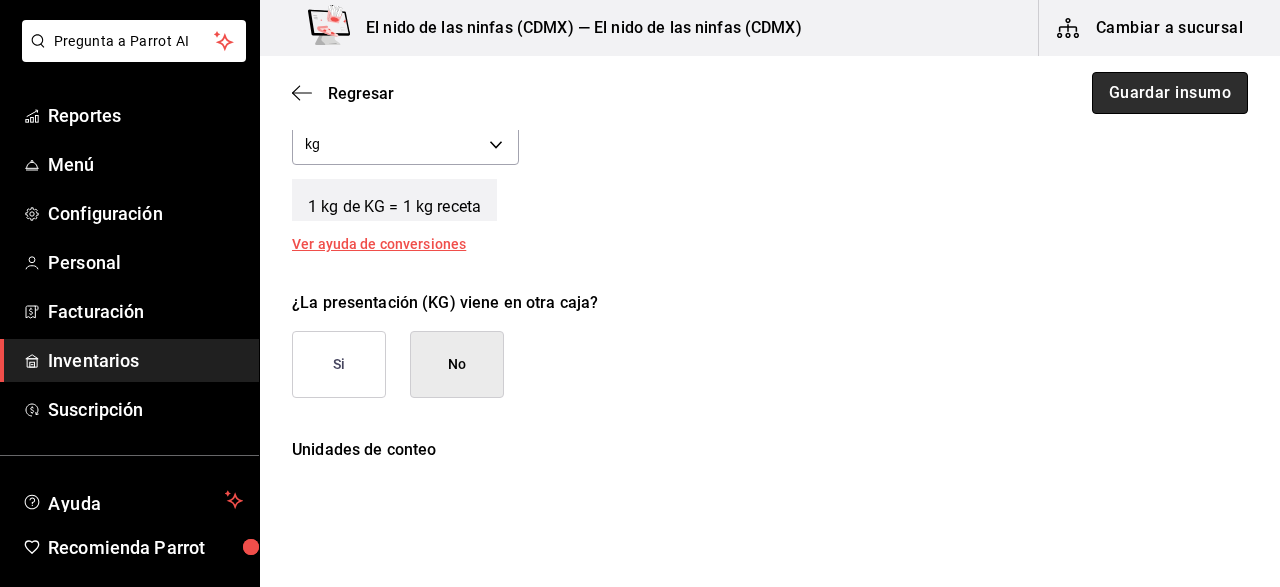 click on "Guardar insumo" at bounding box center (1170, 93) 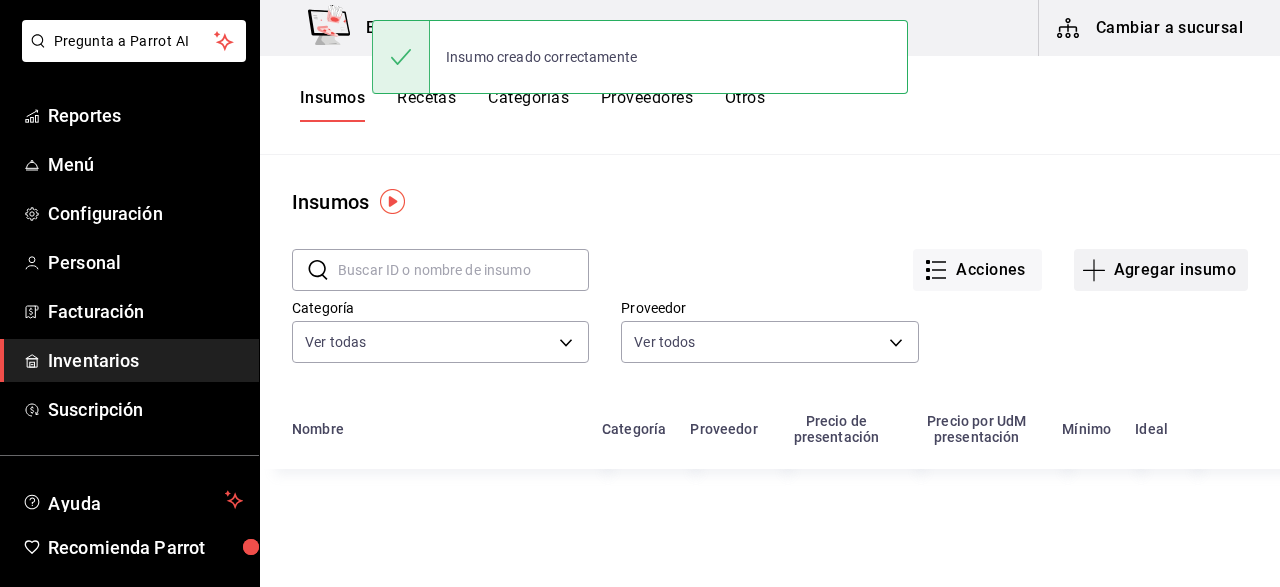 click on "Agregar insumo" at bounding box center (1161, 270) 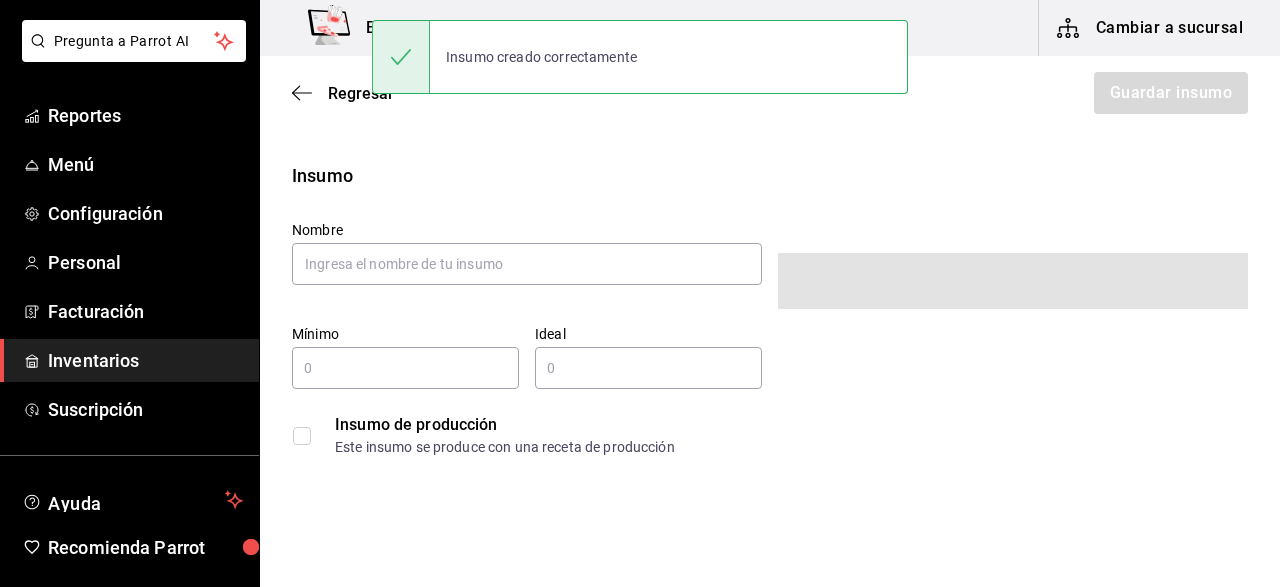 type on "$0.00" 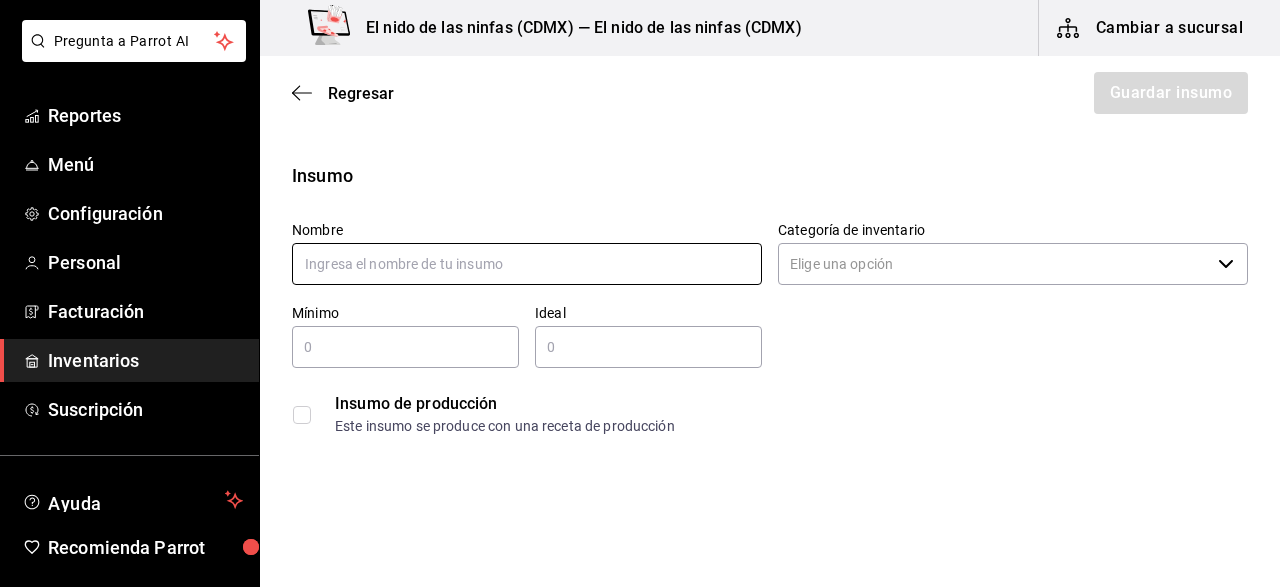 click at bounding box center [527, 264] 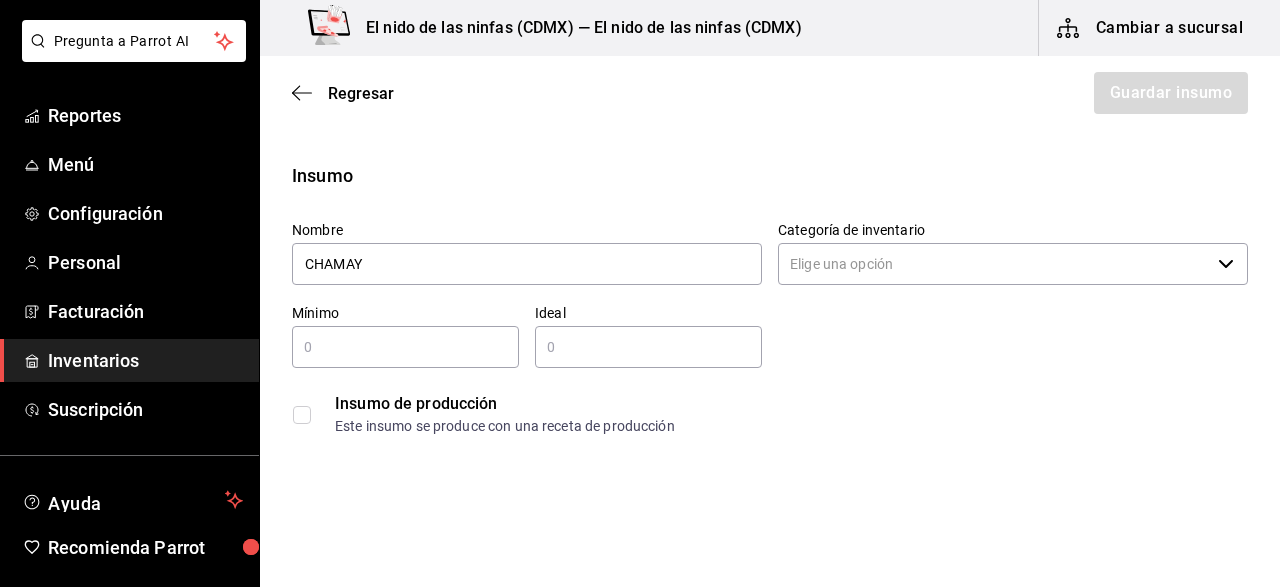 click on "Categoría de inventario" at bounding box center (994, 264) 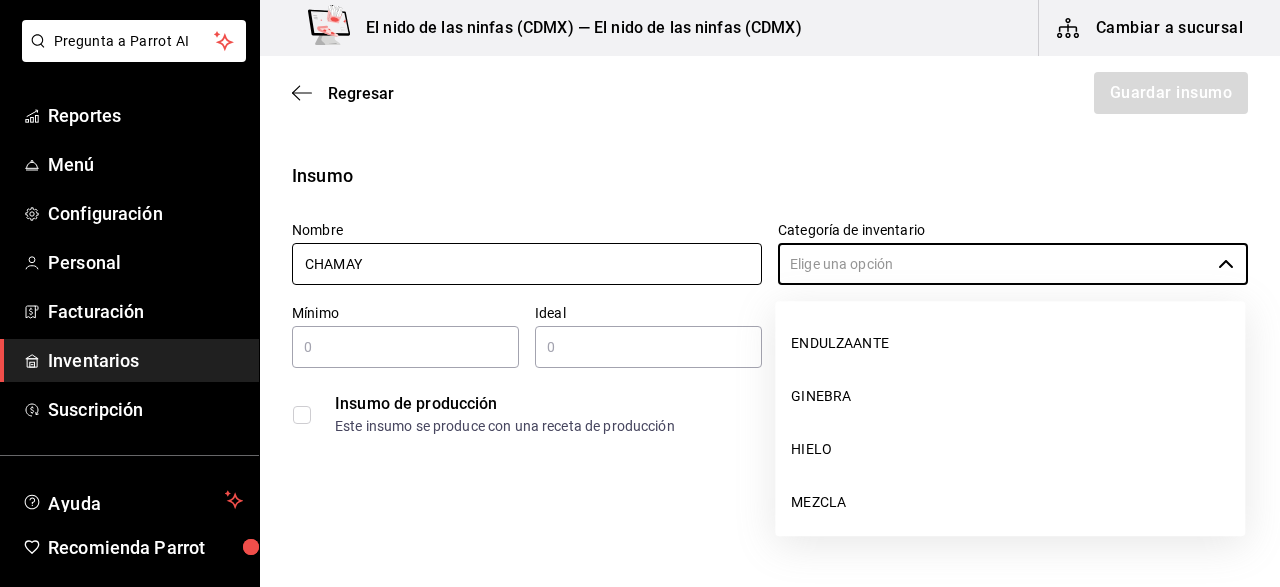 click on "CHAMAY" at bounding box center [527, 264] 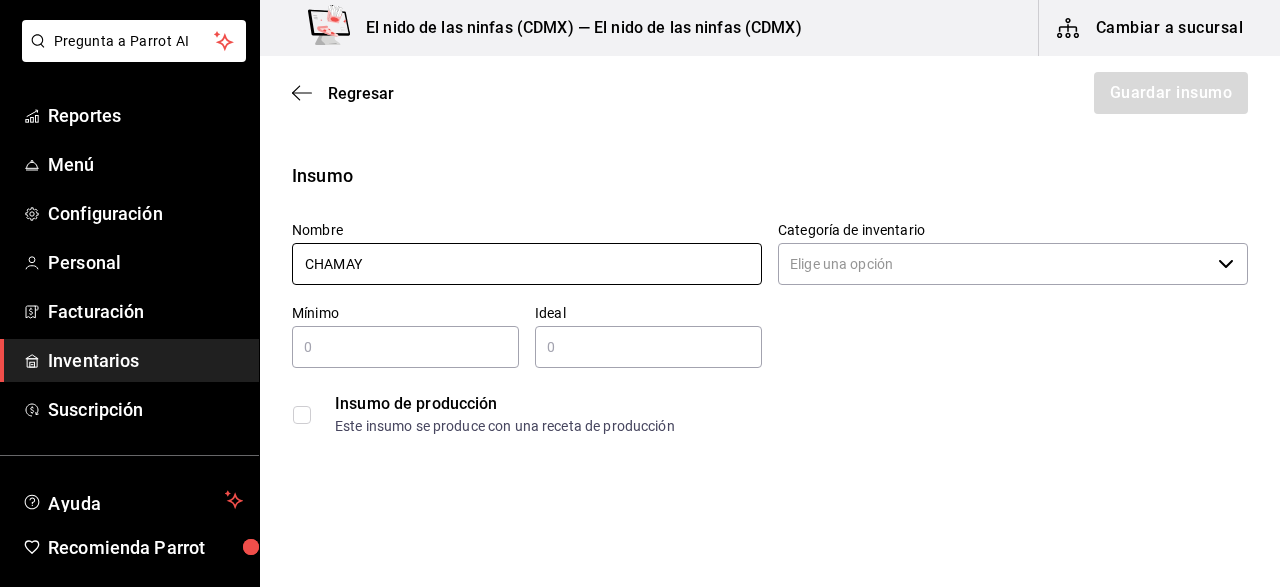click on "CHAMAY" at bounding box center (527, 264) 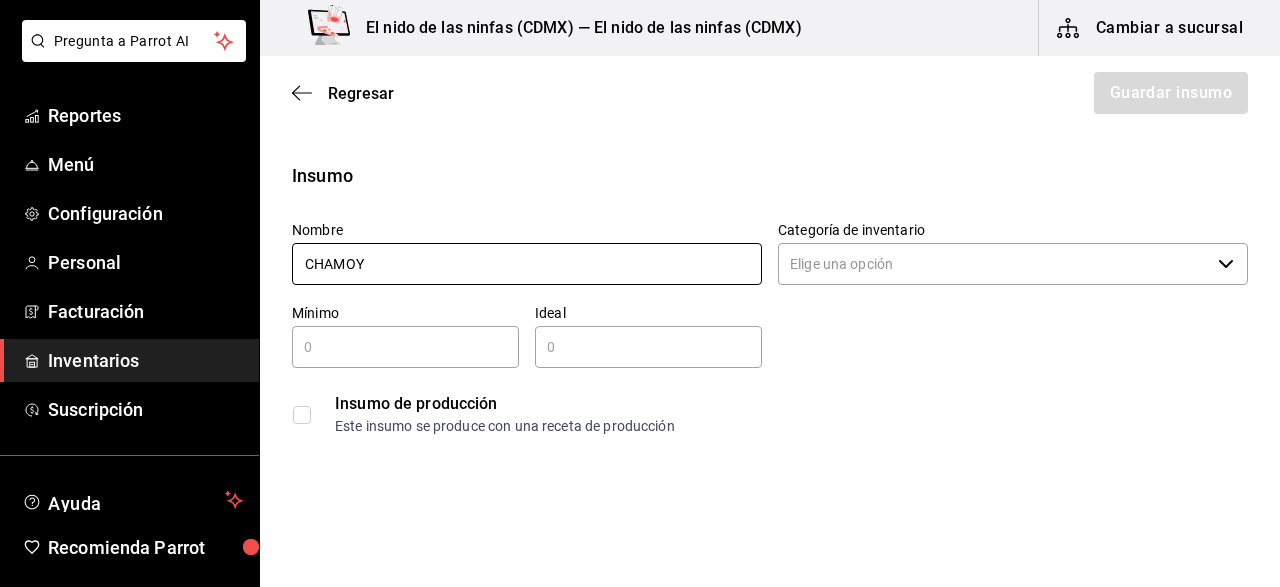 type on "CHAMOY" 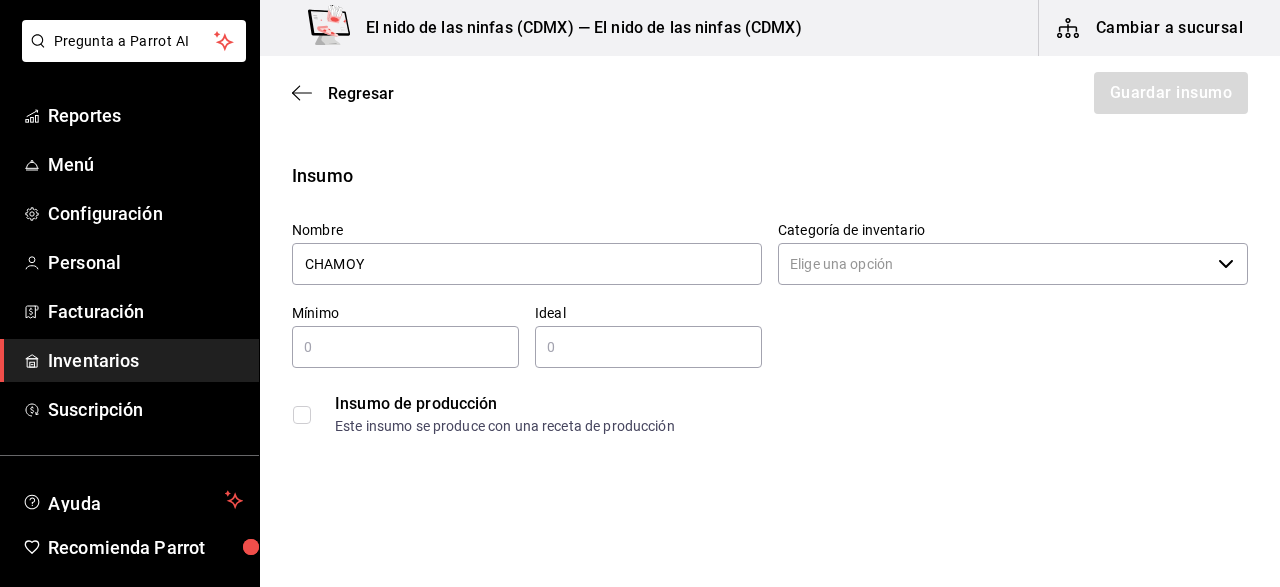 click on "Categoría de inventario" at bounding box center (994, 264) 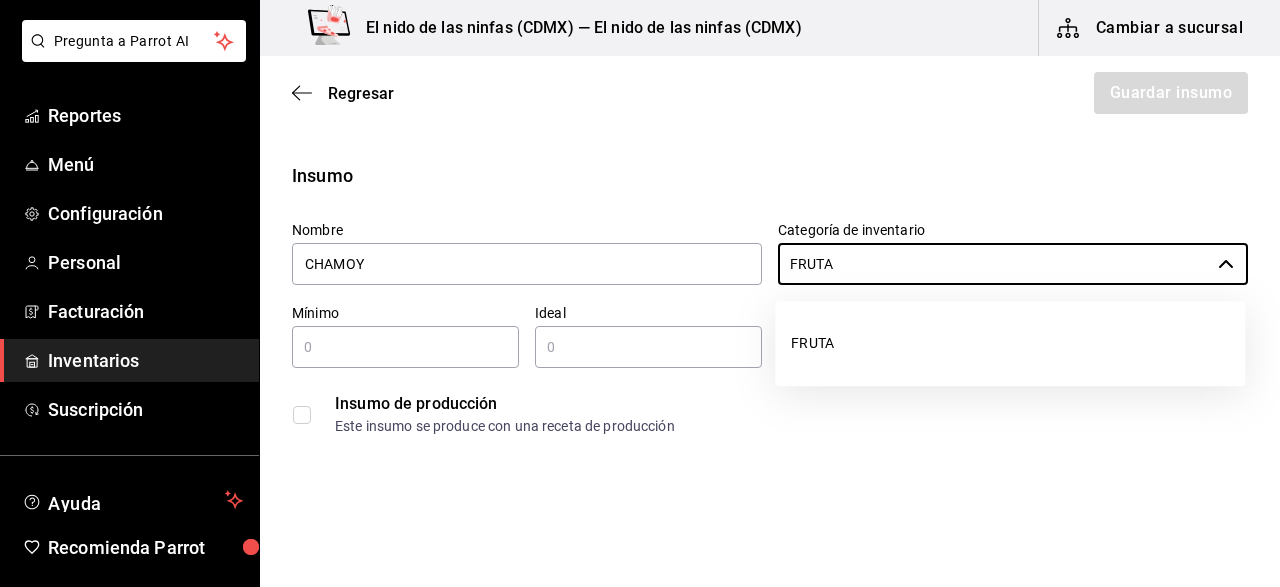 type on "FRUTA" 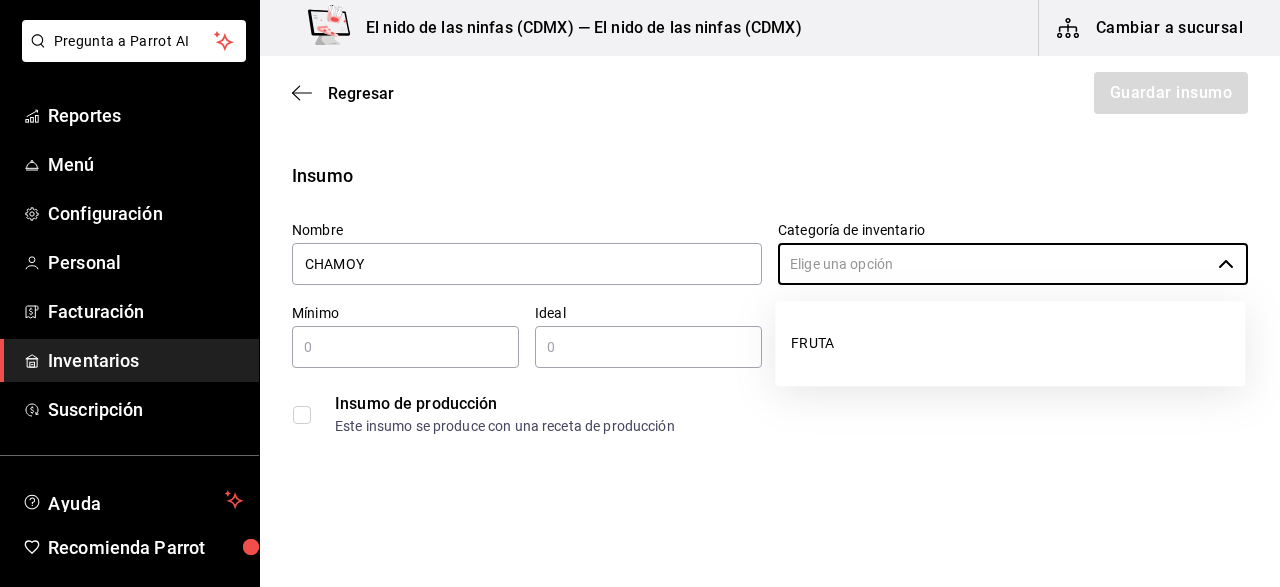 click at bounding box center (405, 347) 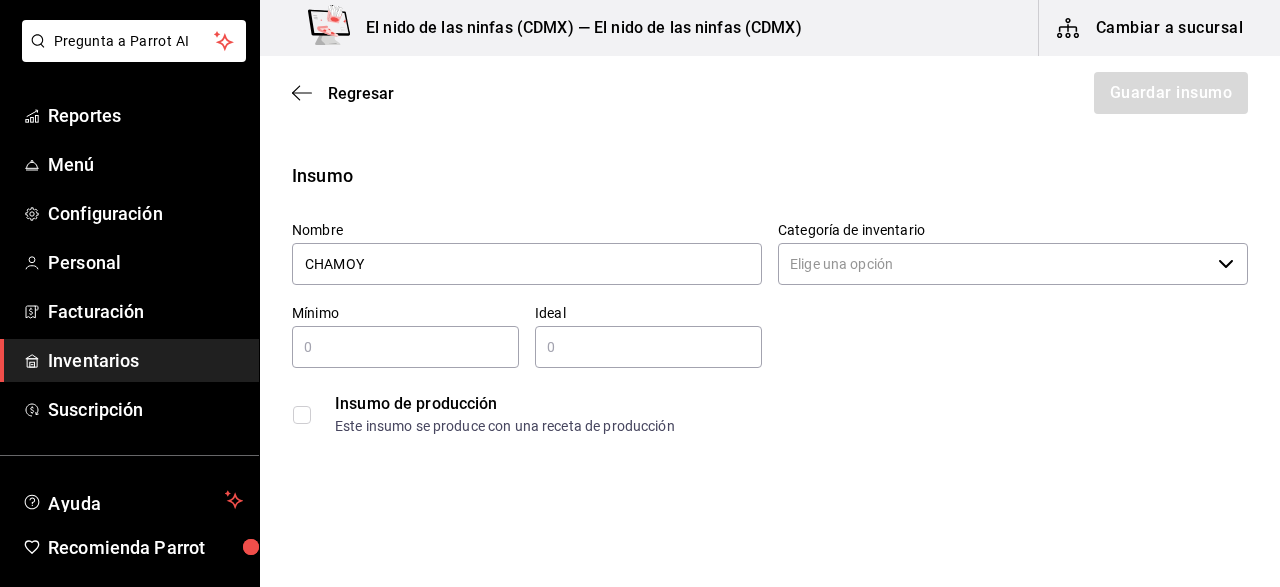 type on "2" 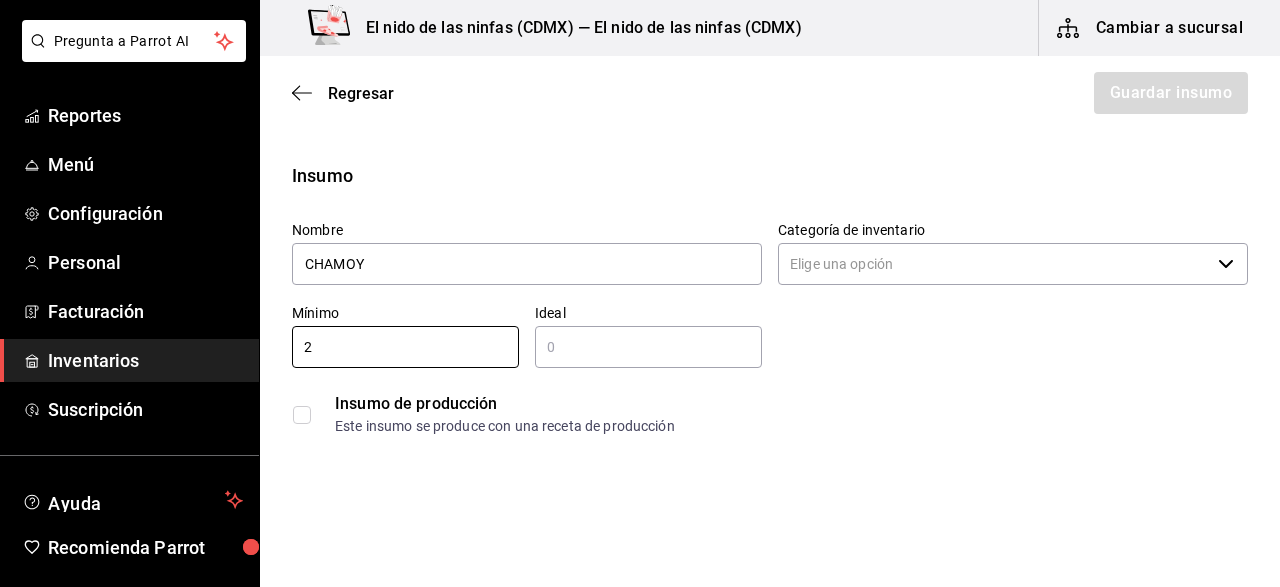type on "2" 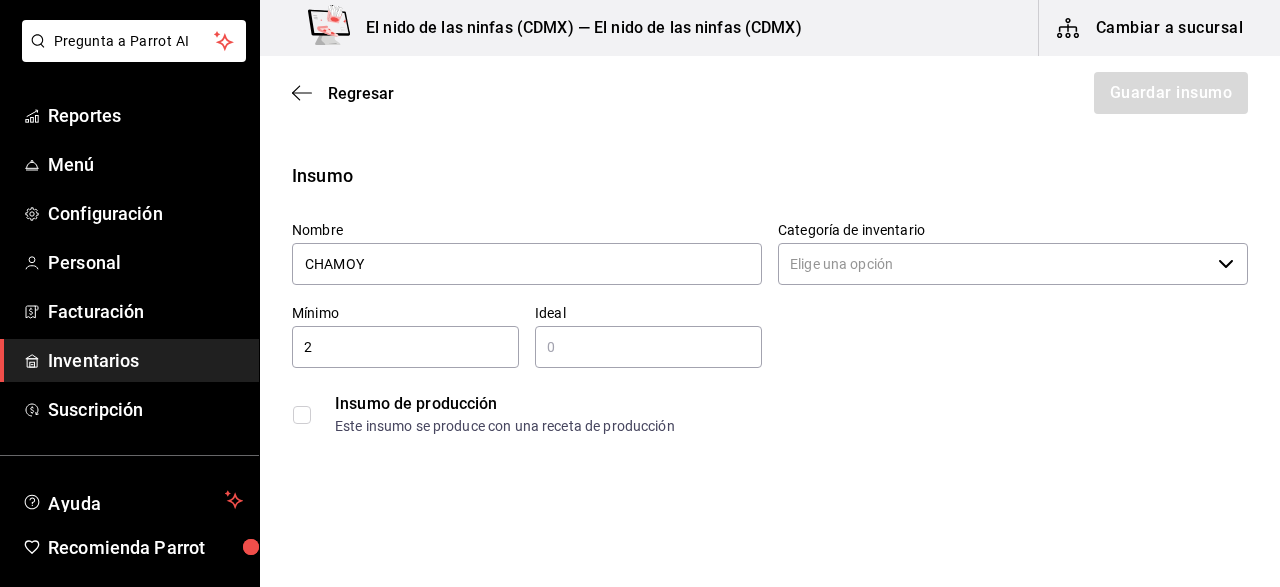 click at bounding box center (648, 347) 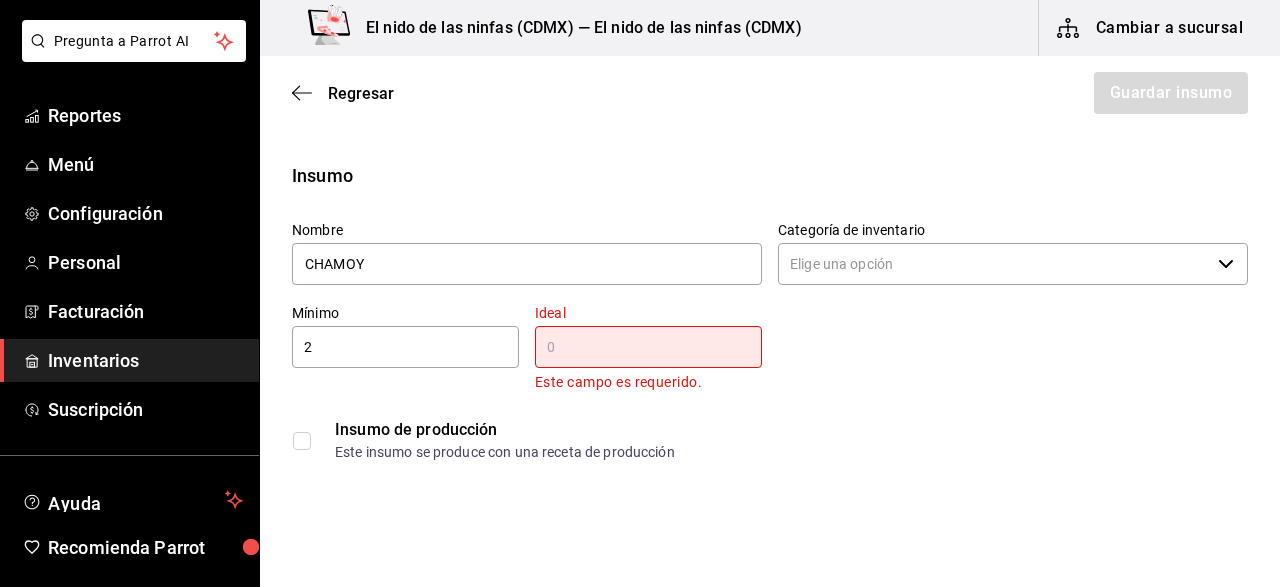 type on "6" 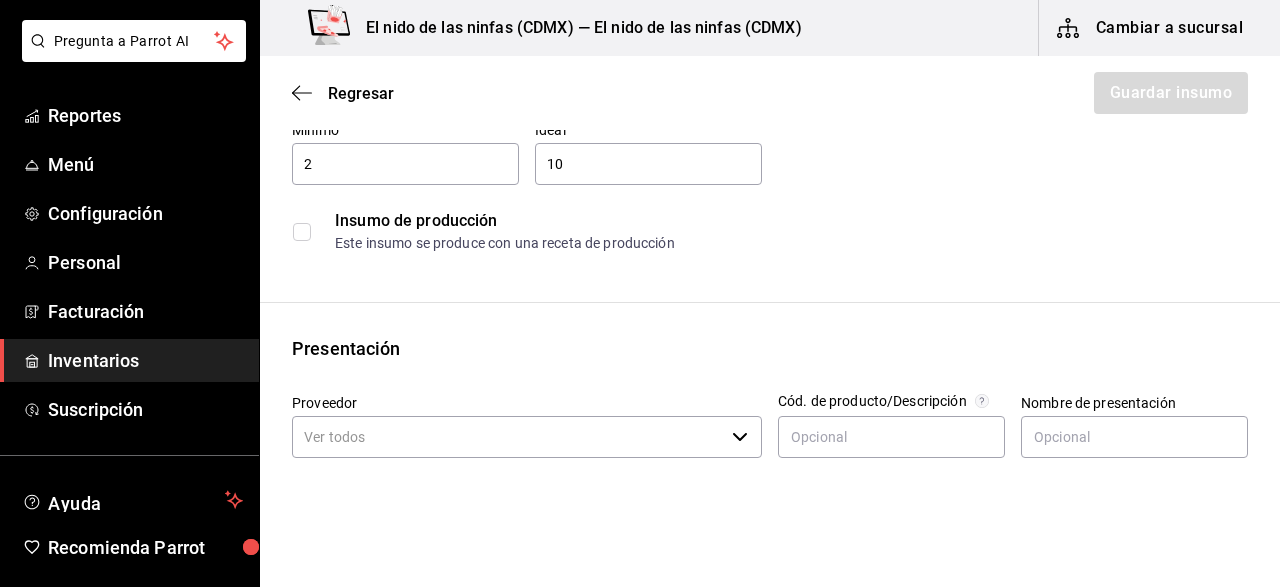 scroll, scrollTop: 200, scrollLeft: 0, axis: vertical 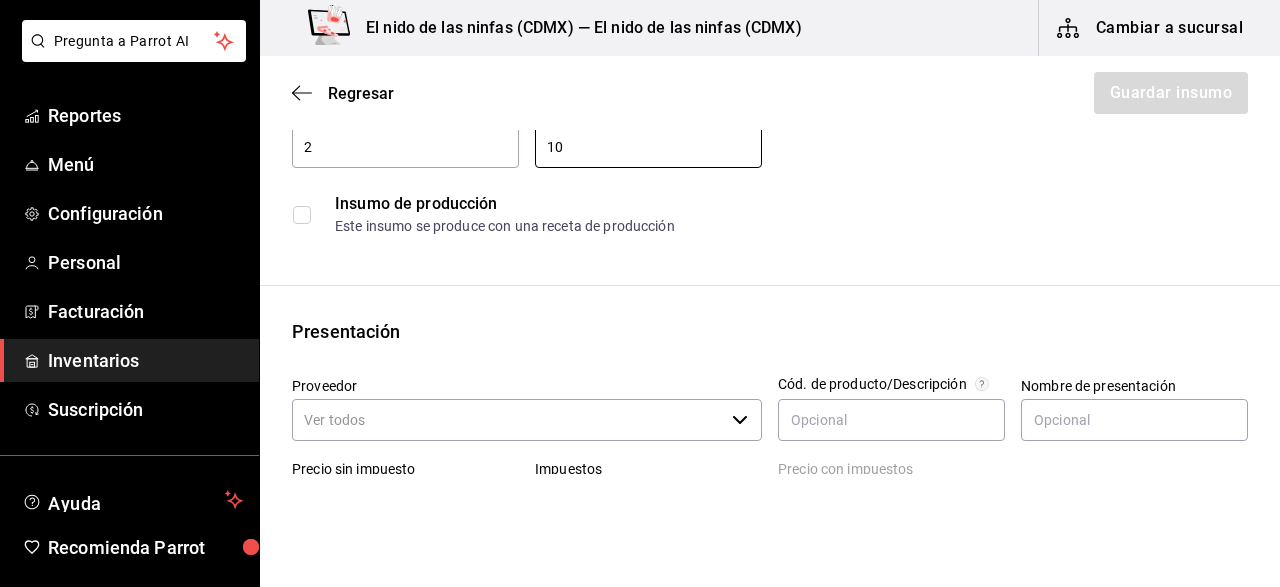type on "10" 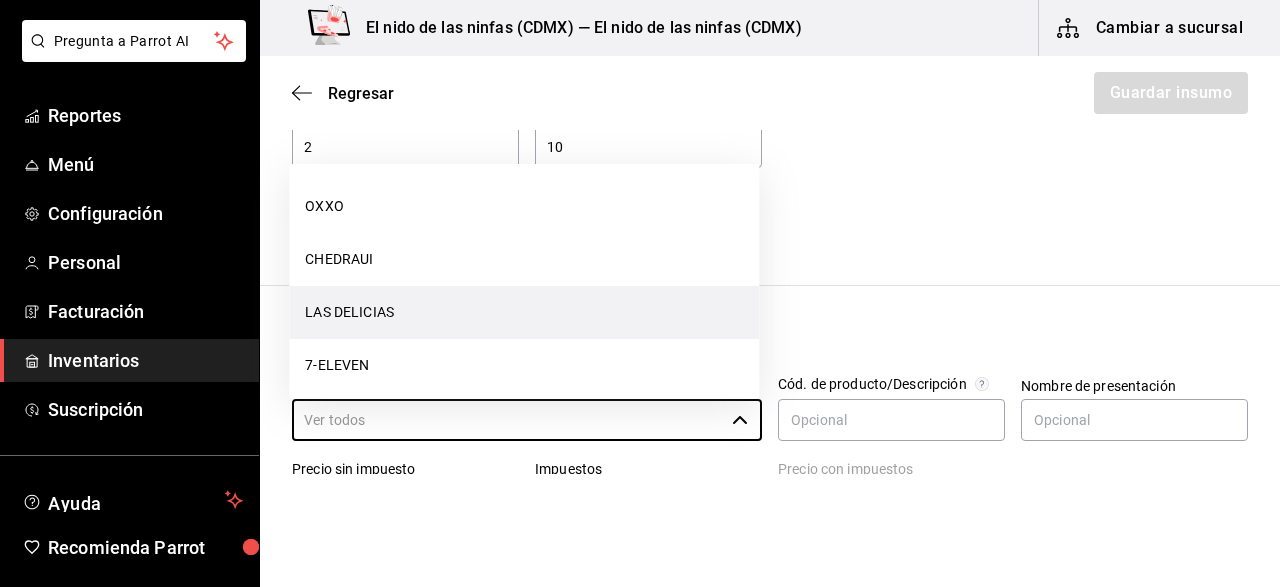 click on "LAS DELICIAS" at bounding box center (524, 312) 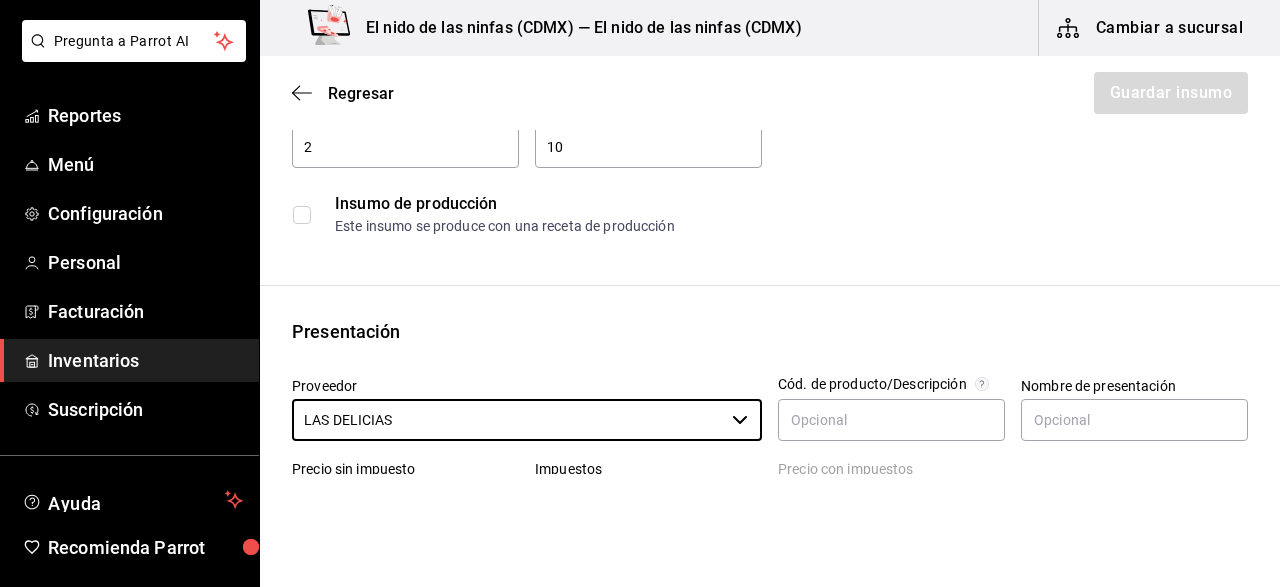 scroll, scrollTop: 300, scrollLeft: 0, axis: vertical 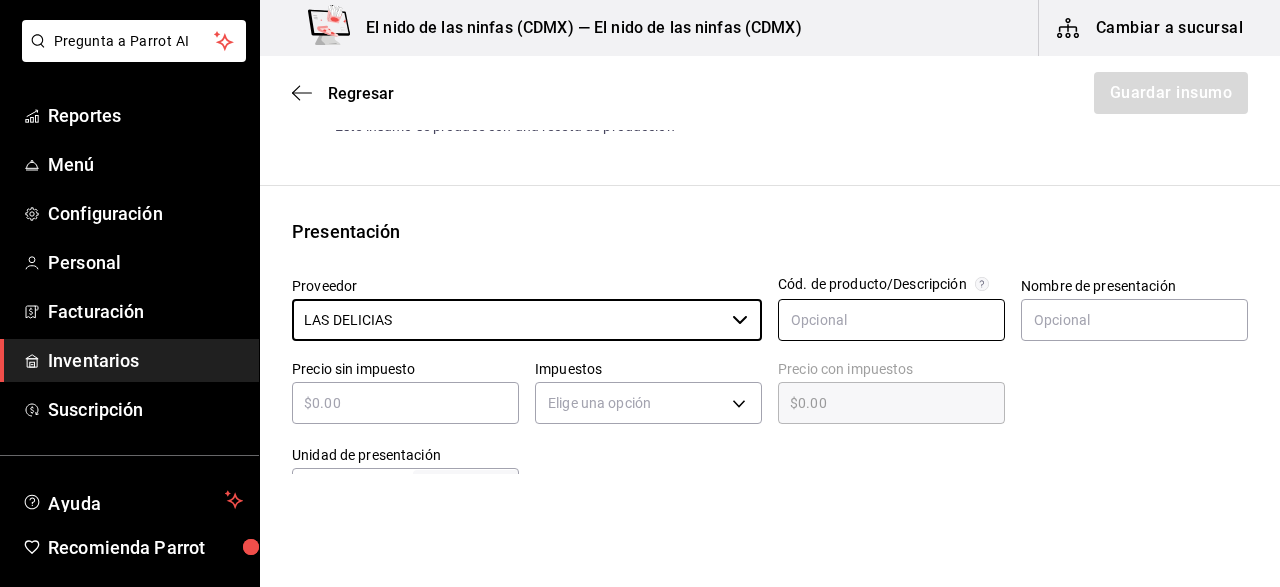 click at bounding box center [891, 320] 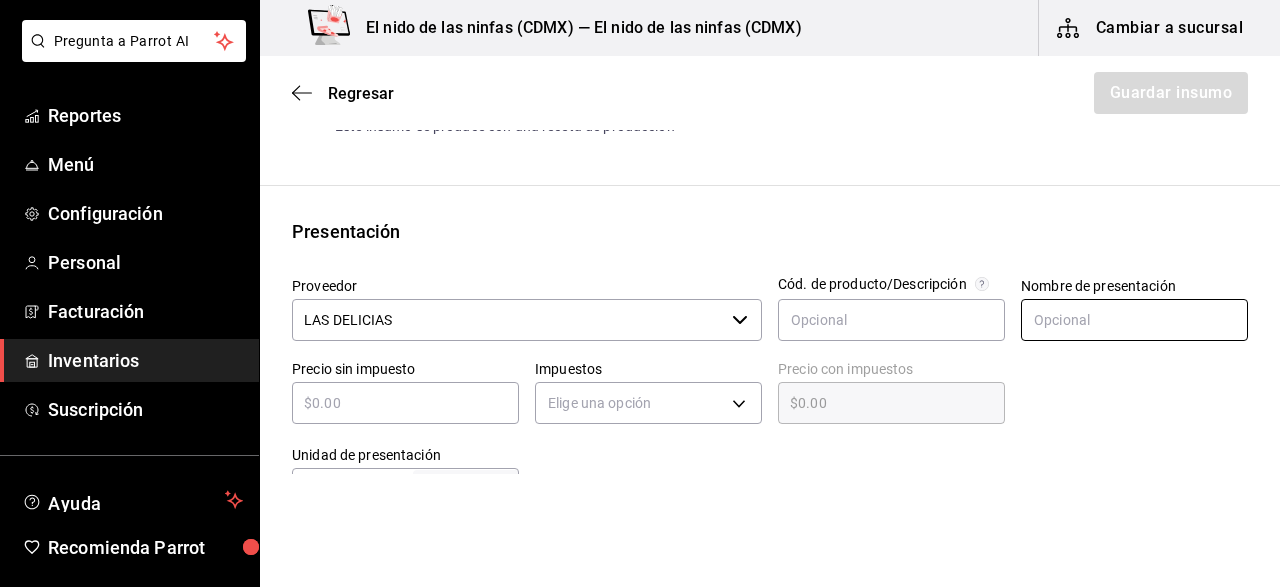 click at bounding box center (1134, 320) 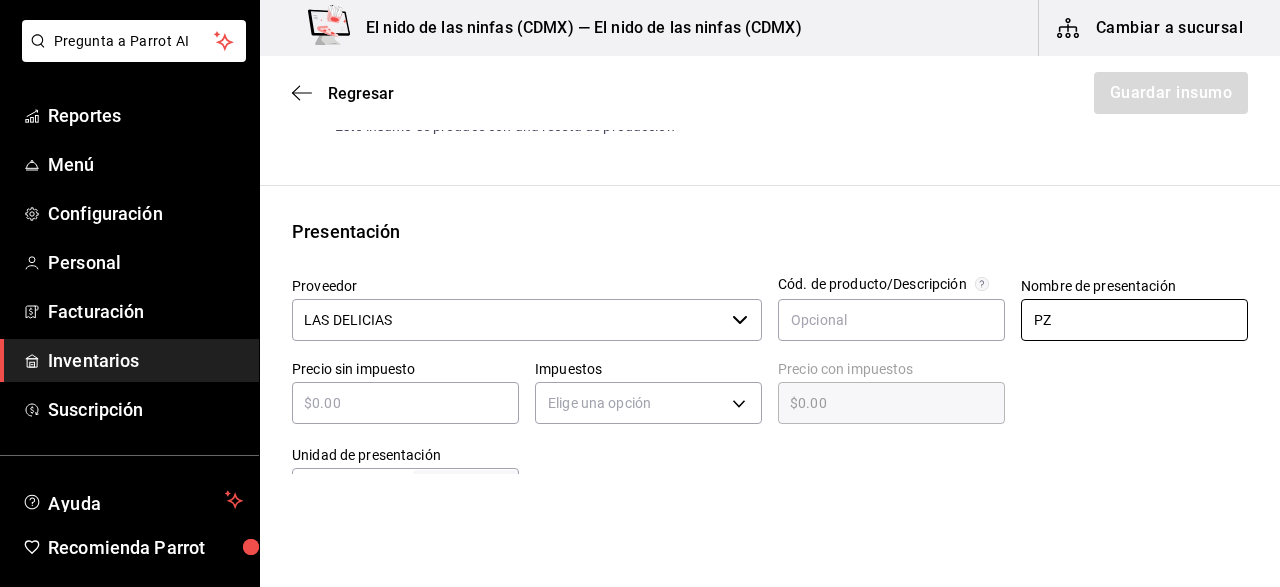 type on "PZ" 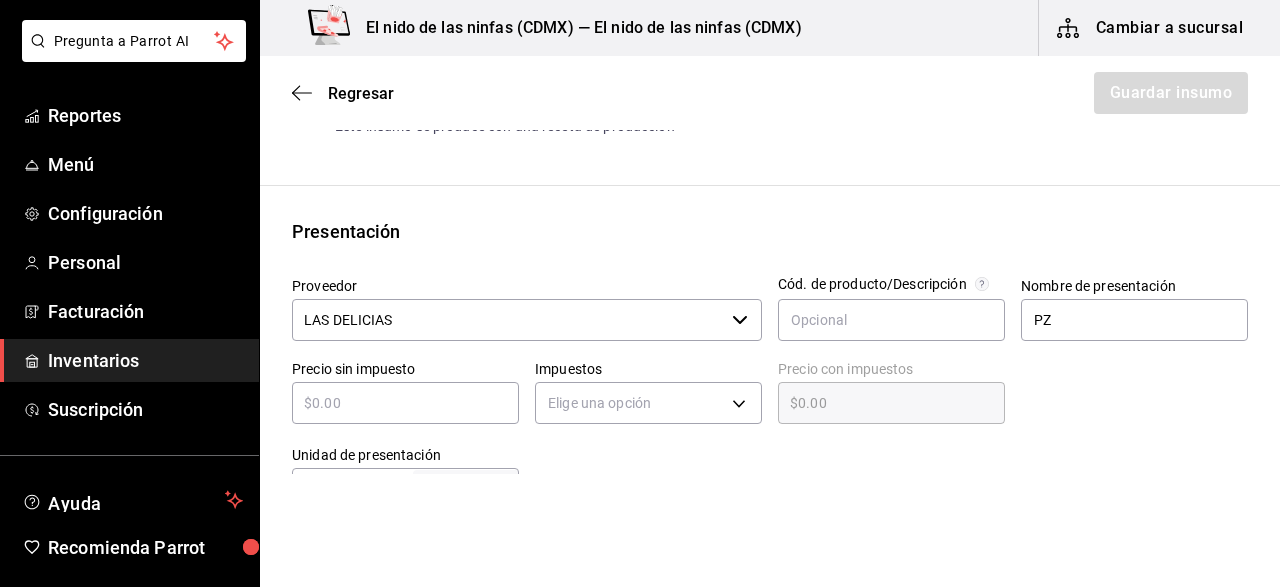 click on "​" at bounding box center [405, 403] 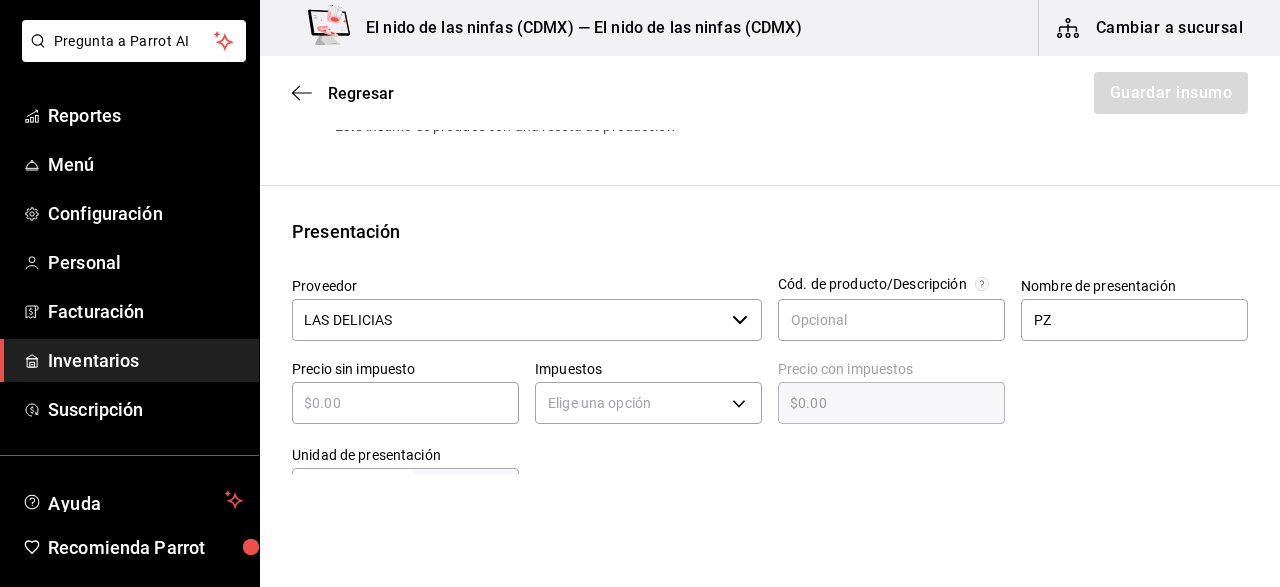 type on "$1" 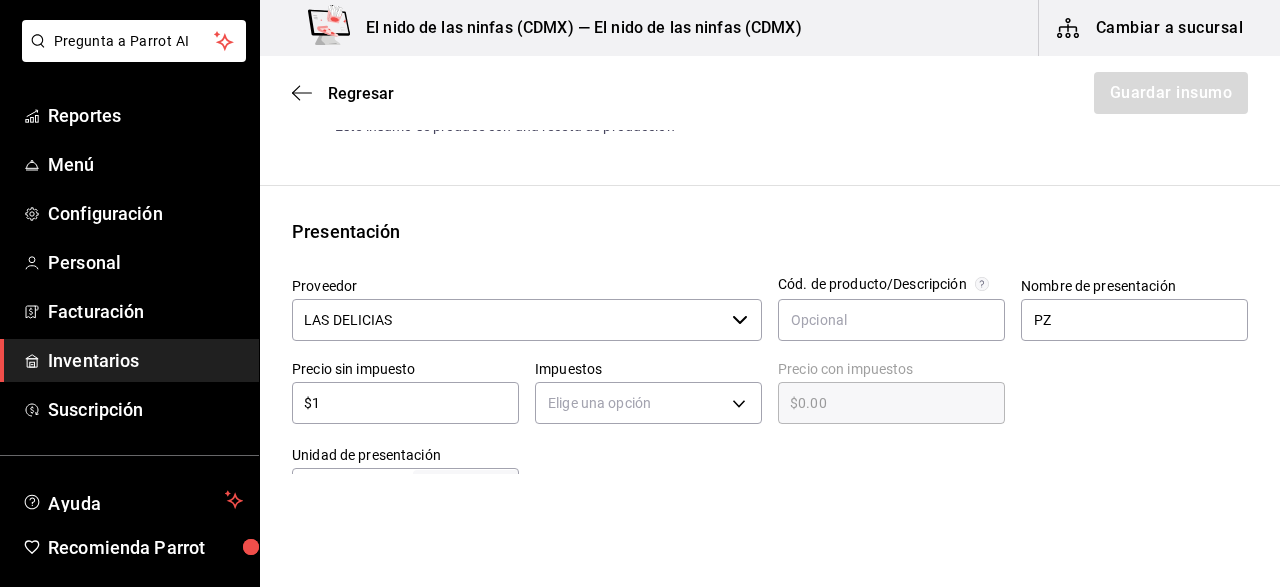 type on "$1.00" 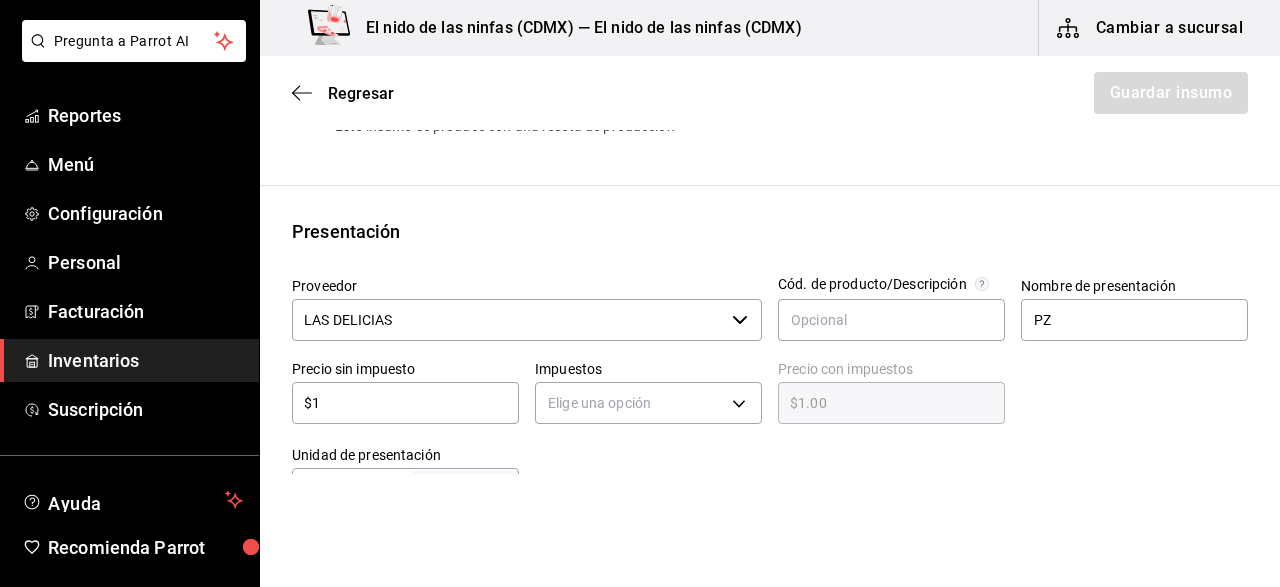type on "$11" 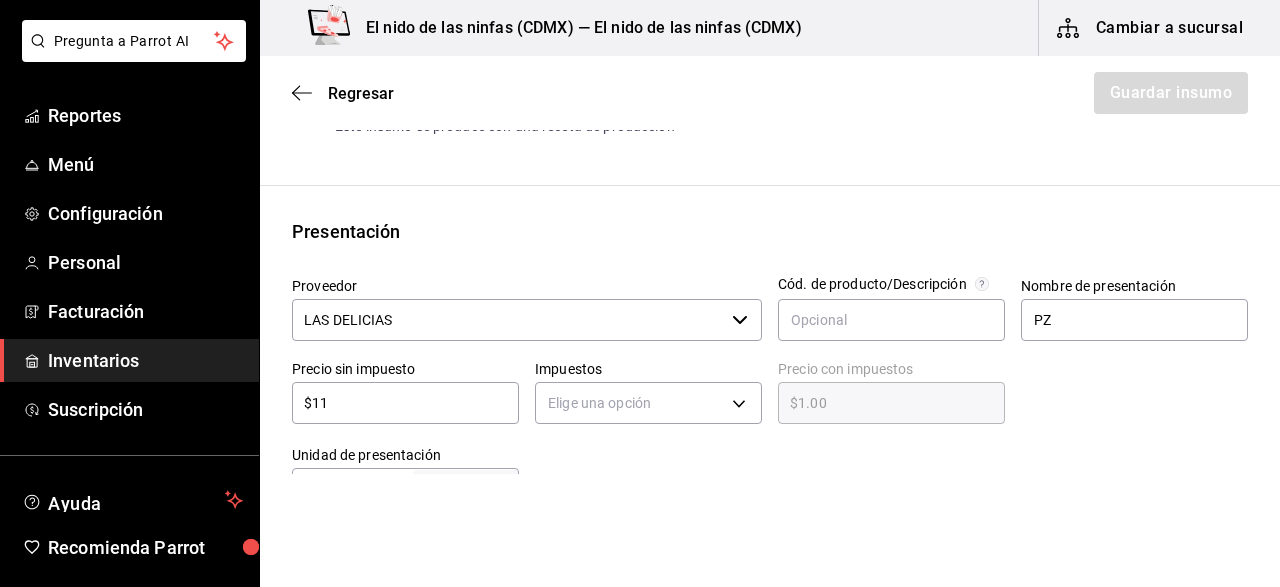 type on "$11.00" 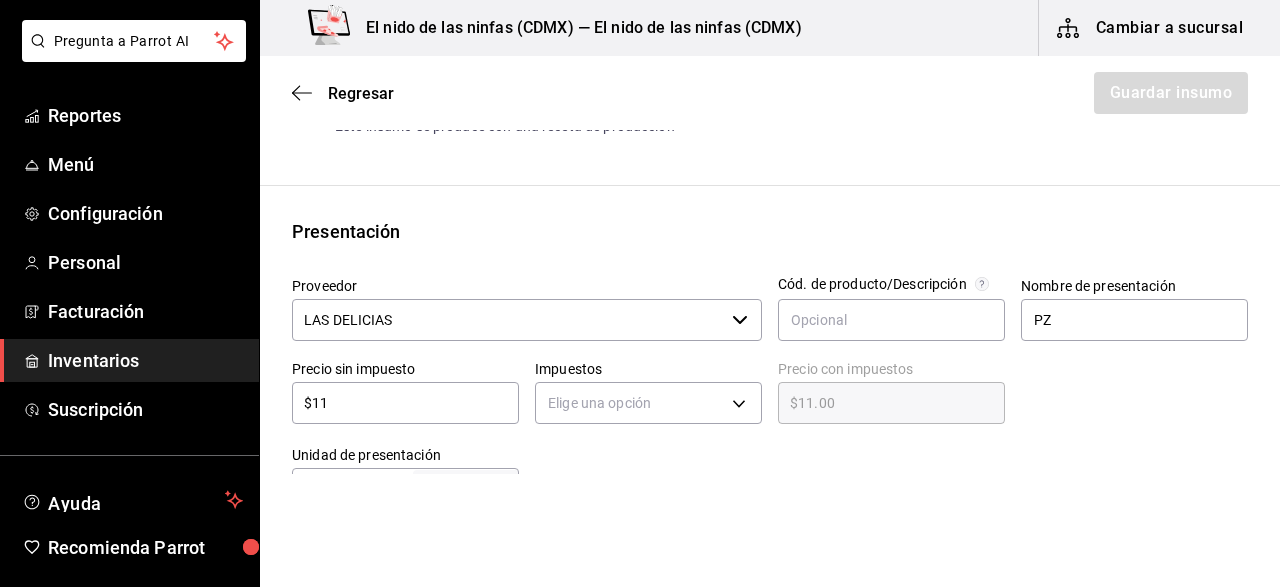 type on "$110" 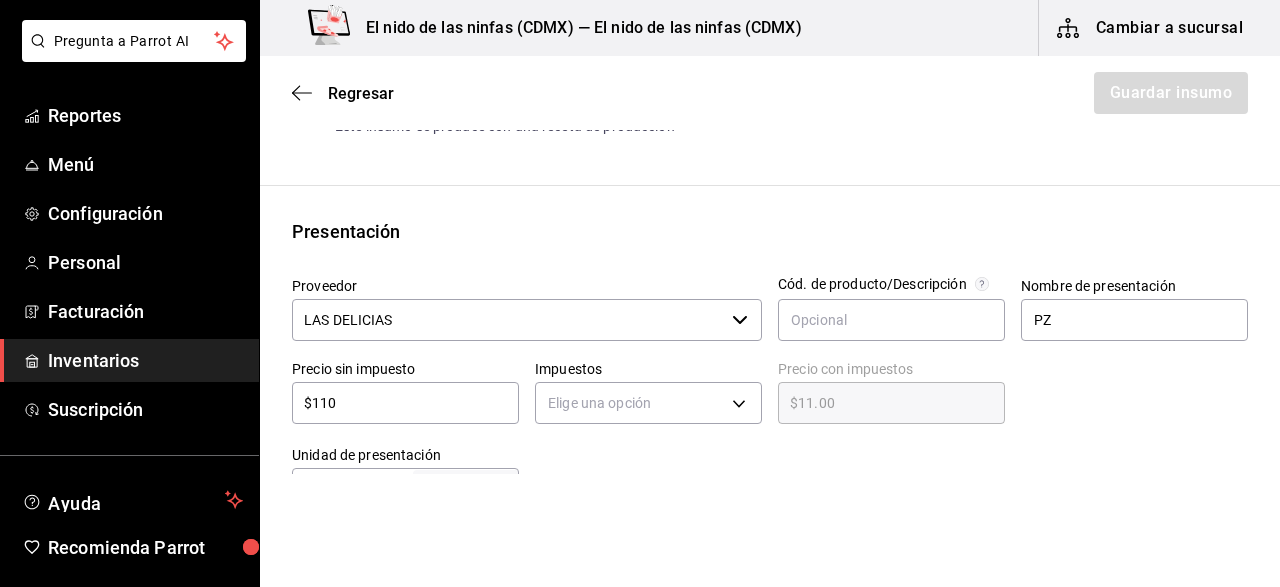 type on "$110.00" 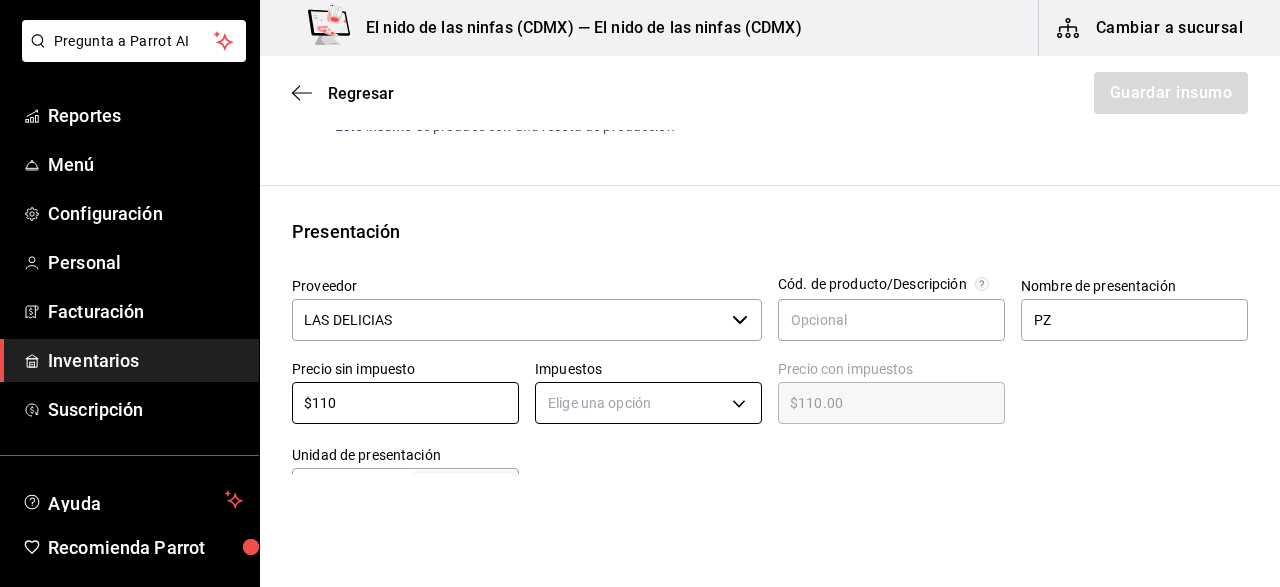 type on "$110" 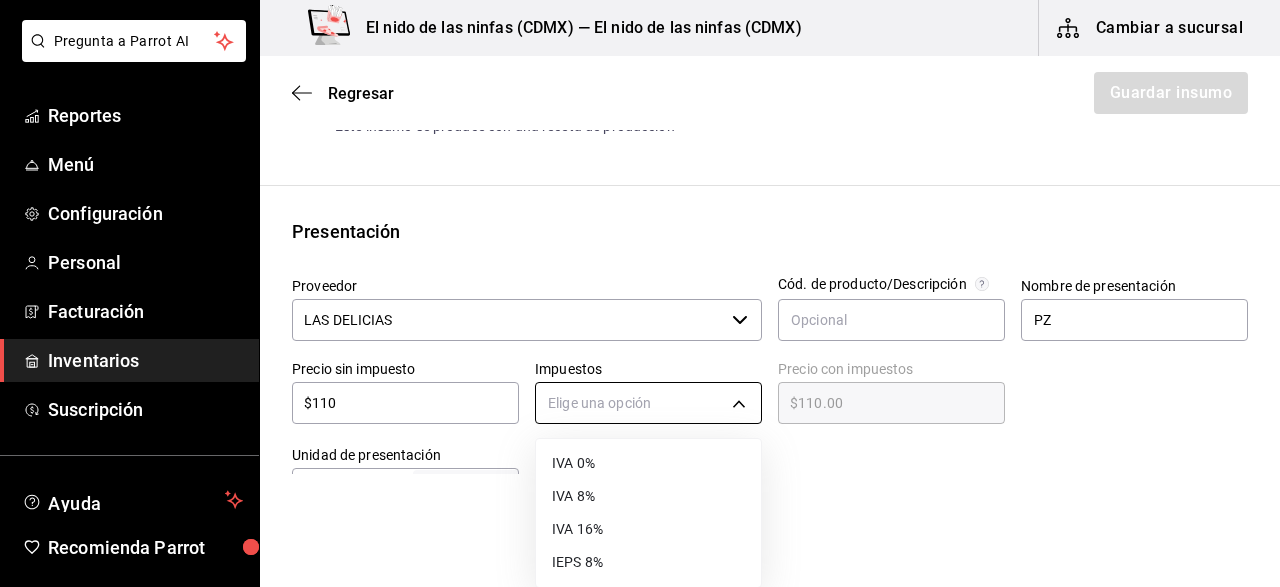 click on "Pregunta a Parrot AI Reportes   Menú   Configuración   Personal   Facturación   Inventarios   Suscripción   Ayuda Recomienda Parrot   [FIRST] [LAST]   Sugerir nueva función   El nido de las ninfas ([CITY]) — El nido de las ninfas ([CITY]) Cambiar a sucursal Regresar Guardar insumo Insumo Nombre CHAMOY Categoría de inventario ​ Mínimo 2 ​ Ideal 10 ​ Insumo de producción Este insumo se produce con una receta de producción Presentación Proveedor LAS DELICIAS ​ Cód. de producto/Descripción Nombre de presentación PZ Precio sin impuesto $110 ​ Impuestos Elige una opción Precio con impuestos $110.00 ​ Unidad de presentación UdM ​ Receta Unidad de receta Elige una opción Factor de conversión ​ Ver ayuda de conversiones ¿La presentación (PZ) viene en otra caja? Si No Presentaciones por caja ​ Sin definir Unidades de conteo GANA 1 MES GRATIS EN TU SUSCRIPCIÓN AQUÍ Pregunta a Parrot AI Reportes   Menú   Configuración   Personal   Facturación   Inventarios   Suscripción   Ayuda" at bounding box center (640, 237) 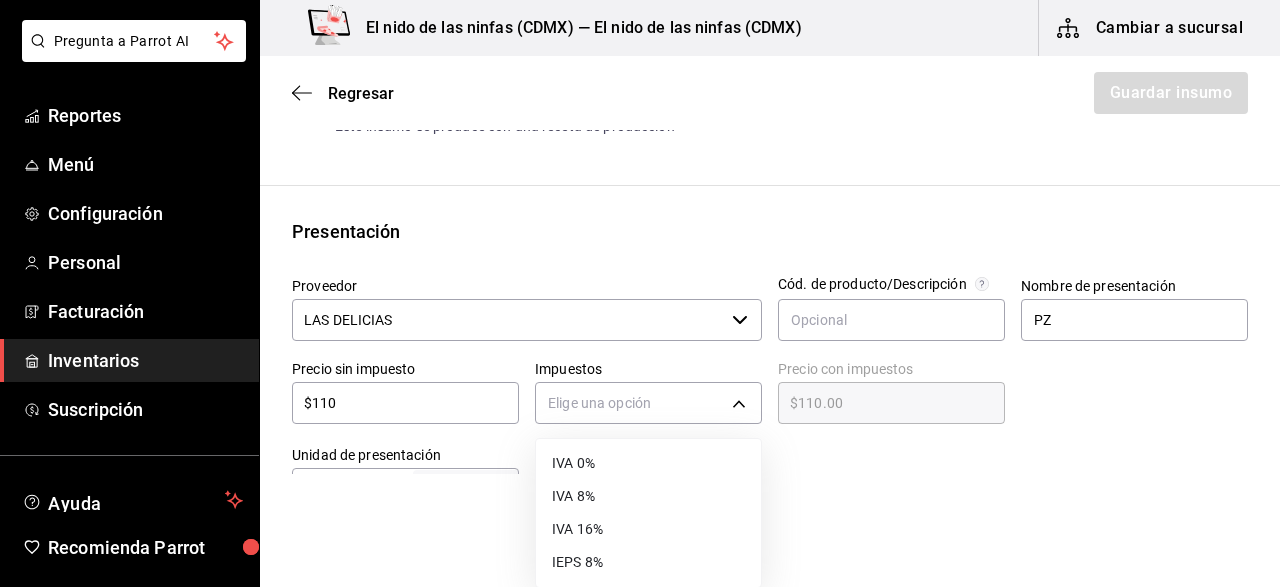 click on "IVA 0%" at bounding box center [648, 463] 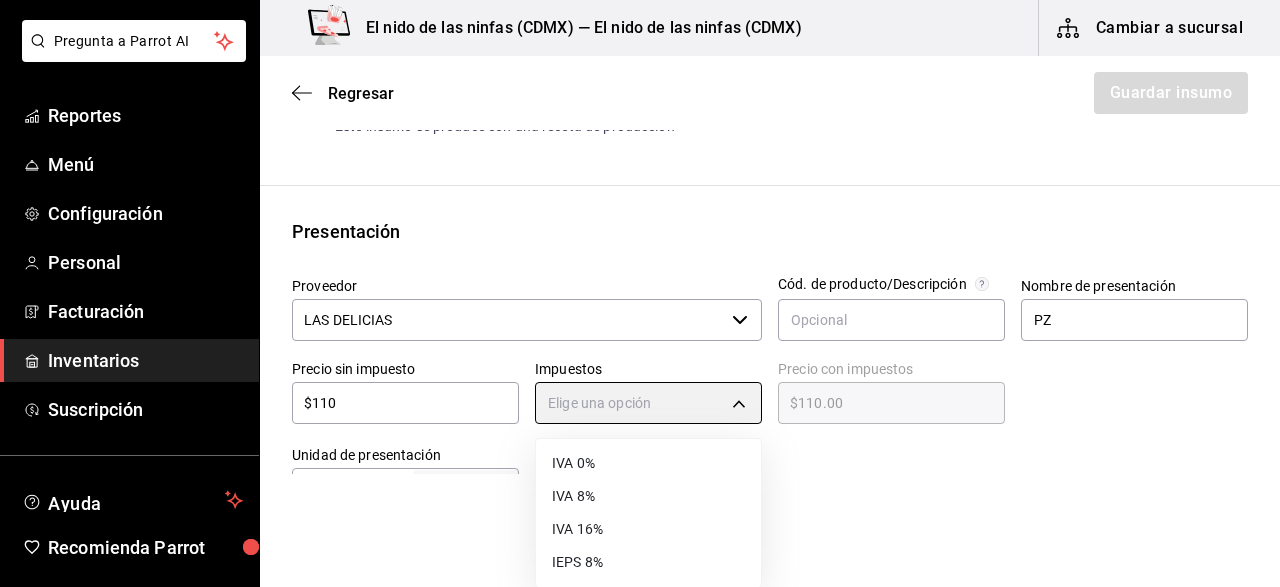 type on "IVA_0" 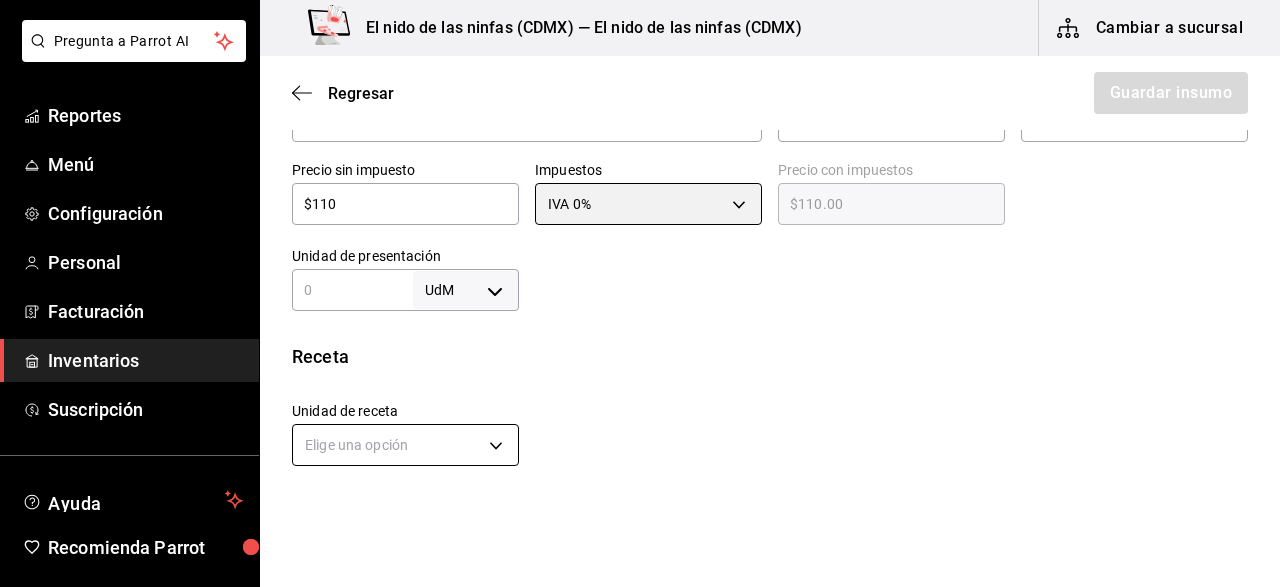 scroll, scrollTop: 500, scrollLeft: 0, axis: vertical 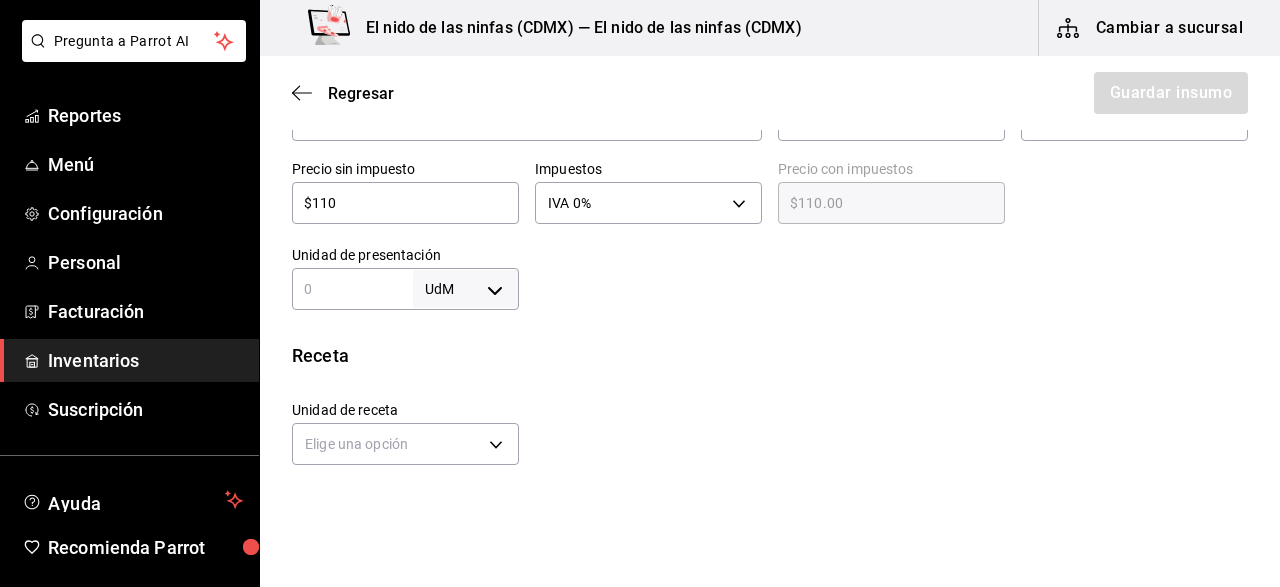 click on "Pregunta a Parrot AI Reportes   Menú   Configuración   Personal   Facturación   Inventarios   Suscripción   Ayuda Recomienda Parrot   [FIRST] [LAST]   Sugerir nueva función   El nido de las ninfas ([CITY]) — El nido de las ninfas ([CITY]) Cambiar a sucursal Regresar Guardar insumo Insumo Nombre CHAMOY Categoría de inventario ​ Mínimo 2 ​ Ideal 10 ​ Insumo de producción Este insumo se produce con una receta de producción Presentación Proveedor LAS DELICIAS ​ Cód. de producto/Descripción Nombre de presentación PZ Precio sin impuesto $110 ​ Impuestos IVA 0% IVA_0 Precio con impuestos $110.00 ​ Unidad de presentación UdM ​ Receta Unidad de receta Elige una opción Factor de conversión ​ Ver ayuda de conversiones ¿La presentación (PZ) viene en otra caja? Si No Presentaciones por caja ​ Sin definir Unidades de conteo GANA 1 MES GRATIS EN TU SUSCRIPCIÓN AQUÍ Pregunta a Parrot AI Reportes   Menú   Configuración   Personal   Facturación   Inventarios   Suscripción   Ayuda" at bounding box center [640, 237] 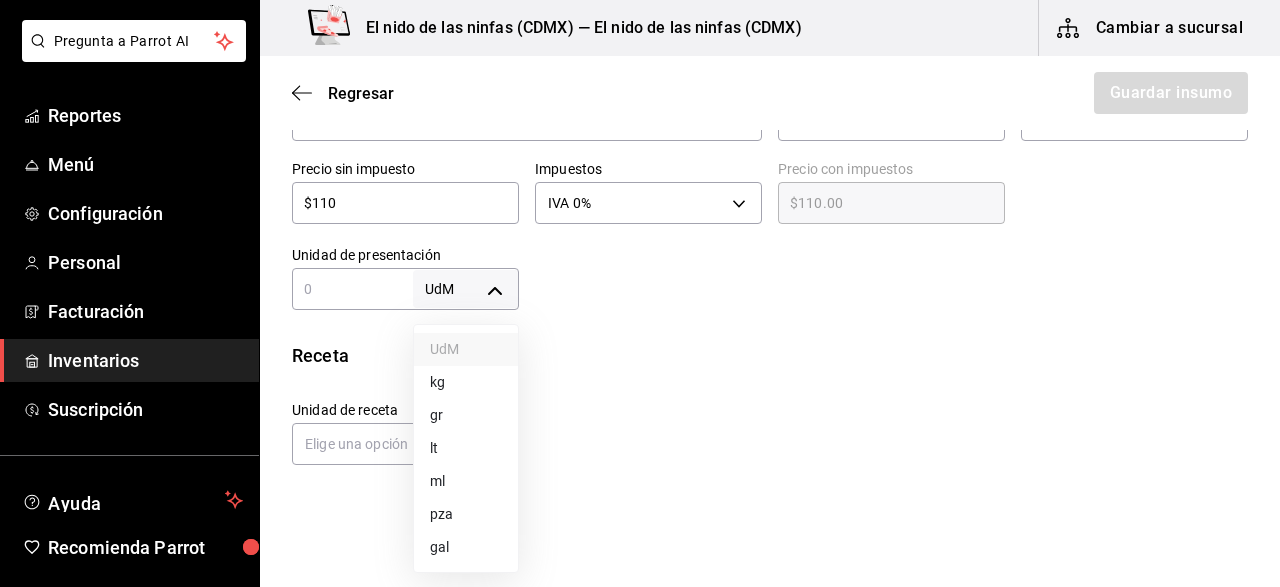 click on "pza" at bounding box center [466, 514] 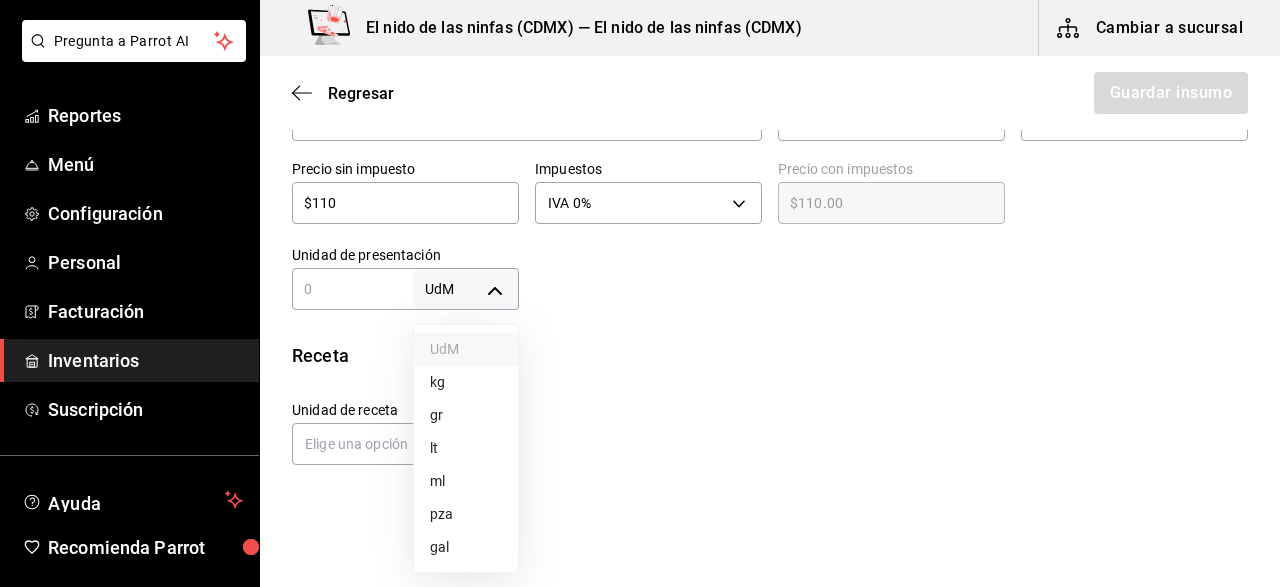 type on "UNIT" 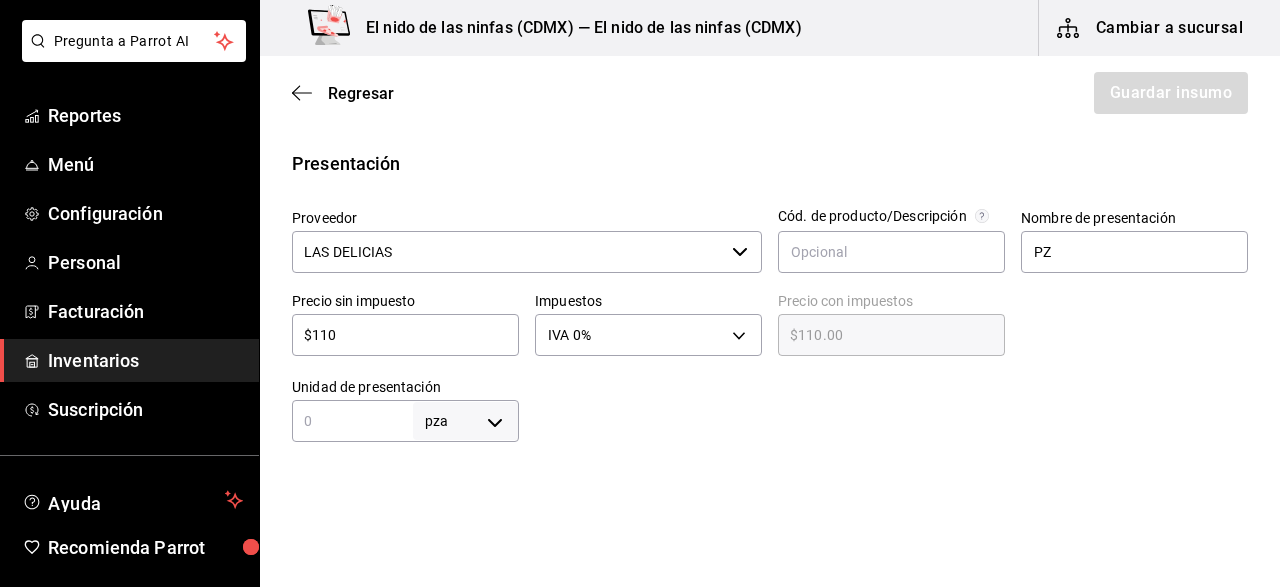 scroll, scrollTop: 500, scrollLeft: 0, axis: vertical 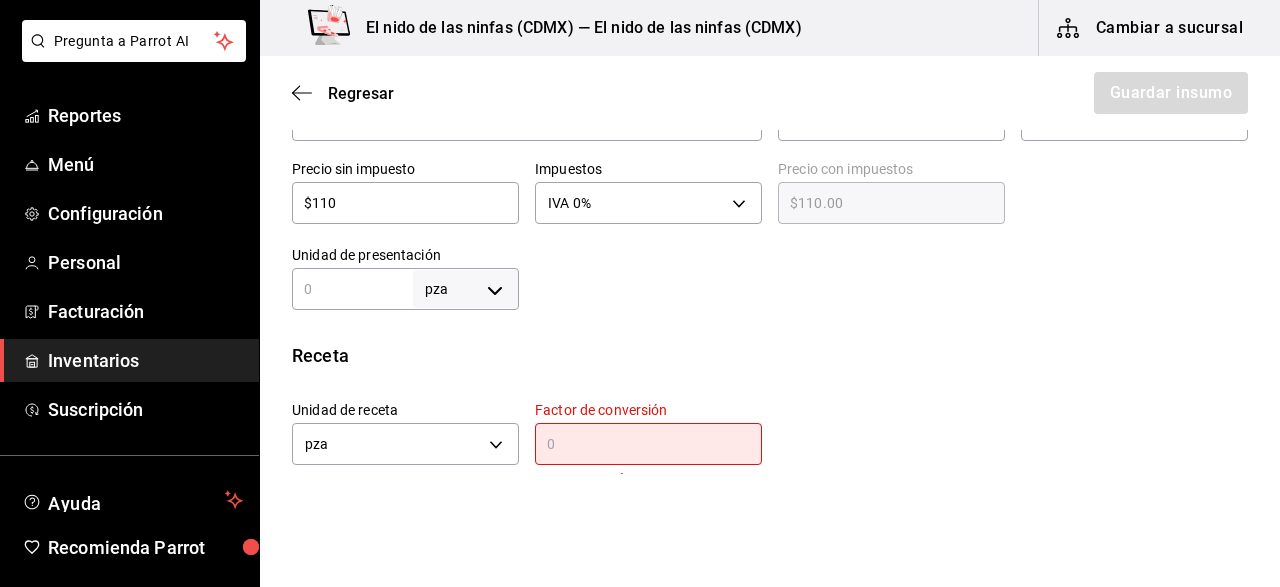 click at bounding box center [352, 289] 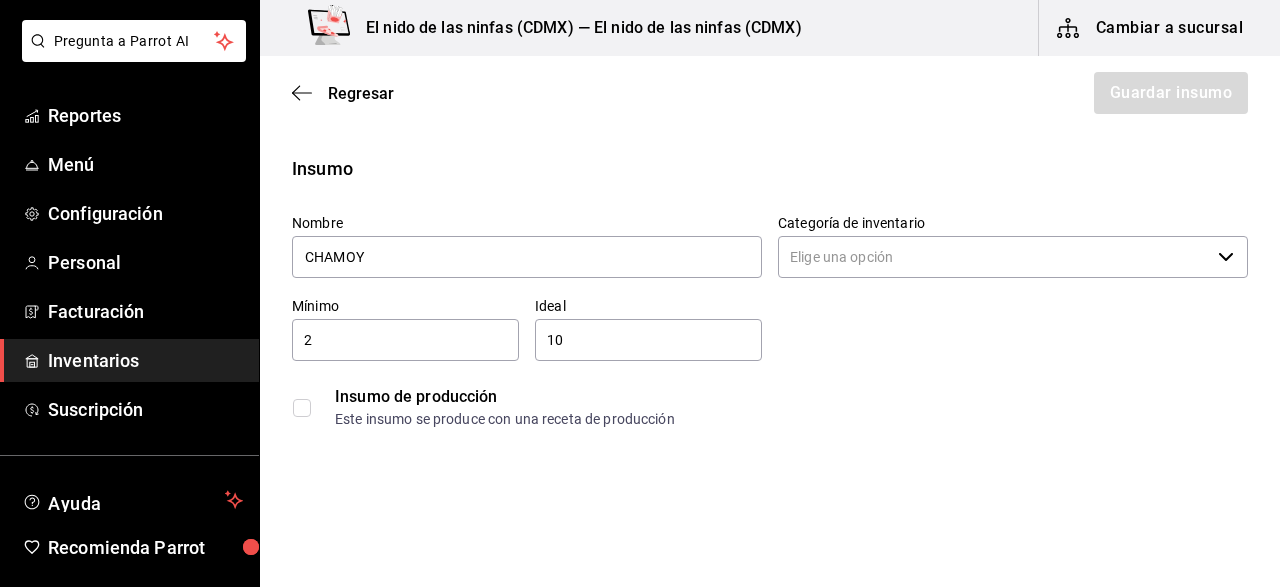 scroll, scrollTop: 0, scrollLeft: 0, axis: both 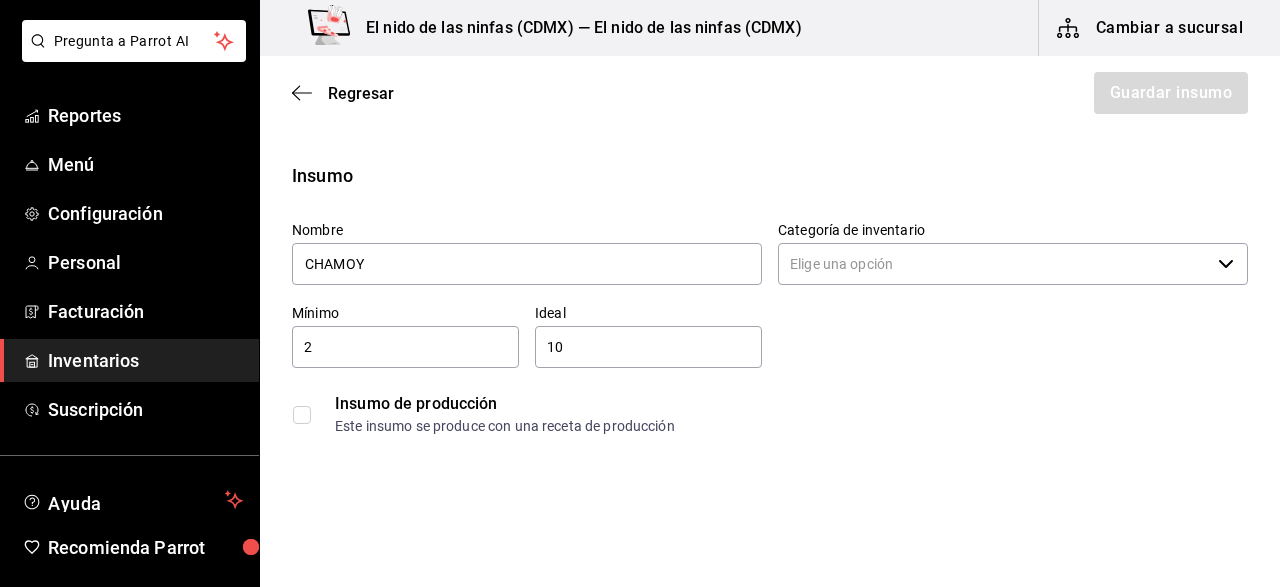 click on "2" at bounding box center (405, 347) 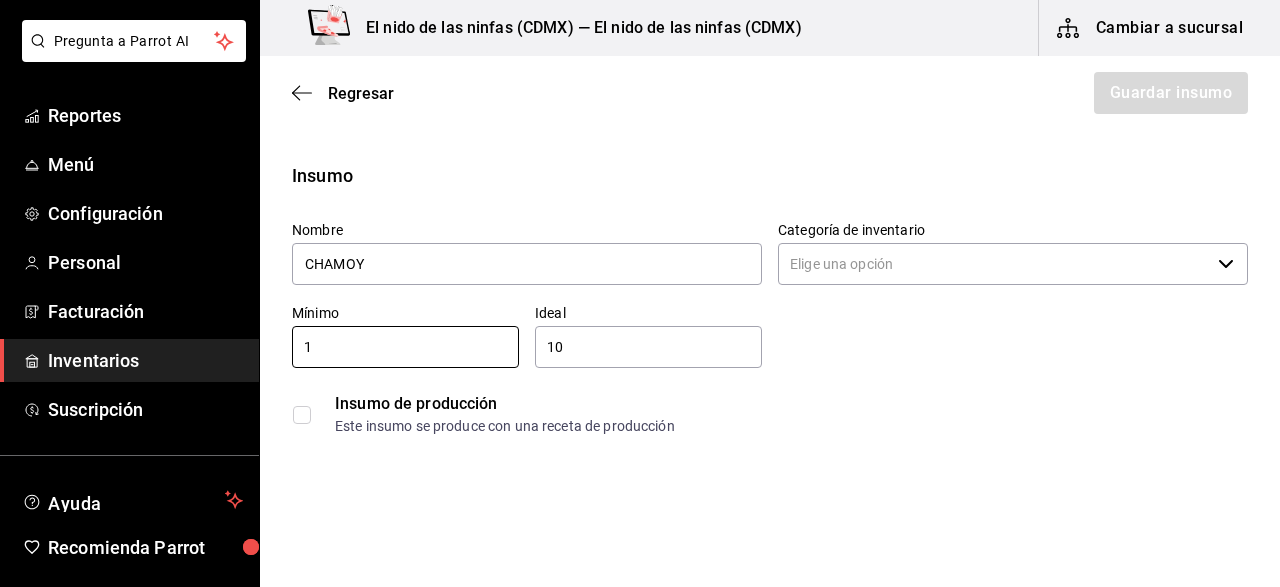 type 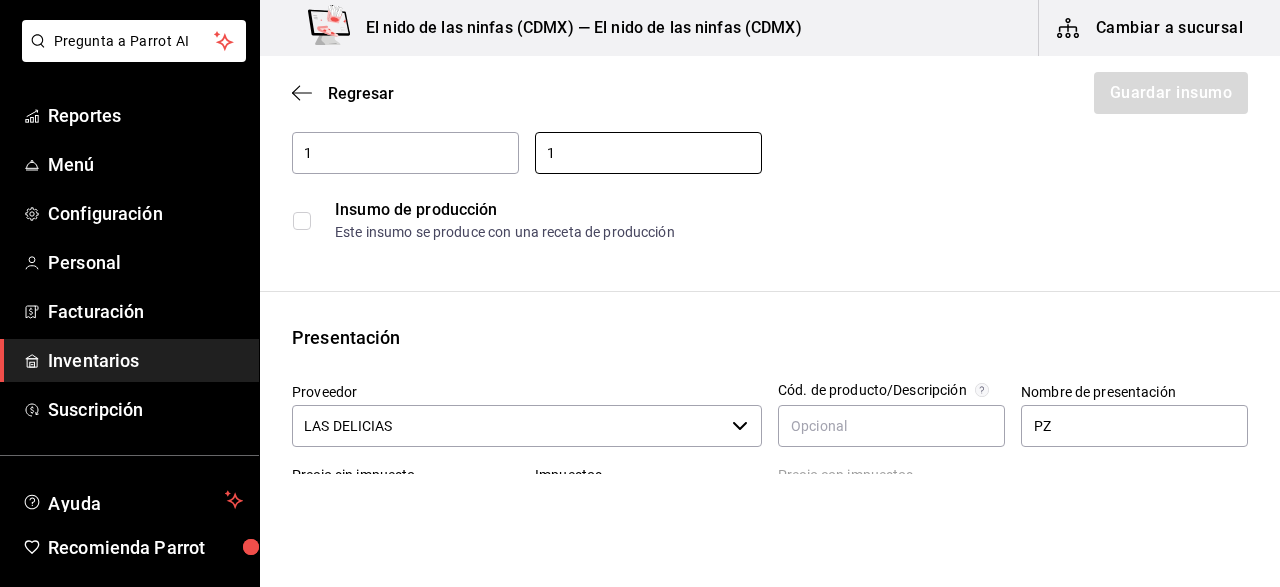 scroll, scrollTop: 200, scrollLeft: 0, axis: vertical 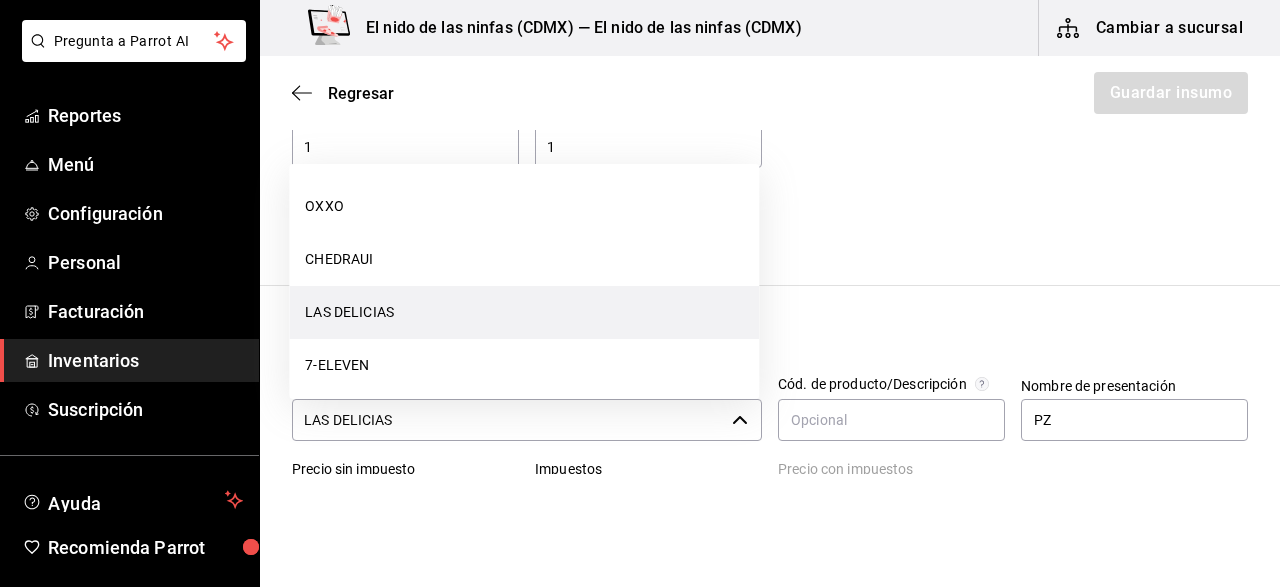 drag, startPoint x: 400, startPoint y: 419, endPoint x: 382, endPoint y: 409, distance: 20.59126 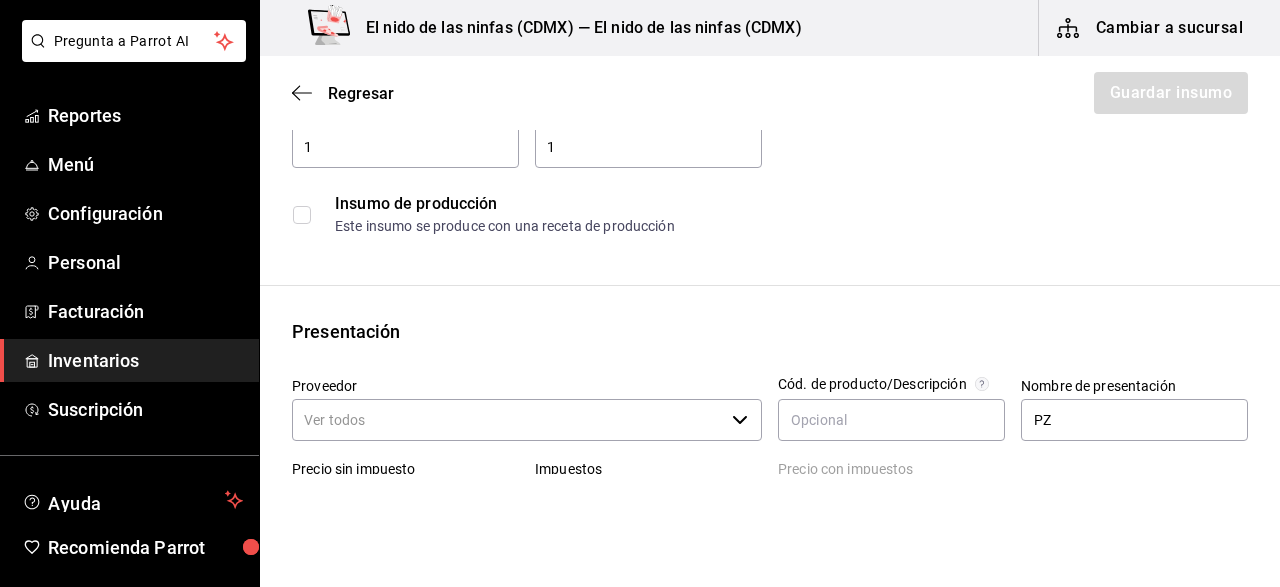 click on "Este insumo se produce con una receta de producción" at bounding box center (791, 226) 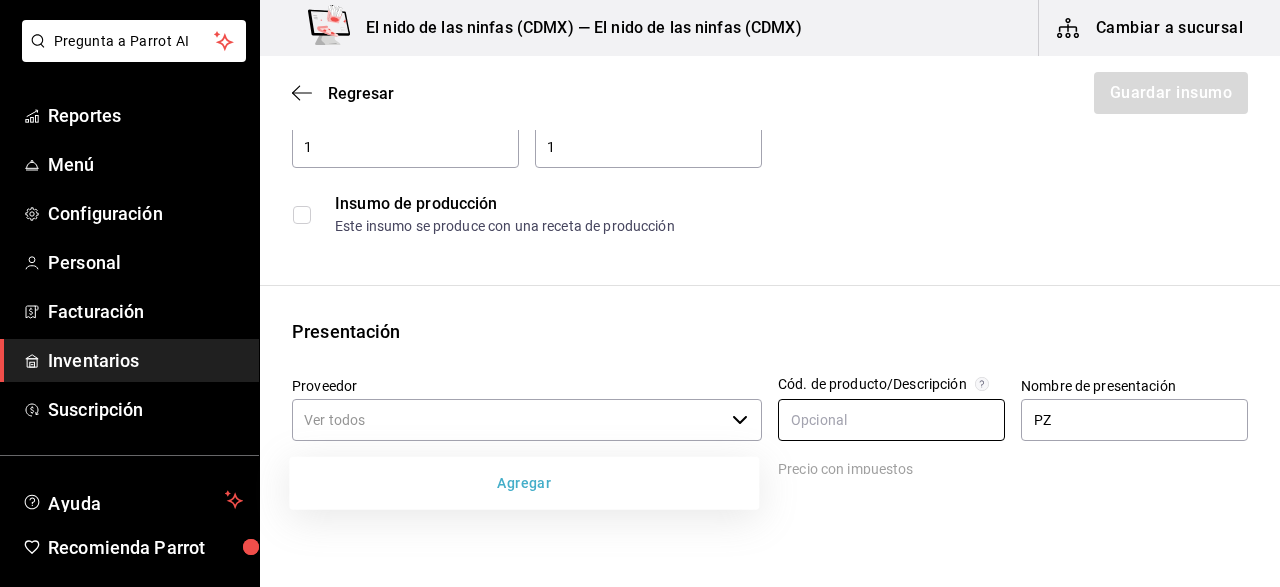 click at bounding box center (891, 420) 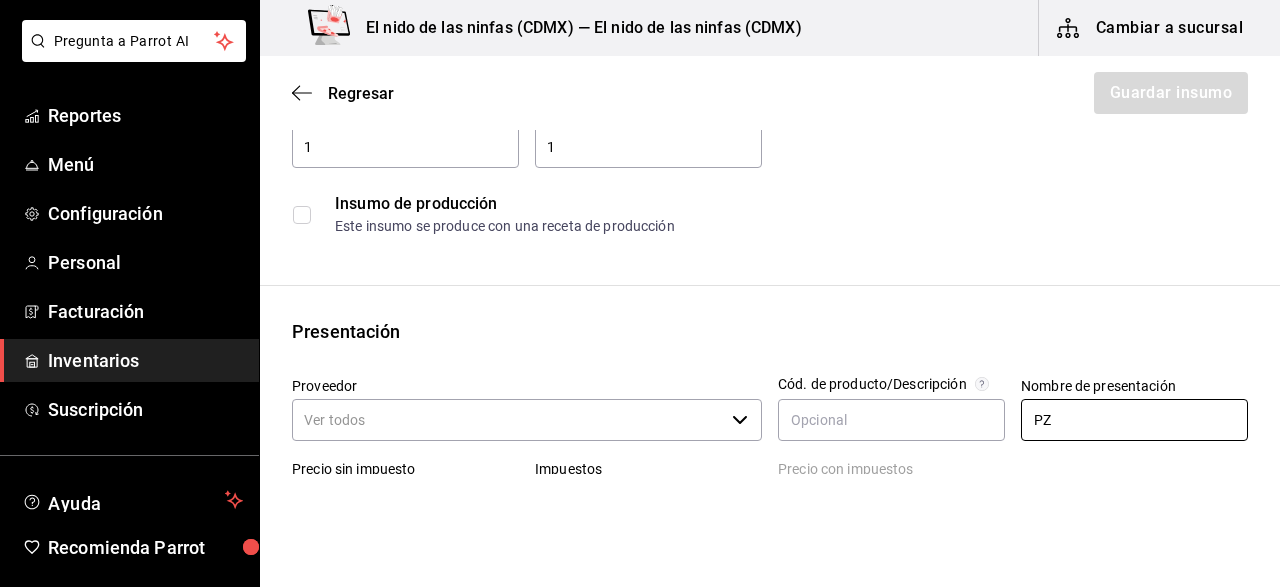 click on "PZ" at bounding box center [1134, 420] 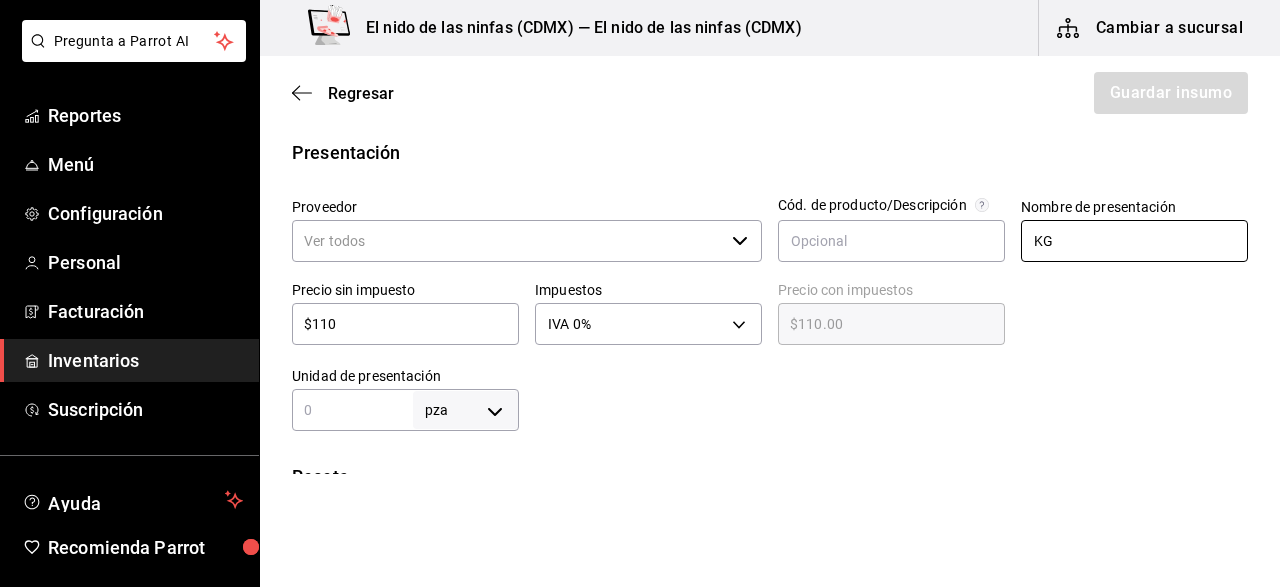 scroll, scrollTop: 400, scrollLeft: 0, axis: vertical 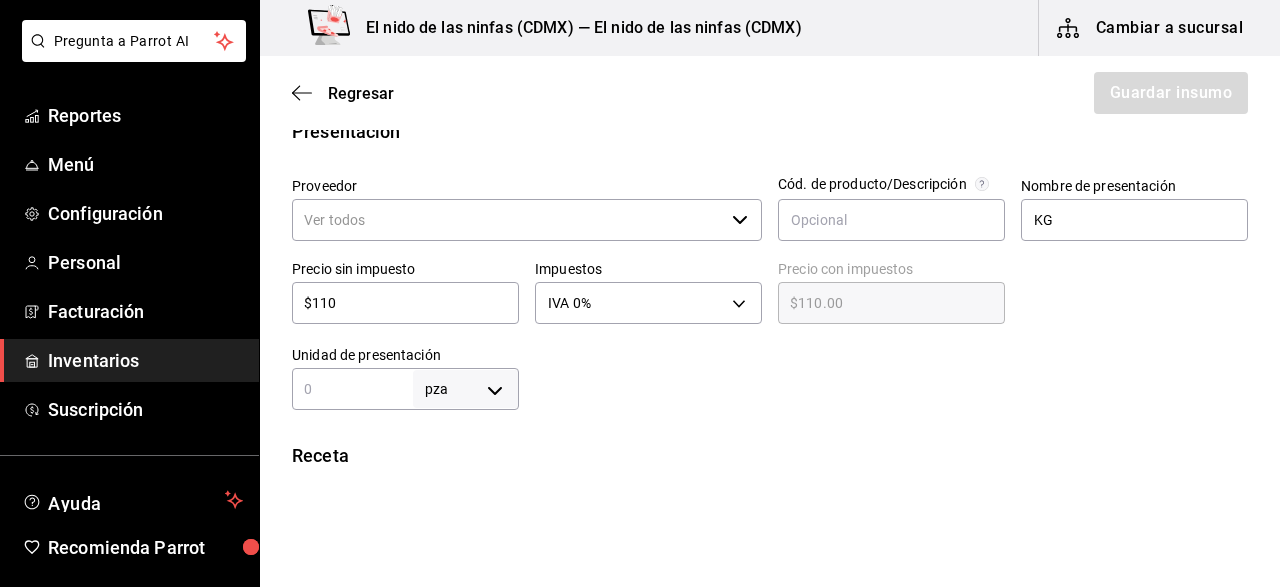 click on "$110" at bounding box center [405, 303] 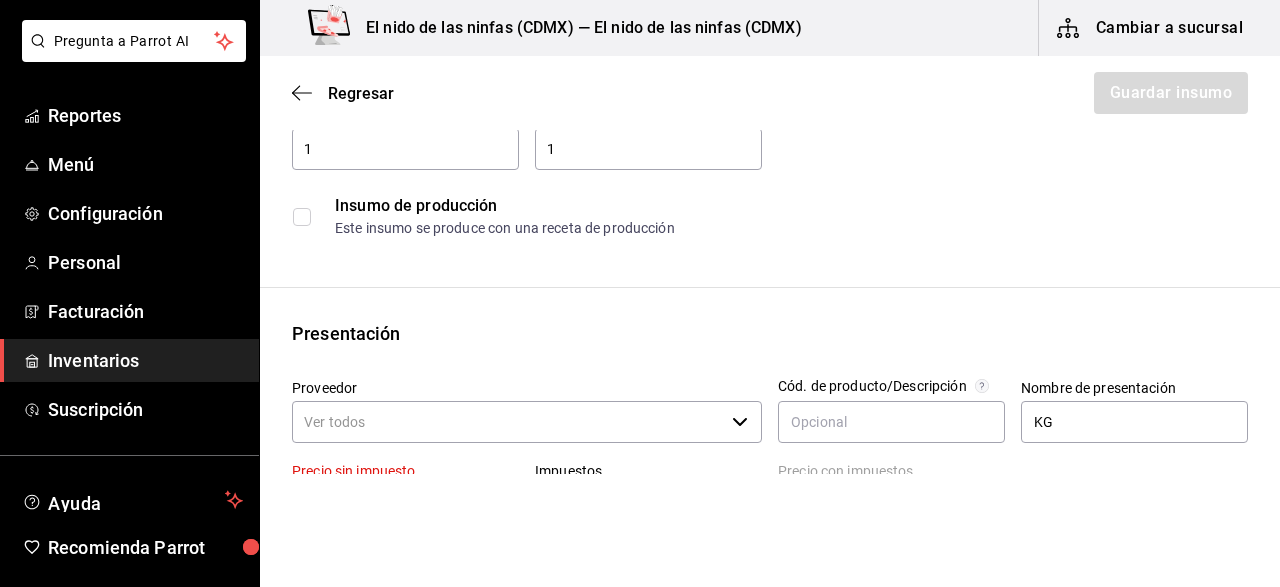 scroll, scrollTop: 0, scrollLeft: 0, axis: both 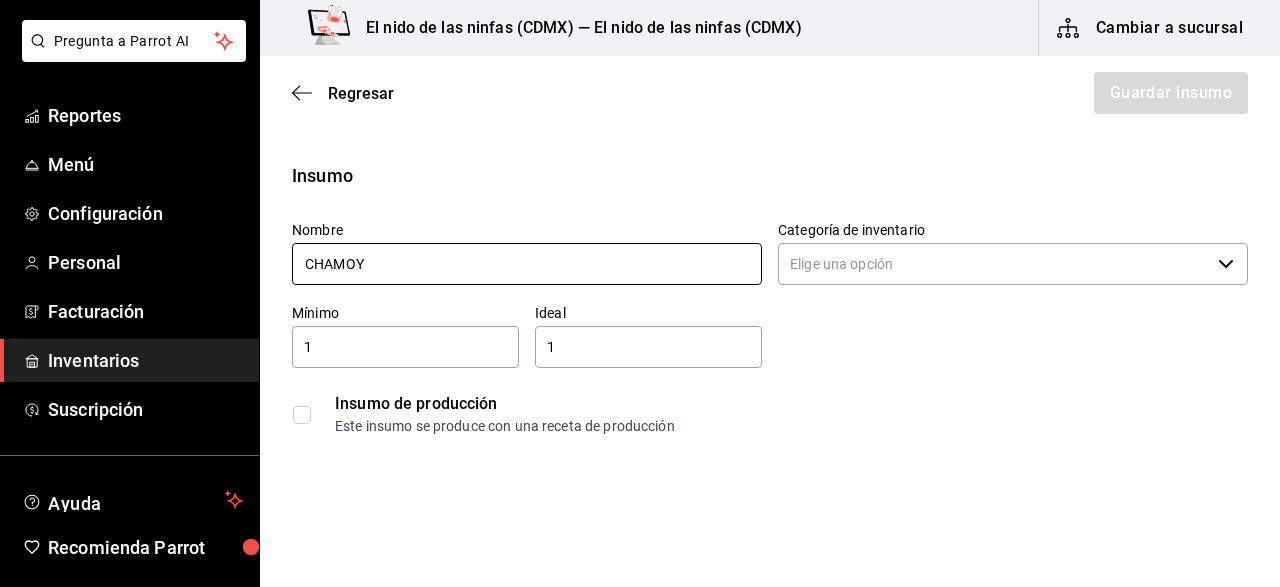 click on "CHAMOY" at bounding box center (527, 264) 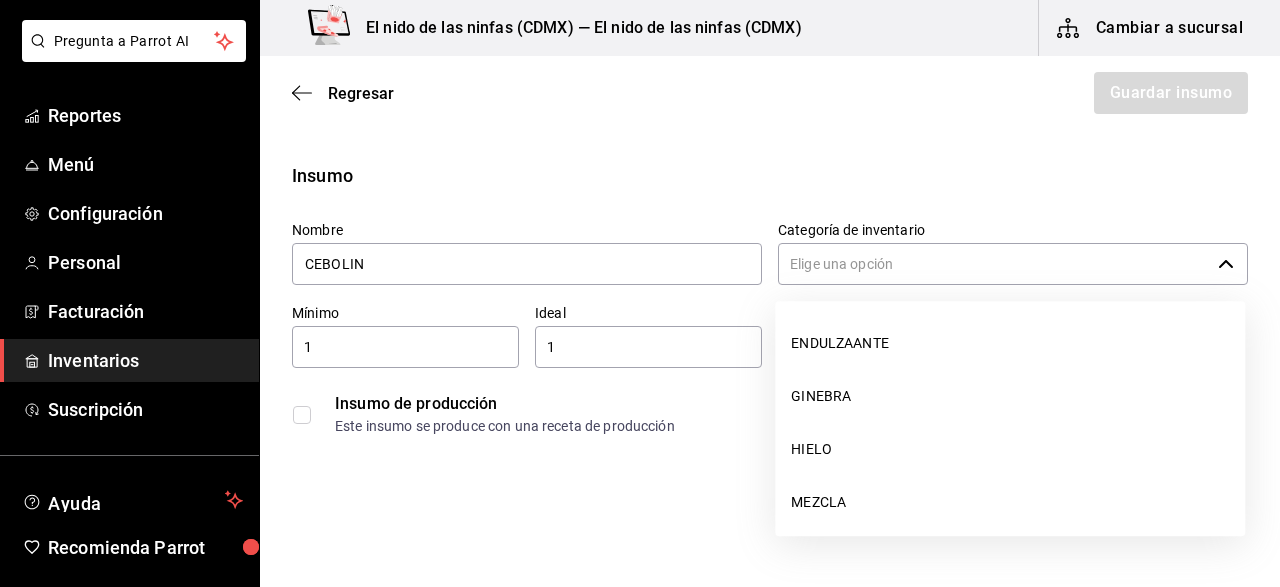 click on "Categoría de inventario" at bounding box center (994, 264) 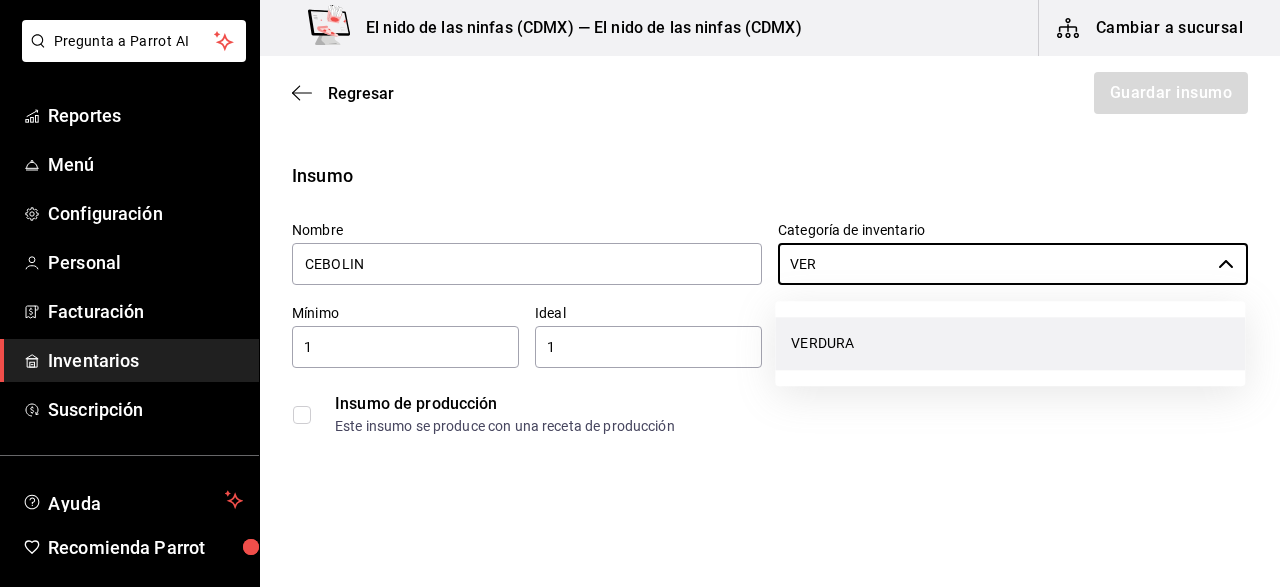 click on "VERDURA" at bounding box center (1010, 343) 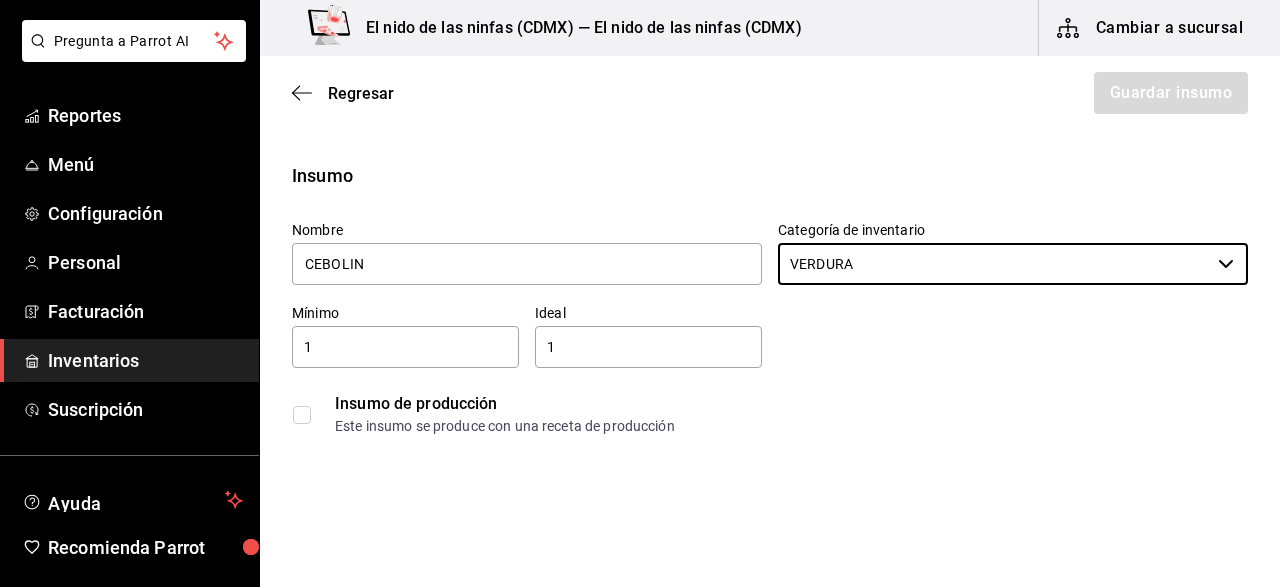 click on "1" at bounding box center [405, 347] 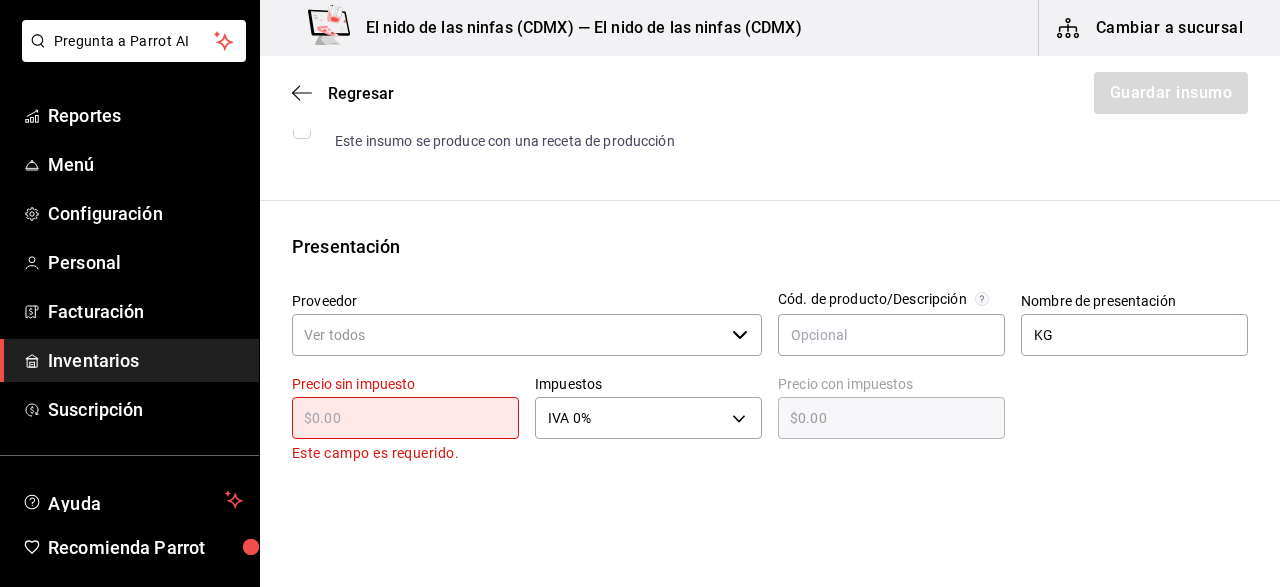 scroll, scrollTop: 300, scrollLeft: 0, axis: vertical 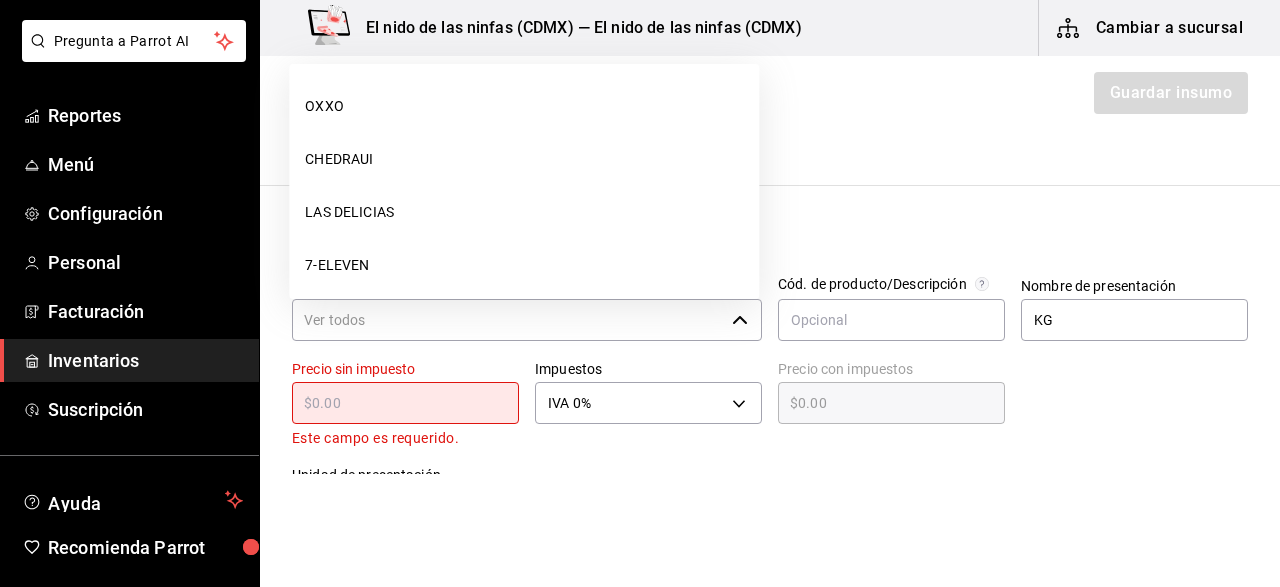 click on "Proveedor" at bounding box center (508, 320) 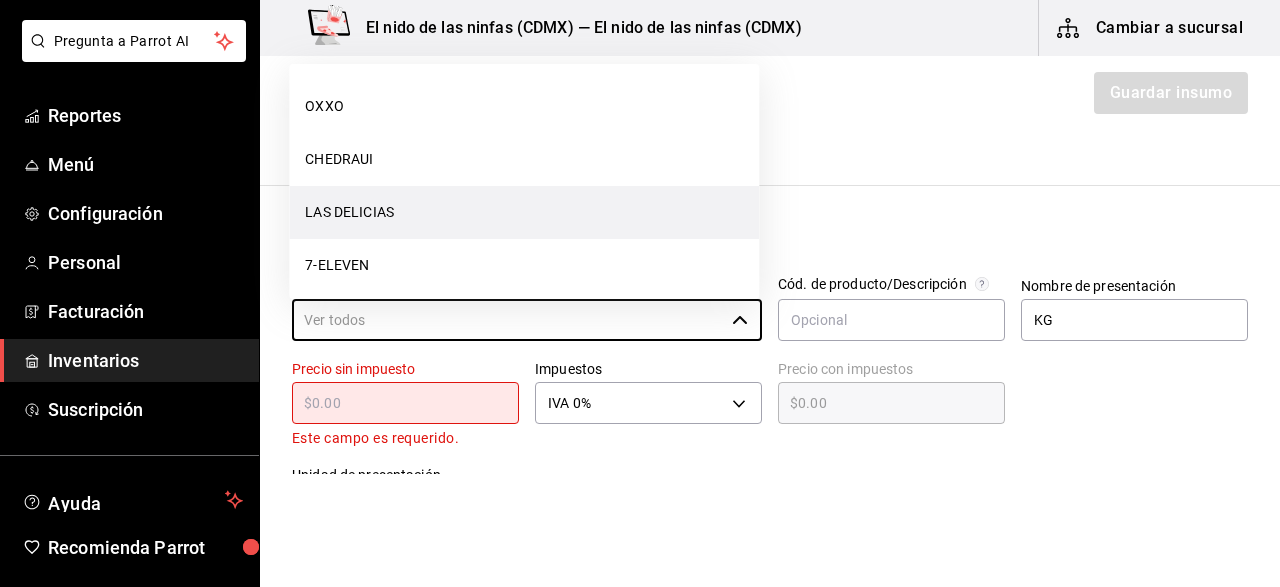 click on "LAS DELICIAS" at bounding box center [524, 212] 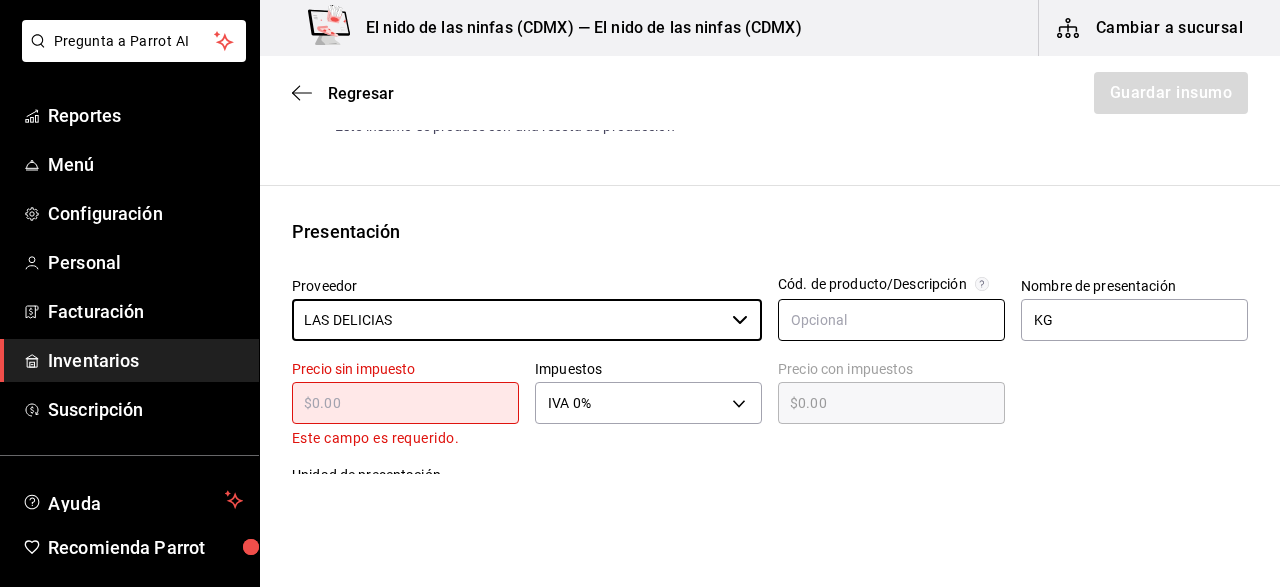 click at bounding box center [891, 320] 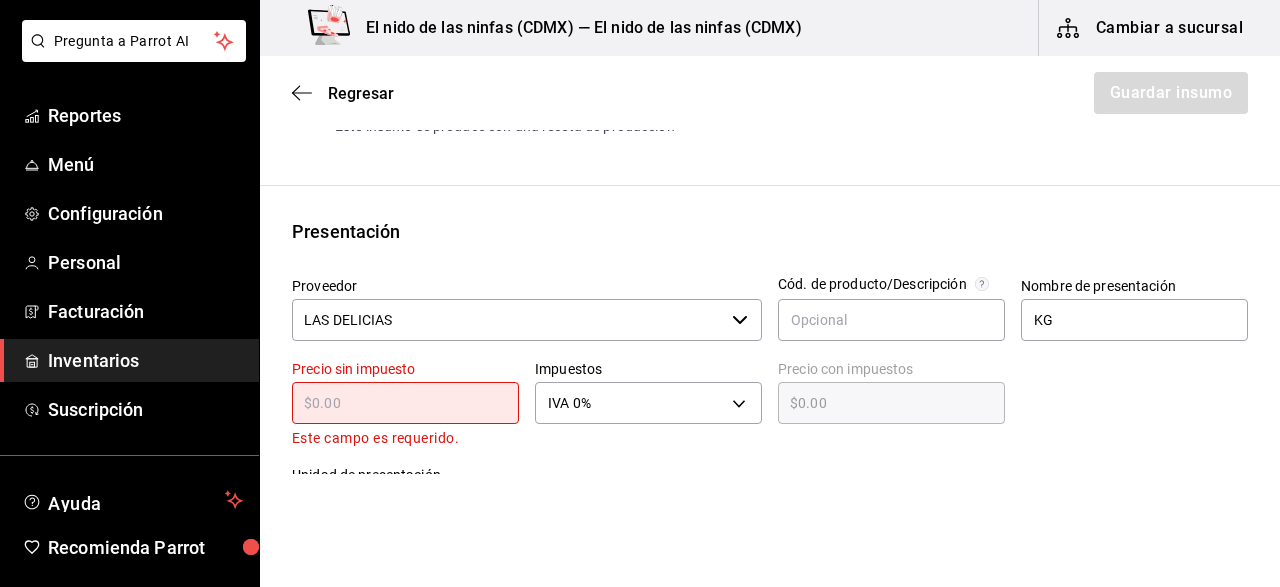 click at bounding box center (405, 403) 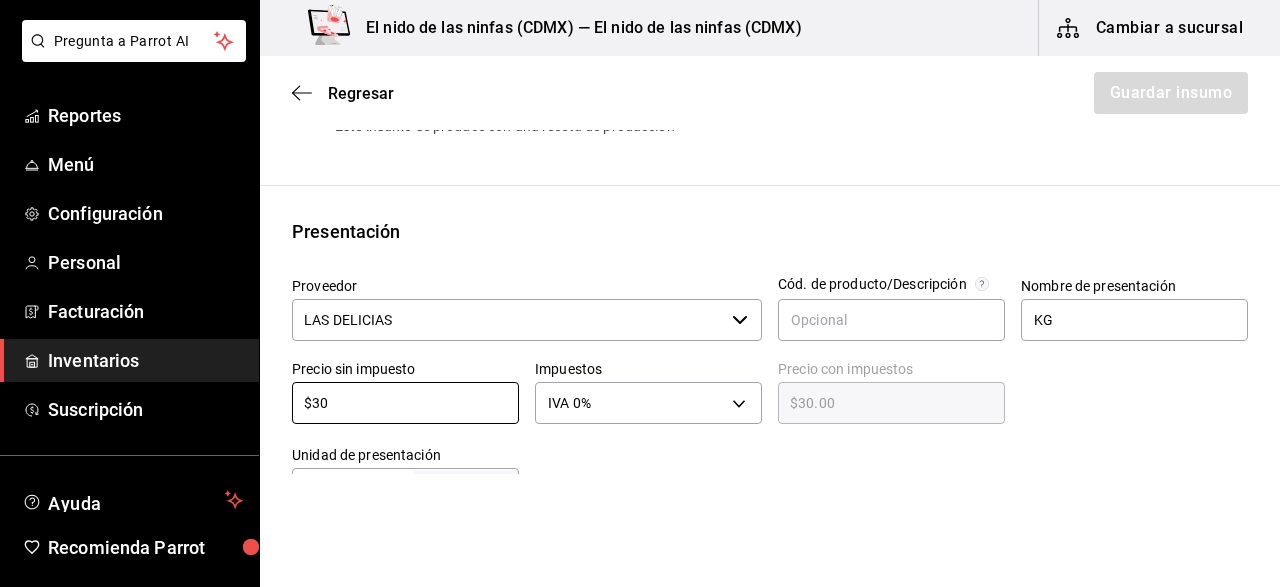 click at bounding box center [883, 470] 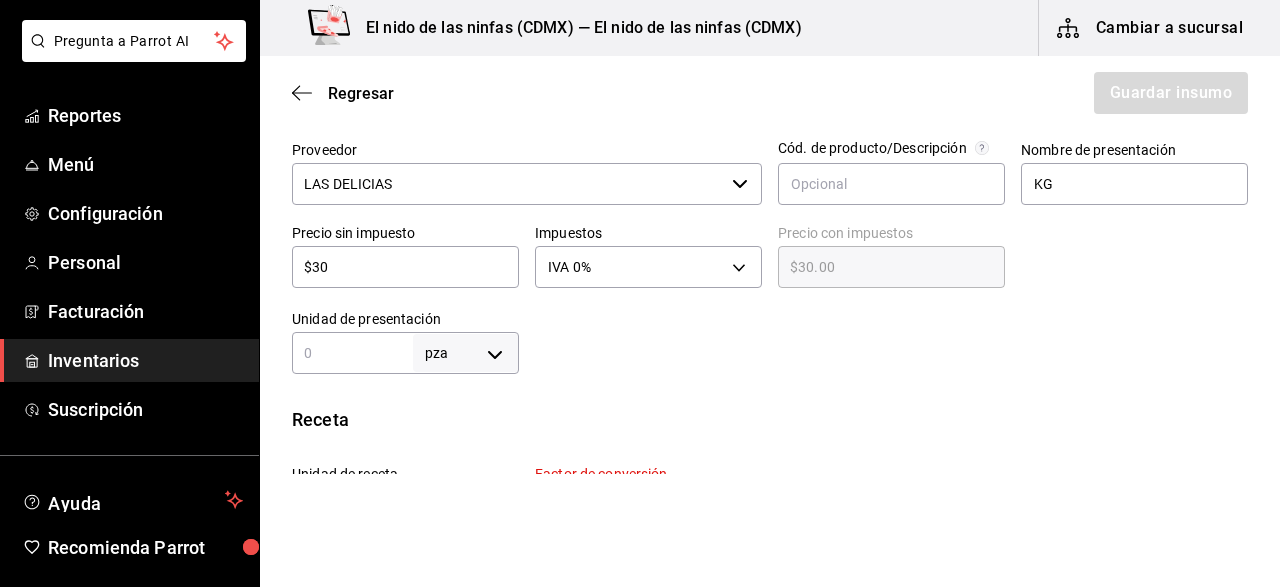 scroll, scrollTop: 500, scrollLeft: 0, axis: vertical 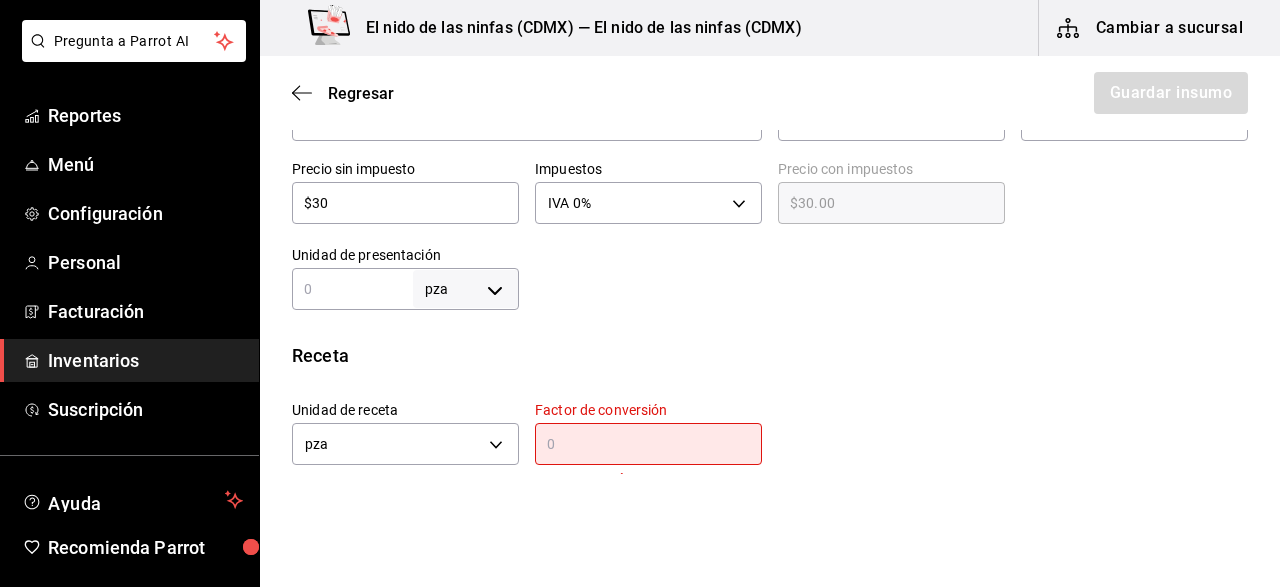 click at bounding box center [352, 289] 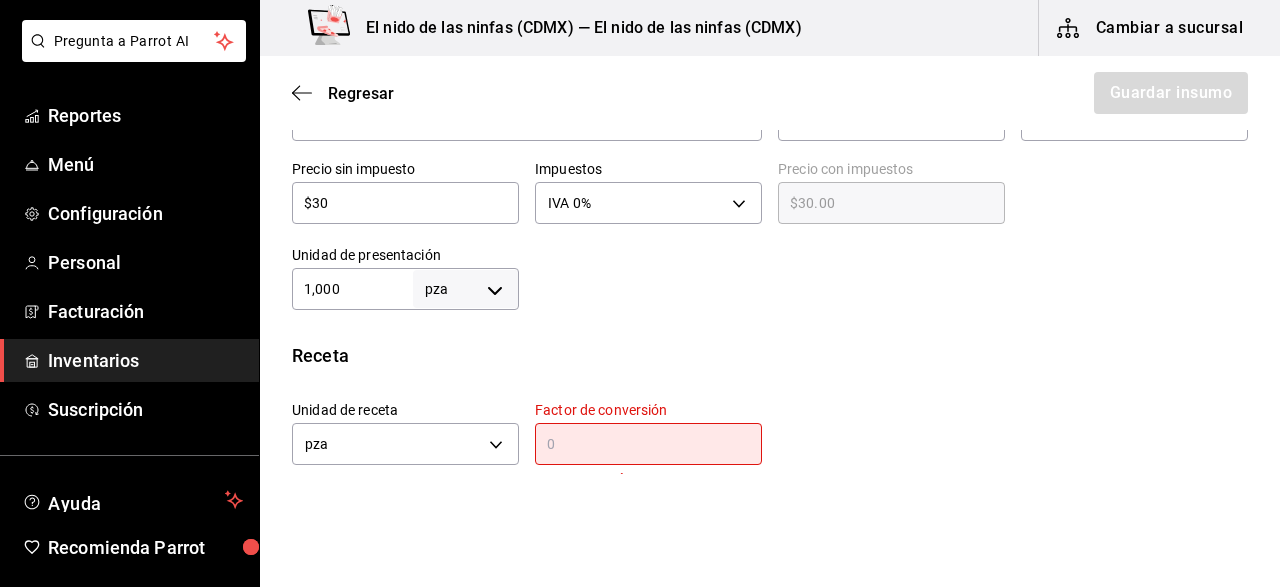 click on "Pregunta a Parrot AI Reportes   Menú   Configuración   Personal   Facturación   Inventarios   Suscripción   Ayuda Recomienda Parrot   [FIRST] [LAST]   Sugerir nueva función   El nido de las ninfas ([CITY]) — El nido de las ninfas ([CITY]) Cambiar a sucursal Regresar Guardar insumo Insumo Nombre CEBOLIN Categoría de inventario VERDURA ​ Mínimo 1 ​ Ideal 1 ​ Insumo de producción Este insumo se produce con una receta de producción Presentación Proveedor LAS DELICIAS ​ Cód. de producto/Descripción Nombre de presentación KG Precio sin impuesto $30 ​ Impuestos IVA 0% IVA_0 Precio con impuestos $30.00 ​ Unidad de presentación 1,000 pza UNIT ​ Receta Unidad de receta pza UNIT Factor de conversión ​ Ingrese un número mayor a 0 1 pza de KG = 0 pza receta Ver ayuda de conversiones ¿La presentación (KG) viene en otra caja? Si No Presentaciones por caja ​  KG de 1,000 pza Unidades de conteo pza KG (1,000 pza) GANA 1 MES GRATIS EN TU SUSCRIPCIÓN AQUÍ Pregunta a Parrot AI Reportes   Menú" at bounding box center [640, 237] 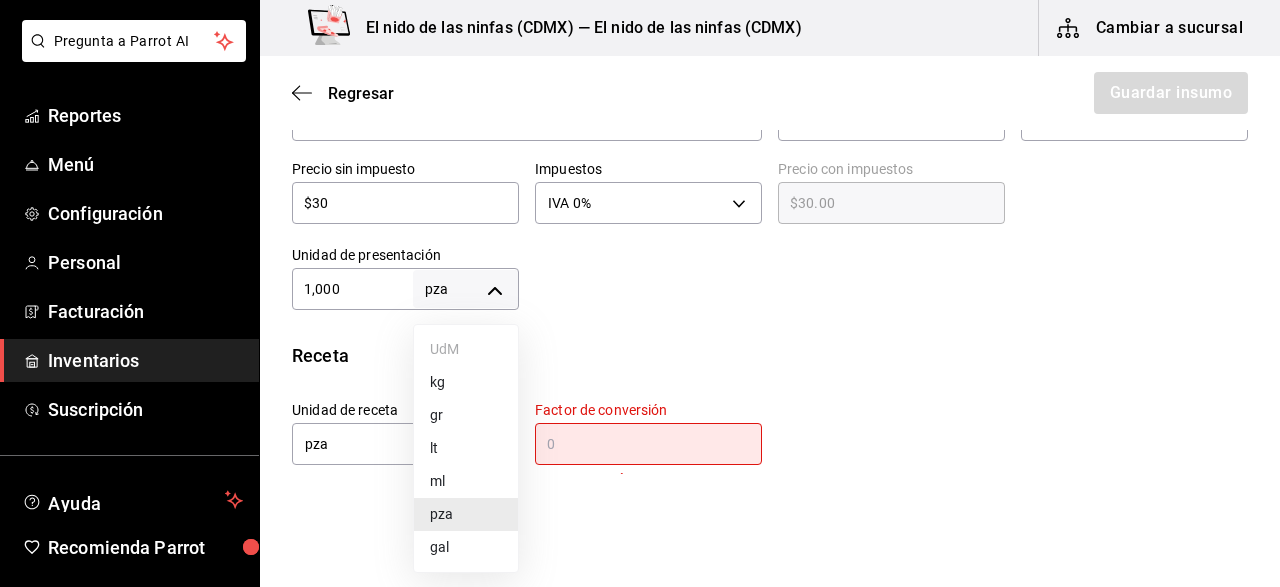 click on "kg" at bounding box center [466, 382] 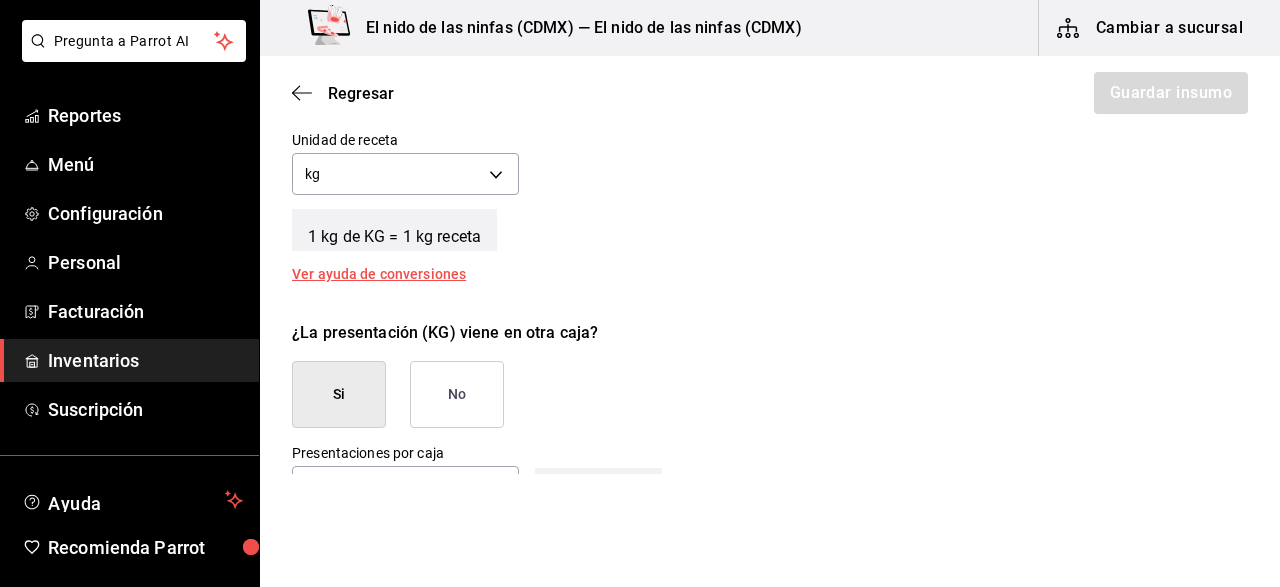 scroll, scrollTop: 800, scrollLeft: 0, axis: vertical 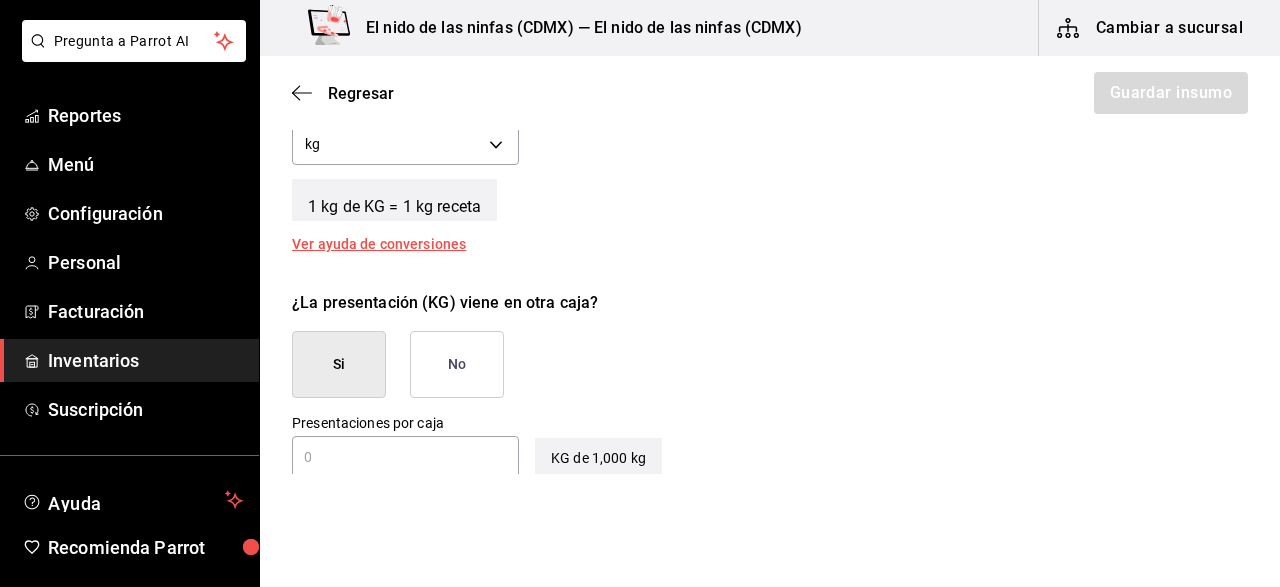 click on "No" at bounding box center [457, 364] 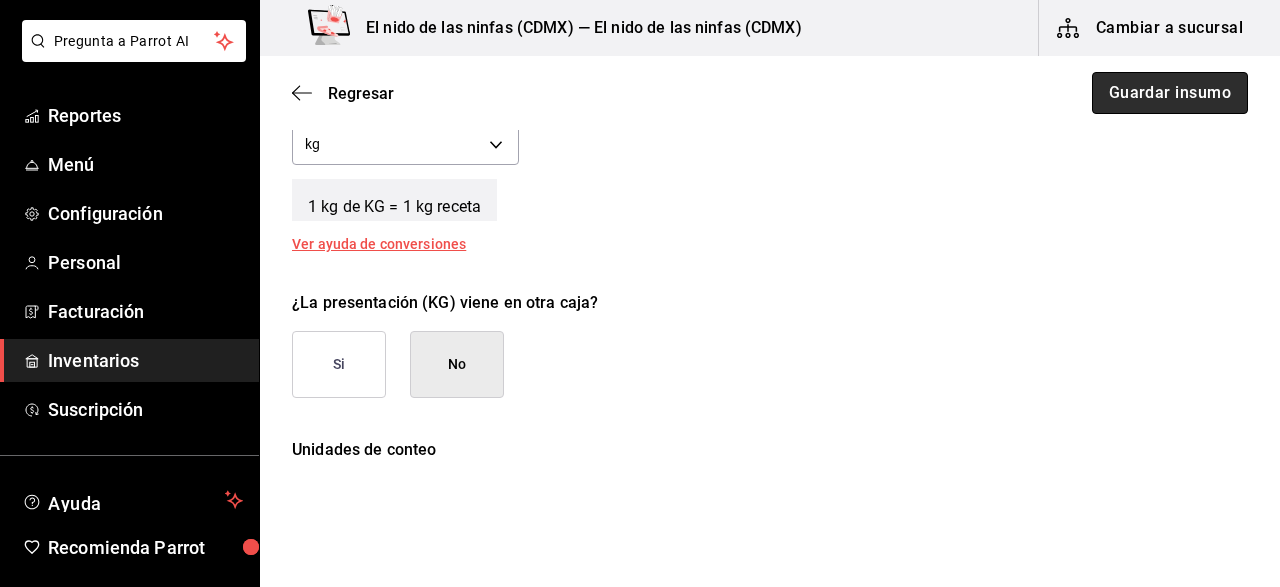 click on "Guardar insumo" at bounding box center (1170, 93) 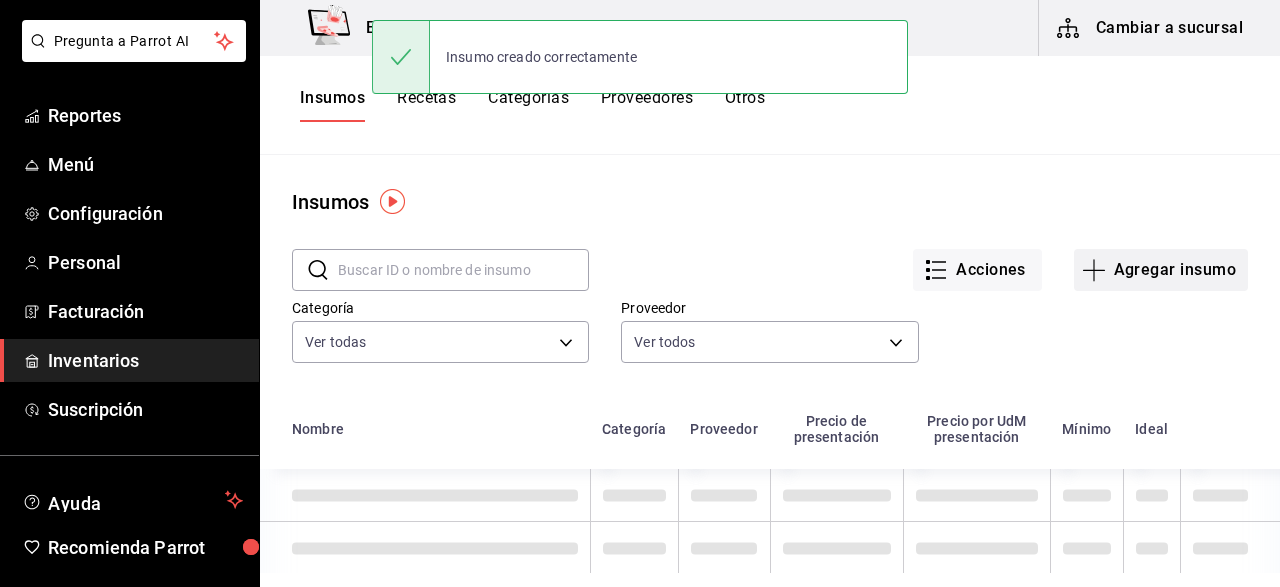 click on "Agregar insumo" at bounding box center [1161, 270] 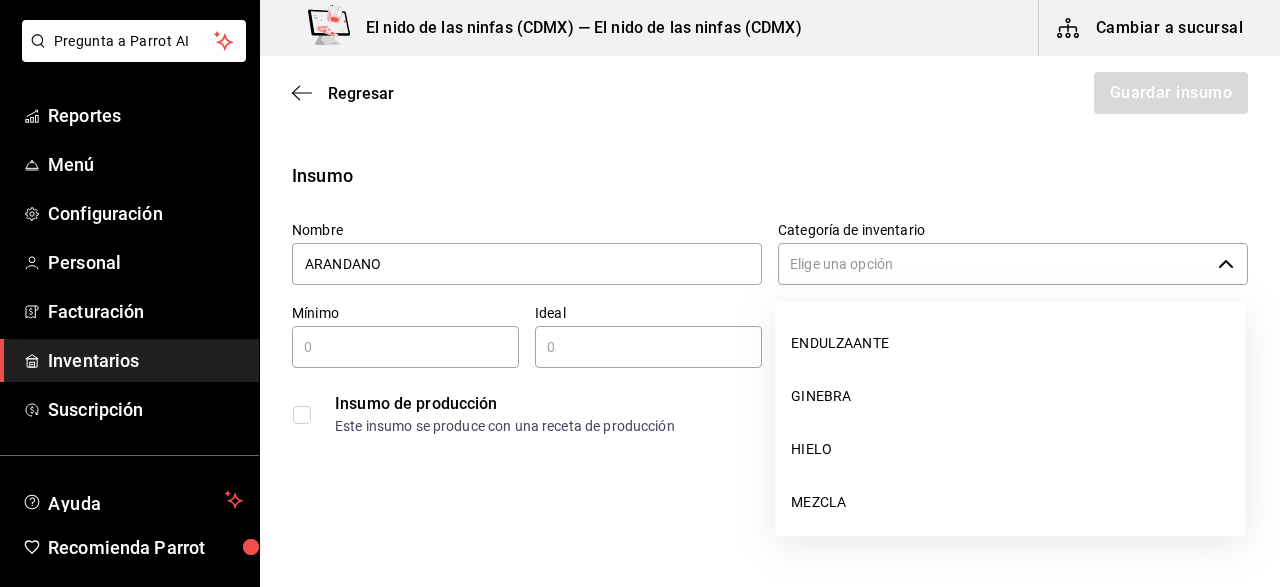 click on "Categoría de inventario" at bounding box center [994, 264] 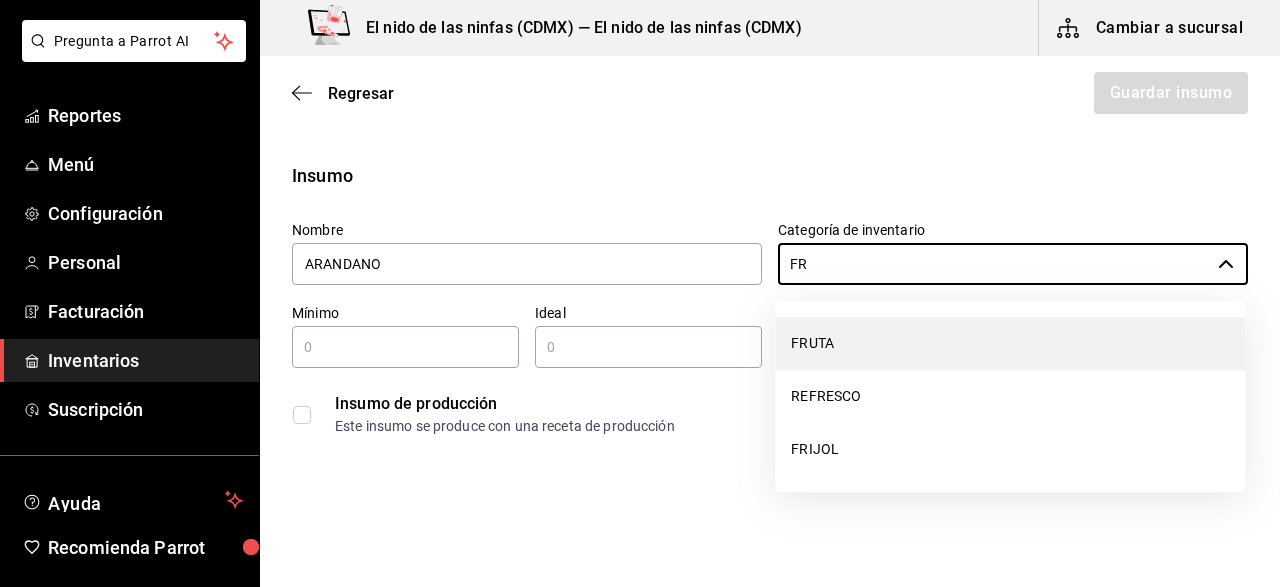 click on "FRUTA" at bounding box center (1010, 343) 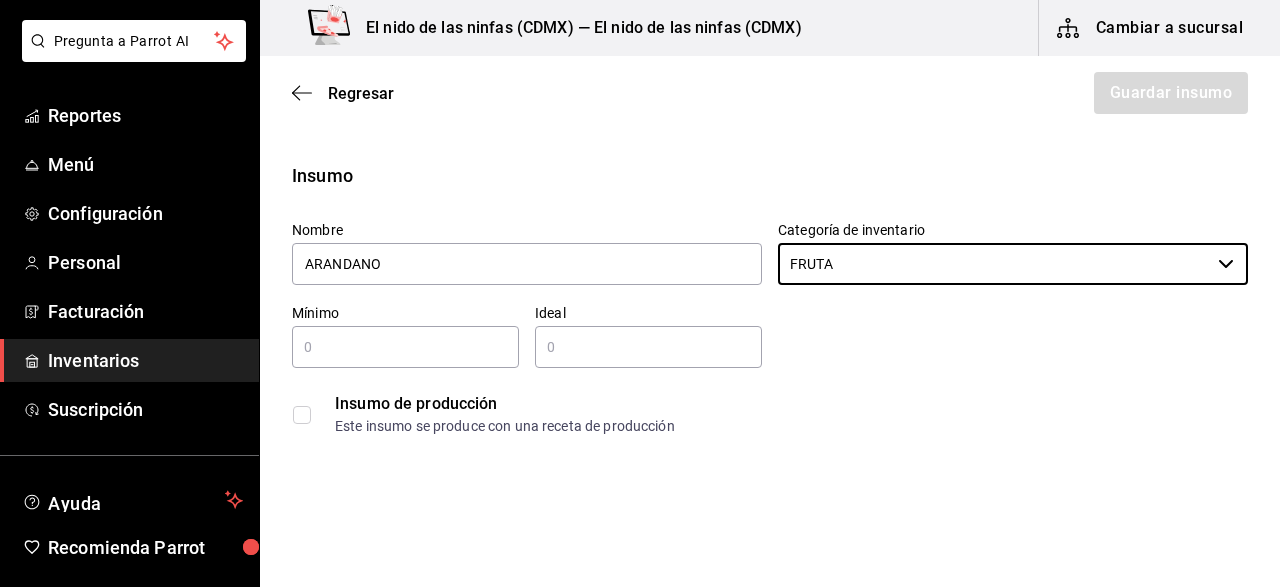 click at bounding box center (405, 347) 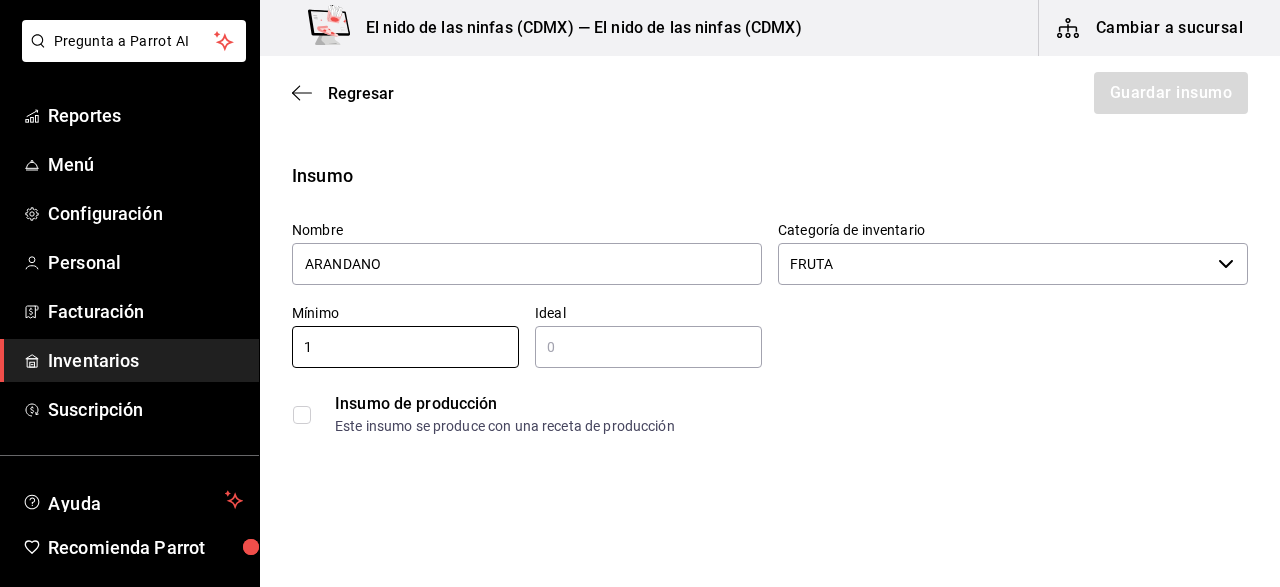 click at bounding box center (648, 347) 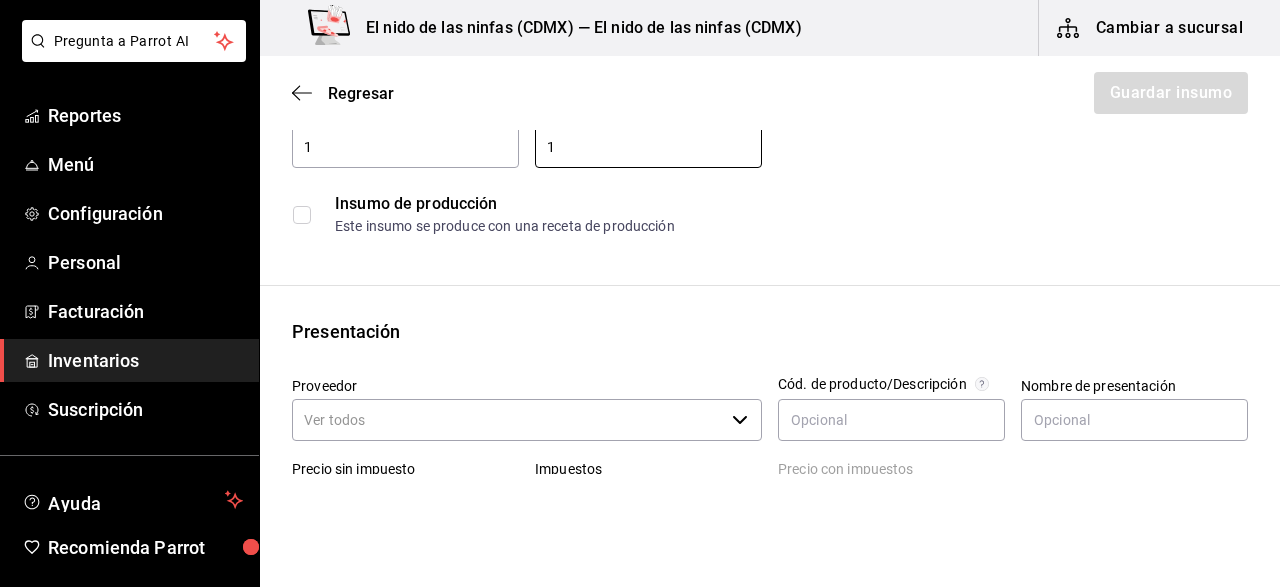 scroll, scrollTop: 300, scrollLeft: 0, axis: vertical 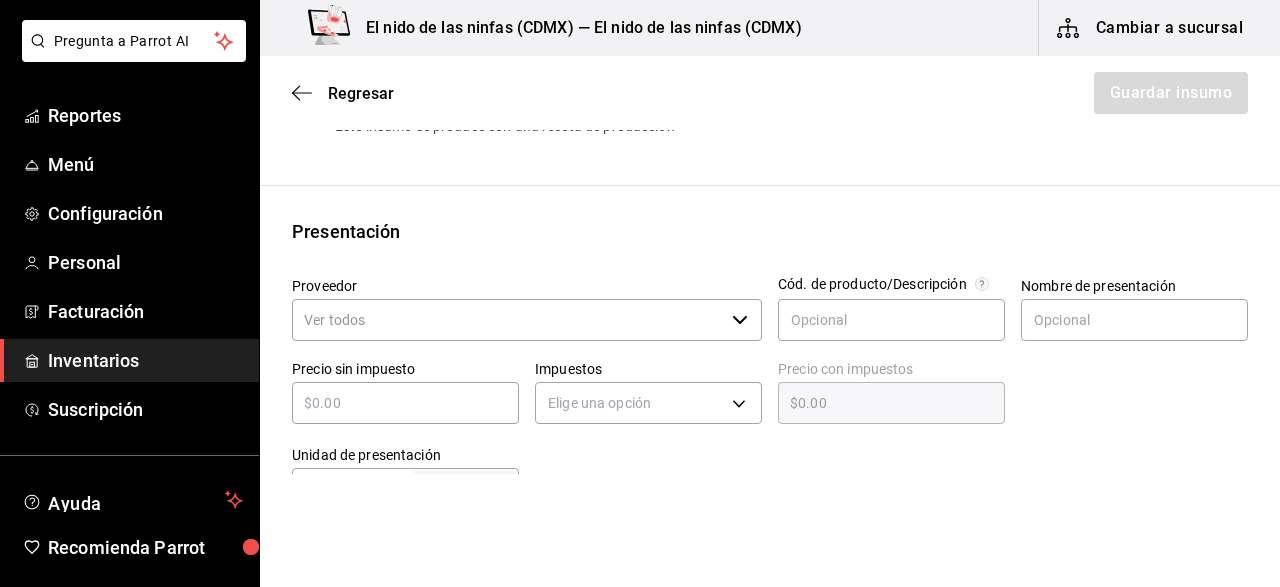 click on "Proveedor" at bounding box center (508, 320) 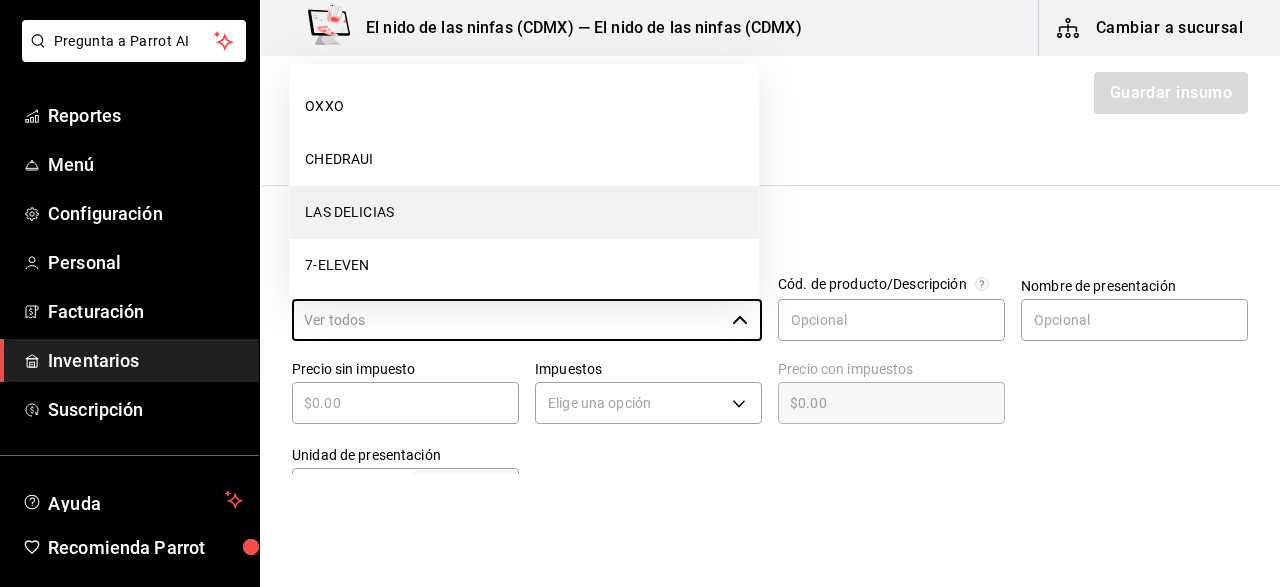 click on "LAS DELICIAS" at bounding box center [524, 212] 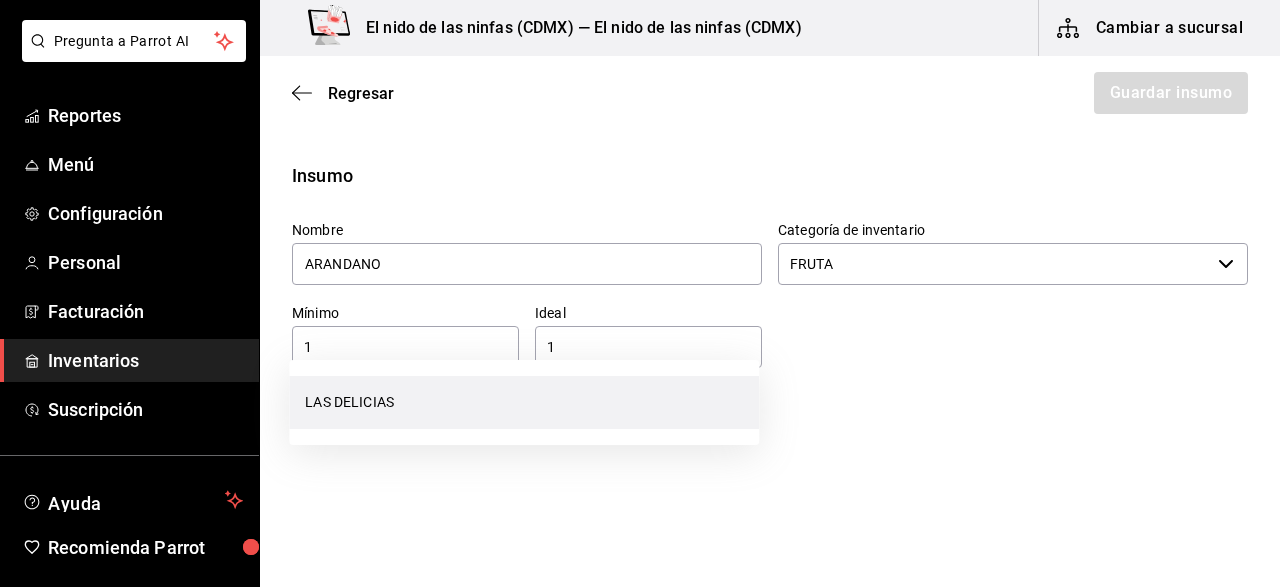 scroll, scrollTop: 154, scrollLeft: 0, axis: vertical 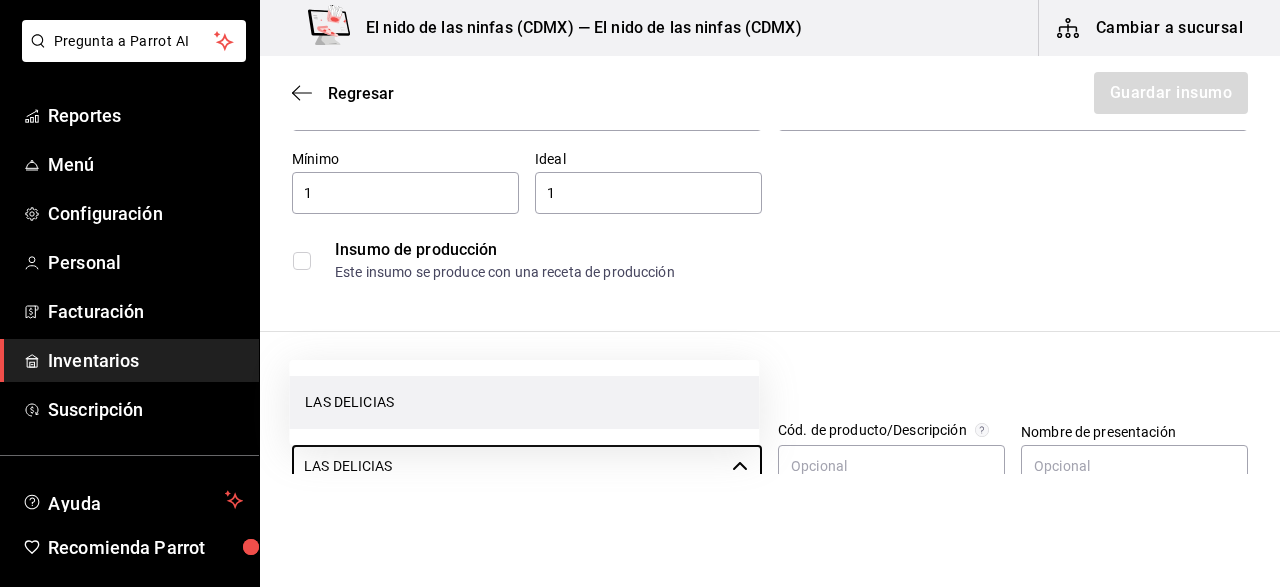 click on "1" at bounding box center (648, 193) 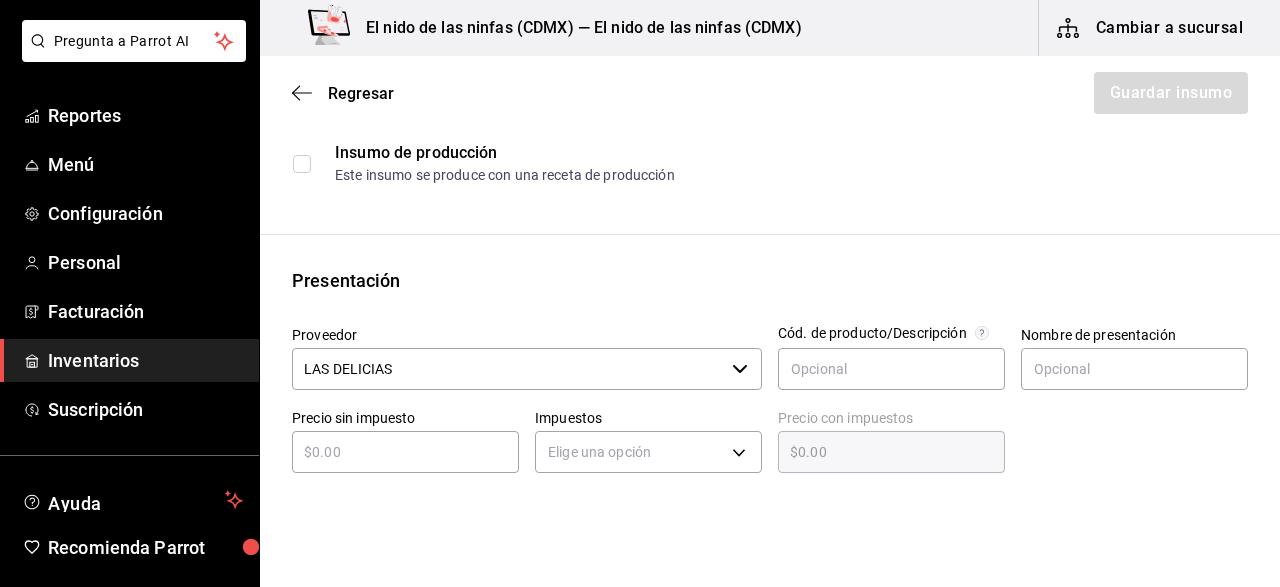 scroll, scrollTop: 254, scrollLeft: 0, axis: vertical 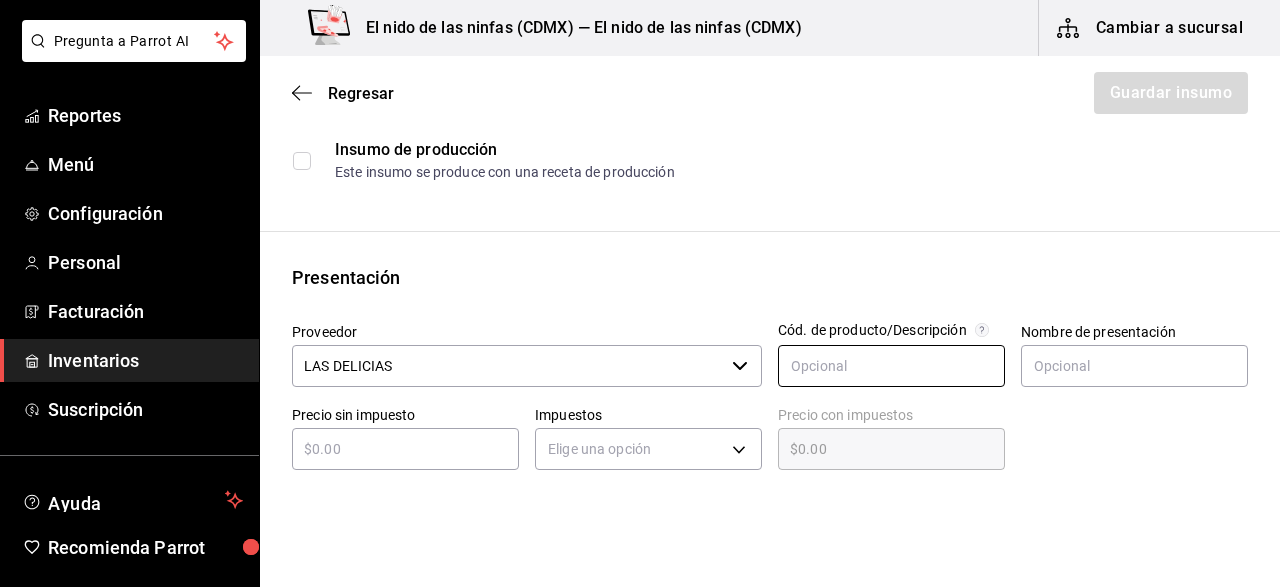 click at bounding box center [891, 366] 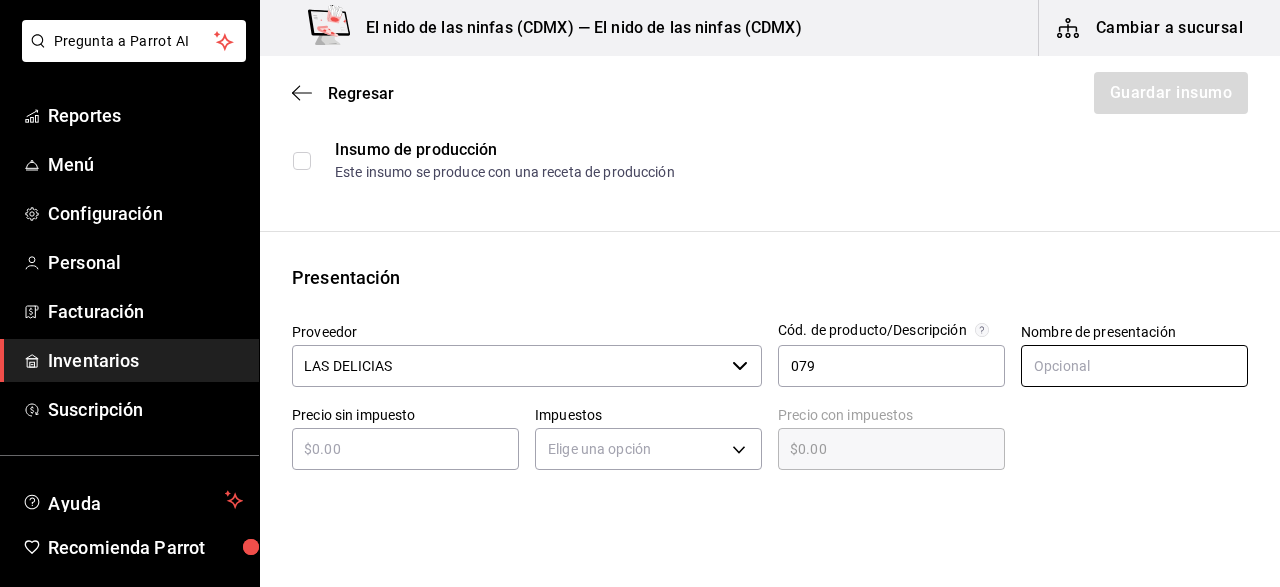 click at bounding box center (1134, 366) 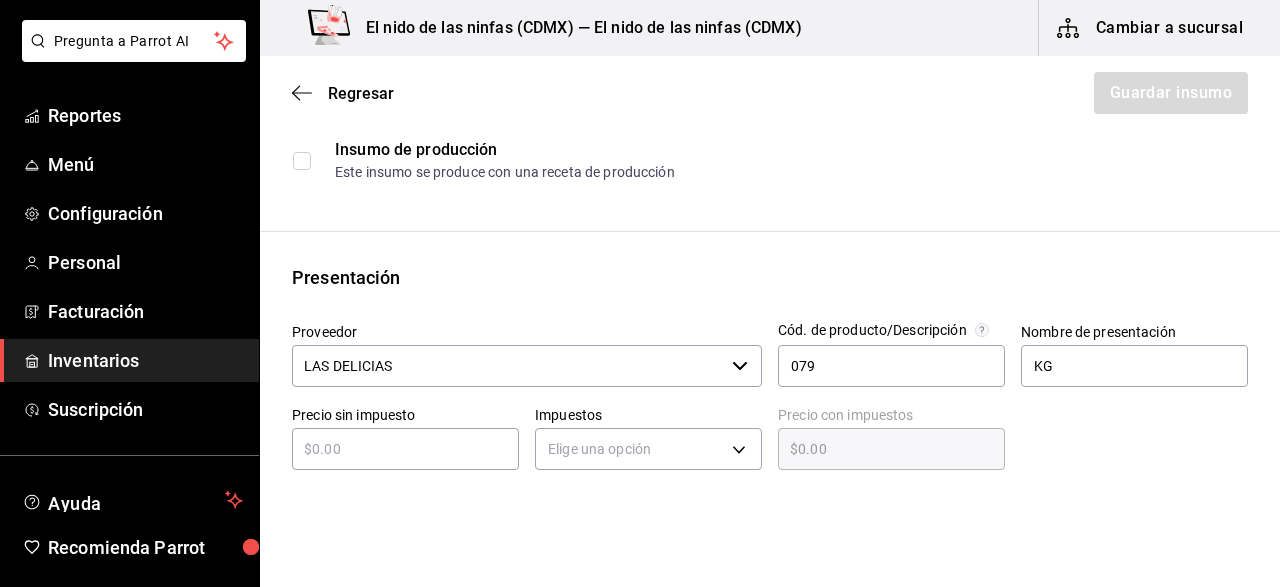 click at bounding box center (405, 449) 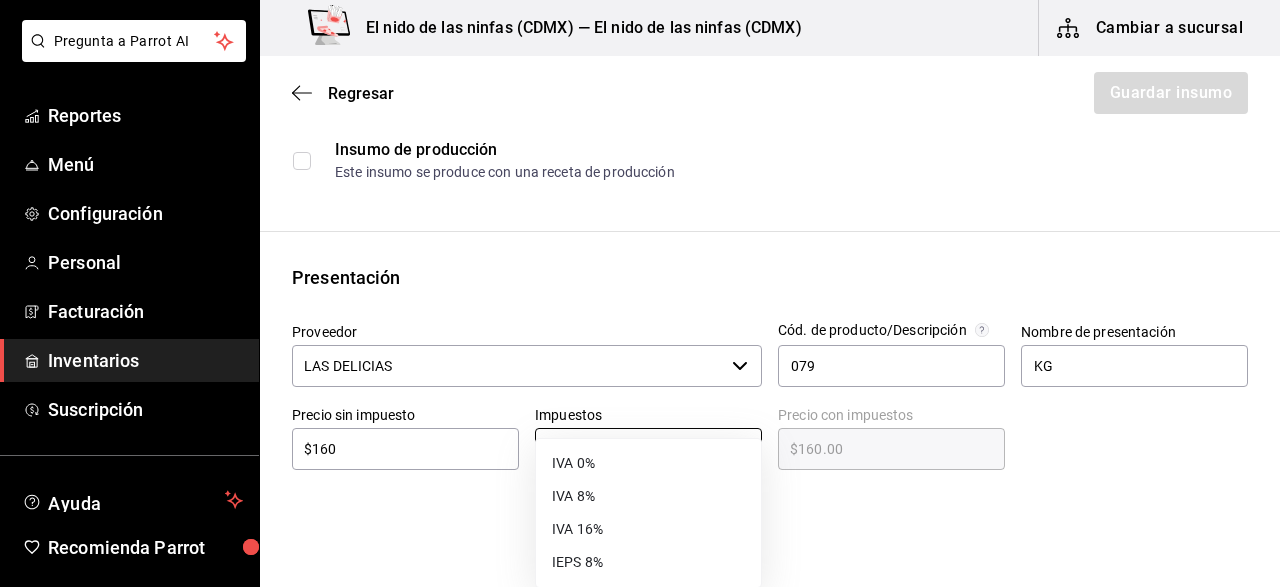 click on "Pregunta a Parrot AI Reportes   Menú   Configuración   Personal   Facturación   Inventarios   Suscripción   Ayuda Recomienda Parrot   [FIRST] [LAST]   Sugerir nueva función   El nido de las ninfas ([CITY]) — El nido de las ninfas ([CITY]) Cambiar a sucursal Regresar Guardar insumo Insumo Nombre ARANDANO Categoría de inventario FRUTA ​ Mínimo 1 ​ Ideal 2 ​ Insumo de producción Este insumo se produce con una receta de producción Presentación Proveedor LAS DELICIAS ​ Cód. de producto/Descripción 079 Nombre de presentación KG Precio sin impuesto $160 ​ Impuestos Elige una opción Precio con impuestos $160.00 ​ Unidad de presentación UdM ​ Receta Unidad de receta Elige una opción Factor de conversión ​ Ver ayuda de conversiones ¿La presentación (KG) viene en otra caja? Si No Presentaciones por caja ​ Sin definir Unidades de conteo GANA 1 MES GRATIS EN TU SUSCRIPCIÓN AQUÍ Pregunta a Parrot AI Reportes   Menú   Configuración   Personal   Facturación   Inventarios   Suscripción" at bounding box center [640, 237] 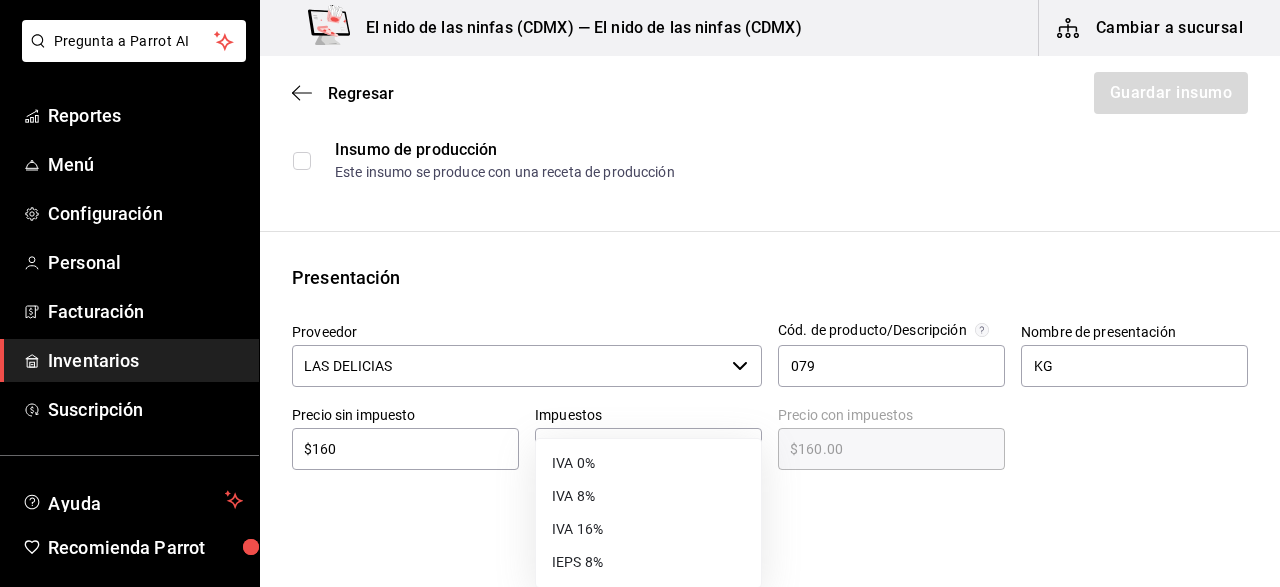 click on "IVA 0%" at bounding box center (648, 463) 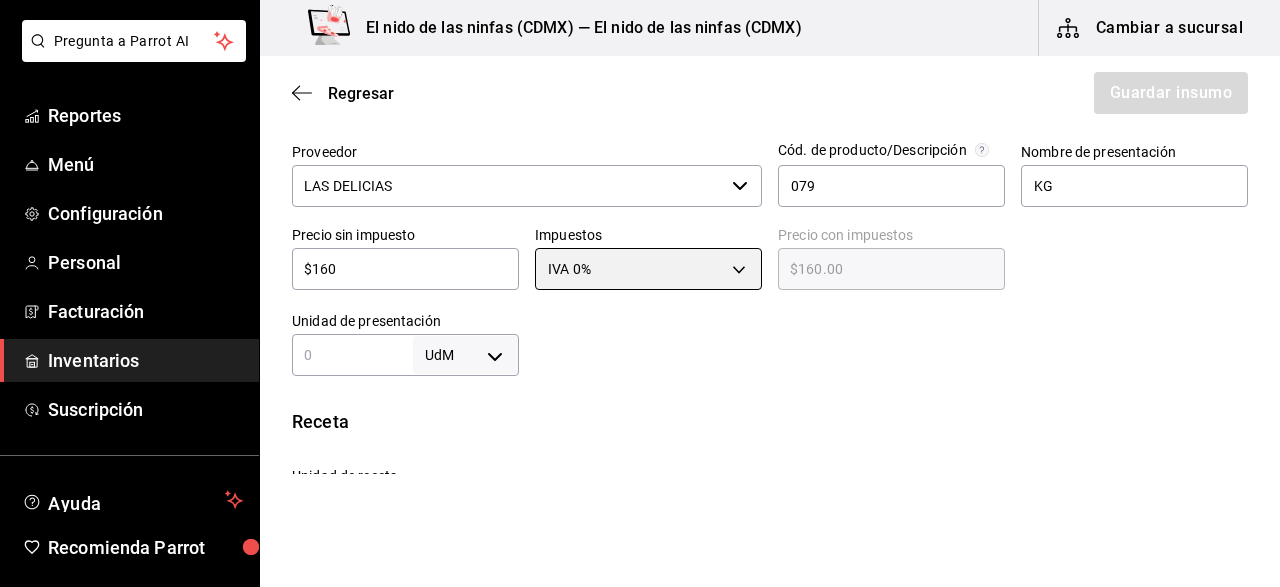 scroll, scrollTop: 454, scrollLeft: 0, axis: vertical 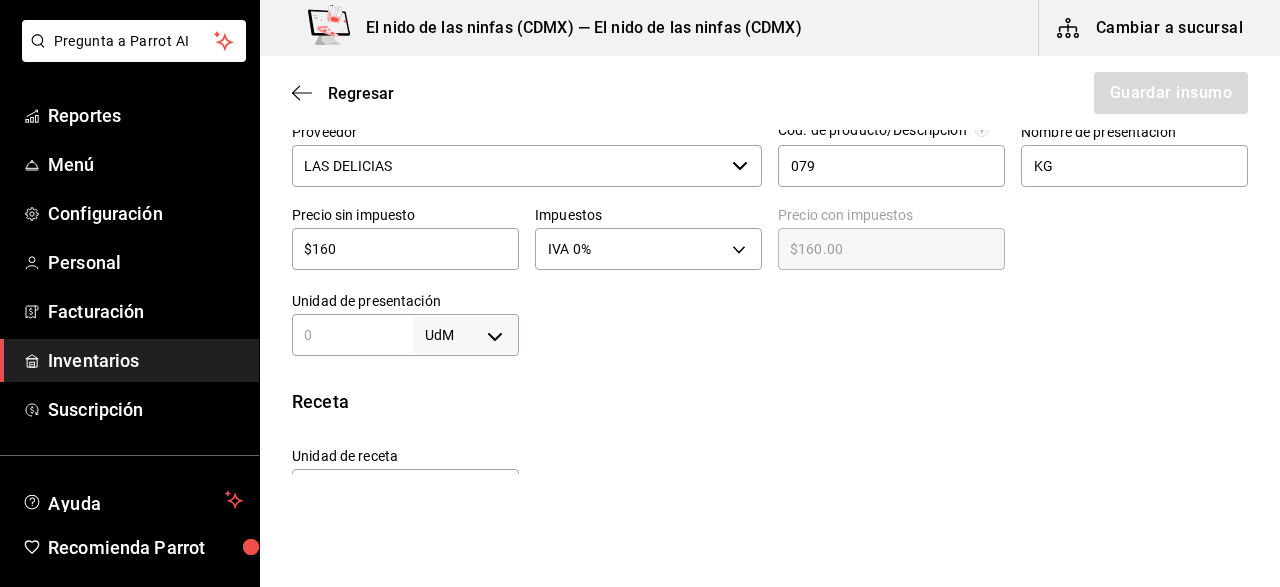 click on "Pregunta a Parrot AI Reportes   Menú   Configuración   Personal   Facturación   Inventarios   Suscripción   Ayuda Recomienda Parrot   [FIRST] [LAST]   Sugerir nueva función   El nido de las ninfas ([CITY]) — El nido de las ninfas ([CITY]) Cambiar a sucursal Regresar Guardar insumo Insumo Nombre ARANDANO Categoría de inventario FRUTA ​ Mínimo 1 ​ Ideal 2 ​ Insumo de producción Este insumo se produce con una receta de producción Presentación Proveedor LAS DELICIAS ​ Cód. de producto/Descripción 079 Nombre de presentación KG Precio sin impuesto $160 ​ Impuestos IVA 0% IVA_0 Precio con impuestos $160.00 ​ Unidad de presentación UdM ​ Receta Unidad de receta Elige una opción Factor de conversión ​ Ver ayuda de conversiones ¿La presentación (KG) viene en otra caja? Si No Presentaciones por caja ​ Sin definir Unidades de conteo GANA 1 MES GRATIS EN TU SUSCRIPCIÓN AQUÍ Pregunta a Parrot AI Reportes   Menú   Configuración   Personal   Facturación   Inventarios   Suscripción" at bounding box center (640, 237) 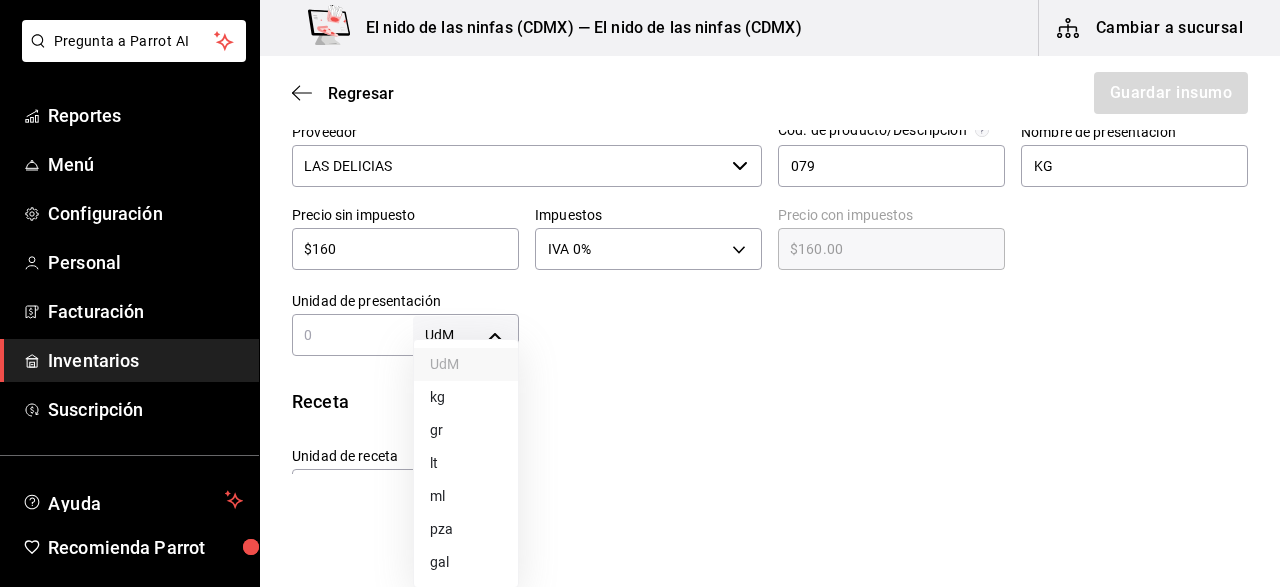 click on "kg" at bounding box center [466, 397] 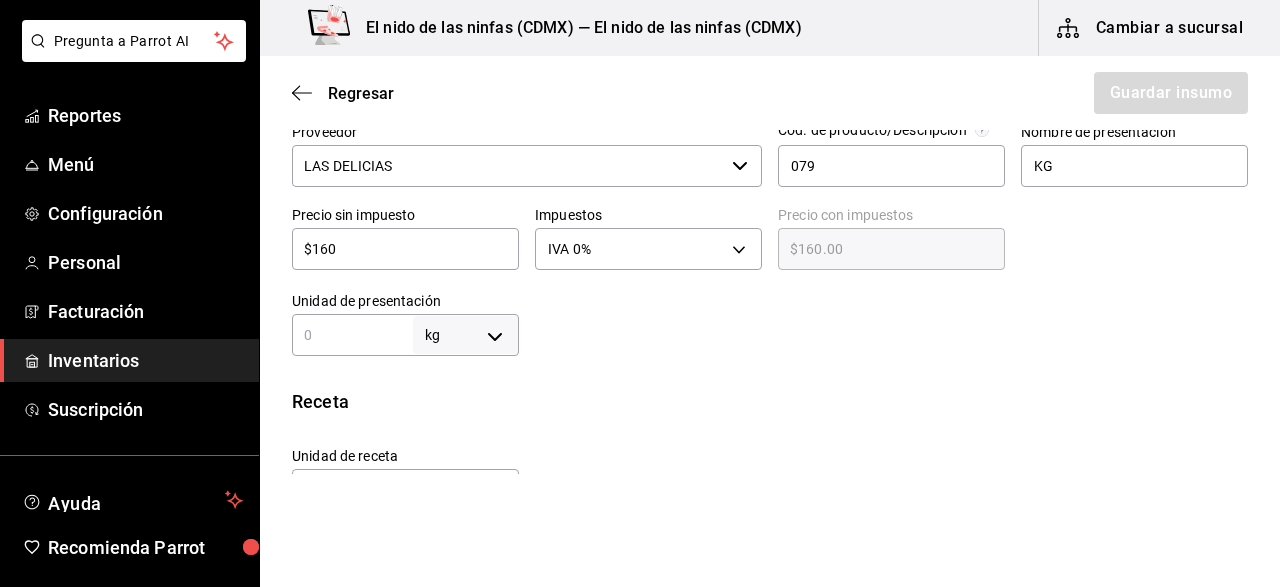 click at bounding box center (352, 335) 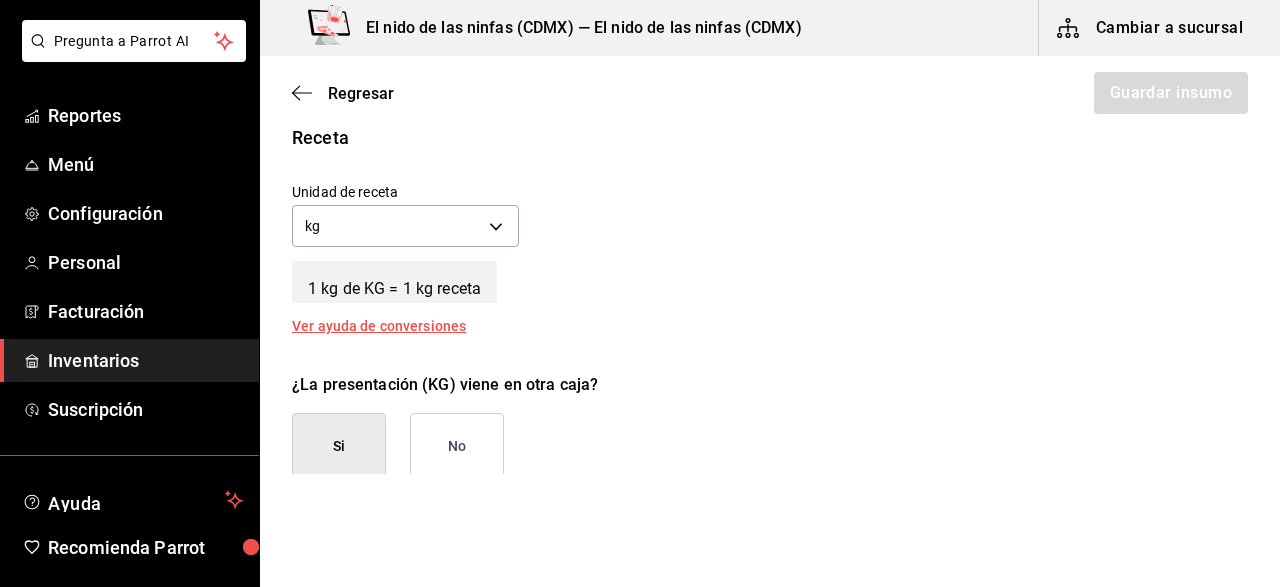 scroll, scrollTop: 754, scrollLeft: 0, axis: vertical 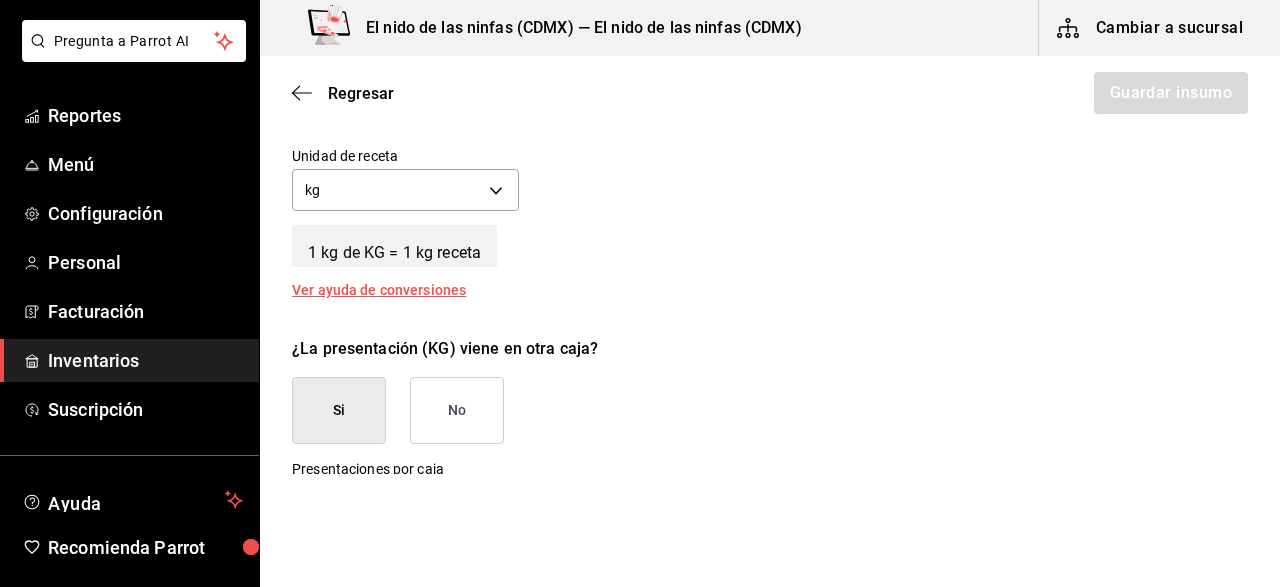 click on "No" at bounding box center (457, 410) 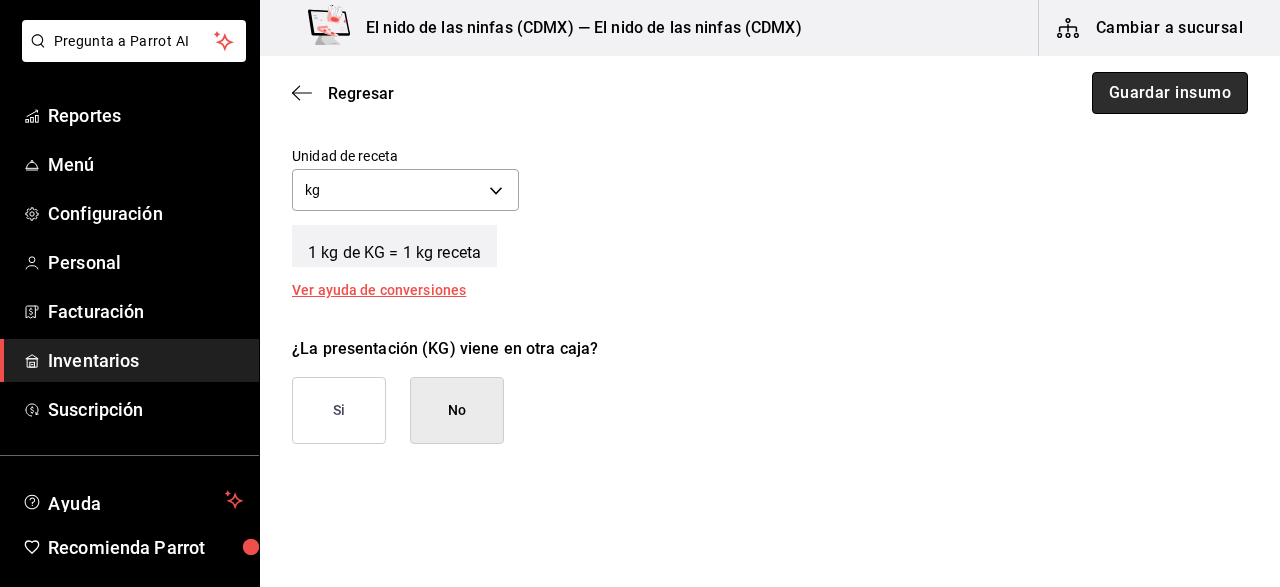 click on "Guardar insumo" at bounding box center (1170, 93) 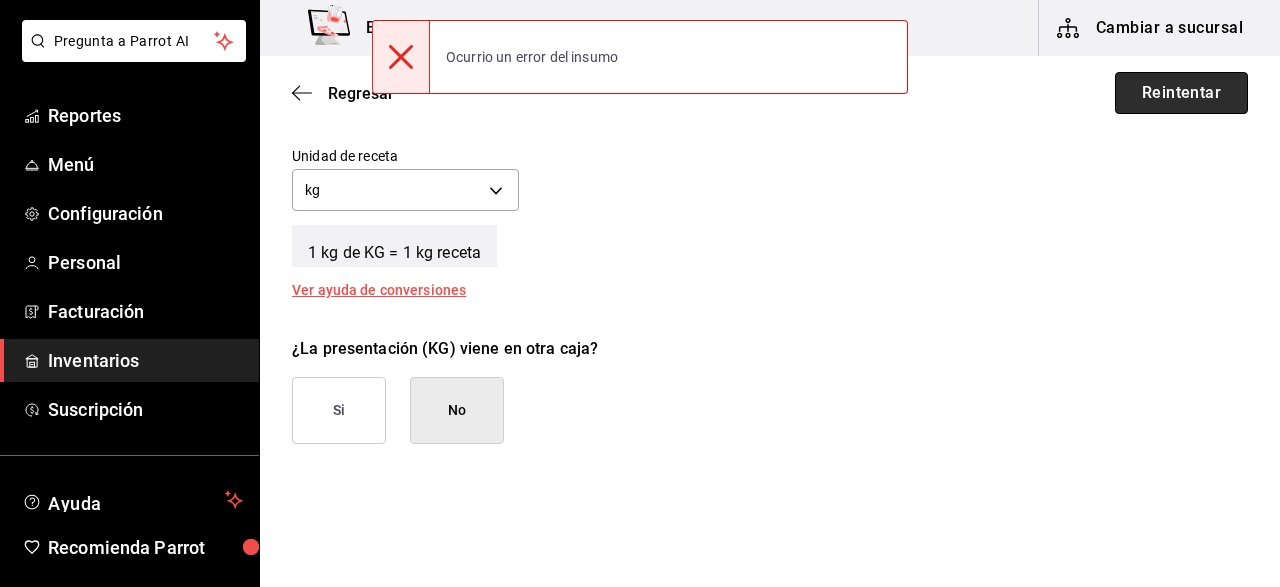 click on "Reintentar" at bounding box center (1181, 93) 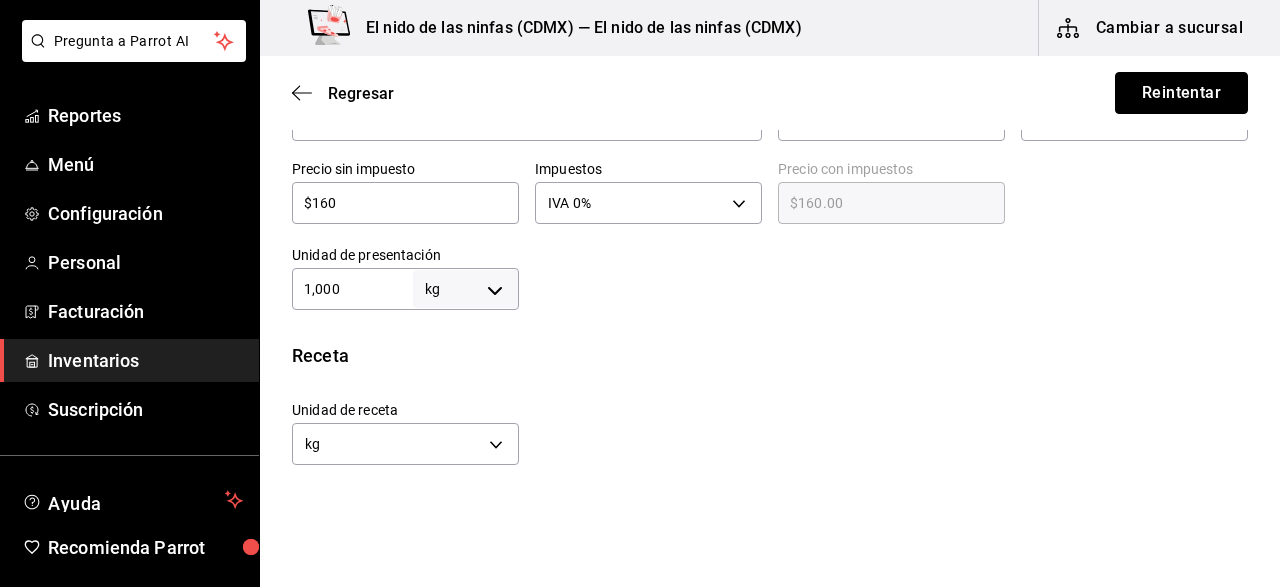 scroll, scrollTop: 600, scrollLeft: 0, axis: vertical 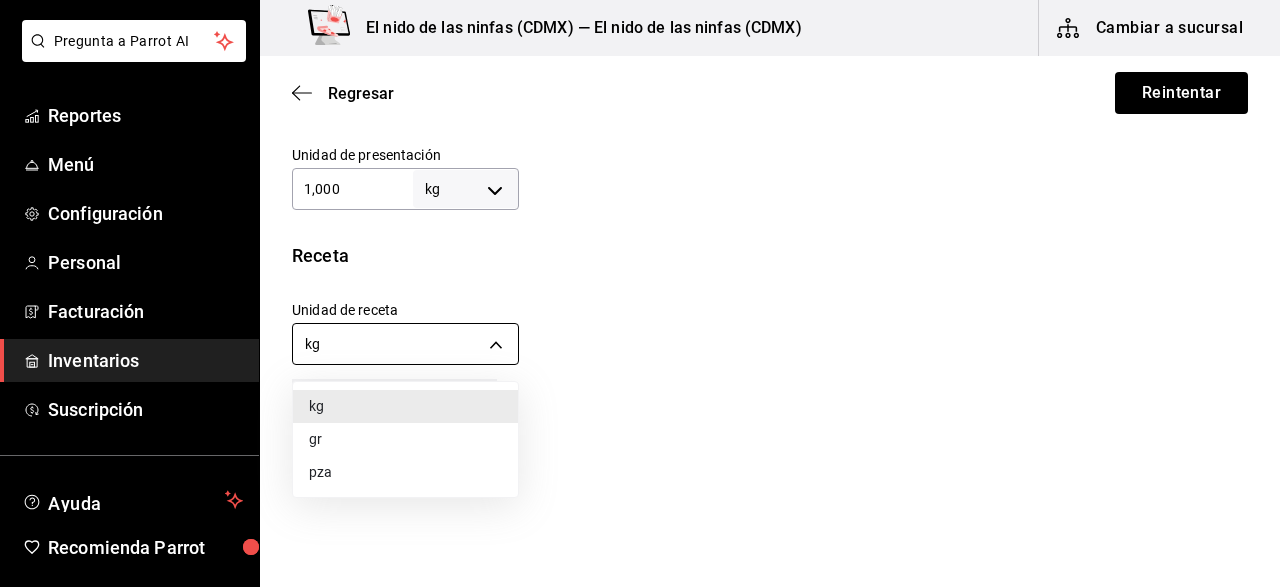 click on "Pregunta a Parrot AI Reportes   Menú   Configuración   Personal   Facturación   Inventarios   Suscripción   Ayuda Recomienda Parrot   Cerrar sesión   Sugerir nueva función   El nido de las ninfas ([CITY]) — El nido de las ninfas ([CITY]) Cambiar a sucursal Regresar Reintentar Insumo Nombre ARANDANO Categoría de inventario FRUTA ​ Mínimo 1 ​ Ideal 2 ​ Insumo de producción Este insumo se produce con una receta de producción Presentación Proveedor LAS DELICIAS ​ Cód. de producto/Descripción 079 Nombre de presentación KG Precio sin impuesto $160 ​ Impuestos IVA 0% IVA_0 Precio con impuestos $160.00 ​ Unidad de presentación 1,000 kg KILOGRAM ​ Receta Unidad de receta kg KILOGRAM Factor de conversión 1,000 ​ 1 kg de KG = 1 kg receta Ver ayuda de conversiones ¿La presentación (KG) viene en otra caja? Si No Unidades de conteo kg KG (1,000 kg) GANA 1 MES GRATIS EN TU SUSCRIPCIÓN AQUÍ Pregunta a Parrot AI Reportes   Menú   Configuración   Personal   Facturación   Inventarios" at bounding box center [640, 237] 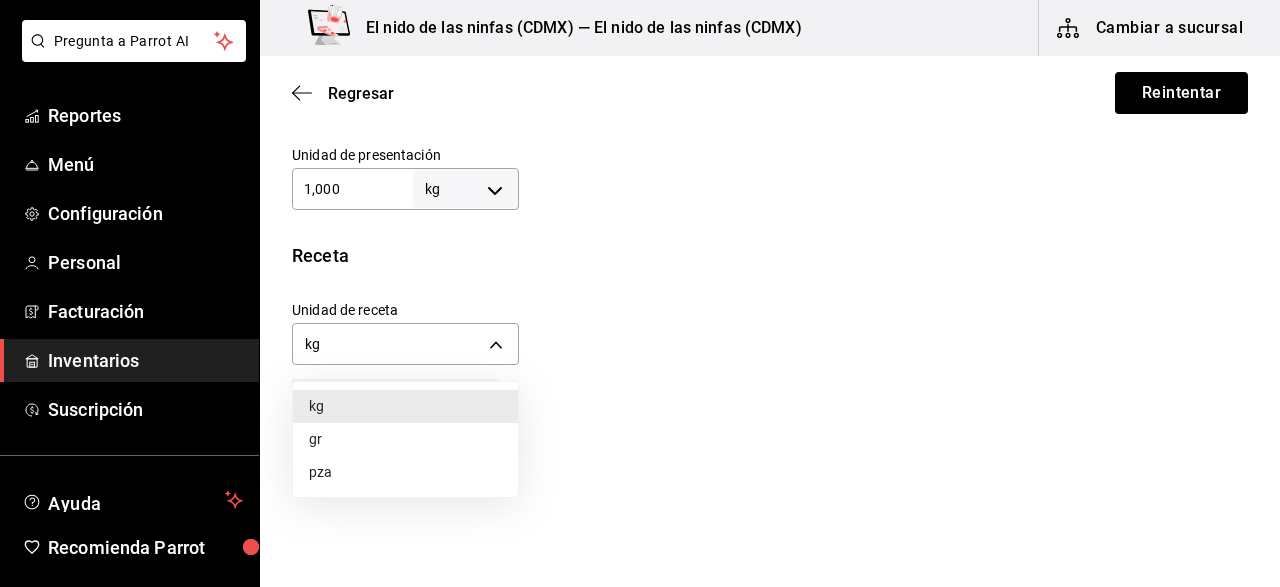 click on "pza" at bounding box center (405, 472) 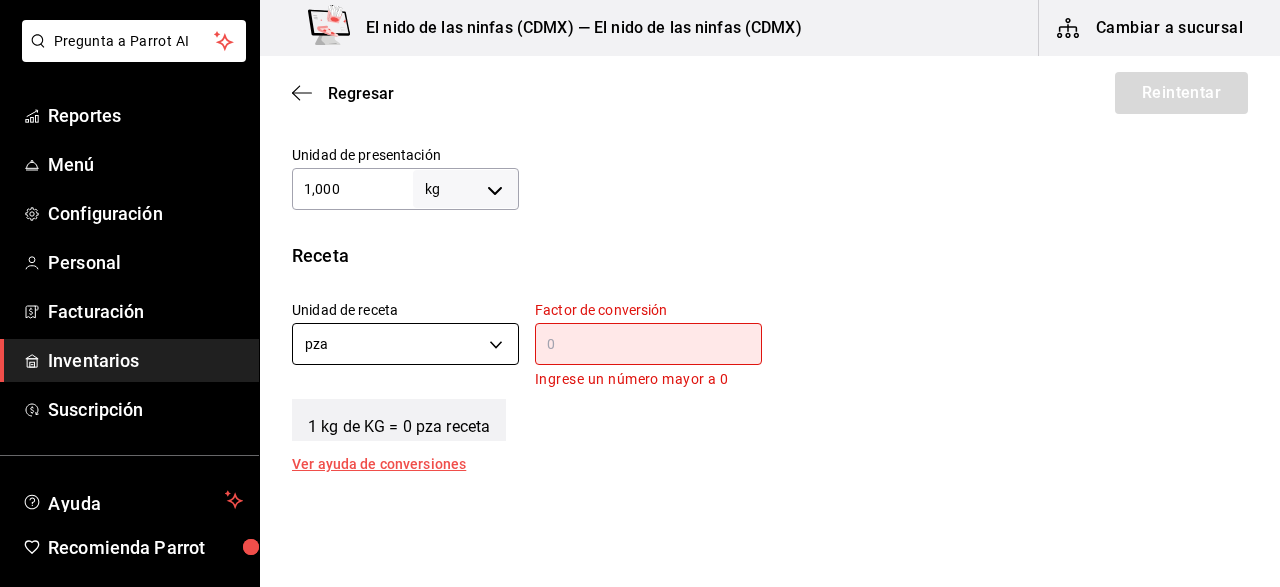 click on "Pregunta a Parrot AI Reportes   Menú   Configuración   Personal   Facturación   Inventarios   Suscripción   Ayuda Recomienda Parrot   Cerrar sesión   Sugerir nueva función   El nido de las ninfas ([CITY]) — El nido de las ninfas ([CITY]) Cambiar a sucursal Regresar Reintentar Insumo Nombre ARANDANO Categoría de inventario FRUTA ​ Mínimo 1 ​ Ideal 2 ​ Insumo de producción Este insumo se produce con una receta de producción Presentación Proveedor LAS DELICIAS ​ Cód. de producto/Descripción 079 Nombre de presentación KG Precio sin impuesto $160 ​ Impuestos IVA 0% IVA_0 Precio con impuestos $160.00 ​ Unidad de presentación 1,000 kg KILOGRAM ​ Receta Unidad de receta pza UNIT Factor de conversión ​ Ingrese un número mayor a 0 1 kg de KG = 0 pza receta Ver ayuda de conversiones ¿La presentación (KG) viene en otra caja? Si No Unidades de conteo kg KG (1,000 kg) GANA 1 MES GRATIS EN TU SUSCRIPCIÓN AQUÍ Pregunta a Parrot AI Reportes   Menú   Configuración   Personal   Facturación" at bounding box center [640, 237] 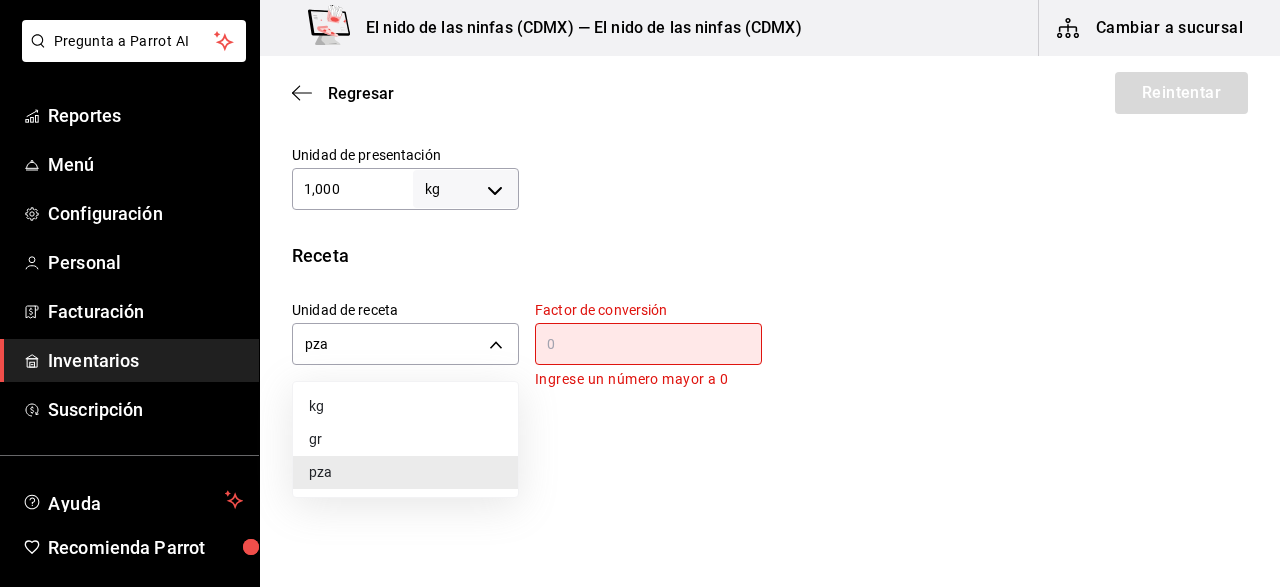 click on "gr" at bounding box center (405, 439) 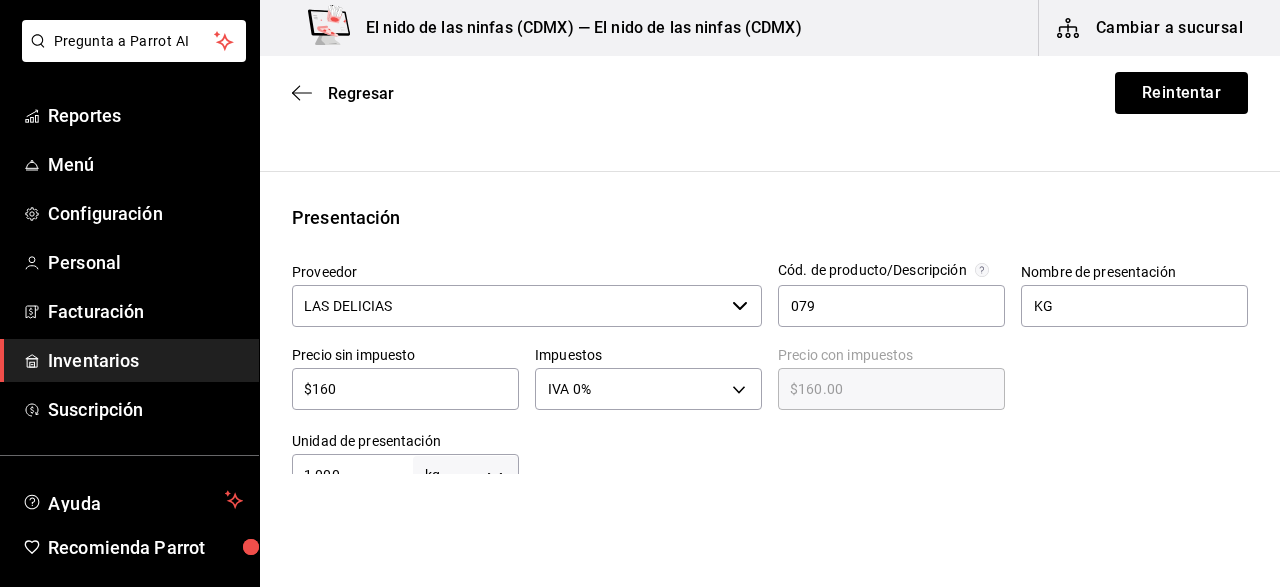 scroll, scrollTop: 300, scrollLeft: 0, axis: vertical 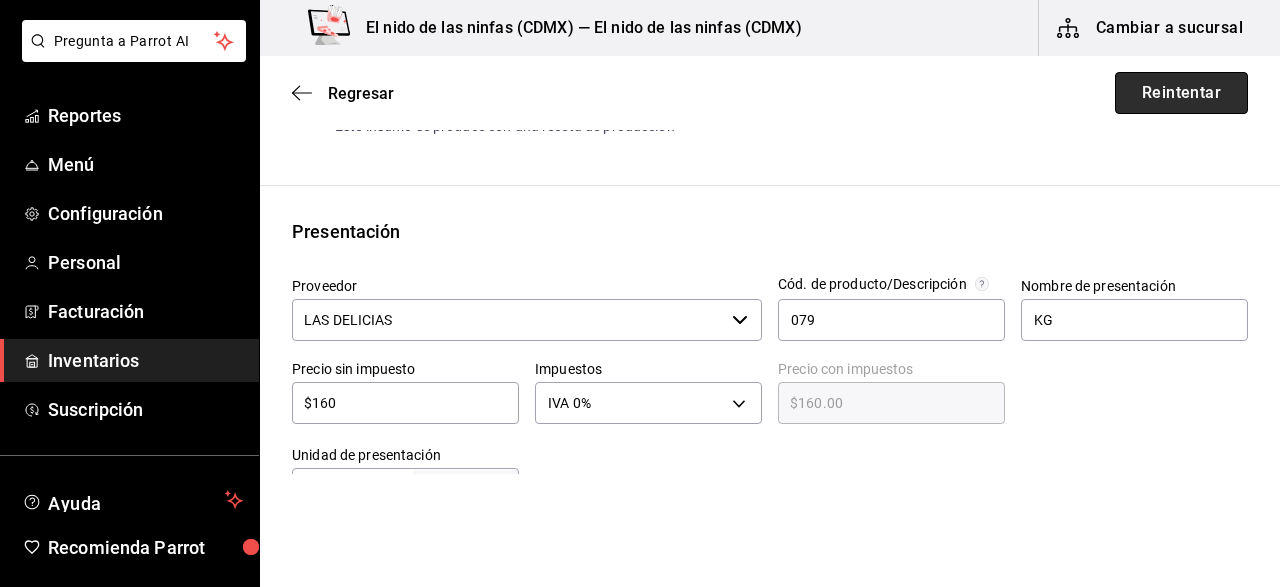 click on "Reintentar" at bounding box center (1181, 93) 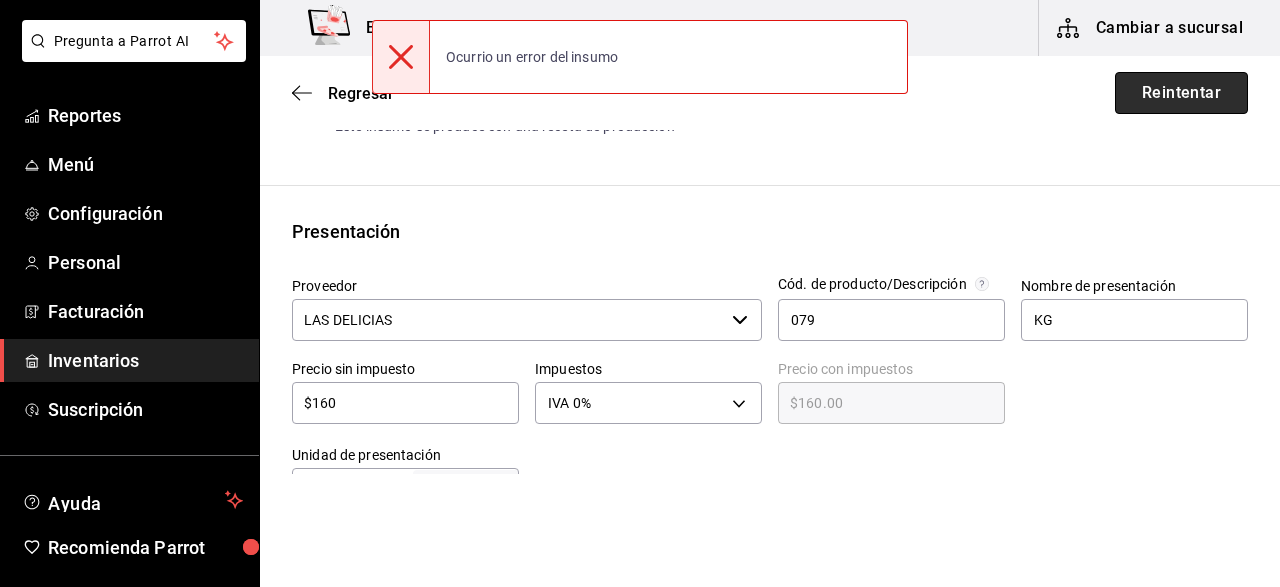 click on "Reintentar" at bounding box center (1181, 93) 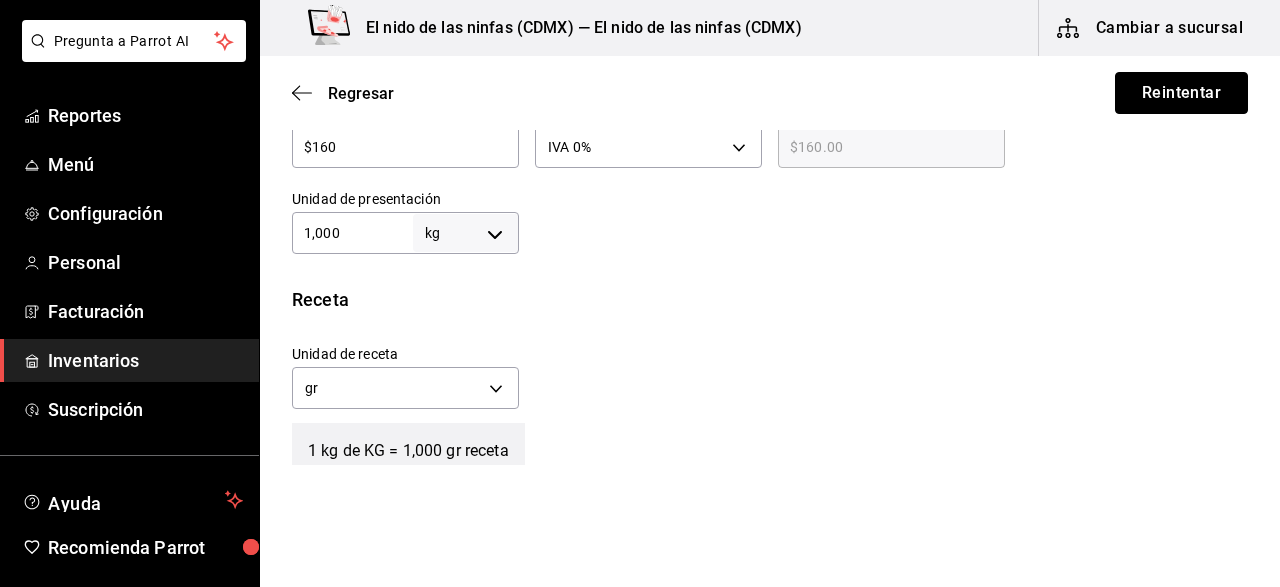 scroll, scrollTop: 600, scrollLeft: 0, axis: vertical 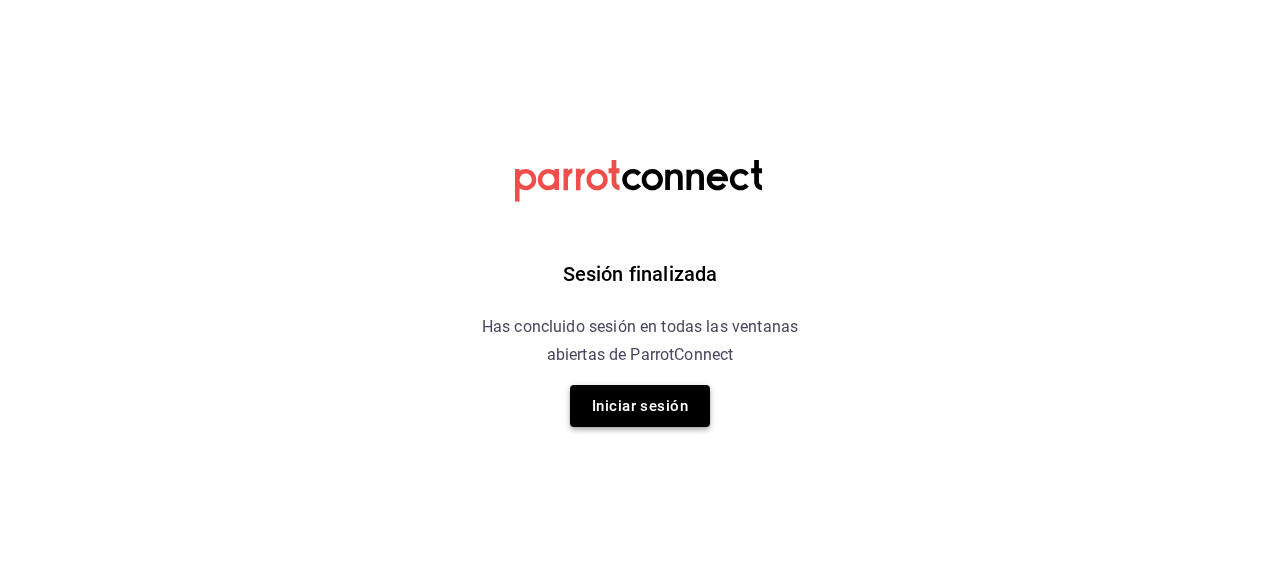 click on "Iniciar sesión" at bounding box center [640, 406] 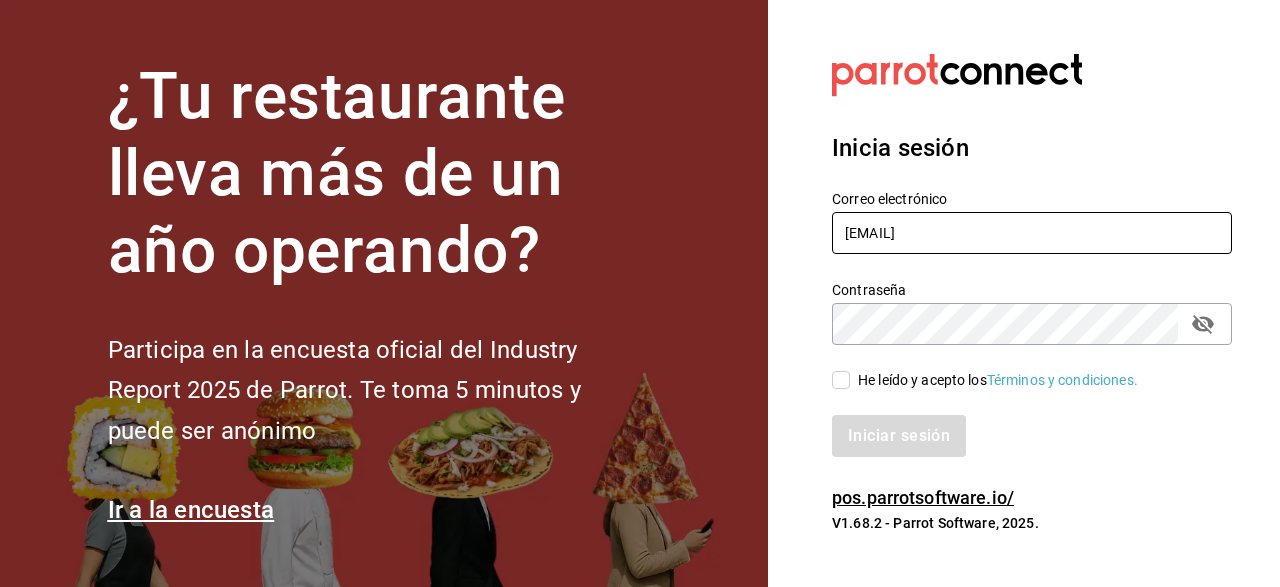 click on "[EMAIL]" at bounding box center (1032, 233) 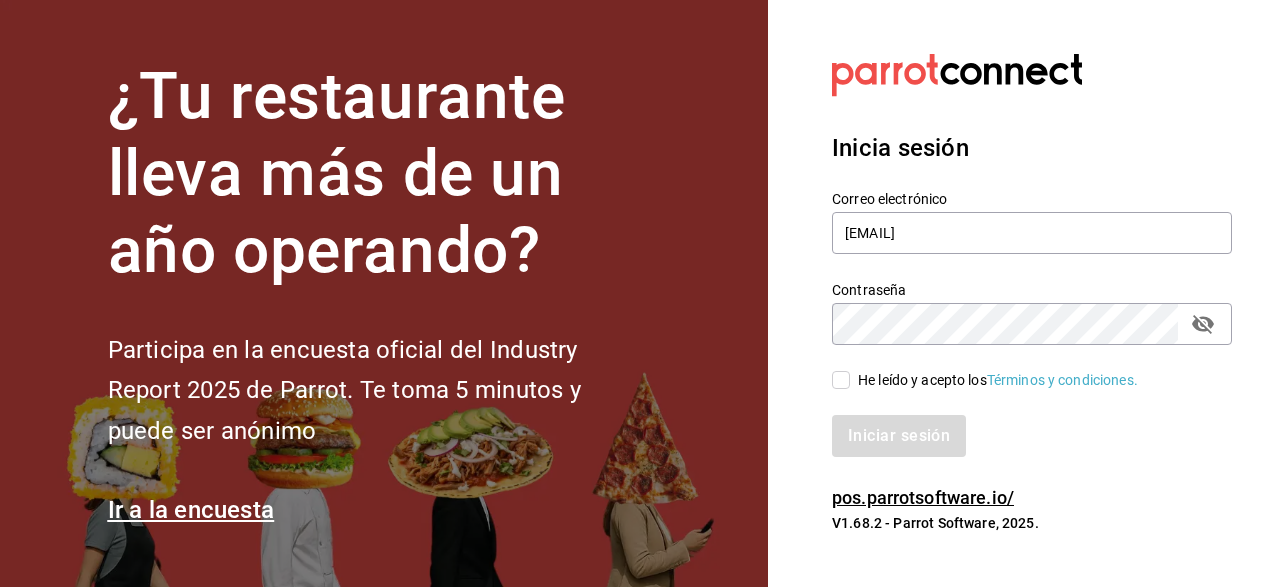 click on "Iniciar sesión" at bounding box center (1032, 436) 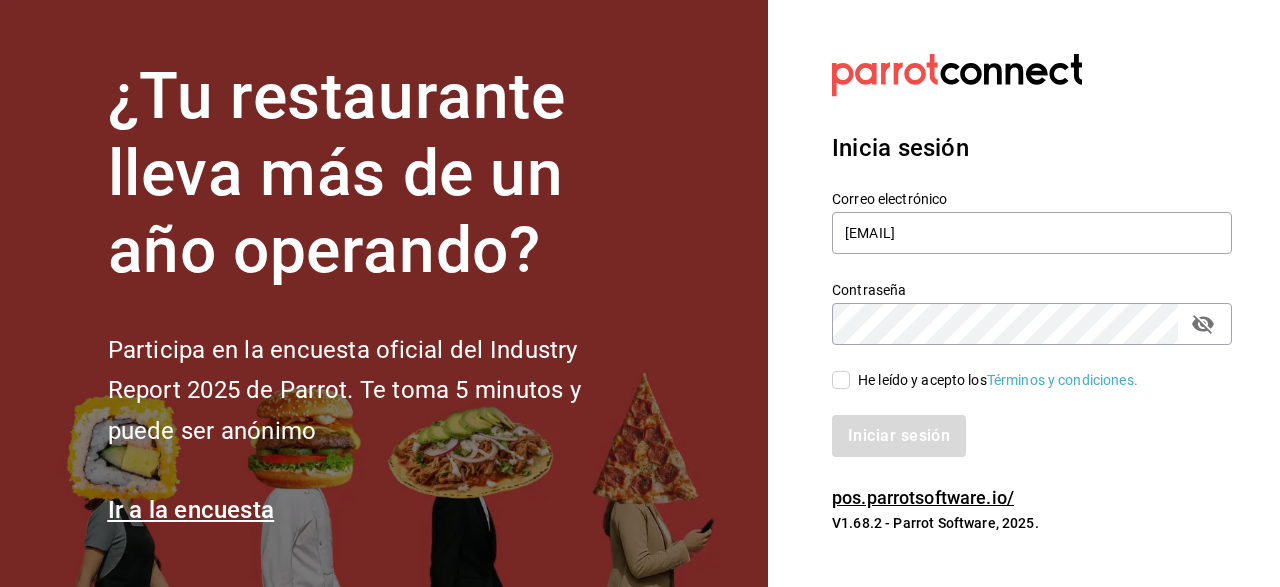 click on "Iniciar sesión" at bounding box center (1032, 436) 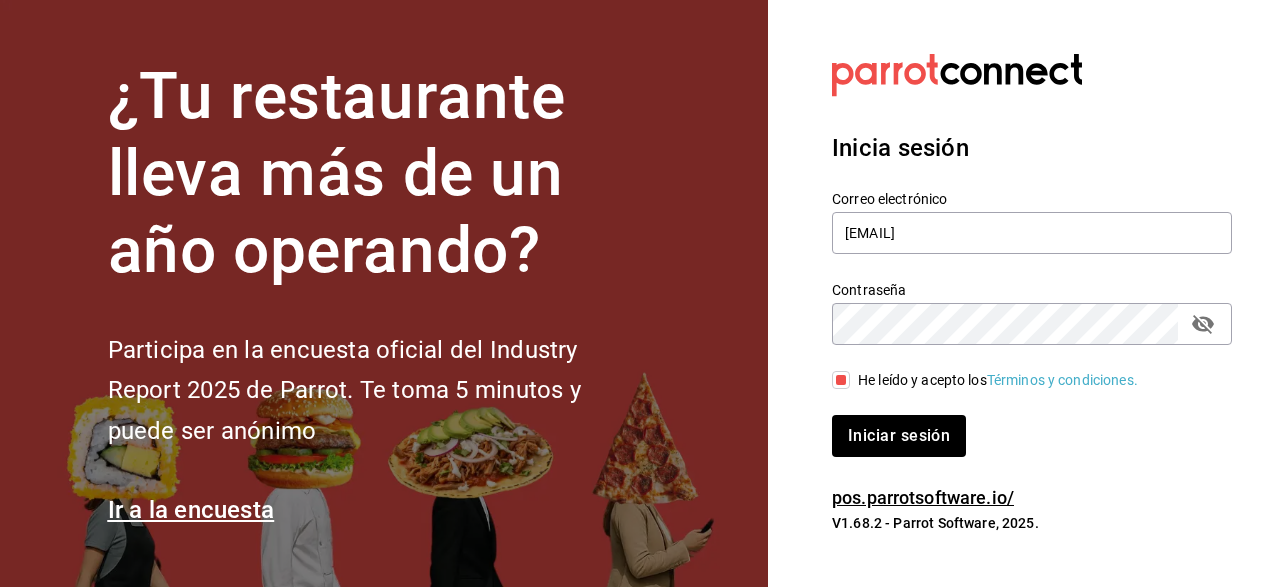 click 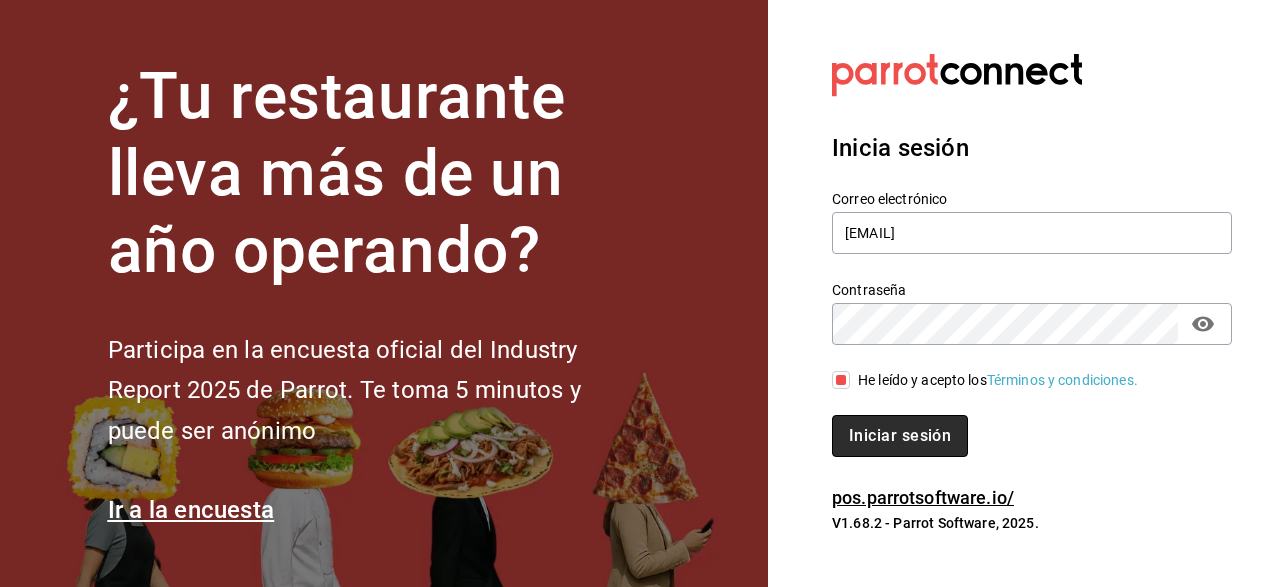 click on "Iniciar sesión" at bounding box center (900, 436) 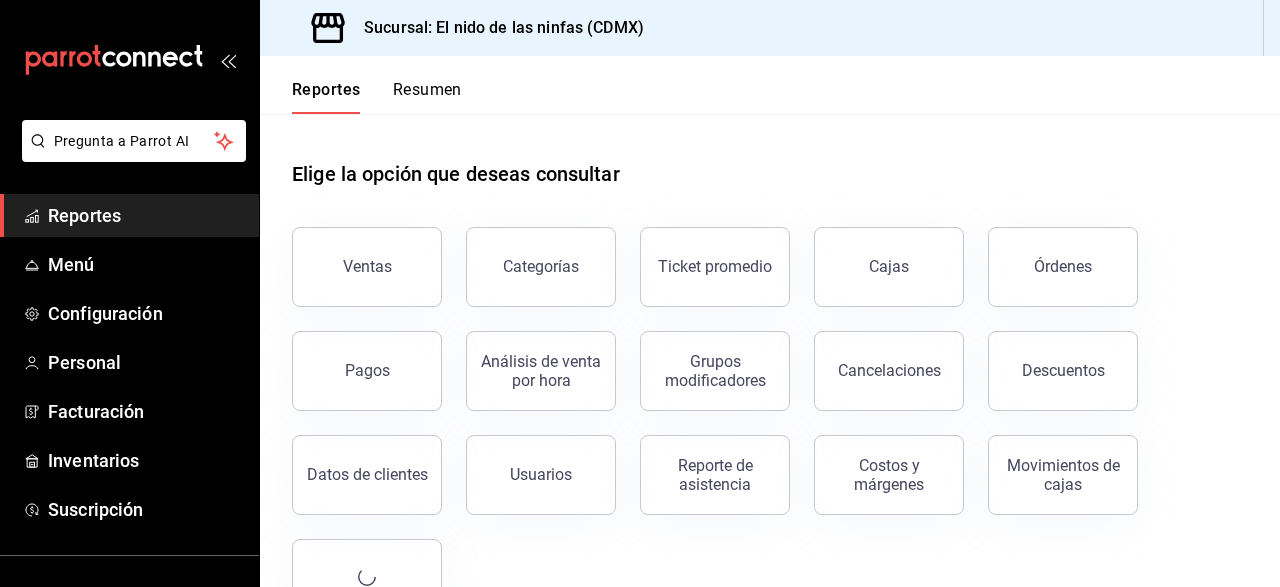 scroll, scrollTop: 0, scrollLeft: 0, axis: both 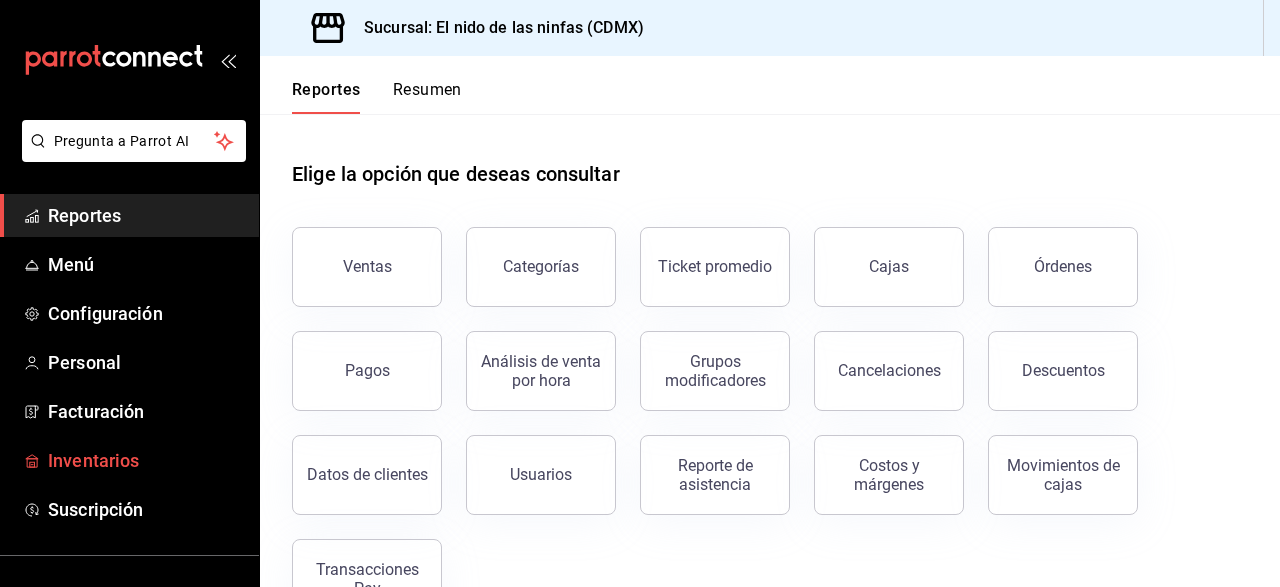 click on "Inventarios" at bounding box center [145, 460] 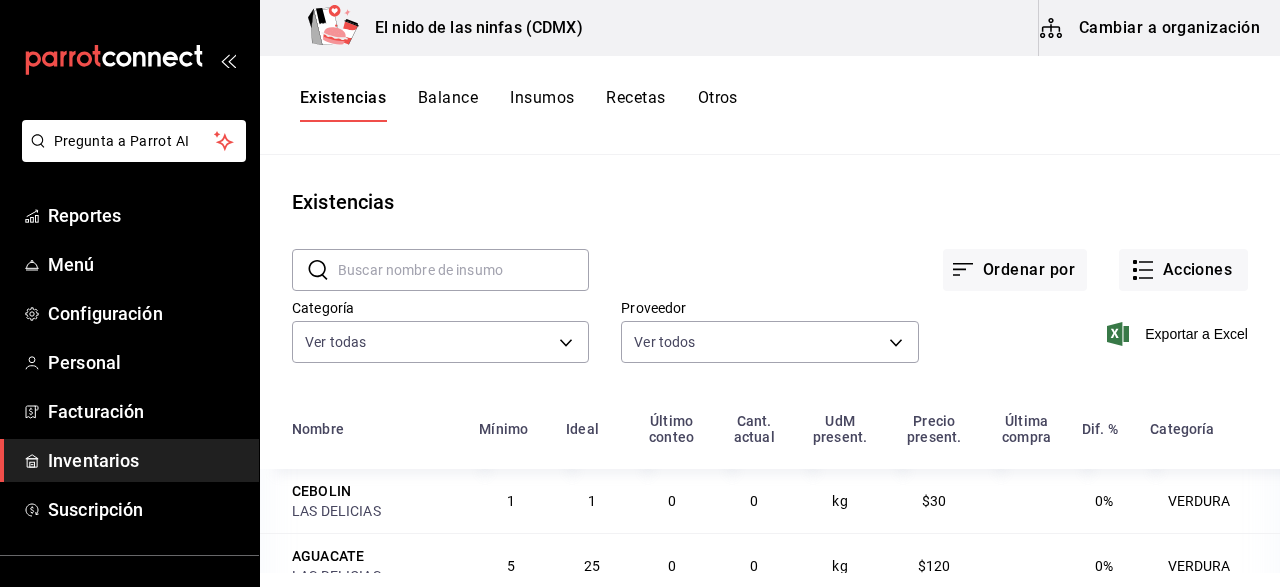 click on "Cambiar a organización" at bounding box center (1151, 28) 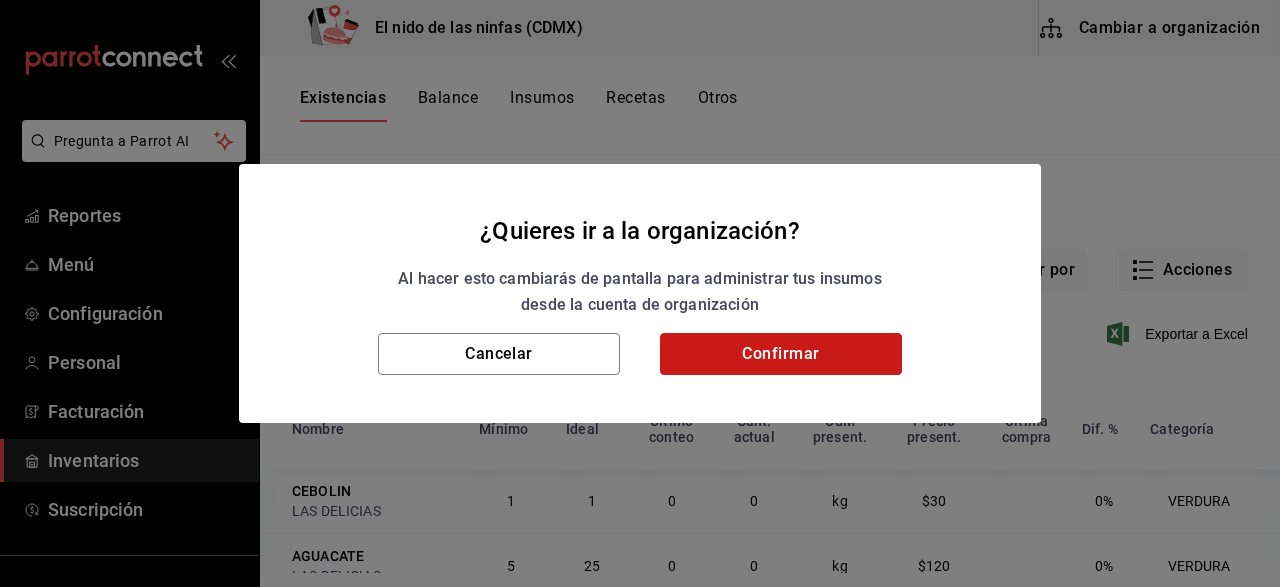 click on "Confirmar" at bounding box center [781, 354] 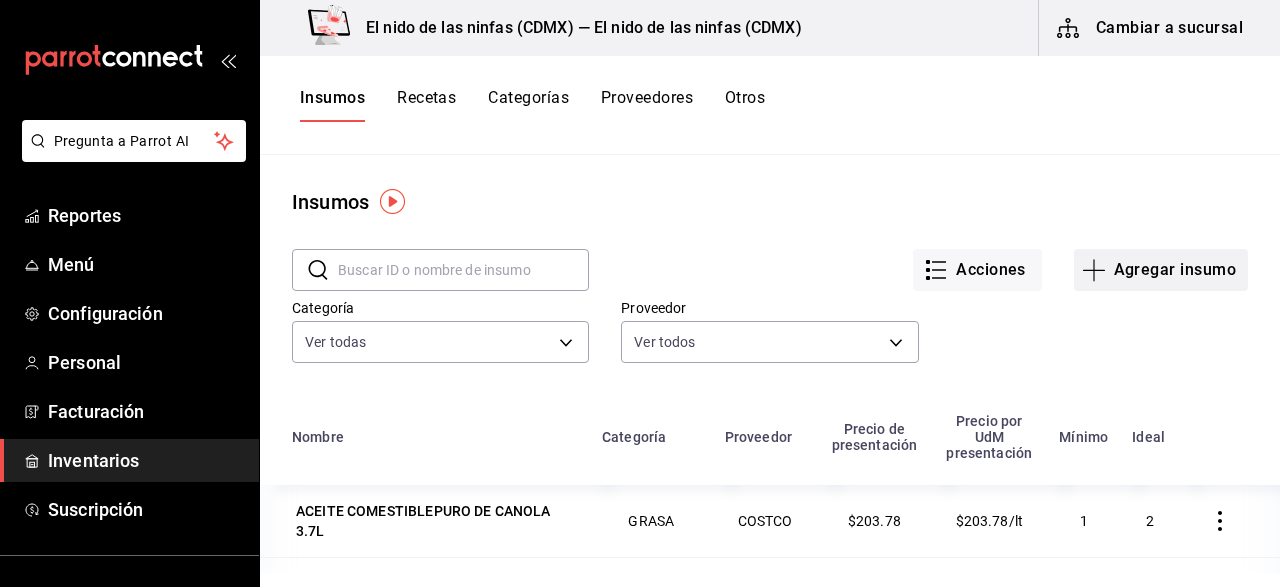 click on "Agregar insumo" at bounding box center (1161, 270) 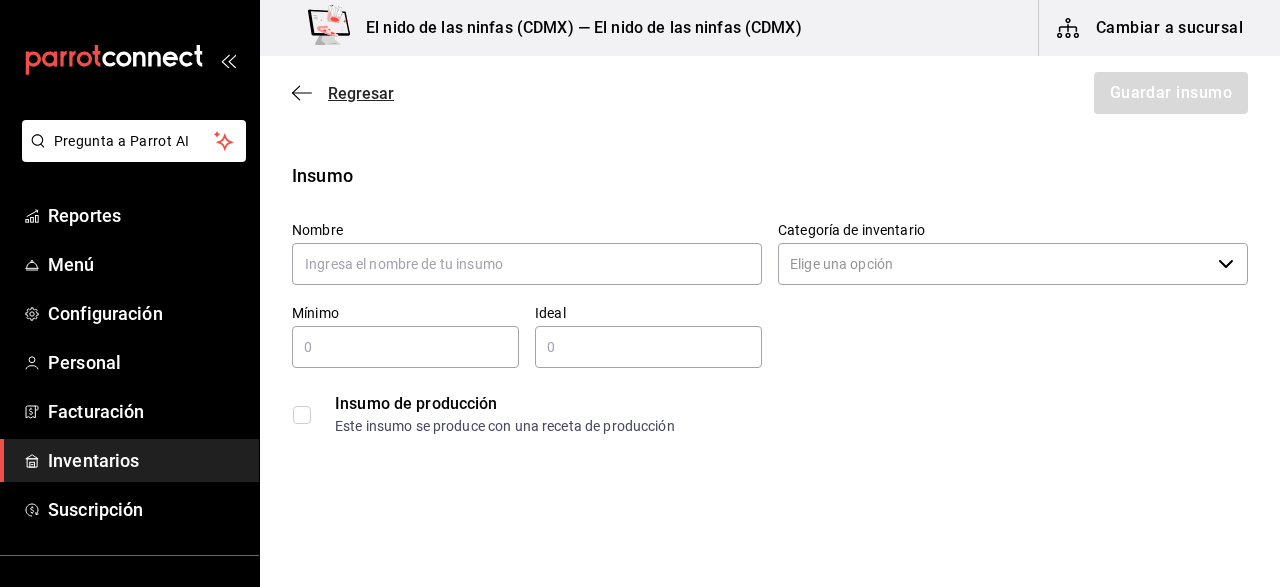 click on "Regresar" at bounding box center (343, 93) 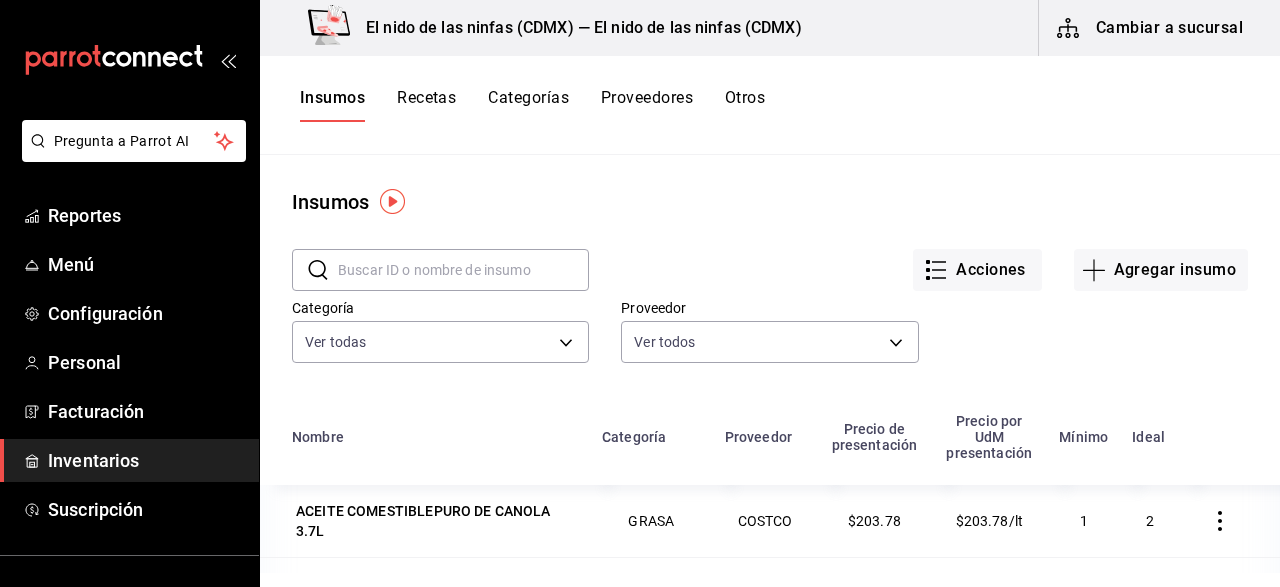 click at bounding box center [463, 270] 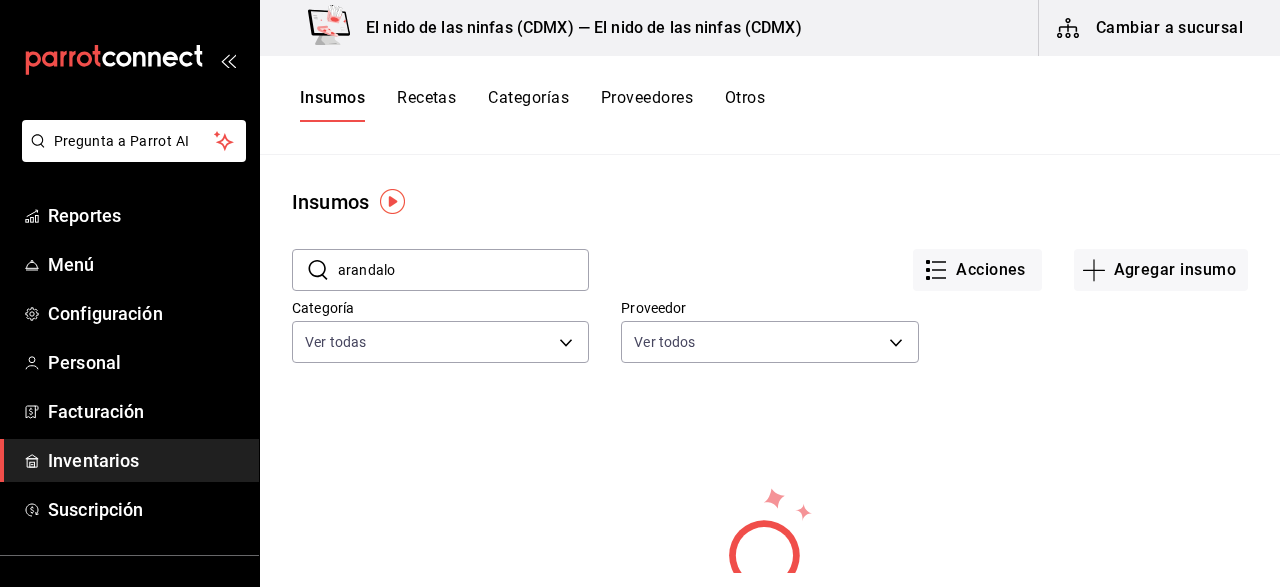 type on "arandalo" 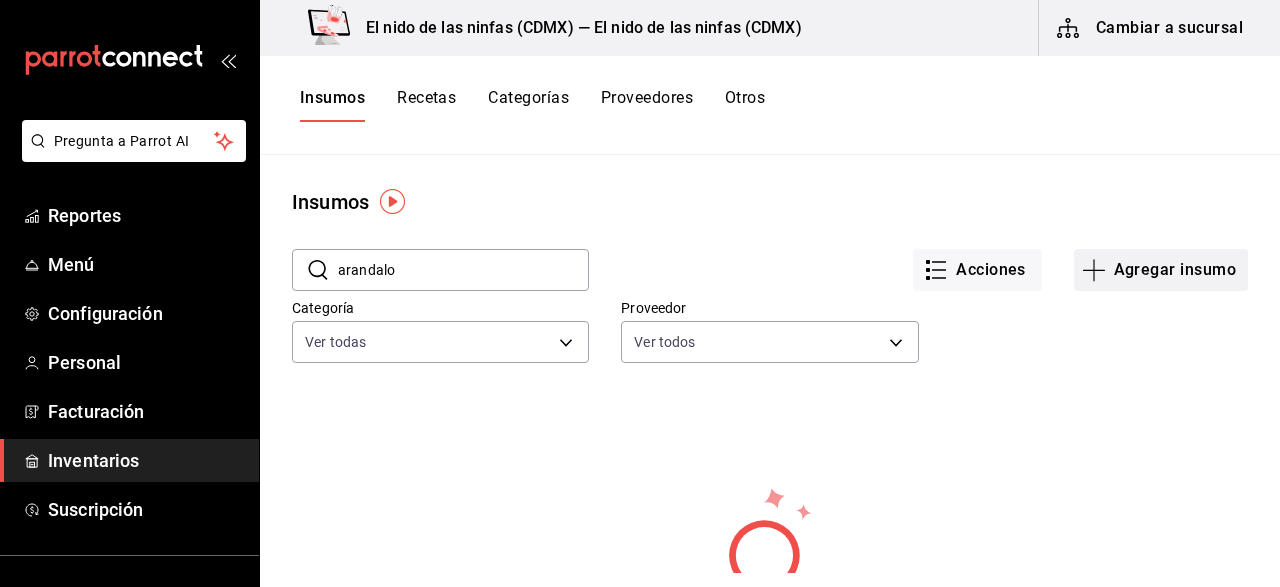 click on "Agregar insumo" at bounding box center [1161, 270] 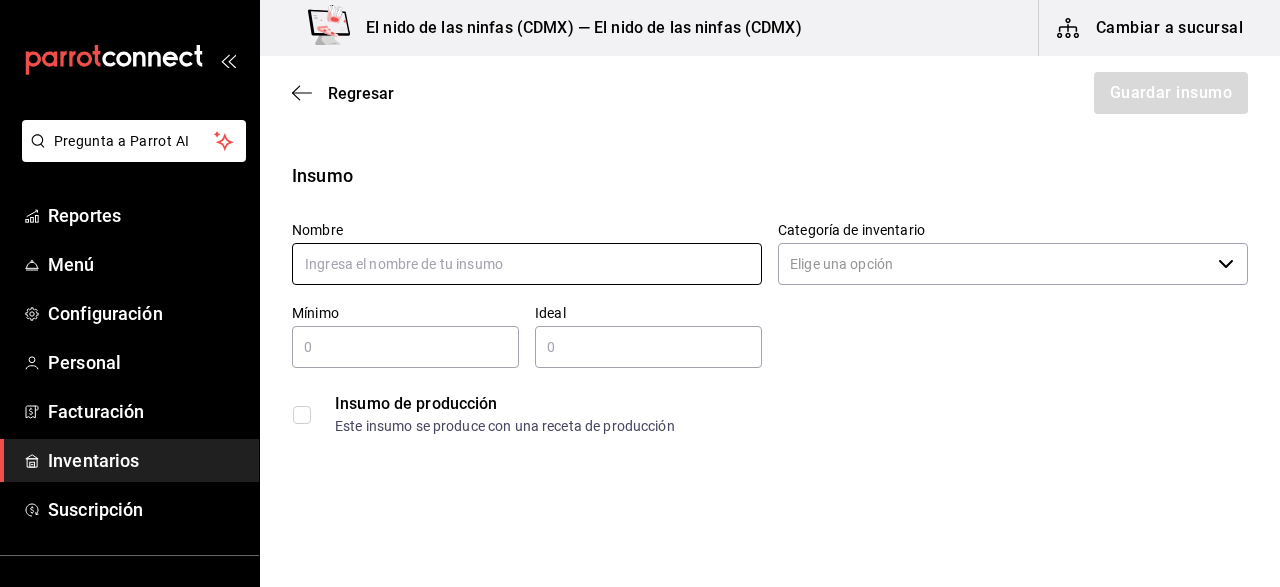 click at bounding box center [527, 264] 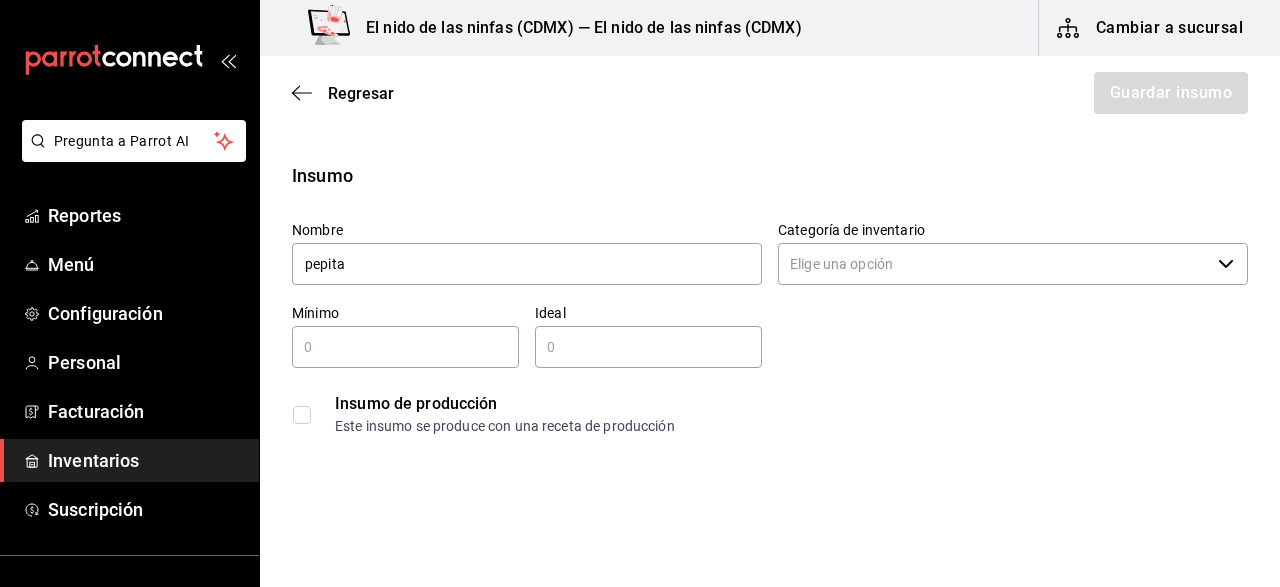 type on "pepita" 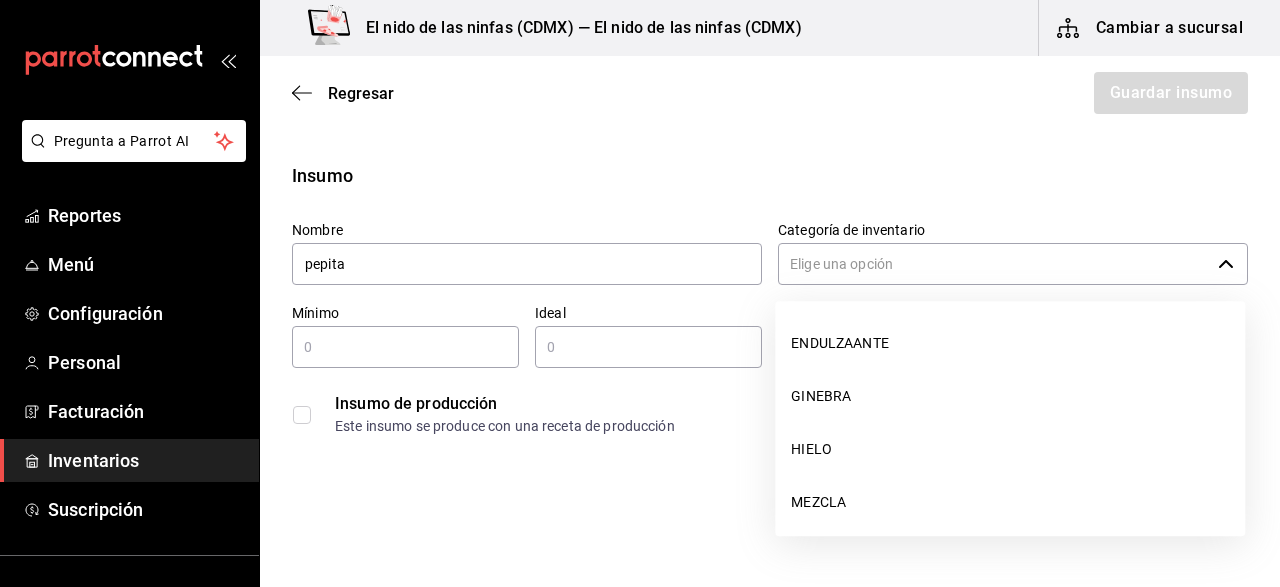 click on "Categoría de inventario" at bounding box center [994, 264] 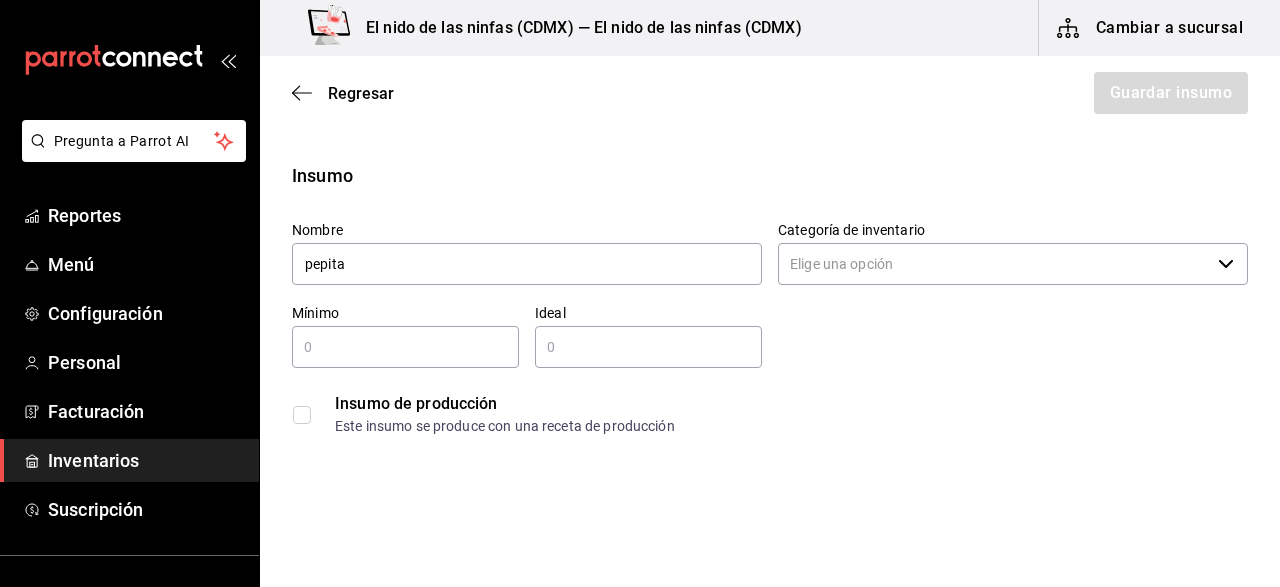 click on "Categoría de inventario" at bounding box center [994, 264] 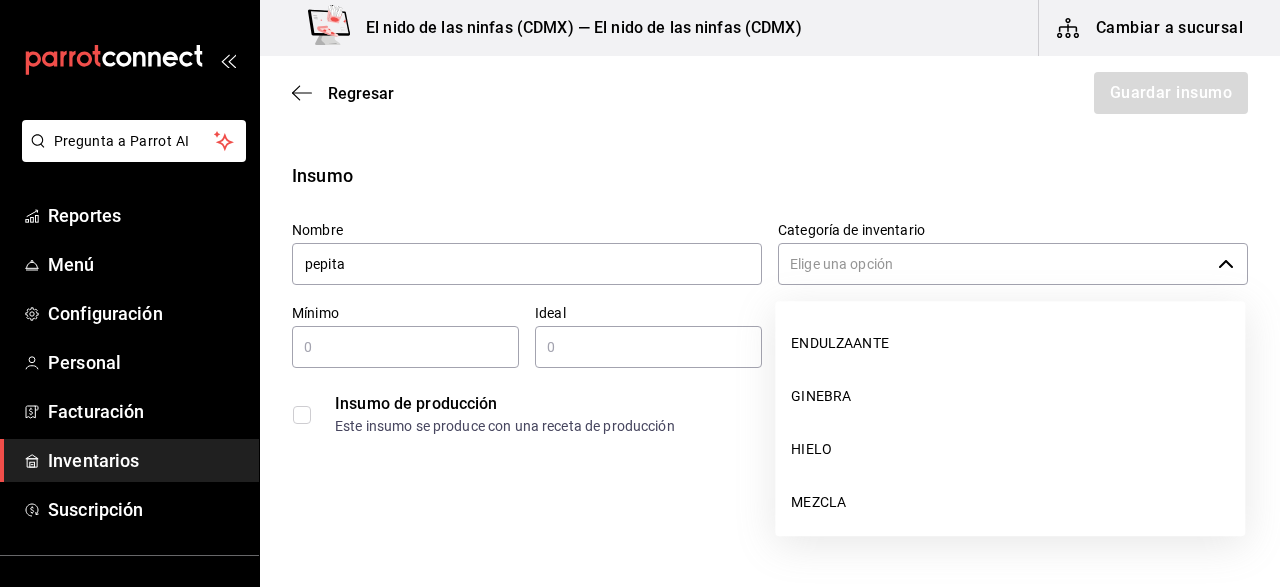 click on "Categoría de inventario" at bounding box center [994, 264] 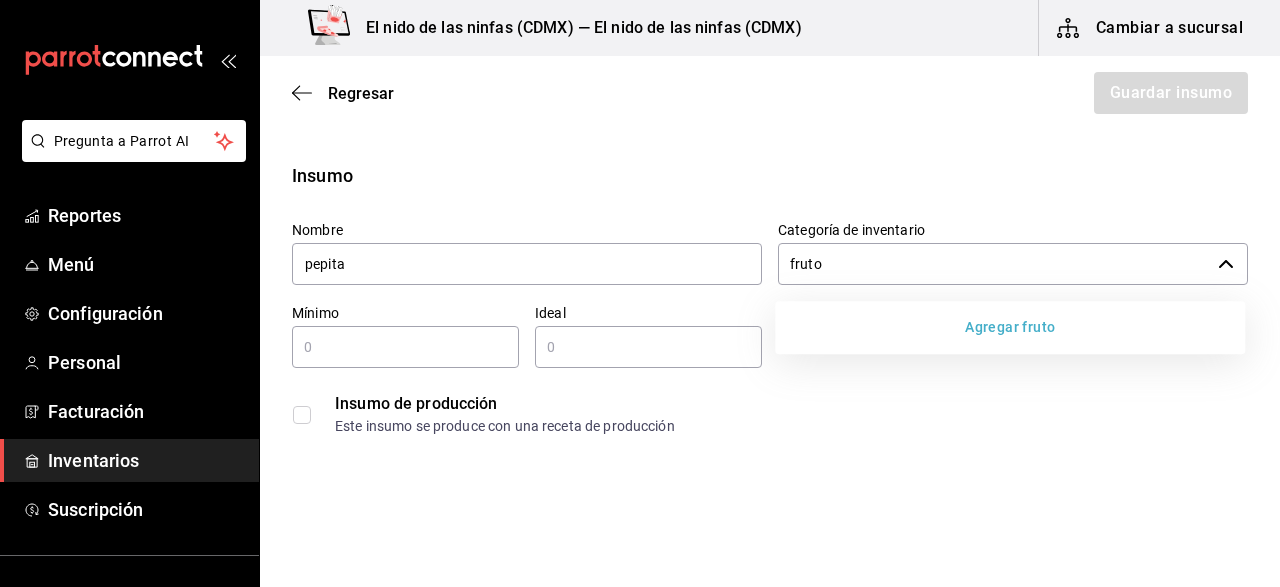 click on "fruto" at bounding box center [994, 264] 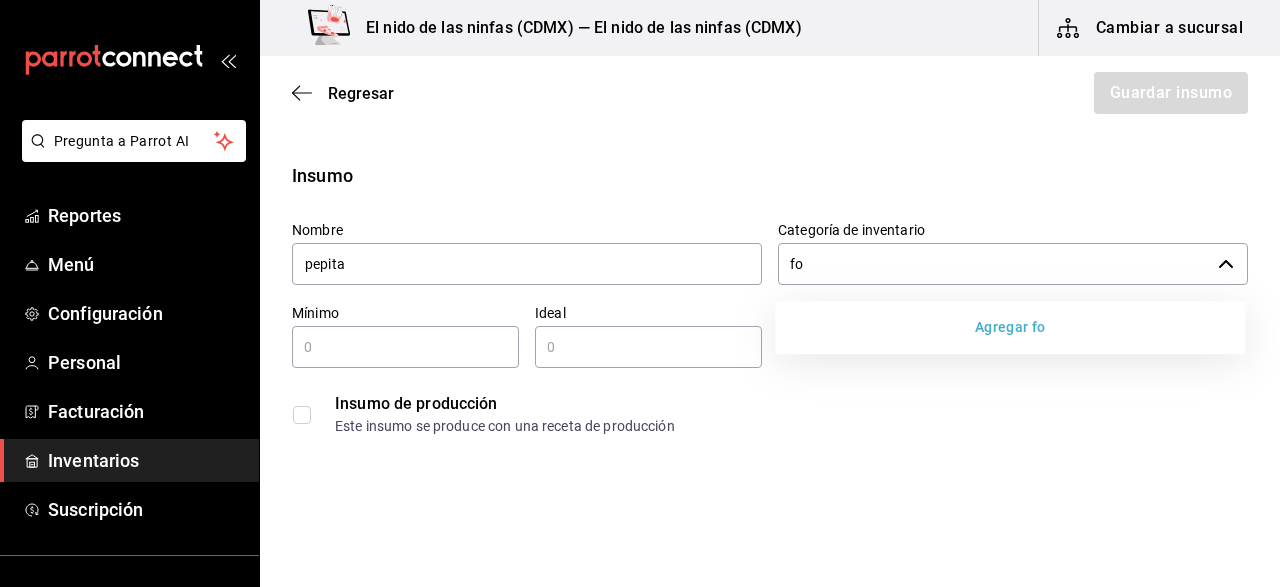 type on "o" 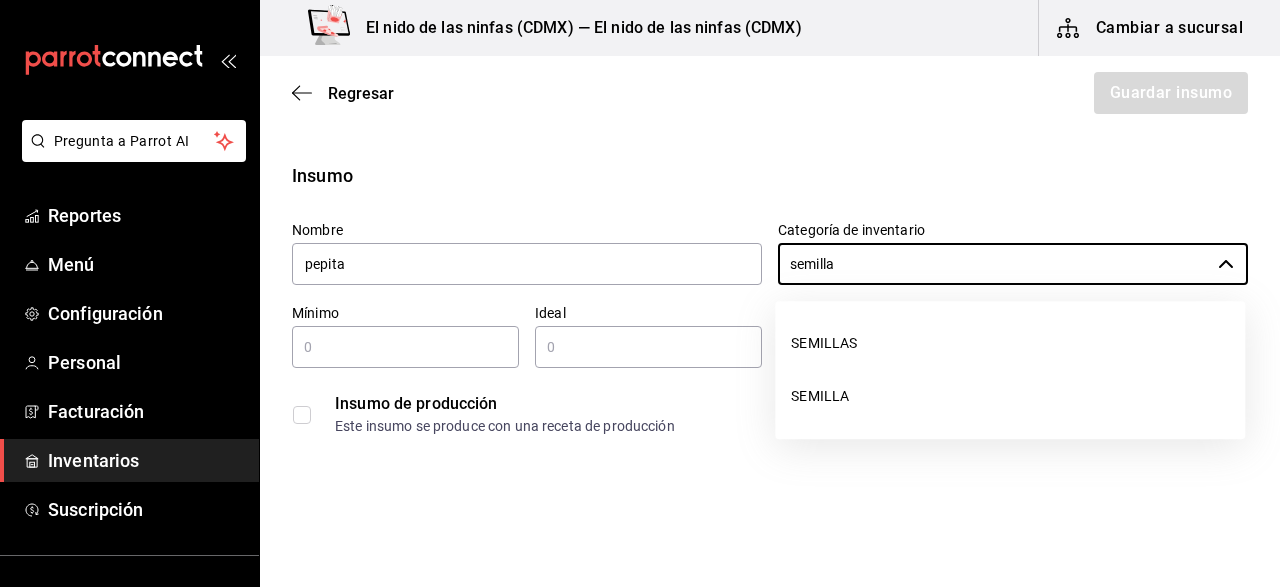 type on "semilla" 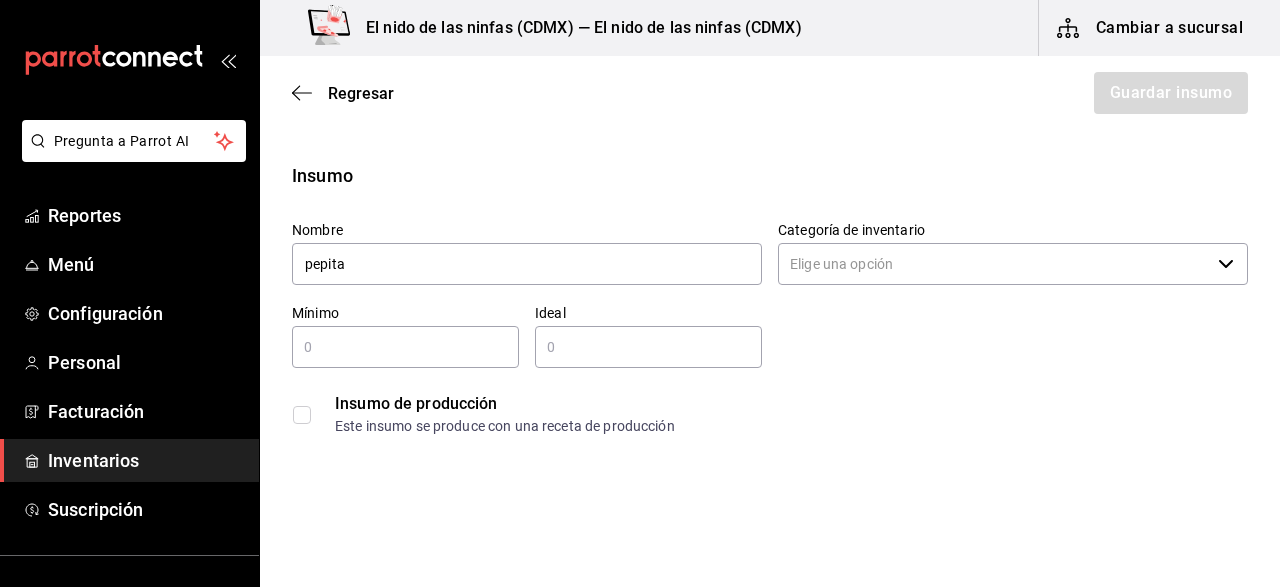 click at bounding box center [405, 347] 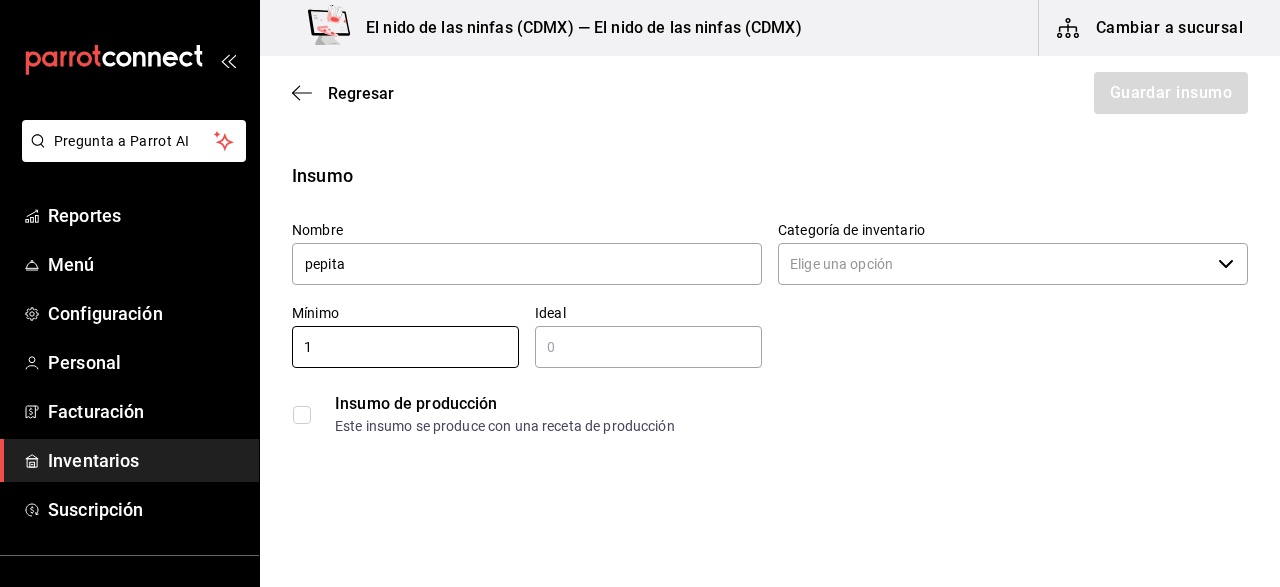type on "1" 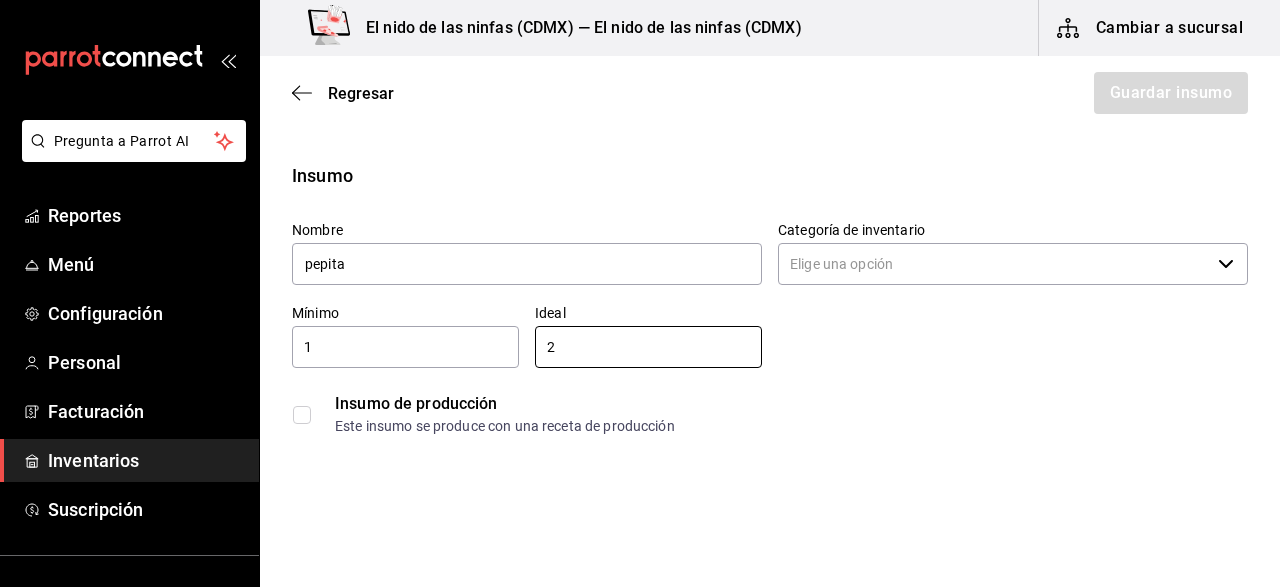 type on "2" 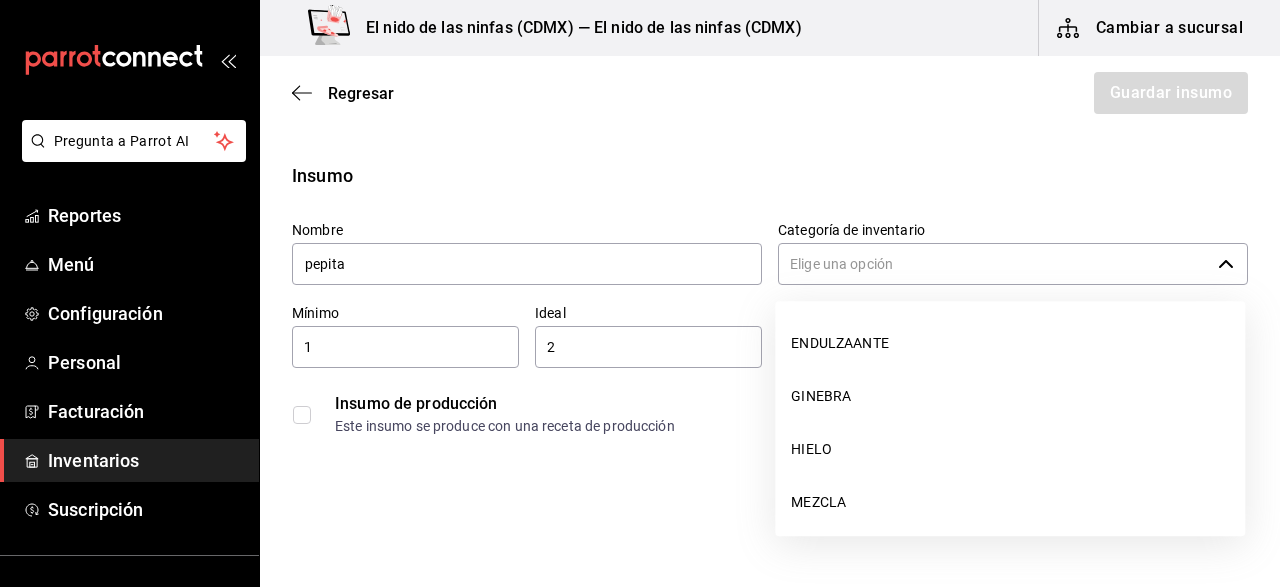 click on "Categoría de inventario" at bounding box center [994, 264] 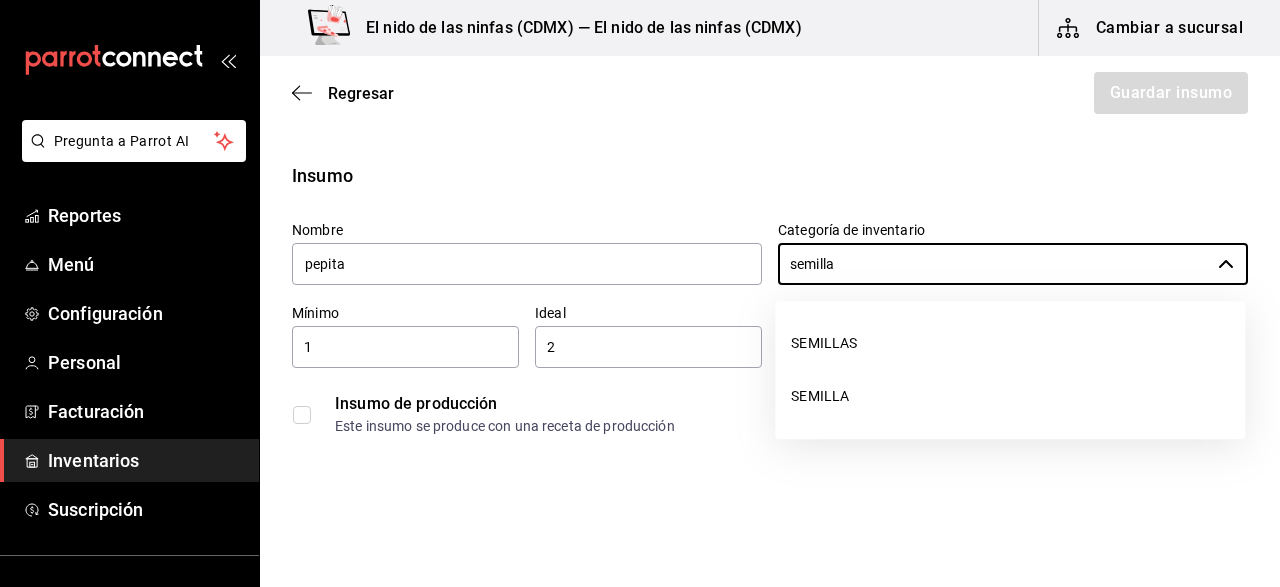 type on "semilla" 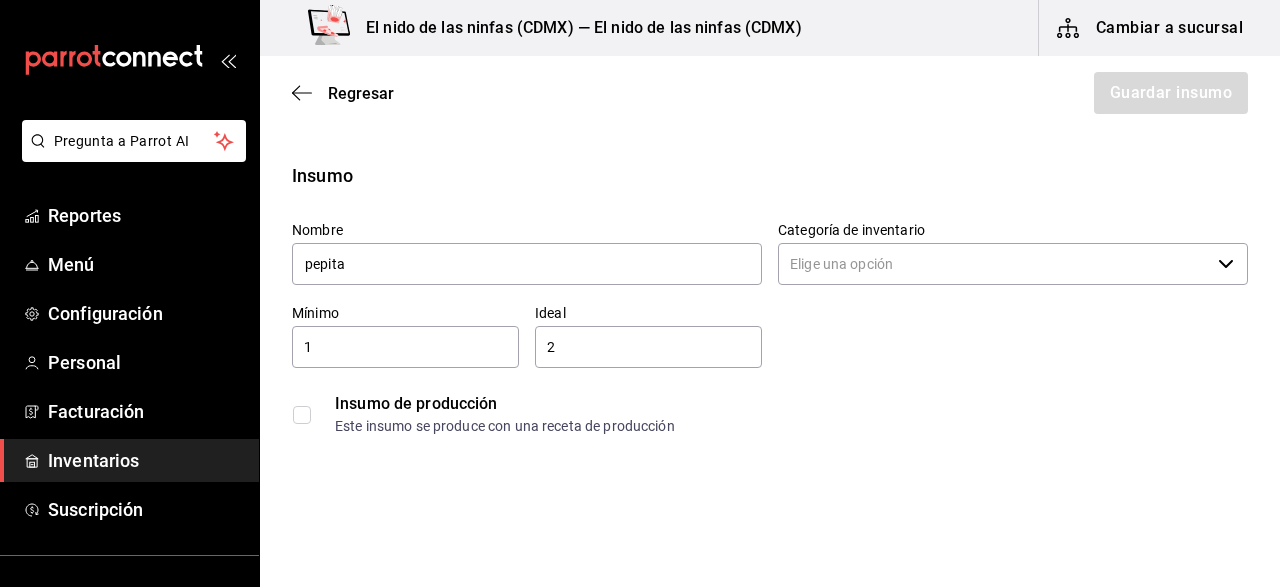 click on "1" at bounding box center (405, 347) 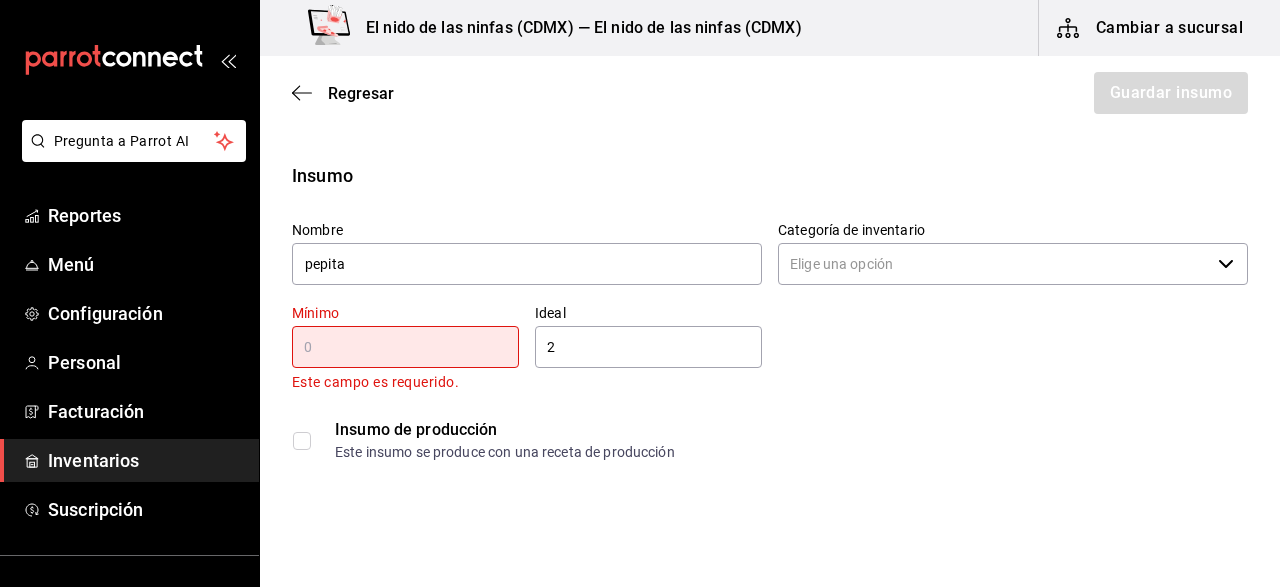 type on "1" 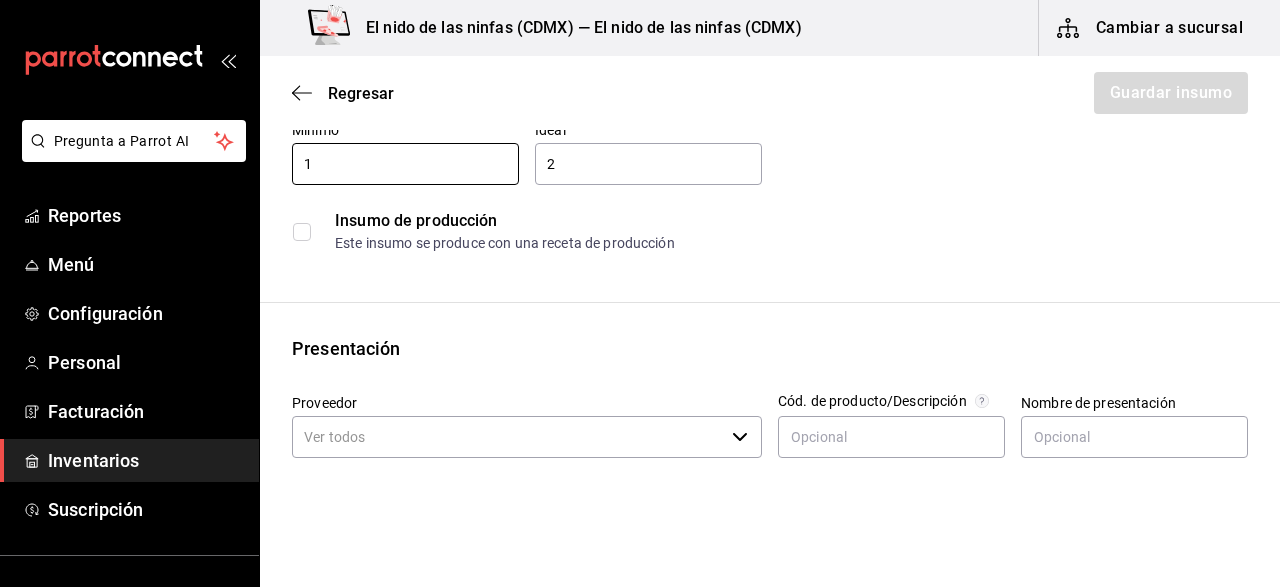scroll, scrollTop: 201, scrollLeft: 0, axis: vertical 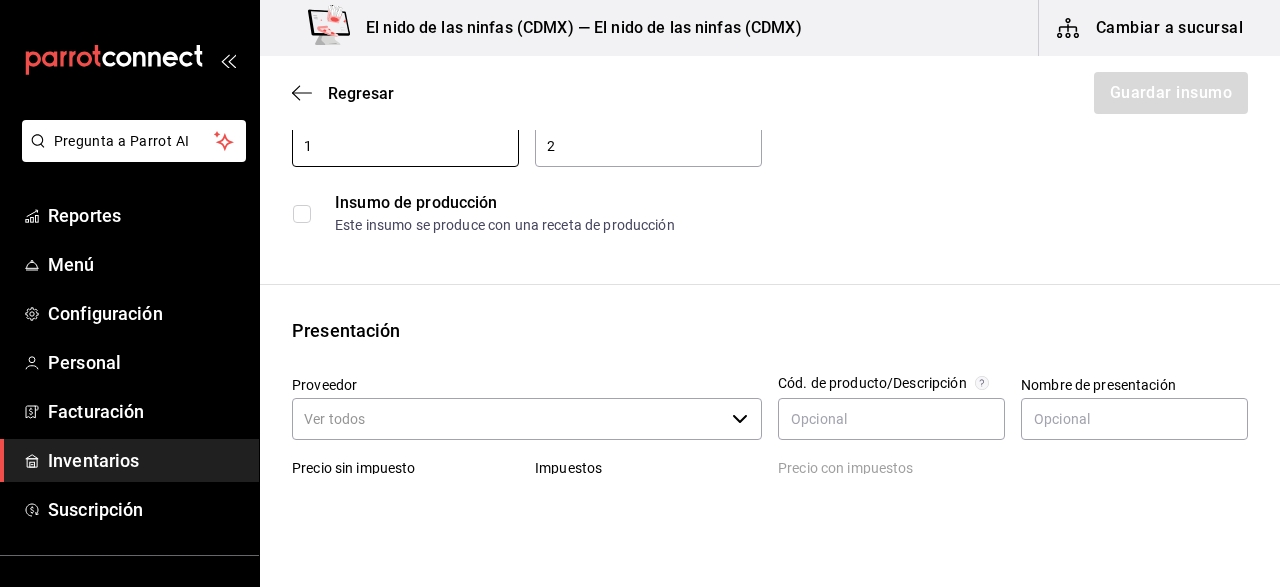click on "Proveedor" at bounding box center (508, 419) 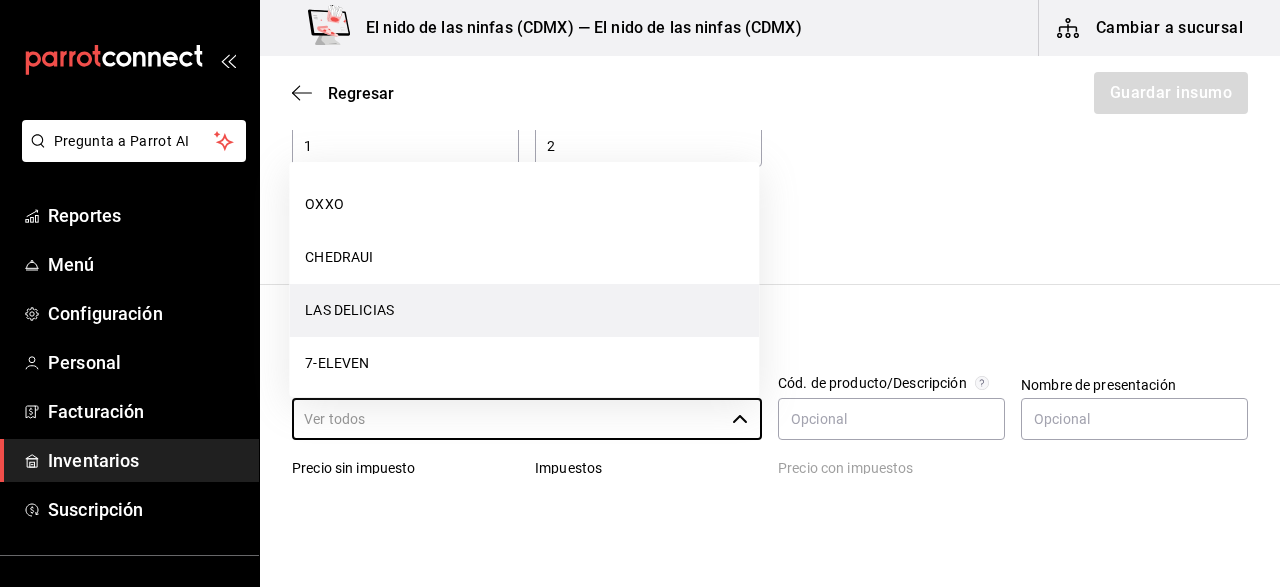 click on "LAS DELICIAS" at bounding box center (524, 310) 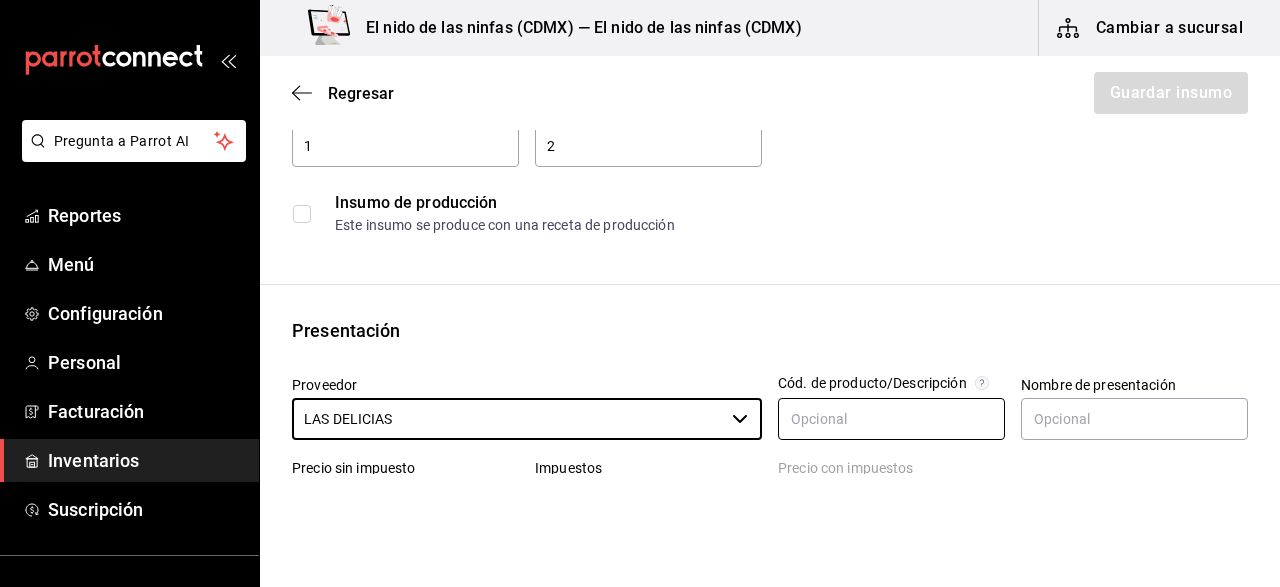click at bounding box center (891, 419) 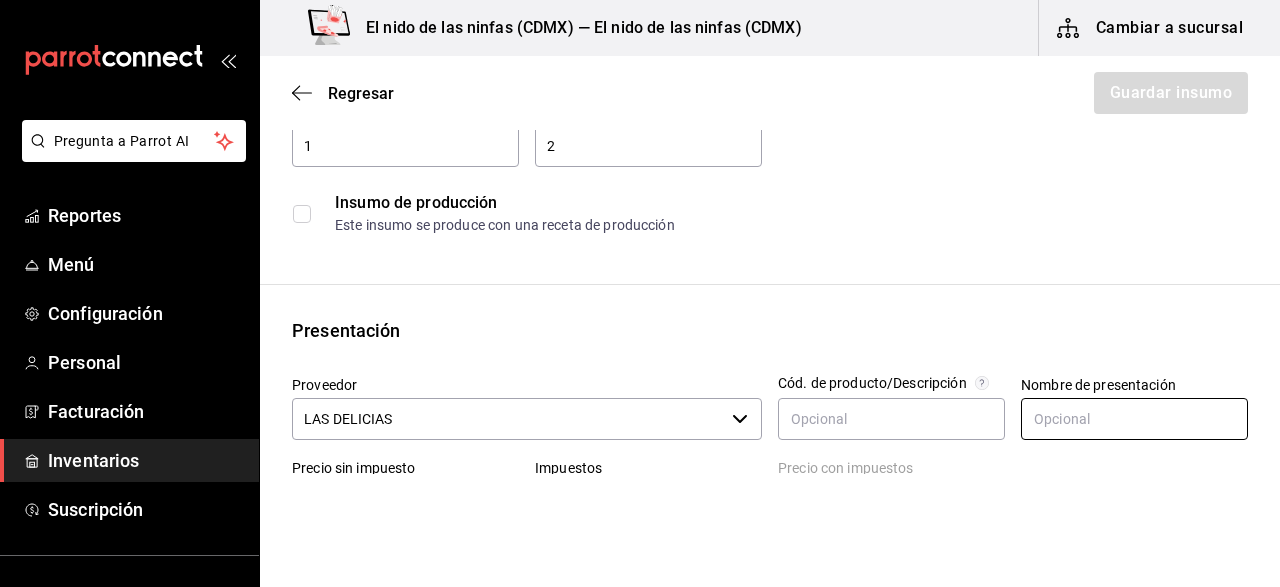 click at bounding box center [1134, 419] 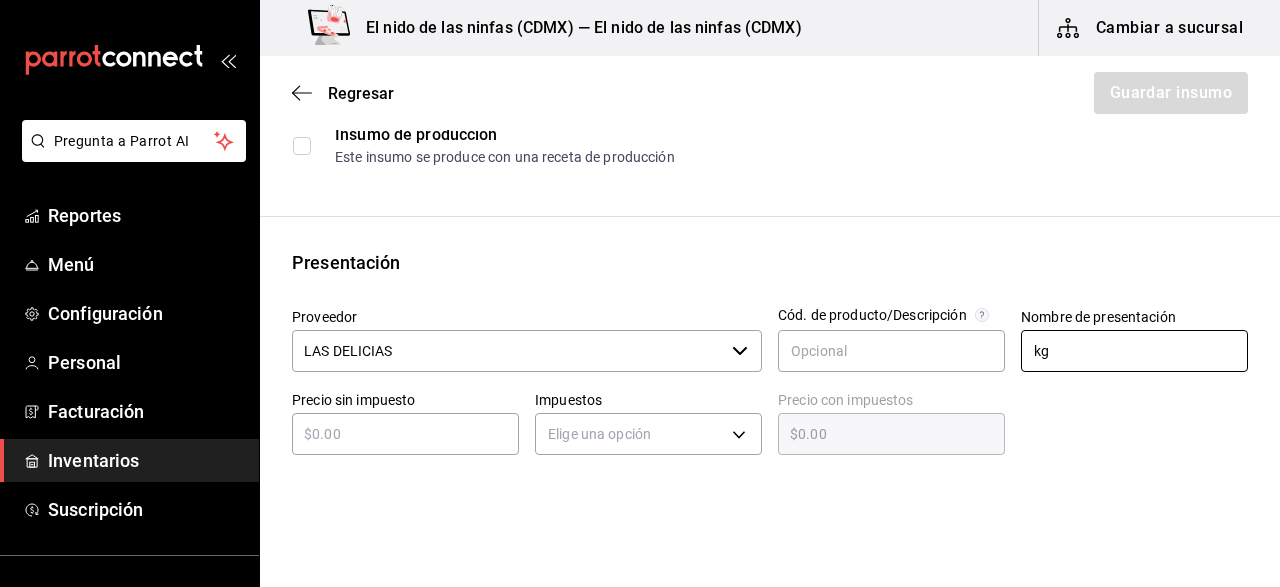 scroll, scrollTop: 301, scrollLeft: 0, axis: vertical 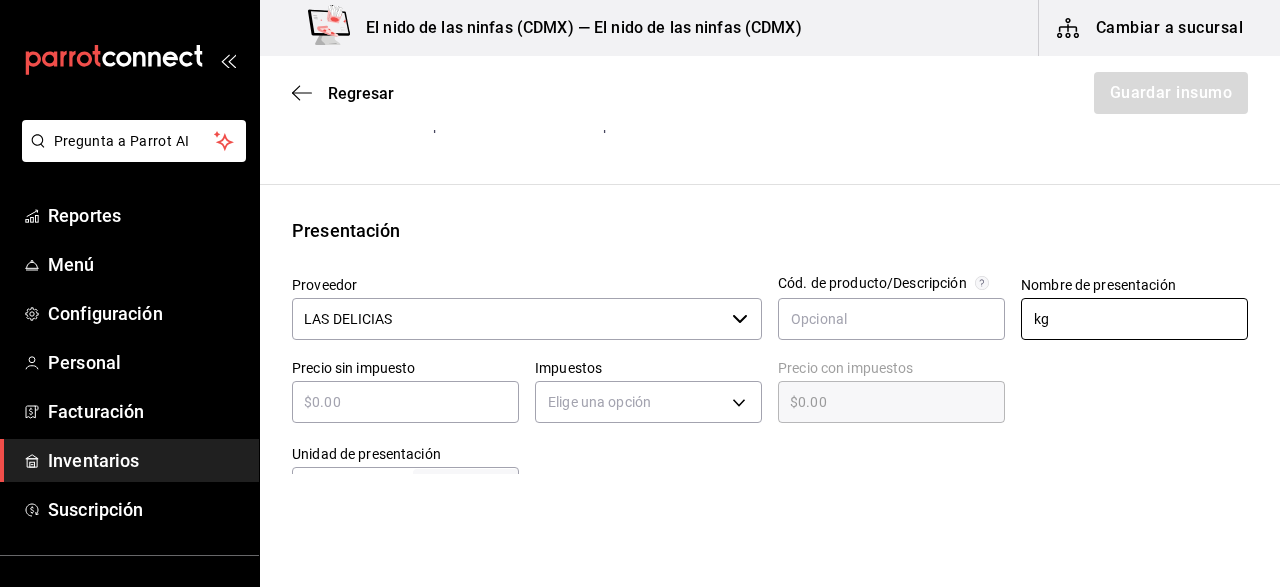 type on "kg" 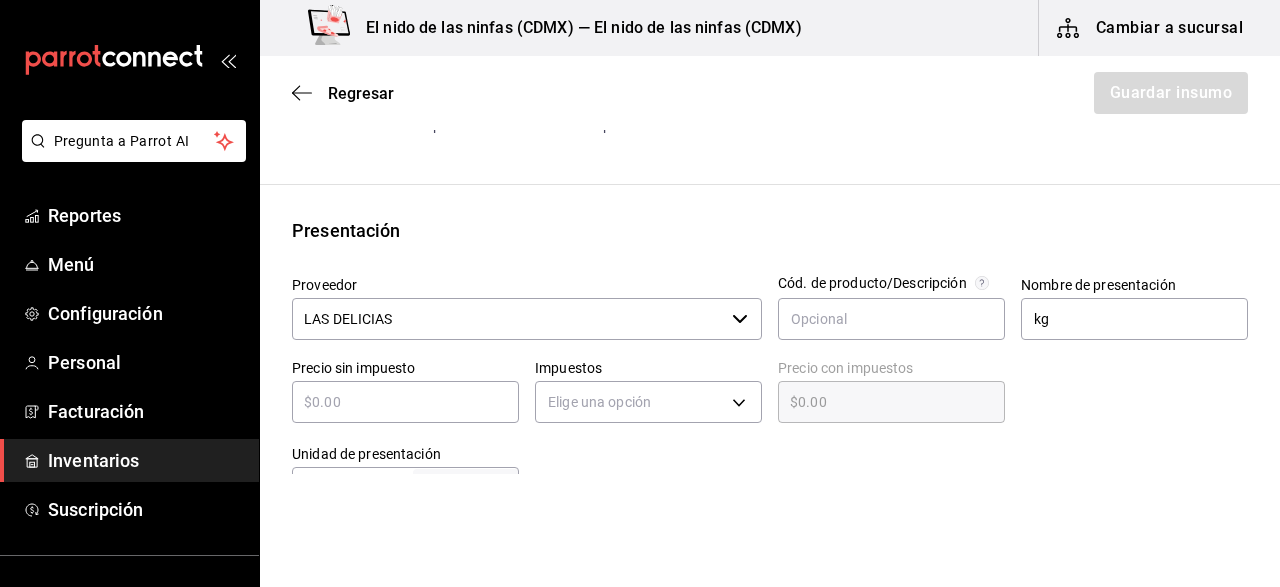 click at bounding box center (405, 402) 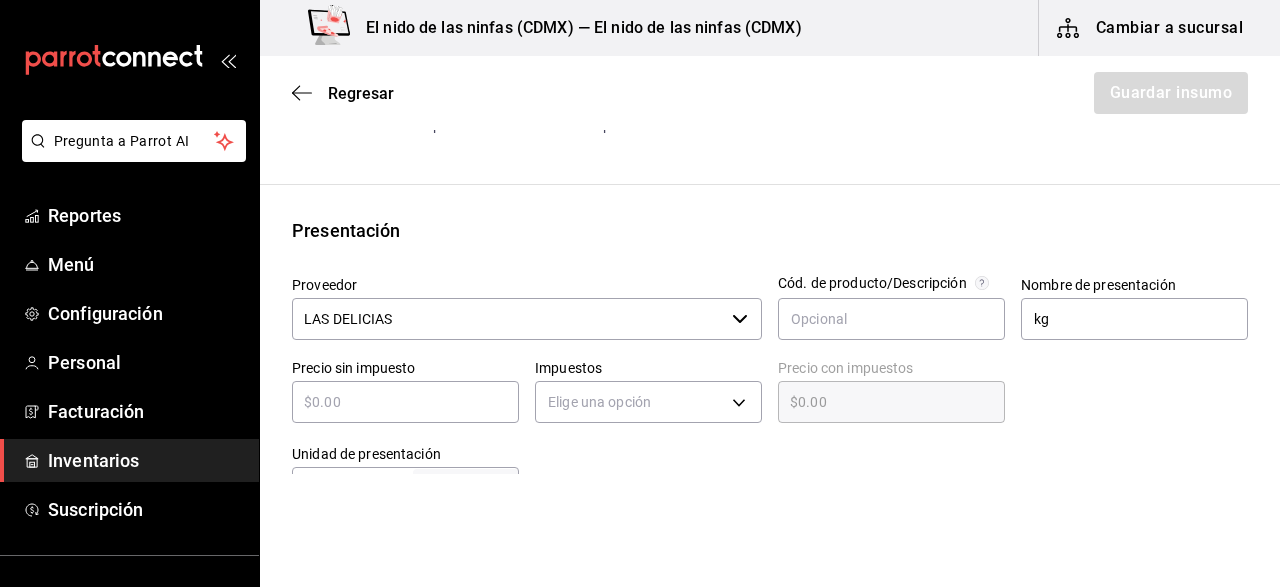 type on "$2" 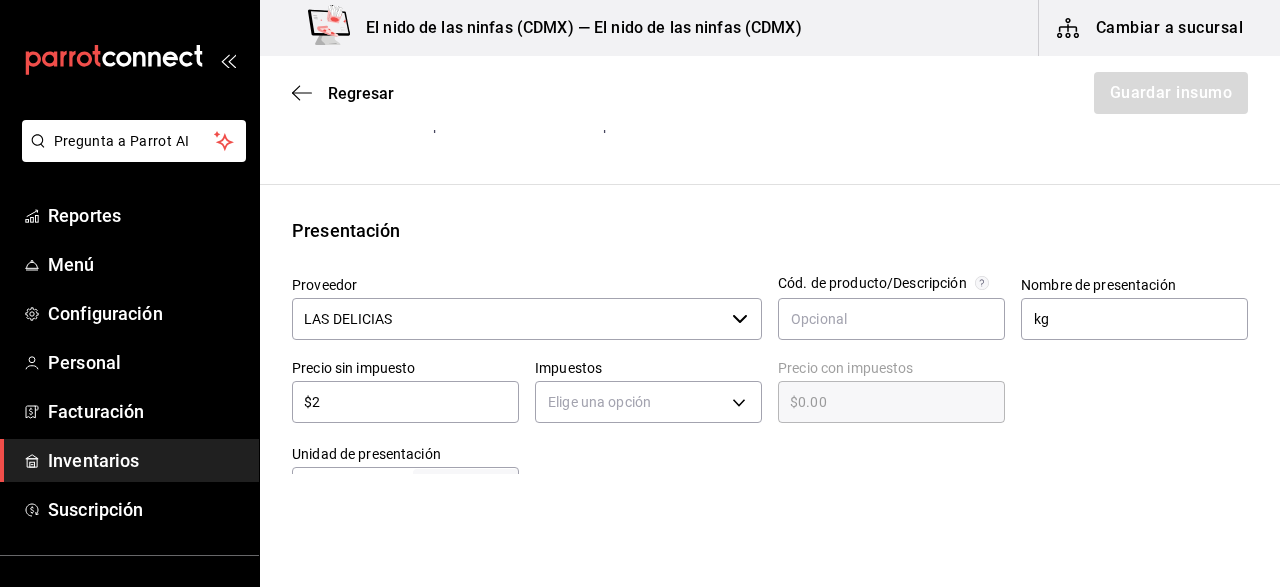 type on "$2.00" 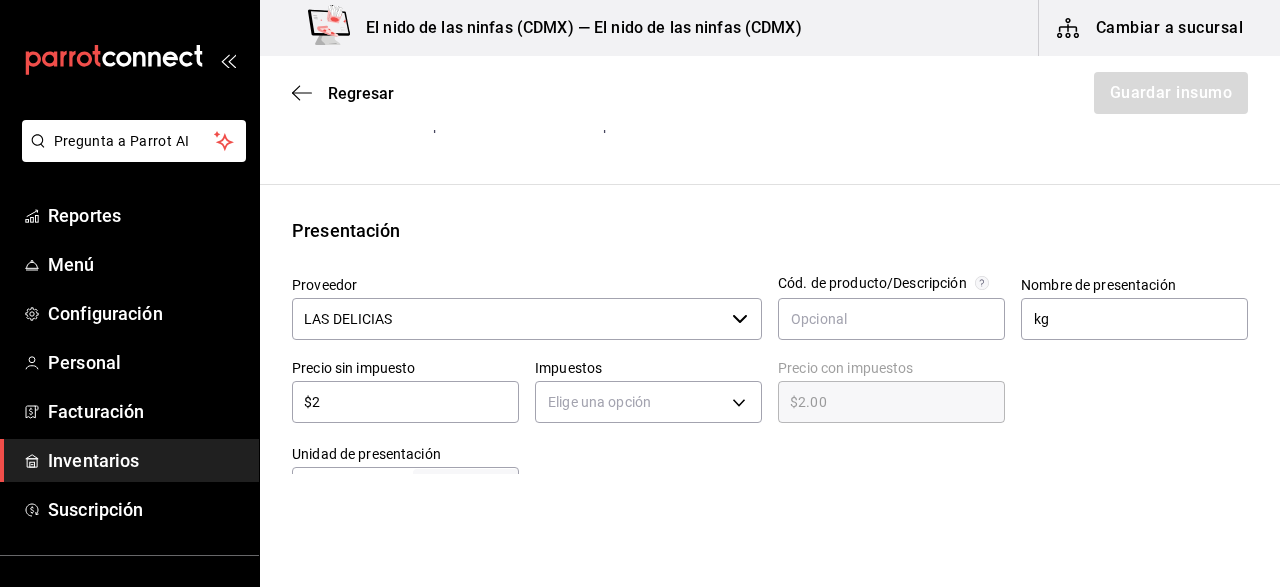 type on "$26" 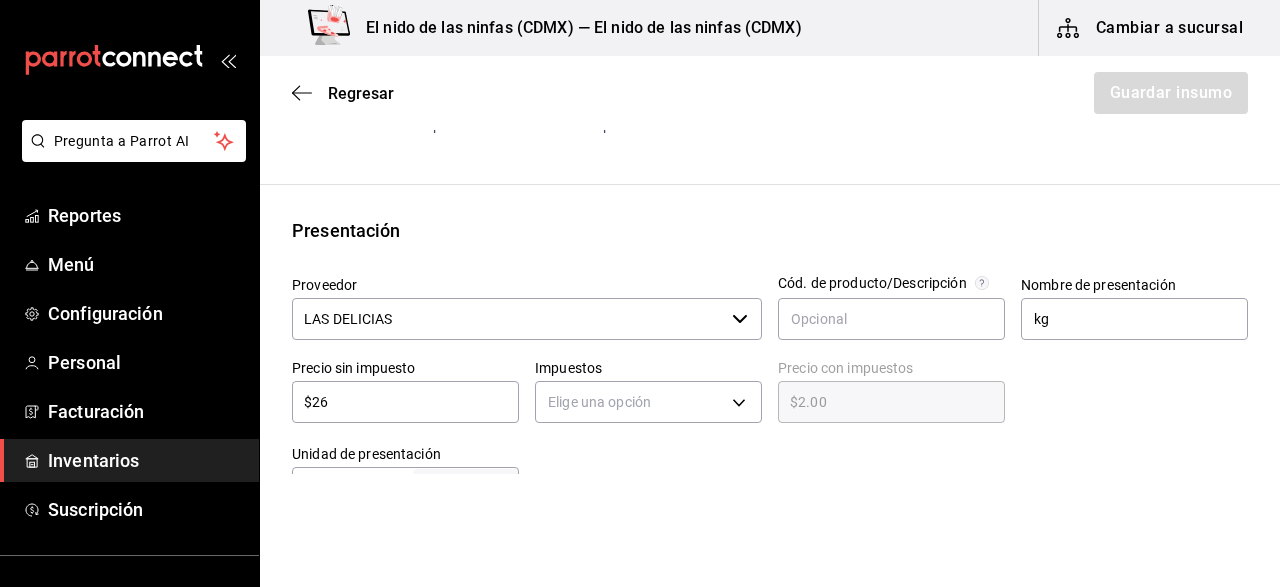 type on "$26.00" 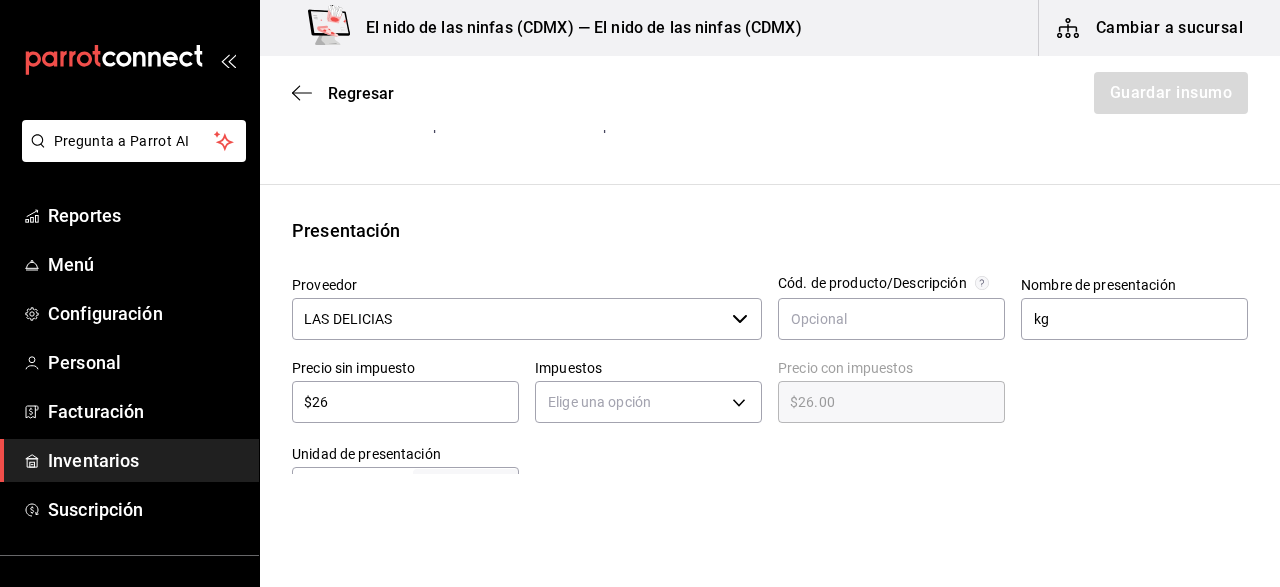 type on "$260" 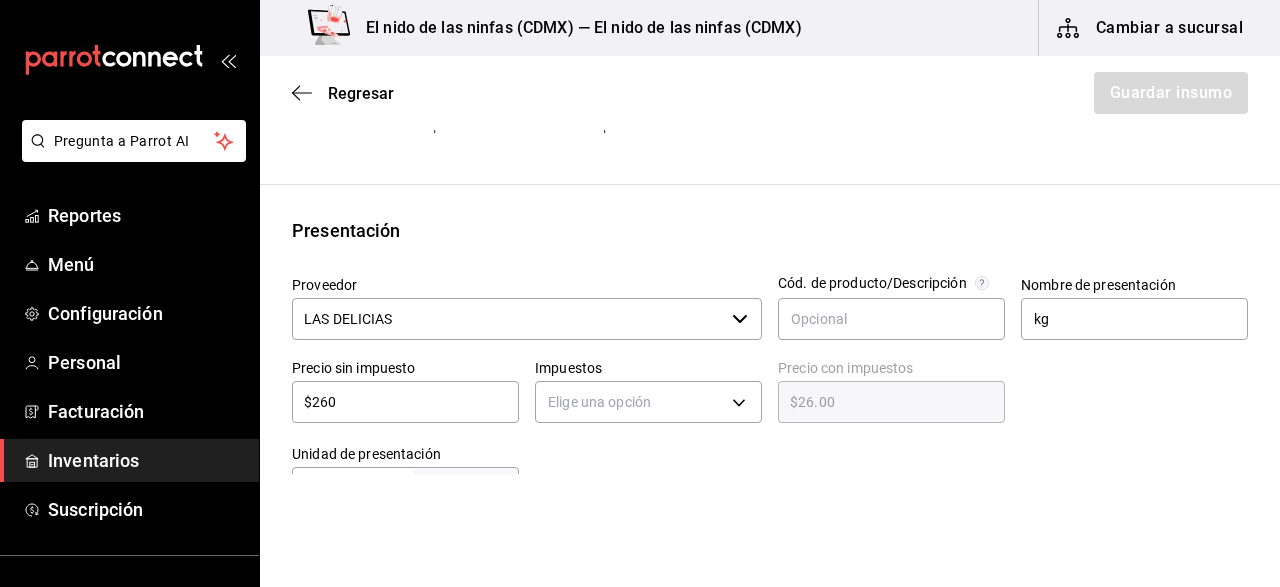 type on "$260.00" 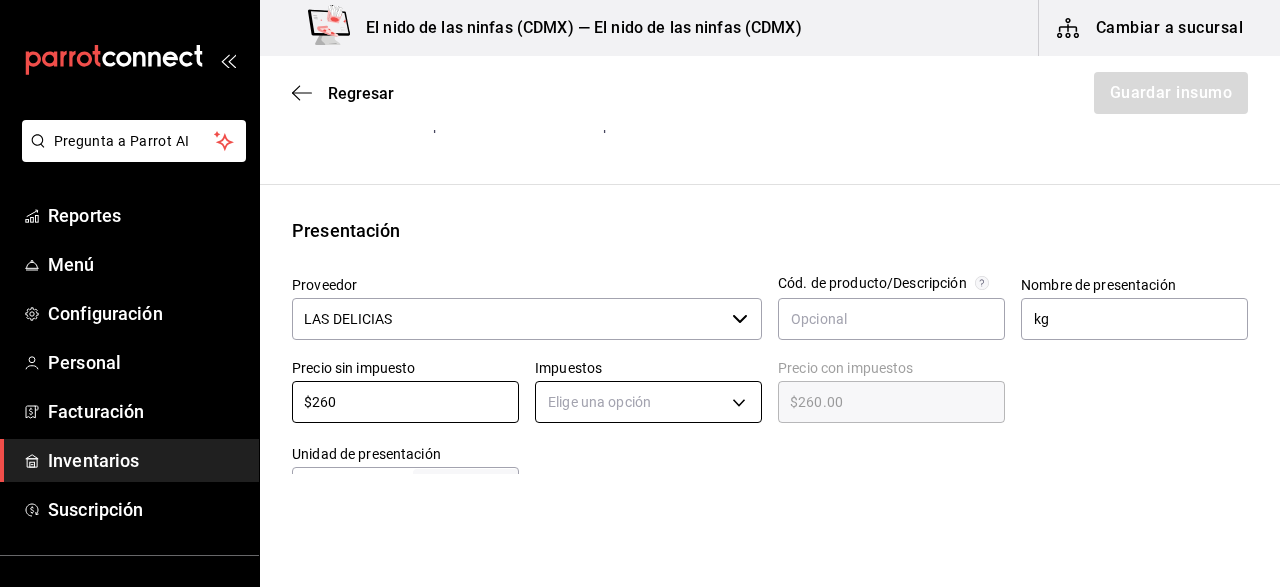 type on "$260" 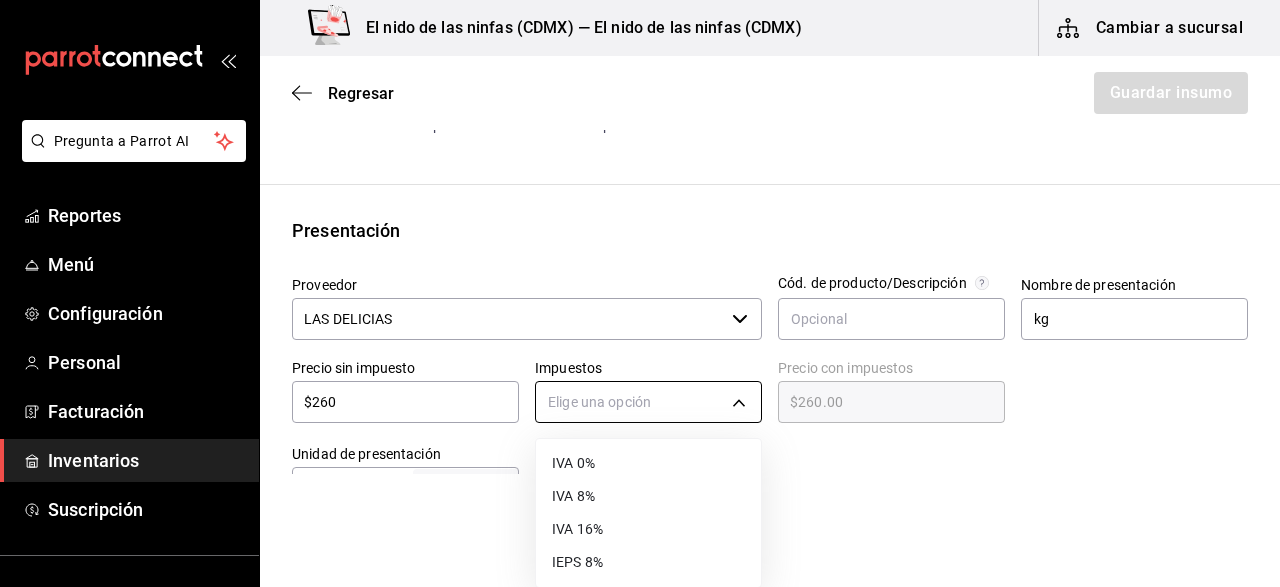 click on "Pregunta a Parrot AI Reportes   Menú   Configuración   Personal   Facturación   Inventarios   Suscripción   Ayuda Recomienda Parrot   Jaime Morales   Sugerir nueva función   El nido de las ninfas (CDMX) — El nido de las ninfas (CDMX) Cambiar a sucursal Regresar Guardar insumo Insumo Nombre pepita Categoría de inventario ​ Mínimo 1 ​ Ideal 2 ​ Insumo de producción Este insumo se produce con una receta de producción Presentación Proveedor LAS DELICIAS ​ Cód. de producto/Descripción Nombre de presentación kg Precio sin impuesto $260 ​ Impuestos Elige una opción Precio con impuestos $260.00 ​ Unidad de presentación UdM ​ Receta Unidad de receta Elige una opción Factor de conversión ​ Ver ayuda de conversiones ¿La presentación (kg) viene en otra caja? Si No Presentaciones por caja ​ Sin definir Unidades de conteo GANA 1 MES GRATIS EN TU SUSCRIPCIÓN AQUÍ Pregunta a Parrot AI Reportes   Menú   Configuración   Personal   Facturación   Inventarios   Suscripción   Ayuda" at bounding box center (640, 237) 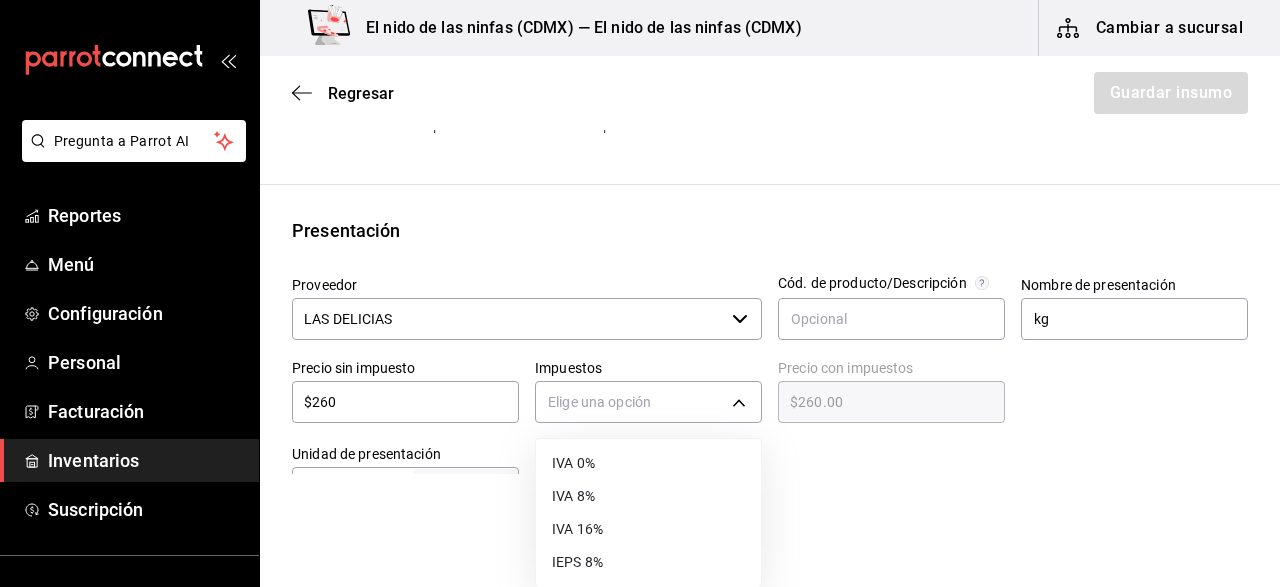 click on "IVA 0%" at bounding box center [648, 463] 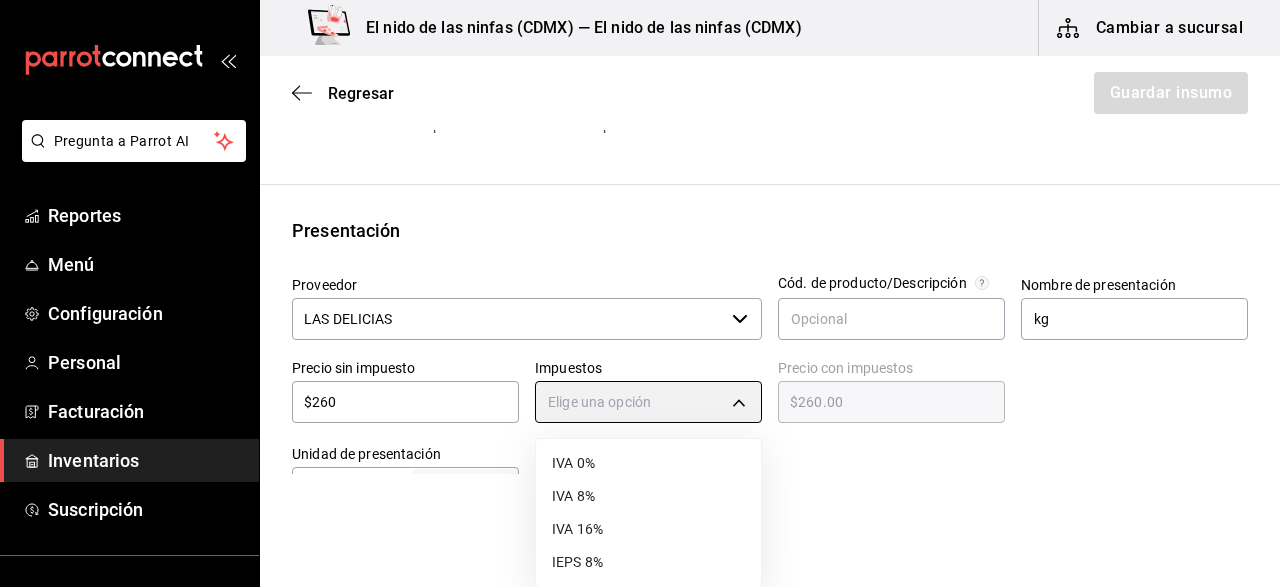 type on "IVA_0" 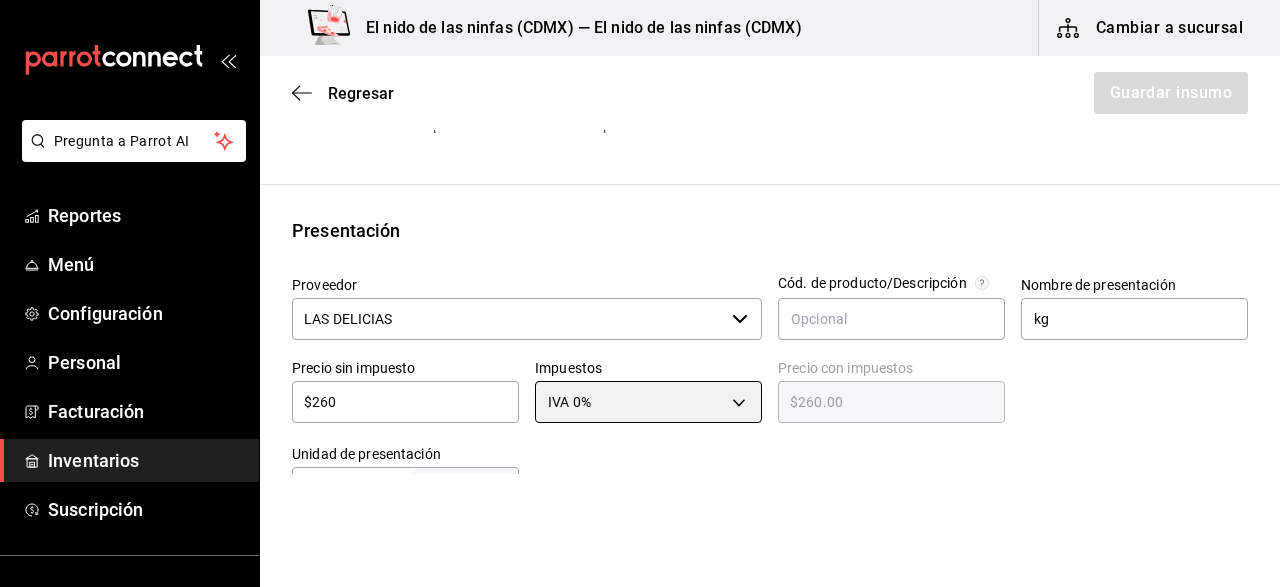 scroll, scrollTop: 401, scrollLeft: 0, axis: vertical 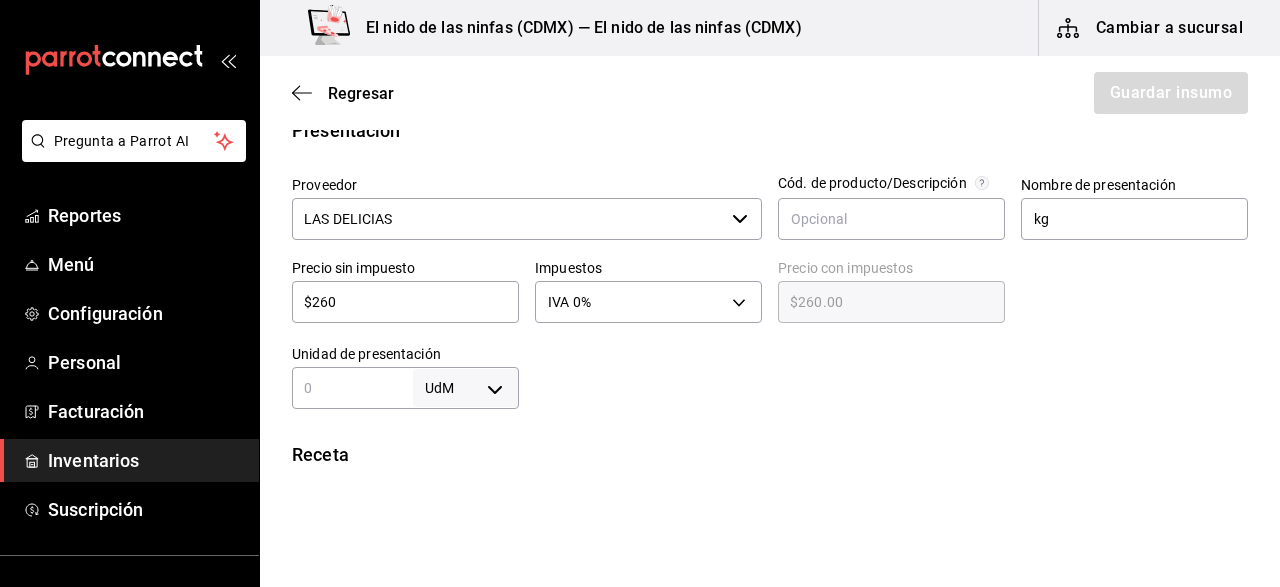 click at bounding box center [352, 388] 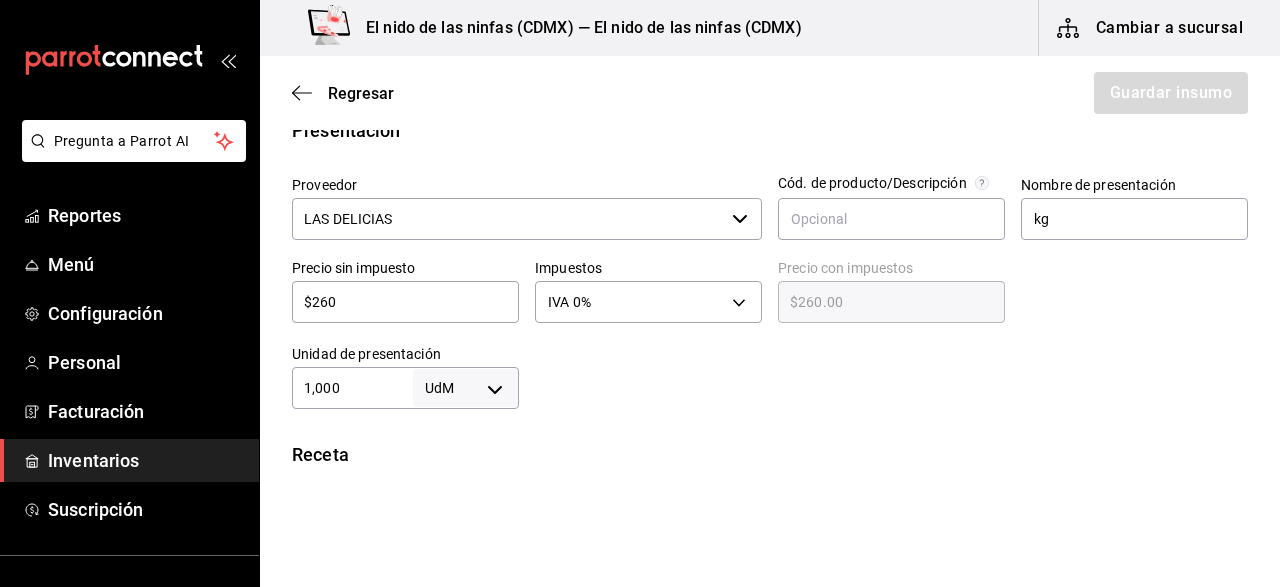 type on "1,000" 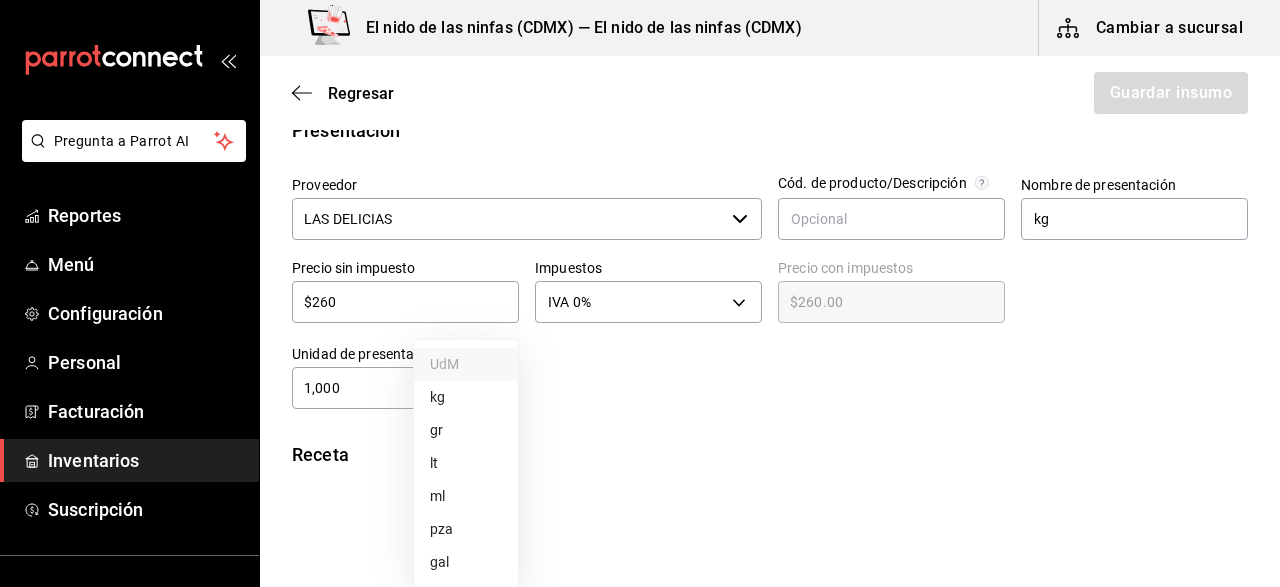 click on "Pregunta a Parrot AI Reportes   Menú   Configuración   Personal   Facturación   Inventarios   Suscripción   Ayuda Recomienda Parrot   Jaime Morales   Sugerir nueva función   El nido de las ninfas (CDMX) — El nido de las ninfas (CDMX) Cambiar a sucursal Regresar Guardar insumo Insumo Nombre pepita Categoría de inventario ​ Mínimo 1 ​ Ideal 2 ​ Insumo de producción Este insumo se produce con una receta de producción Presentación Proveedor LAS DELICIAS ​ Cód. de producto/Descripción Nombre de presentación kg Precio sin impuesto $260 ​ Impuestos IVA 0% IVA_0 Precio con impuestos $260.00 ​ Unidad de presentación 1,000 UdM ​ Receta Unidad de receta Elige una opción Factor de conversión ​ Ver ayuda de conversiones ¿La presentación (kg) viene en otra caja? Si No Presentaciones por caja ​ Sin definir Unidades de conteo GANA 1 MES GRATIS EN TU SUSCRIPCIÓN AQUÍ Pregunta a Parrot AI Reportes   Menú   Configuración   Personal   Facturación   Inventarios   Suscripción   Ayuda" at bounding box center (640, 237) 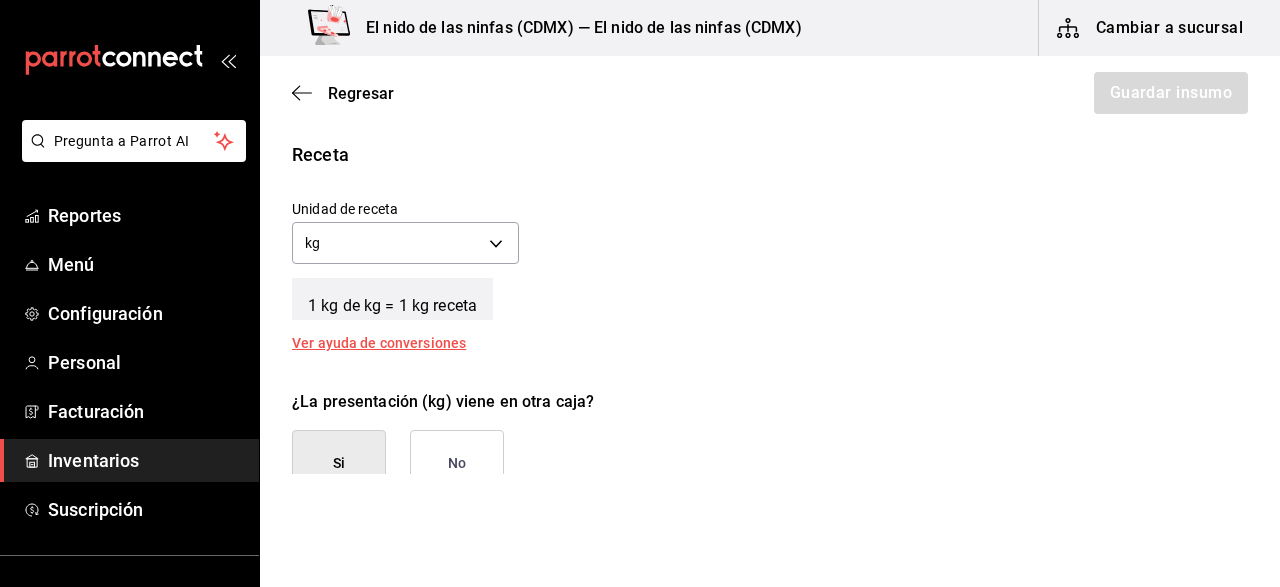 scroll, scrollTop: 801, scrollLeft: 0, axis: vertical 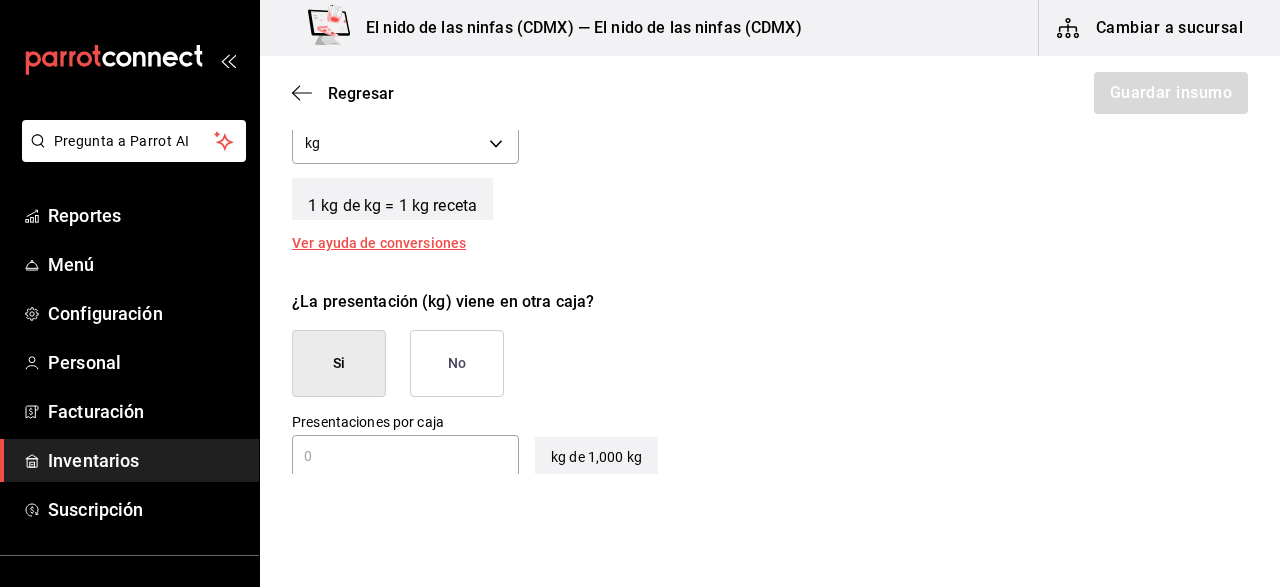 click on "No" at bounding box center (457, 363) 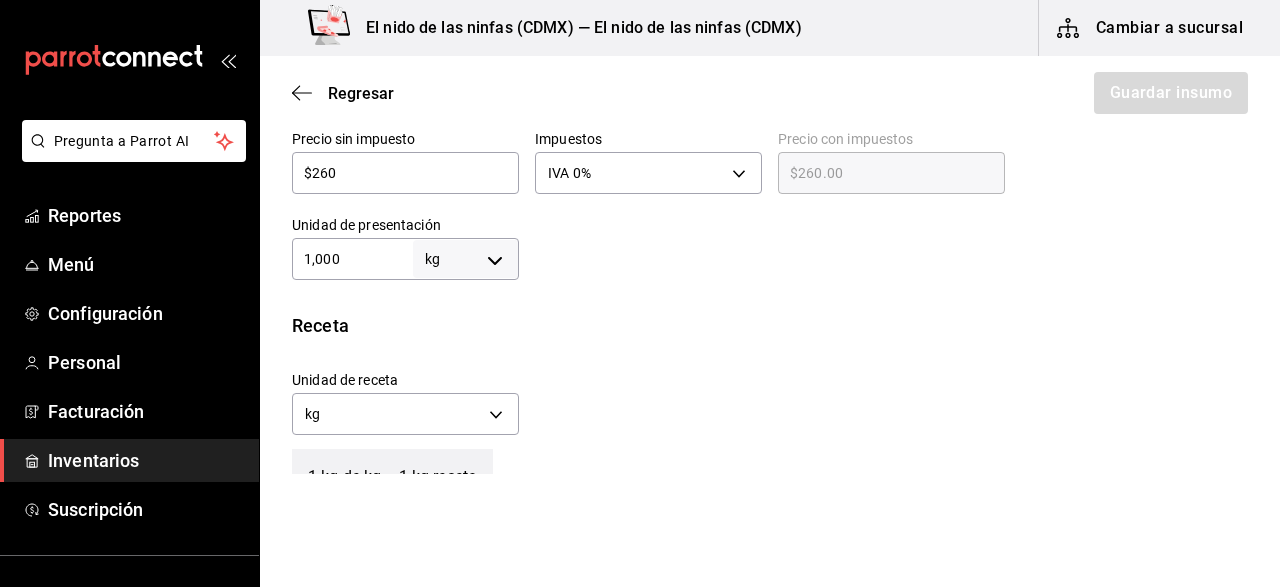 scroll, scrollTop: 533, scrollLeft: 0, axis: vertical 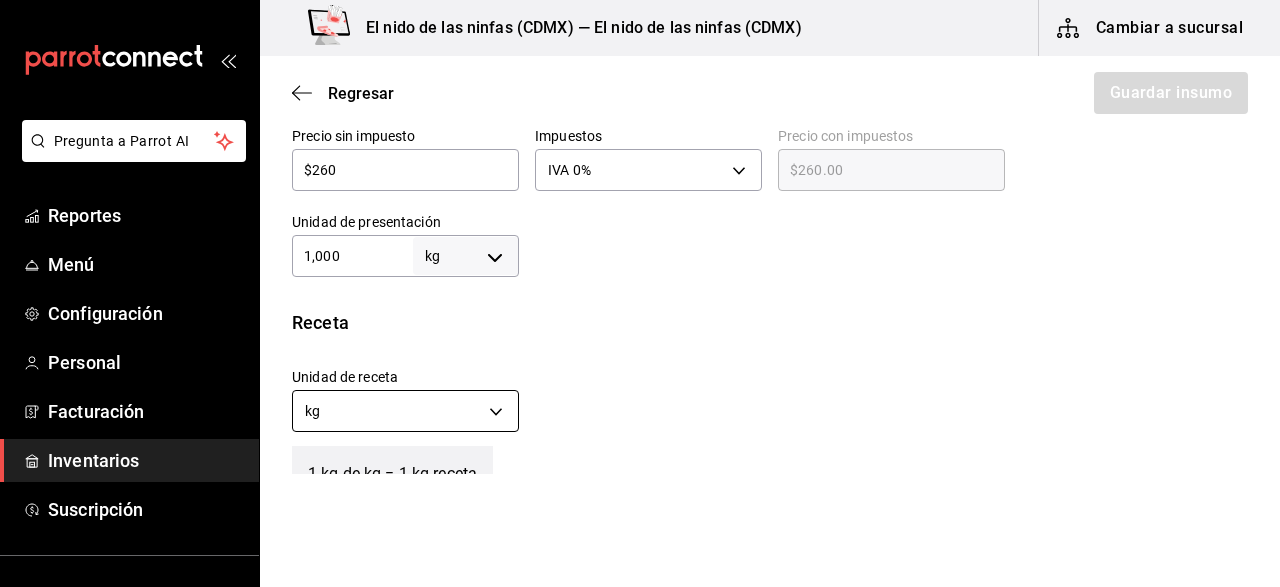 click on "Pregunta a Parrot AI Reportes   Menú   Configuración   Personal   Facturación   Inventarios   Suscripción   Ayuda Recomienda Parrot   Jaime Morales   Sugerir nueva función   El nido de las ninfas (CDMX) — El nido de las ninfas (CDMX) Cambiar a sucursal Regresar Guardar insumo Insumo Nombre pepita Categoría de inventario ​ Mínimo 1 ​ Ideal 2 ​ Insumo de producción Este insumo se produce con una receta de producción Presentación Proveedor LAS DELICIAS ​ Cód. de producto/Descripción Nombre de presentación kg Precio sin impuesto $260 ​ Impuestos IVA 0% IVA_0 Precio con impuestos $260.00 ​ Unidad de presentación 1,000 kg KILOGRAM ​ Receta Unidad de receta kg KILOGRAM Factor de conversión 1,000 ​ 1 kg de kg = 1 kg receta Ver ayuda de conversiones ¿La presentación (kg) viene en otra caja? Si No Unidades de conteo kg kg (1,000 kg) GANA 1 MES GRATIS EN TU SUSCRIPCIÓN AQUÍ Pregunta a Parrot AI Reportes   Menú   Configuración   Personal   Facturación   Inventarios   Suscripción" at bounding box center (640, 237) 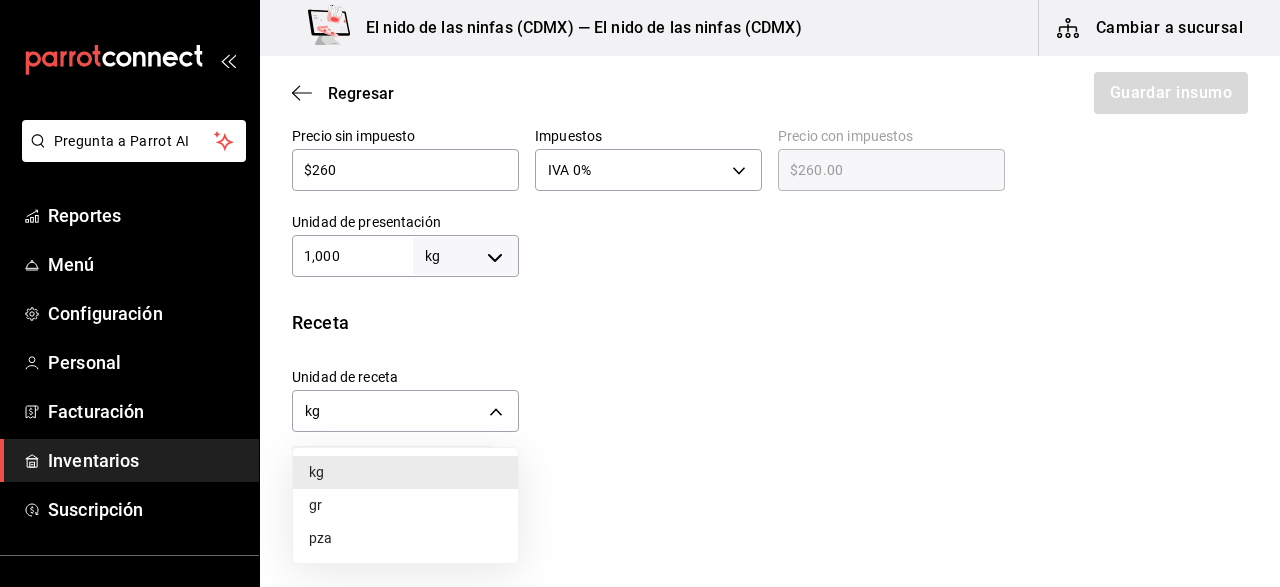 click on "gr" at bounding box center (405, 505) 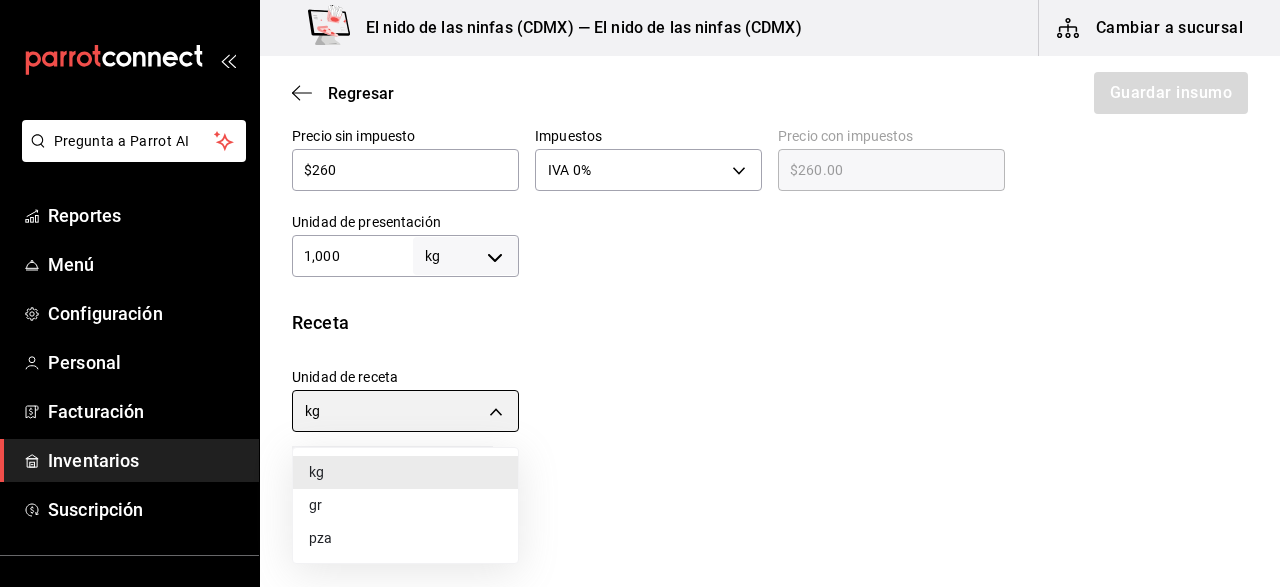 type on "GRAM" 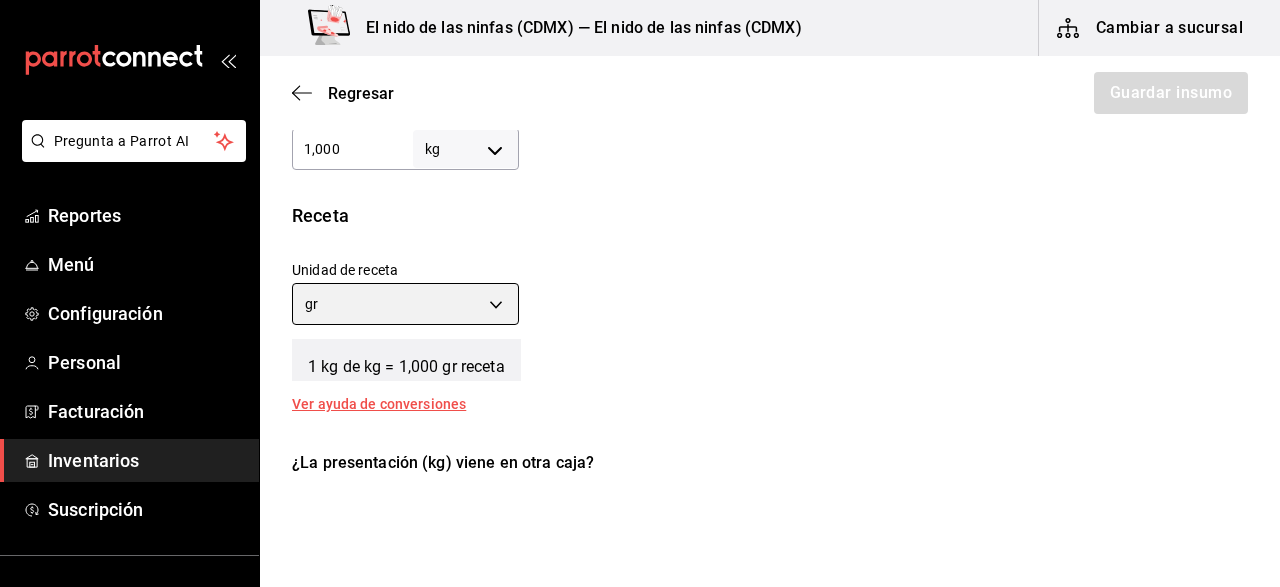 scroll, scrollTop: 733, scrollLeft: 0, axis: vertical 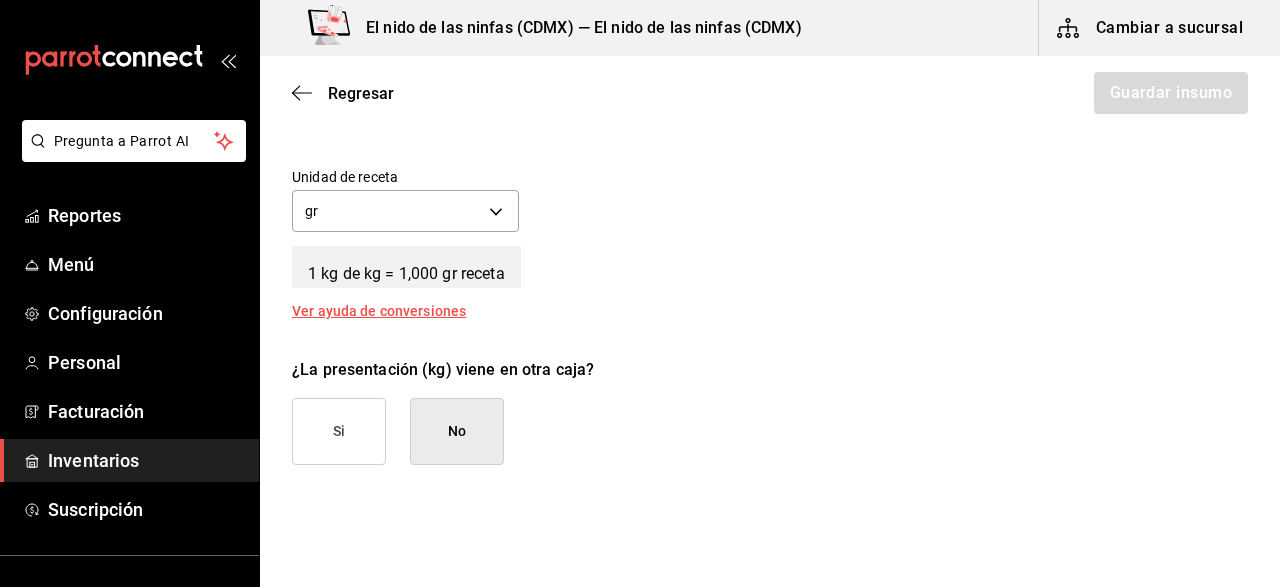 click on "No" at bounding box center (457, 431) 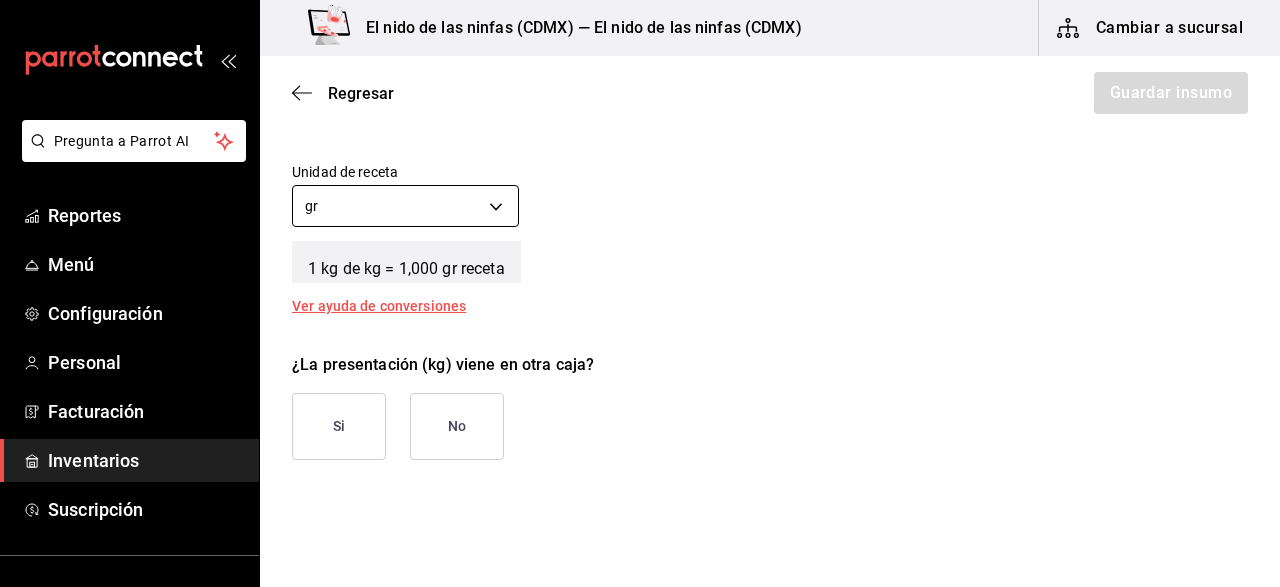 scroll, scrollTop: 638, scrollLeft: 0, axis: vertical 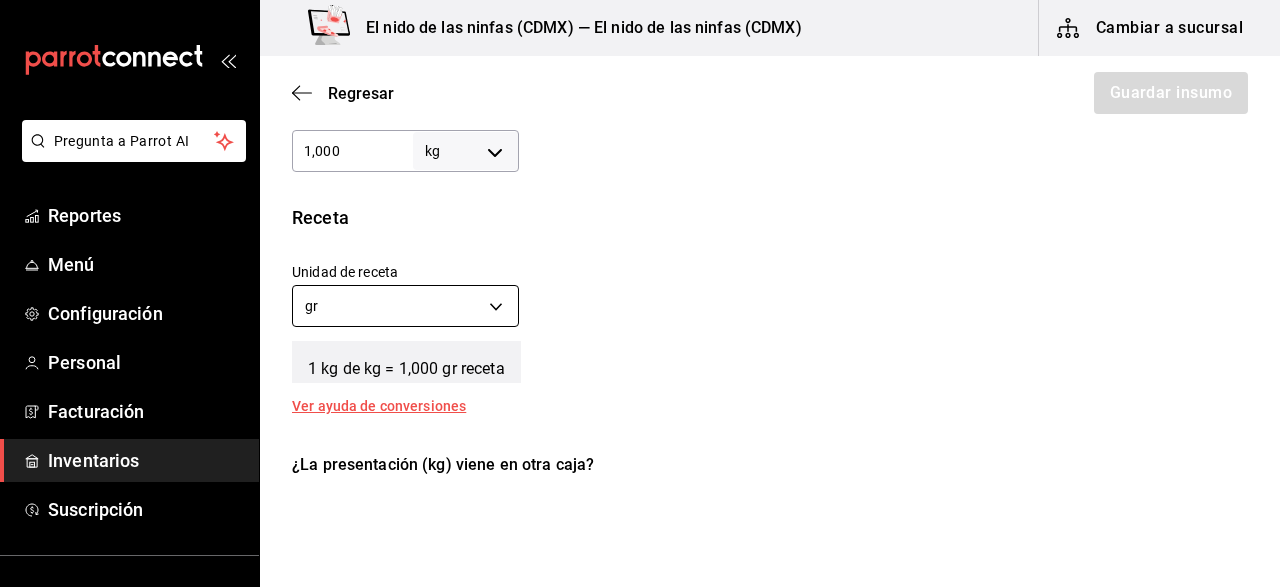 click on "Pregunta a Parrot AI Reportes   Menú   Configuración   Personal   Facturación   Inventarios   Suscripción   Ayuda Recomienda Parrot   Jaime Morales   Sugerir nueva función   El nido de las ninfas (CDMX) — El nido de las ninfas (CDMX) Cambiar a sucursal Regresar Guardar insumo Insumo Nombre pepita Categoría de inventario ​ Mínimo 1 ​ Ideal 2 ​ Insumo de producción Este insumo se produce con una receta de producción Presentación Proveedor LAS DELICIAS ​ Cód. de producto/Descripción Nombre de presentación kg Precio sin impuesto $260 ​ Impuestos IVA 0% IVA_0 Precio con impuestos $260.00 ​ Unidad de presentación 1,000 kg KILOGRAM ​ Receta Unidad de receta gr GRAM Factor de conversión 1,000,000 ​ 1 kg de kg = 1,000 gr receta Ver ayuda de conversiones ¿La presentación (kg) viene en otra caja? Si No Unidades de conteo kg kg (1,000 kg) GANA 1 MES GRATIS EN TU SUSCRIPCIÓN AQUÍ Pregunta a Parrot AI Reportes   Menú   Configuración   Personal   Facturación   Inventarios     Ayuda" at bounding box center [640, 237] 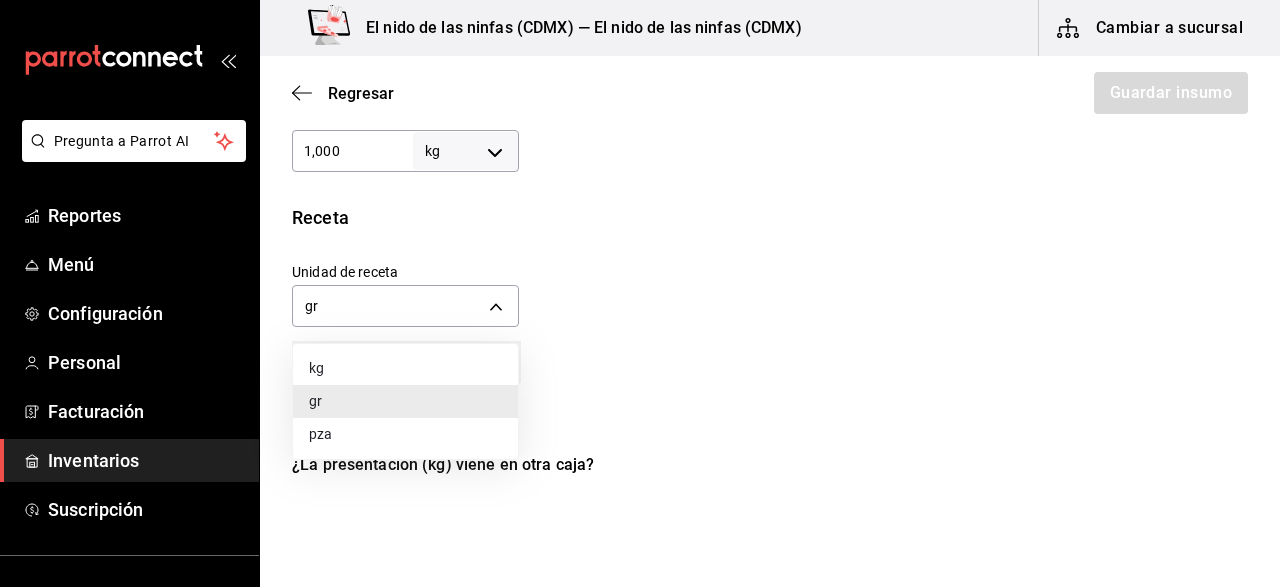 click on "gr" at bounding box center (405, 401) 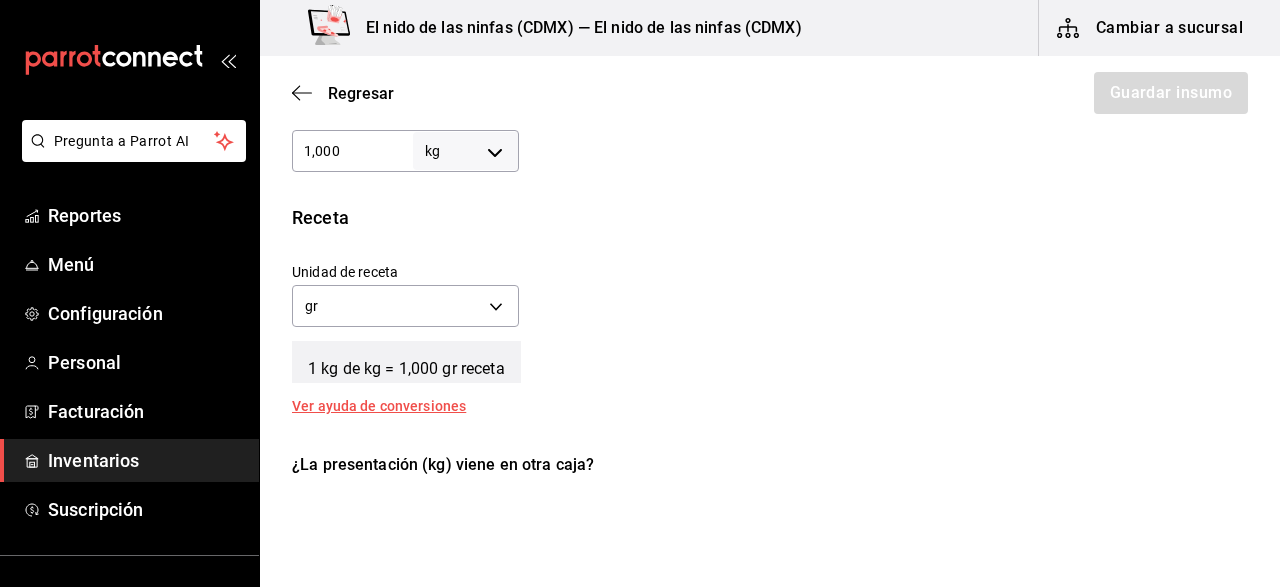 click on "Ver ayuda de conversiones" at bounding box center [391, 406] 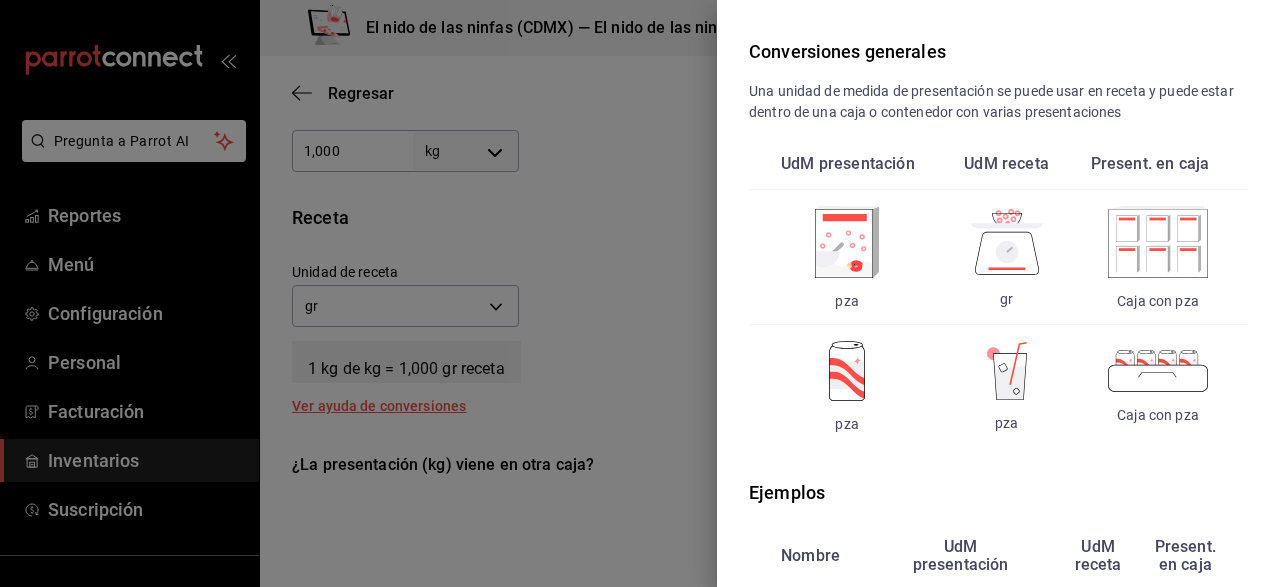 scroll, scrollTop: 100, scrollLeft: 0, axis: vertical 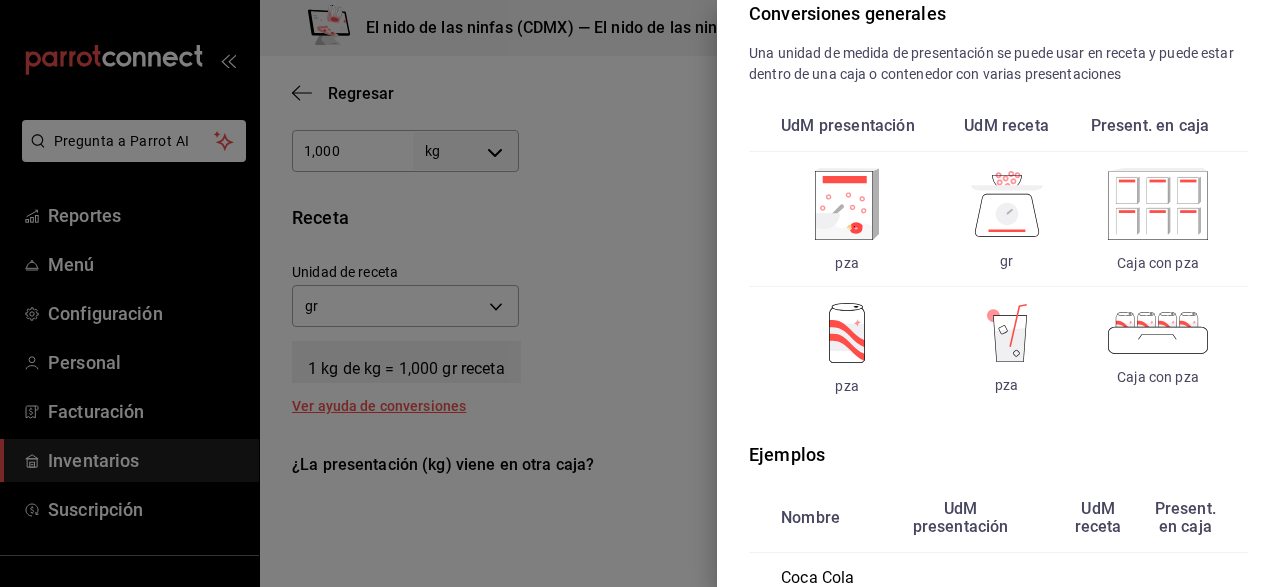 click at bounding box center (640, 293) 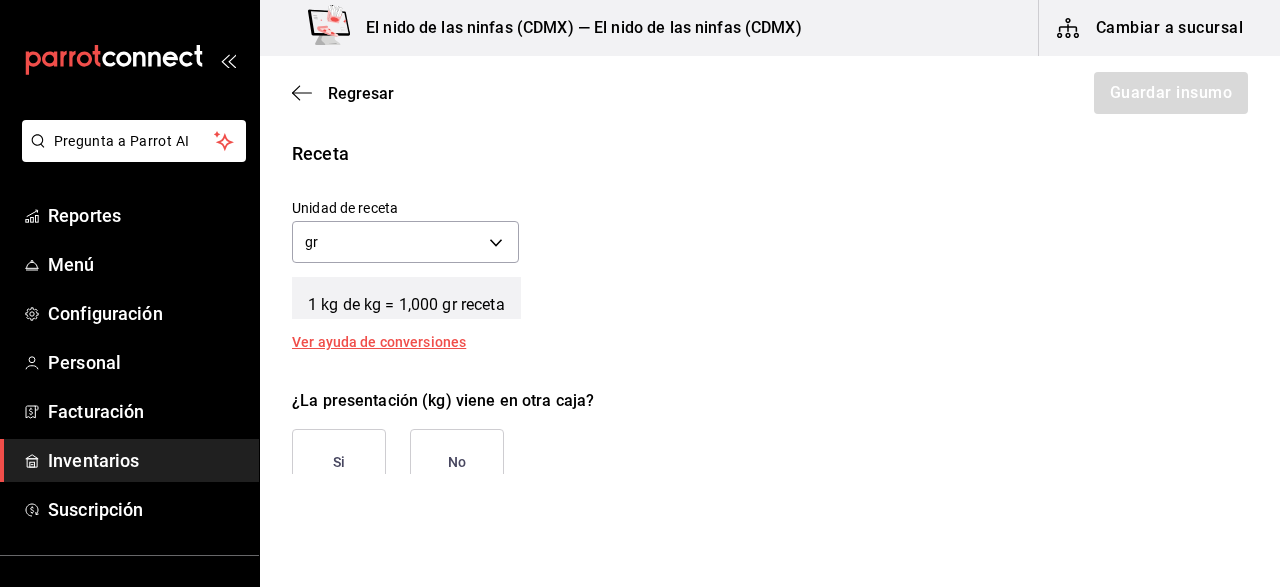 scroll, scrollTop: 738, scrollLeft: 0, axis: vertical 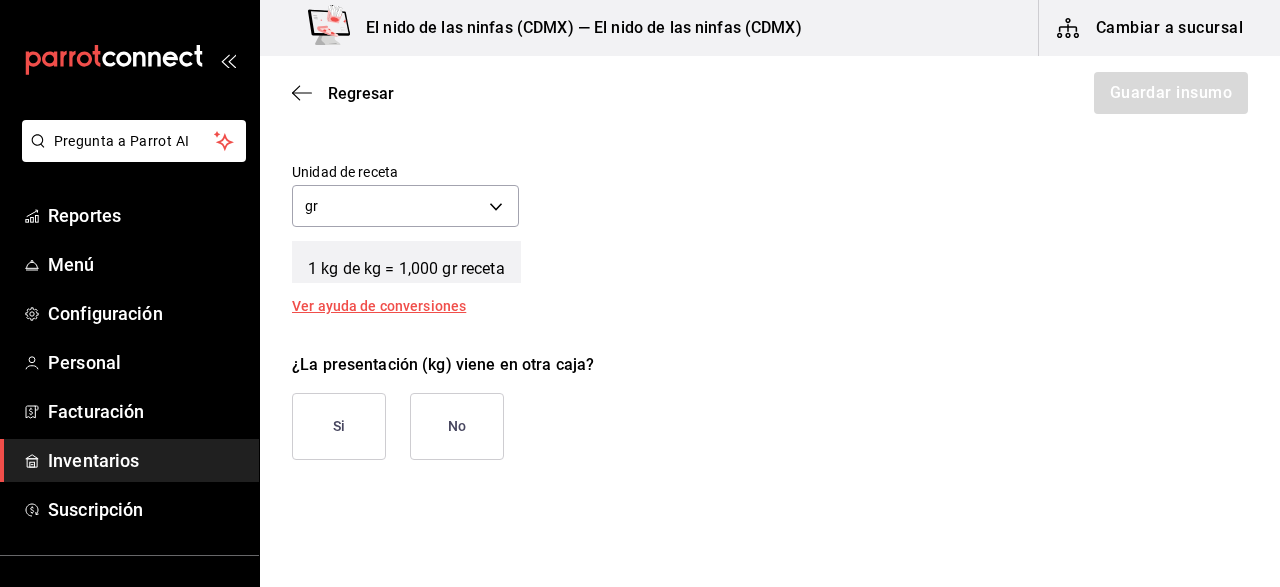 click on "No" at bounding box center (457, 426) 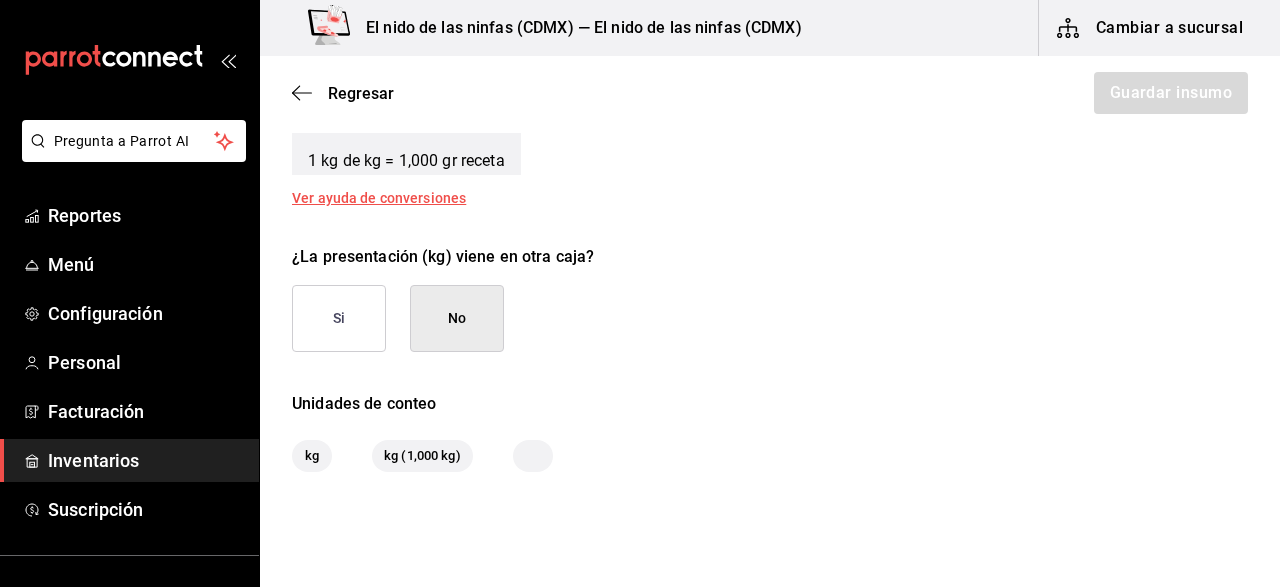 scroll, scrollTop: 938, scrollLeft: 0, axis: vertical 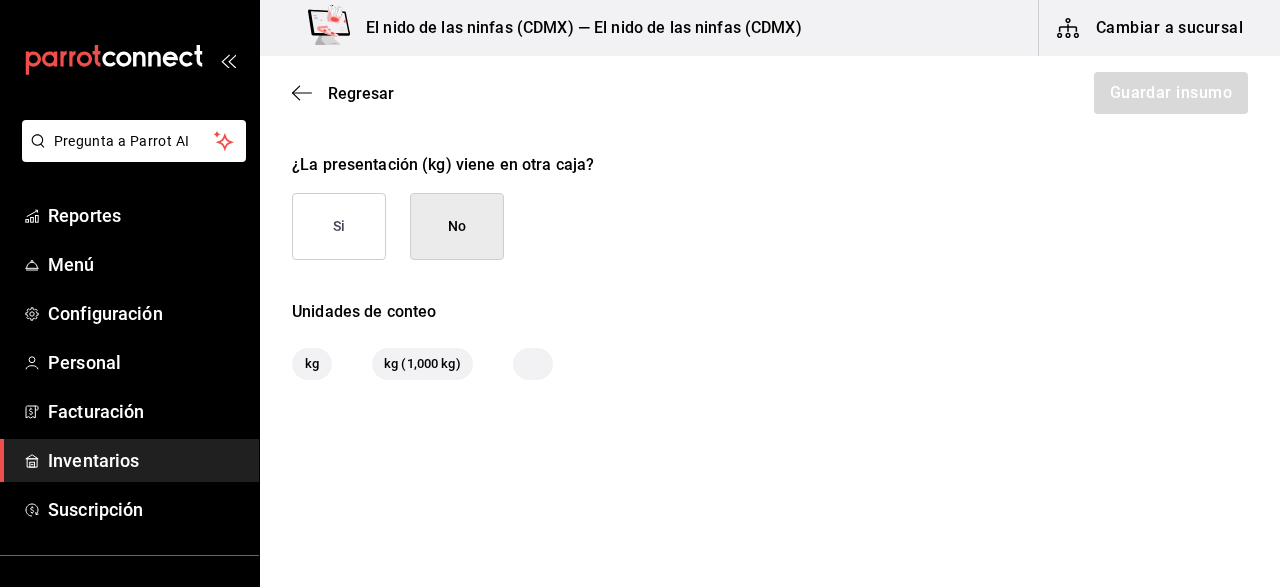 click at bounding box center [533, 364] 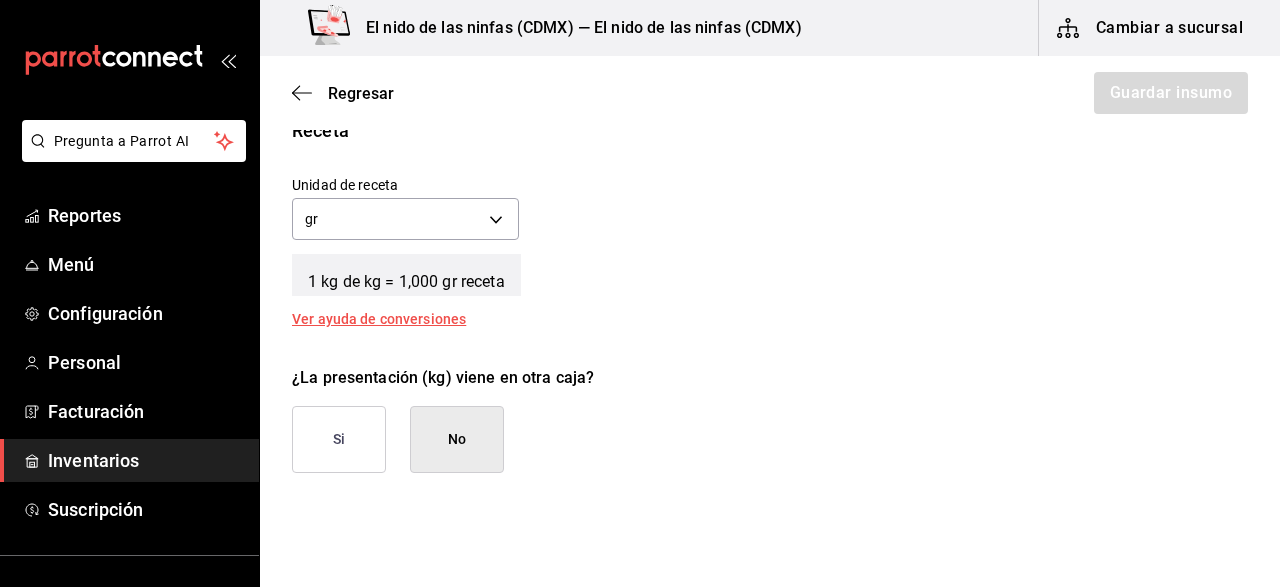 scroll, scrollTop: 885, scrollLeft: 0, axis: vertical 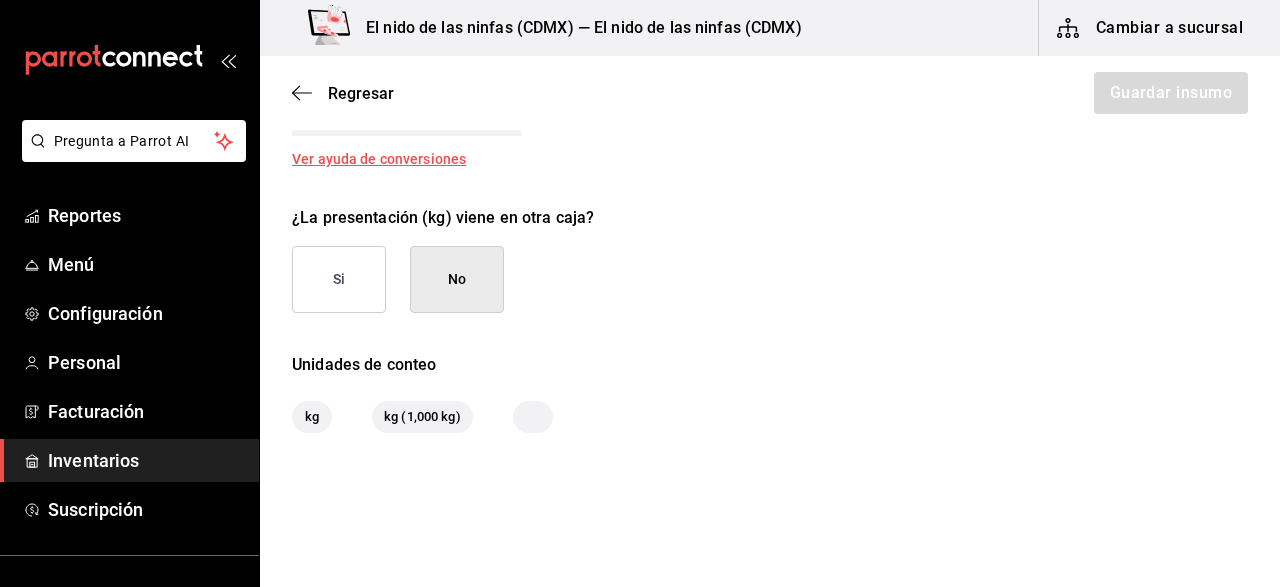 click on "No" at bounding box center (457, 279) 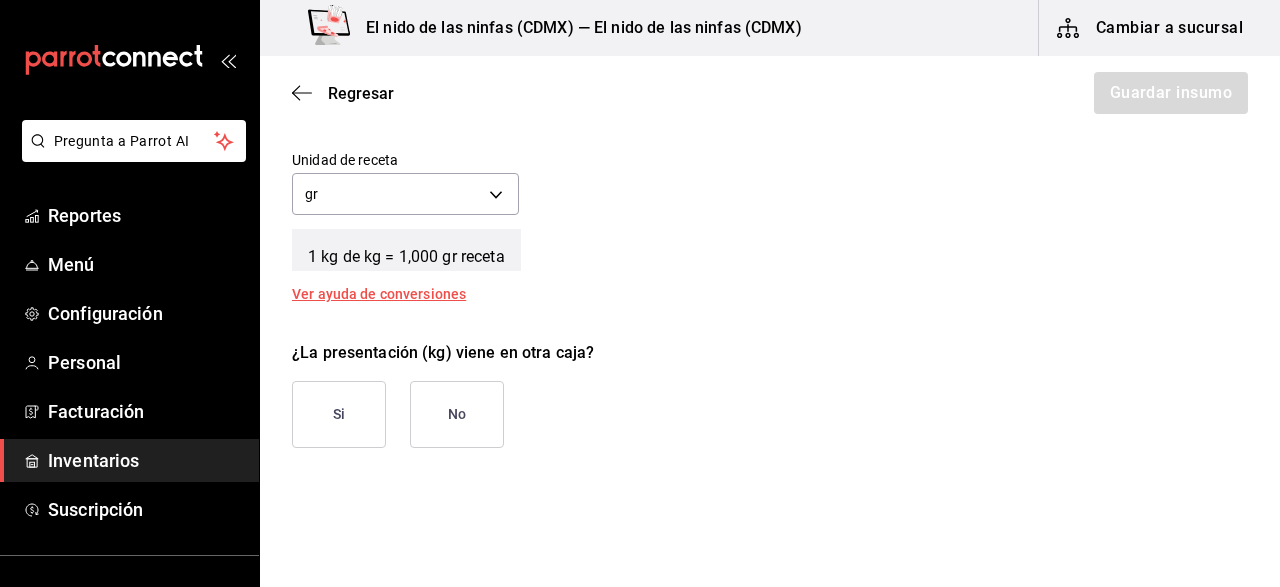scroll, scrollTop: 695, scrollLeft: 0, axis: vertical 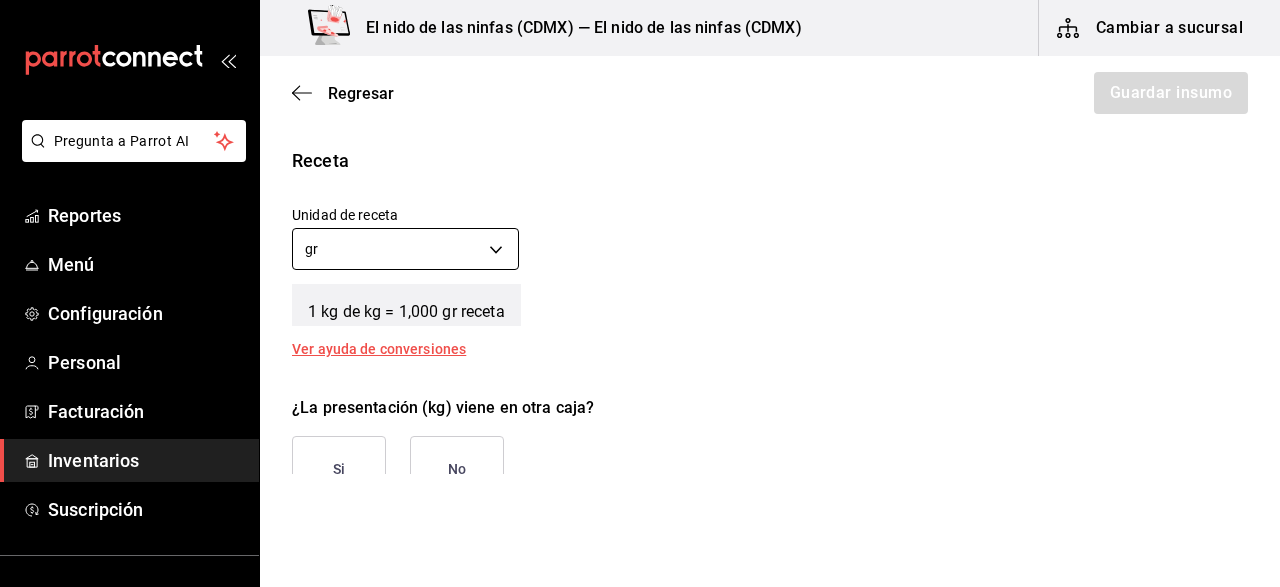 click on "Pregunta a Parrot AI Reportes   Menú   Configuración   Personal   Facturación   Inventarios   Suscripción   Ayuda Recomienda Parrot   Jaime Morales   Sugerir nueva función   El nido de las ninfas (CDMX) — El nido de las ninfas (CDMX) Cambiar a sucursal Regresar Guardar insumo Insumo Nombre pepita Categoría de inventario ​ Mínimo 1 ​ Ideal 2 ​ Insumo de producción Este insumo se produce con una receta de producción Presentación Proveedor LAS DELICIAS ​ Cód. de producto/Descripción Nombre de presentación kg Precio sin impuesto $260 ​ Impuestos IVA 0% IVA_0 Precio con impuestos $260.00 ​ Unidad de presentación 1,000 kg KILOGRAM ​ Receta Unidad de receta gr GRAM Factor de conversión 1,000,000 ​ 1 kg de kg = 1,000 gr receta Ver ayuda de conversiones ¿La presentación (kg) viene en otra caja? Si No Unidades de conteo kg kg (1,000 kg) GANA 1 MES GRATIS EN TU SUSCRIPCIÓN AQUÍ Pregunta a Parrot AI Reportes   Menú   Configuración   Personal   Facturación   Inventarios     Ayuda" at bounding box center [640, 237] 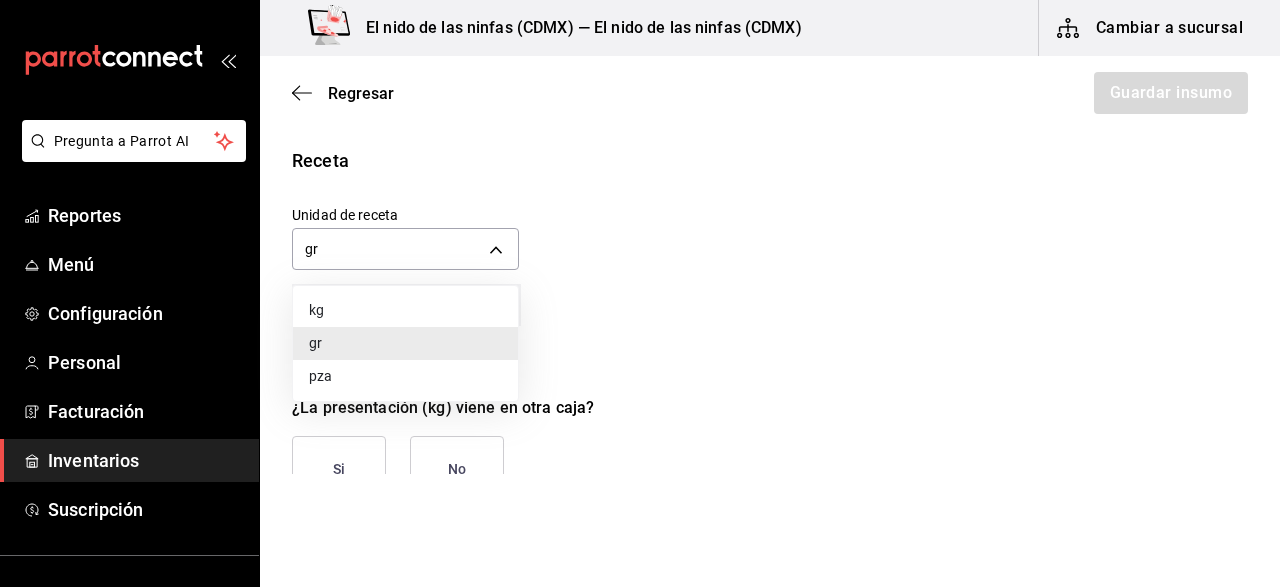 click on "gr" at bounding box center [405, 343] 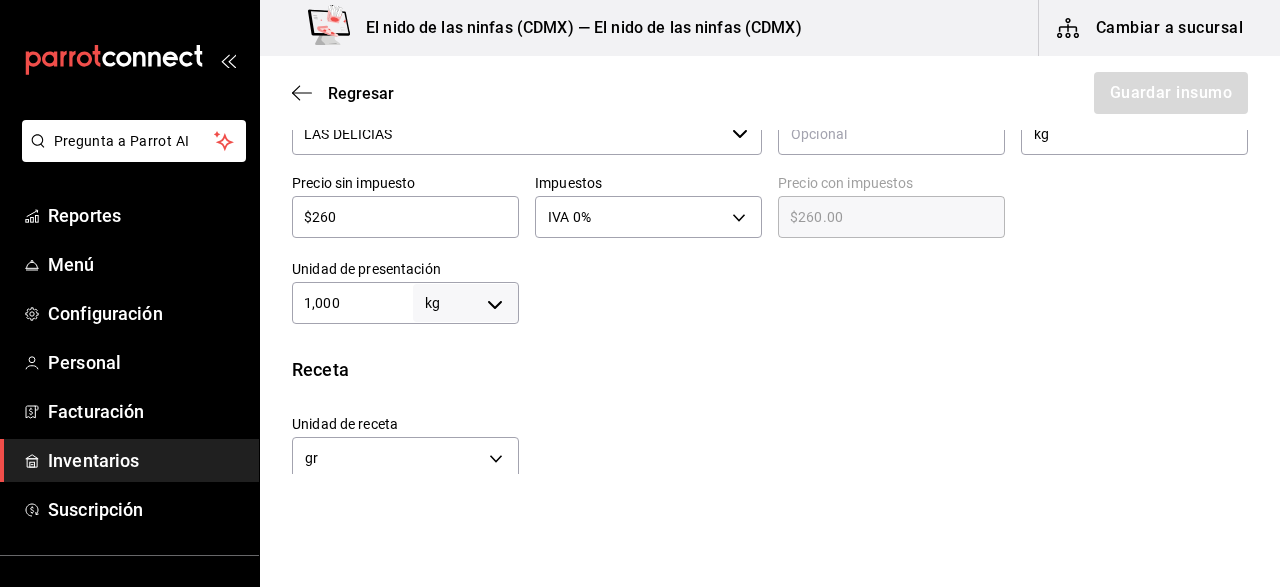 scroll, scrollTop: 486, scrollLeft: 0, axis: vertical 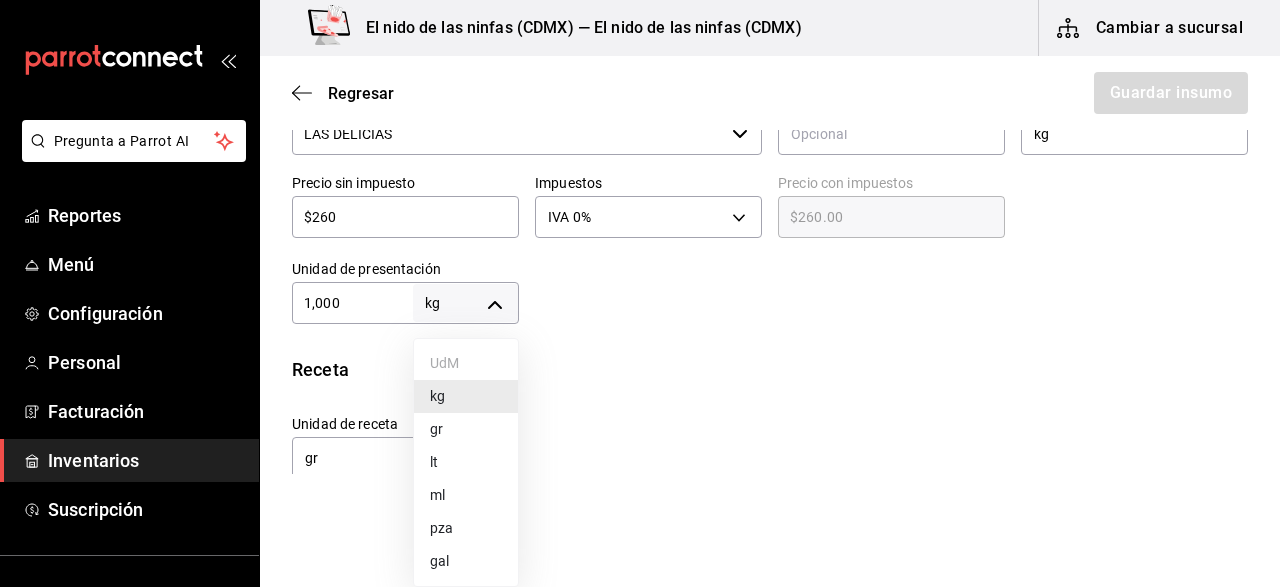 click on "kg" at bounding box center (466, 396) 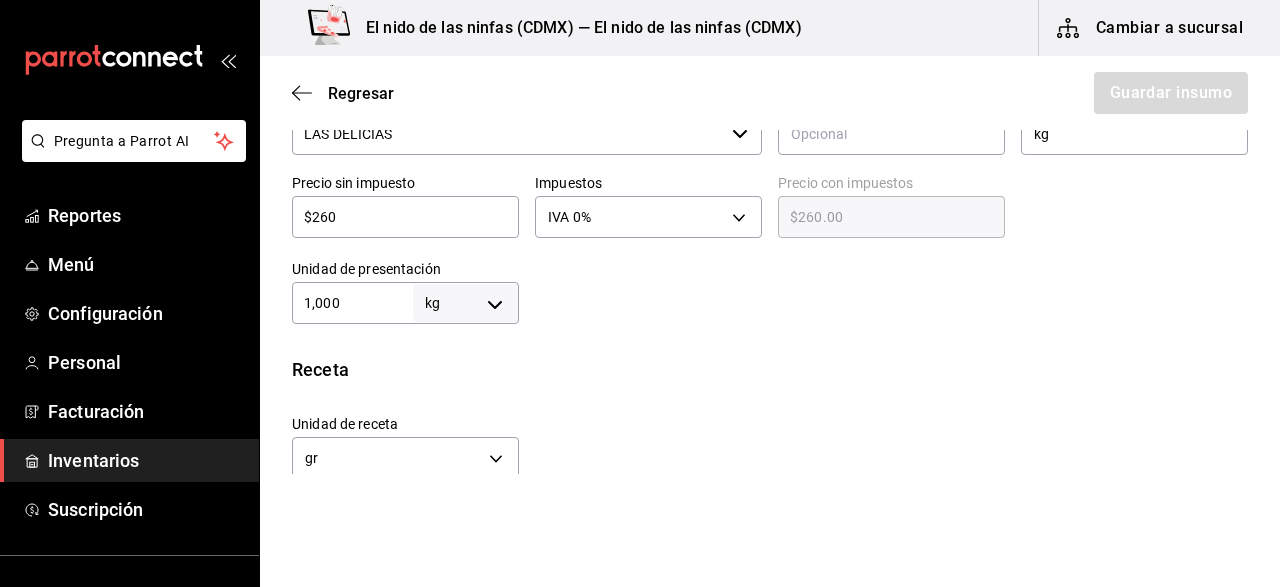 click on "gr GRAM" at bounding box center [405, 455] 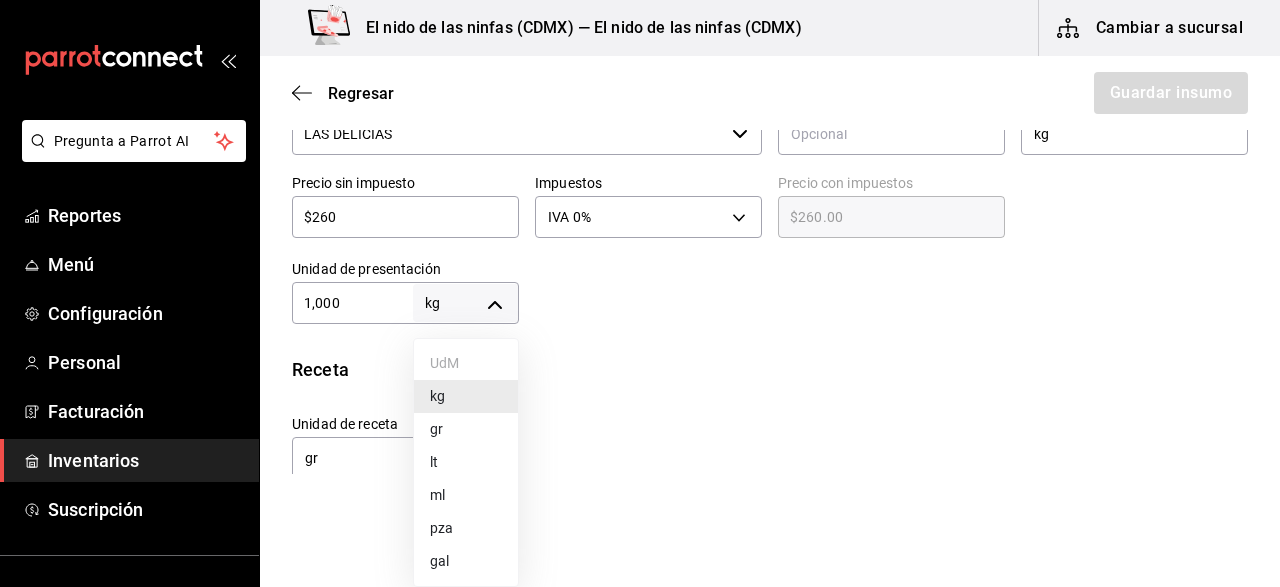 click on "gr" at bounding box center (466, 429) 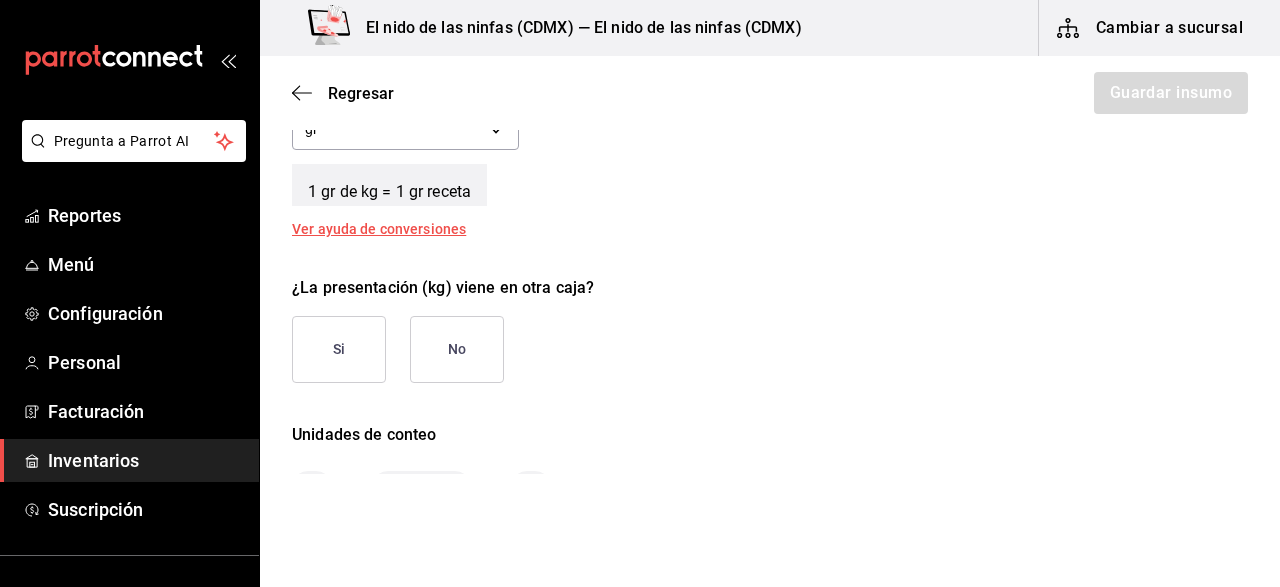 scroll, scrollTop: 844, scrollLeft: 0, axis: vertical 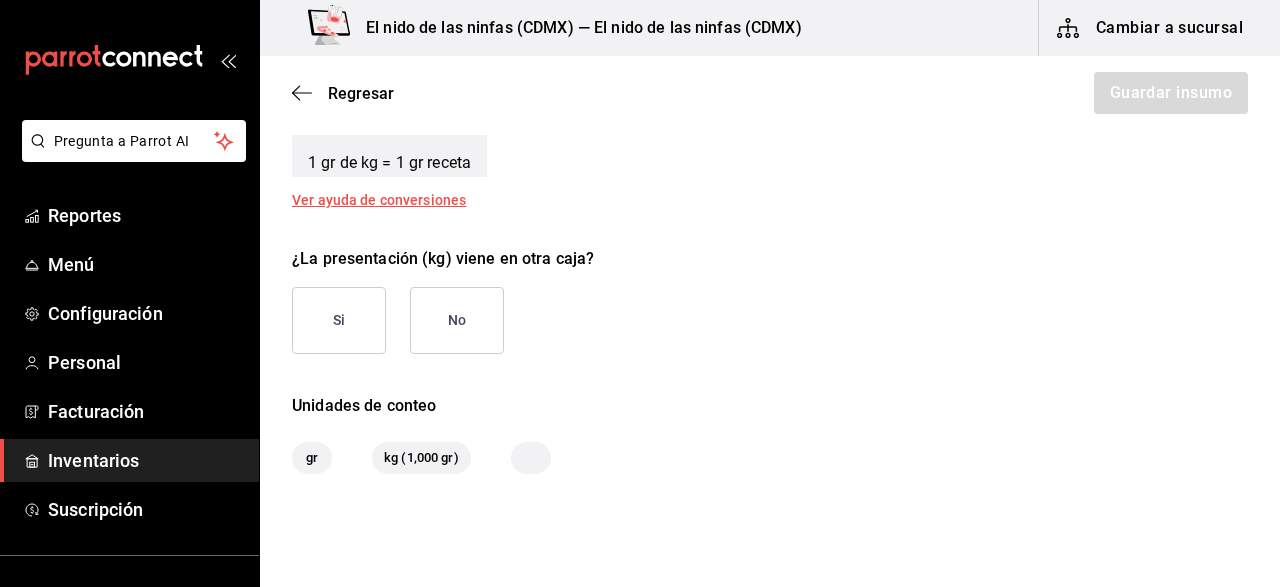 click on "No" at bounding box center [457, 320] 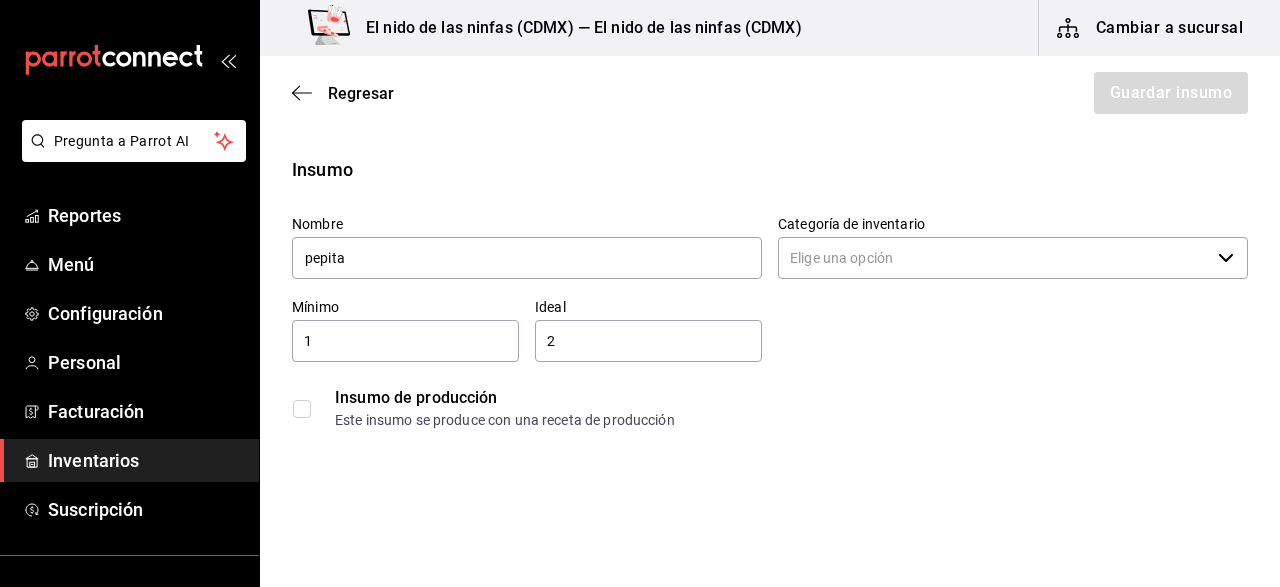 scroll, scrollTop: 5, scrollLeft: 0, axis: vertical 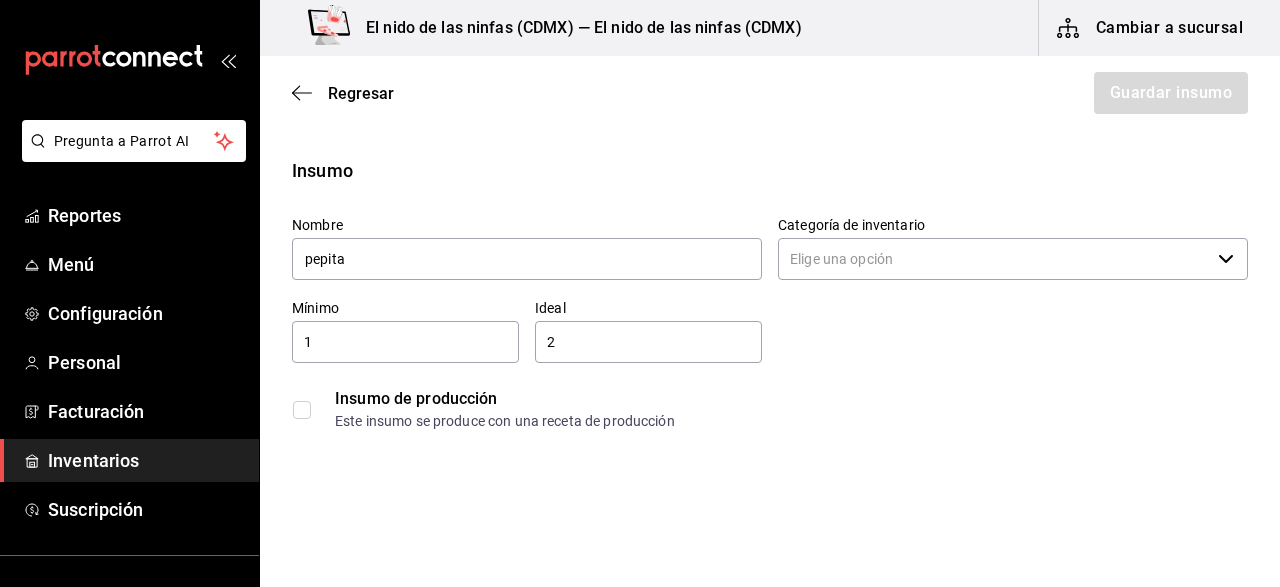 click 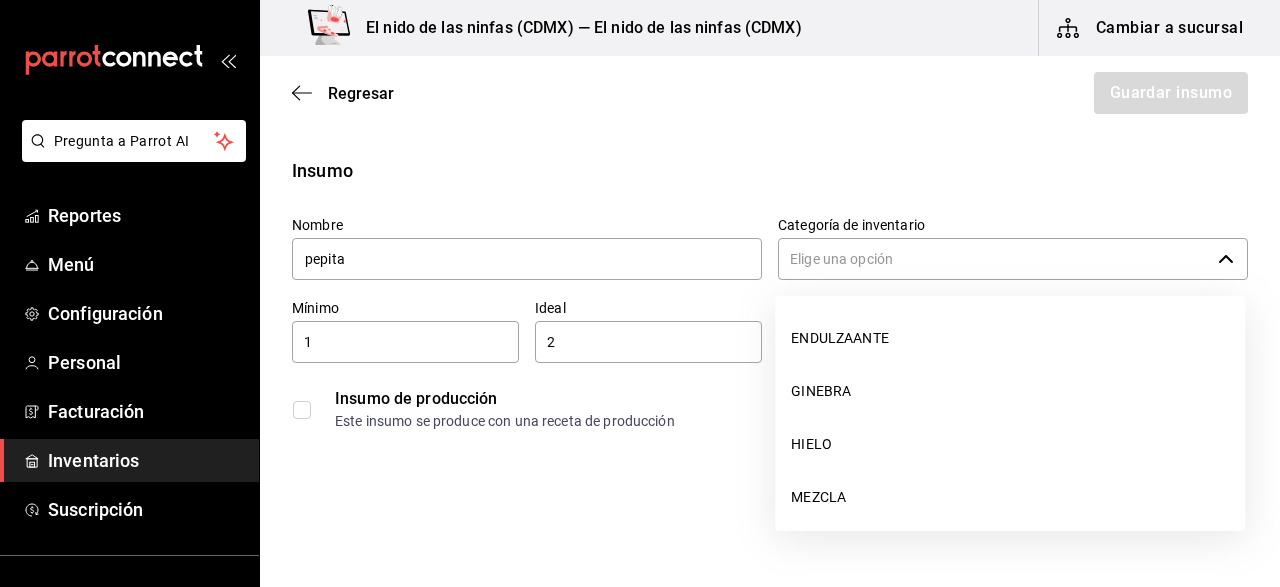 click on "Categoría de inventario" at bounding box center (994, 259) 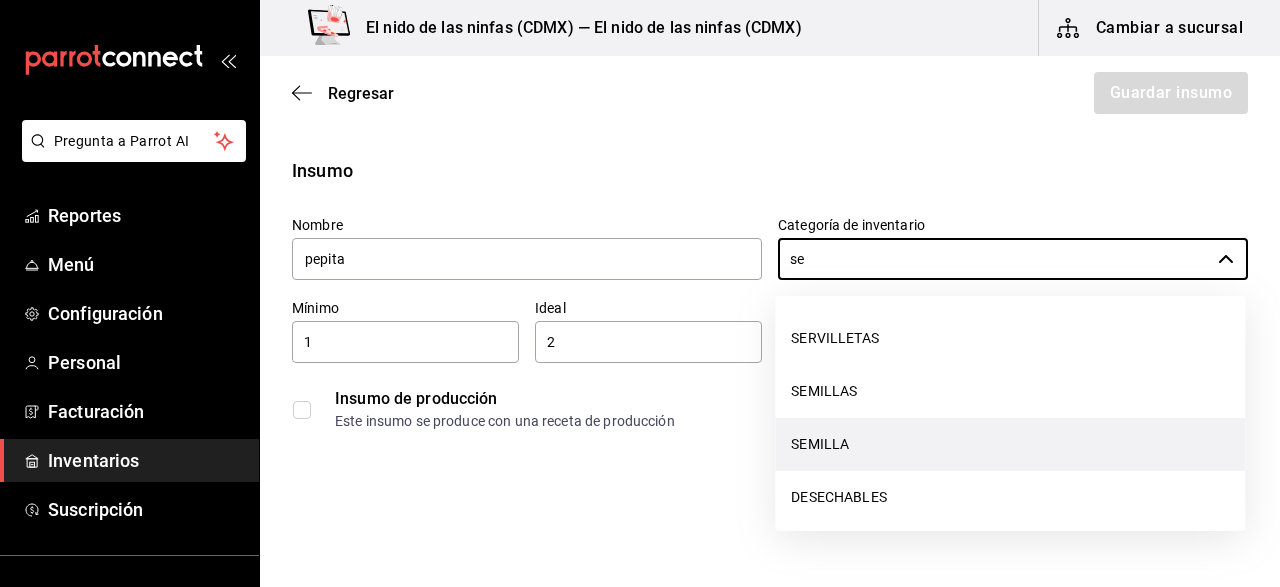 click on "SEMILLA" at bounding box center (1010, 444) 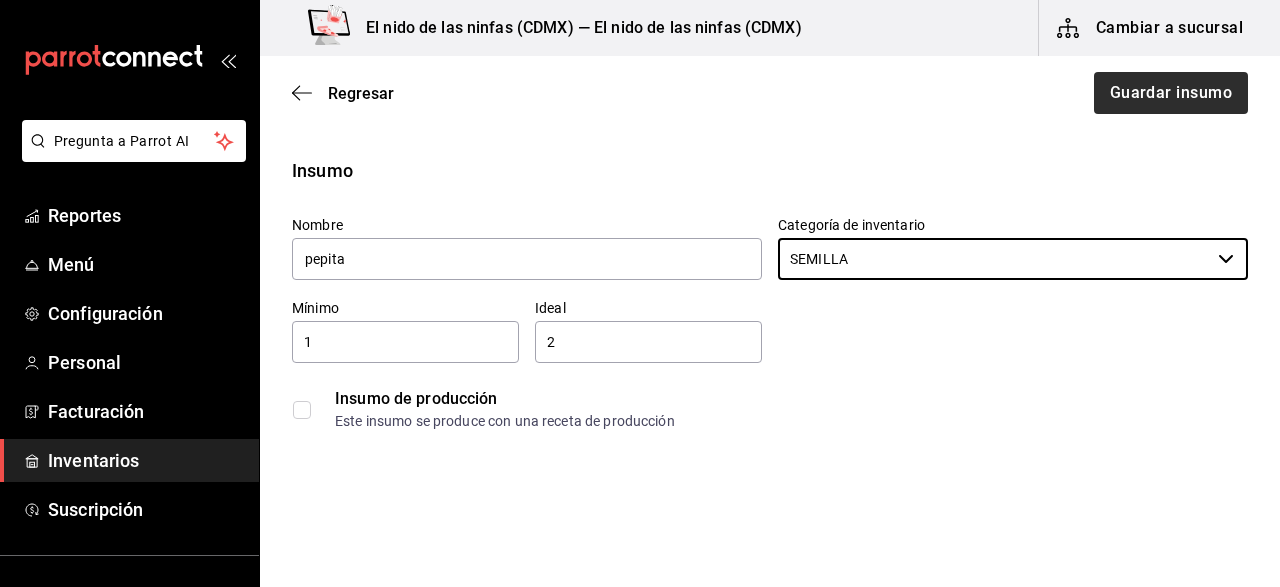 type on "SEMILLA" 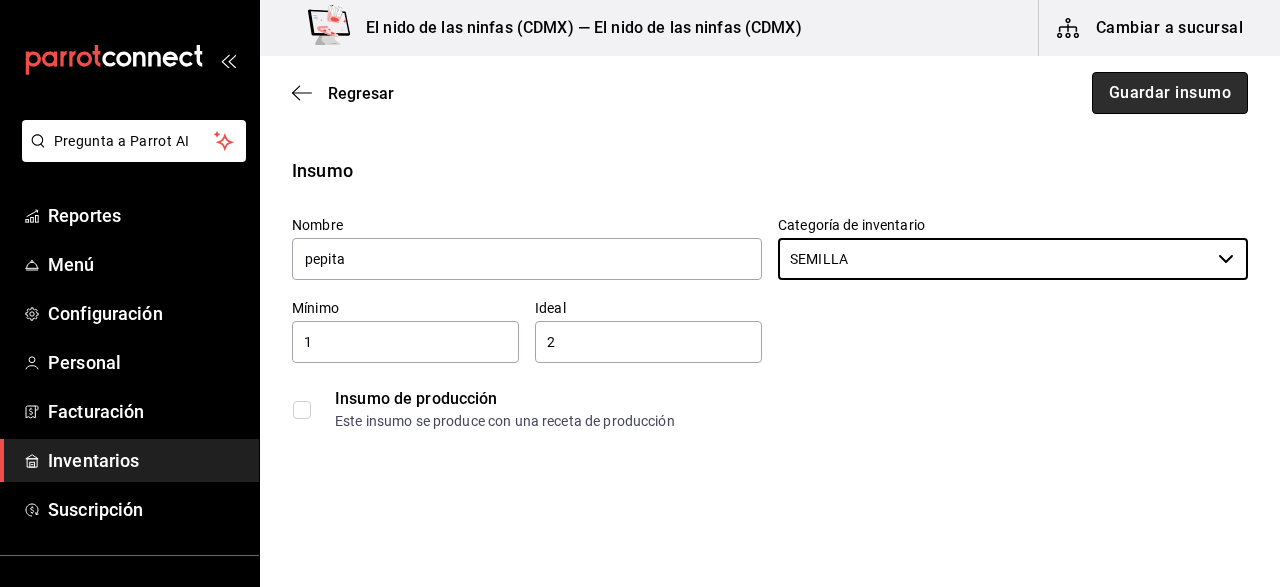 click on "Guardar insumo" at bounding box center [1170, 93] 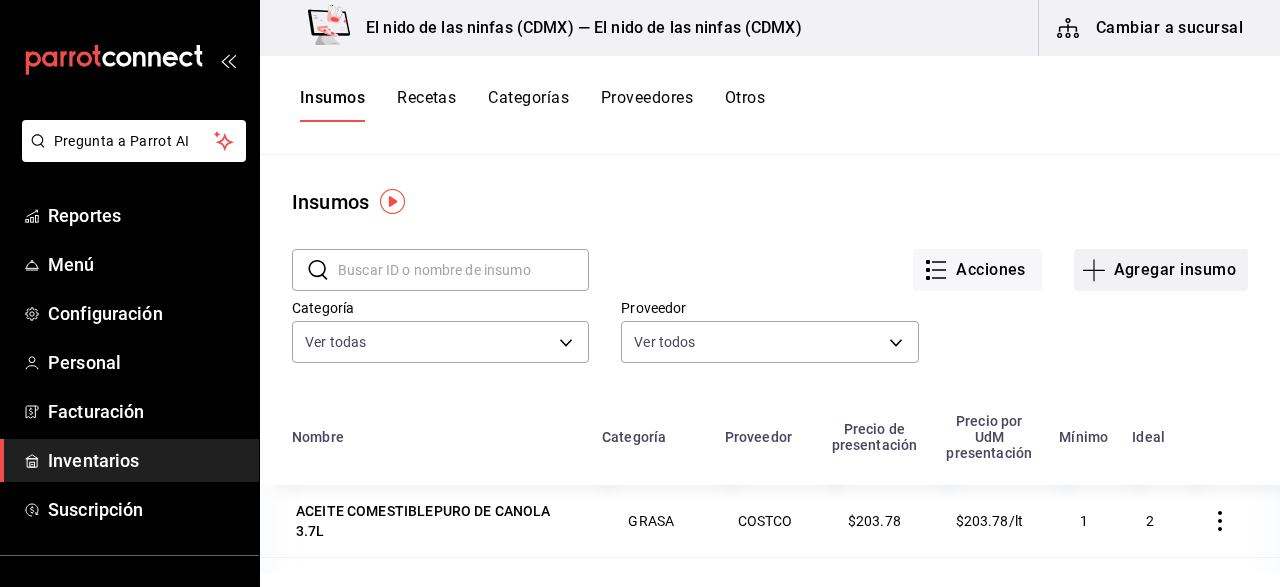 click on "Agregar insumo" at bounding box center (1161, 270) 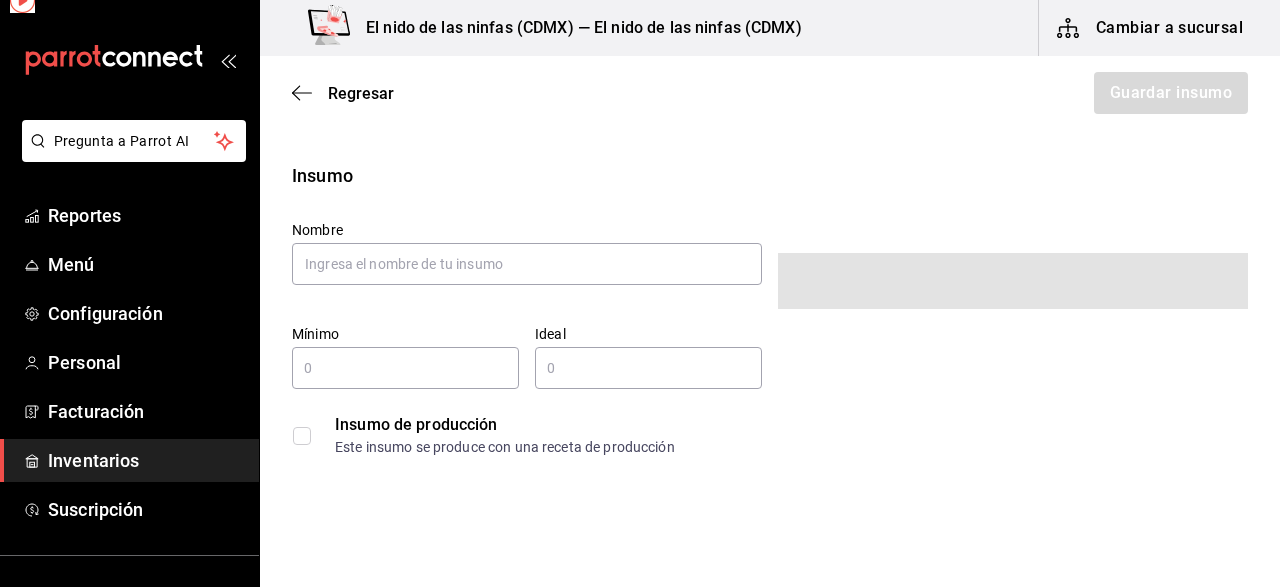 type on "$0.00" 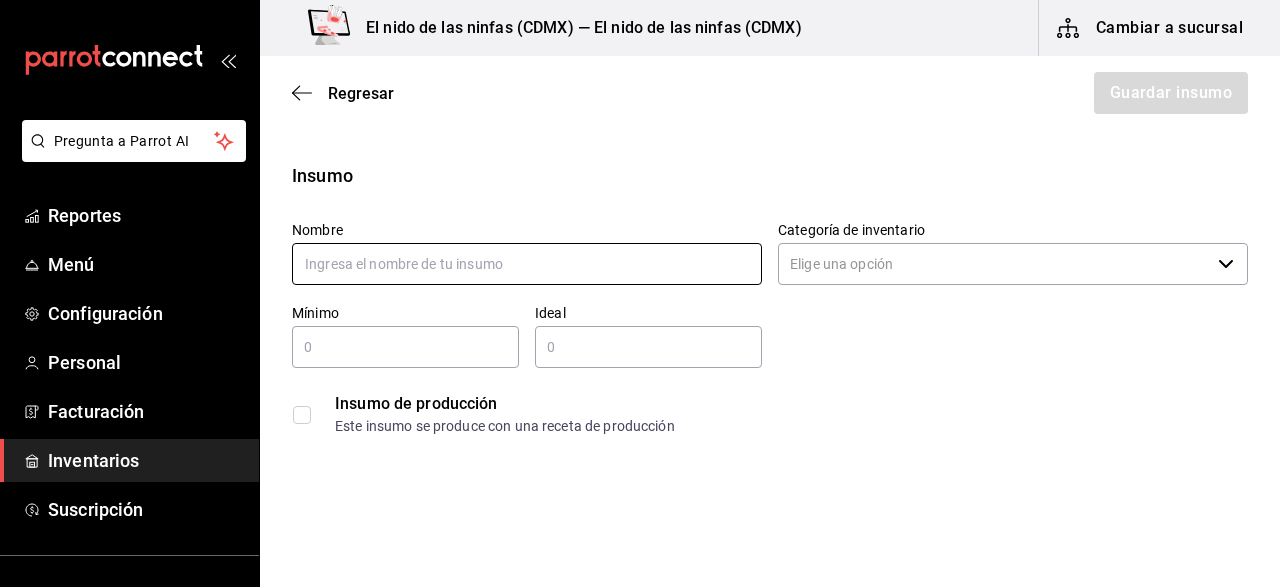 click at bounding box center [527, 264] 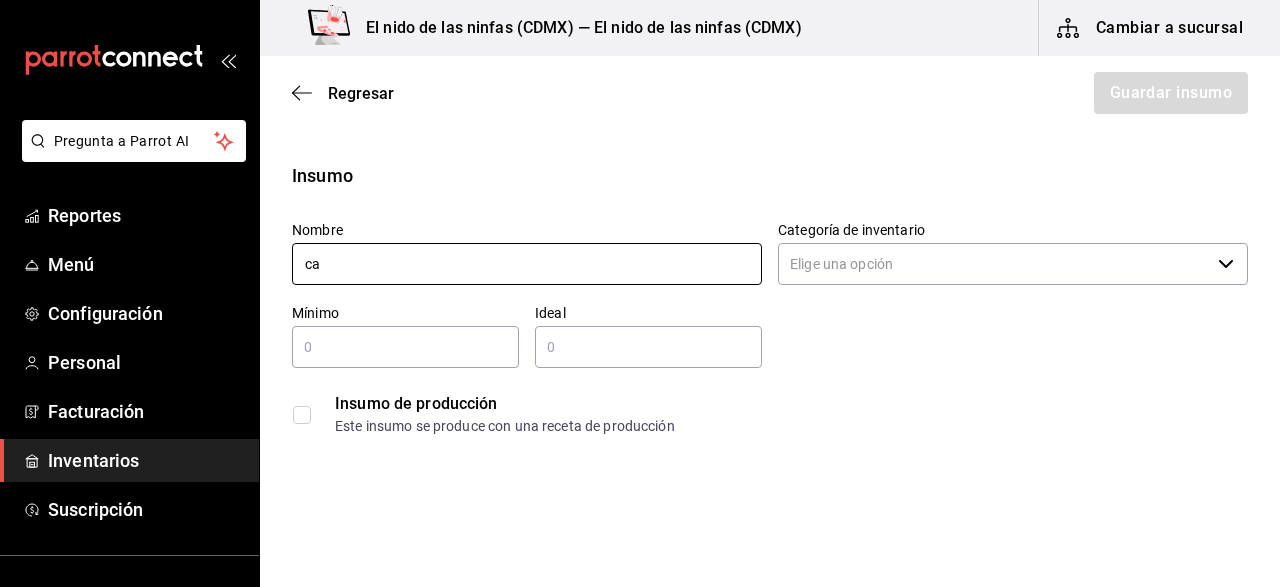 type on "c" 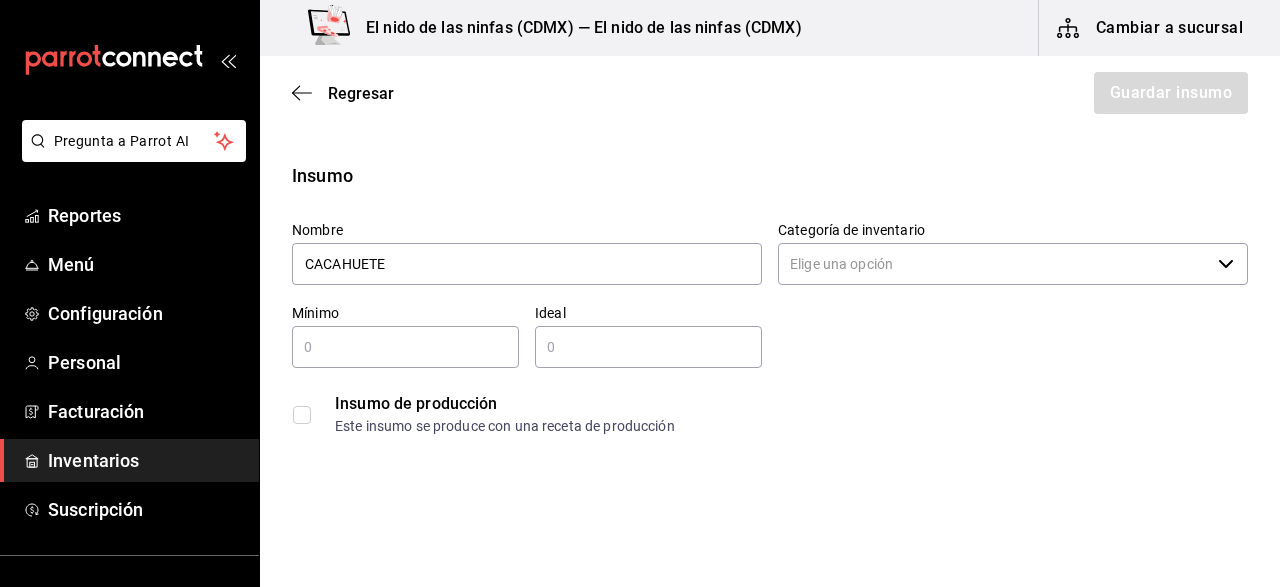 type on "CACAHUETE" 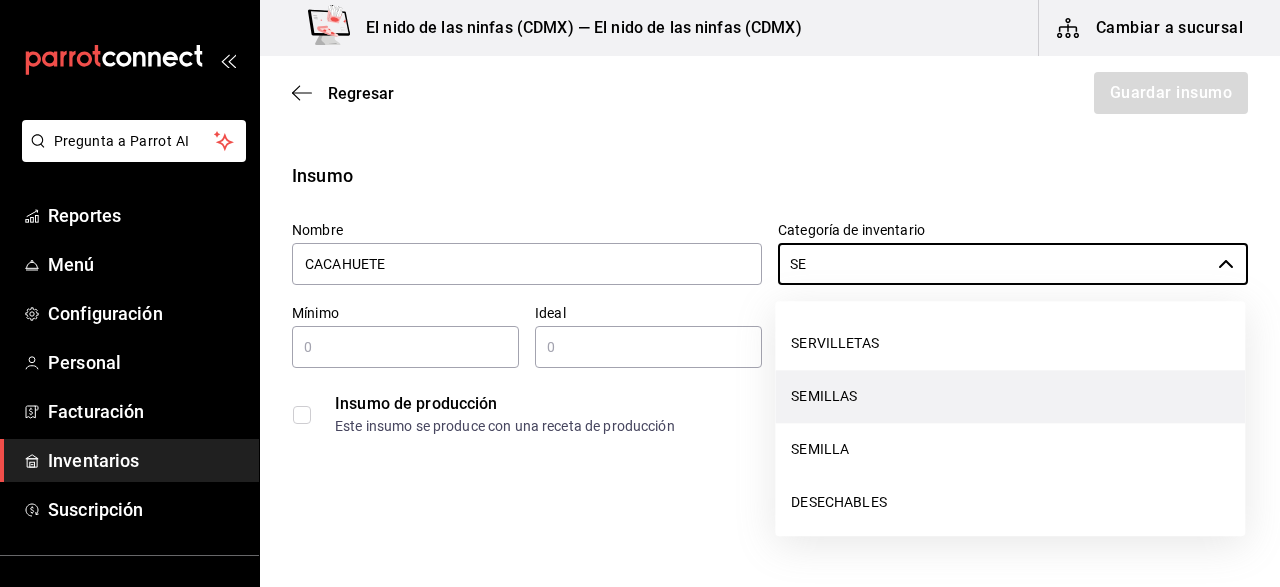 click on "SEMILLAS" at bounding box center [1010, 396] 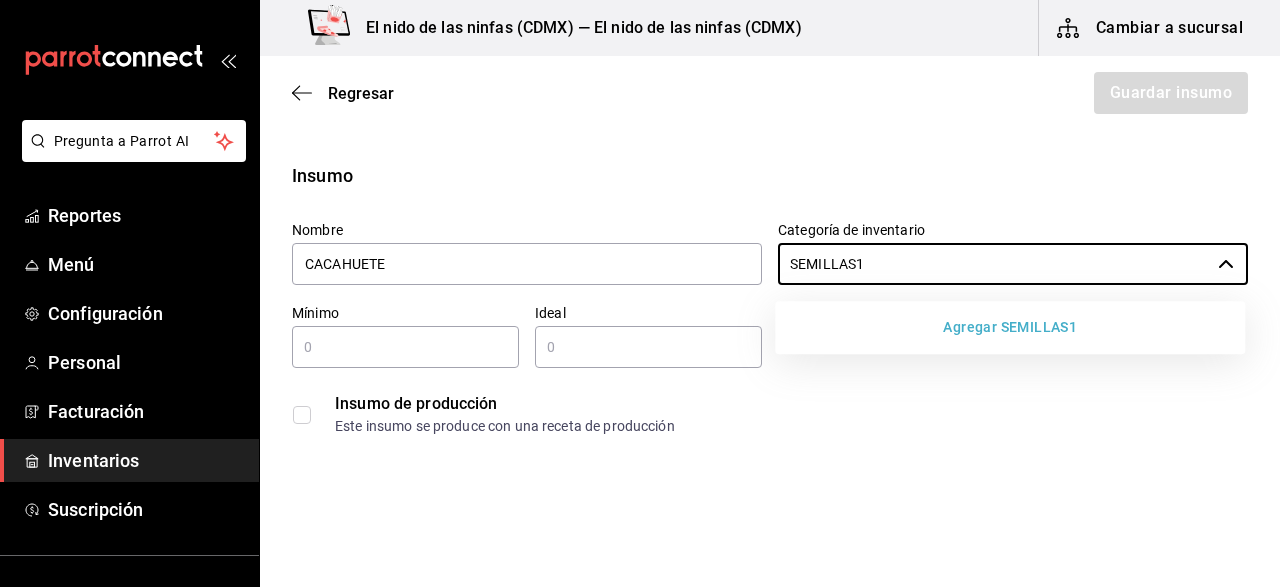 type on "SEMILLAS" 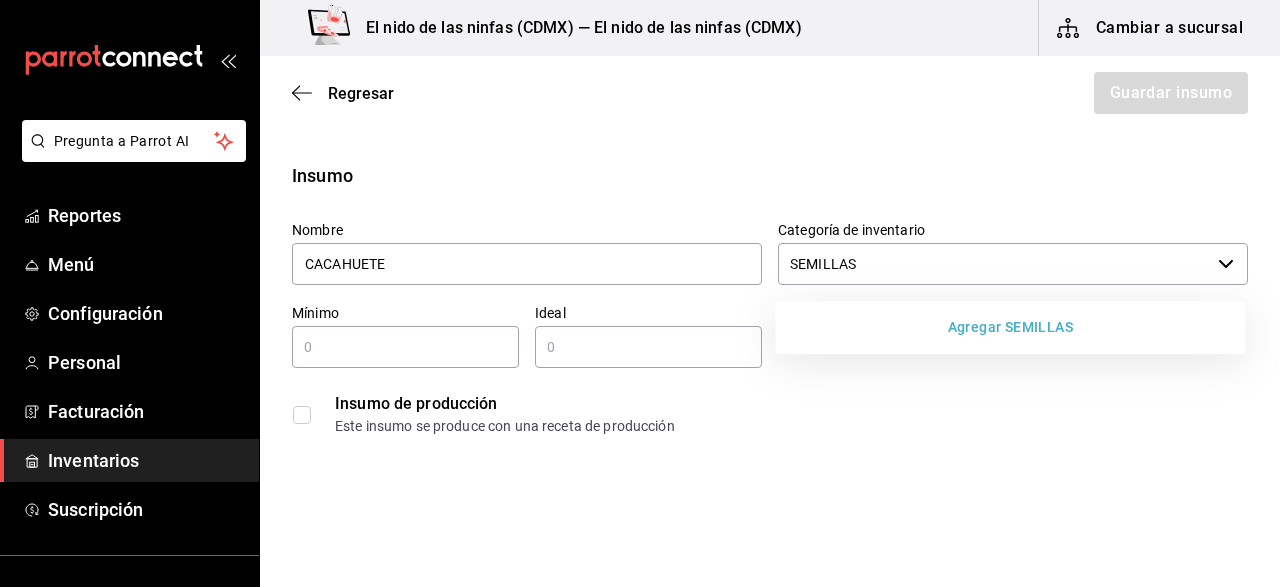 click at bounding box center (405, 347) 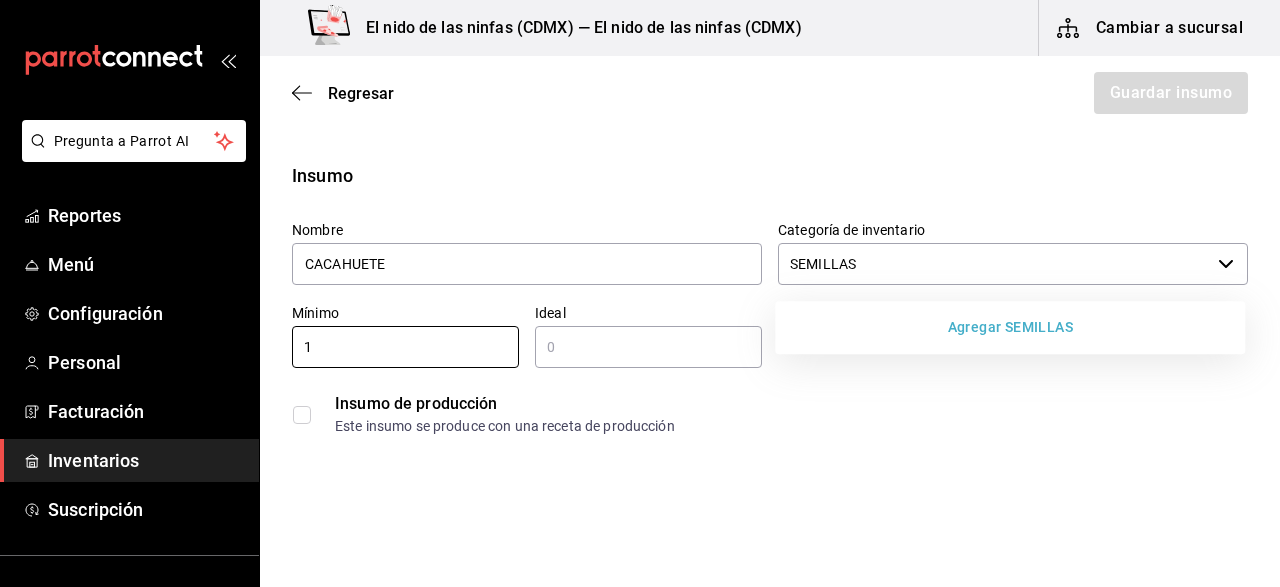 type on "1" 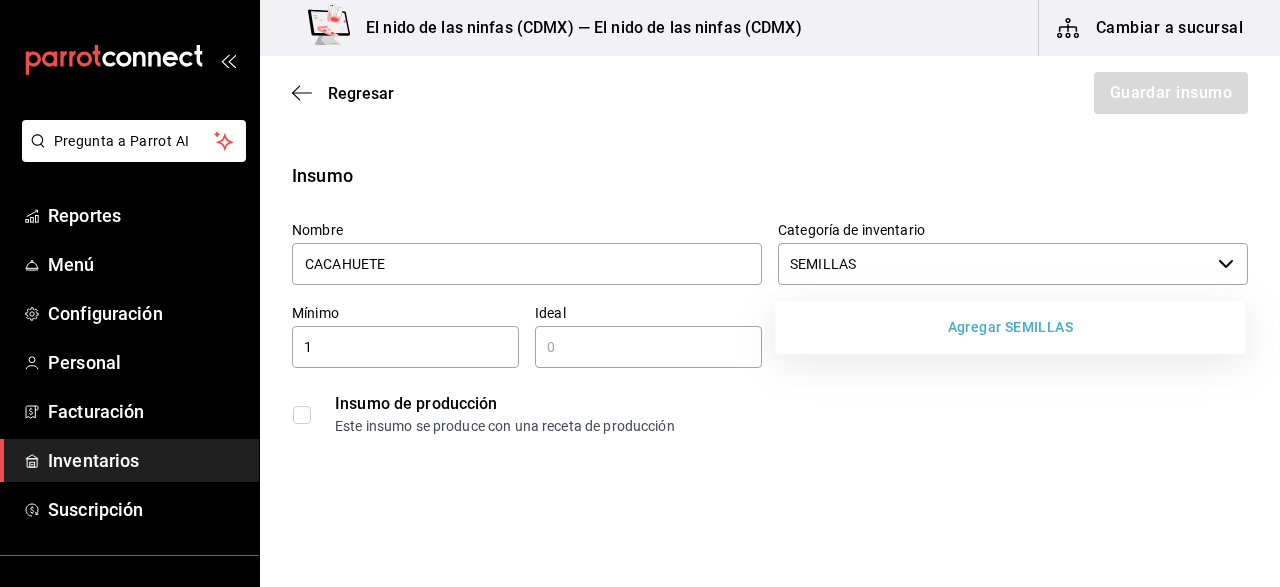 click at bounding box center (648, 347) 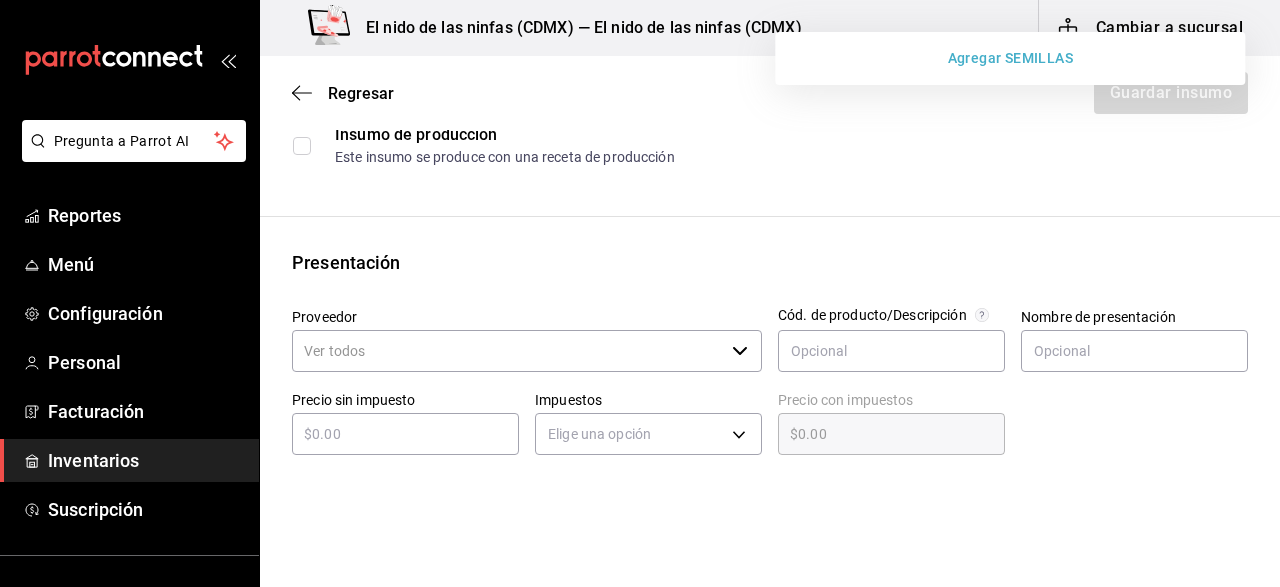 scroll, scrollTop: 271, scrollLeft: 0, axis: vertical 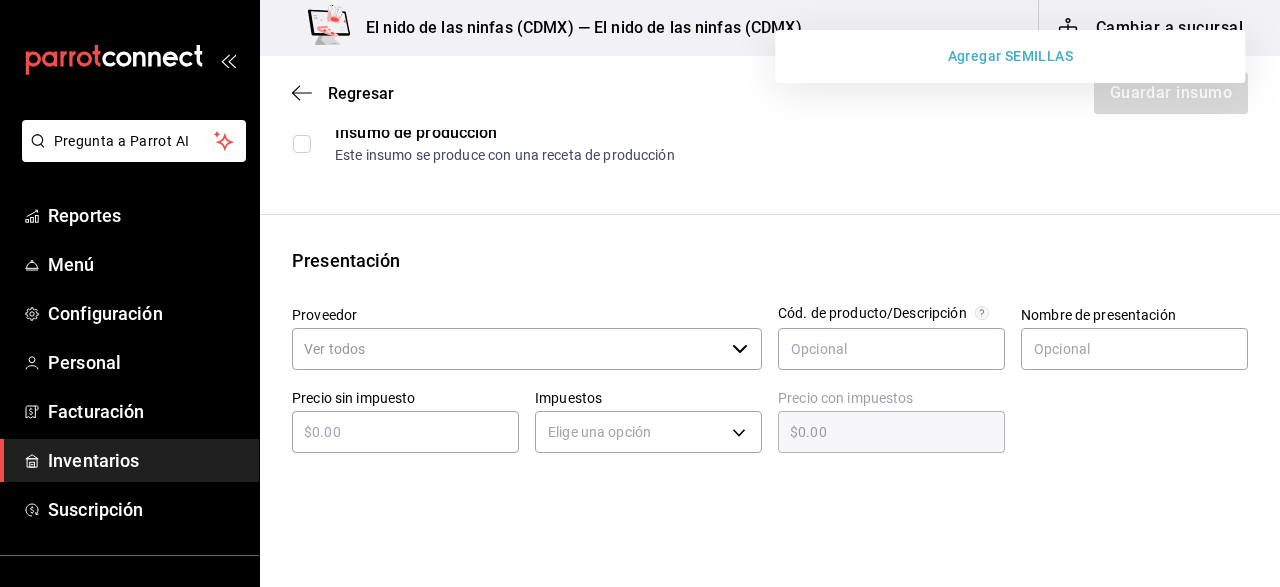 type on "2" 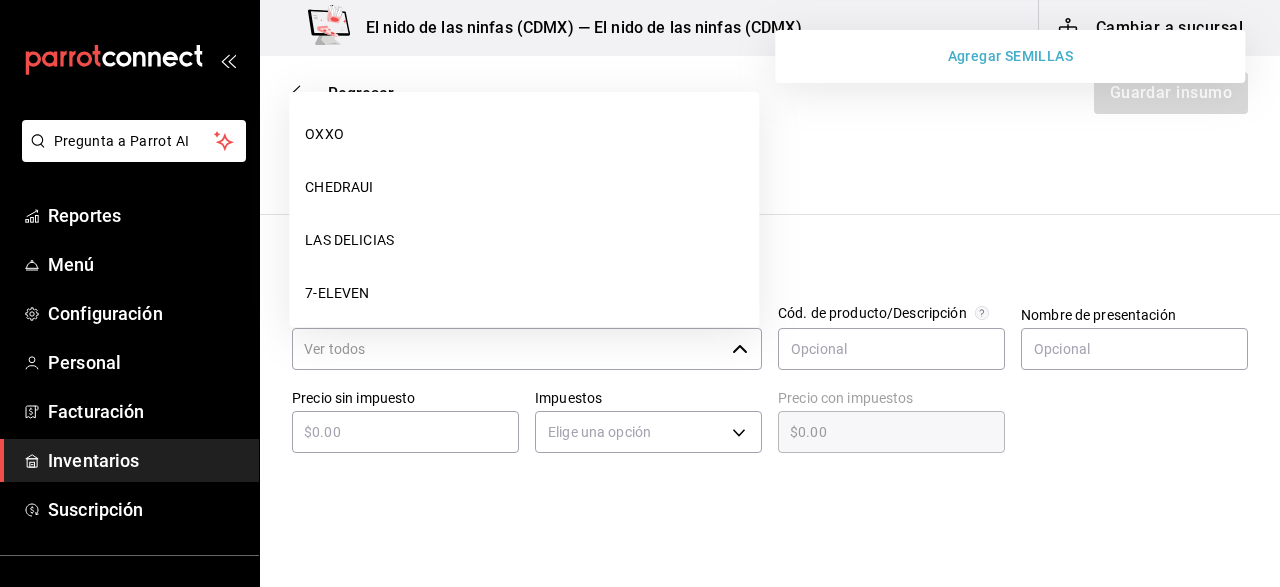 click on "Proveedor" at bounding box center (508, 349) 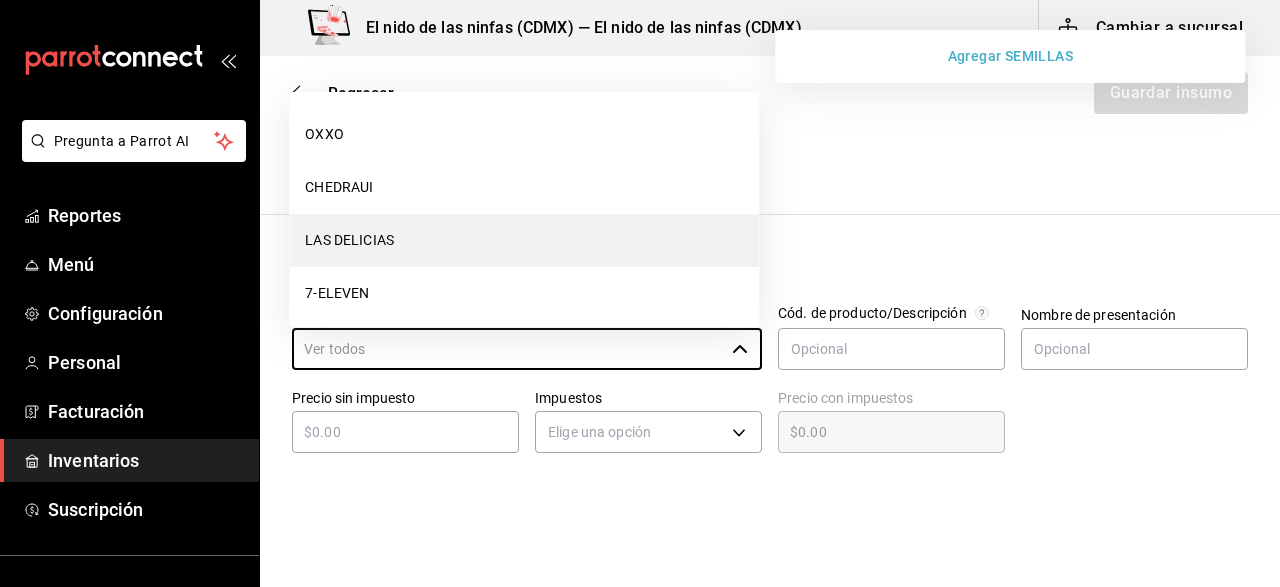 click on "LAS DELICIAS" at bounding box center (524, 240) 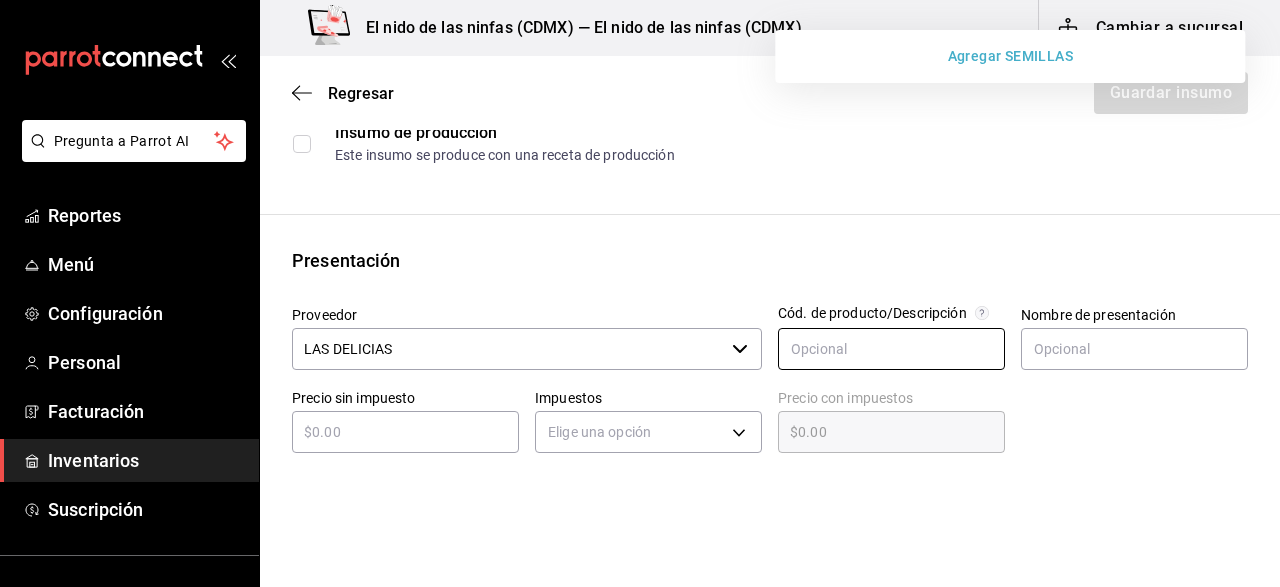 click at bounding box center (891, 349) 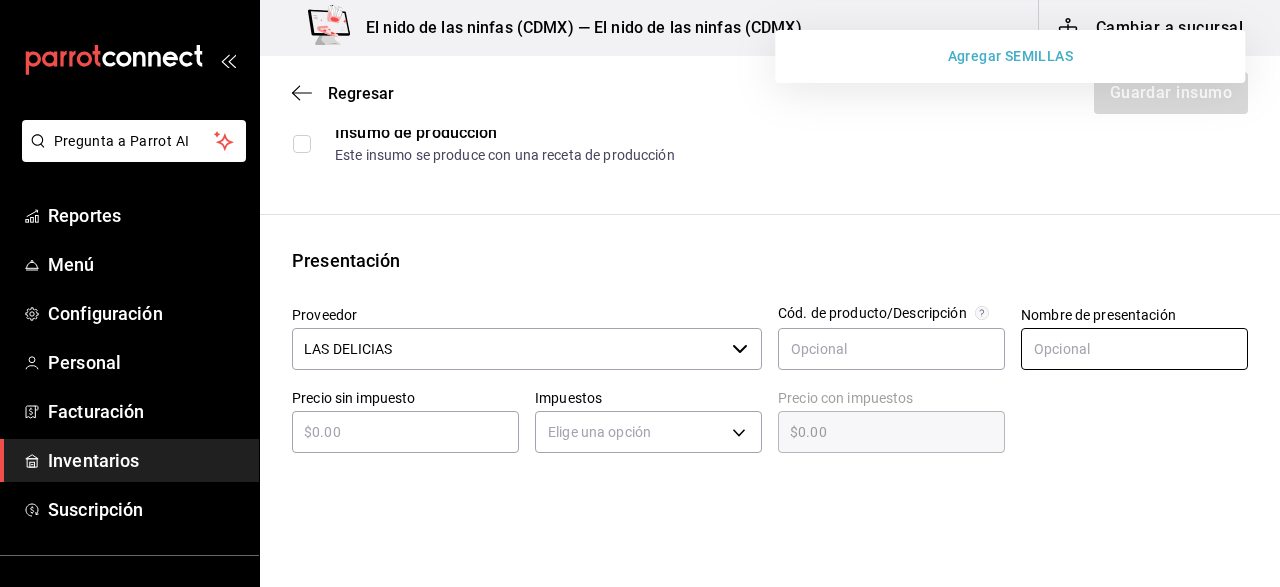 click at bounding box center [1134, 349] 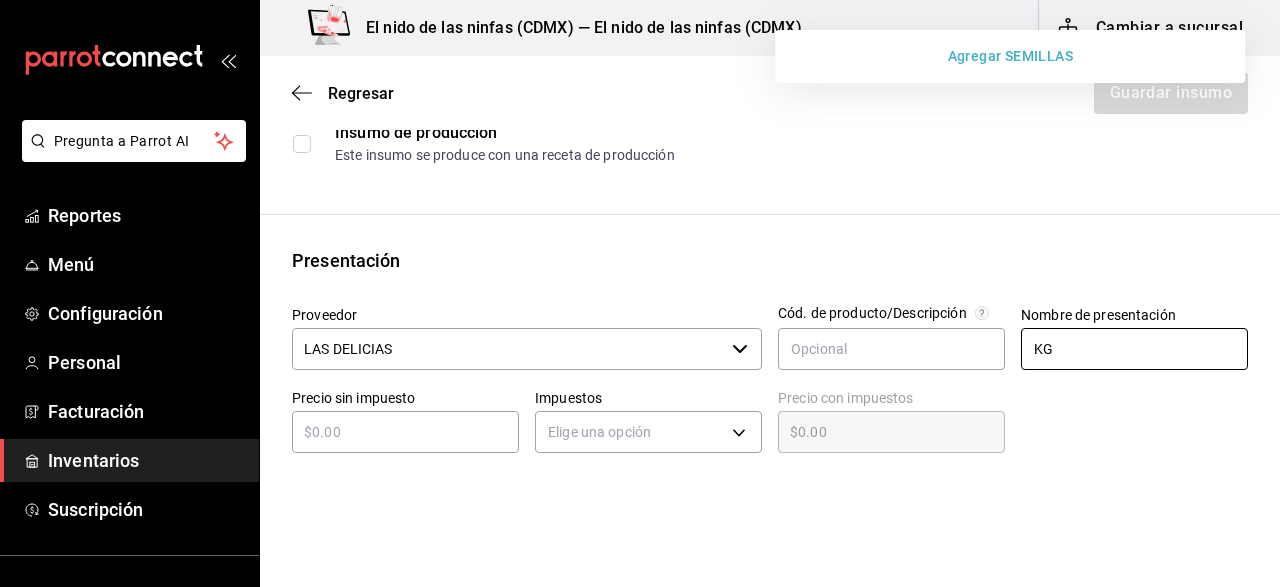 type on "KG" 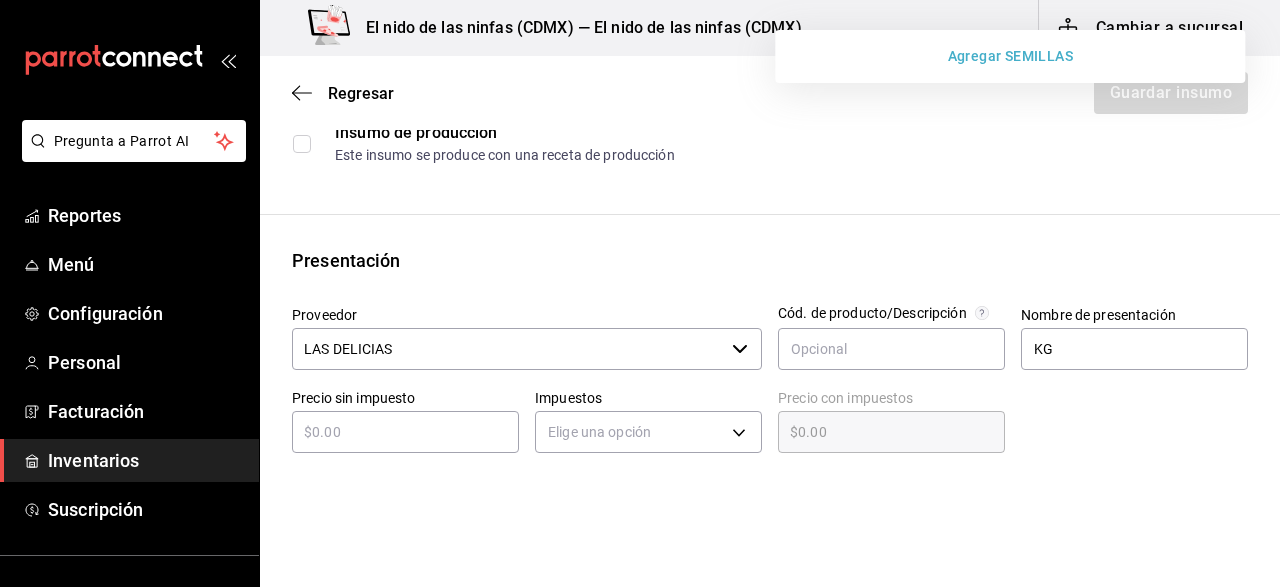 click at bounding box center [405, 432] 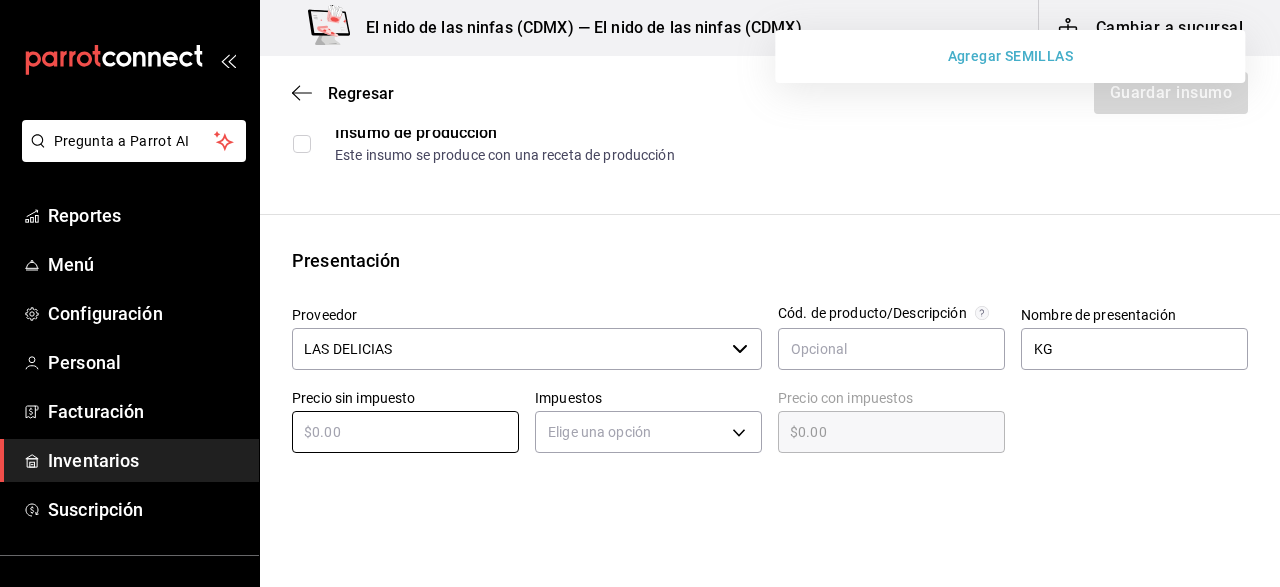 type on "$8" 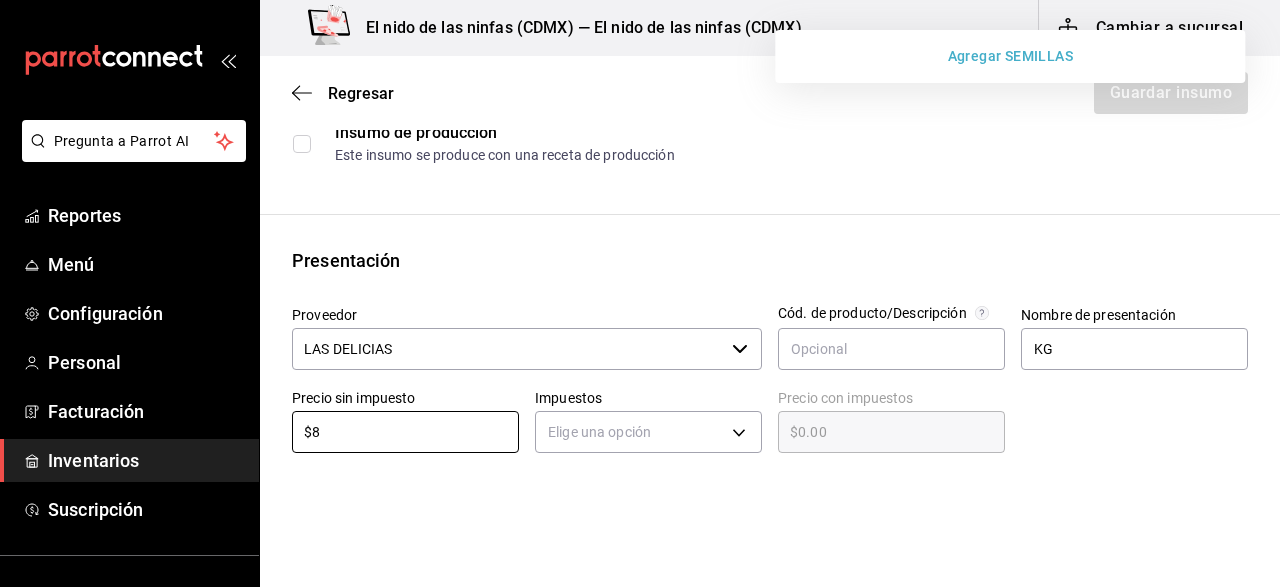 type on "$8.00" 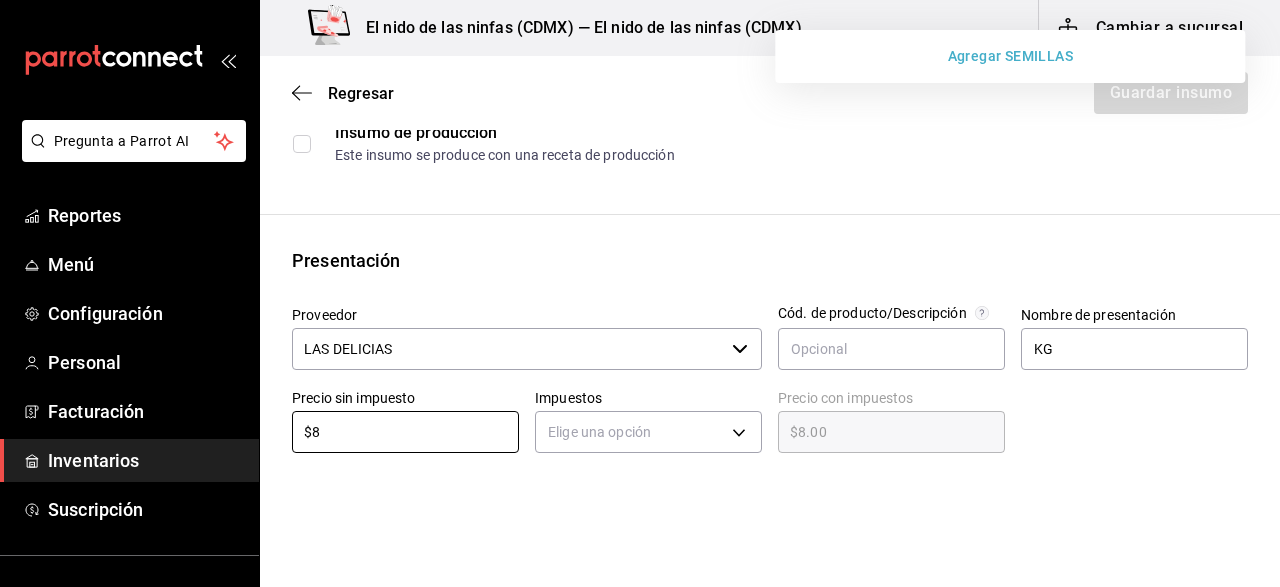 type on "$80" 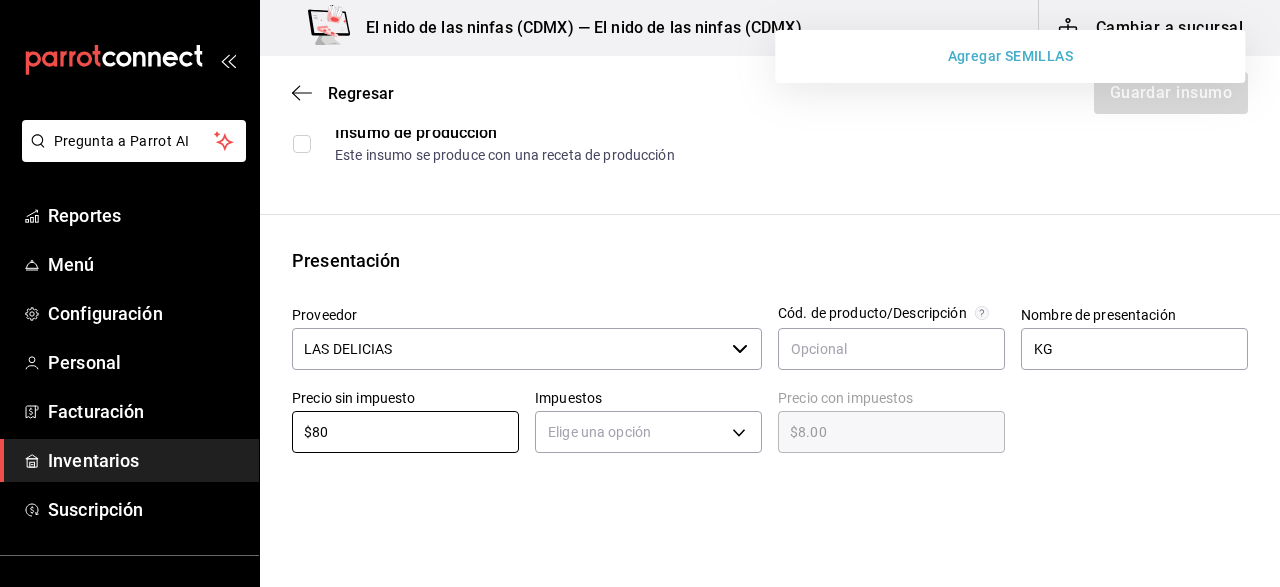 type on "$80.00" 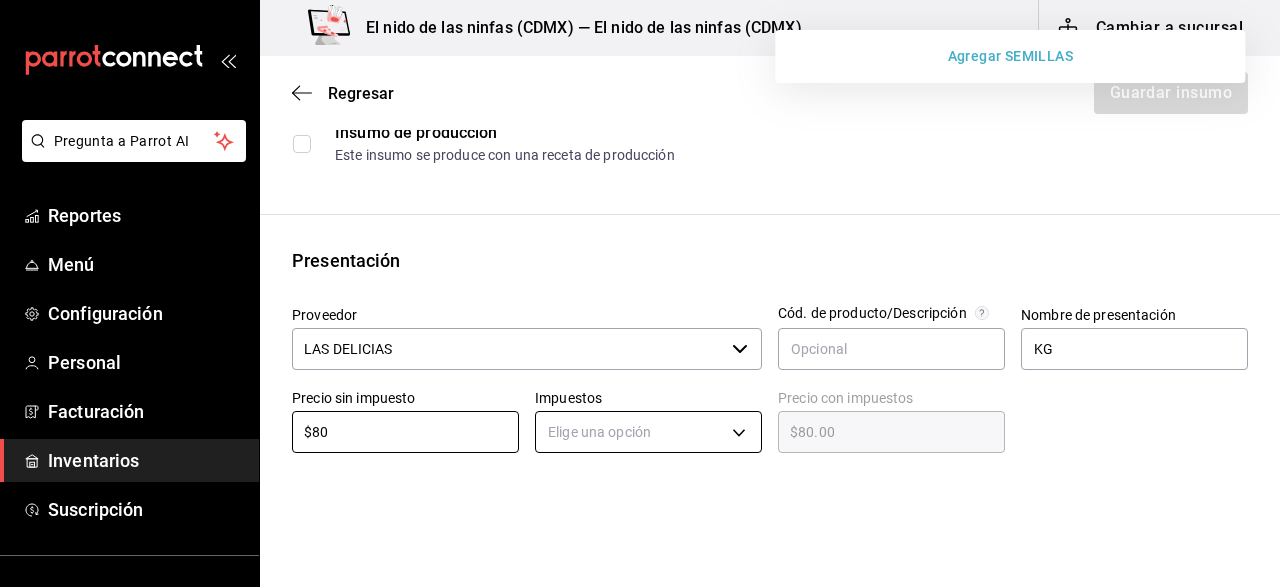 type on "$80" 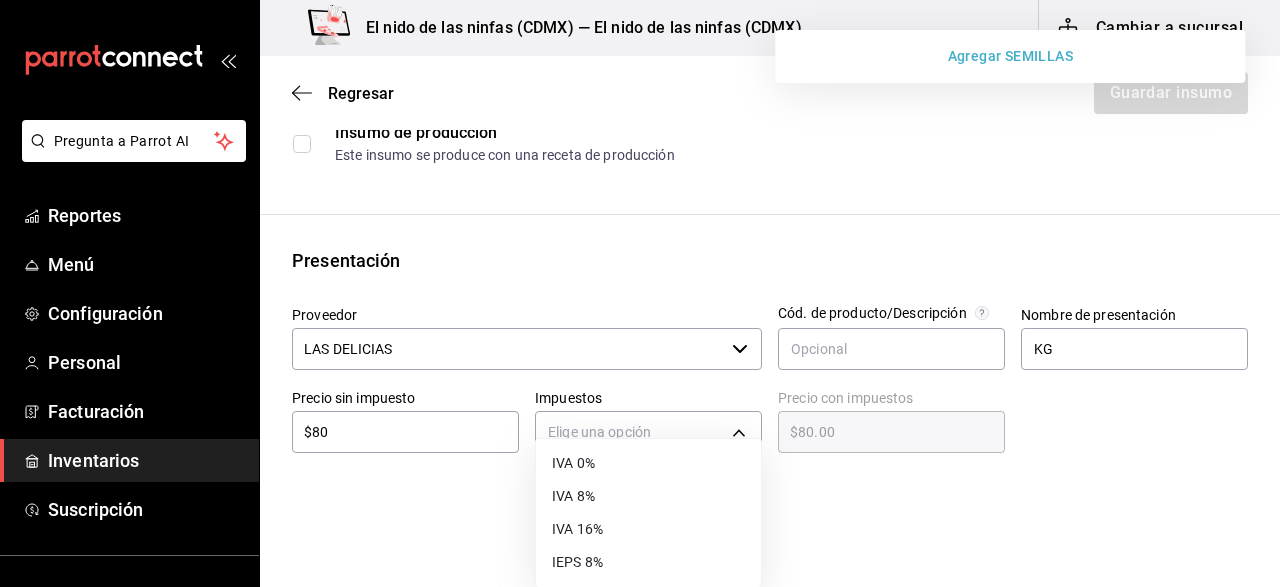 click on "IVA 0%" at bounding box center [648, 463] 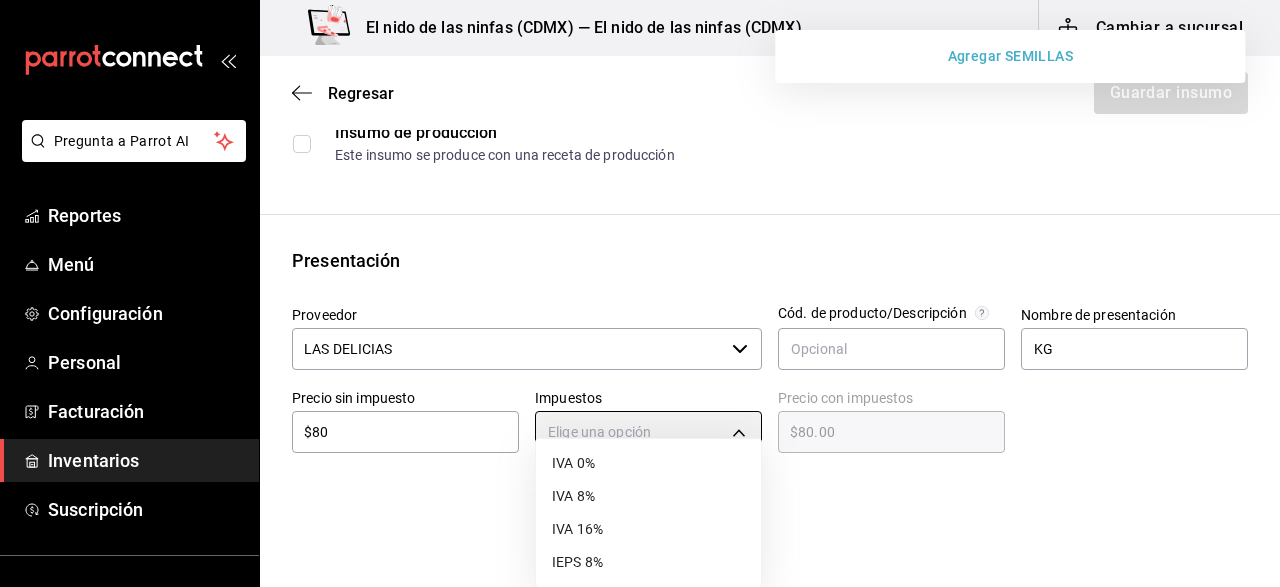 type on "IVA_0" 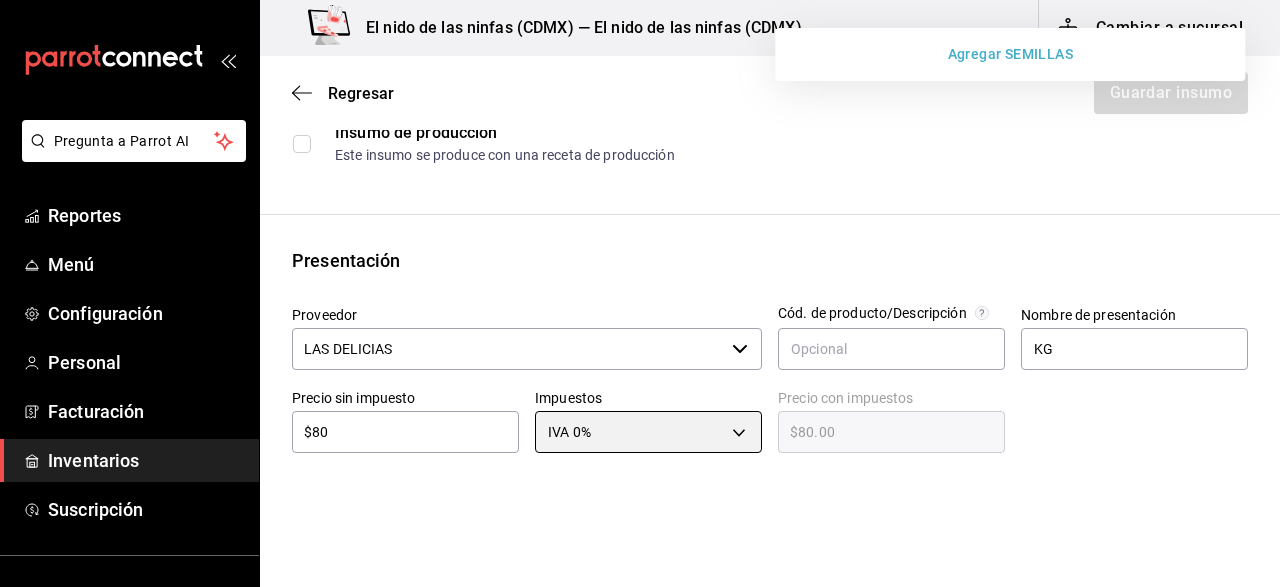 scroll, scrollTop: 471, scrollLeft: 0, axis: vertical 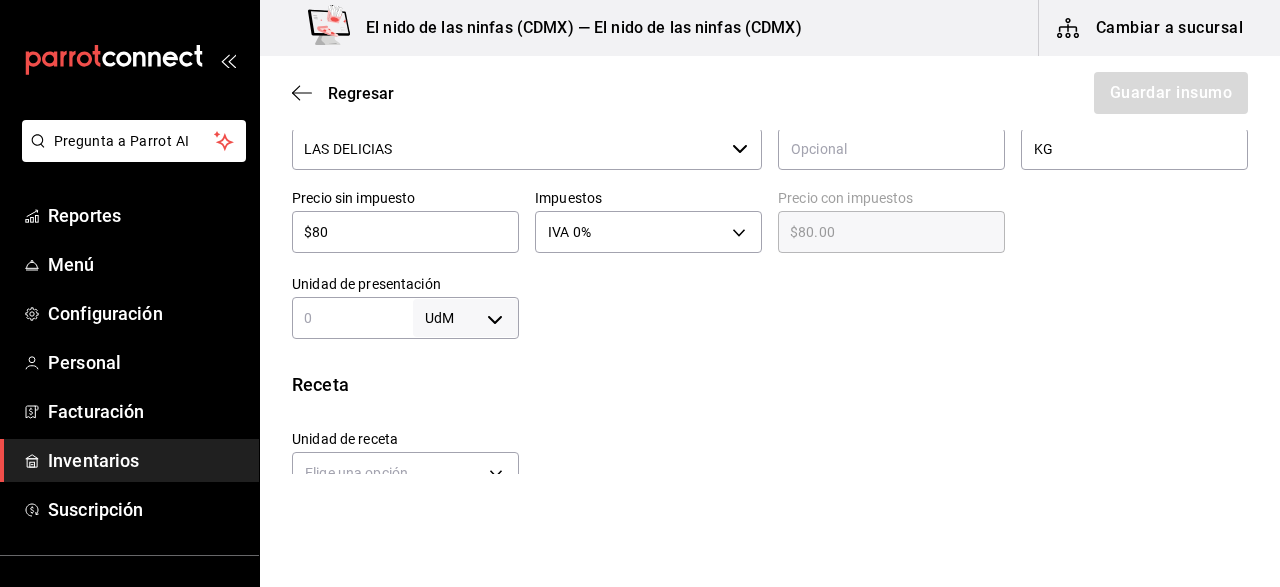 click at bounding box center [352, 318] 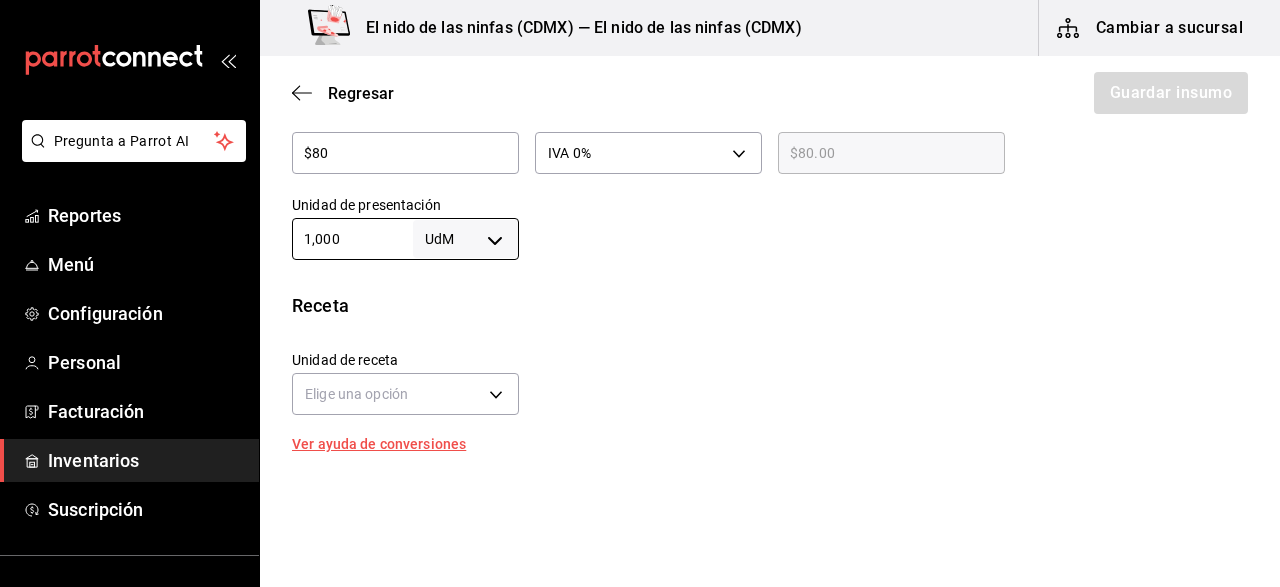 scroll, scrollTop: 671, scrollLeft: 0, axis: vertical 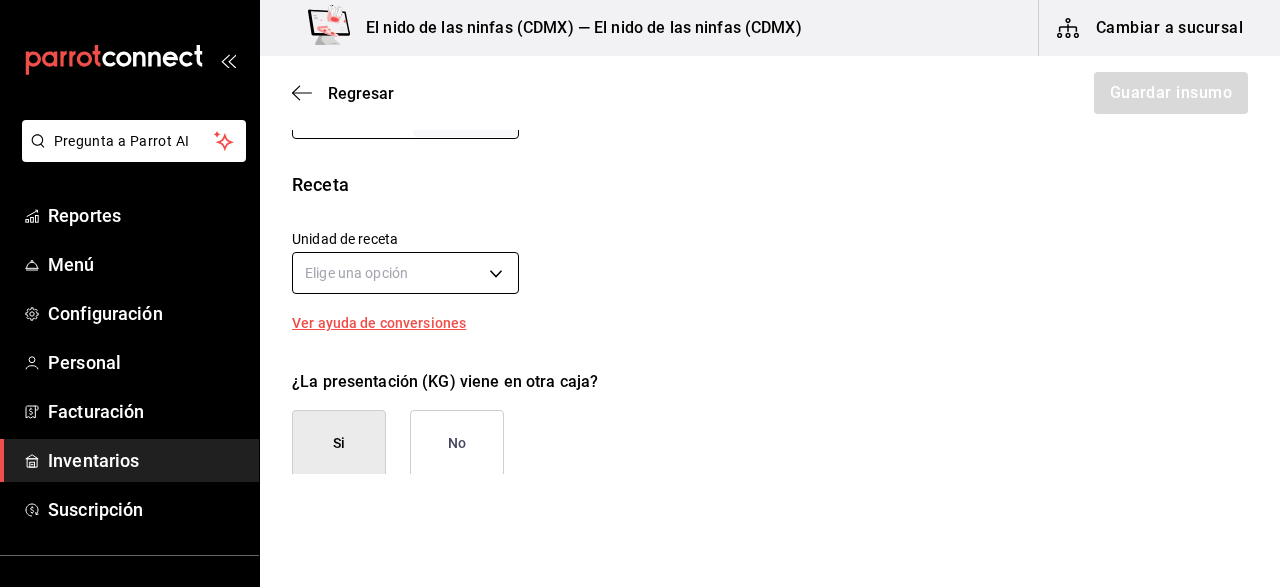 type on "1,000" 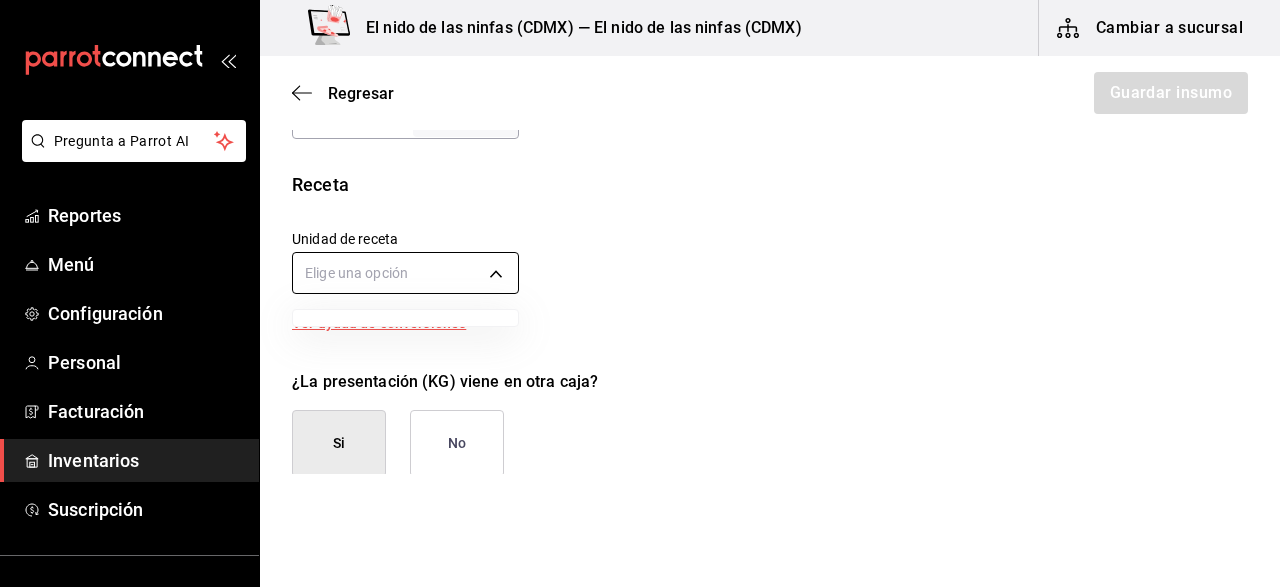 click on "Pregunta a Parrot AI Reportes   Menú   Configuración   Personal   Facturación   Inventarios   Suscripción   Ayuda Recomienda Parrot   Jaime Morales   Sugerir nueva función   El nido de las ninfas (CDMX) — El nido de las ninfas (CDMX) Cambiar a sucursal Regresar Guardar insumo Insumo Nombre CACAHUETE Categoría de inventario SEMILLAS ​ Mínimo 1 ​ Ideal 2 ​ Insumo de producción Este insumo se produce con una receta de producción Presentación Proveedor LAS DELICIAS ​ Cód. de producto/Descripción Nombre de presentación KG Precio sin impuesto $80 ​ Impuestos IVA 0% IVA_0 Precio con impuestos $80.00 ​ Unidad de presentación 1,000 UdM ​ Receta Unidad de receta Elige una opción Factor de conversión ​ Ver ayuda de conversiones ¿La presentación (KG) viene en otra caja? Si No Presentaciones por caja ​ Sin definir Unidades de conteo GANA 1 MES GRATIS EN TU SUSCRIPCIÓN AQUÍ Pregunta a Parrot AI Reportes   Menú   Configuración   Personal   Facturación   Inventarios   Suscripción" at bounding box center [640, 237] 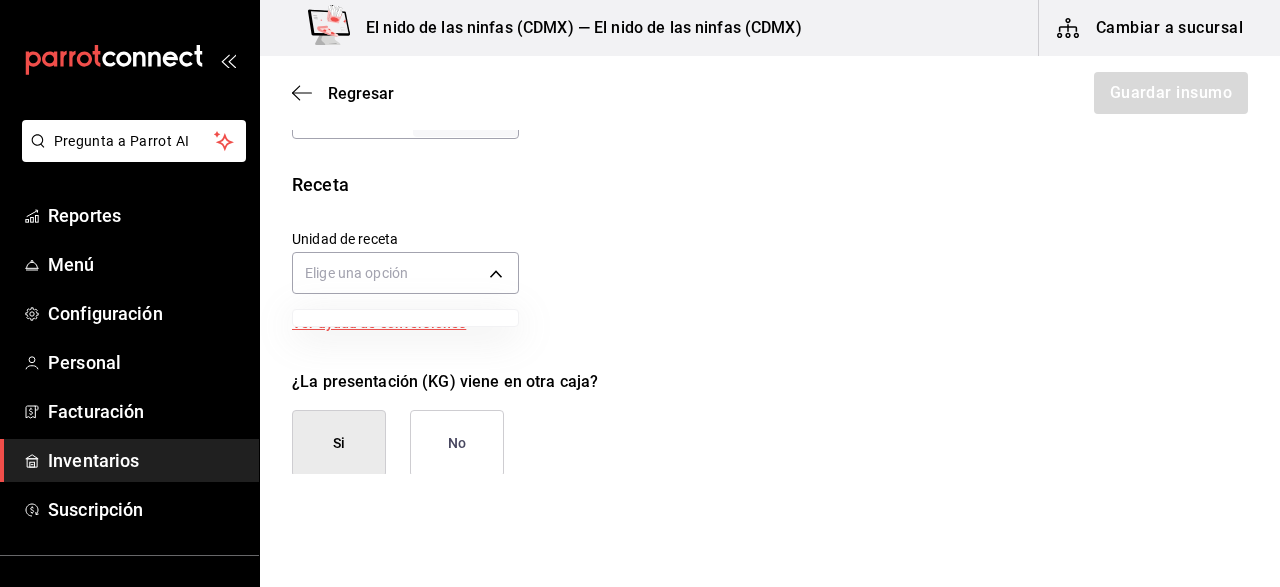 click at bounding box center [640, 293] 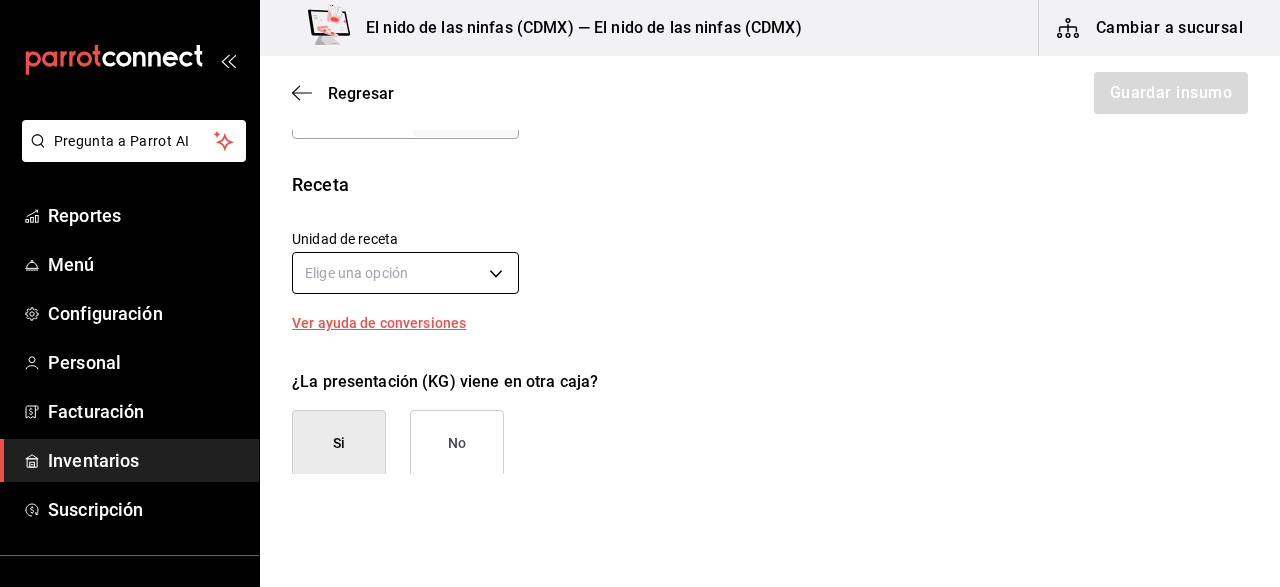 click on "Pregunta a Parrot AI Reportes   Menú   Configuración   Personal   Facturación   Inventarios   Suscripción   Ayuda Recomienda Parrot   Jaime Morales   Sugerir nueva función   El nido de las ninfas (CDMX) — El nido de las ninfas (CDMX) Cambiar a sucursal Regresar Guardar insumo Insumo Nombre CACAHUETE Categoría de inventario SEMILLAS ​ Mínimo 1 ​ Ideal 2 ​ Insumo de producción Este insumo se produce con una receta de producción Presentación Proveedor LAS DELICIAS ​ Cód. de producto/Descripción Nombre de presentación KG Precio sin impuesto $80 ​ Impuestos IVA 0% IVA_0 Precio con impuestos $80.00 ​ Unidad de presentación 1,000 UdM ​ Receta Unidad de receta Elige una opción Factor de conversión ​ Ver ayuda de conversiones ¿La presentación (KG) viene en otra caja? Si No Presentaciones por caja ​ Sin definir Unidades de conteo GANA 1 MES GRATIS EN TU SUSCRIPCIÓN AQUÍ Pregunta a Parrot AI Reportes   Menú   Configuración   Personal   Facturación   Inventarios   Suscripción" at bounding box center (640, 237) 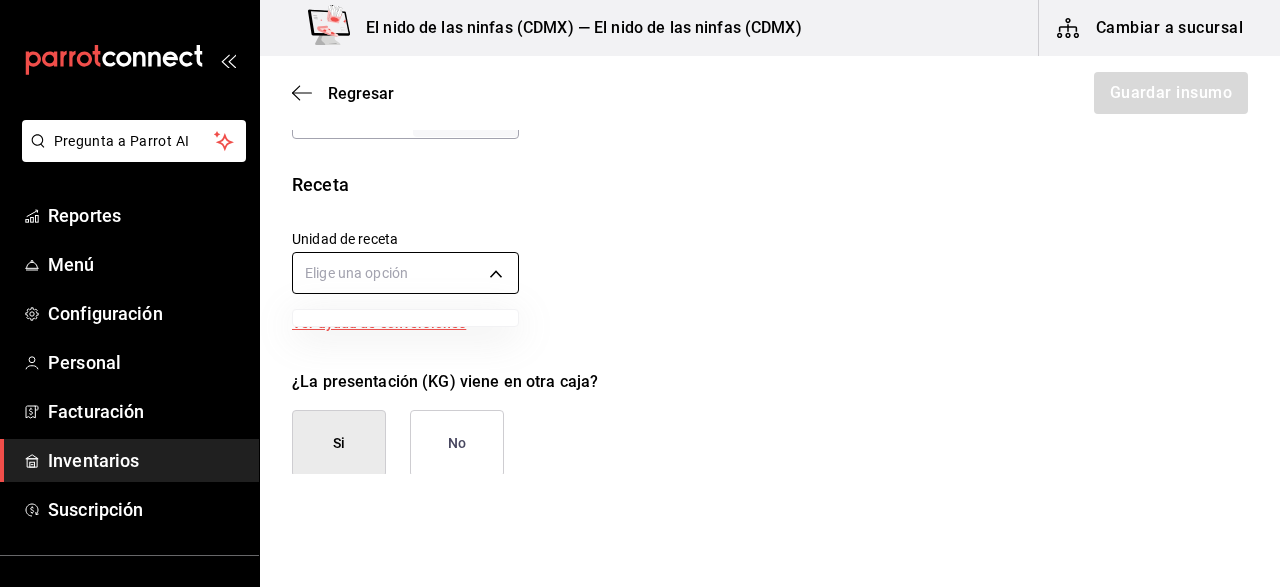 click at bounding box center (640, 293) 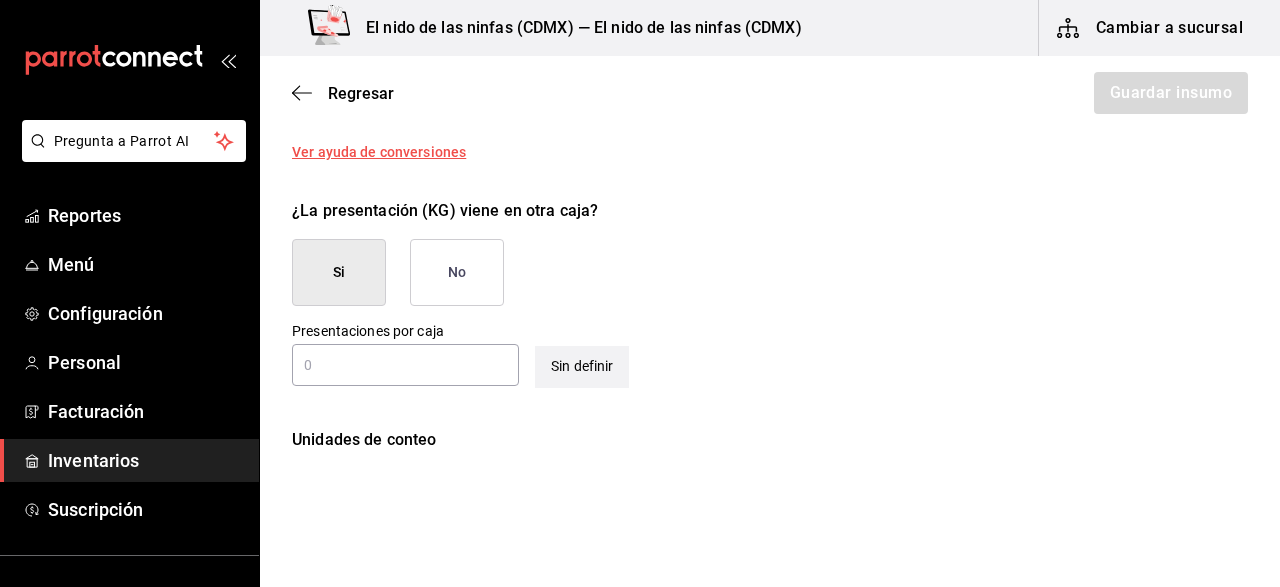 scroll, scrollTop: 871, scrollLeft: 0, axis: vertical 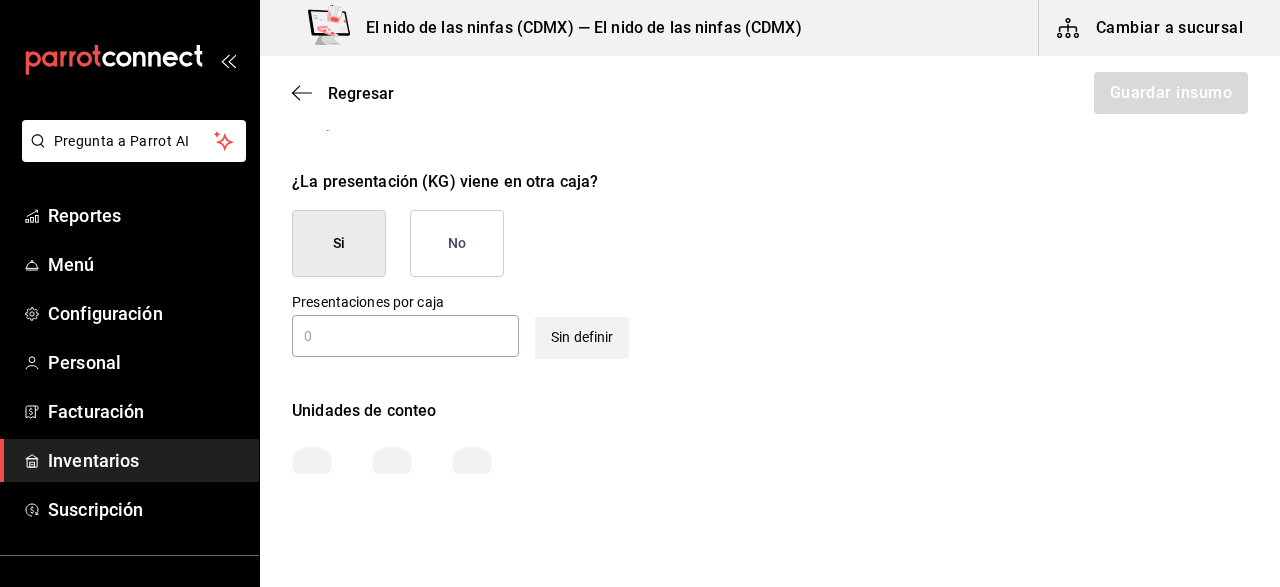 click on "No" at bounding box center [457, 243] 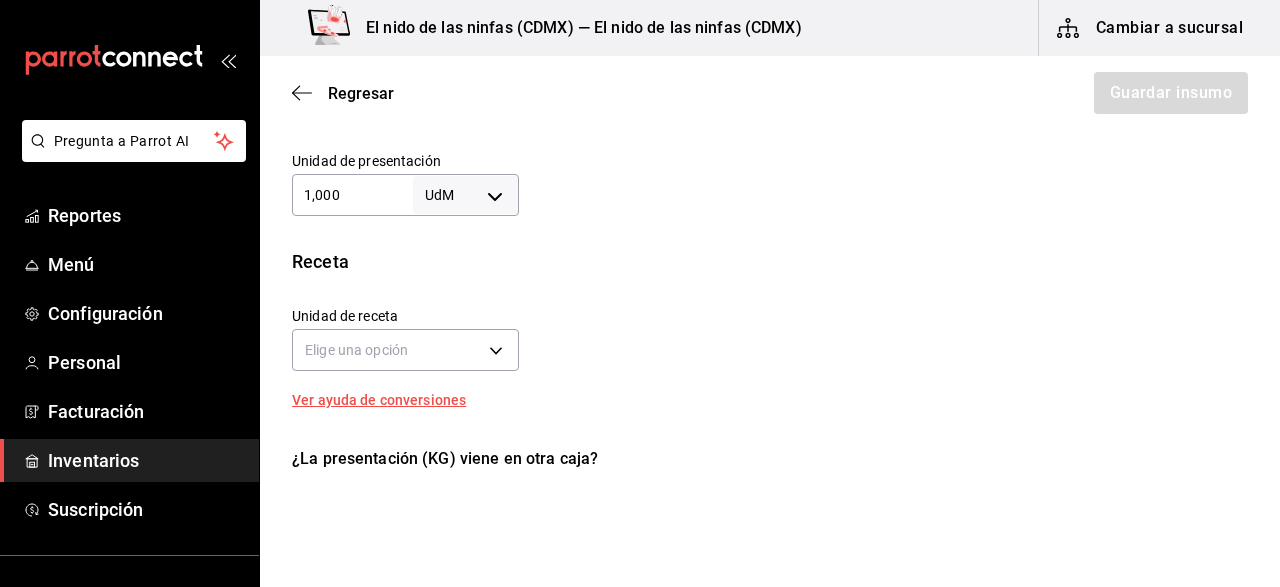 scroll, scrollTop: 588, scrollLeft: 0, axis: vertical 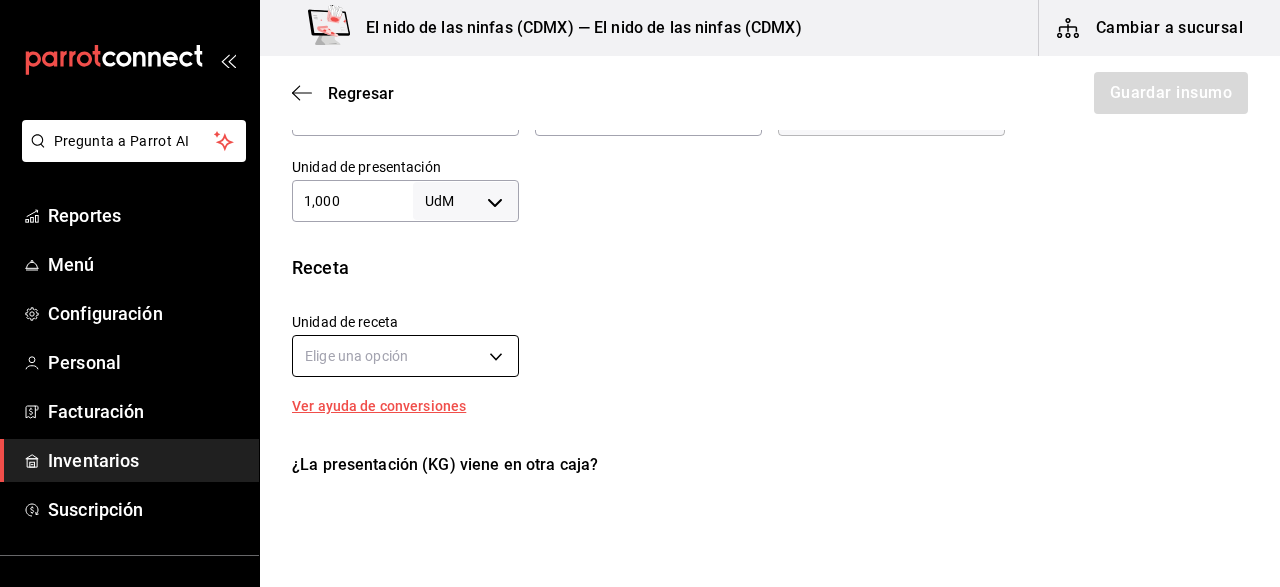 click on "Pregunta a Parrot AI Reportes   Menú   Configuración   Personal   Facturación   Inventarios   Suscripción   Ayuda Recomienda Parrot   Jaime Morales   Sugerir nueva función   El nido de las ninfas (CDMX) — El nido de las ninfas (CDMX) Cambiar a sucursal Regresar Guardar insumo Insumo Nombre CACAHUETE Categoría de inventario SEMILLAS ​ Mínimo 1 ​ Ideal 2 ​ Insumo de producción Este insumo se produce con una receta de producción Presentación Proveedor LAS DELICIAS ​ Cód. de producto/Descripción Nombre de presentación KG Precio sin impuesto $80 ​ Impuestos IVA 0% IVA_0 Precio con impuestos $80.00 ​ Unidad de presentación 1,000 UdM ​ Receta Unidad de receta Elige una opción Factor de conversión ​ Ver ayuda de conversiones ¿La presentación (KG) viene en otra caja? Si No Unidades de conteo GANA 1 MES GRATIS EN TU SUSCRIPCIÓN AQUÍ Pregunta a Parrot AI Reportes   Menú   Configuración   Personal   Facturación   Inventarios   Suscripción   Ayuda Recomienda Parrot   Jaime Morales" at bounding box center (640, 237) 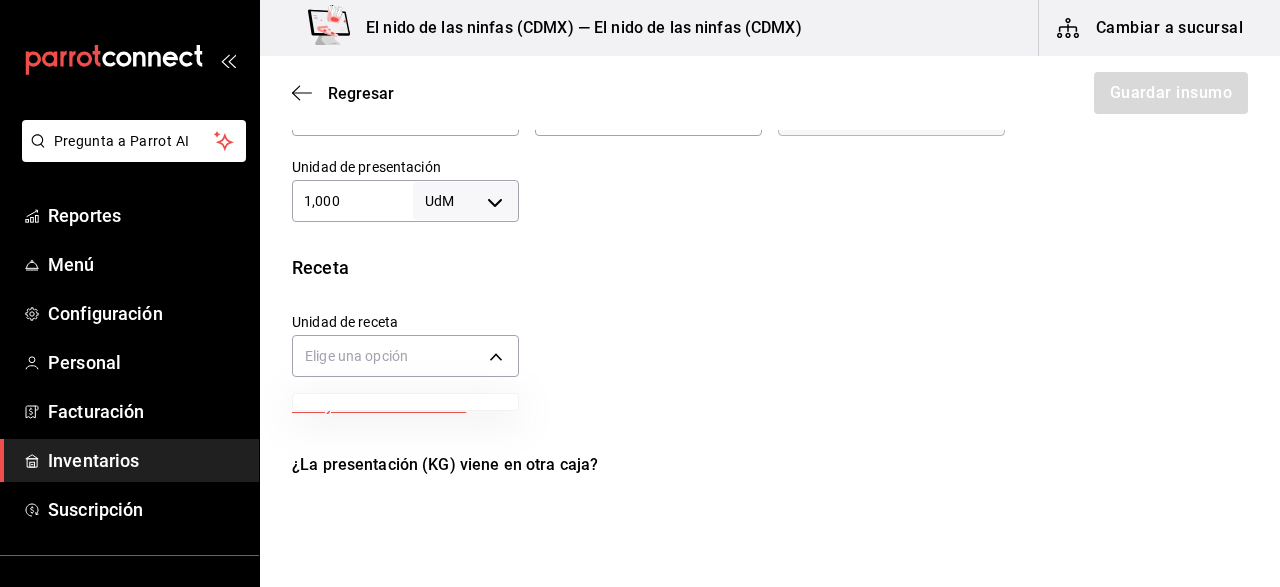 click at bounding box center [640, 293] 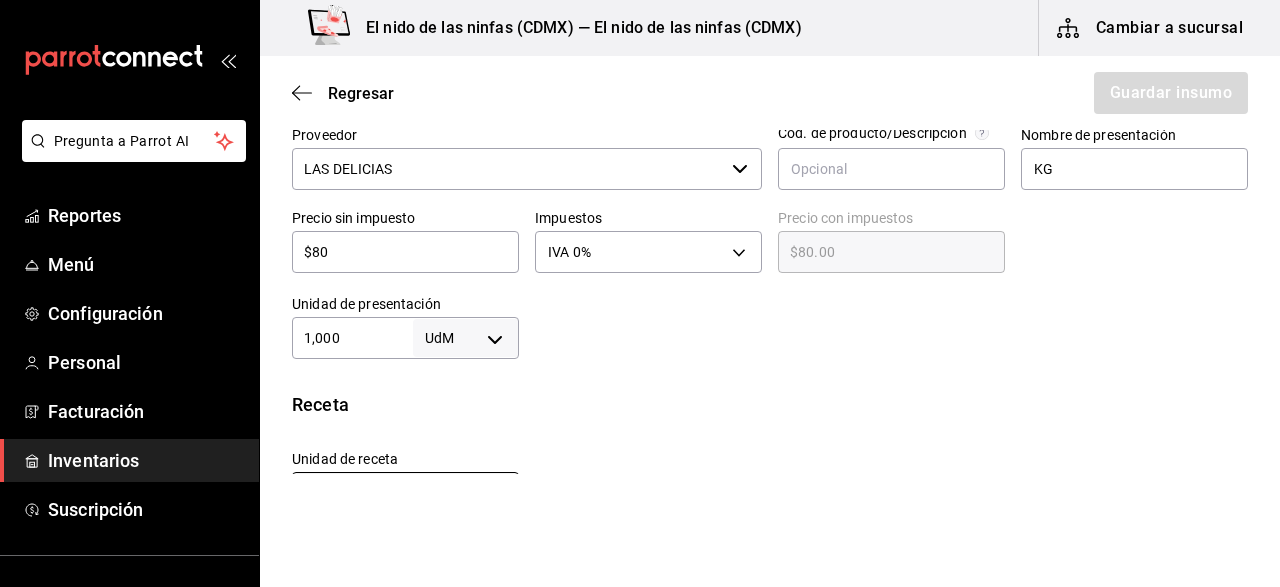 scroll, scrollTop: 553, scrollLeft: 0, axis: vertical 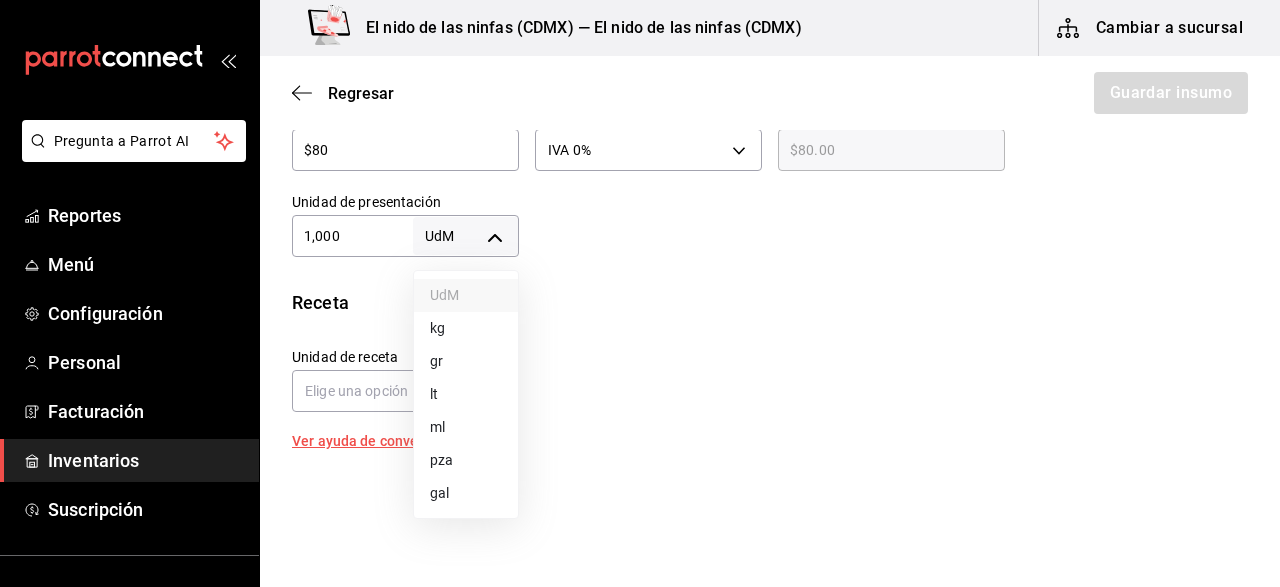 click on "Pregunta a Parrot AI Reportes   Menú   Configuración   Personal   Facturación   Inventarios   Suscripción   Ayuda Recomienda Parrot   Jaime Morales   Sugerir nueva función   El nido de las ninfas (CDMX) — El nido de las ninfas (CDMX) Cambiar a sucursal Regresar Guardar insumo Insumo Nombre CACAHUETE Categoría de inventario SEMILLAS ​ Mínimo 1 ​ Ideal 2 ​ Insumo de producción Este insumo se produce con una receta de producción Presentación Proveedor LAS DELICIAS ​ Cód. de producto/Descripción Nombre de presentación KG Precio sin impuesto $80 ​ Impuestos IVA 0% IVA_0 Precio con impuestos $80.00 ​ Unidad de presentación 1,000 UdM ​ Receta Unidad de receta Elige una opción Factor de conversión ​ Ver ayuda de conversiones ¿La presentación (KG) viene en otra caja? Si No Unidades de conteo GANA 1 MES GRATIS EN TU SUSCRIPCIÓN AQUÍ Pregunta a Parrot AI Reportes   Menú   Configuración   Personal   Facturación   Inventarios   Suscripción   Ayuda Recomienda Parrot   Jaime Morales" at bounding box center (640, 237) 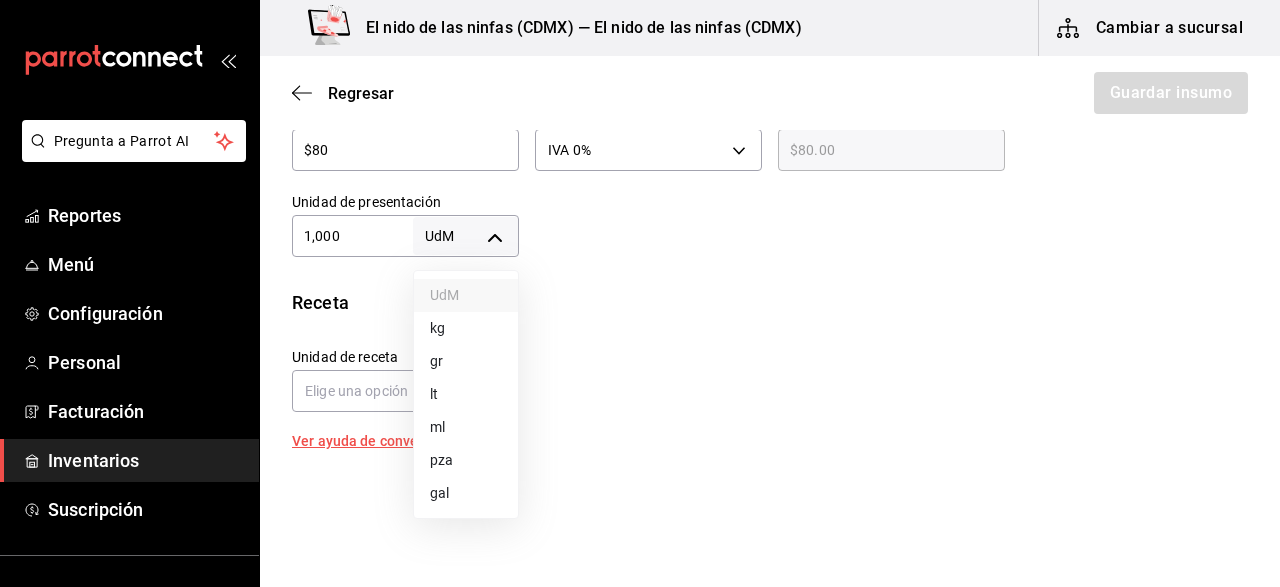 type on "KILOGRAM" 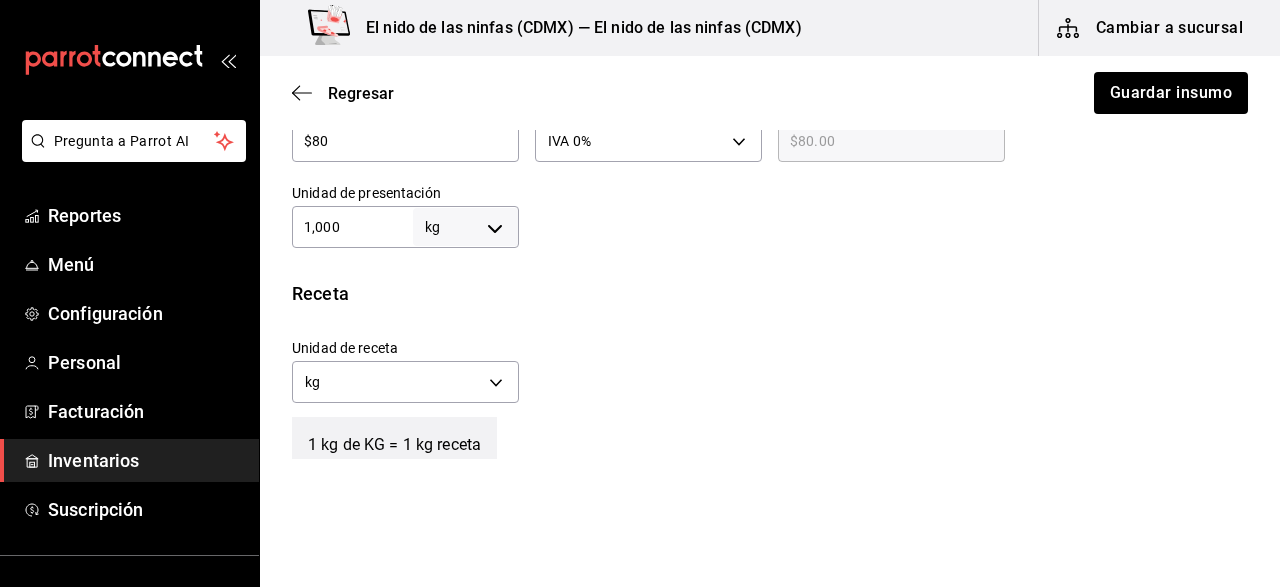 scroll, scrollTop: 653, scrollLeft: 0, axis: vertical 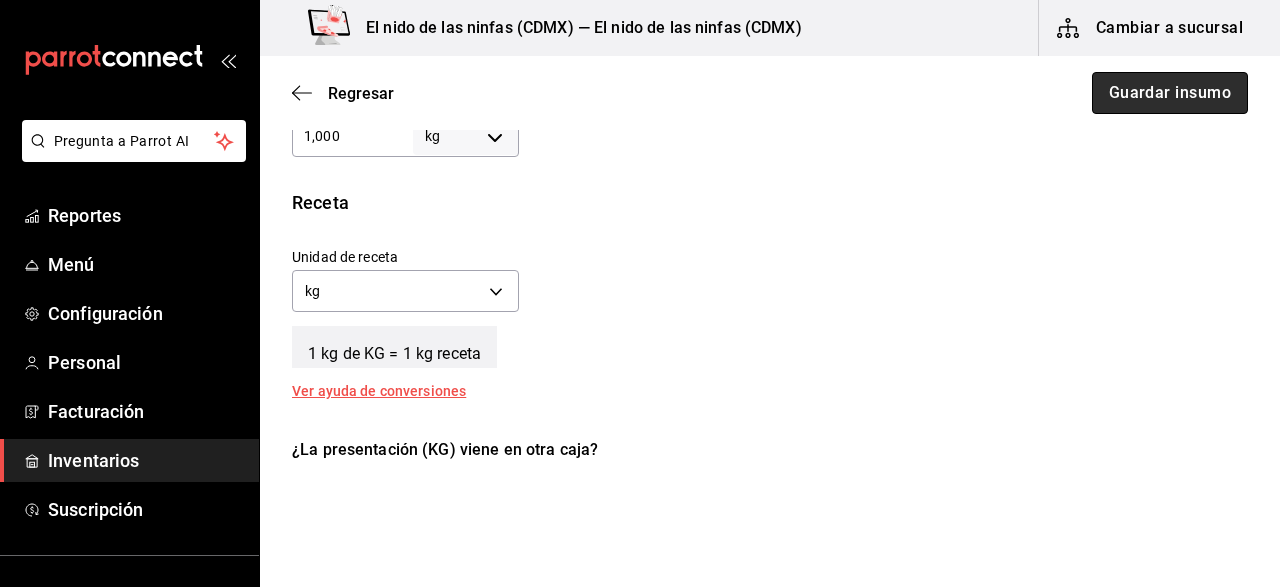 click on "Guardar insumo" at bounding box center (1170, 93) 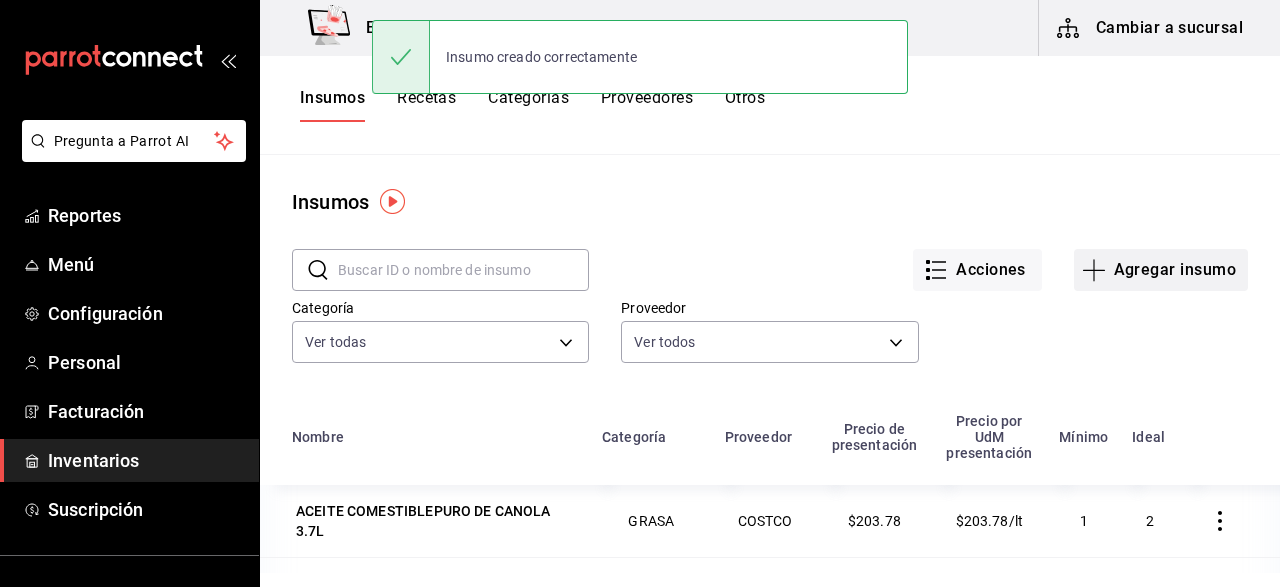 click on "Agregar insumo" at bounding box center [1161, 270] 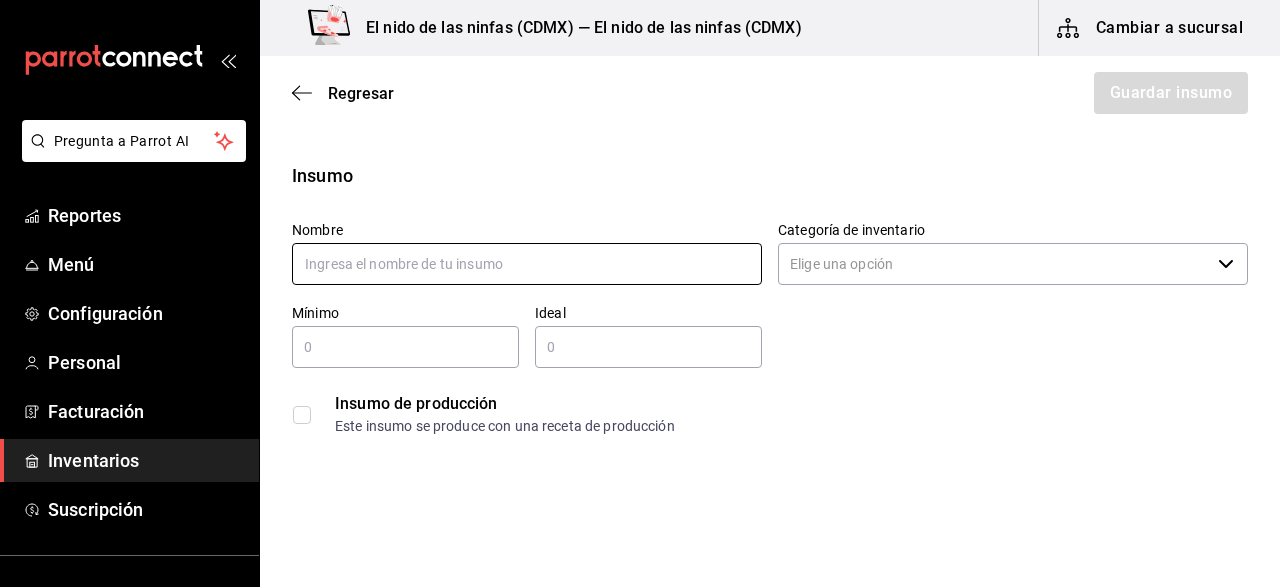 click at bounding box center [527, 264] 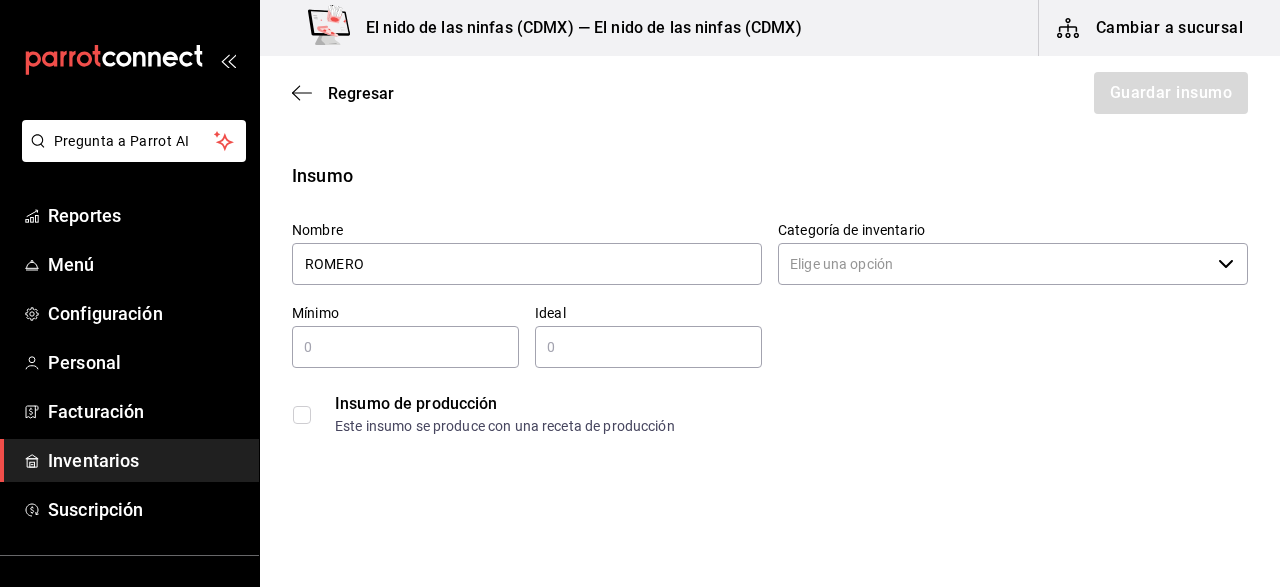 type on "ROMERO" 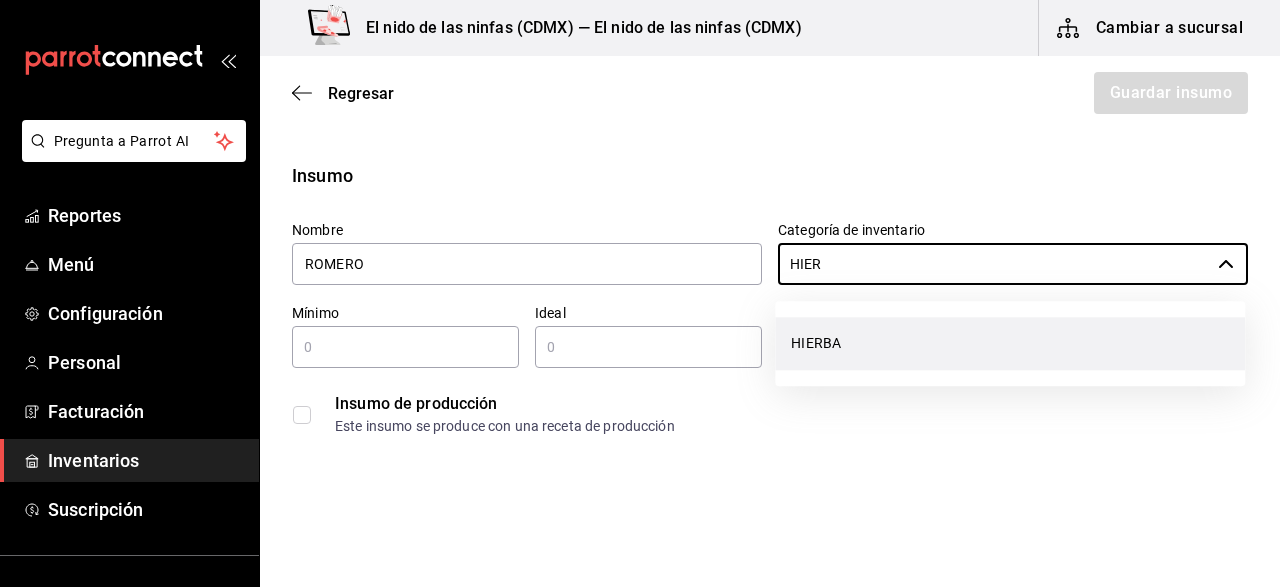 click on "HIERBA" at bounding box center (1010, 343) 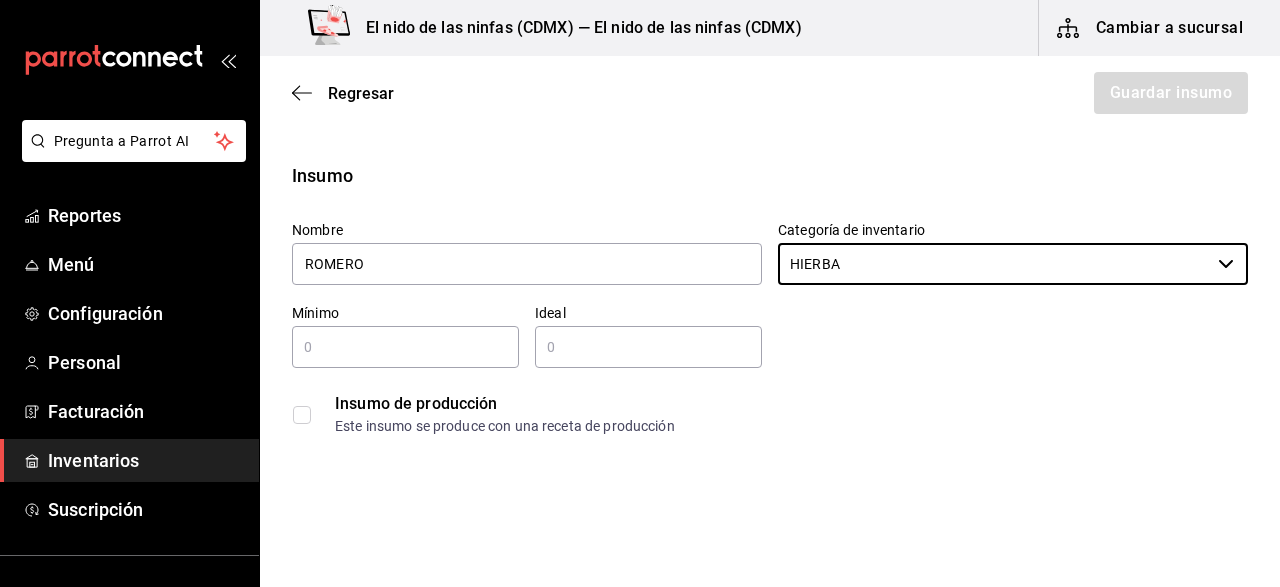 type on "HIERBA" 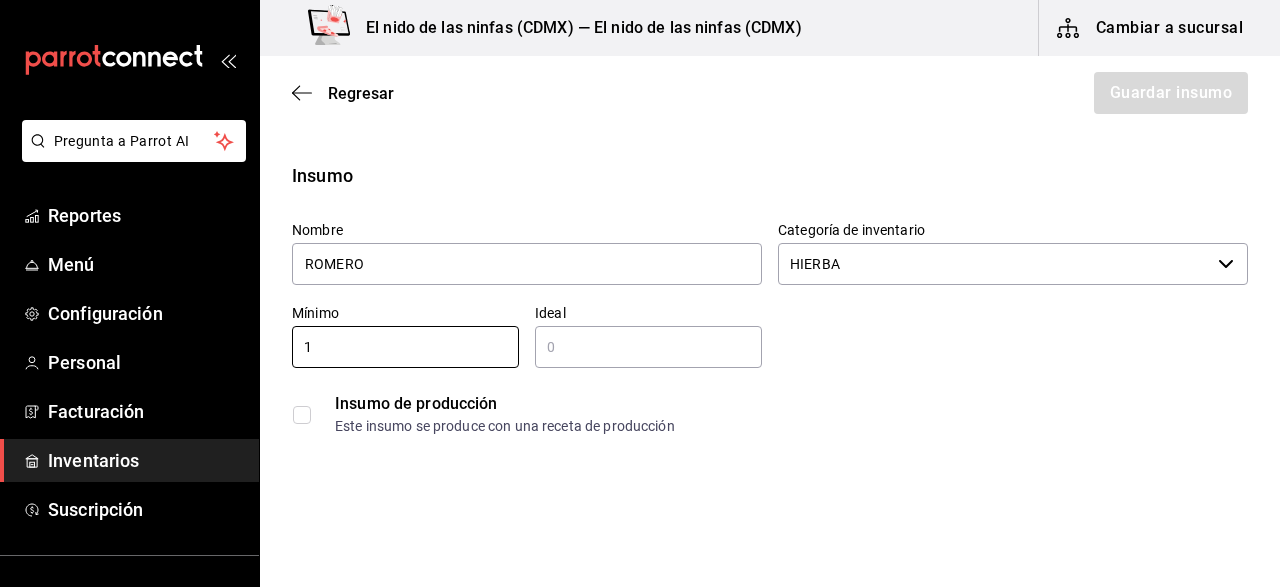 type on "1" 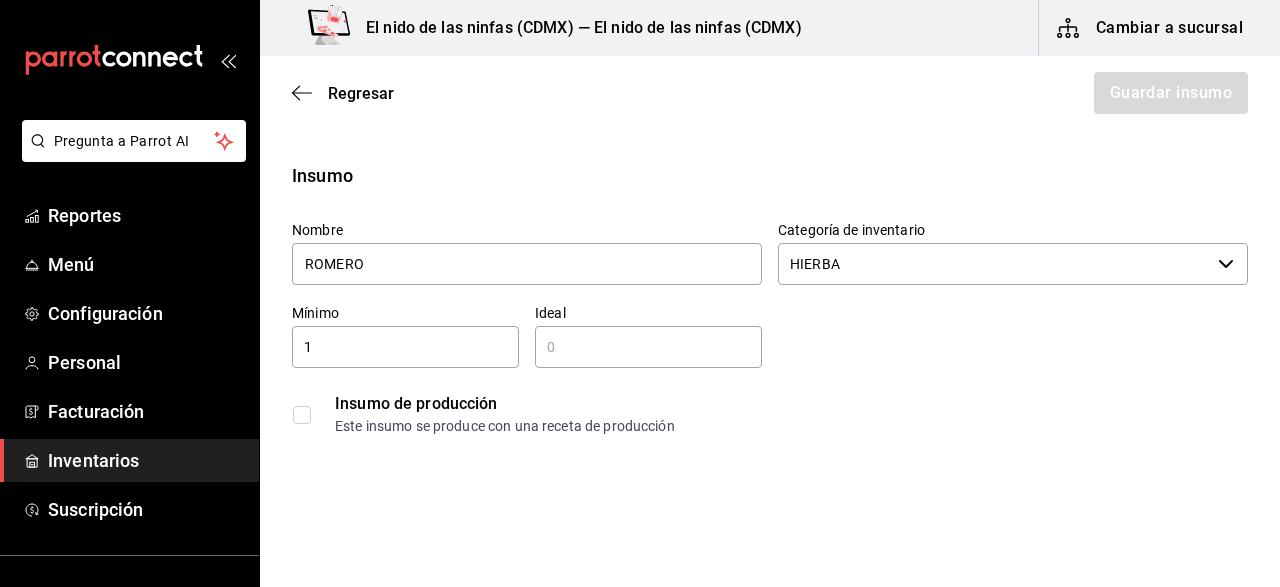 click at bounding box center [648, 347] 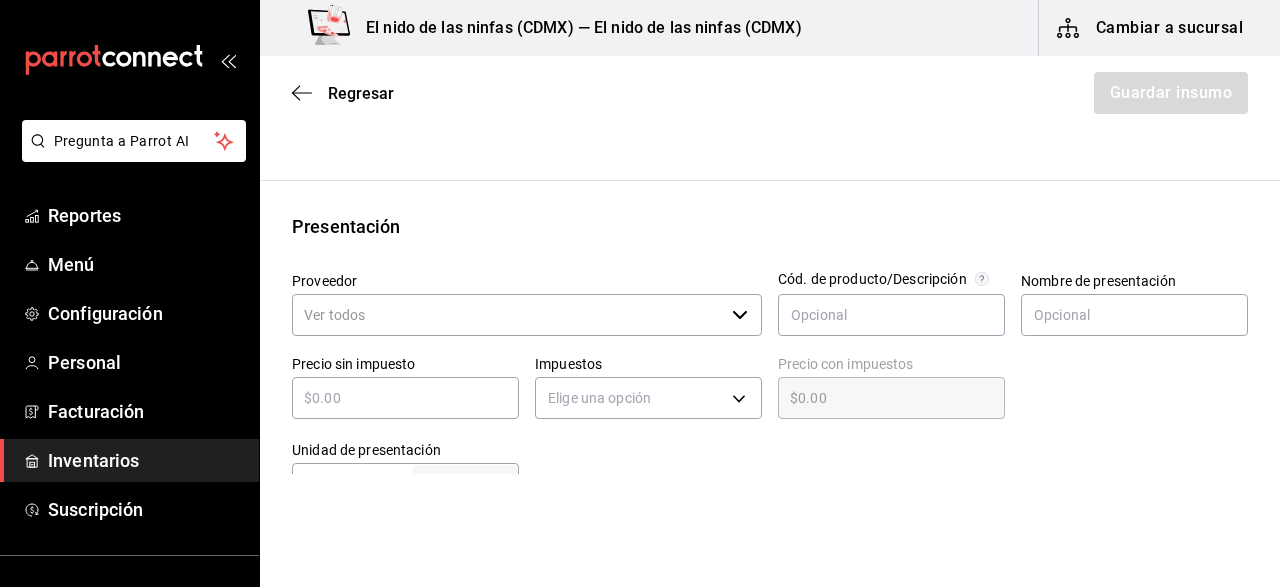 scroll, scrollTop: 300, scrollLeft: 0, axis: vertical 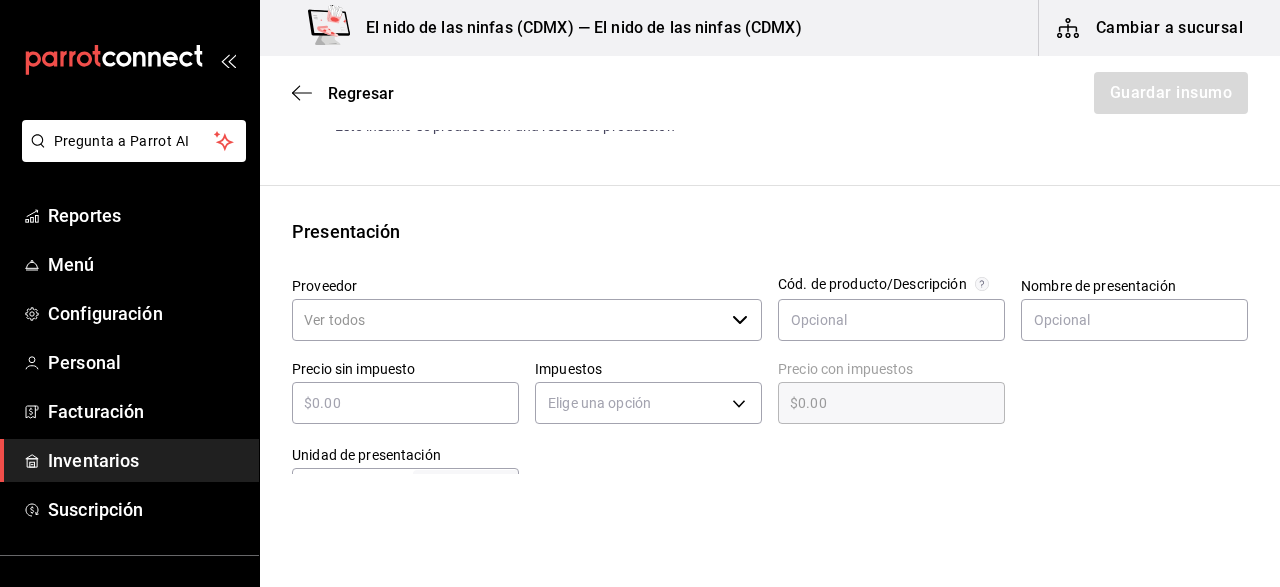 type on "1" 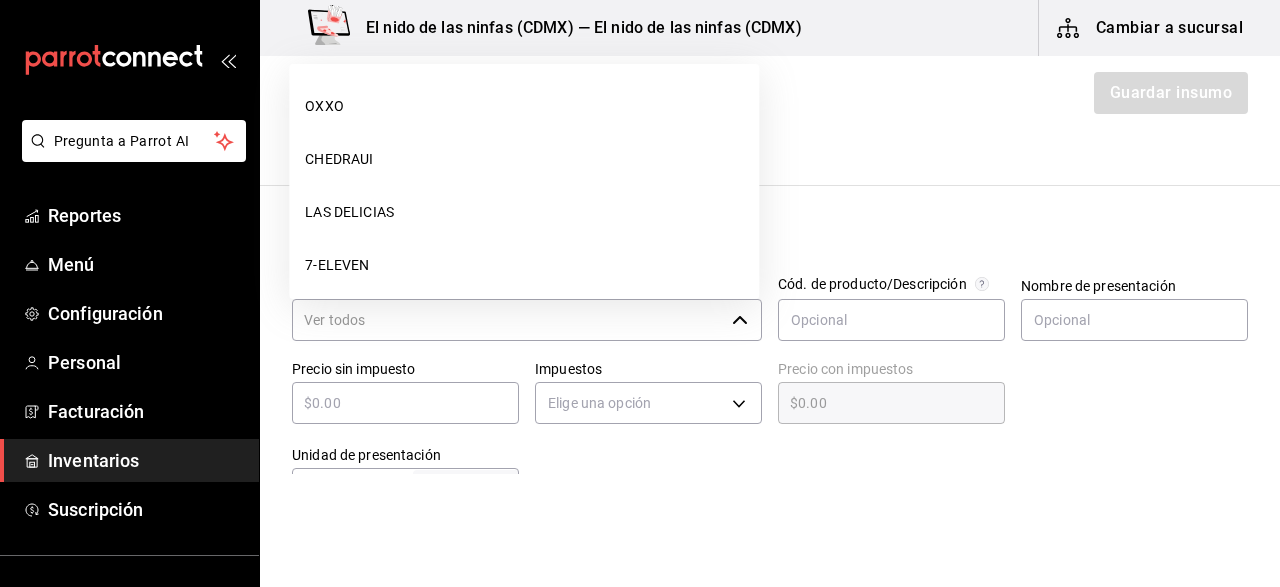 click on "Proveedor" at bounding box center [508, 320] 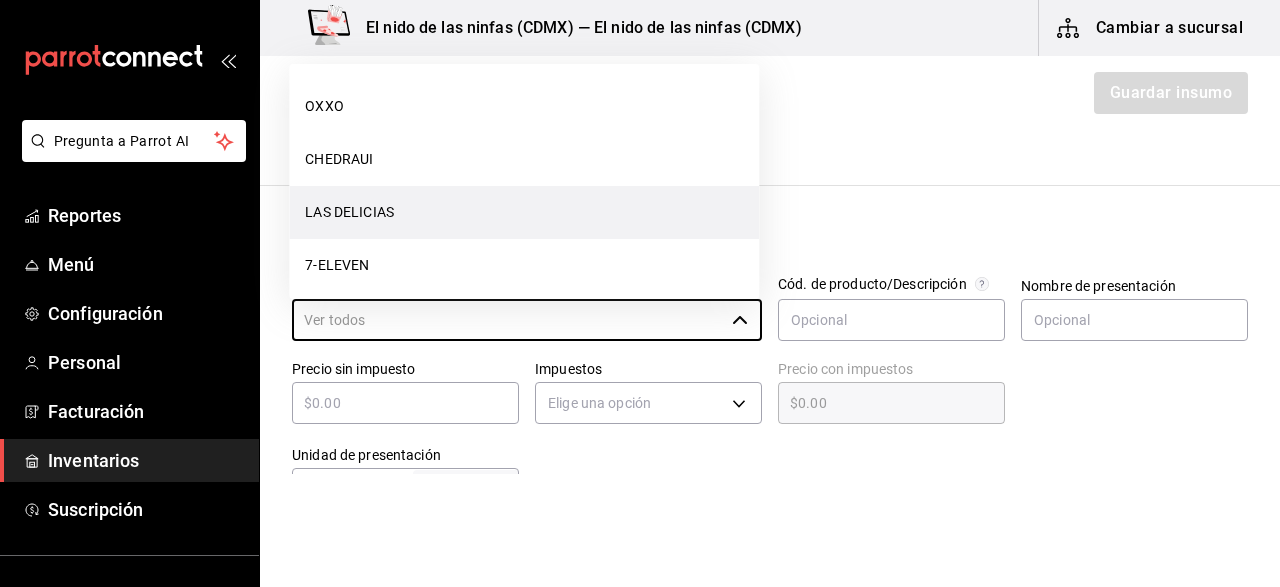 click on "LAS DELICIAS" at bounding box center [524, 212] 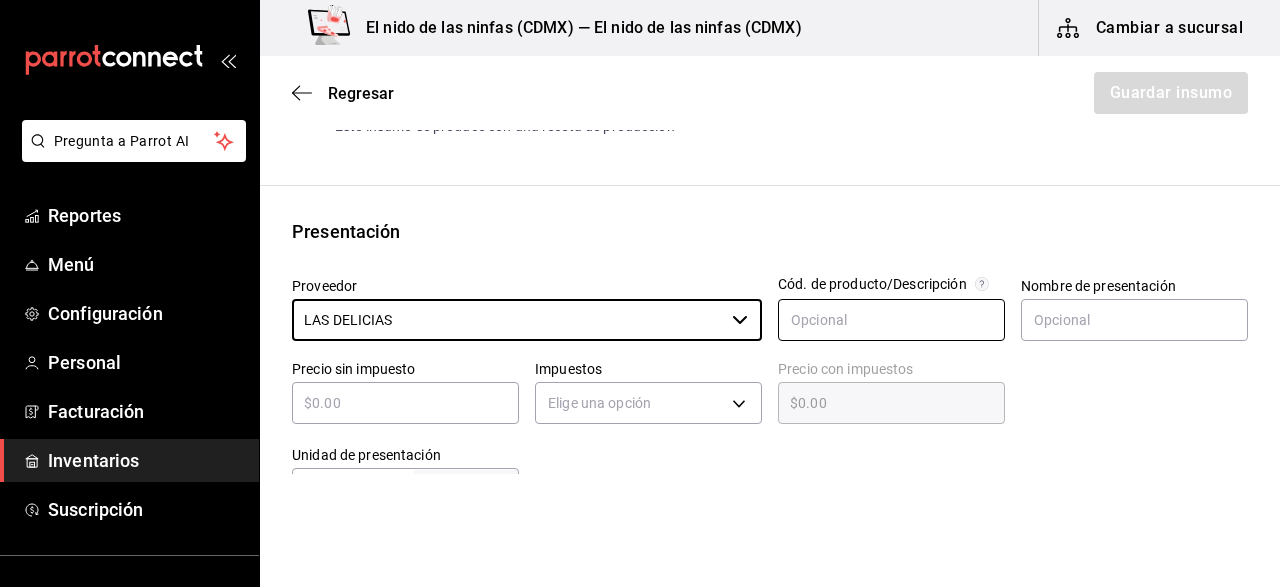 click at bounding box center (891, 320) 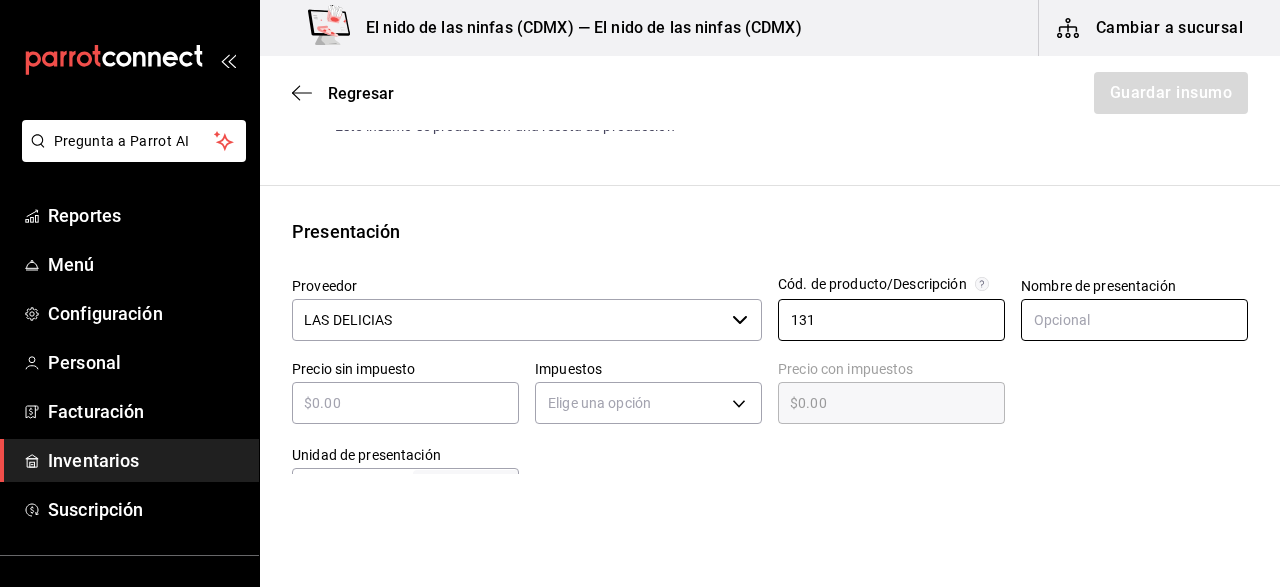type on "131" 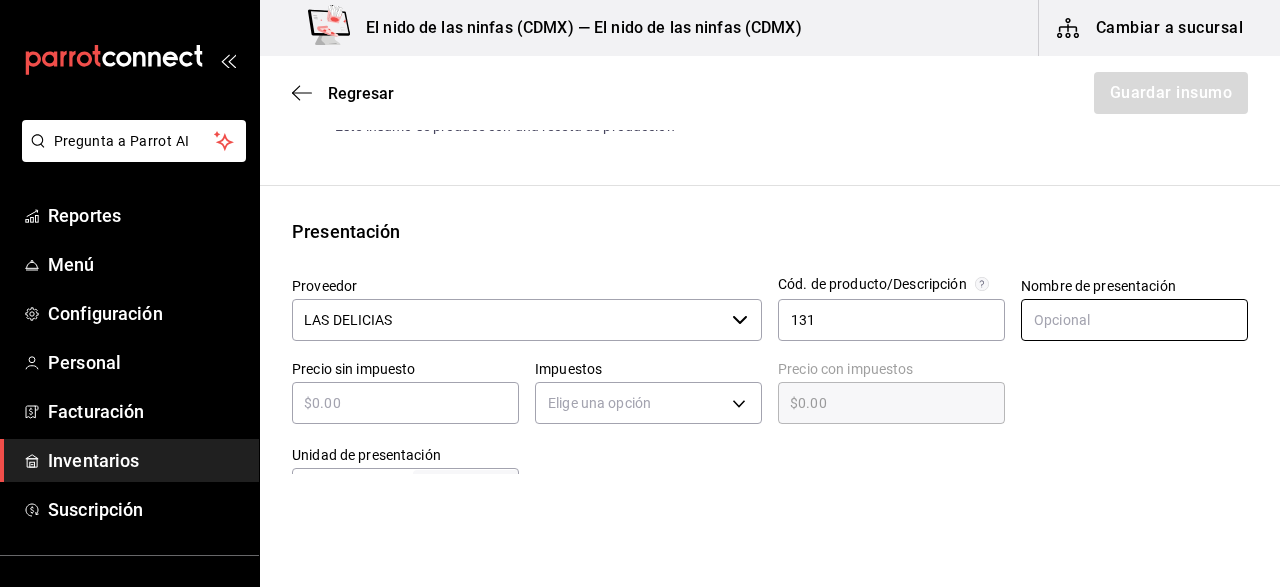click at bounding box center [1134, 320] 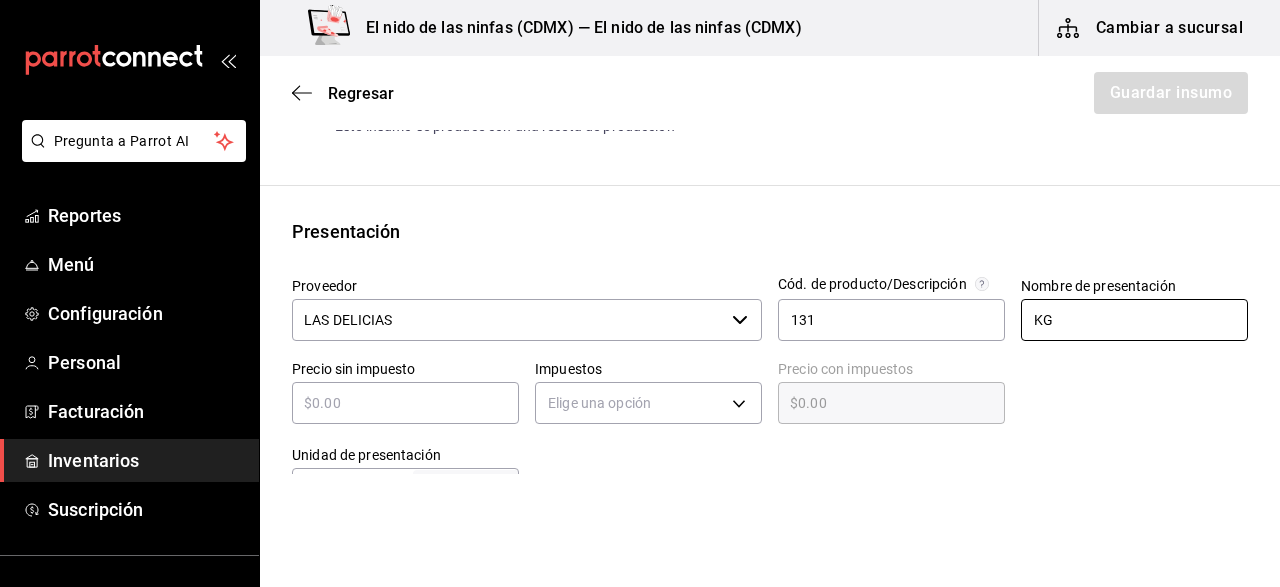 type on "KG" 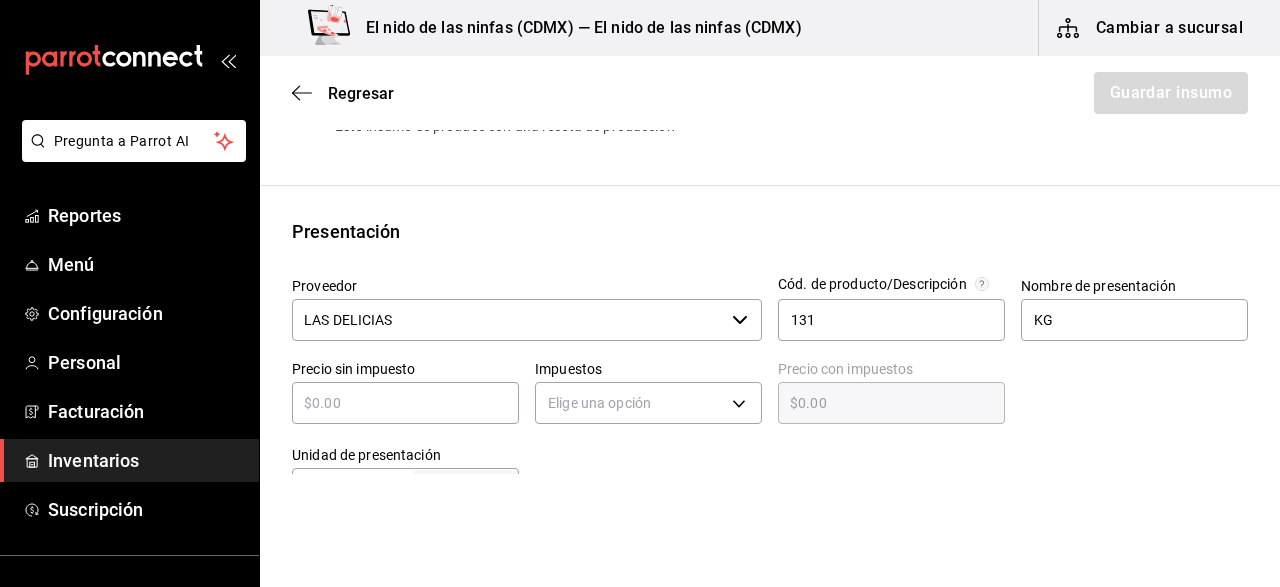 click at bounding box center [405, 403] 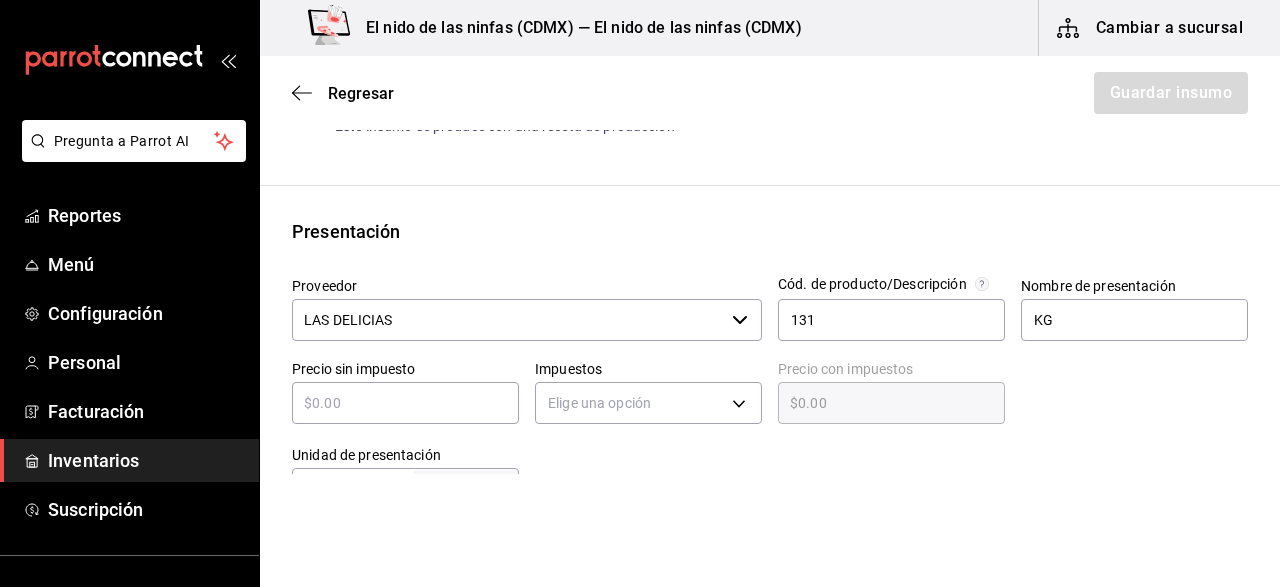 type on "$2" 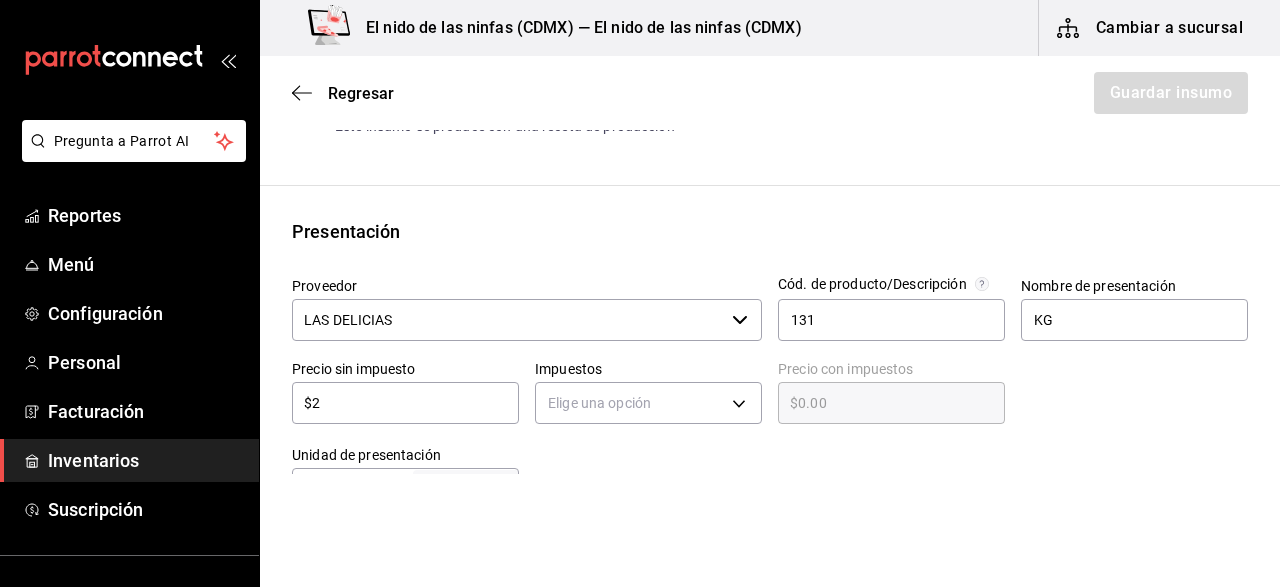 type on "$2.00" 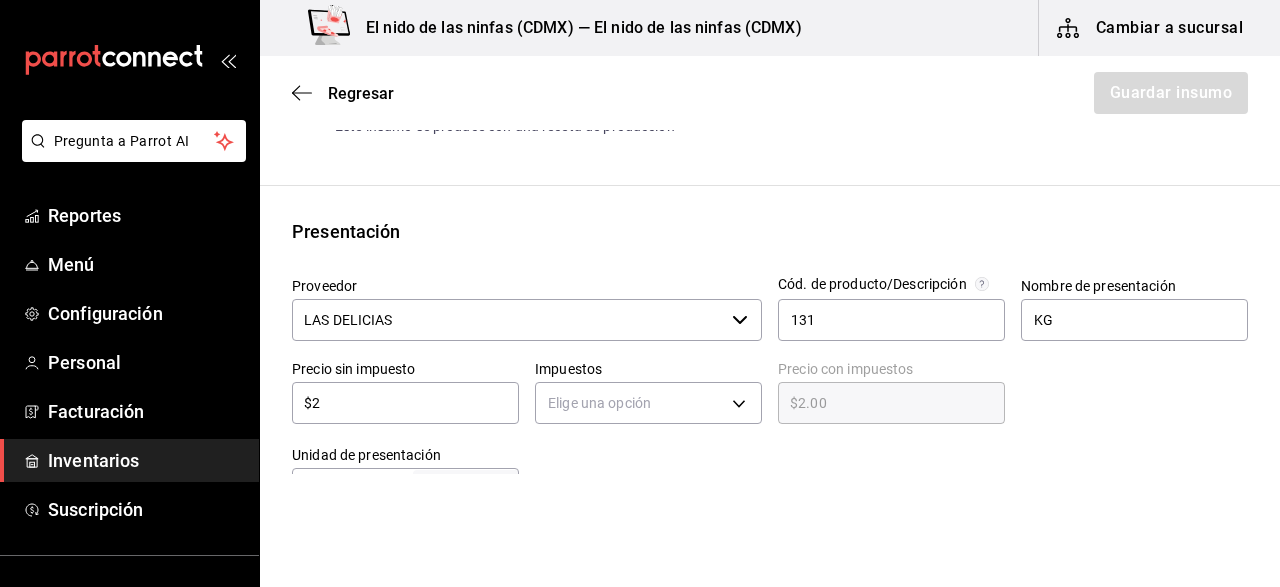 type on "$28" 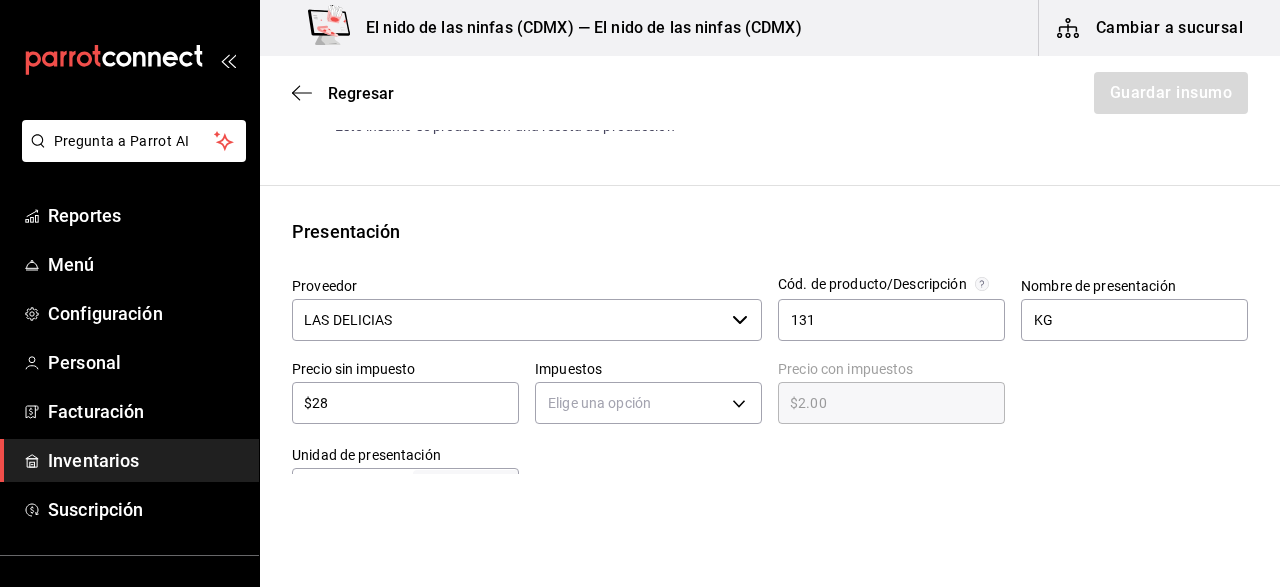 type on "$28.00" 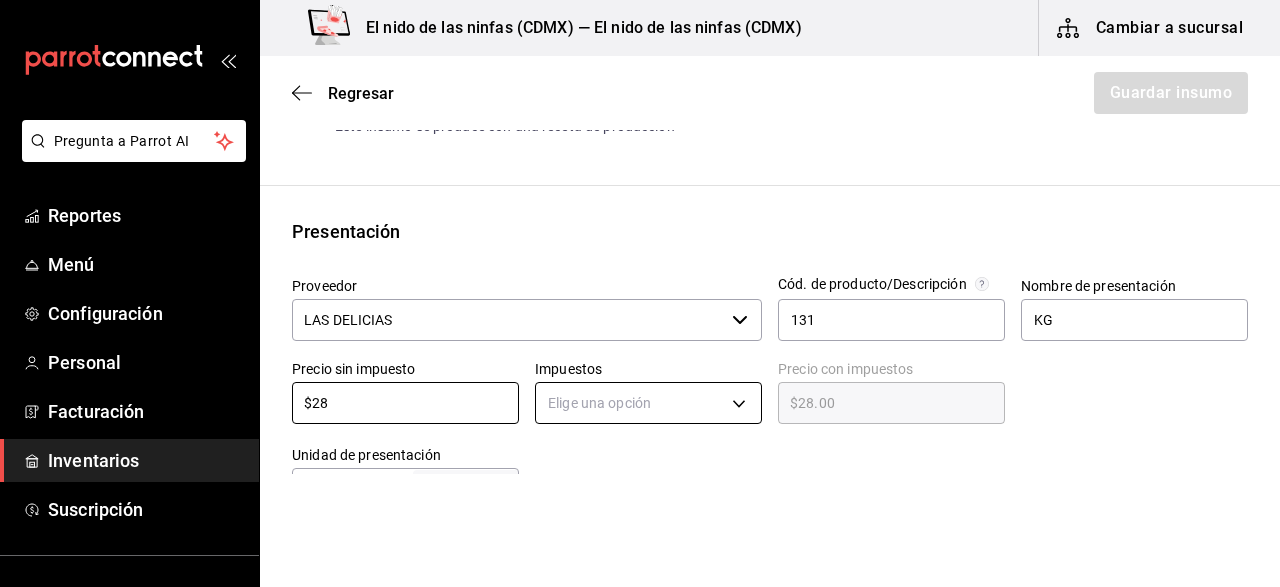 type on "$28" 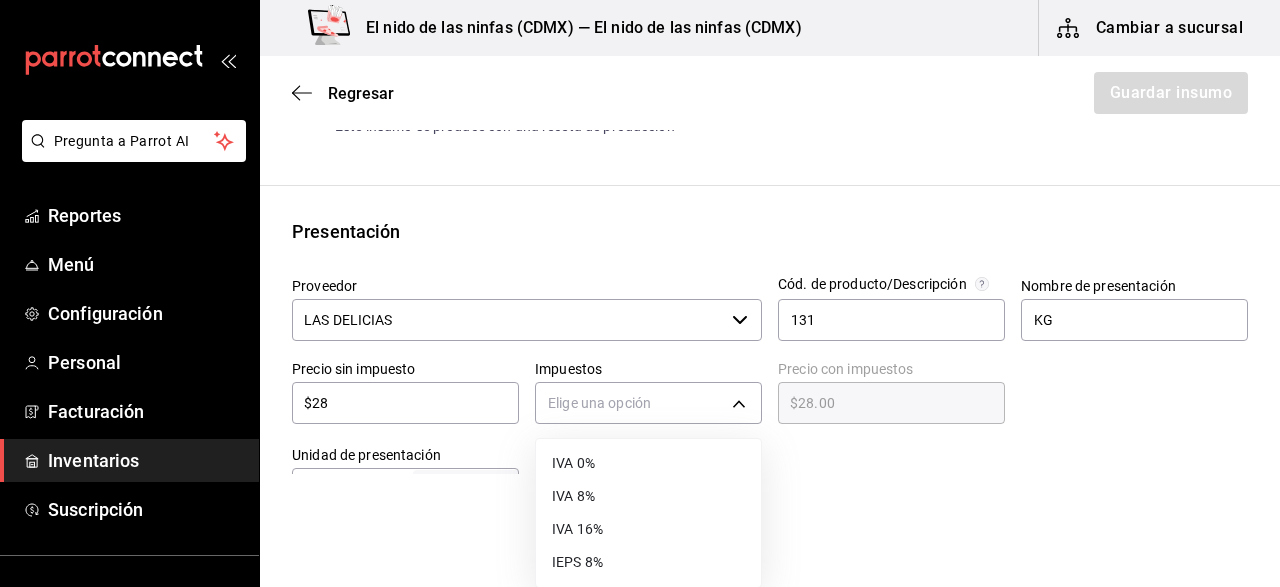 click on "IVA 0%" at bounding box center (648, 463) 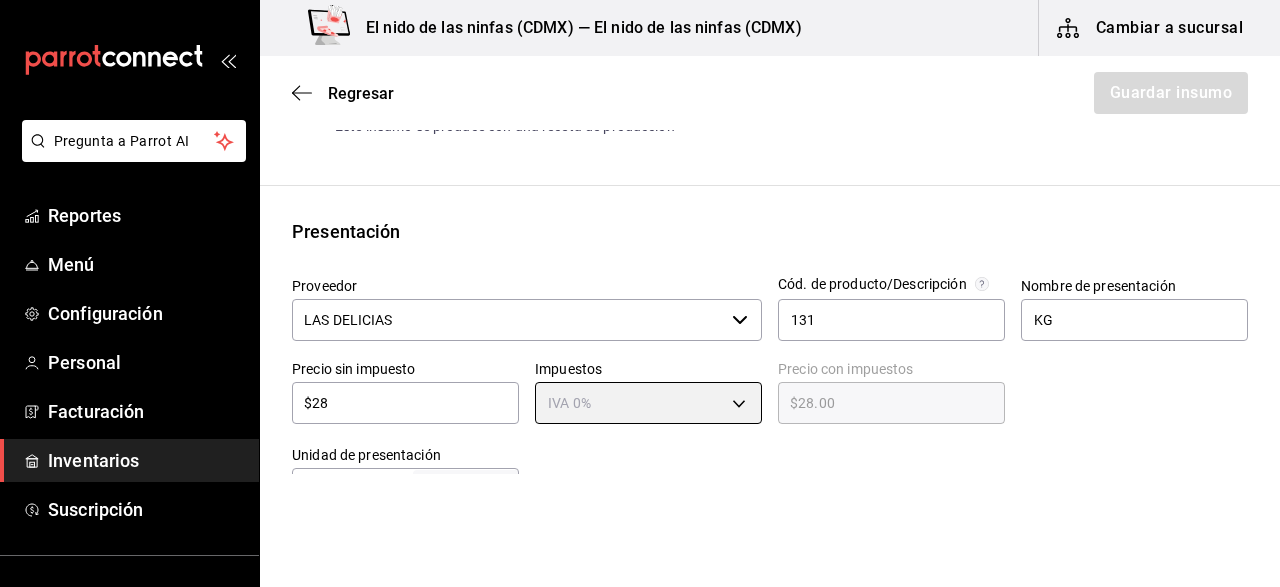 type on "IVA_0" 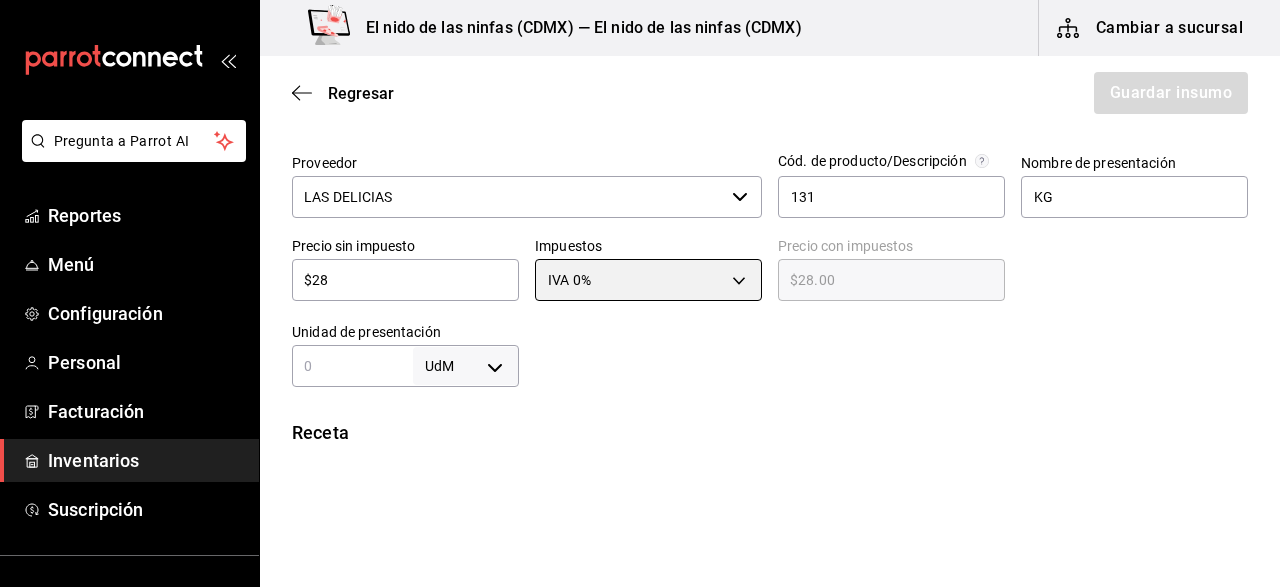 scroll, scrollTop: 500, scrollLeft: 0, axis: vertical 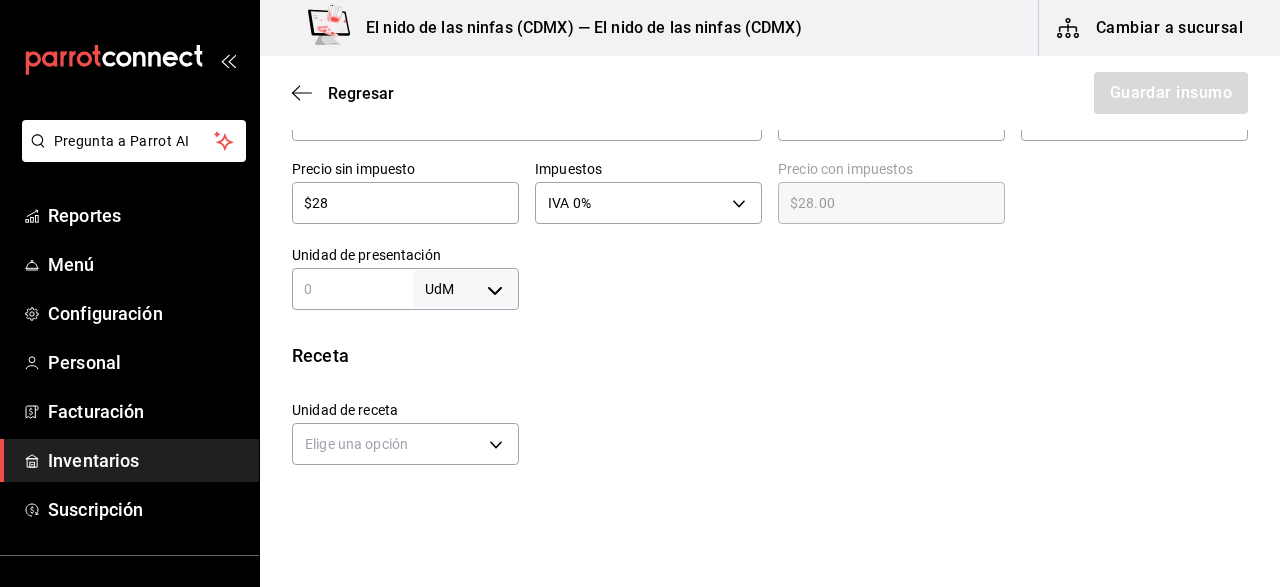click at bounding box center (352, 289) 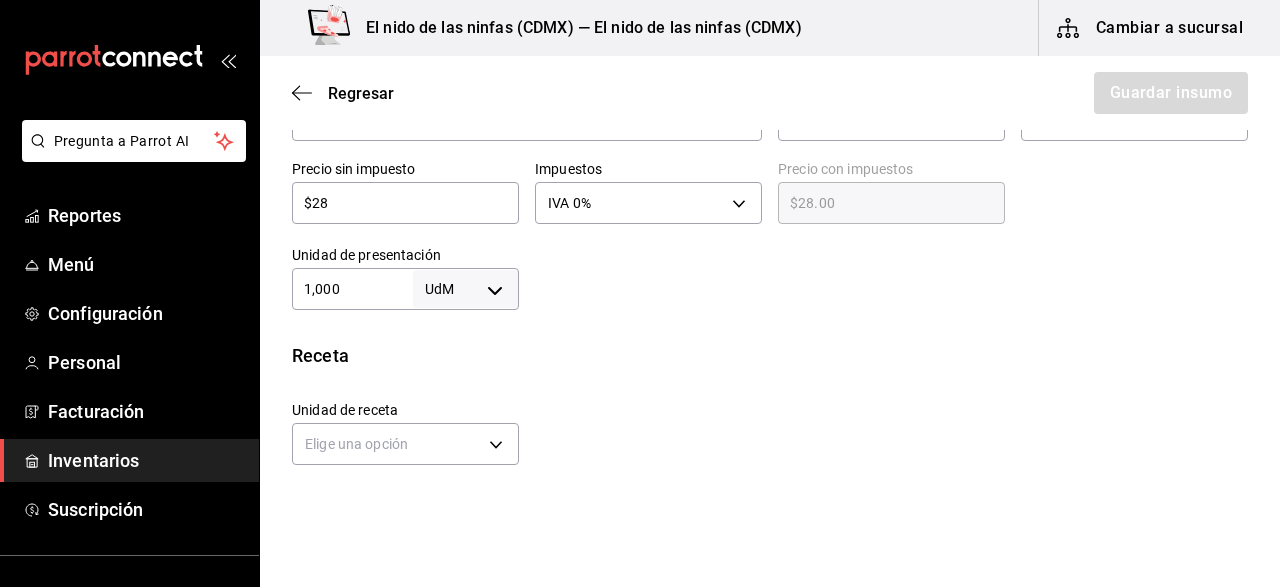 type on "1,000" 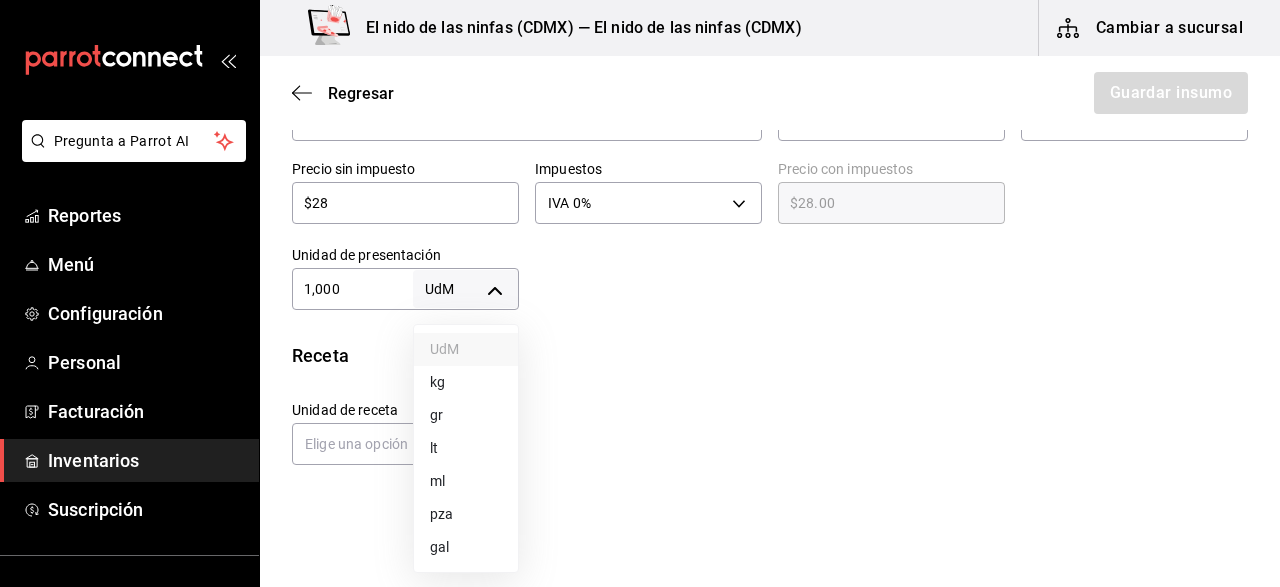 click on "kg" at bounding box center (466, 382) 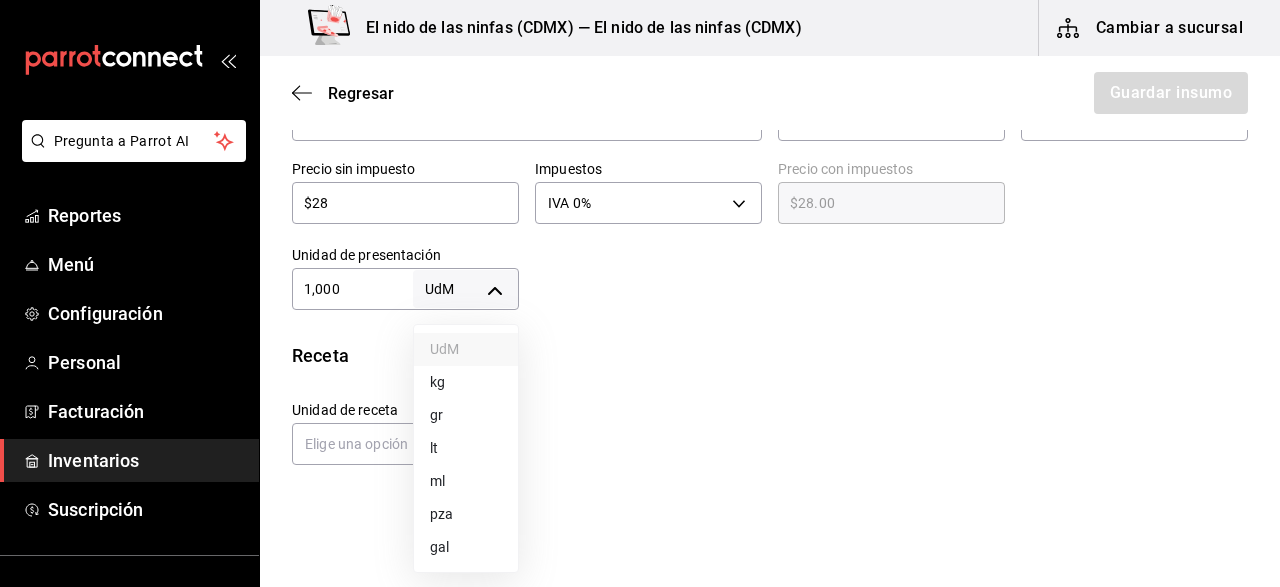 type on "KILOGRAM" 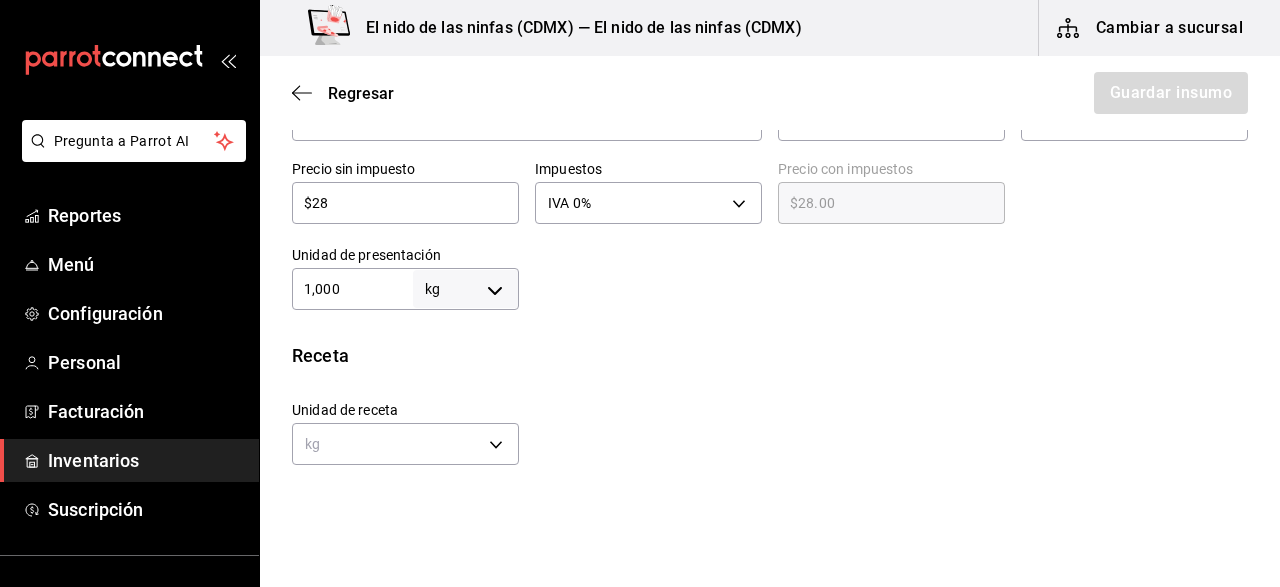 type on "1,000" 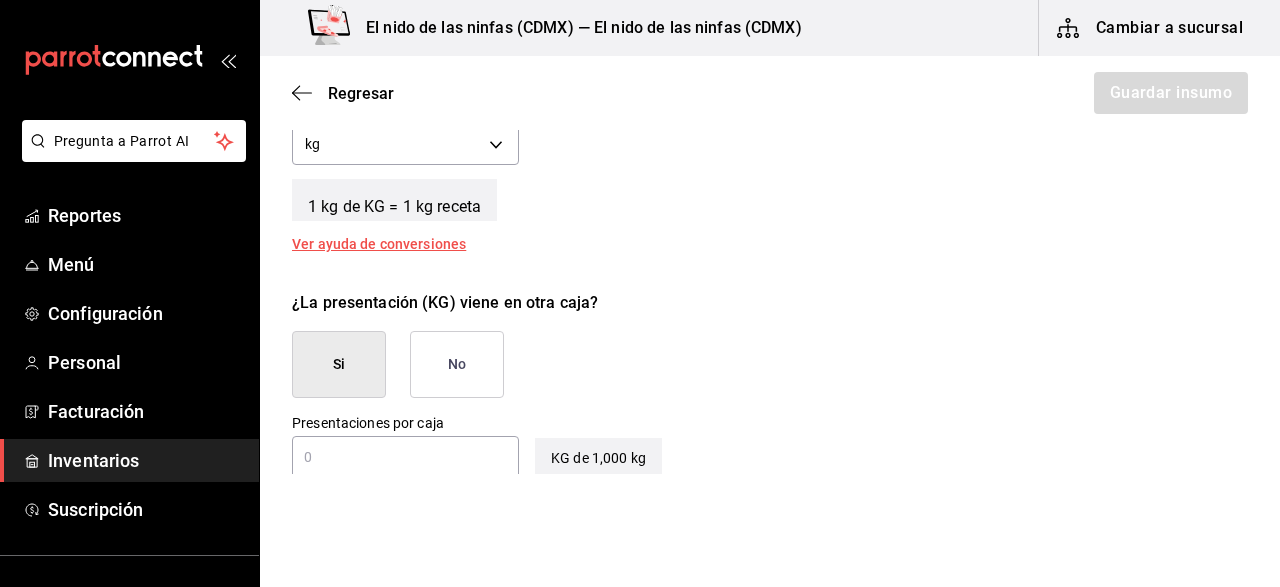 scroll, scrollTop: 1000, scrollLeft: 0, axis: vertical 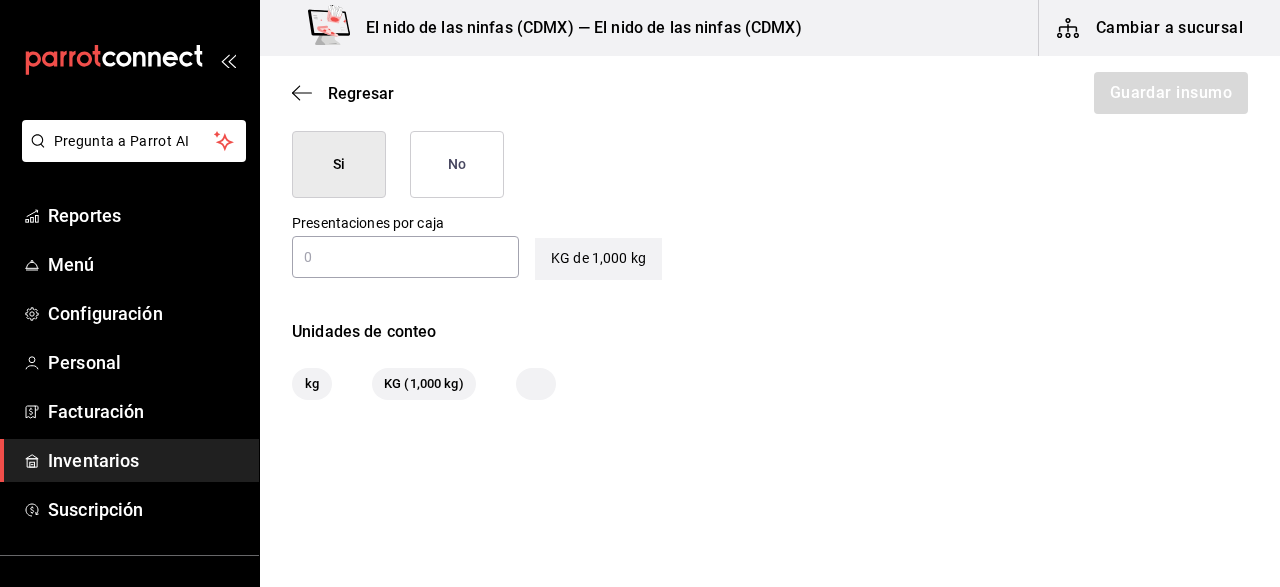 click on "No" at bounding box center [457, 164] 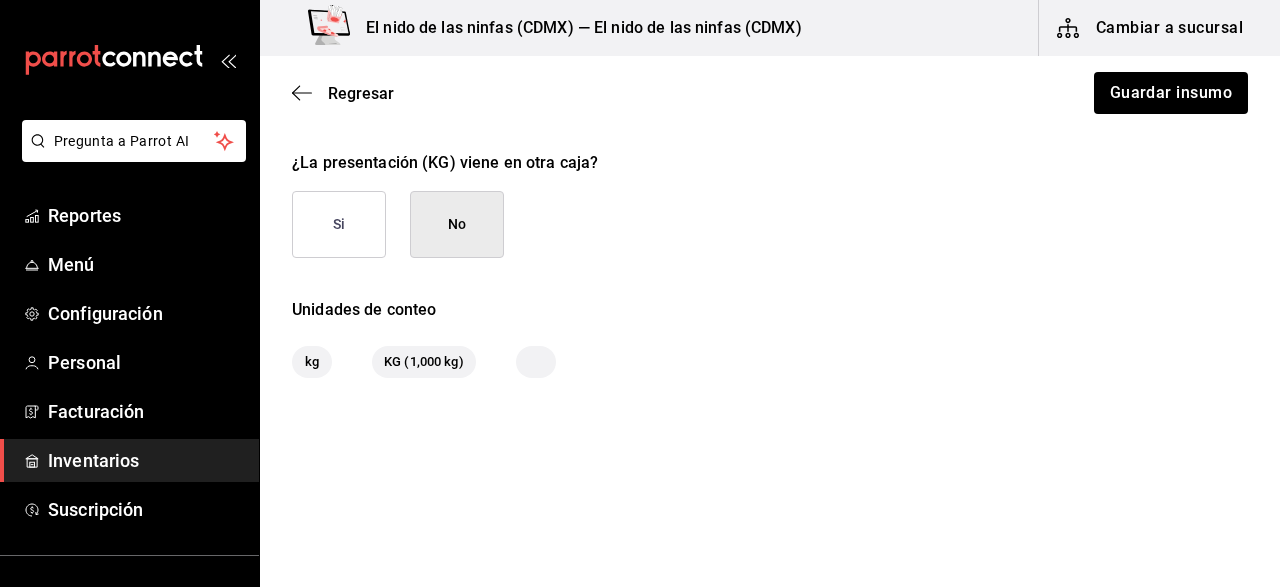 scroll, scrollTop: 938, scrollLeft: 0, axis: vertical 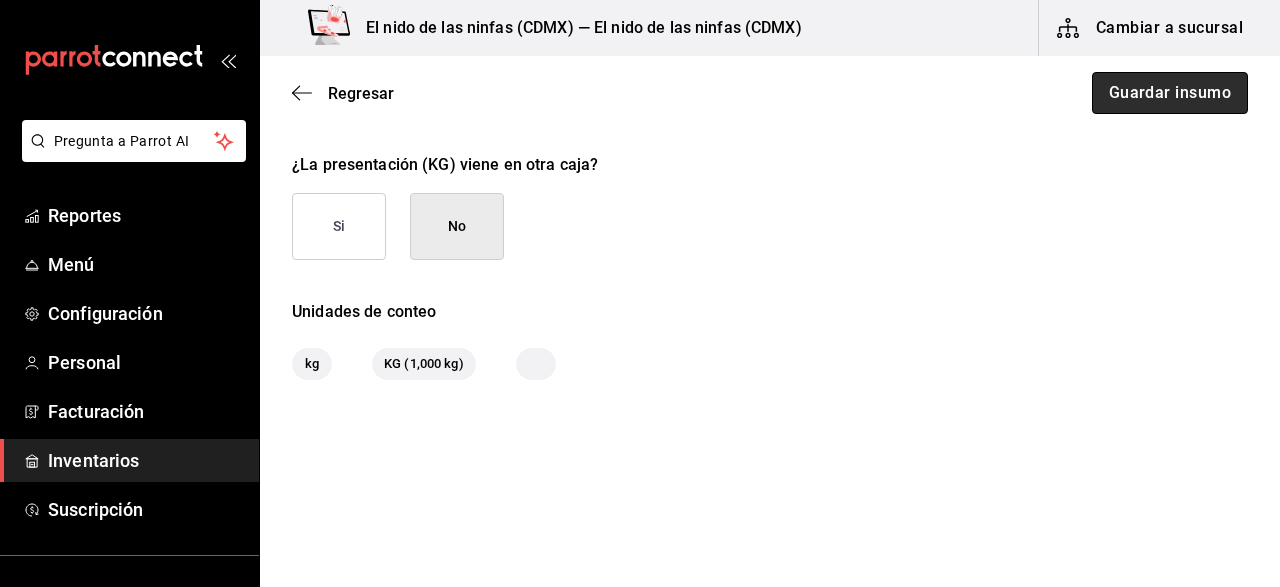 click on "Guardar insumo" at bounding box center [1170, 93] 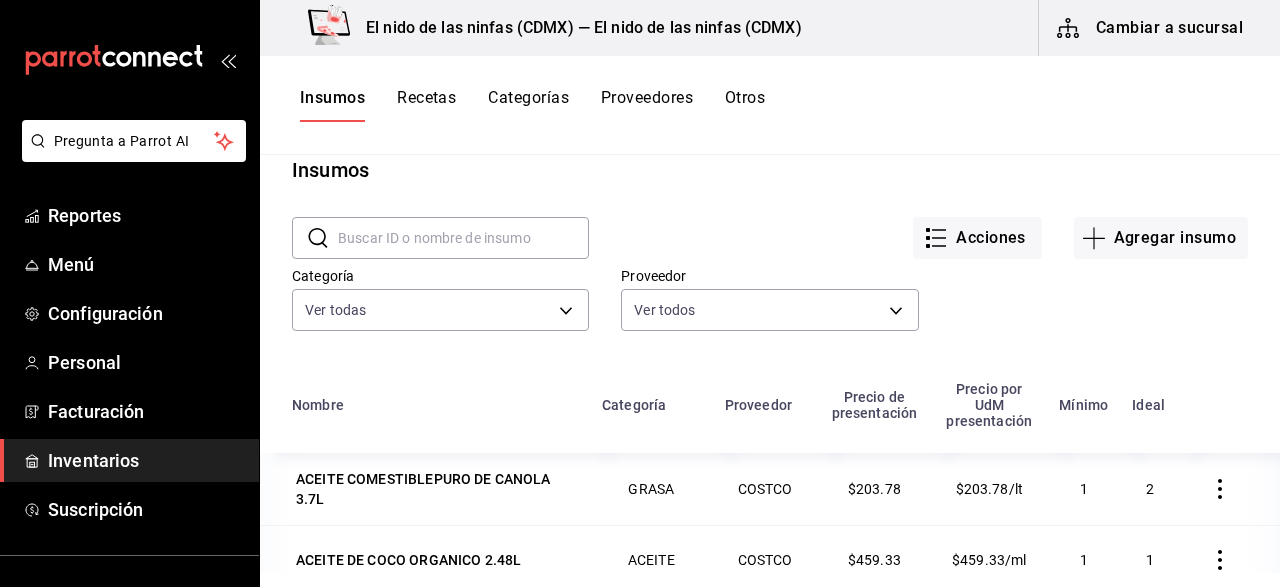 scroll, scrollTop: 0, scrollLeft: 0, axis: both 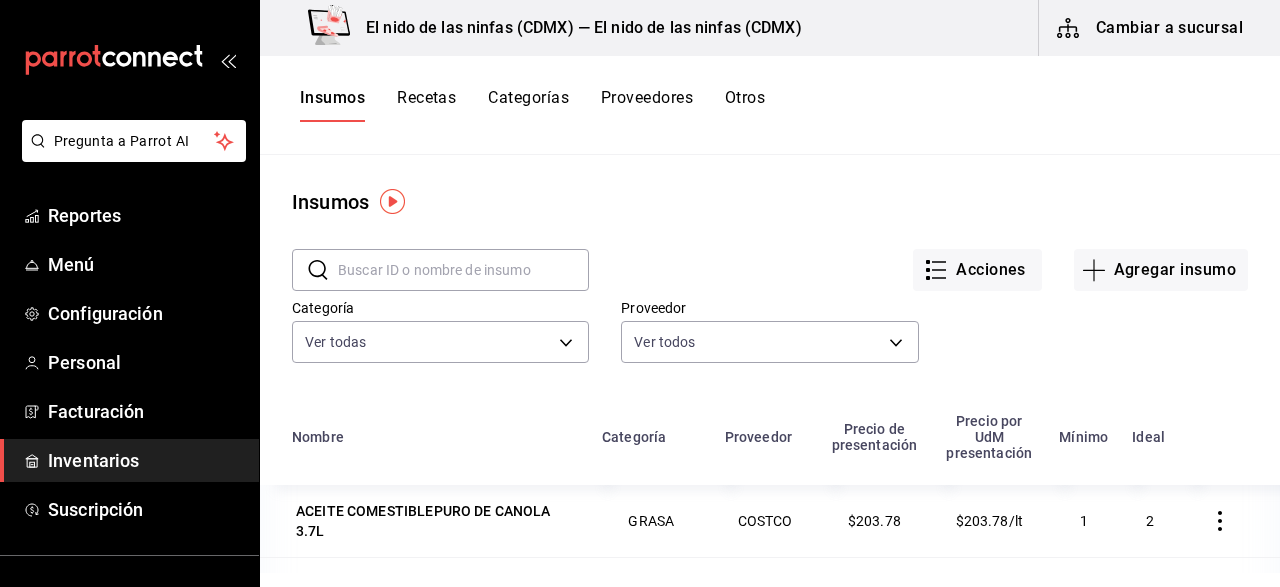 click at bounding box center [463, 270] 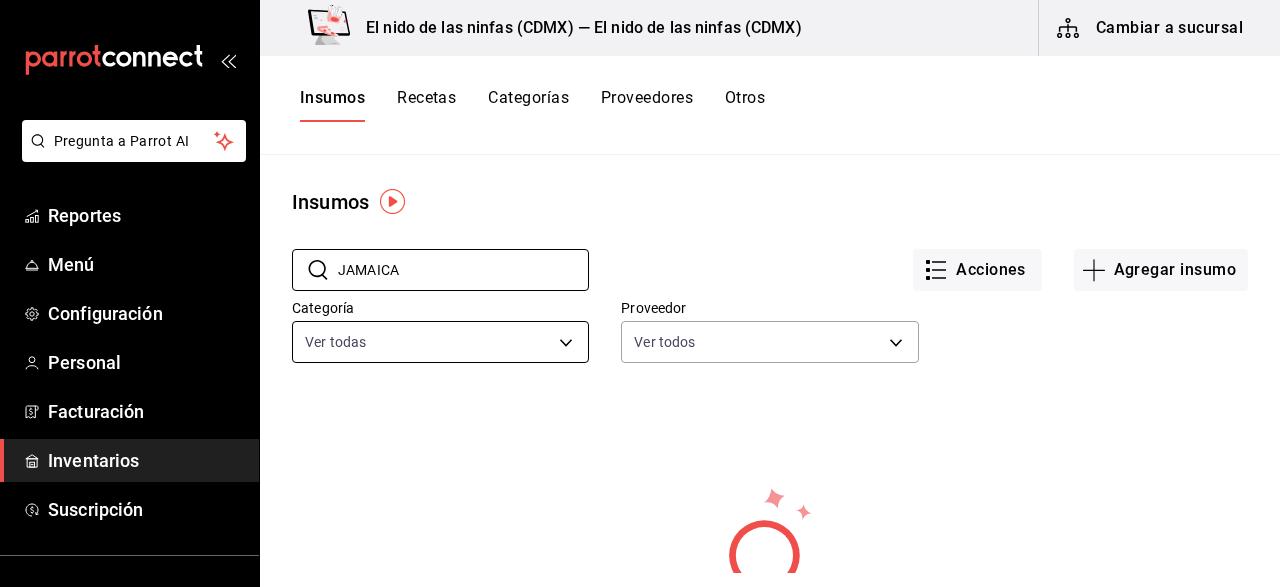 click on "Pregunta a Parrot AI Reportes   Menú   Configuración   Personal   Facturación   Inventarios   Suscripción   Ayuda Recomienda Parrot   Jaime Morales   Sugerir nueva función   El nido de las ninfas (CDMX) — El nido de las ninfas (CDMX) Cambiar a sucursal Insumos Recetas Categorías Proveedores Otros Insumos ​ JAMAICA ​ Acciones Agregar insumo Categoría Ver todas Proveedor Ver todos No se han encontrado resultados. Parece que no podemos encontrar ningún resultado basado en su búsqueda, intenta de nuevo. GANA 1 MES GRATIS EN TU SUSCRIPCIÓN AQUÍ ¿Recuerdas cómo empezó tu restaurante?
Hoy puedes ayudar a un colega a tener el mismo cambio que tú viviste.
Recomienda Parrot directamente desde tu Portal Administrador.
Es fácil y rápido.
🎁 Por cada restaurante que se una, ganas 1 mes gratis. Ver video tutorial Ir a video Pregunta a Parrot AI Reportes   Menú   Configuración   Personal   Facturación   Inventarios   Suscripción   Ayuda Recomienda Parrot   Jaime Morales     Eliminar" at bounding box center (640, 286) 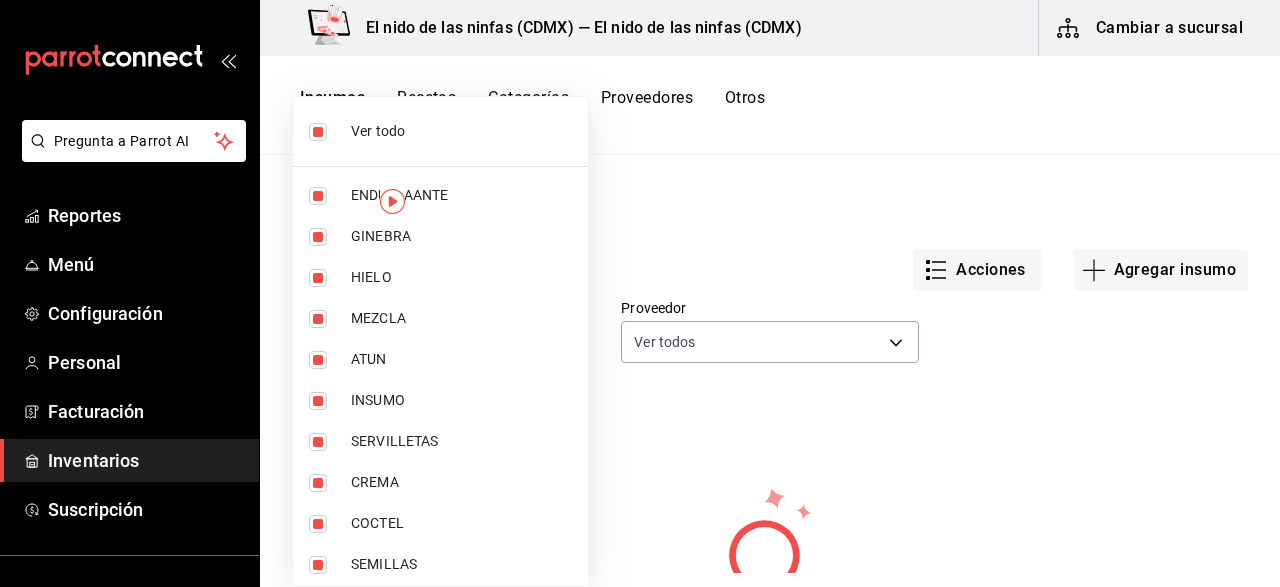 click at bounding box center (640, 293) 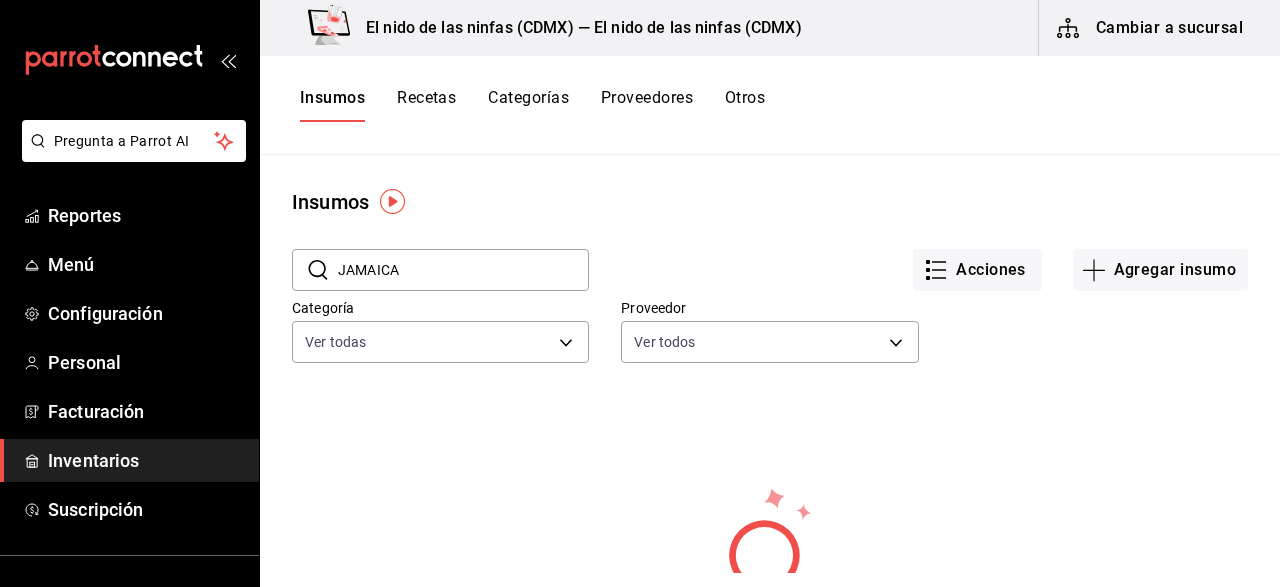 click on "JAMAICA" at bounding box center (463, 270) 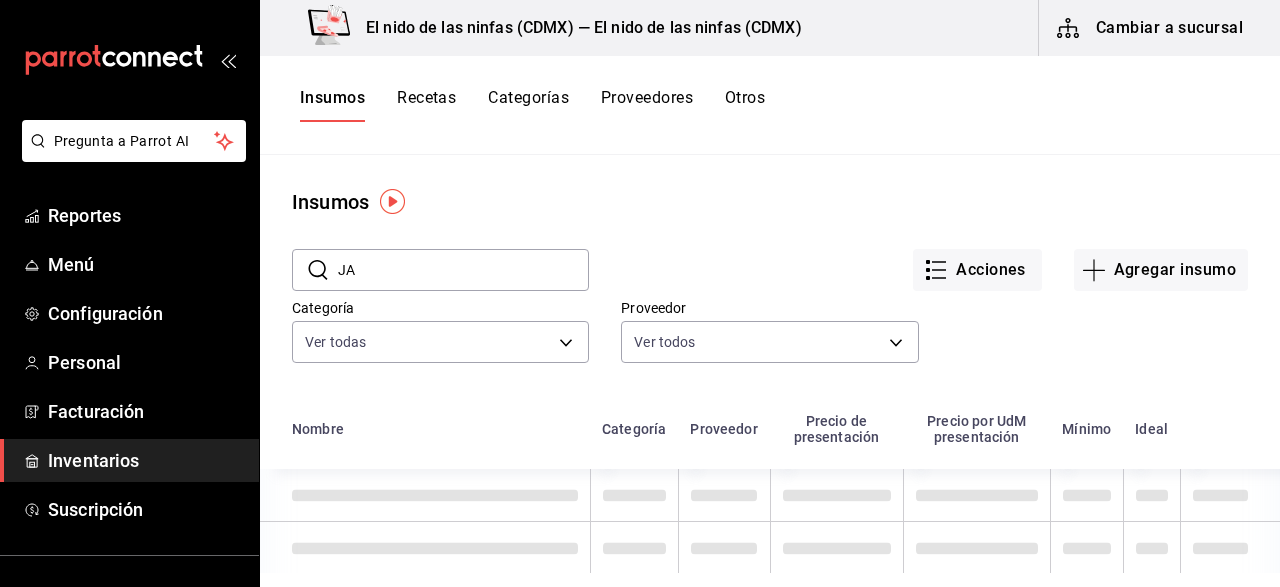 type on "J" 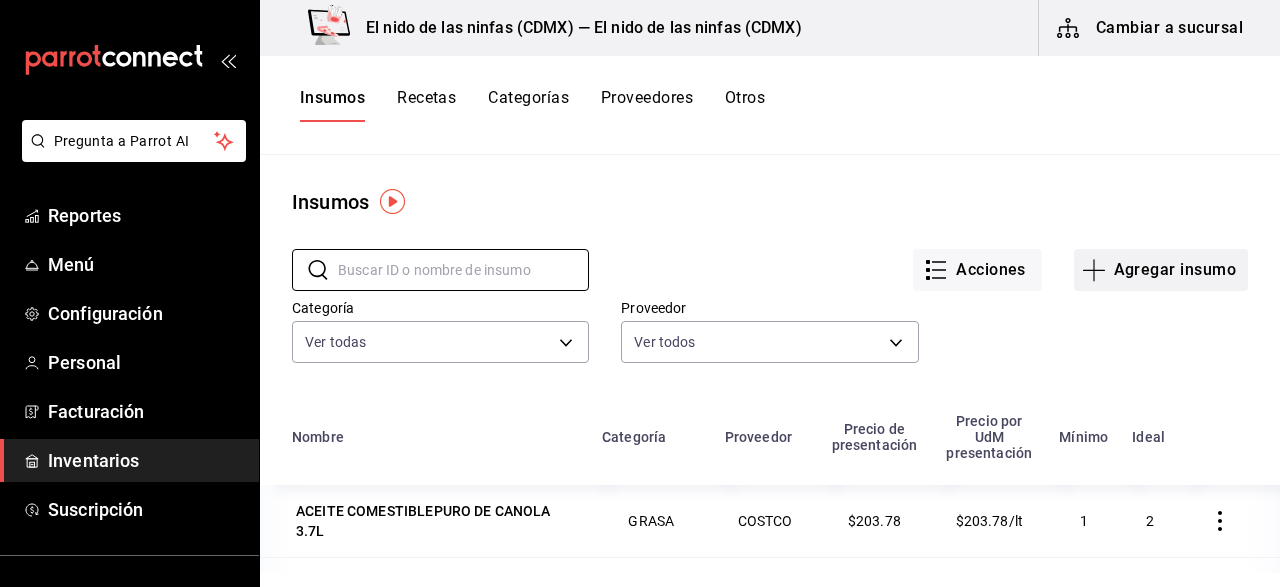 type 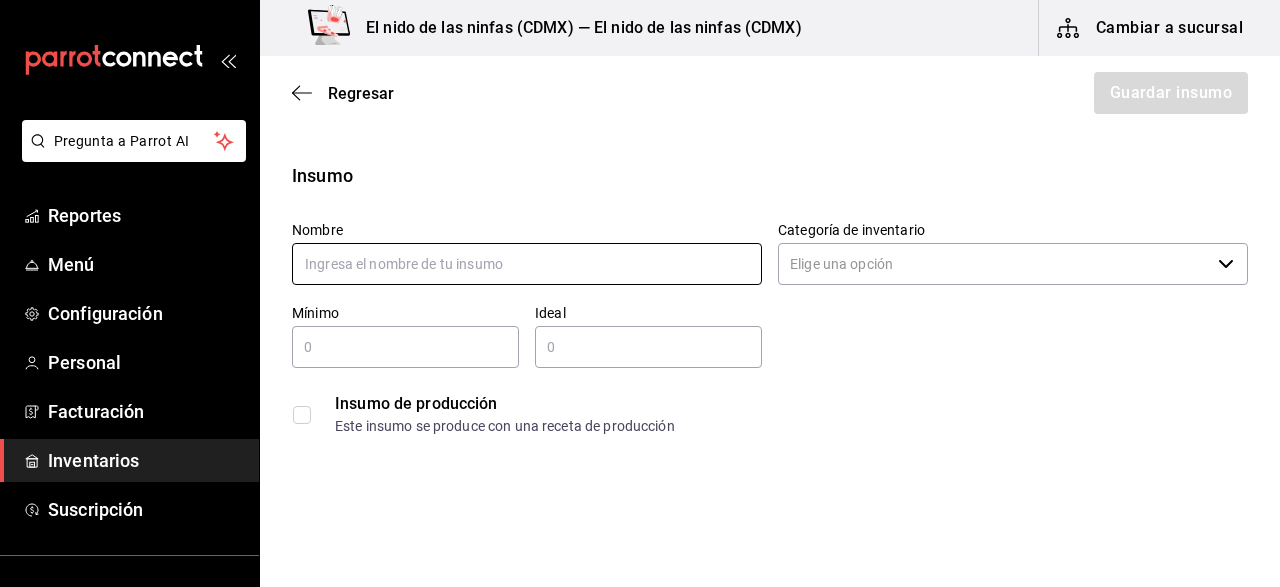 click at bounding box center [527, 264] 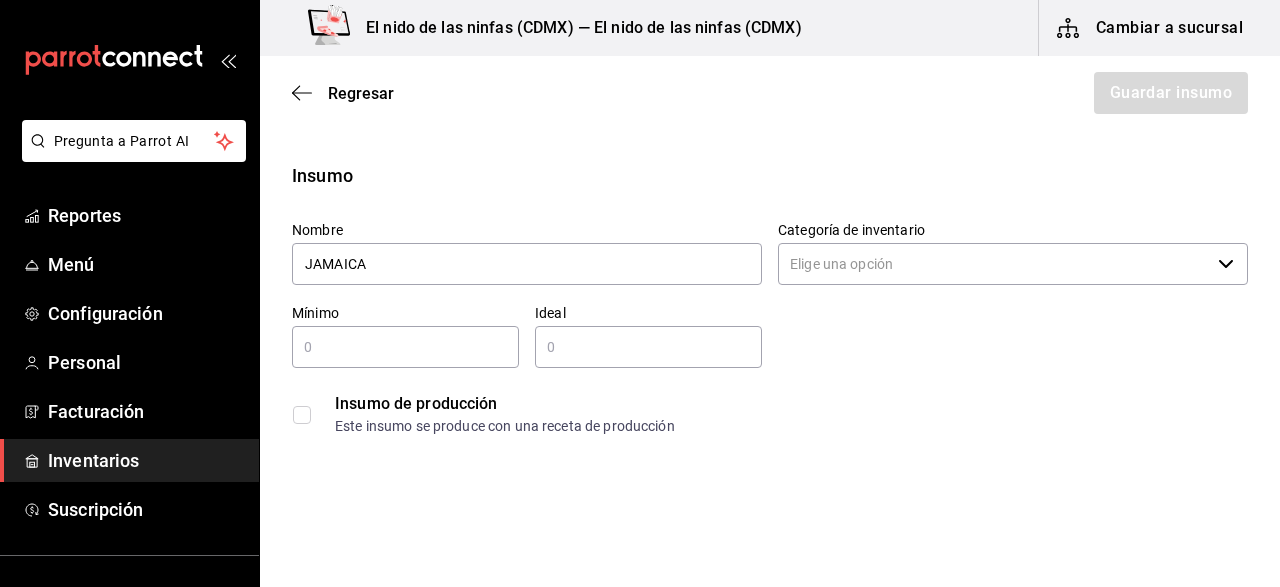 type on "JAMAICA" 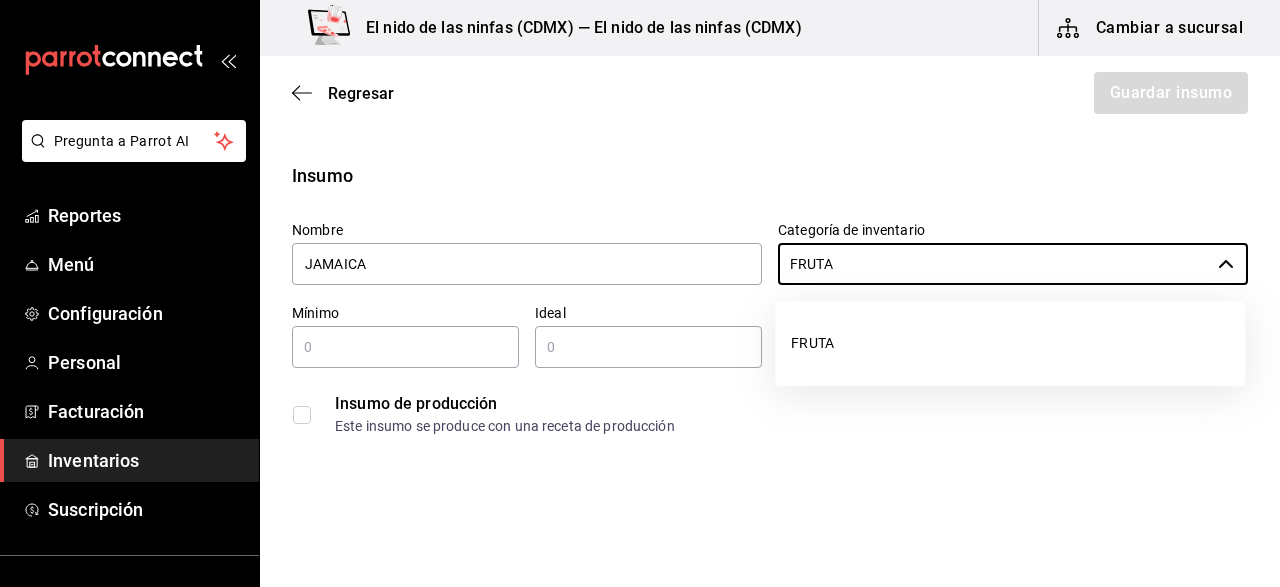 type on "FRUTA" 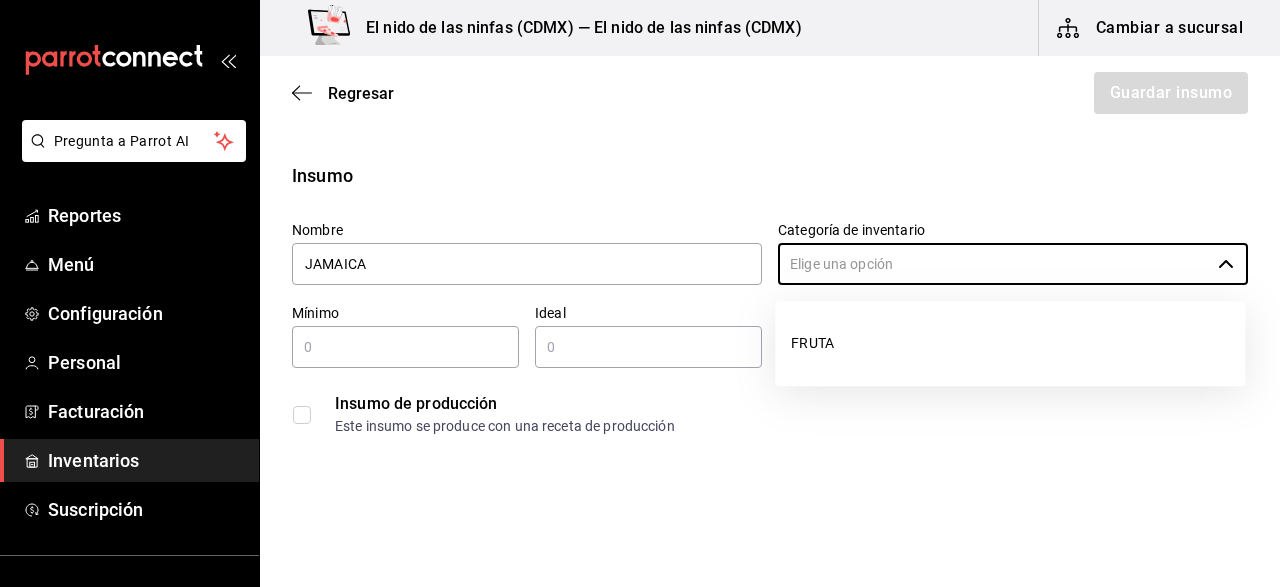 click at bounding box center (405, 347) 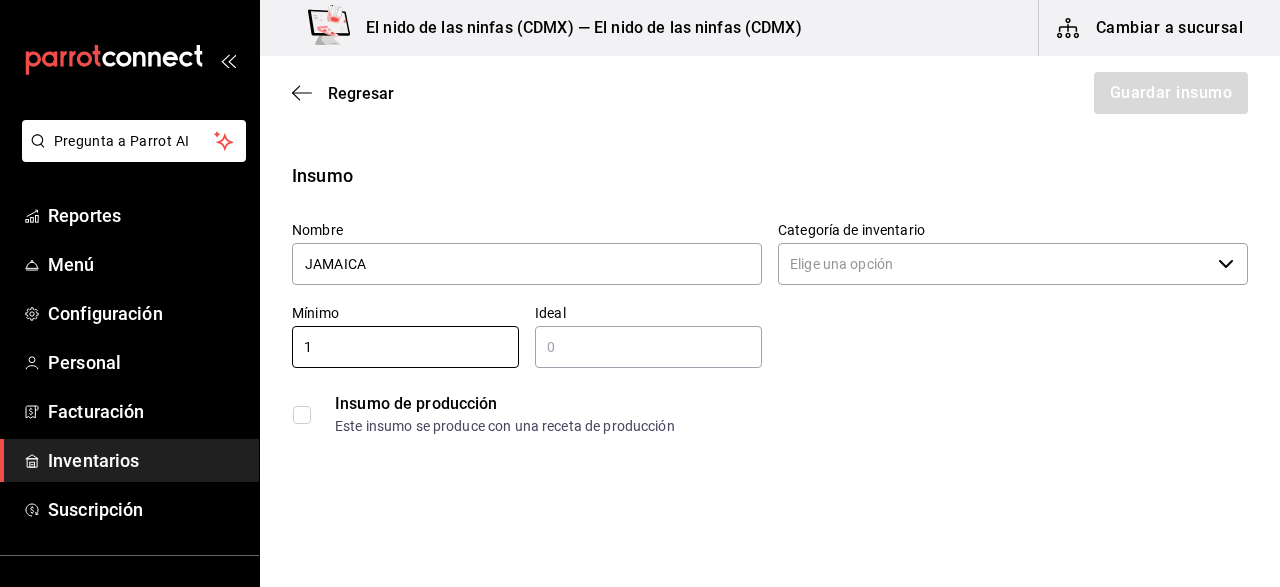 type on "1" 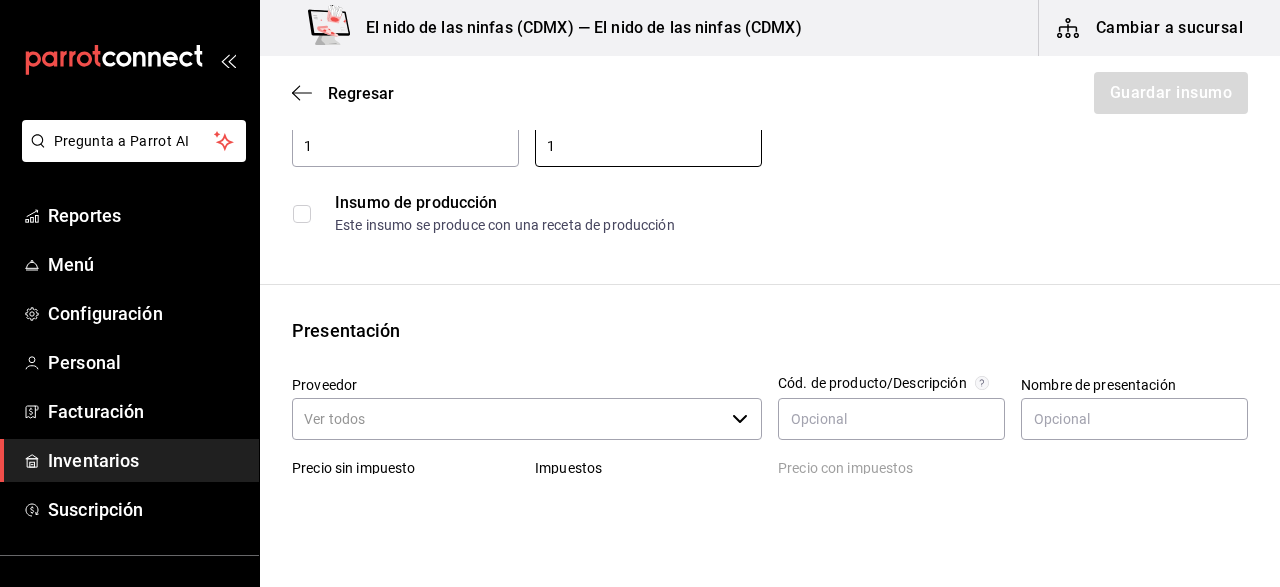 scroll, scrollTop: 300, scrollLeft: 0, axis: vertical 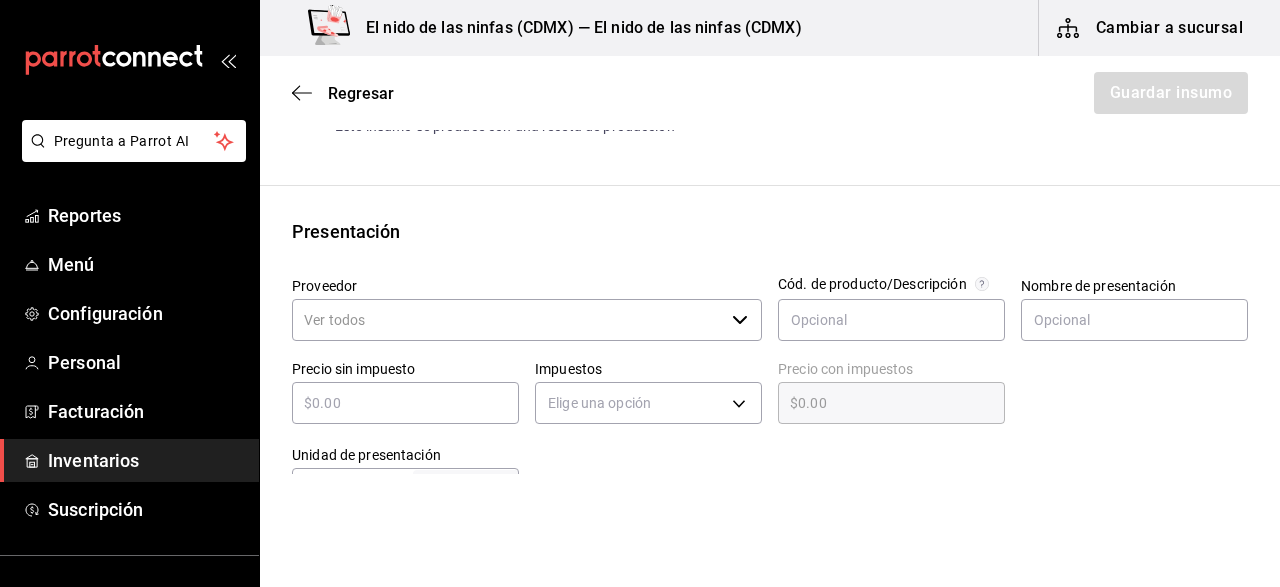 type on "1" 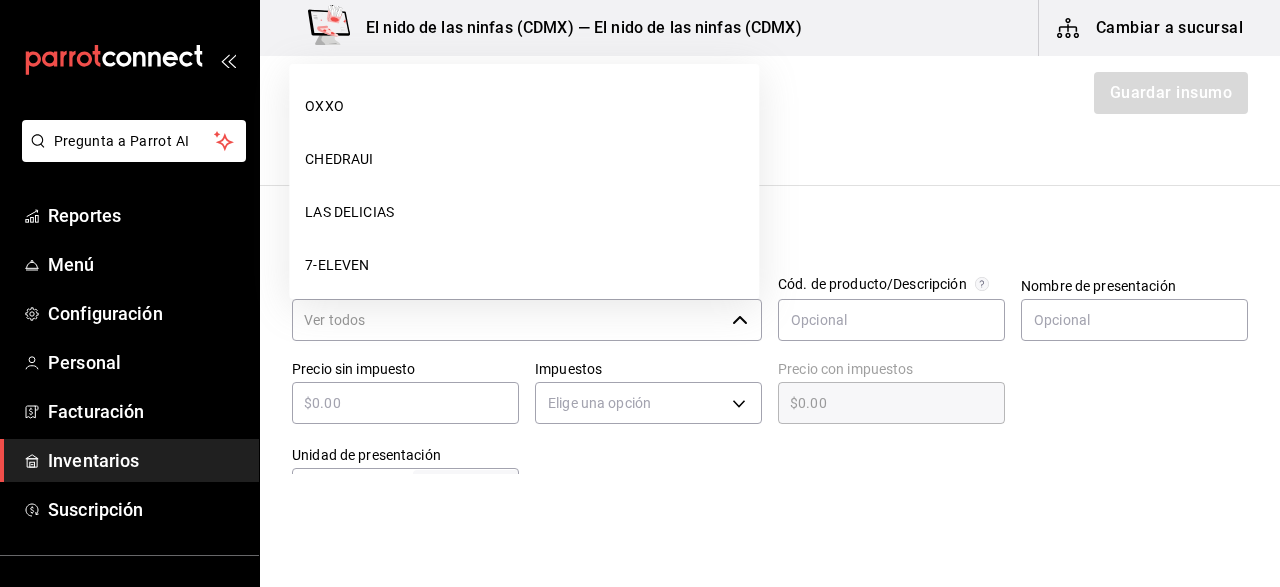 click on "Proveedor" at bounding box center (508, 320) 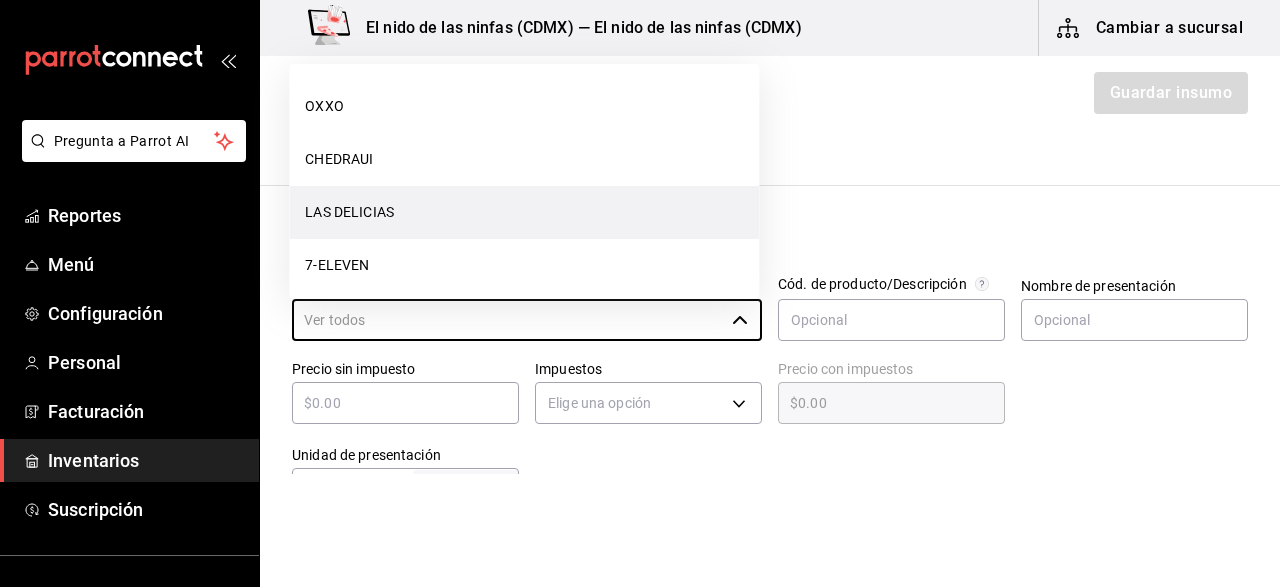 click on "LAS DELICIAS" at bounding box center (524, 212) 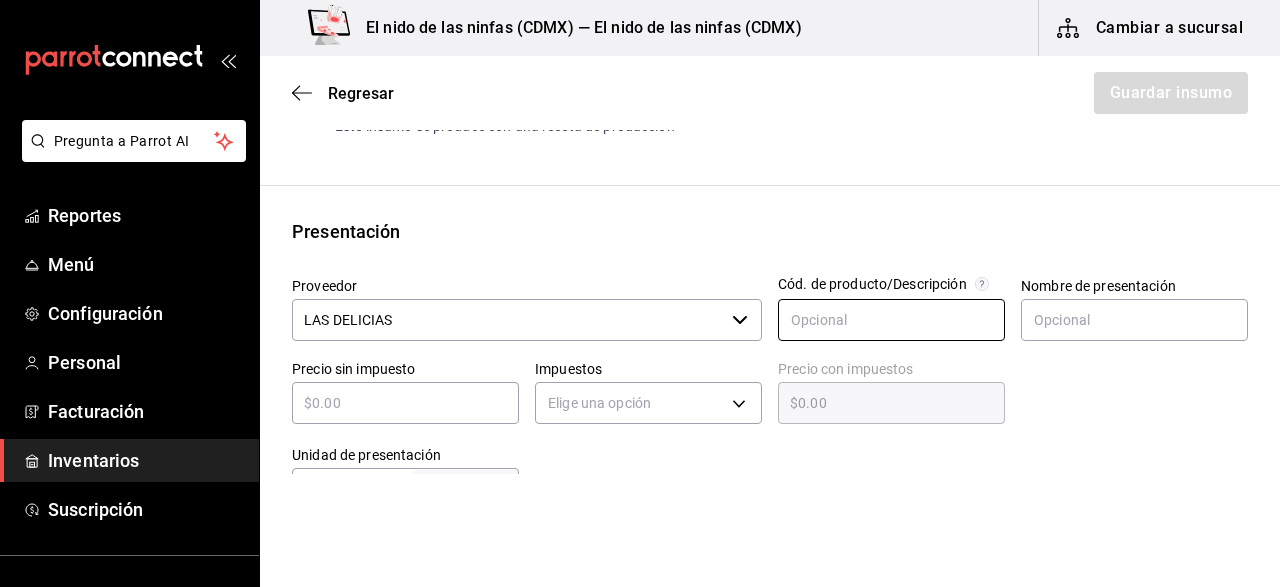 click at bounding box center (891, 320) 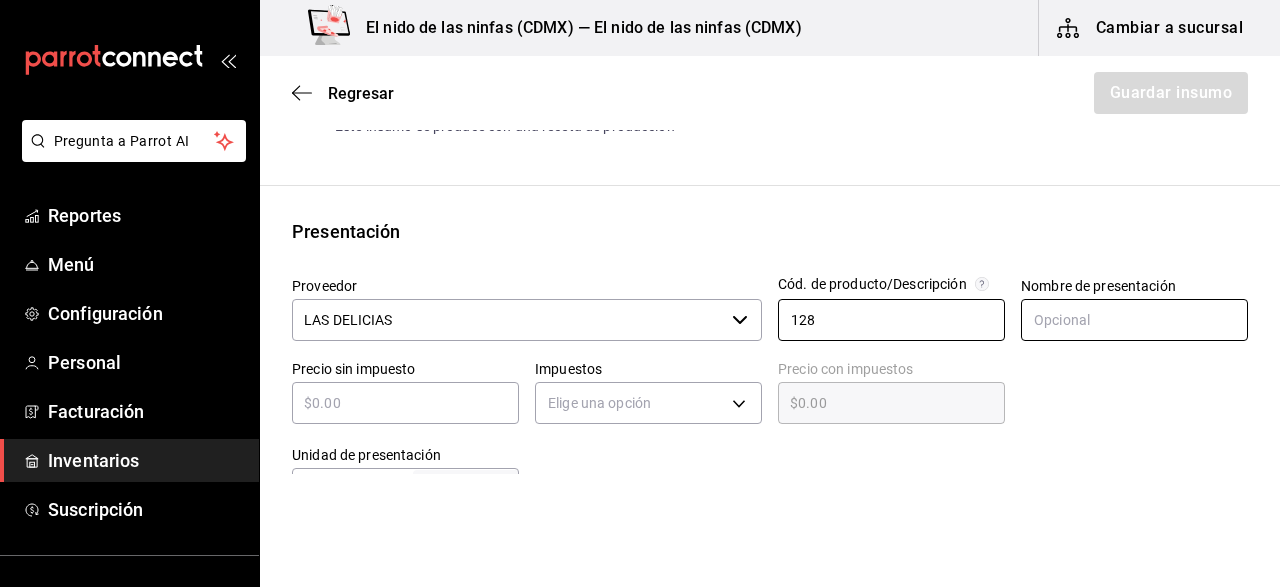 type on "128" 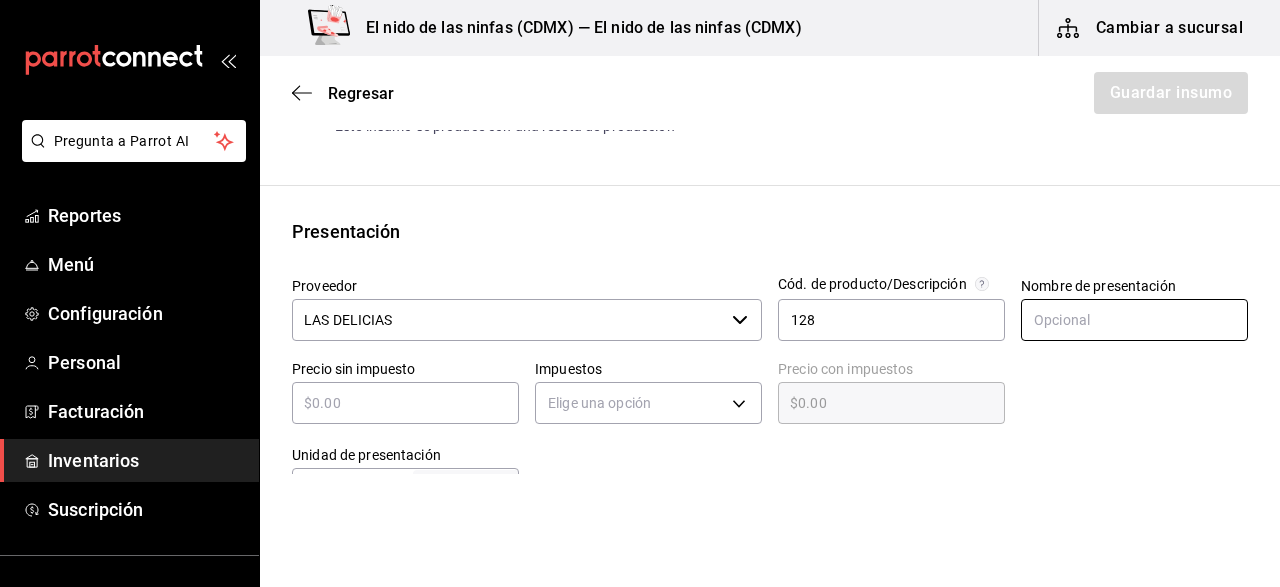 click at bounding box center [1134, 320] 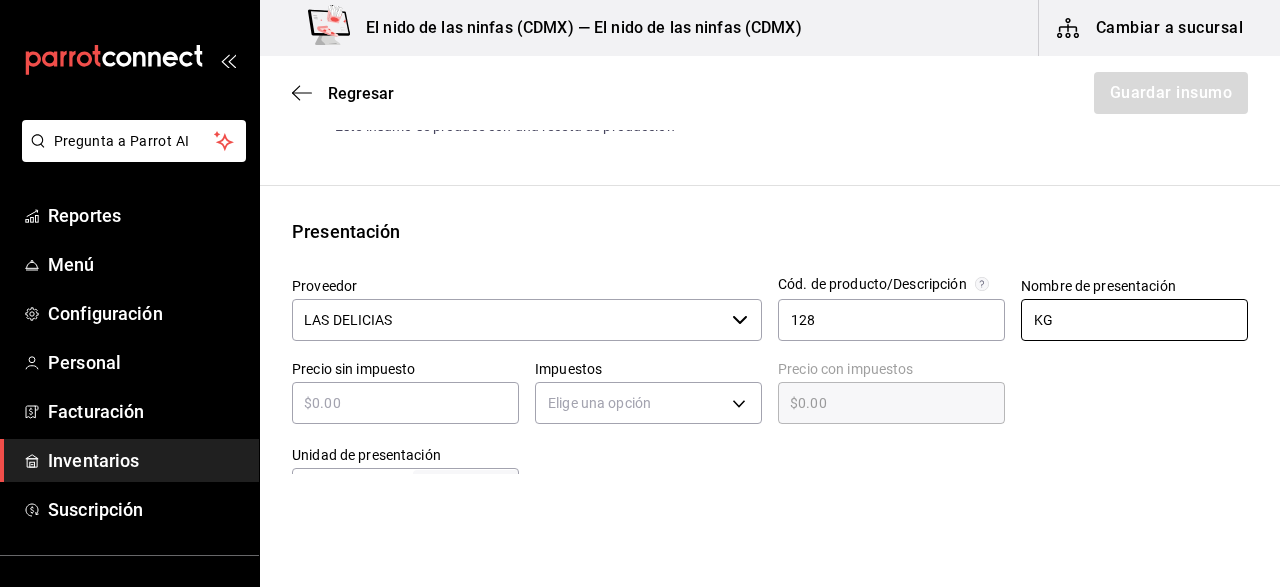 type on "KG" 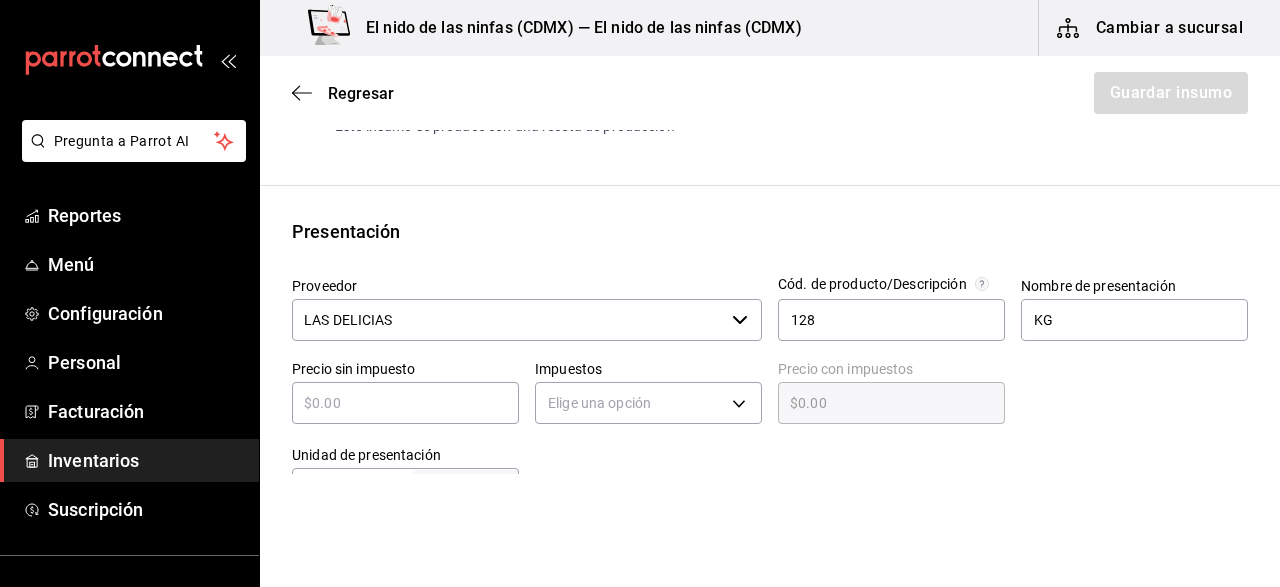 click at bounding box center [405, 403] 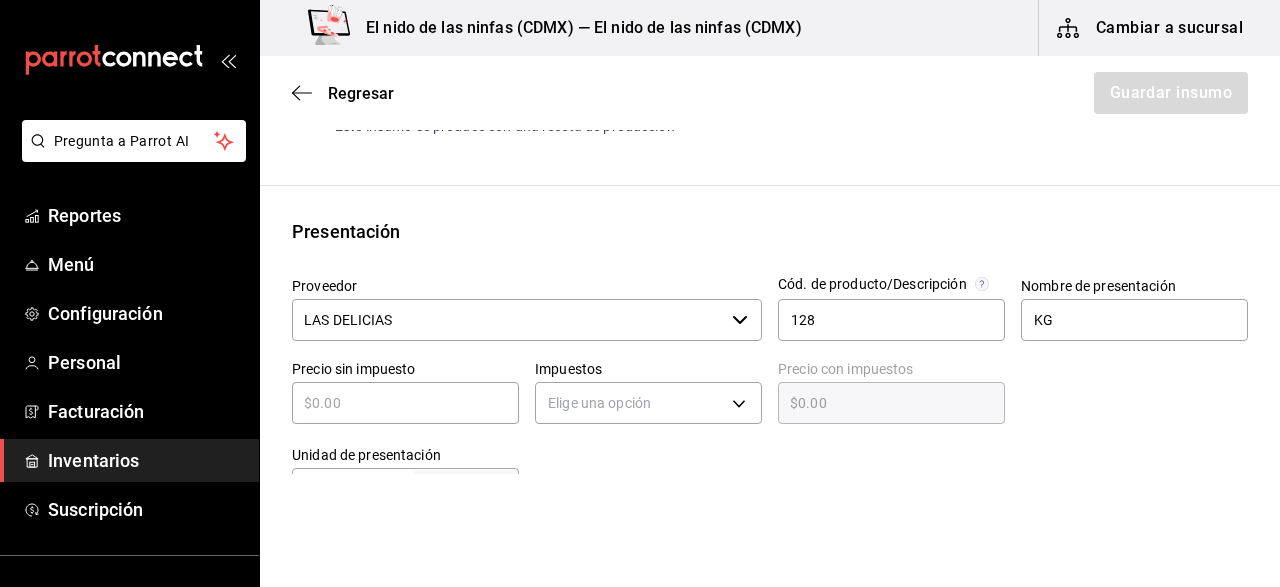 type on "$2" 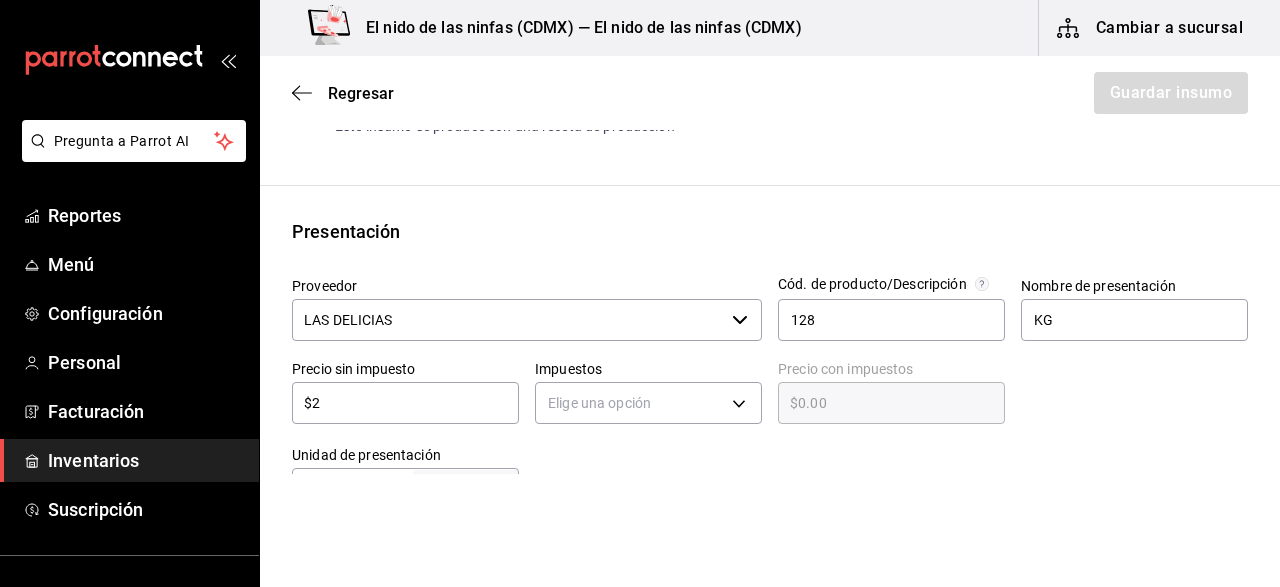 type on "$2.00" 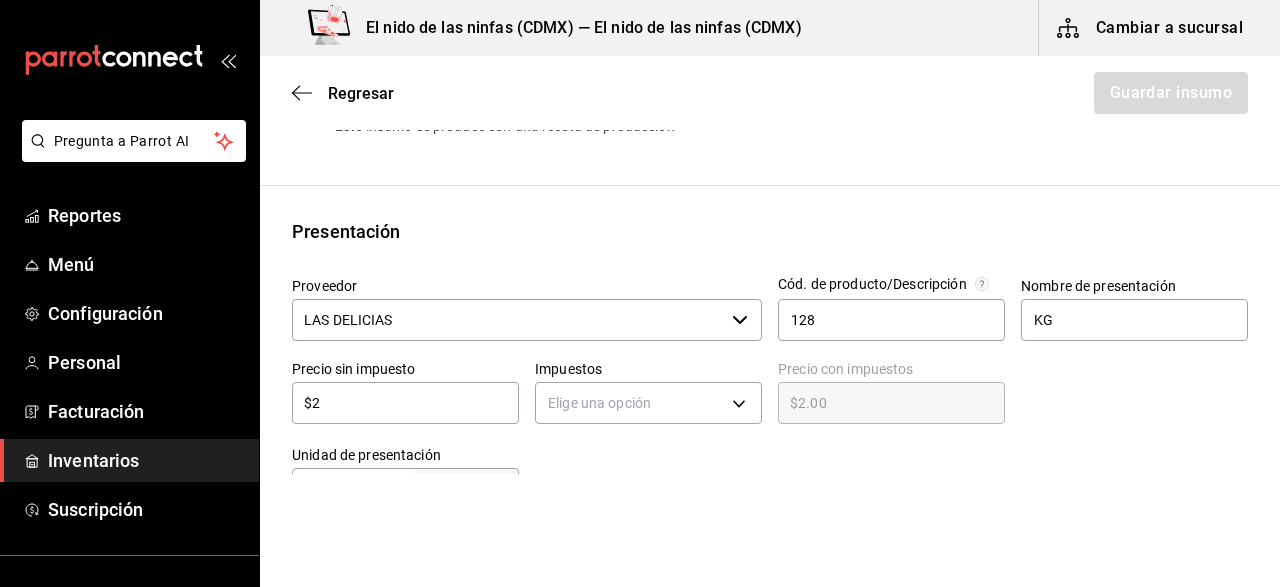 type on "$20" 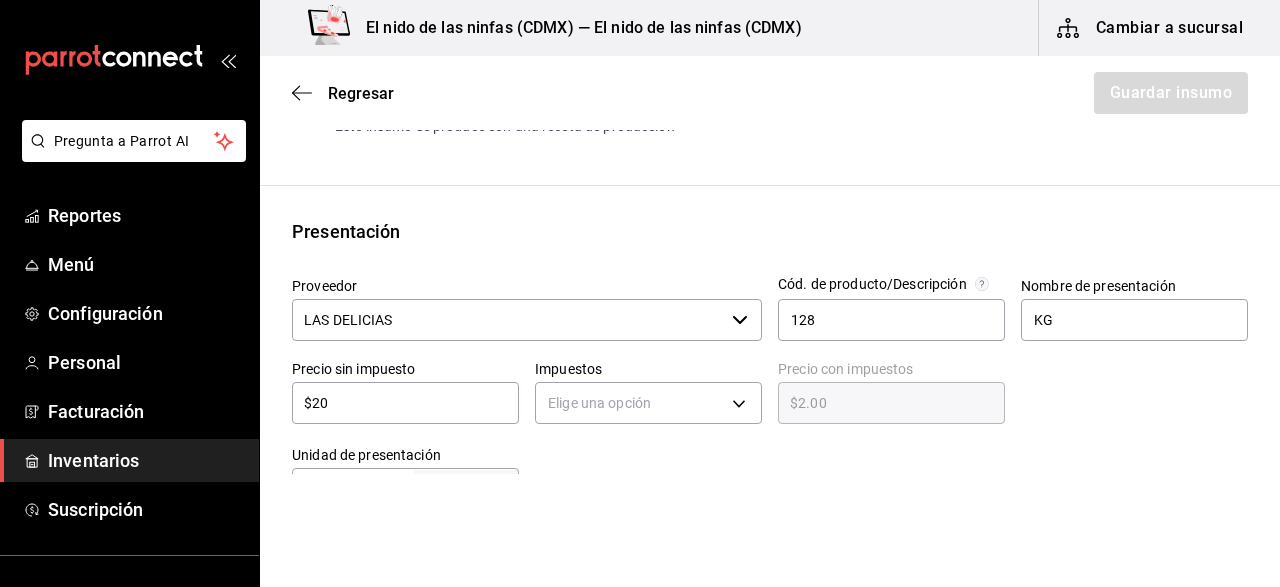 type on "$20.00" 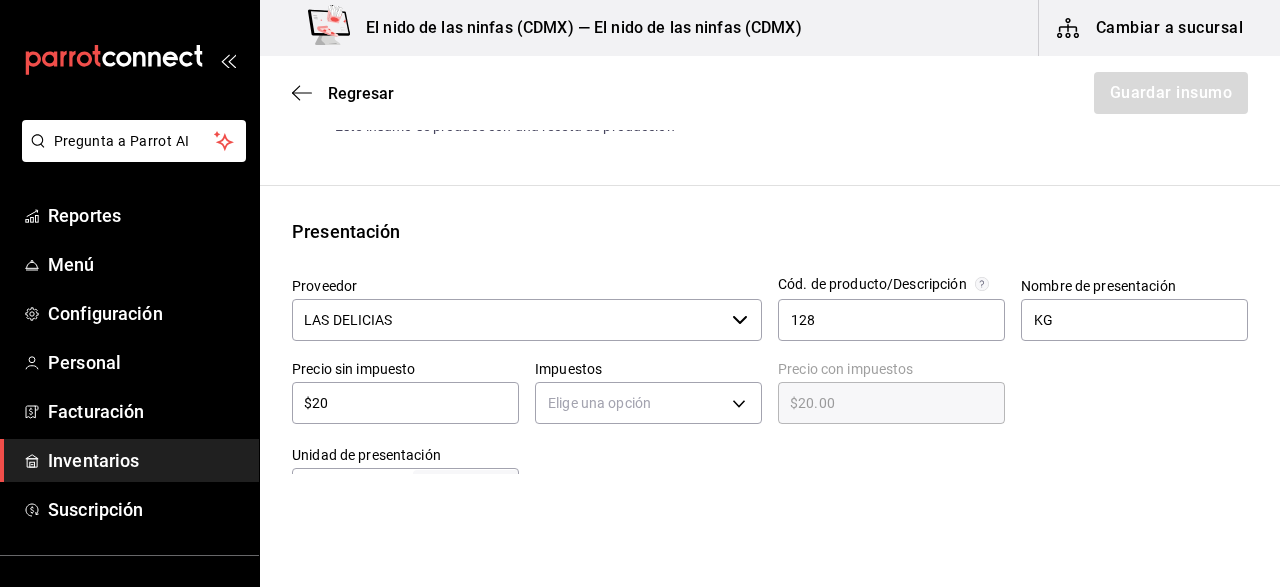 type on "$200" 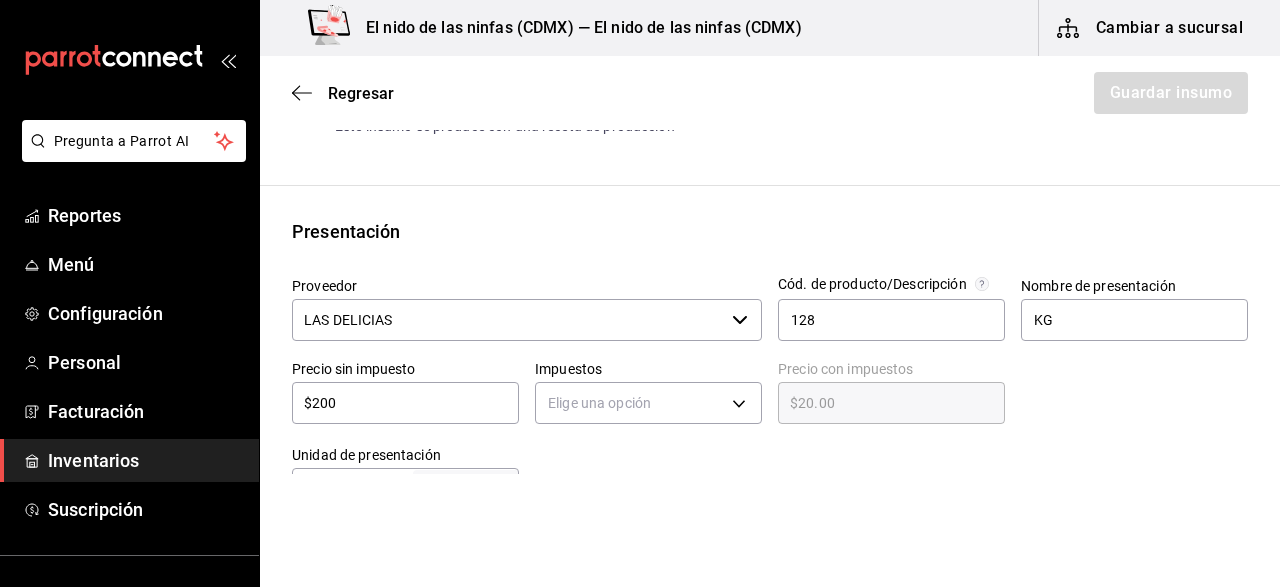 type on "$200.00" 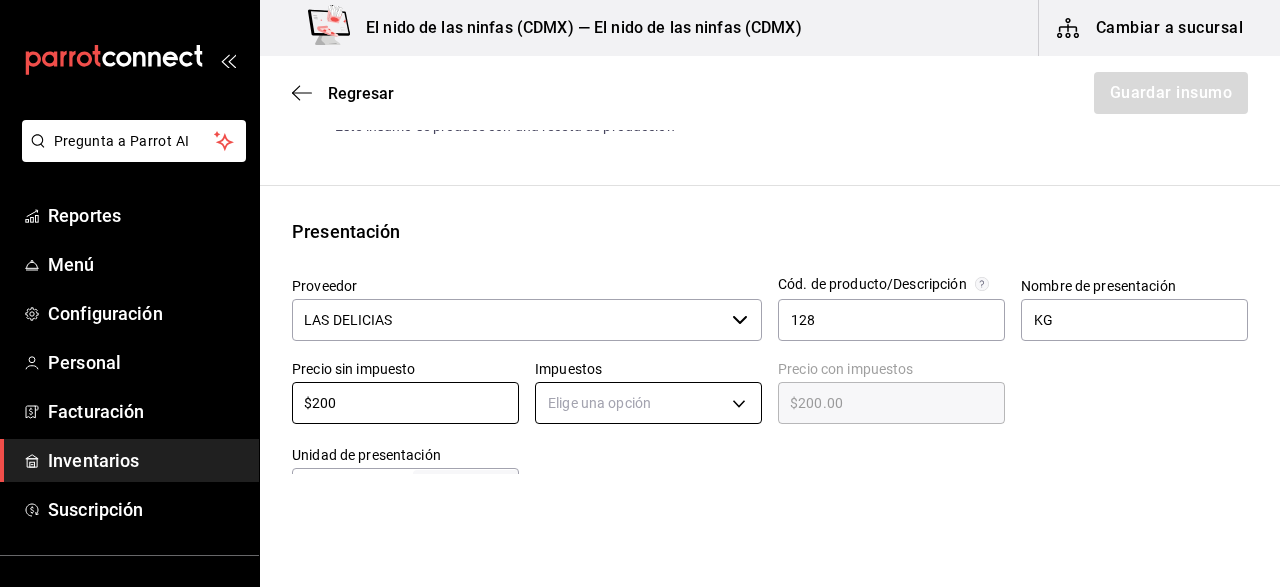 type on "$200" 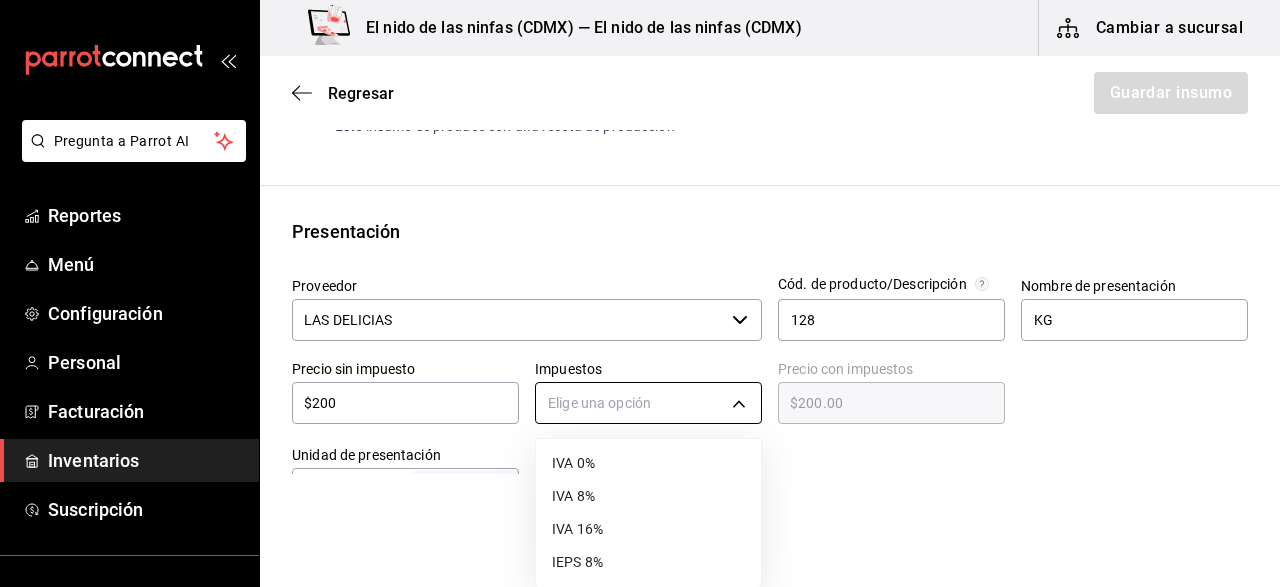 click on "Pregunta a Parrot AI Reportes   Menú   Configuración   Personal   Facturación   Inventarios   Suscripción   Ayuda Recomienda Parrot   Jaime Morales   Sugerir nueva función   El nido de las ninfas (CDMX) — El nido de las ninfas (CDMX) Cambiar a sucursal Regresar Guardar insumo Insumo Nombre JAMAICA Categoría de inventario ​ Mínimo 1 ​ Ideal 1 ​ Insumo de producción Este insumo se produce con una receta de producción Presentación Proveedor LAS DELICIAS ​ Cód. de producto/Descripción 128 Nombre de presentación KG Precio sin impuesto $200 ​ Impuestos Elige una opción Precio con impuestos $200.00 ​ Unidad de presentación UdM ​ Receta Unidad de receta Elige una opción Factor de conversión ​ Ver ayuda de conversiones ¿La presentación (KG) viene en otra caja? Si No Presentaciones por caja ​ Sin definir Unidades de conteo GANA 1 MES GRATIS EN TU SUSCRIPCIÓN AQUÍ Pregunta a Parrot AI Reportes   Menú   Configuración   Personal   Facturación   Inventarios   Suscripción   Ayuda" at bounding box center (640, 237) 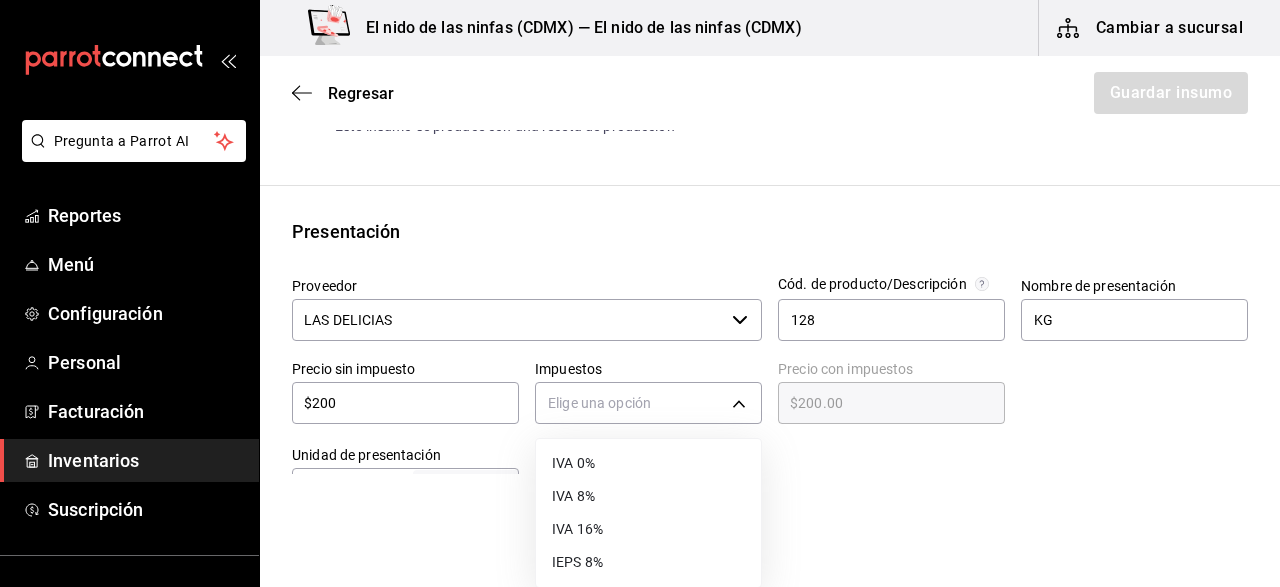click on "IVA 0%" at bounding box center (648, 463) 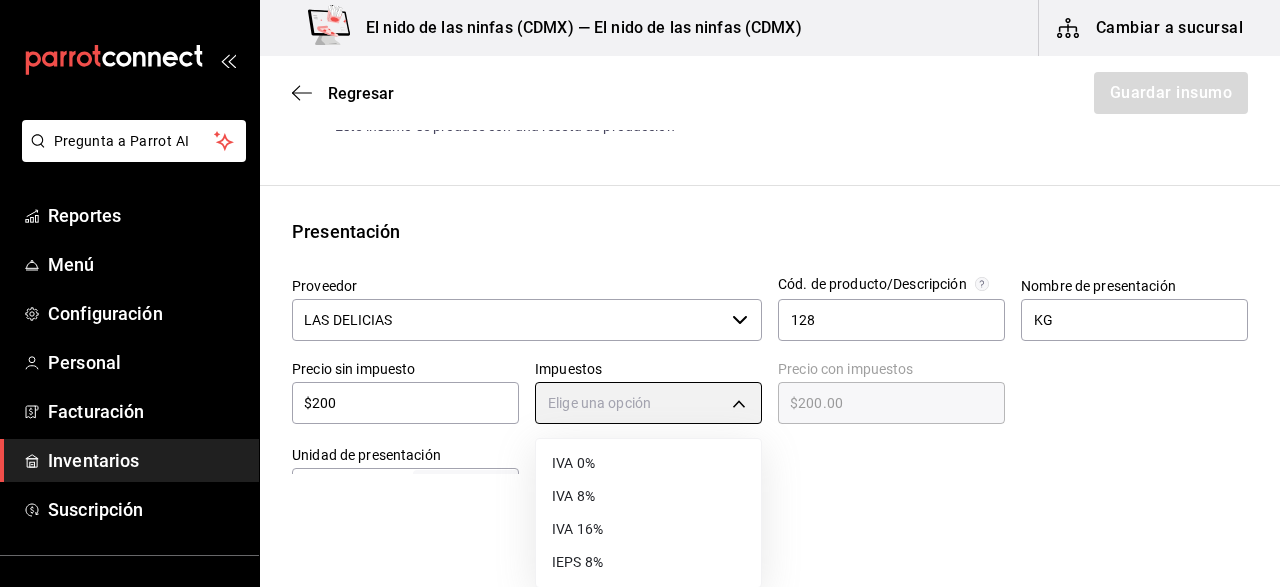 type on "IVA_0" 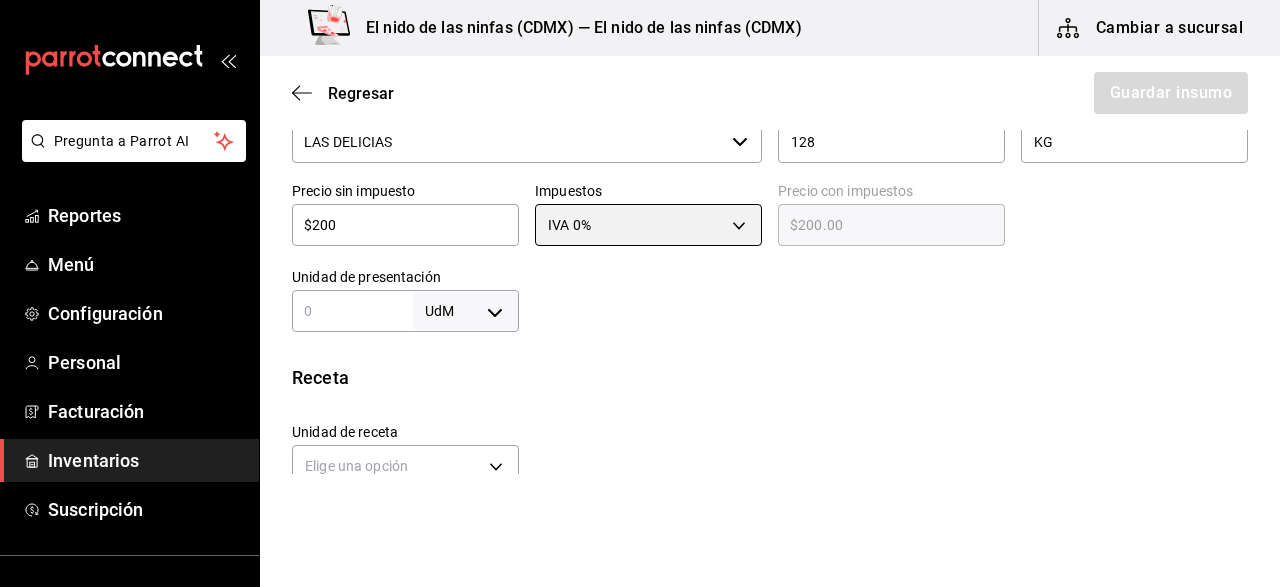 scroll, scrollTop: 500, scrollLeft: 0, axis: vertical 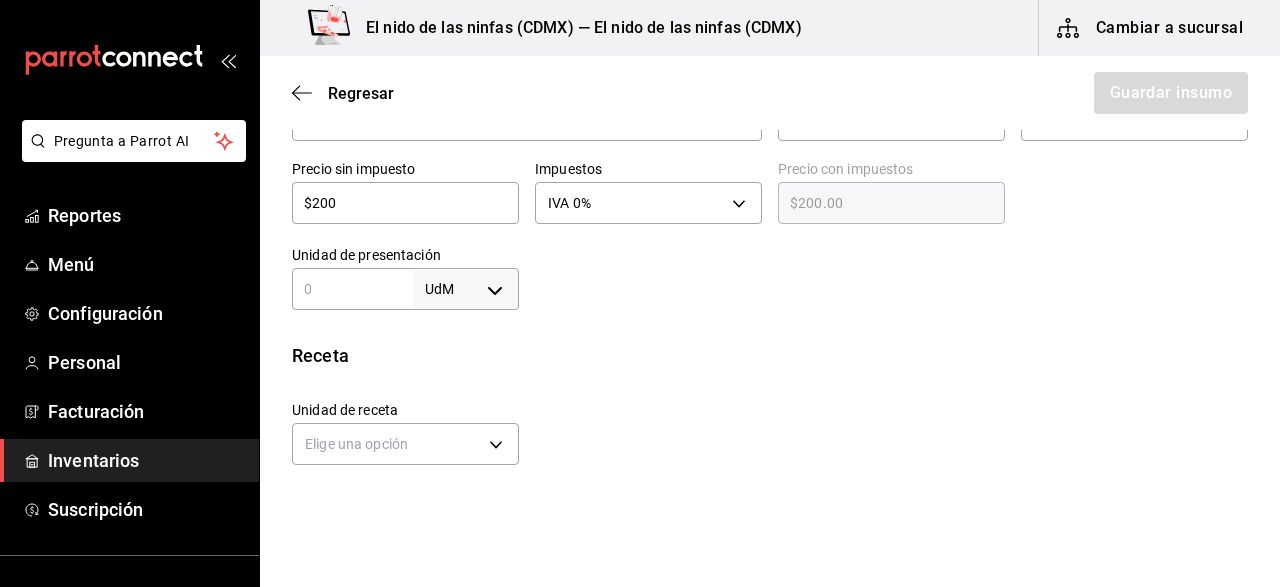 click at bounding box center [352, 289] 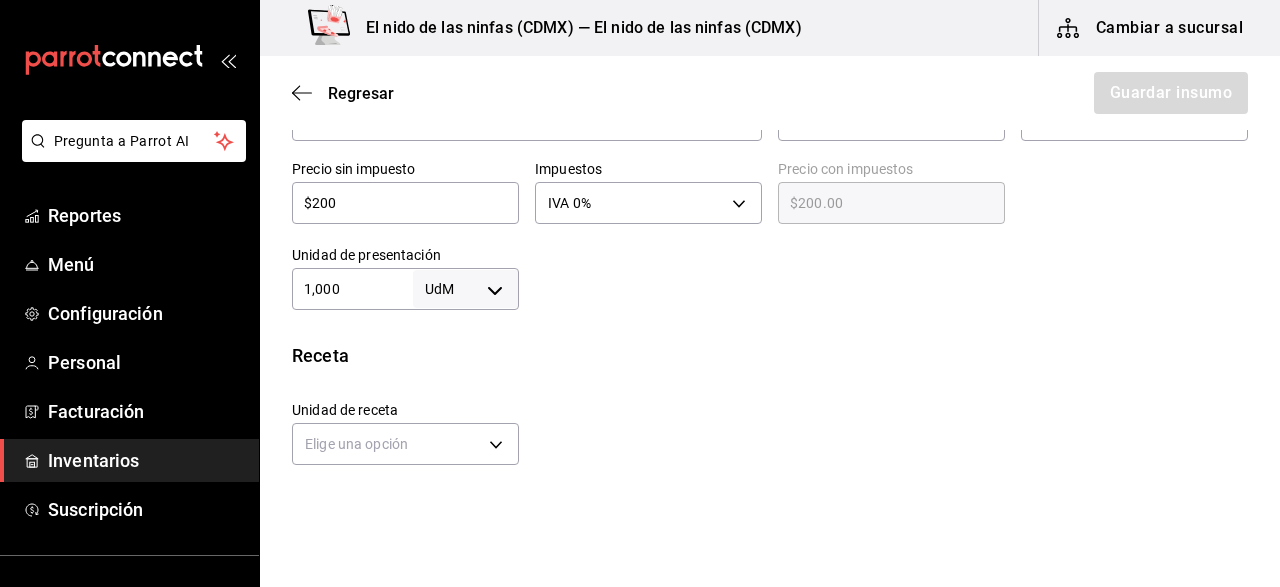 type on "1,000" 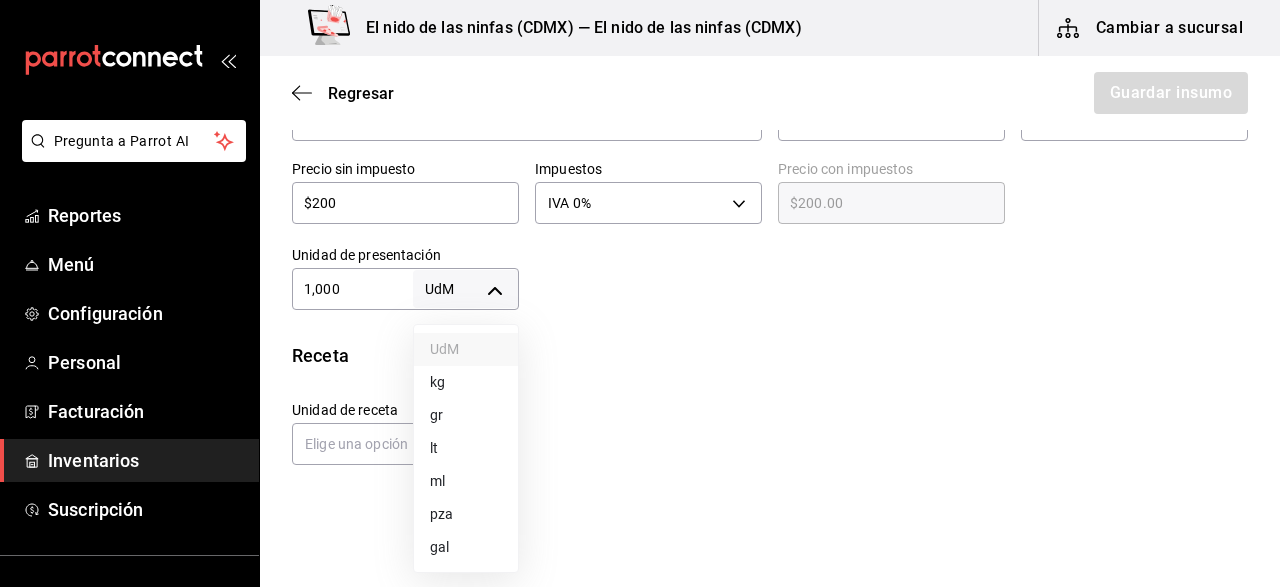 click on "kg" at bounding box center [466, 382] 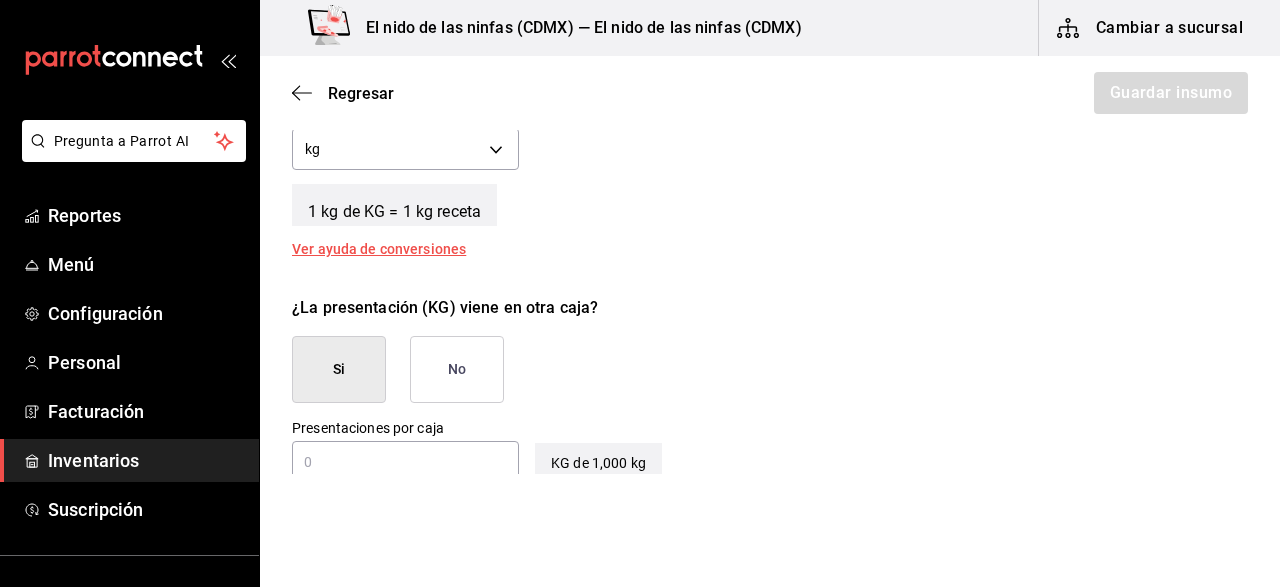 scroll, scrollTop: 800, scrollLeft: 0, axis: vertical 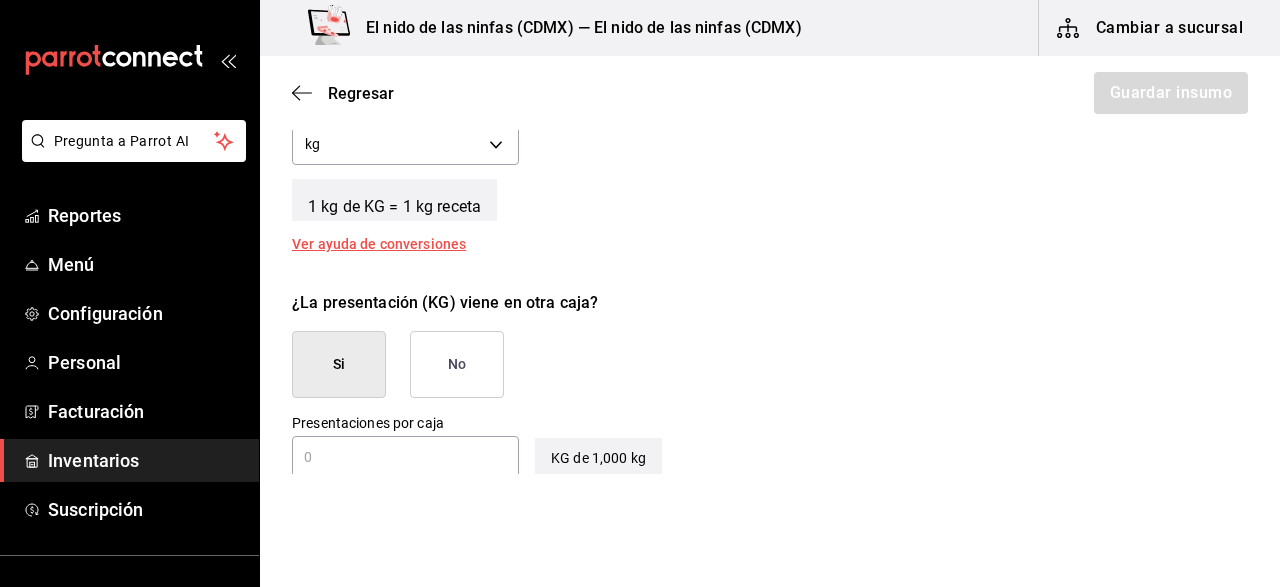 click on "No" at bounding box center (457, 364) 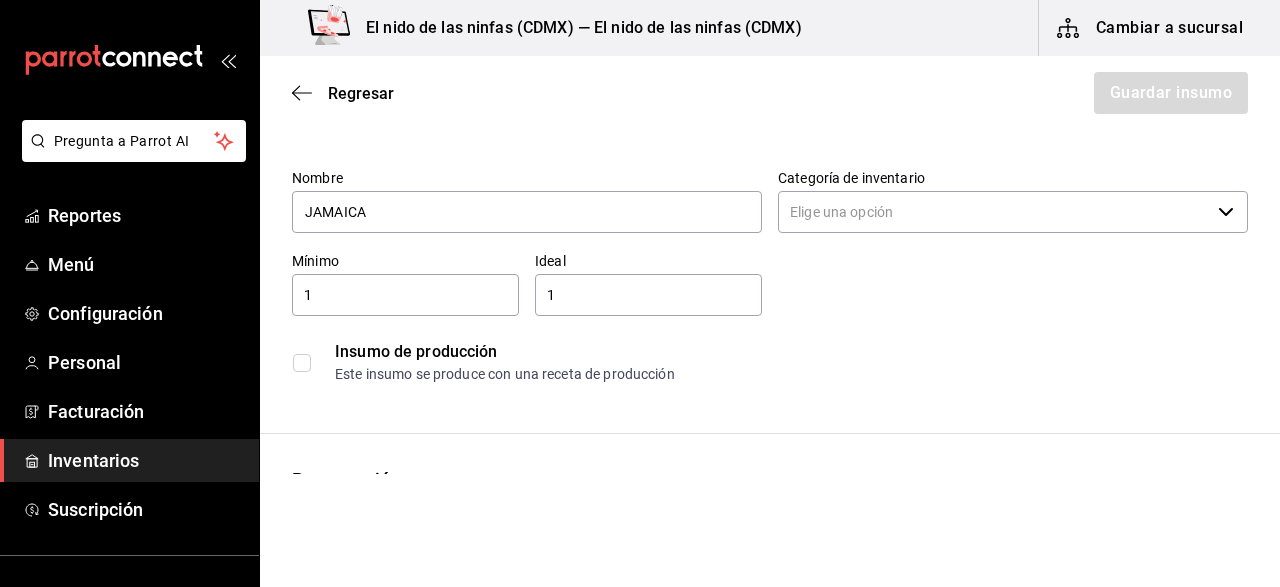 scroll, scrollTop: 0, scrollLeft: 0, axis: both 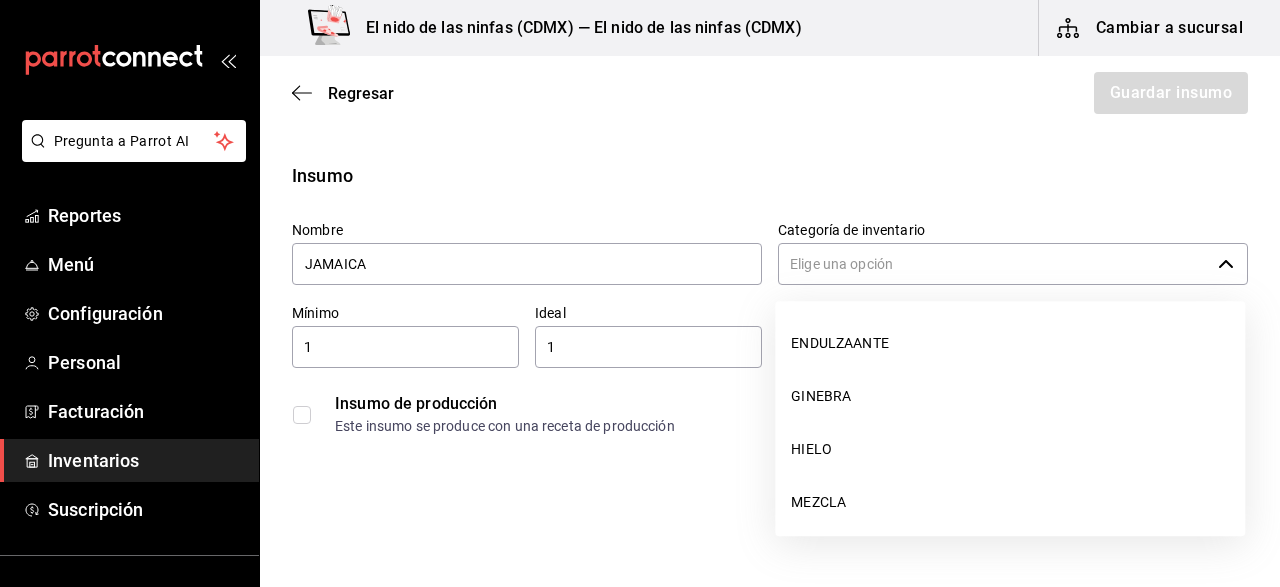 click on "​" at bounding box center (1013, 264) 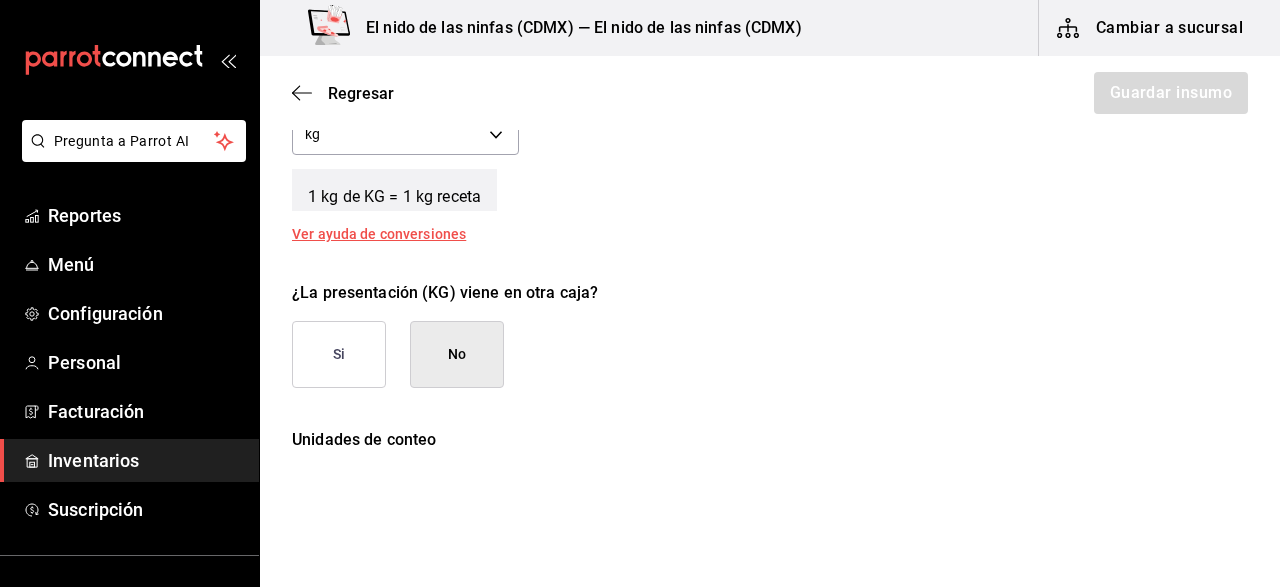 scroll, scrollTop: 900, scrollLeft: 0, axis: vertical 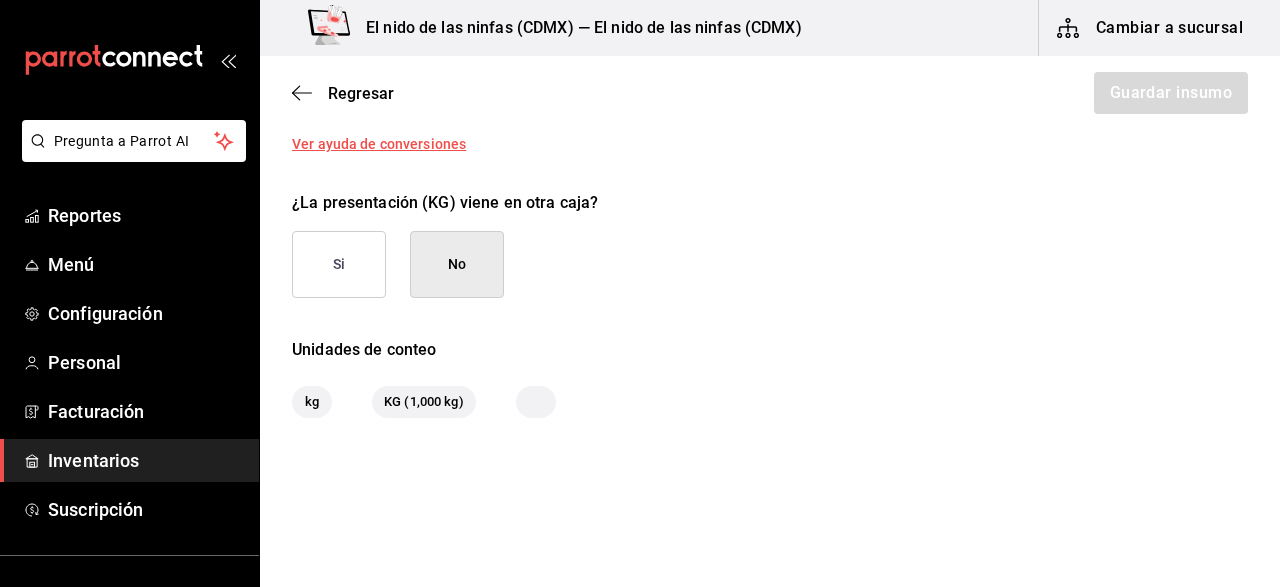 type on "FRUTA" 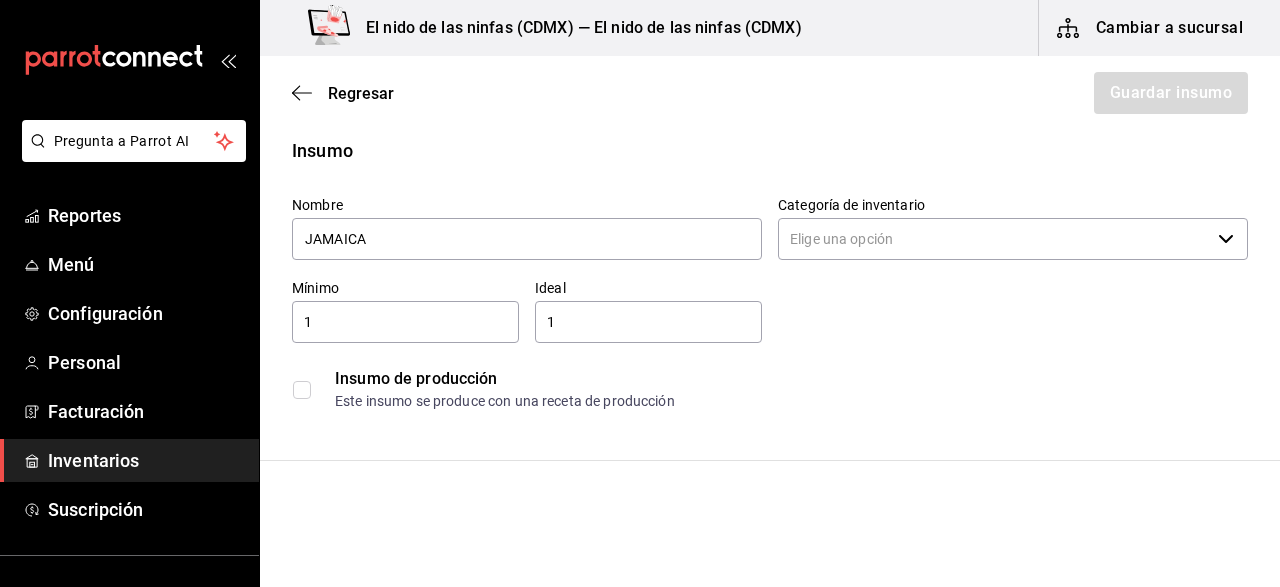 scroll, scrollTop: 0, scrollLeft: 0, axis: both 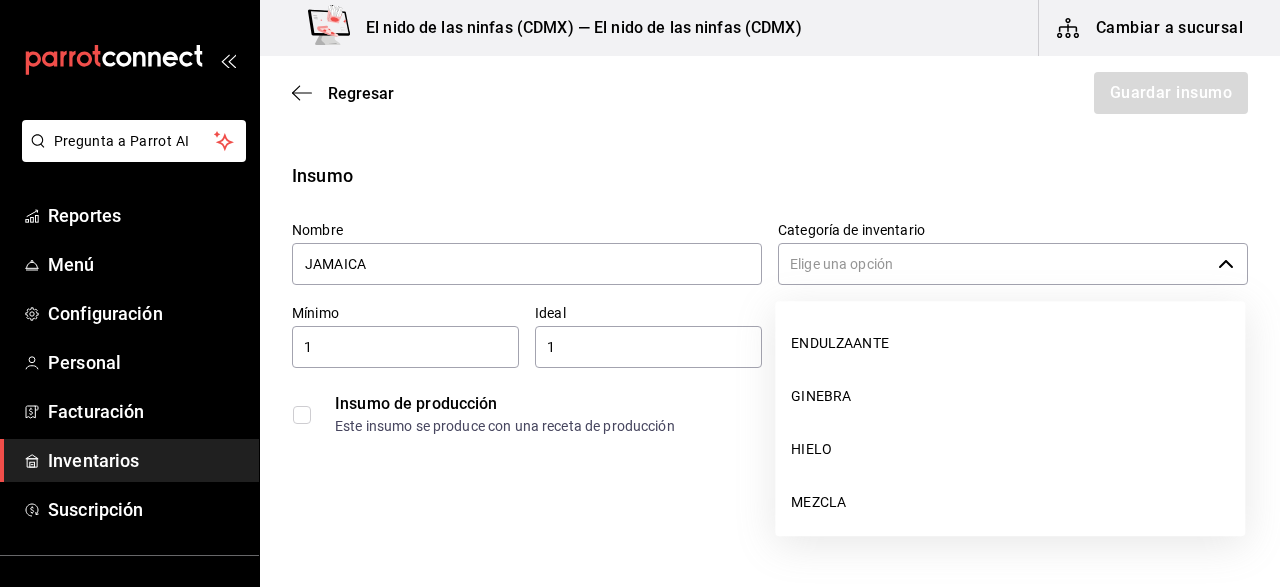 click 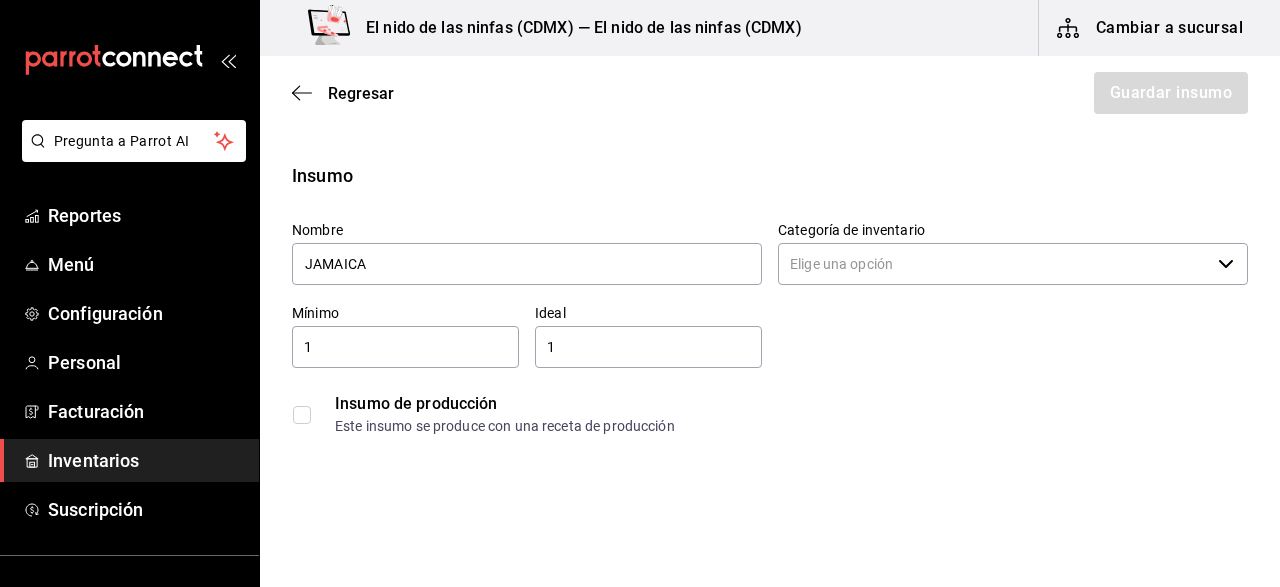 click on "Categoría de inventario" at bounding box center (994, 264) 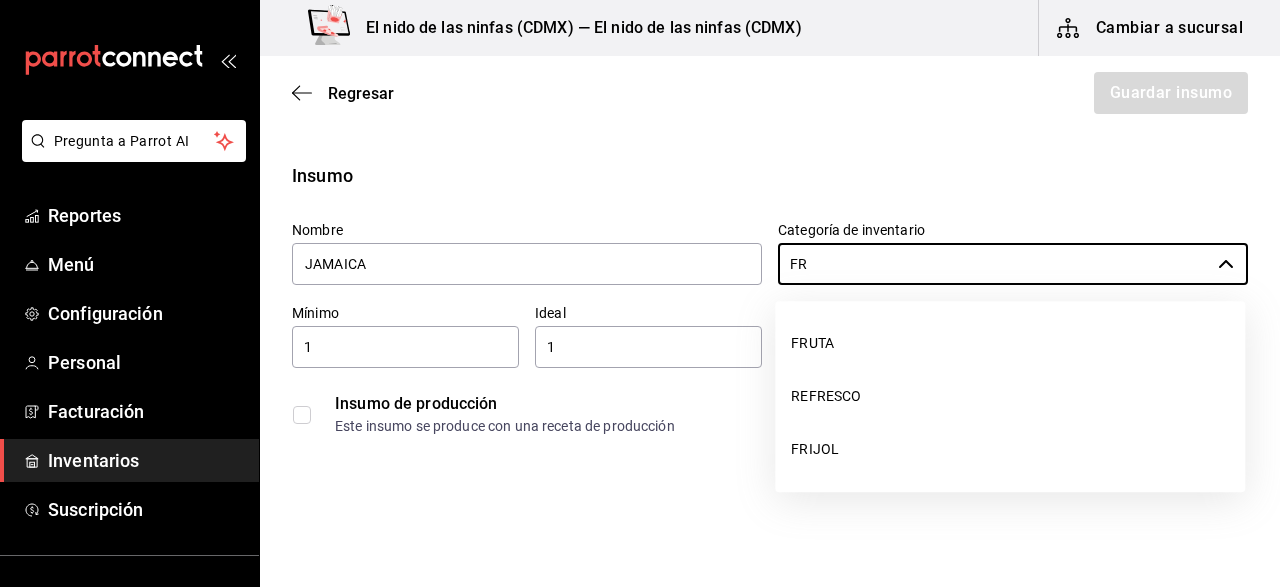 click on "FRUTA" at bounding box center [1010, 343] 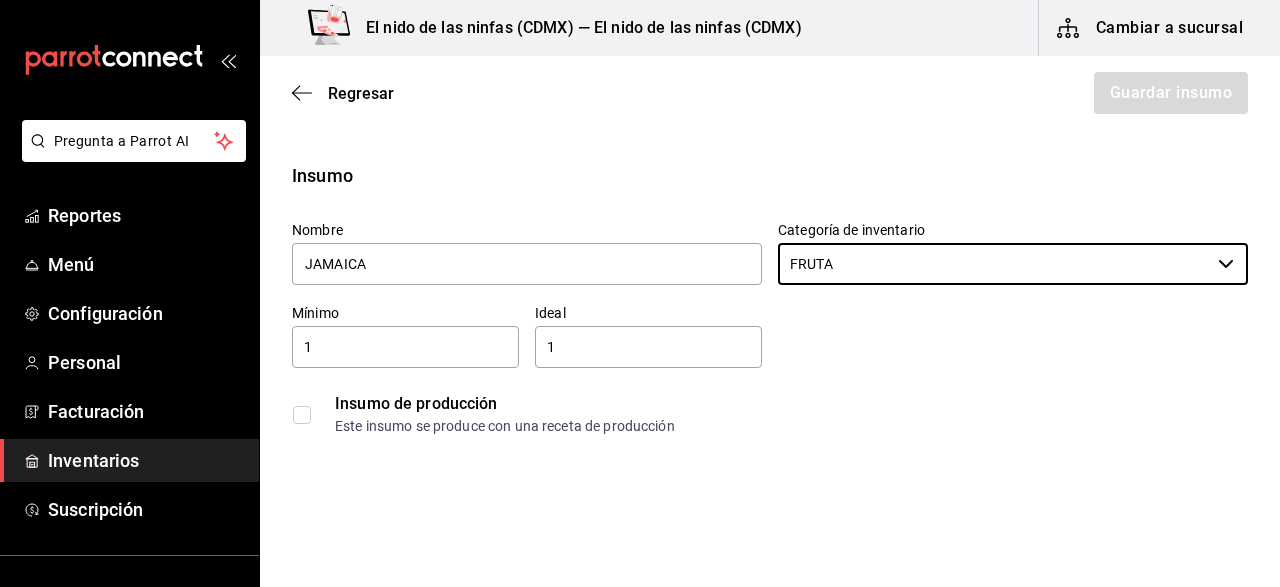 type on "FRUTA" 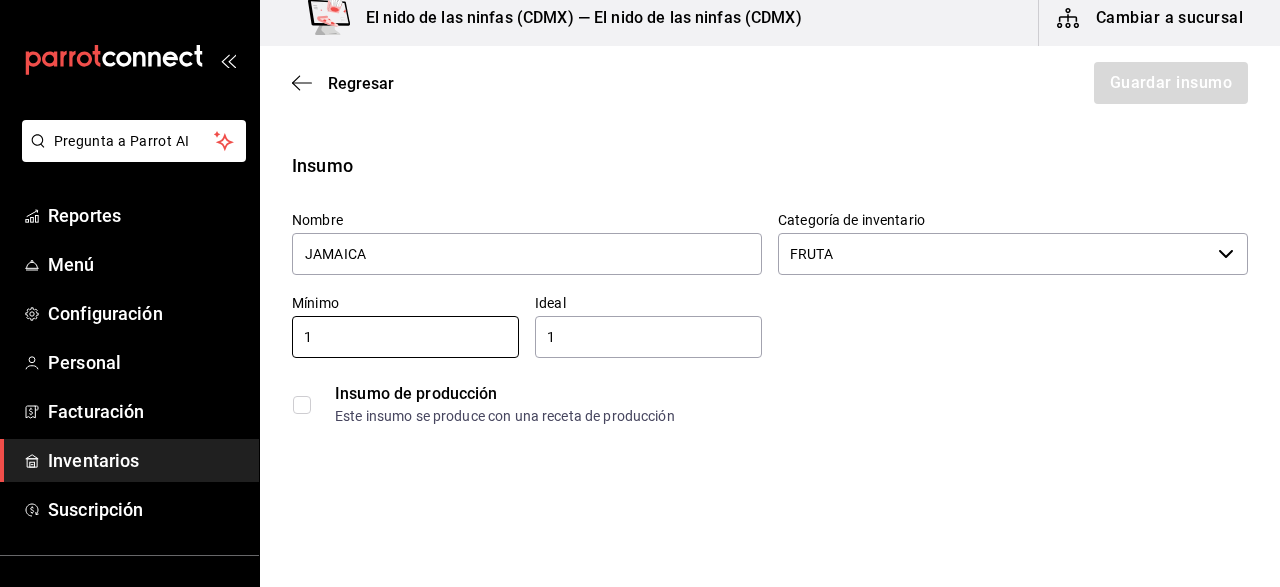 scroll, scrollTop: 11, scrollLeft: 0, axis: vertical 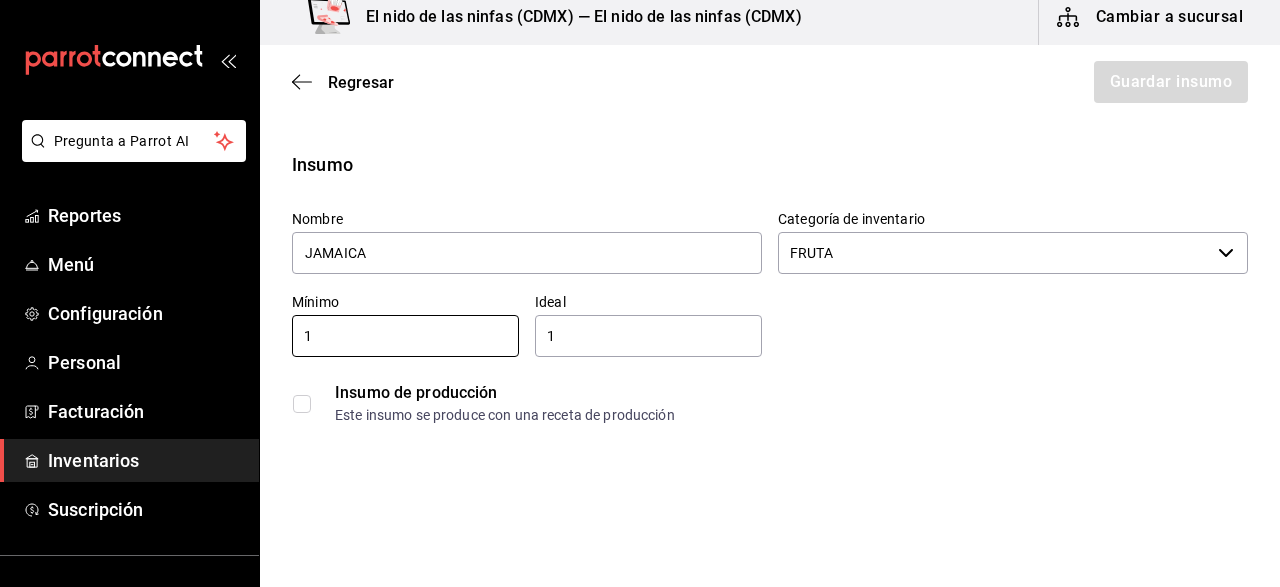 click on "1" at bounding box center [648, 336] 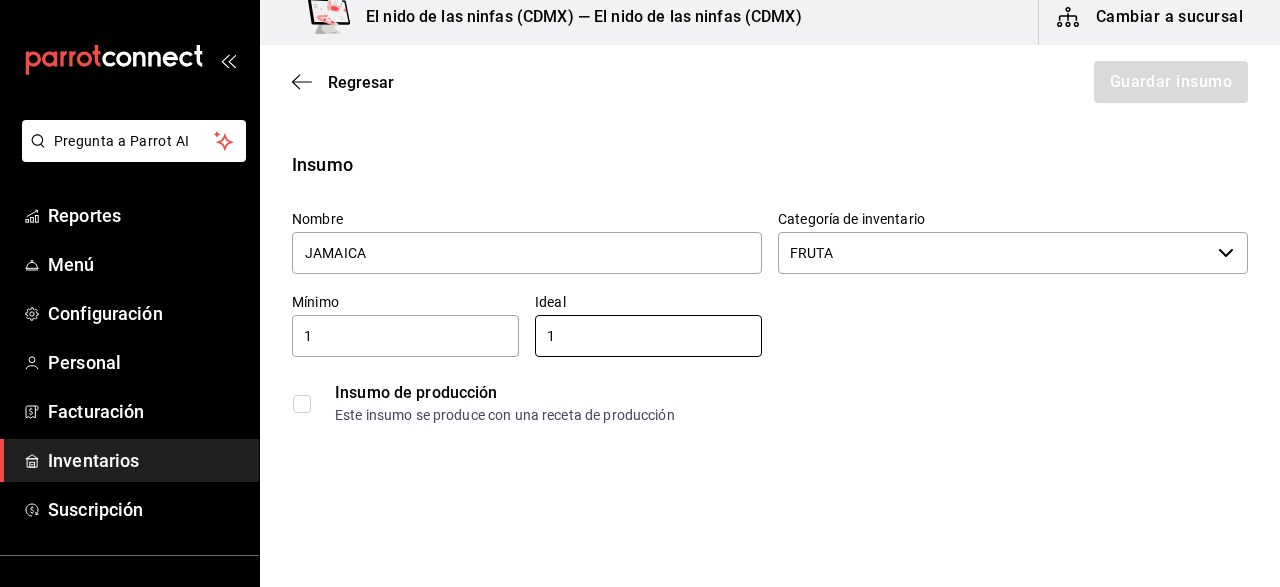 drag, startPoint x: 809, startPoint y: 388, endPoint x: 801, endPoint y: 397, distance: 12.0415945 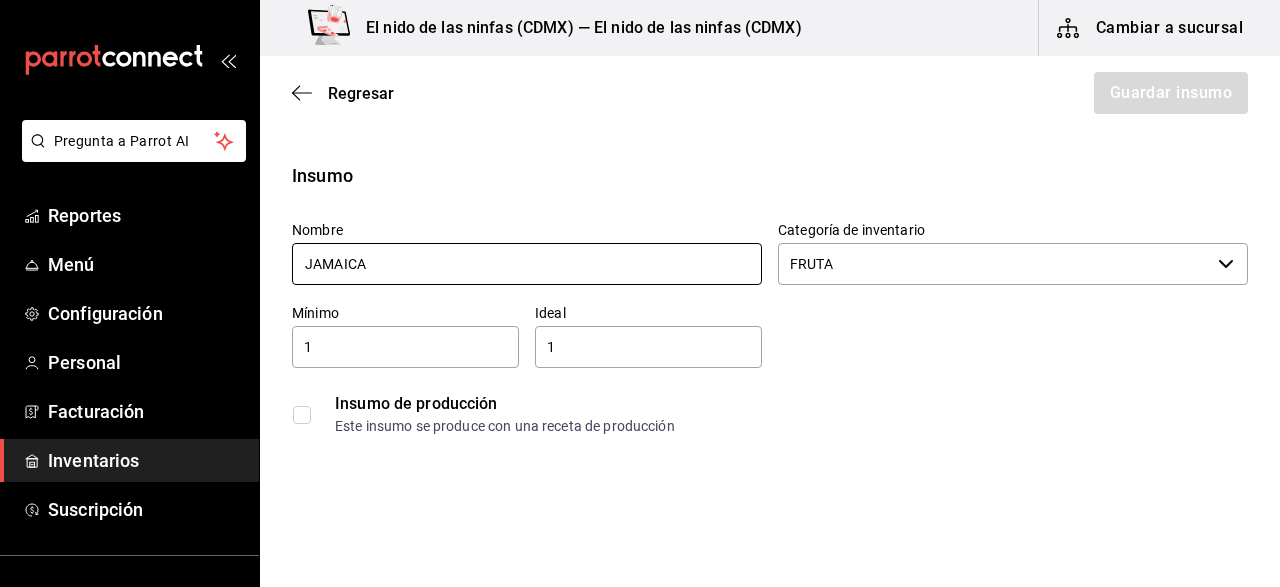 scroll, scrollTop: 300, scrollLeft: 0, axis: vertical 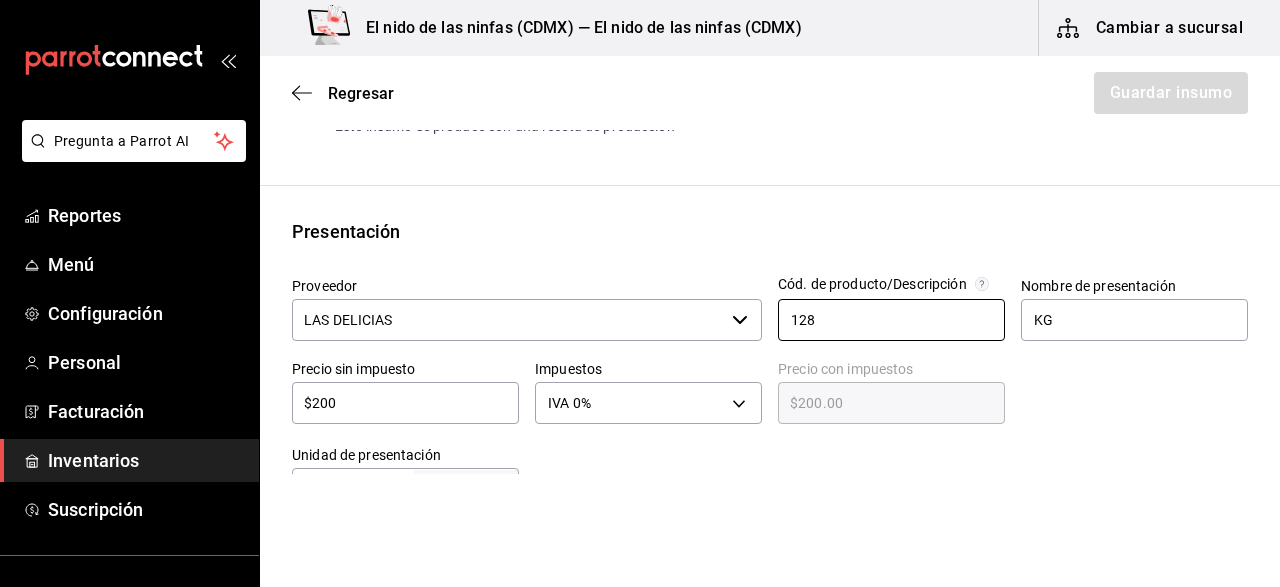 click on "128" at bounding box center (891, 320) 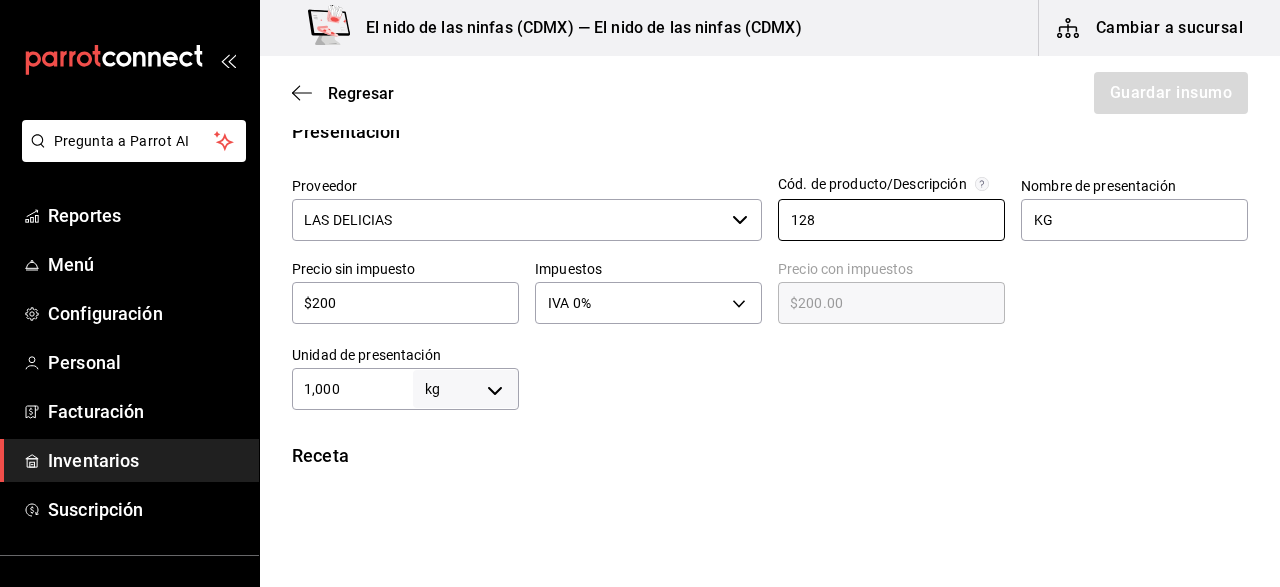 scroll, scrollTop: 500, scrollLeft: 0, axis: vertical 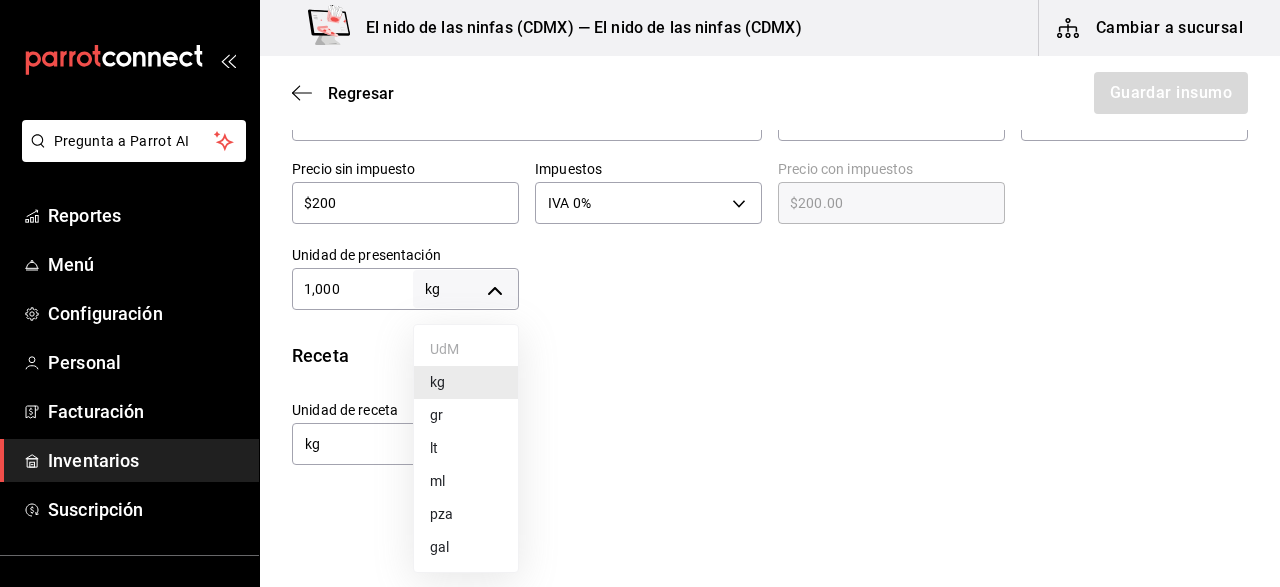 click on "Pregunta a Parrot AI Reportes   Menú   Configuración   Personal   Facturación   Inventarios   Suscripción   Ayuda Recomienda Parrot   Jaime Morales   Sugerir nueva función   El nido de las ninfas (CDMX) — El nido de las ninfas (CDMX) Cambiar a sucursal Regresar Guardar insumo Insumo Nombre JAMAICA Categoría de inventario FRUTA ​ Mínimo 1 ​ Ideal 1 ​ Insumo de producción Este insumo se produce con una receta de producción Presentación Proveedor LAS DELICIAS ​ Cód. de producto/Descripción 128 Nombre de presentación KG Precio sin impuesto $200 ​ Impuestos IVA 0% IVA_0 Precio con impuestos $200.00 ​ Unidad de presentación 1,000 kg KILOGRAM ​ Receta Unidad de receta kg KILOGRAM Factor de conversión 1,000 ​ 1 kg de KG = 1 kg receta Ver ayuda de conversiones ¿La presentación (KG) viene en otra caja? Si No Unidades de conteo kg KG (1,000 kg) GANA 1 MES GRATIS EN TU SUSCRIPCIÓN AQUÍ Pregunta a Parrot AI Reportes   Menú   Configuración   Personal   Facturación   Inventarios" at bounding box center (640, 237) 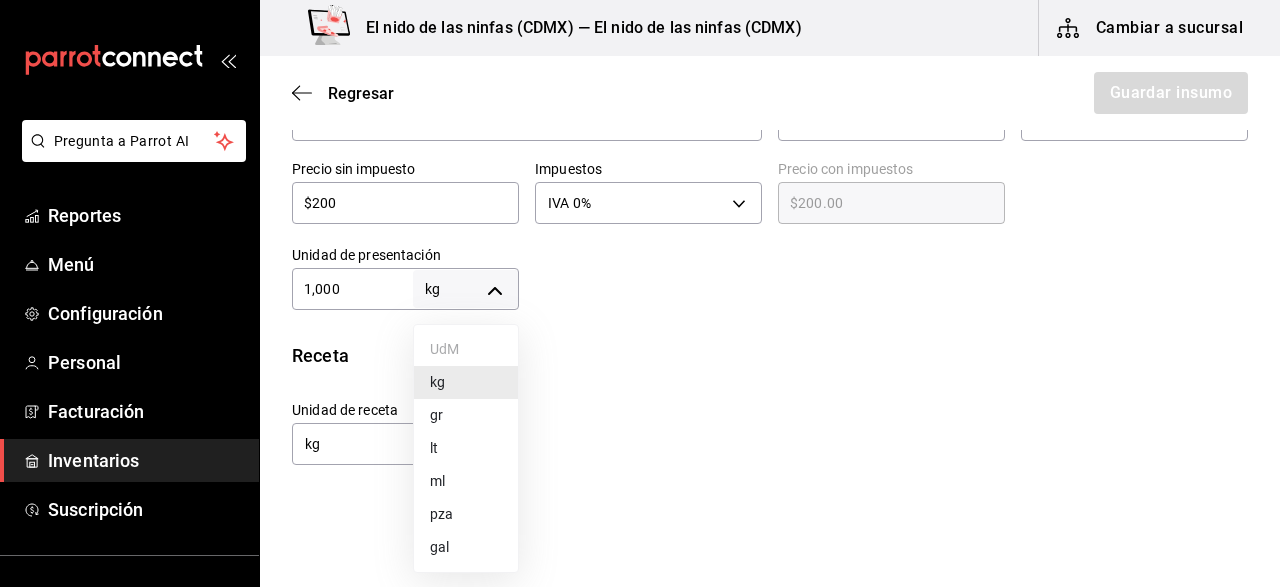 click on "kg" at bounding box center (466, 382) 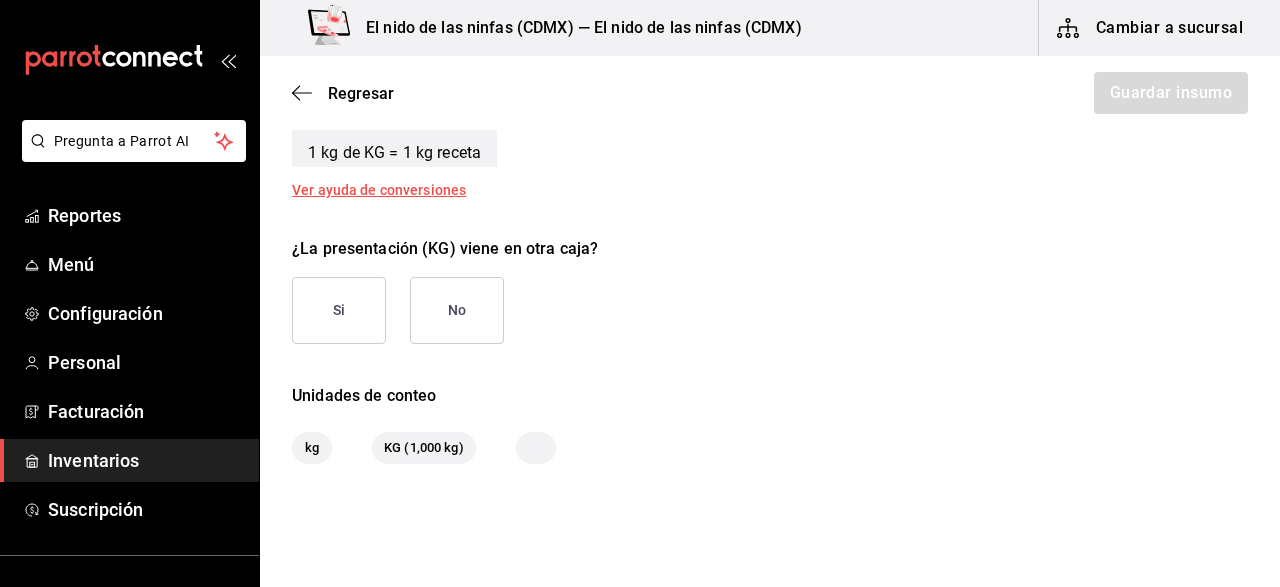 scroll, scrollTop: 900, scrollLeft: 0, axis: vertical 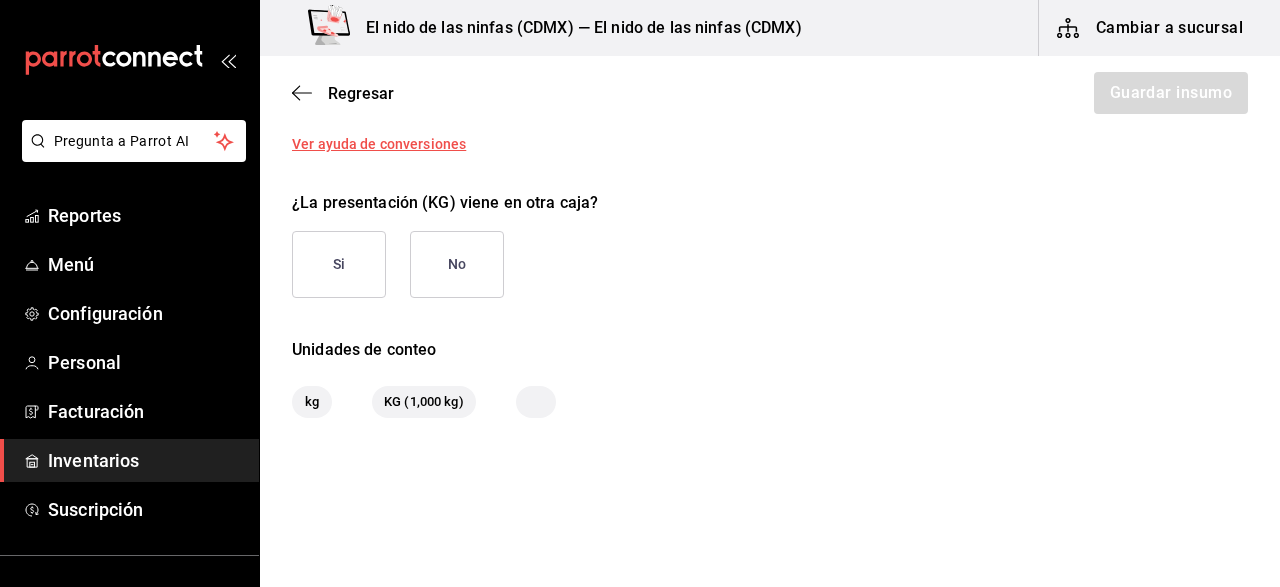 click on "No" at bounding box center (457, 264) 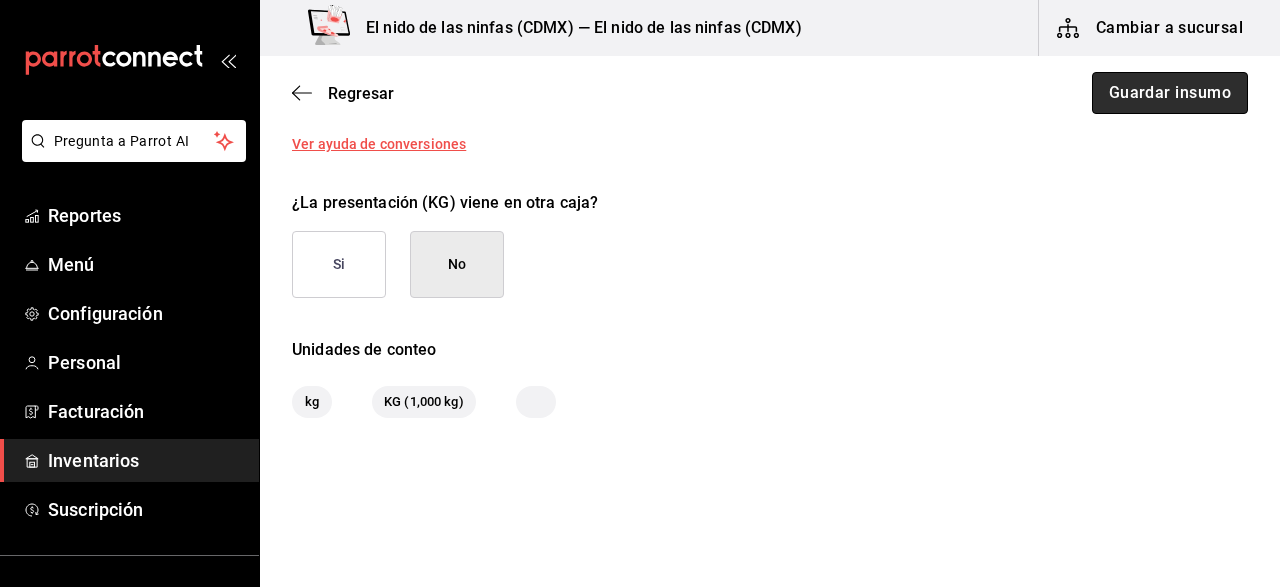 click on "Guardar insumo" at bounding box center [1170, 93] 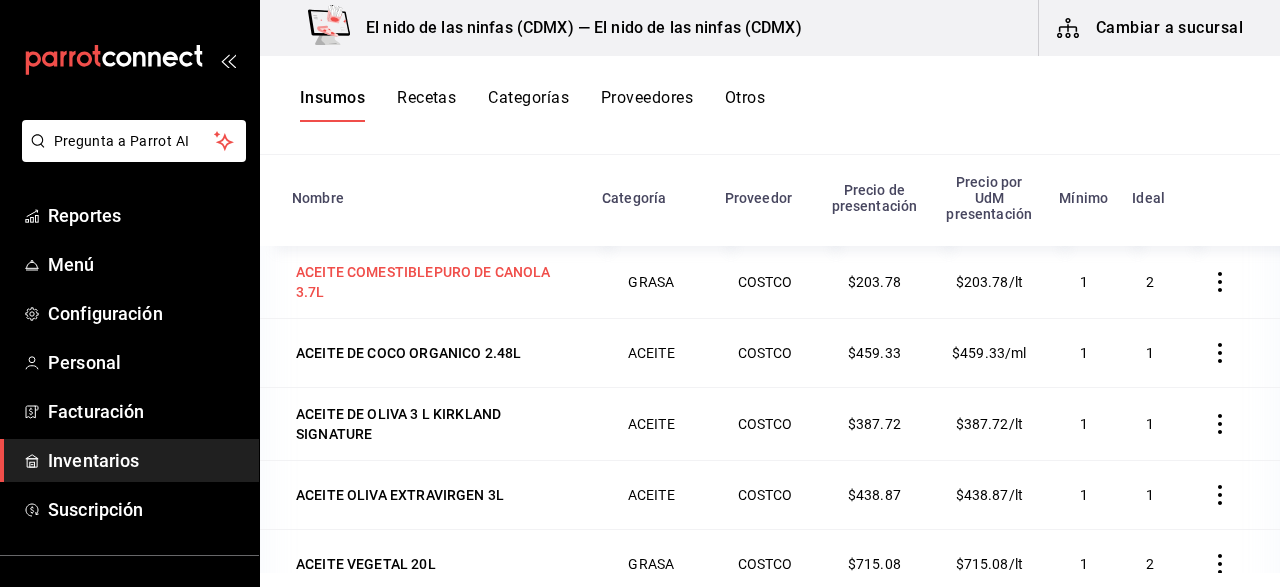 scroll, scrollTop: 246, scrollLeft: 0, axis: vertical 